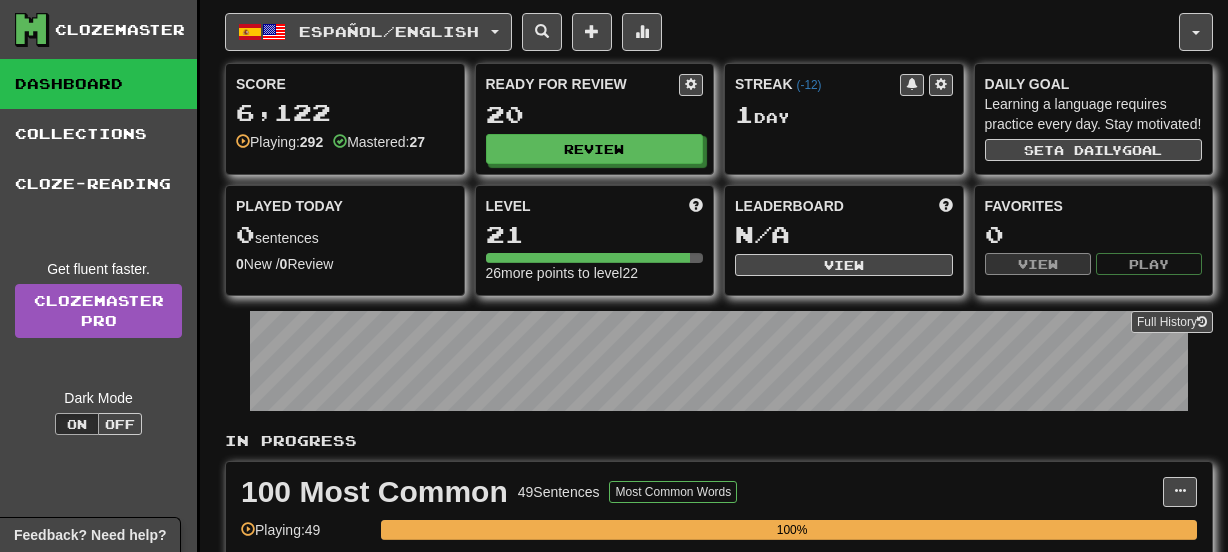 scroll, scrollTop: 0, scrollLeft: 0, axis: both 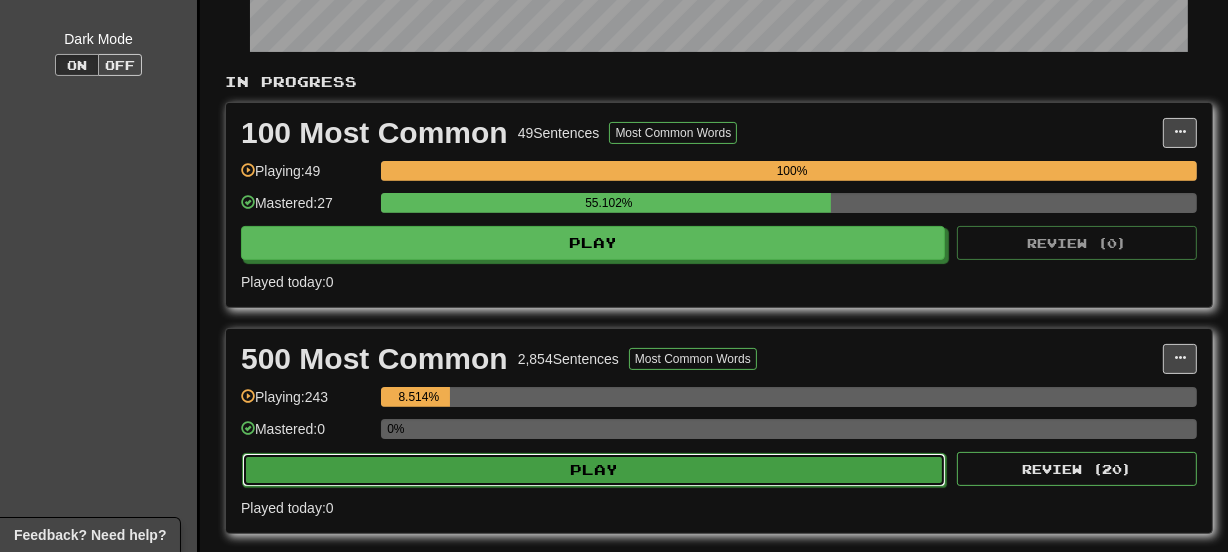 click on "Play" at bounding box center (594, 470) 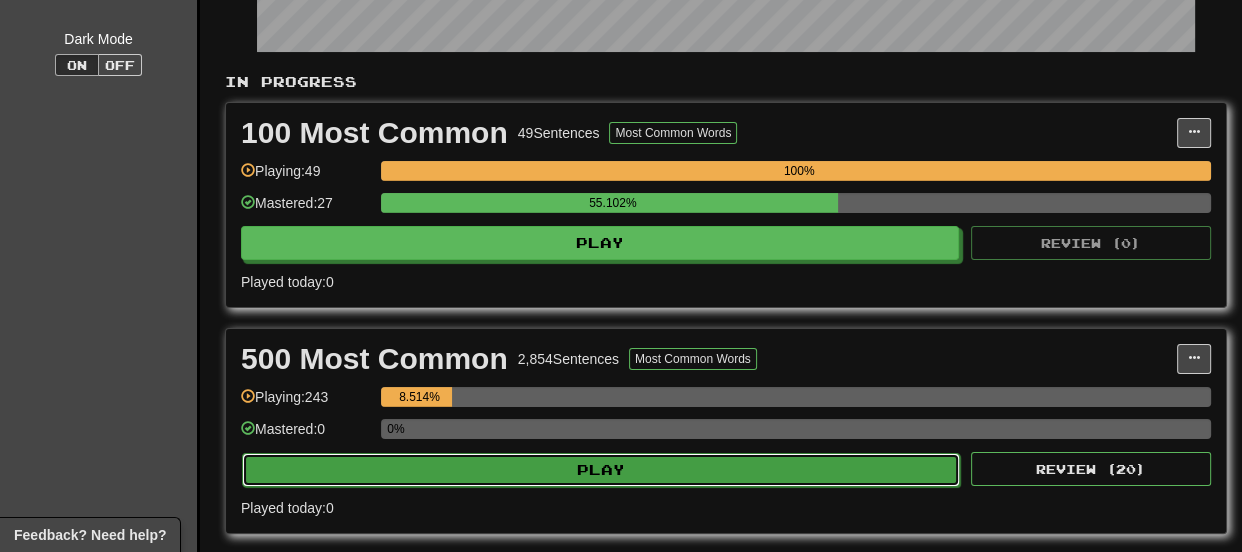 select on "**" 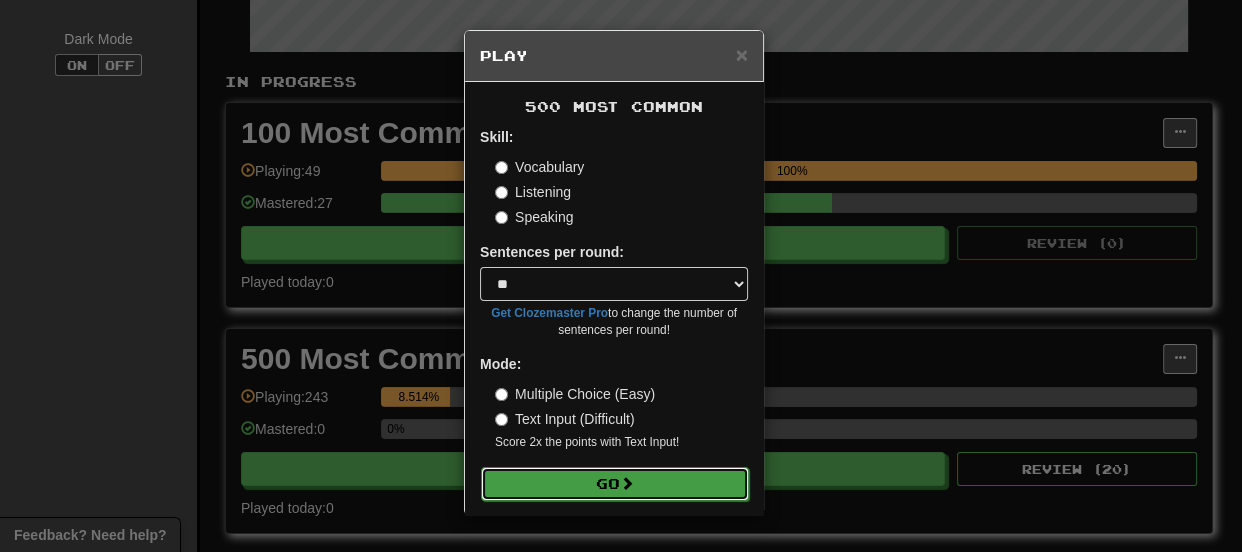 click on "Go" at bounding box center (615, 484) 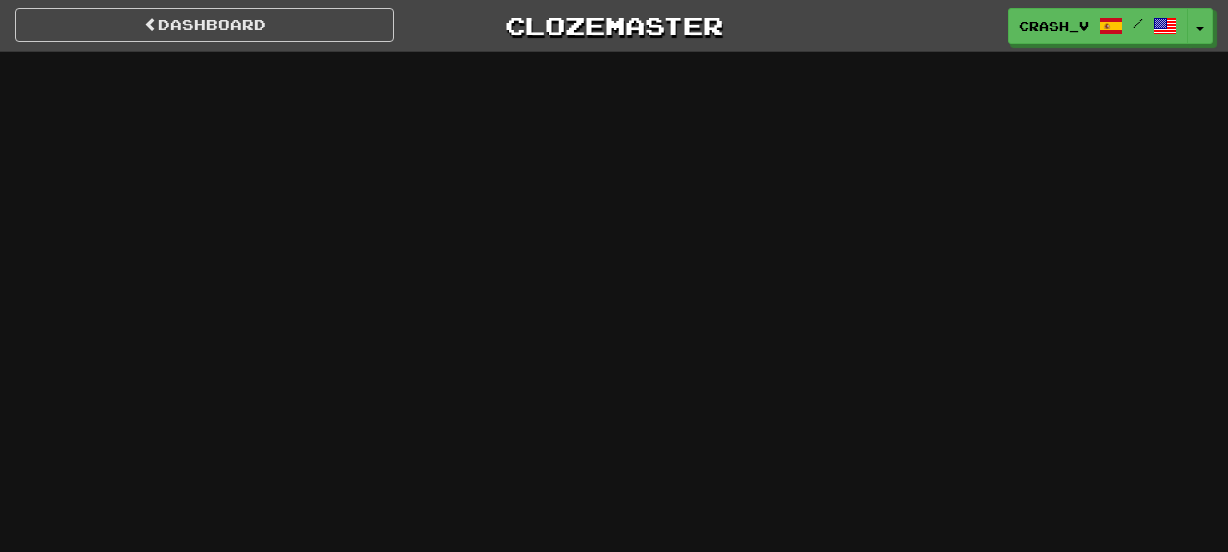 scroll, scrollTop: 0, scrollLeft: 0, axis: both 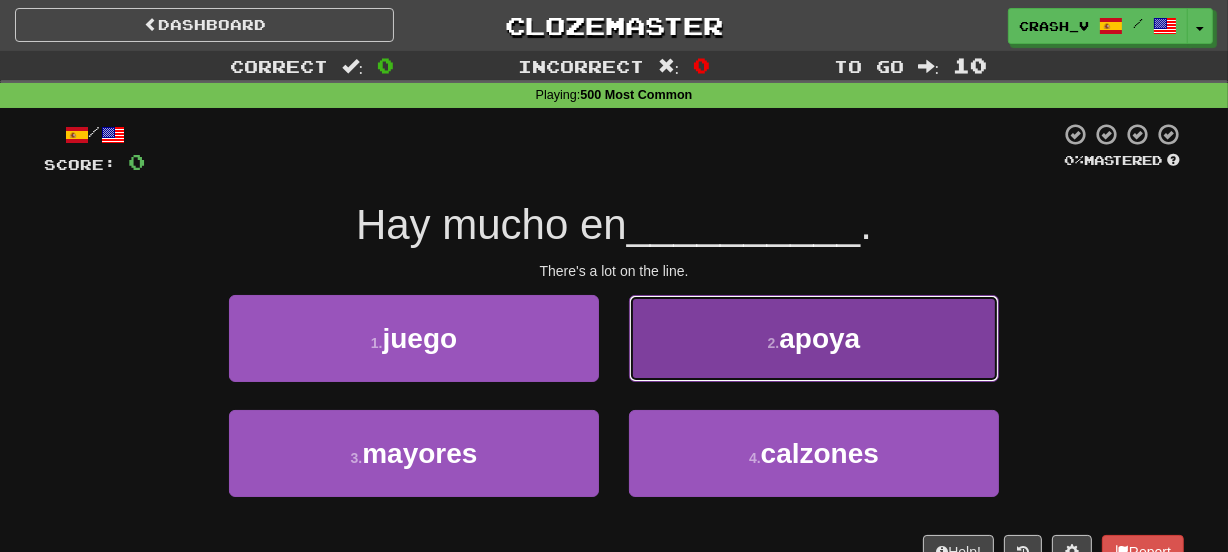 click on "2 .  apoya" at bounding box center [814, 338] 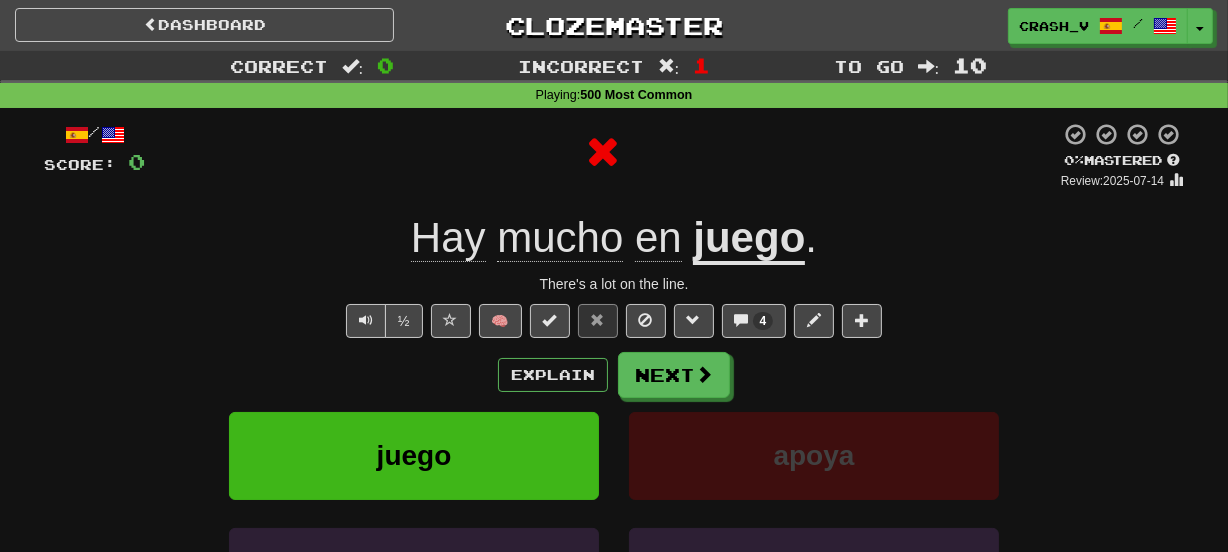 click on "juego" at bounding box center [749, 239] 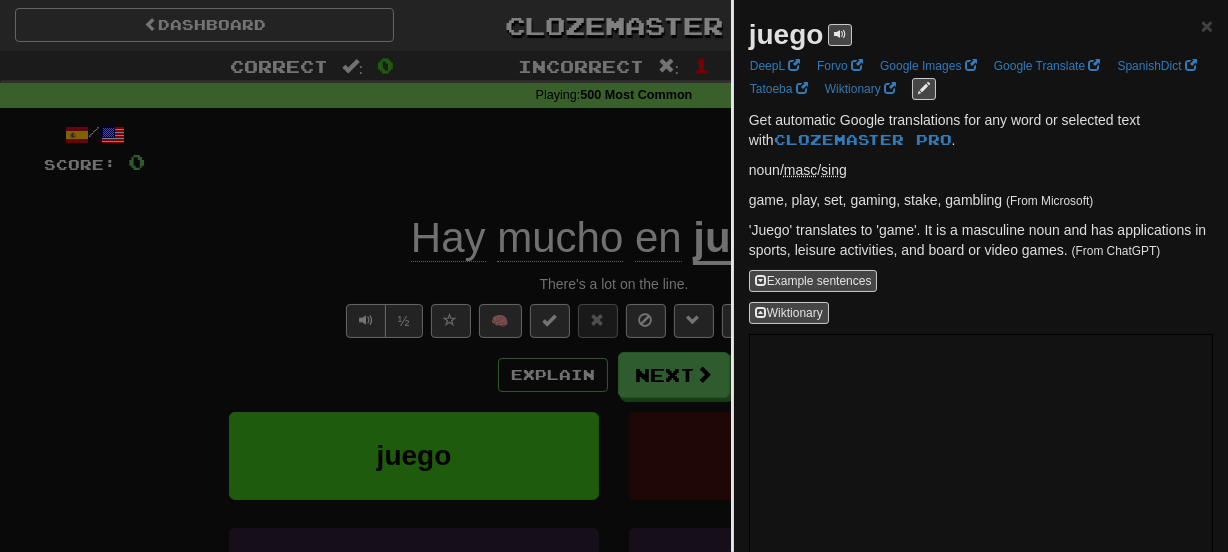 click on "juego" at bounding box center [786, 34] 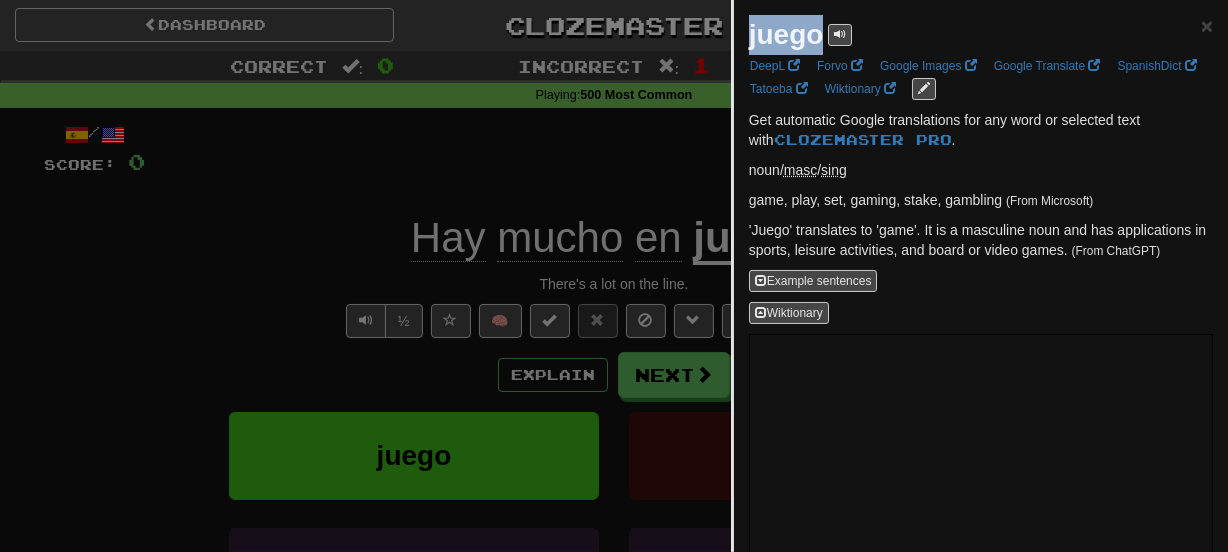 click on "juego" at bounding box center (786, 34) 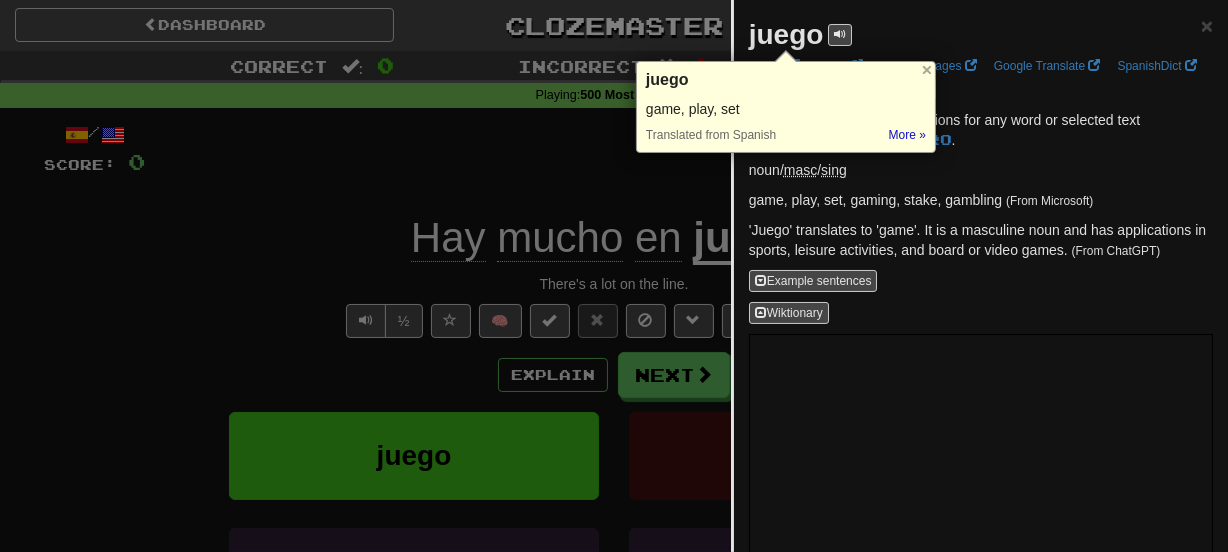 click at bounding box center (614, 276) 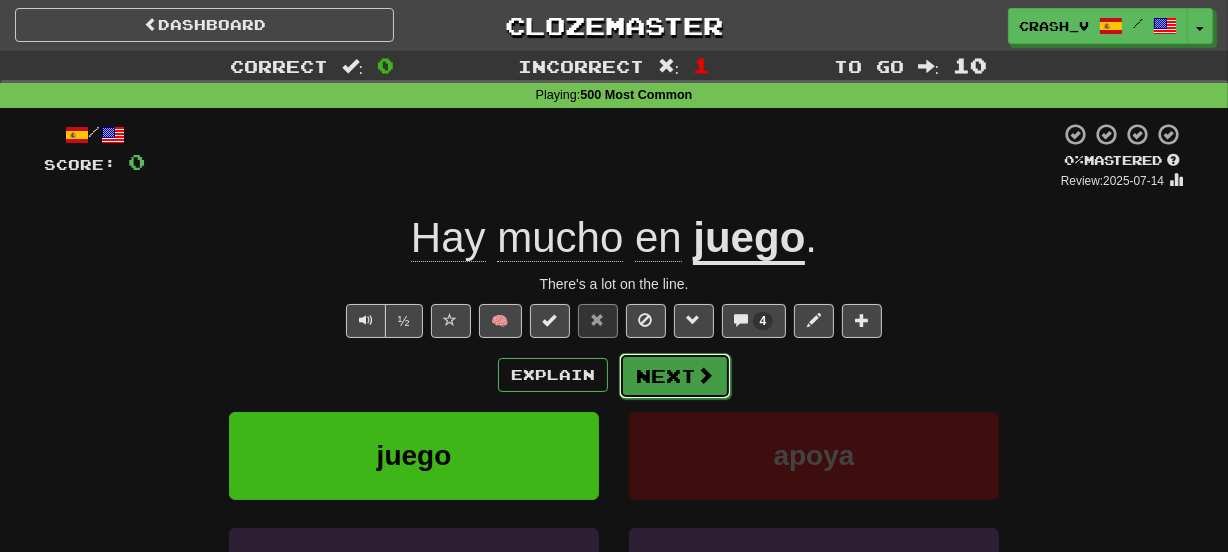 click on "Next" at bounding box center (675, 376) 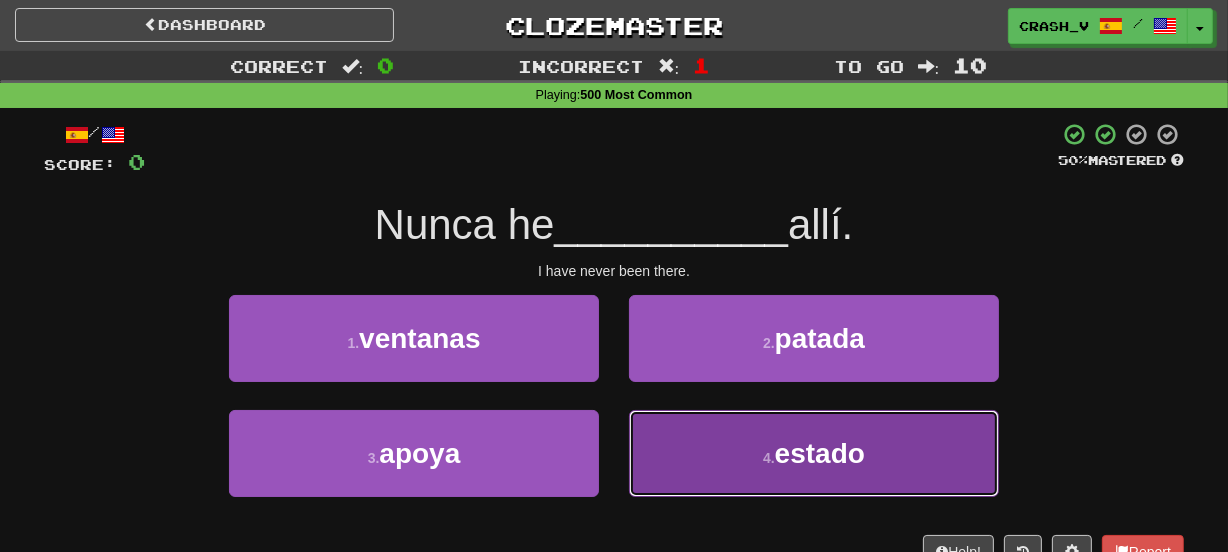 click on "4 .  estado" at bounding box center (814, 453) 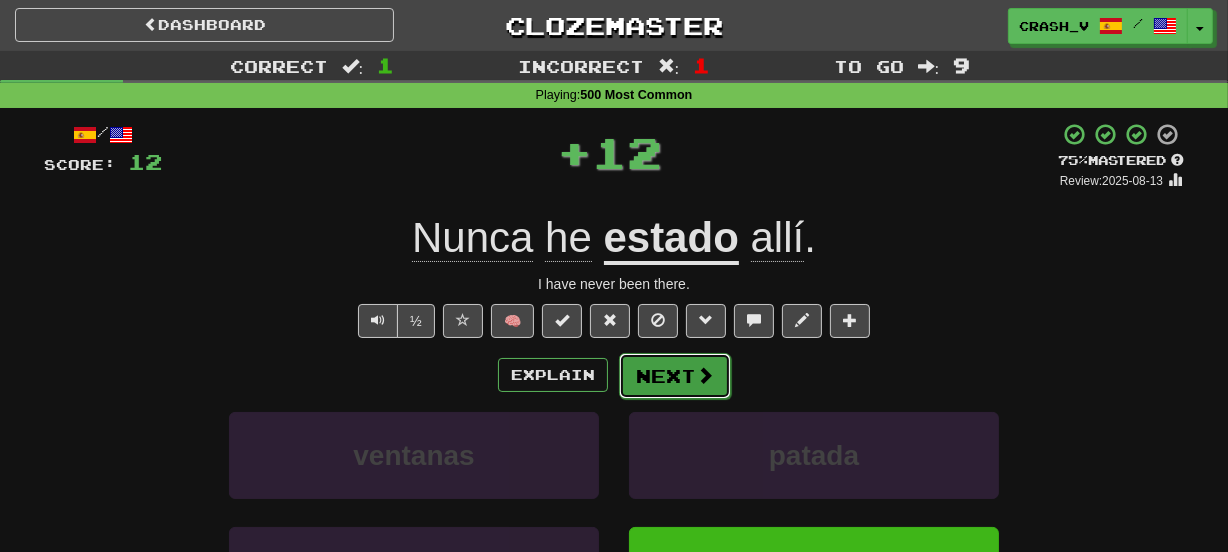 click on "Next" at bounding box center [675, 376] 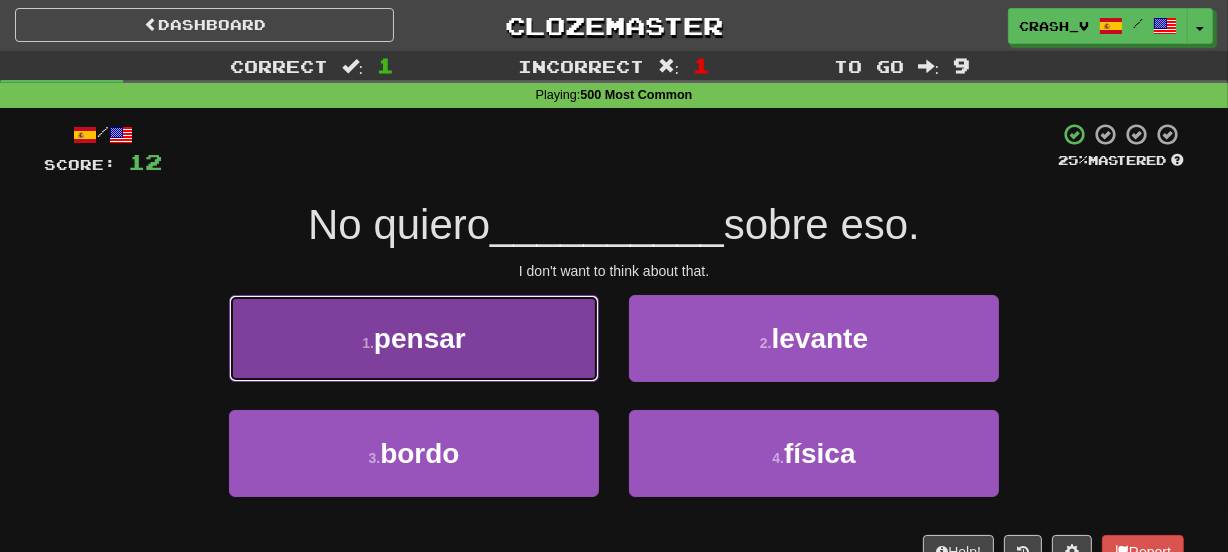 click on "1 .  pensar" at bounding box center [414, 338] 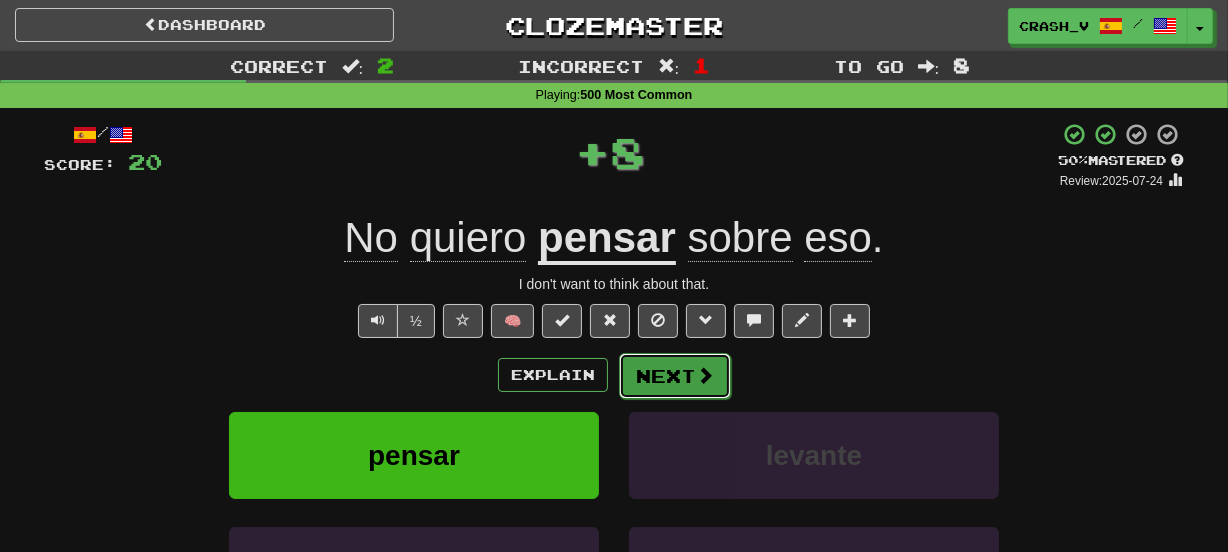 click on "Next" at bounding box center (675, 376) 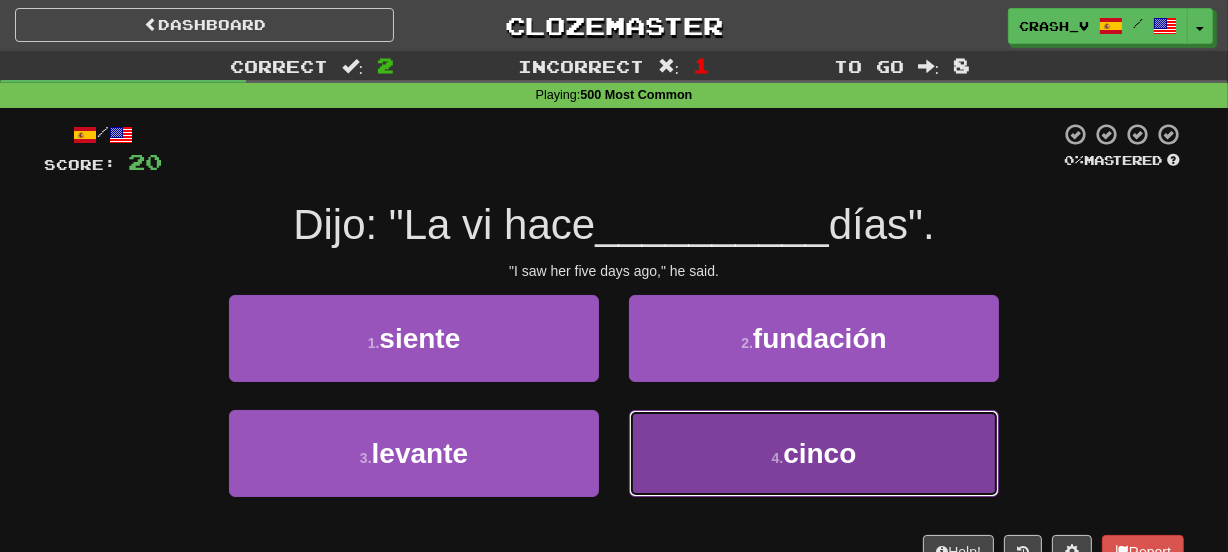 click on "4 .  cinco" at bounding box center (814, 453) 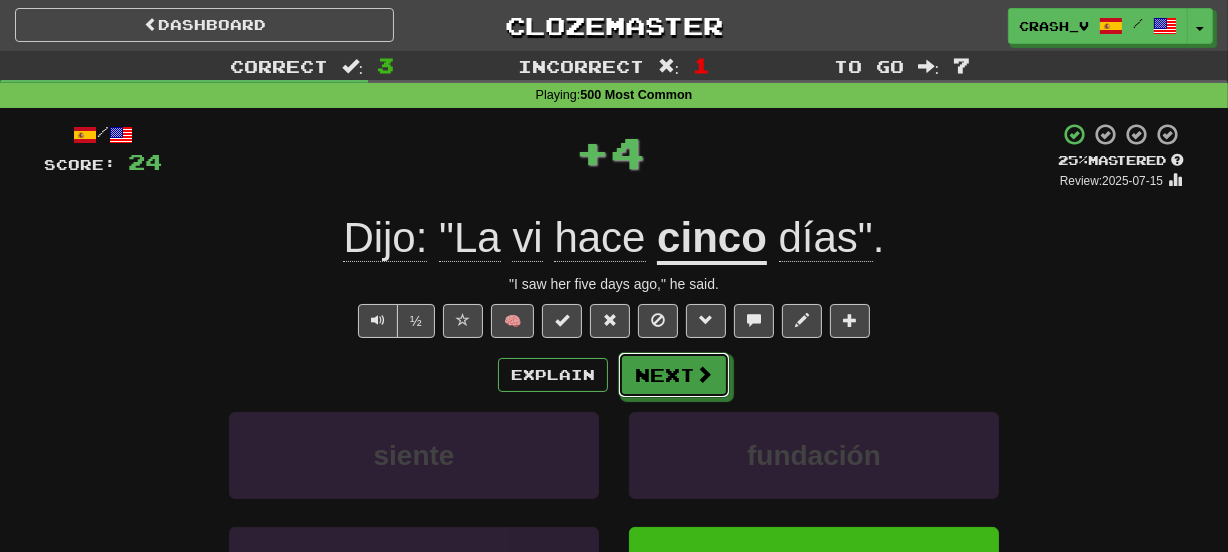 click on "Next" at bounding box center [674, 375] 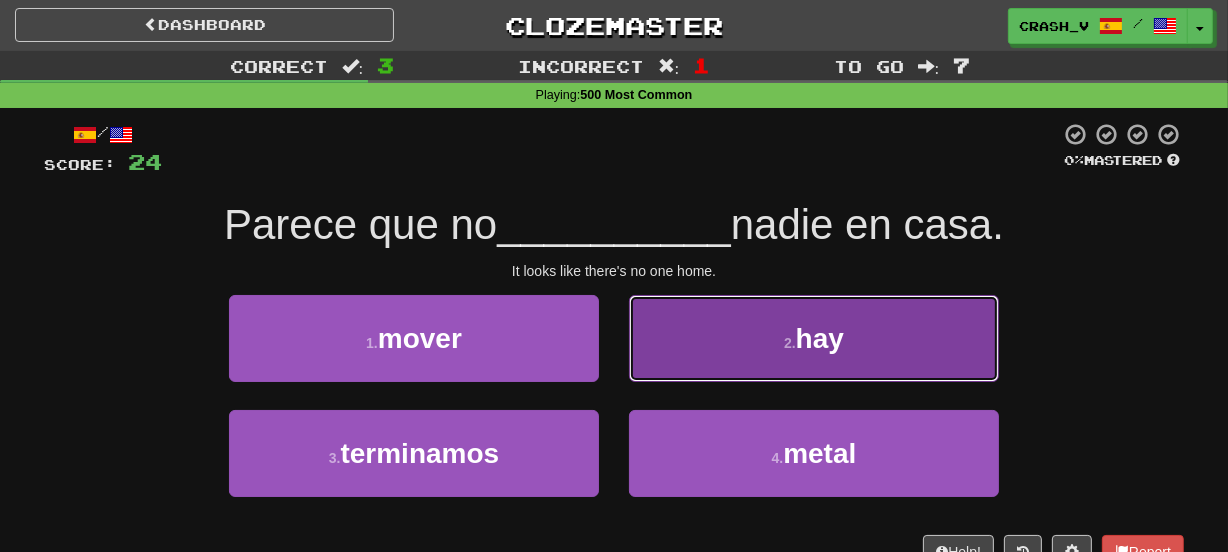 click on "2 .  hay" at bounding box center [814, 338] 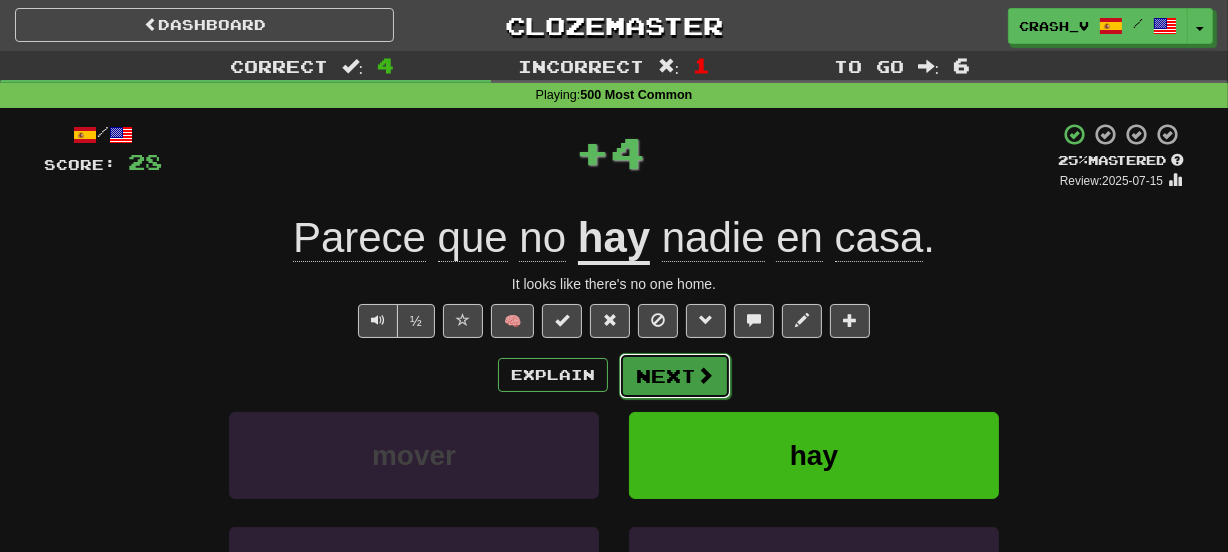 click on "Dashboard
Clozemaster
crash_v
/
Toggle Dropdown
Dashboard
Leaderboard
Activity Feed
Notifications
Profile
Discussions
Azərbaycanca
/
English
Streak:
0
Review:
0
Points Today: 0
Deutsch
/
Polski
Streak:
0
Review:
20
Points Today: 0
Deutsch
/
English
Streak:
1
Review:
40
Points Today: 0
Deutsch
/
Português
Streak:
0
Review:
20
Points Today: 0
Deutsch
/
Español
Streak:
0
Review:
20
Points Today: 0
Deutsch
/
Svenska
Streak:
0
Review:
20
Points Today: 0
Deutsch
/
Français
Streak:
0
Review:
20
Points Today: 0
Deutsch
/
Русский" at bounding box center [614, 743] 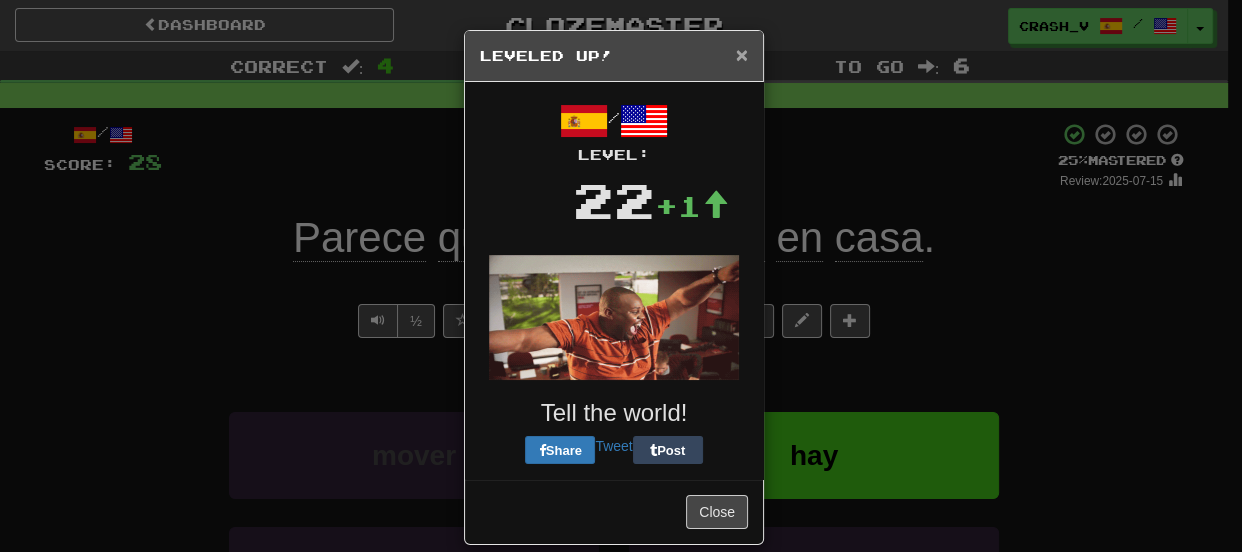 click on "×" at bounding box center (742, 54) 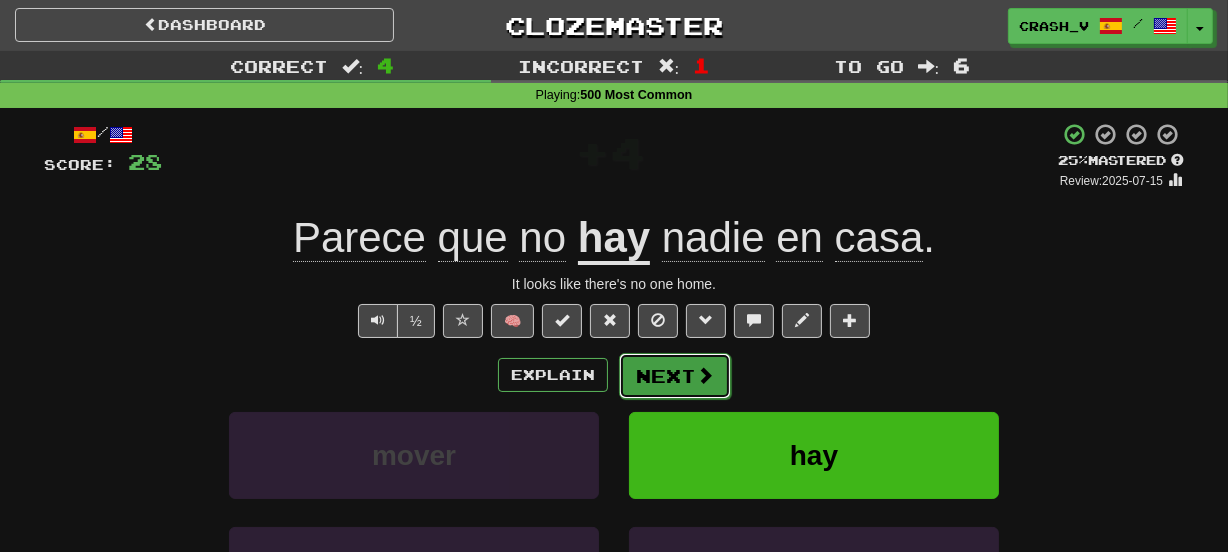 click on "Next" at bounding box center [675, 376] 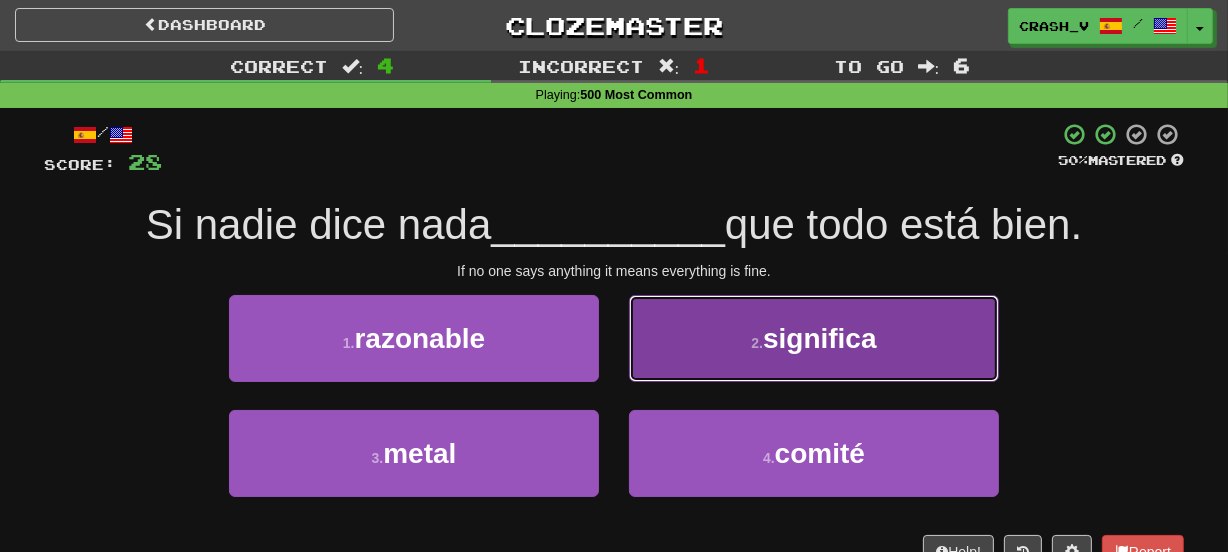 click on "2 .  significa" at bounding box center [814, 338] 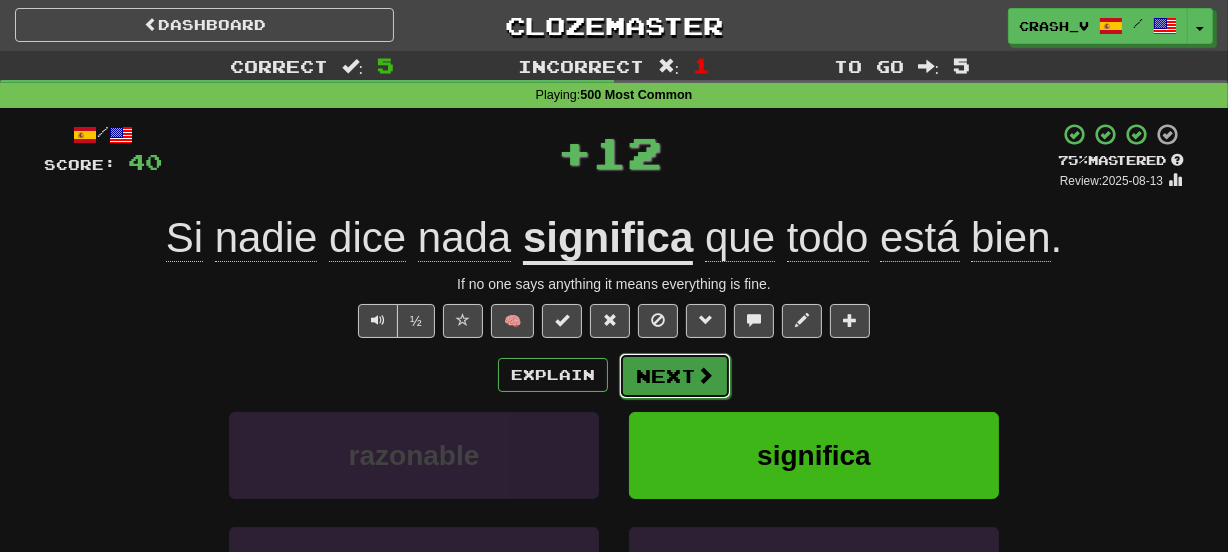 click on "Next" at bounding box center (675, 376) 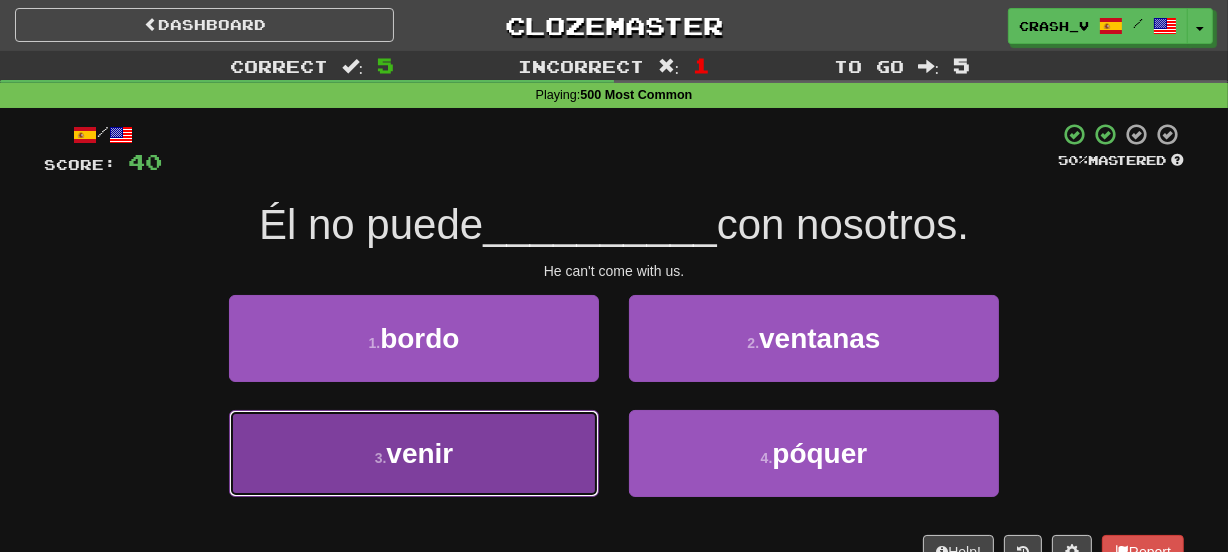click on "3 .  venir" at bounding box center [414, 453] 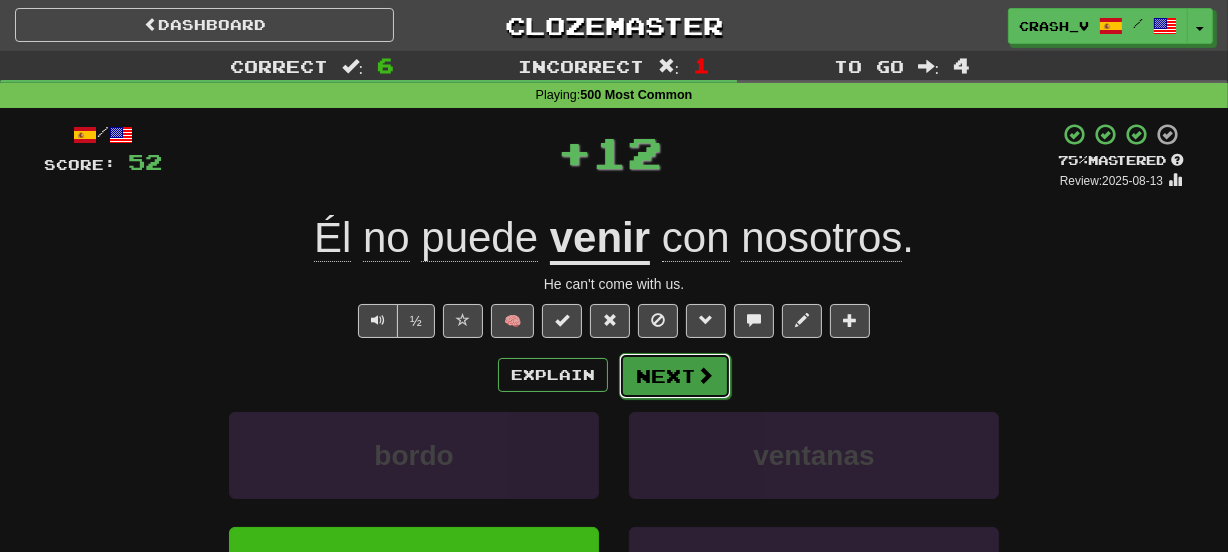 click on "Next" at bounding box center (675, 376) 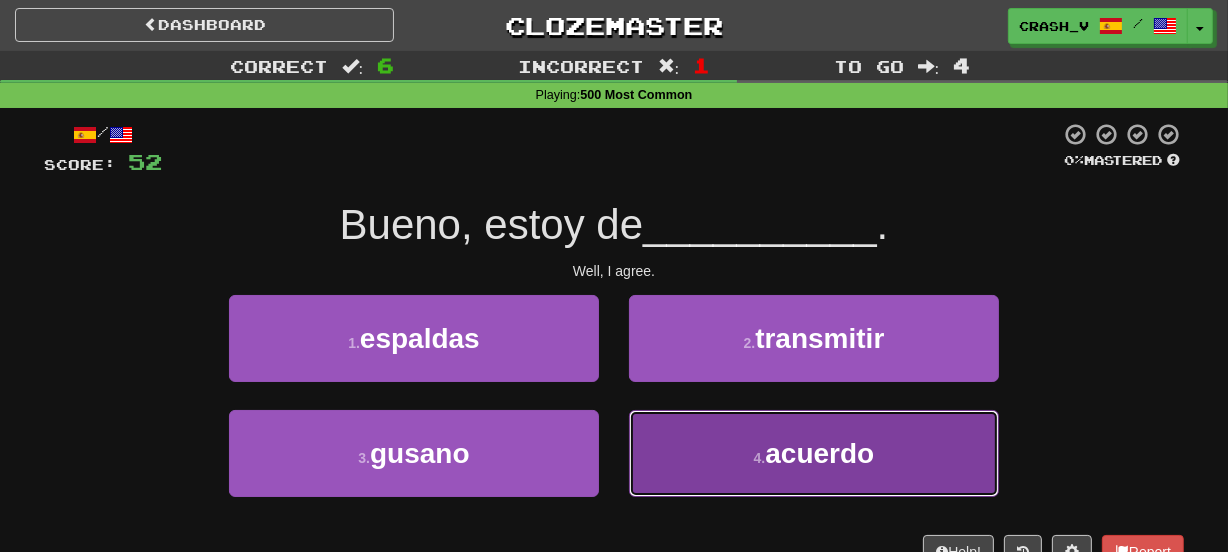 click on "4 .  acuerdo" at bounding box center (814, 453) 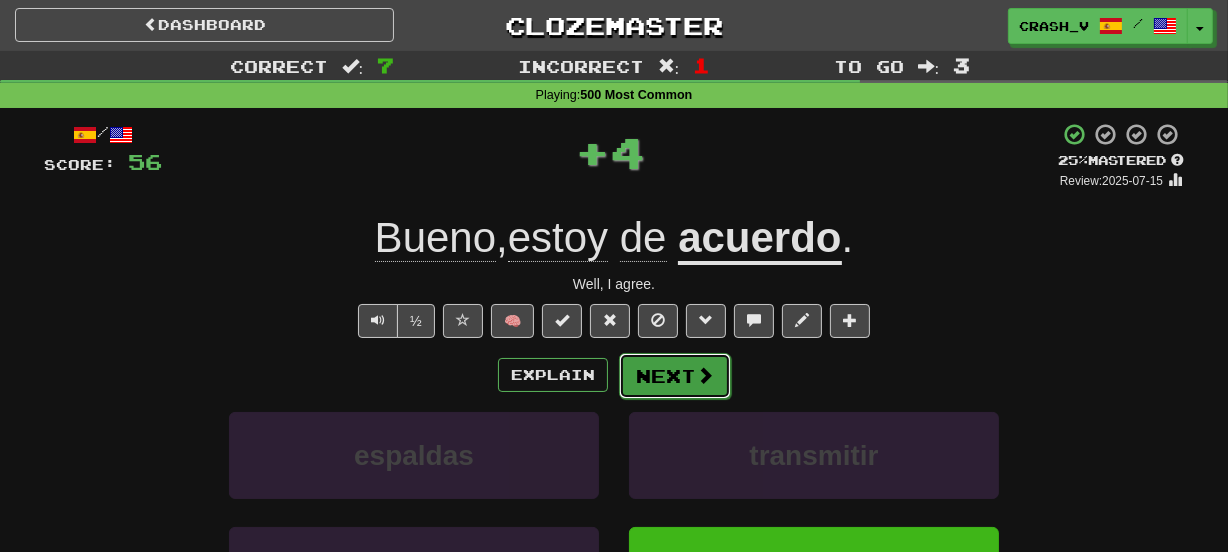 click on "Next" at bounding box center [675, 376] 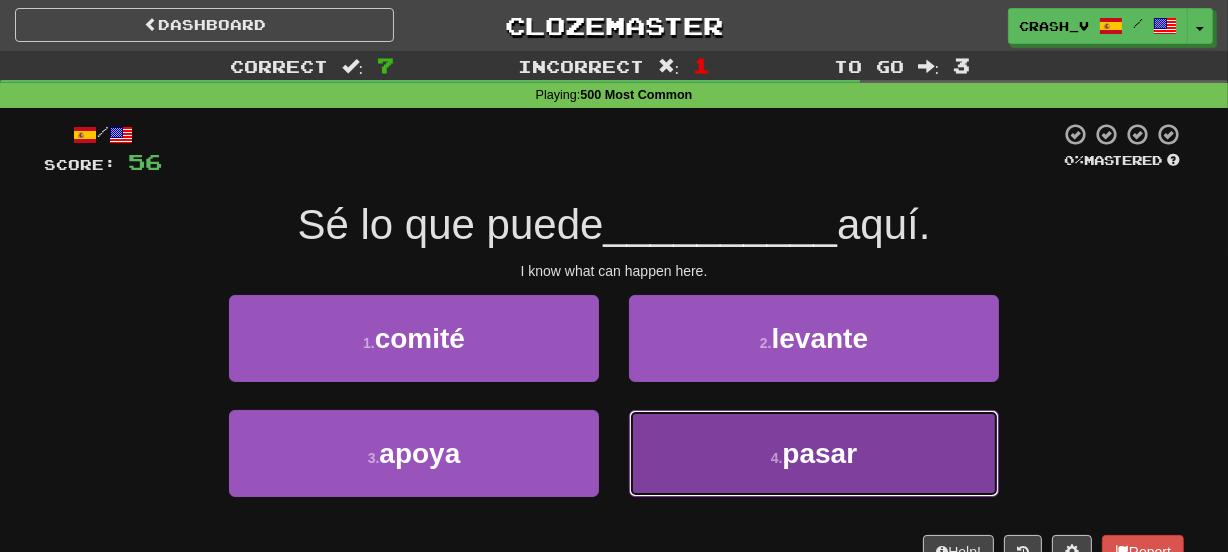 click on "4 .  pasar" at bounding box center (814, 453) 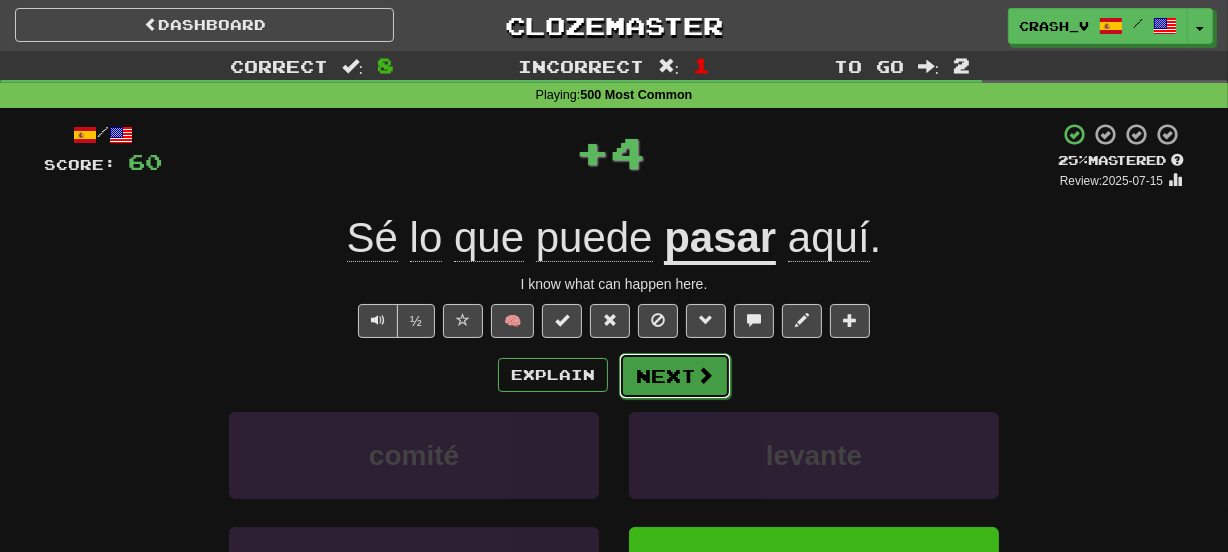 click on "Next" at bounding box center [675, 376] 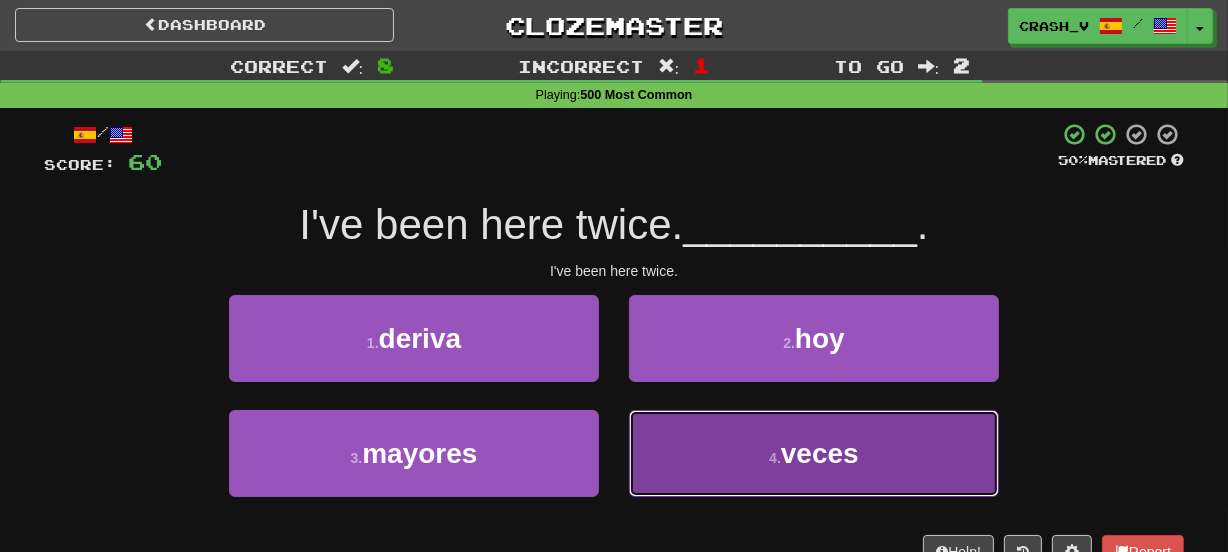 click on "4 .  veces" at bounding box center (814, 453) 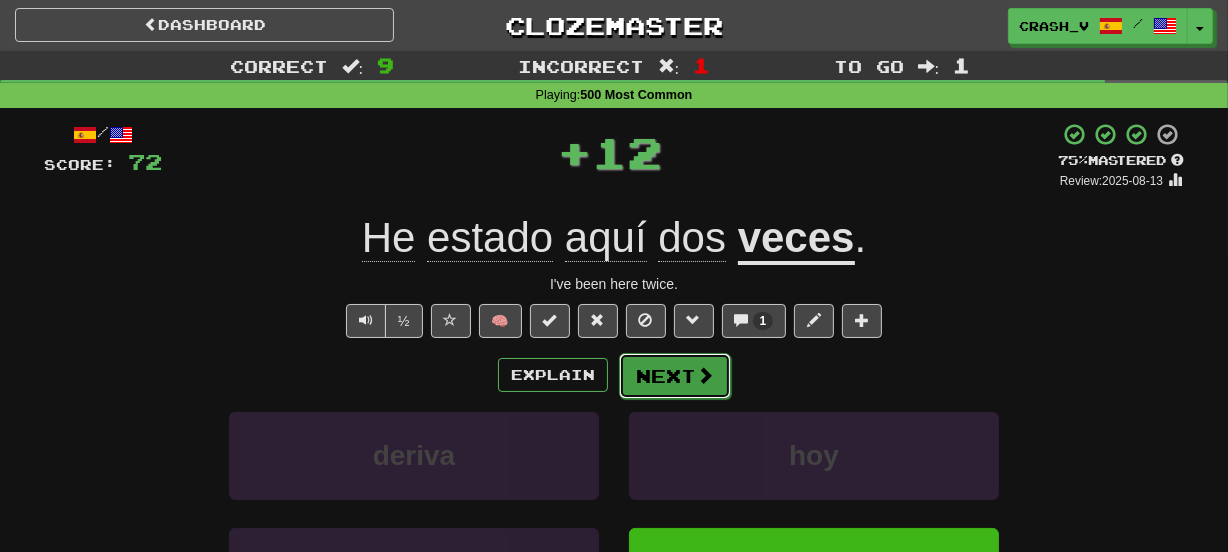 click on "Next" at bounding box center [675, 376] 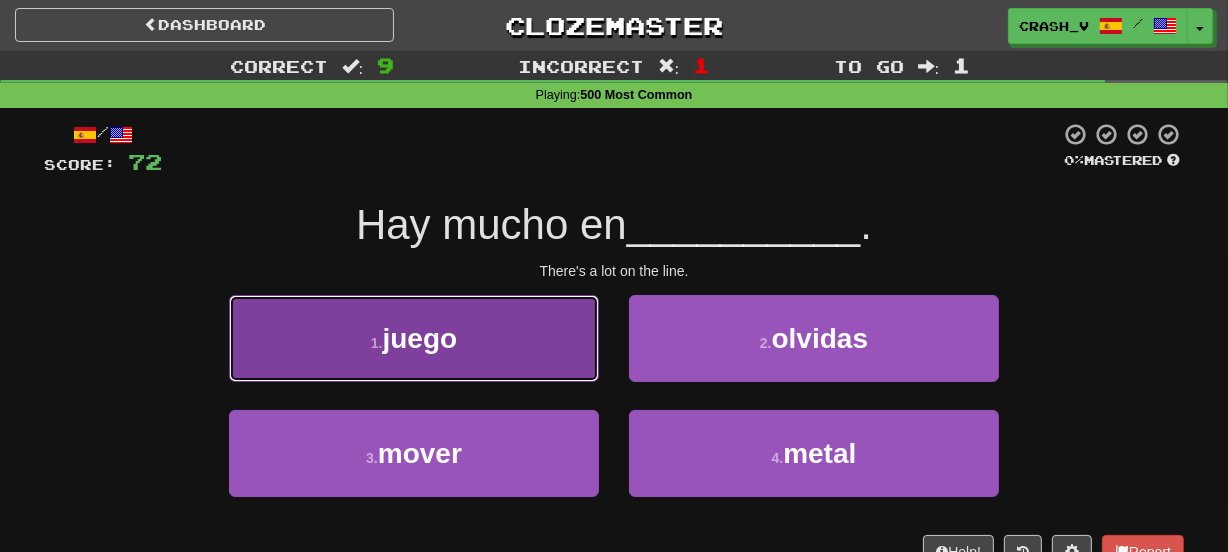 click on "1 .  juego" at bounding box center [414, 338] 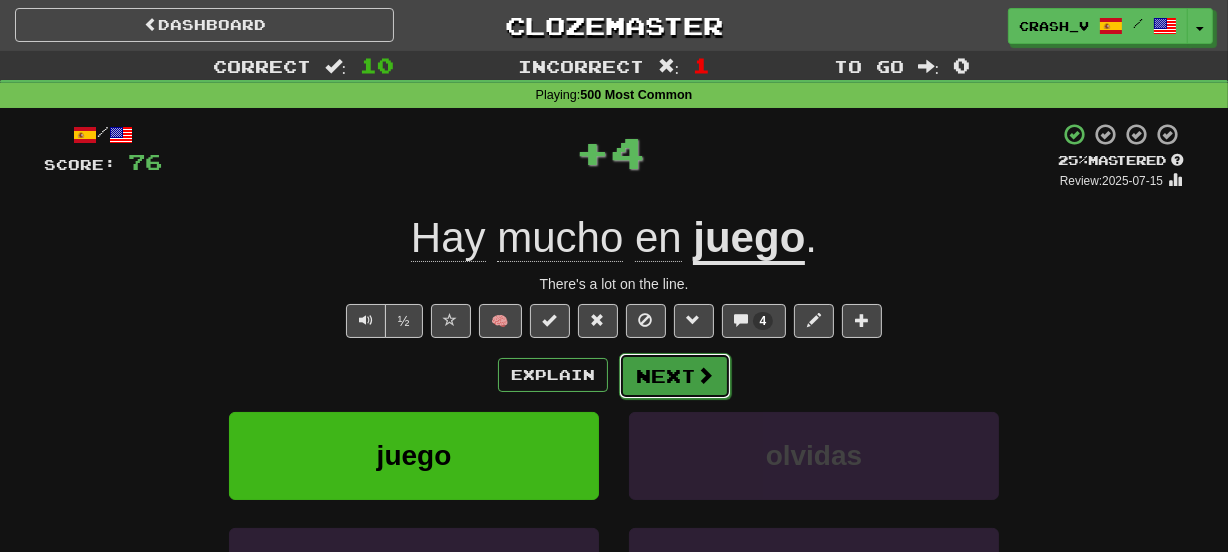 click on "Next" at bounding box center [675, 376] 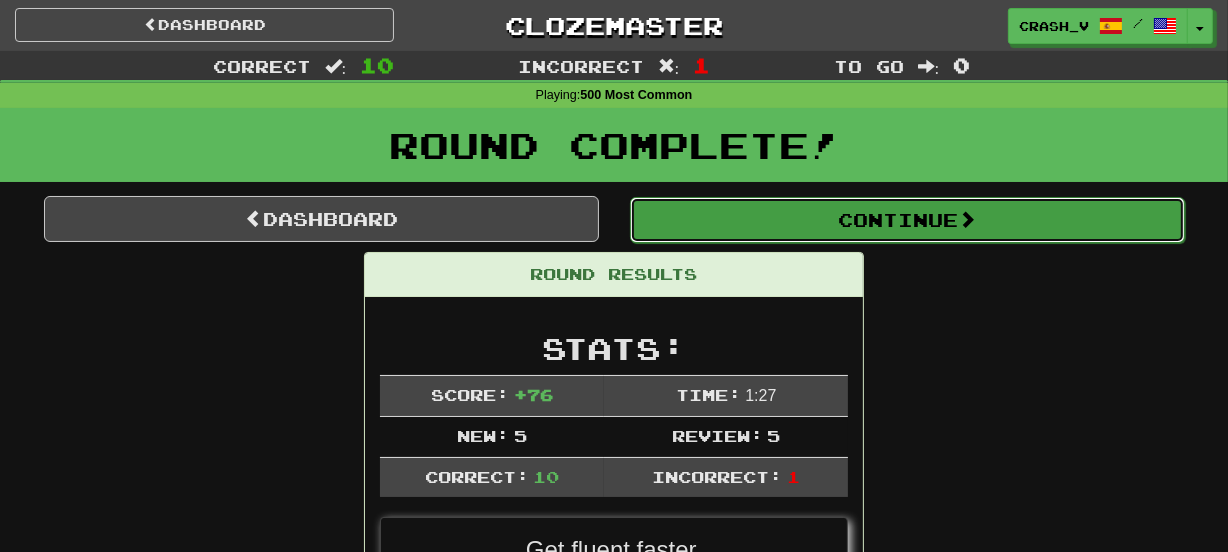 click on "Continue" at bounding box center [907, 220] 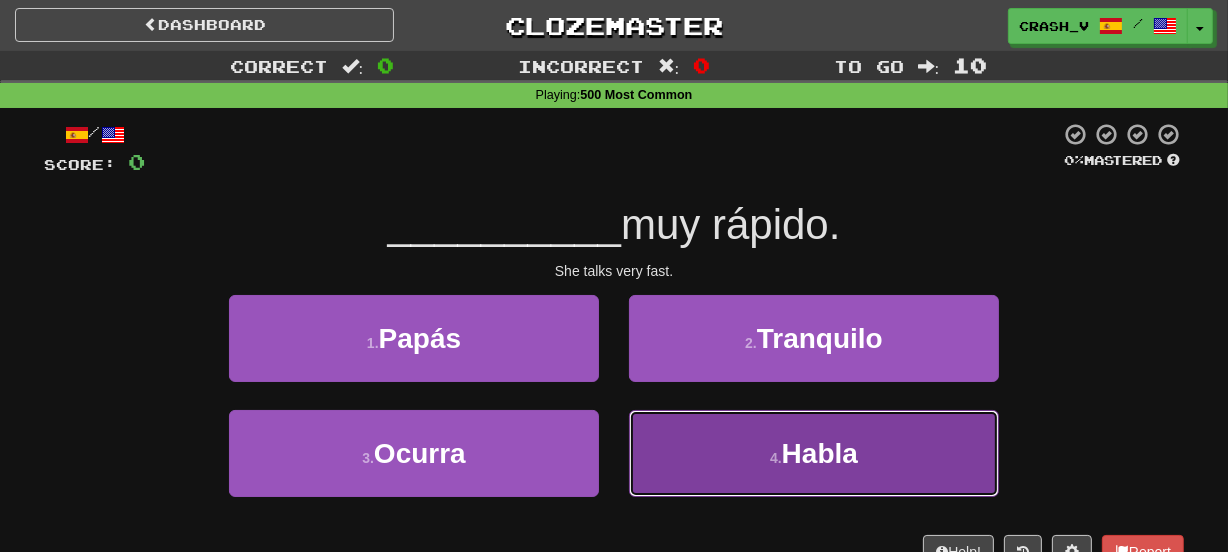 click on "4 .  Habla" at bounding box center [814, 453] 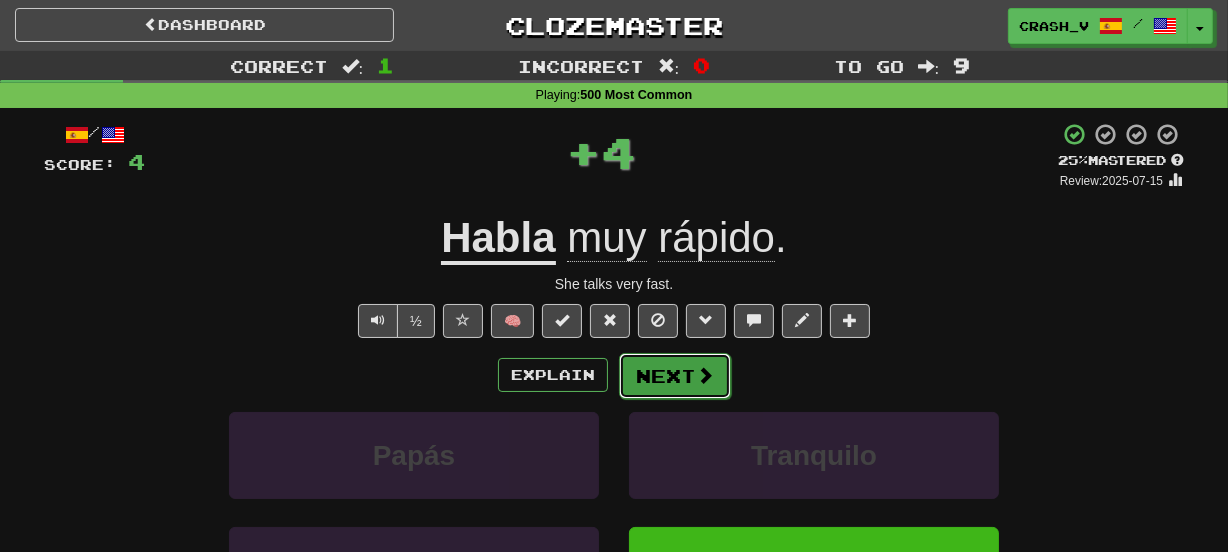 click on "Next" at bounding box center (675, 376) 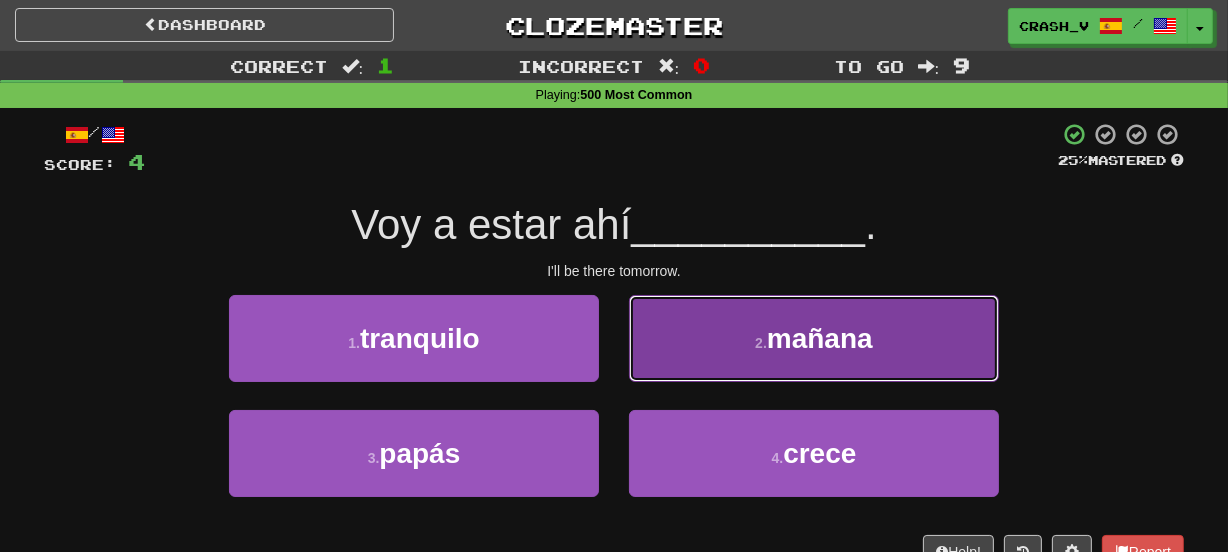 click on "2 .  mañana" at bounding box center (814, 338) 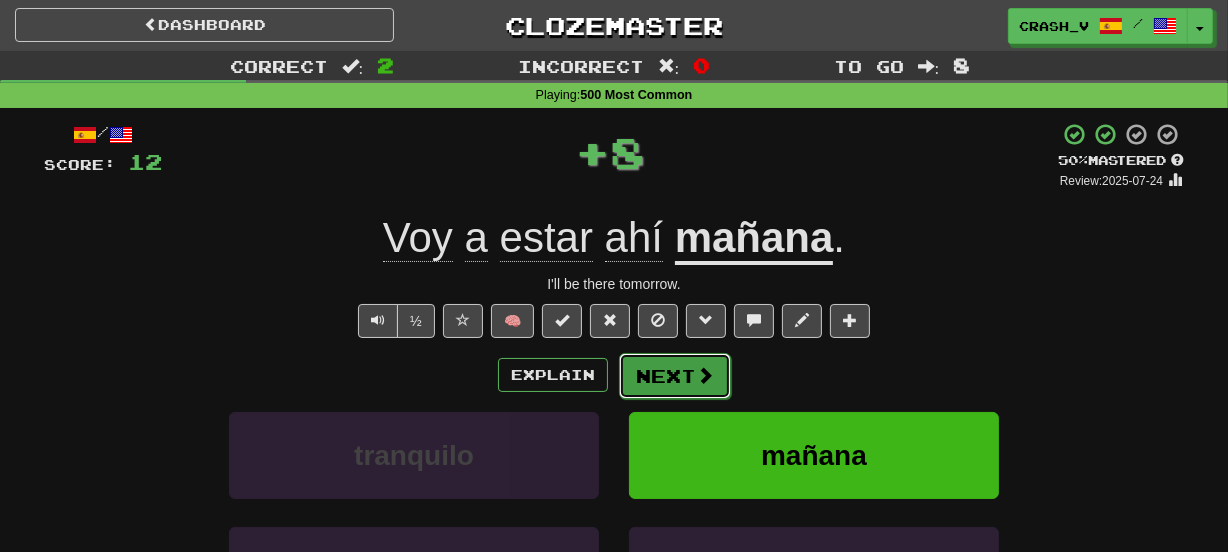click on "Next" at bounding box center [675, 376] 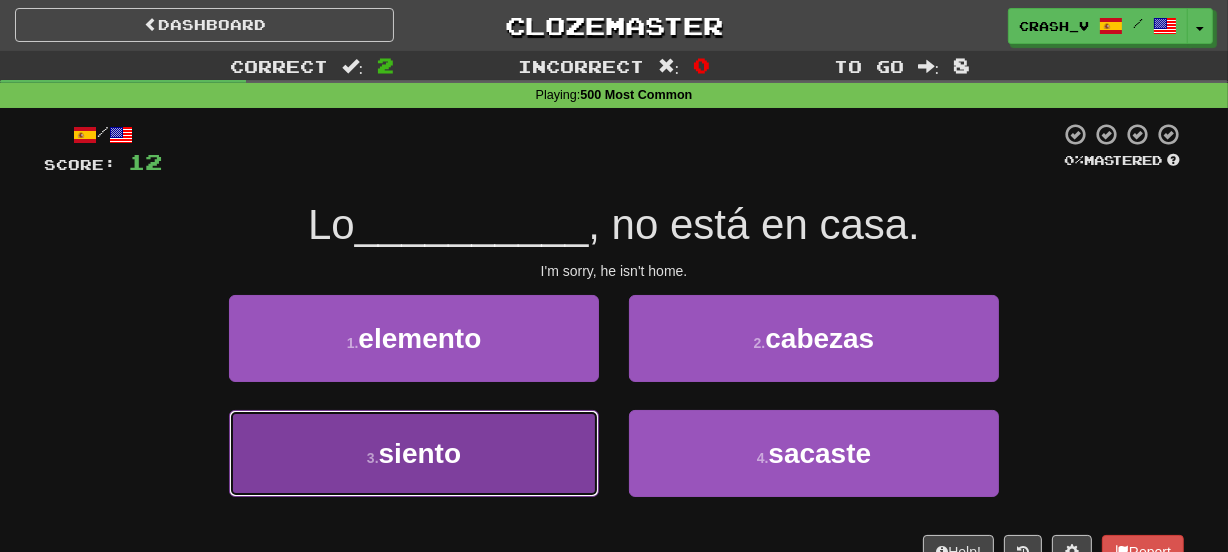 click on "3 .  siento" at bounding box center (414, 453) 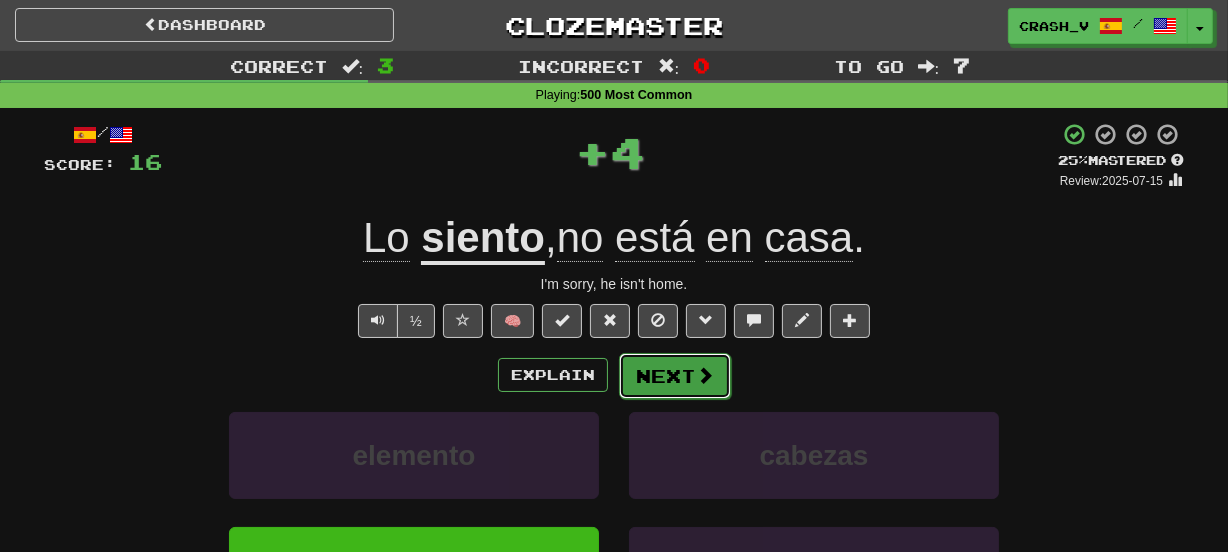 click on "Next" at bounding box center (675, 376) 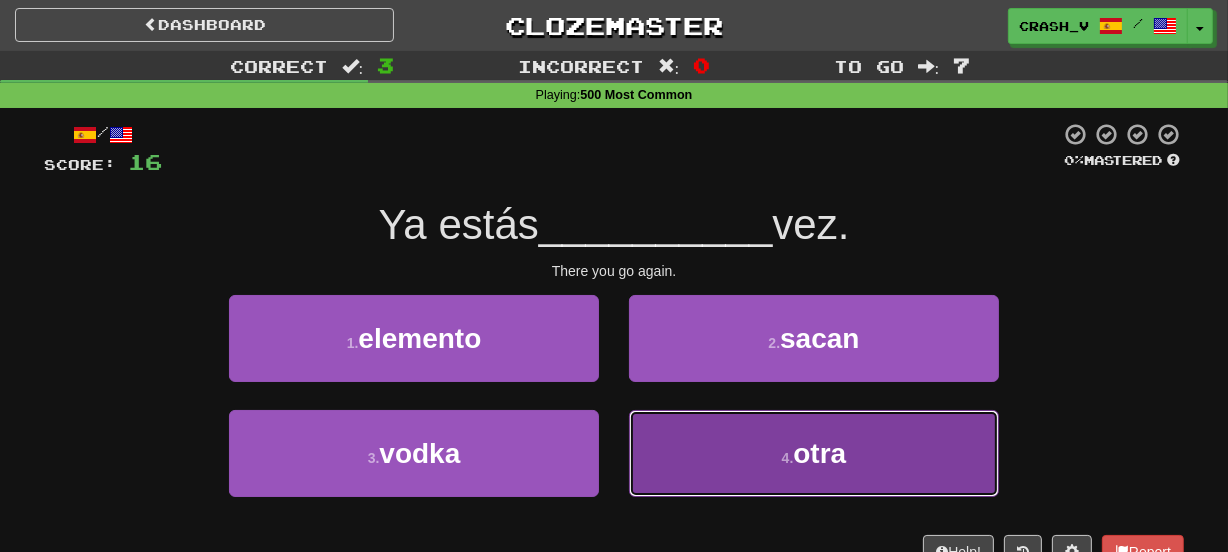 click on "4 .  otra" at bounding box center (814, 453) 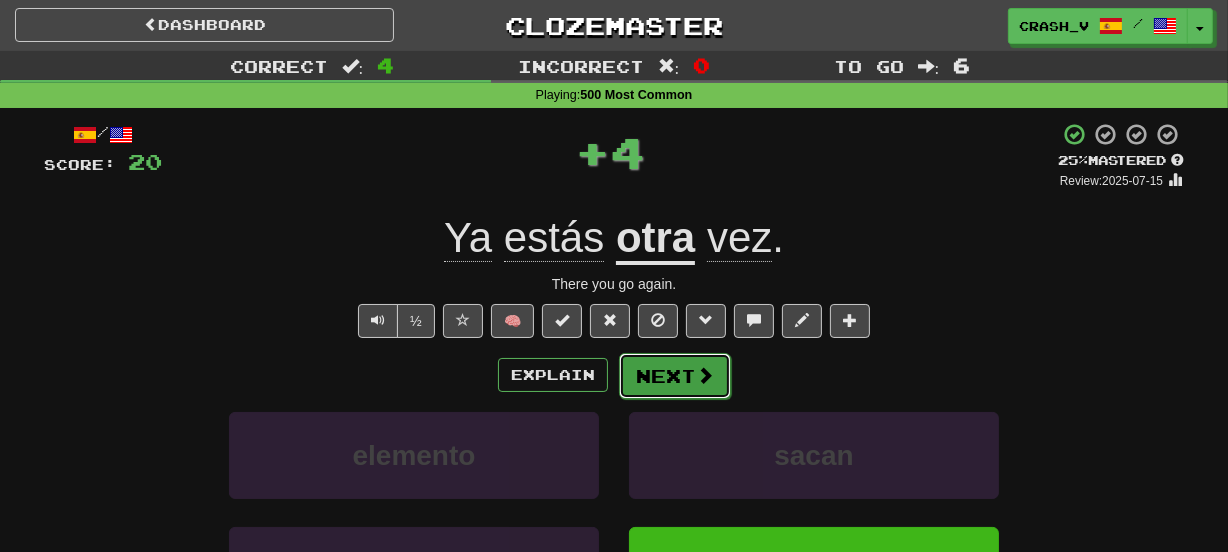 click on "Next" at bounding box center [675, 376] 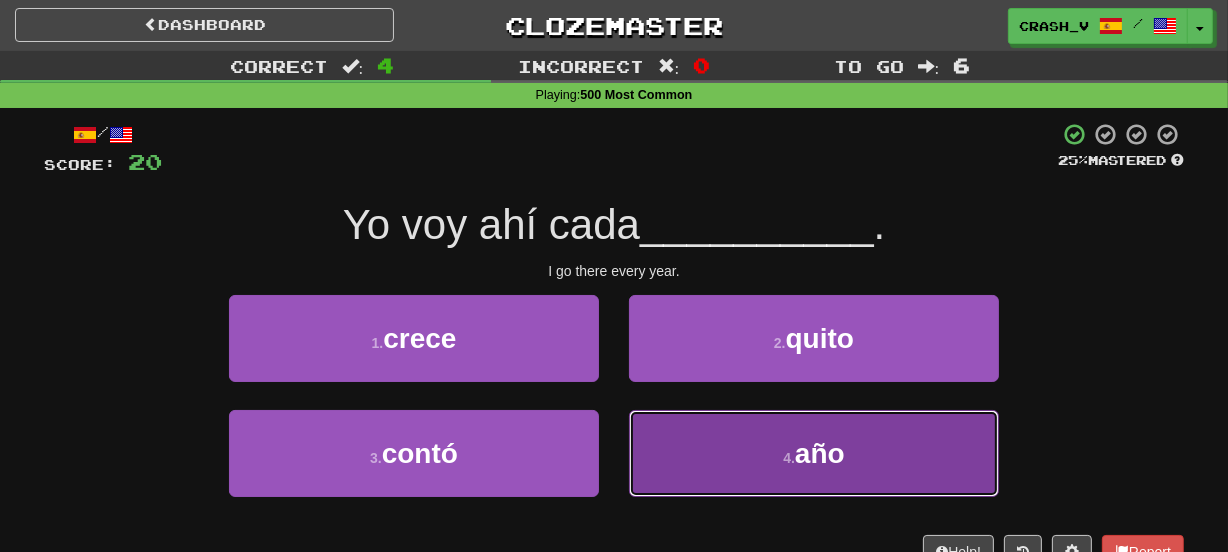 click on "4 .  año" at bounding box center [814, 453] 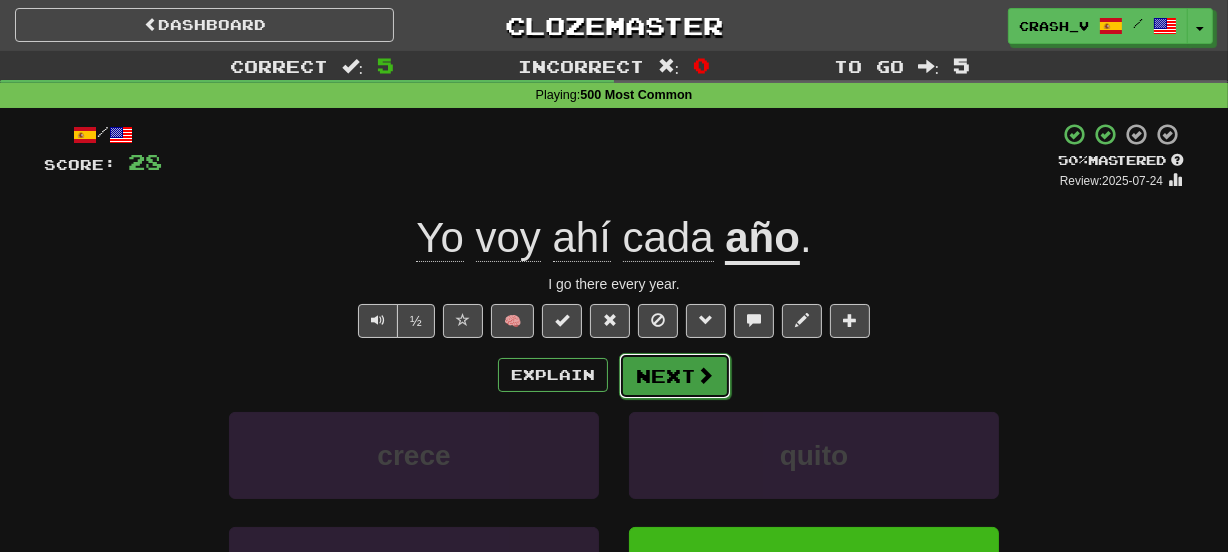 click on "Next" at bounding box center (675, 376) 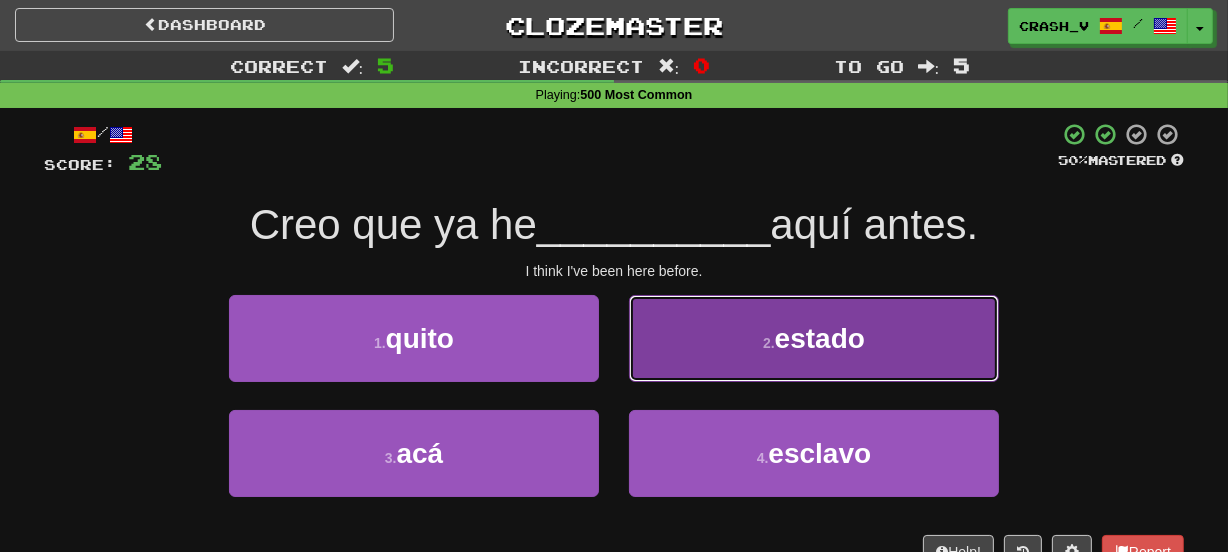 click on "2 .  estado" at bounding box center [814, 338] 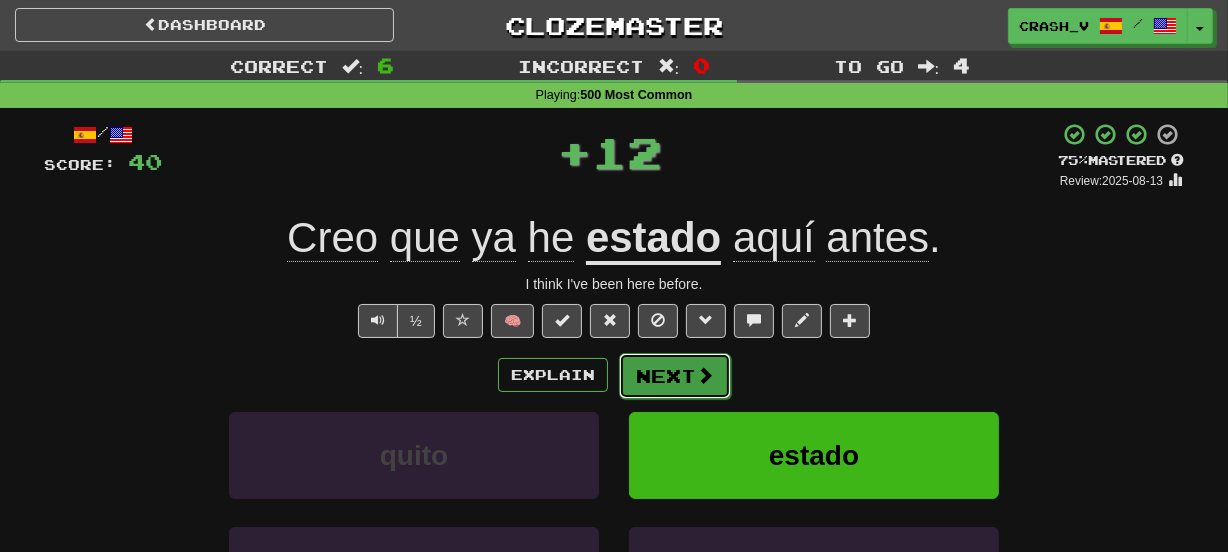 click on "Next" at bounding box center (675, 376) 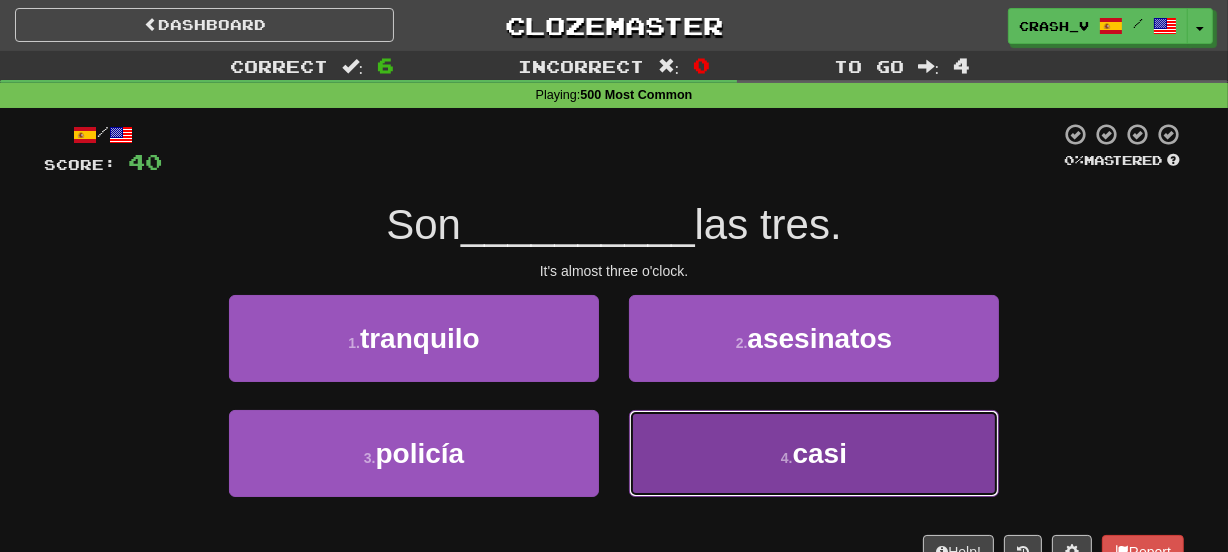click on "4 .  casi" at bounding box center (814, 453) 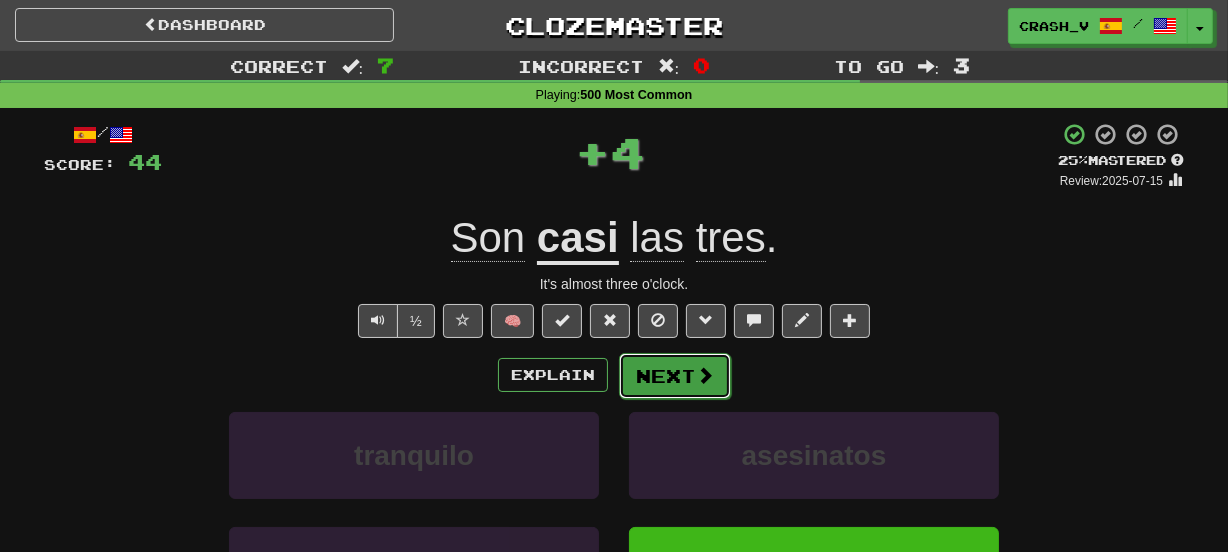 click on "Next" at bounding box center (675, 376) 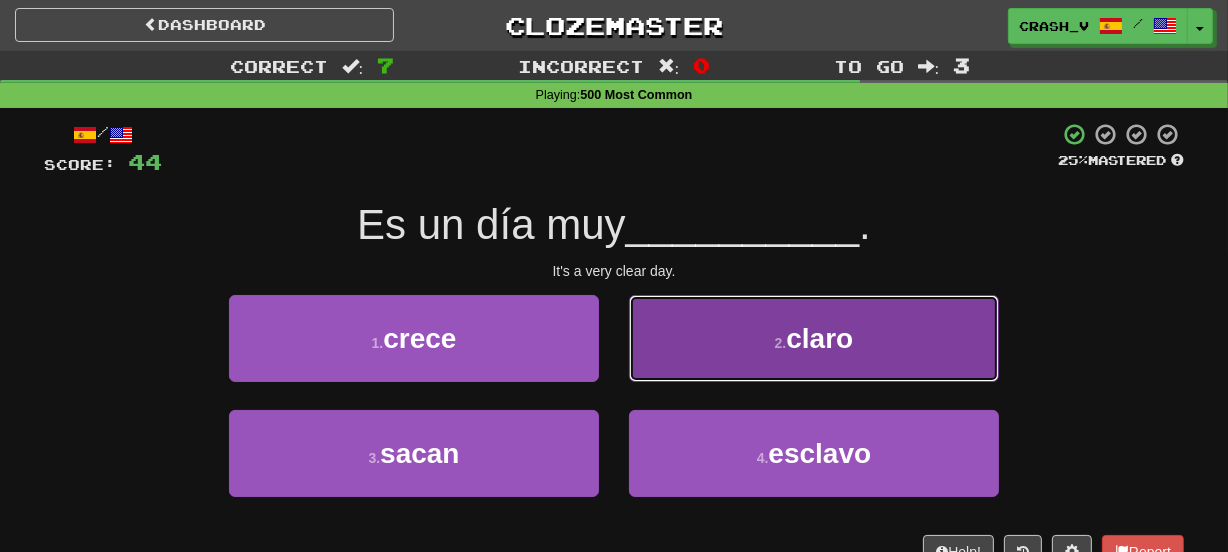 click on "2 .  claro" at bounding box center (814, 338) 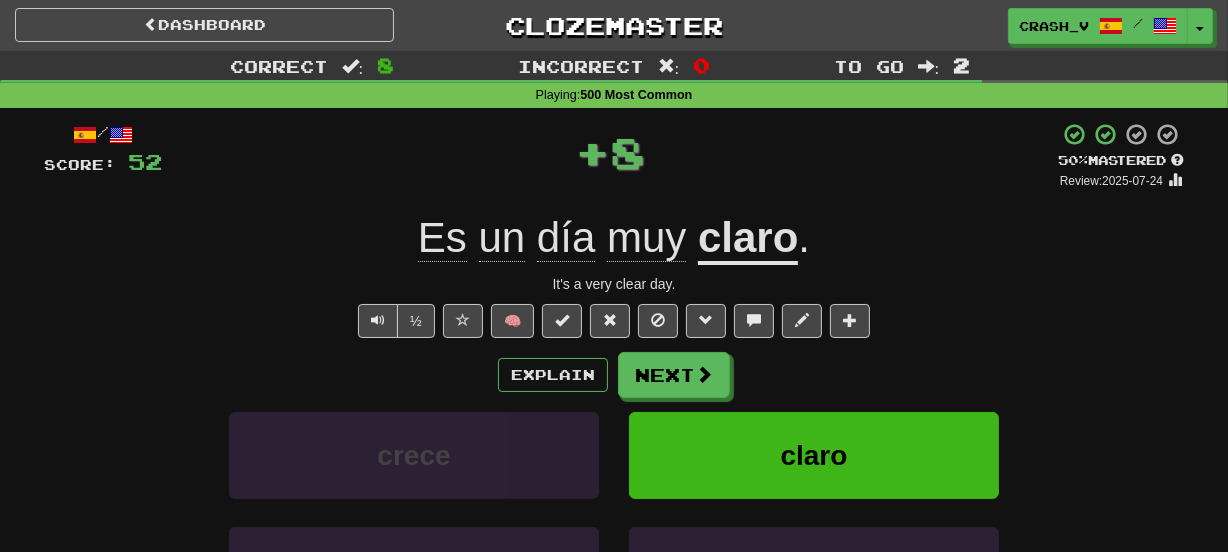 click on "/  Score:   52 + 8 50 %  Mastered Review:  2025-07-24 Es   un   día   muy   claro . It's a very clear day. ½ 🧠 Explain Next crece claro sacan esclavo Learn more: crece claro sacan esclavo  Help!  Report Sentence Source" at bounding box center [614, 435] 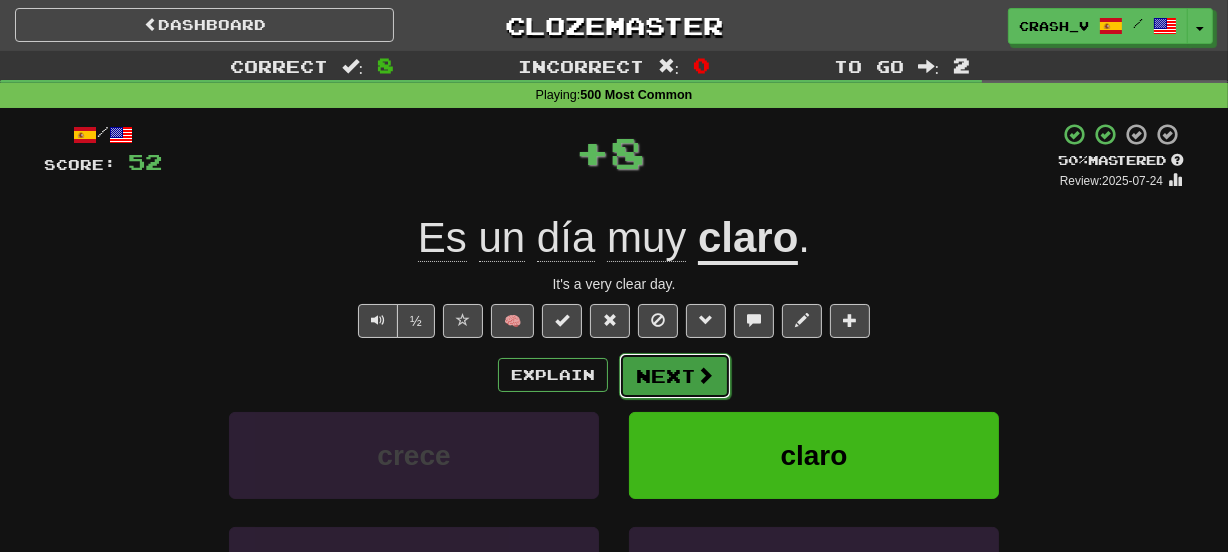 click on "Next" at bounding box center [675, 376] 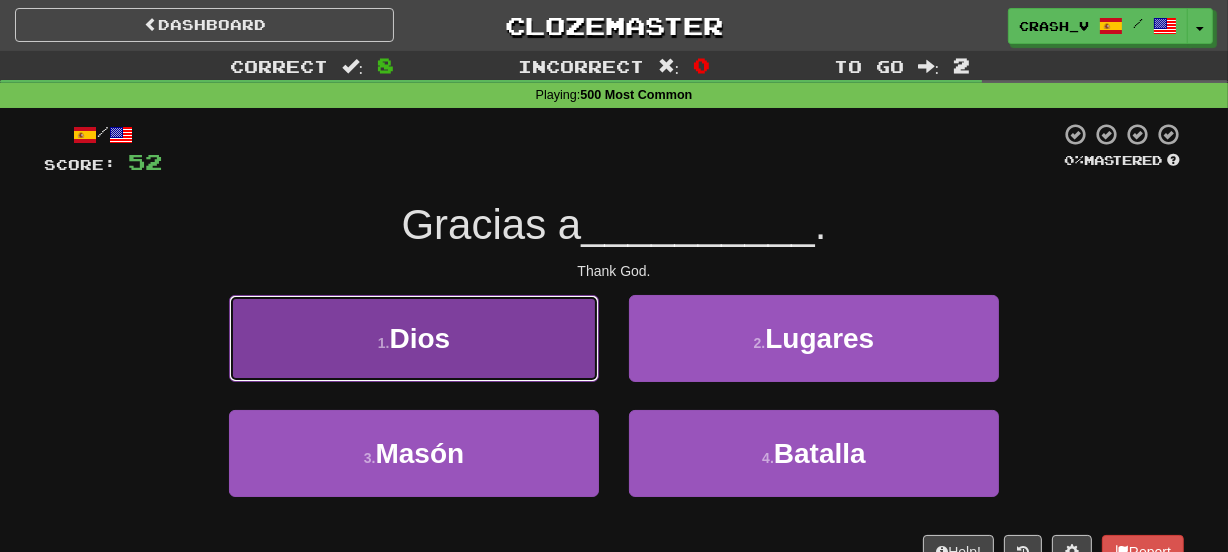 click on "1 .  Dios" at bounding box center (414, 338) 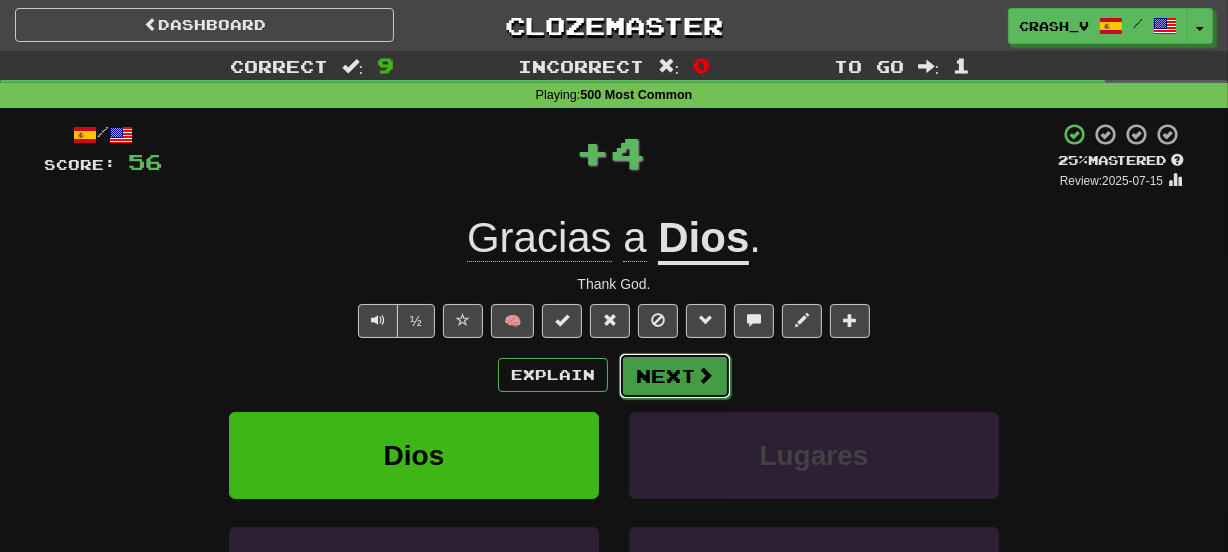 click on "Next" at bounding box center [675, 376] 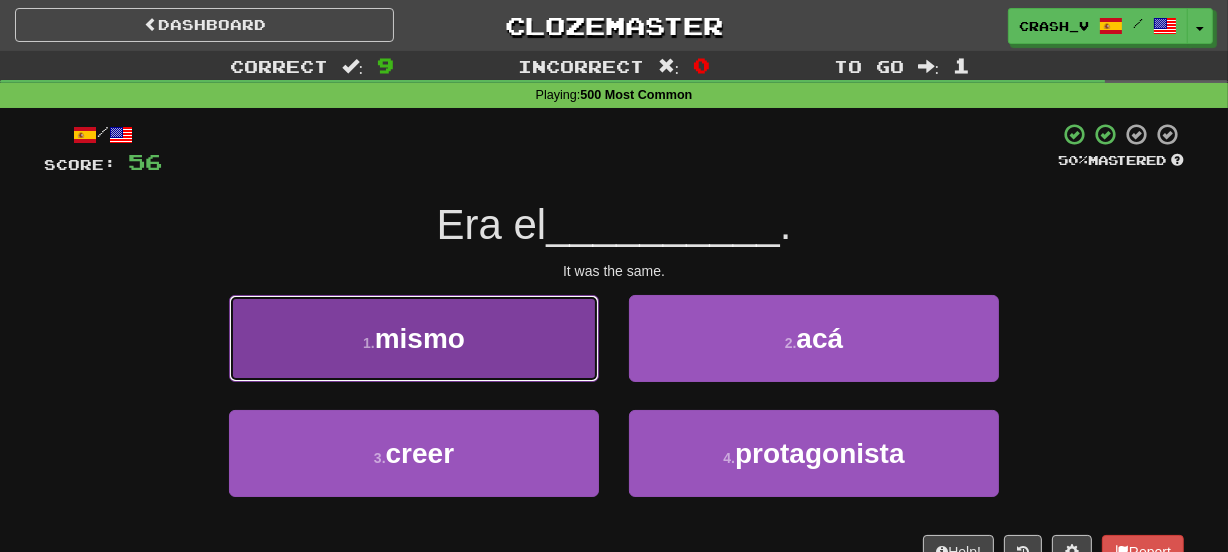click on "1 .  mismo" at bounding box center [414, 338] 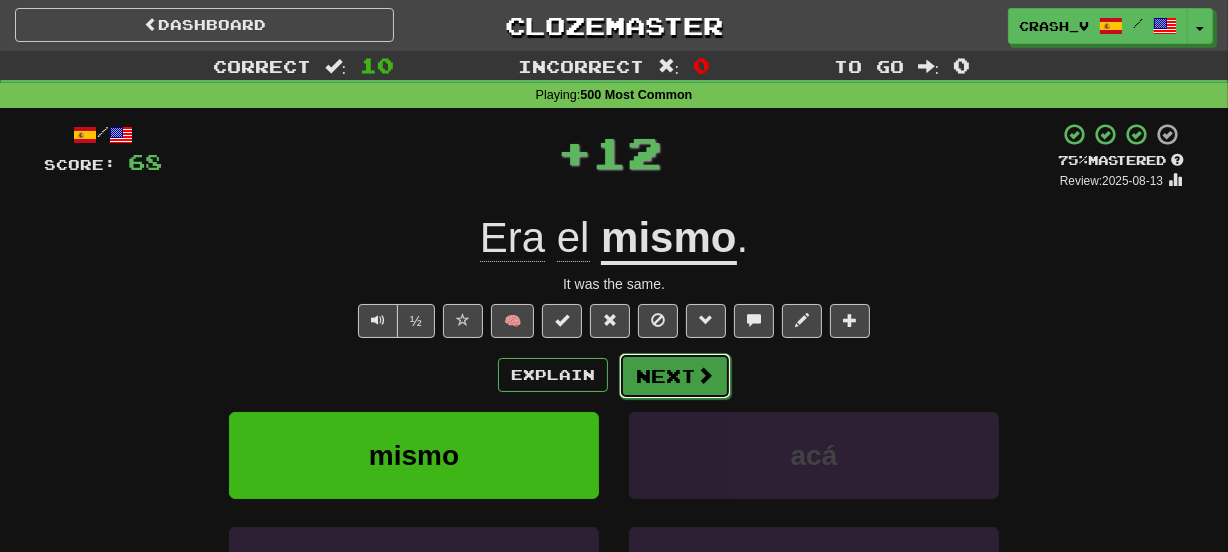 click on "Next" at bounding box center (675, 376) 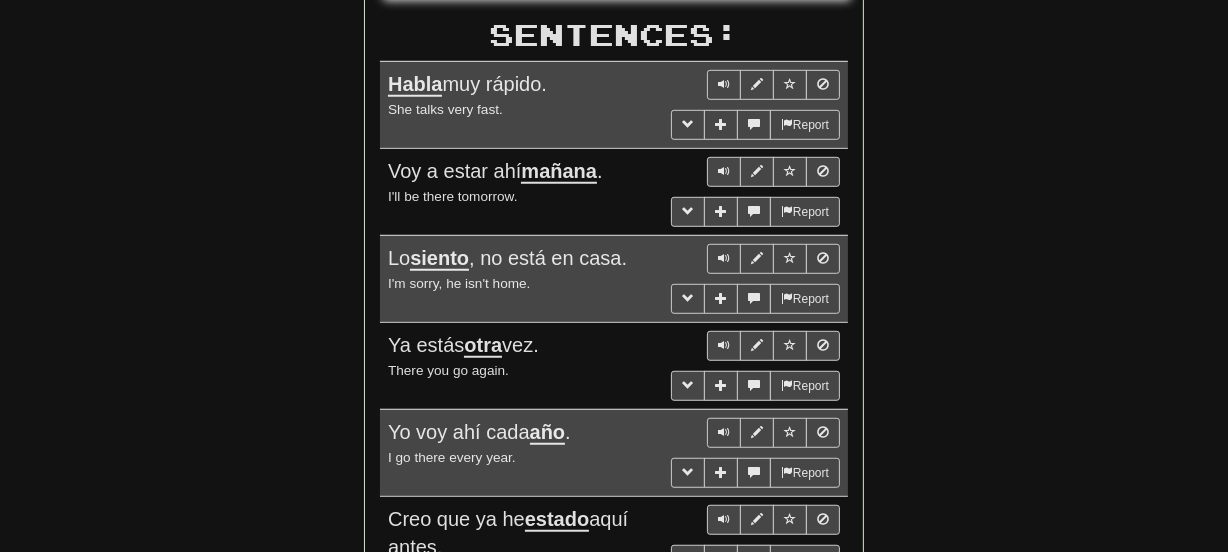 scroll, scrollTop: 1143, scrollLeft: 0, axis: vertical 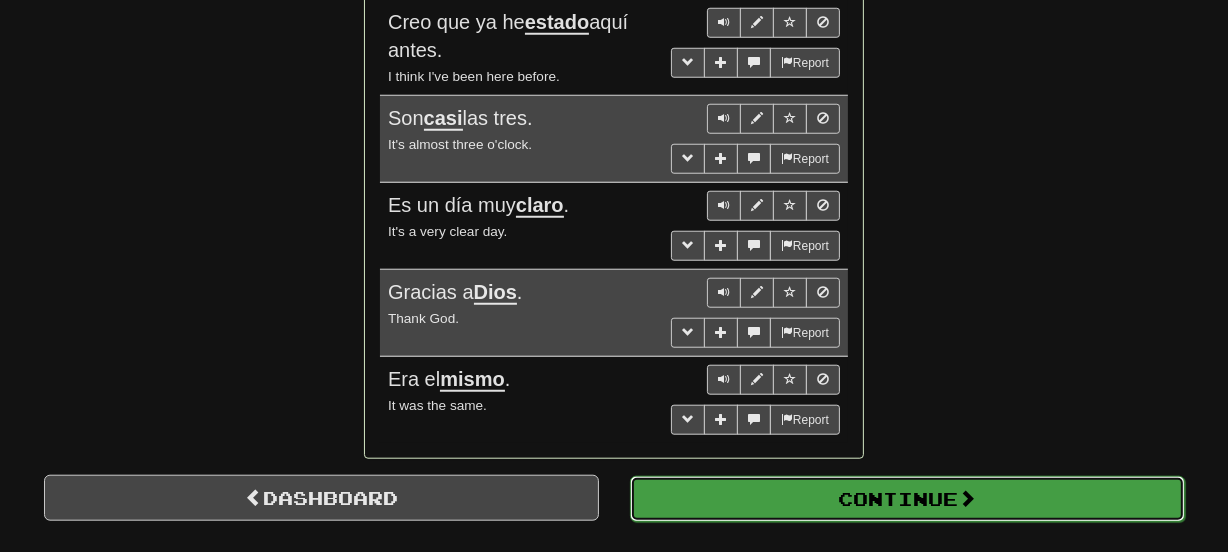 click on "Continue" at bounding box center (907, 499) 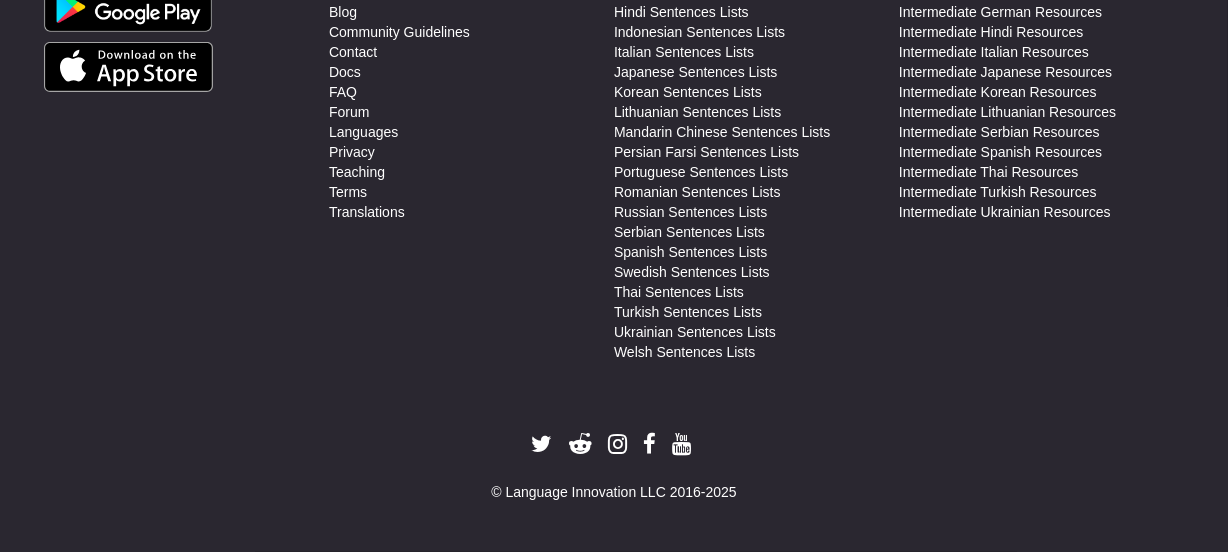 scroll, scrollTop: 710, scrollLeft: 0, axis: vertical 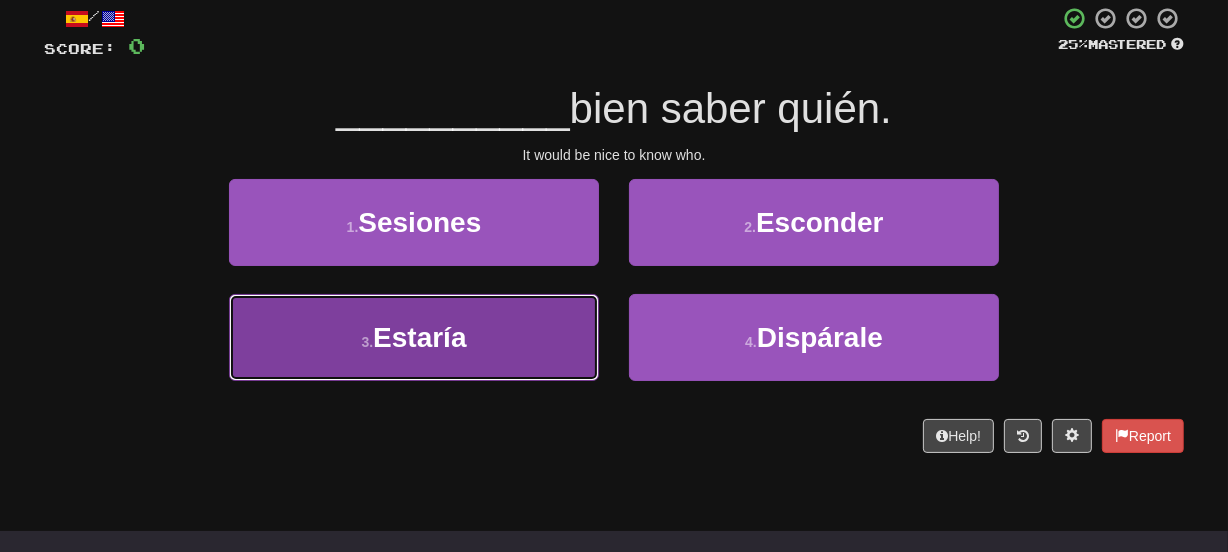 click on "3 .  Estaría" at bounding box center (414, 337) 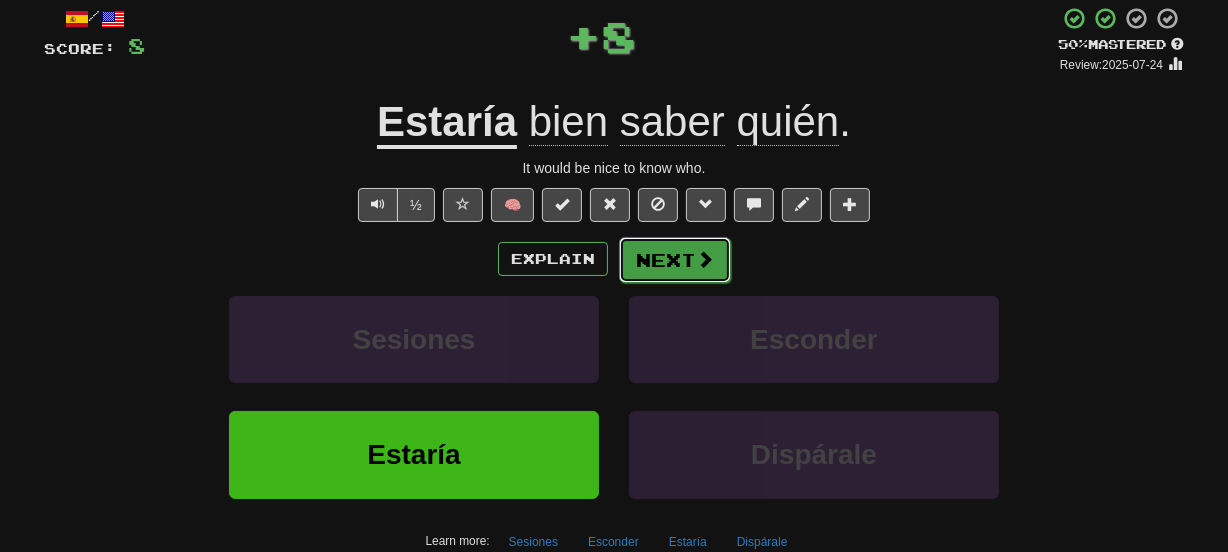 click at bounding box center (705, 259) 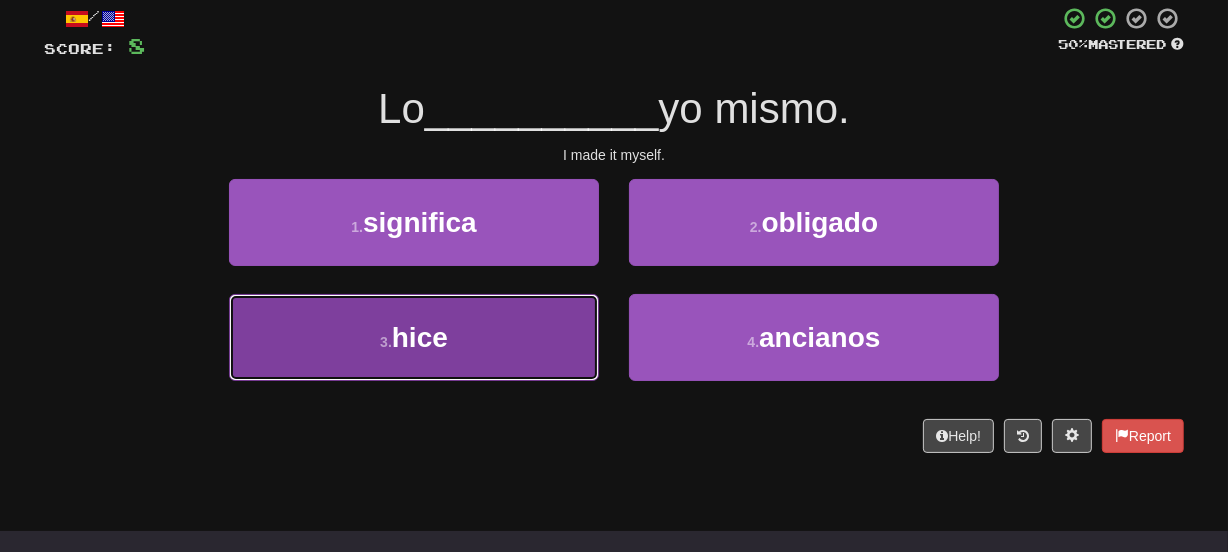 click on "3 .  hice" at bounding box center (414, 337) 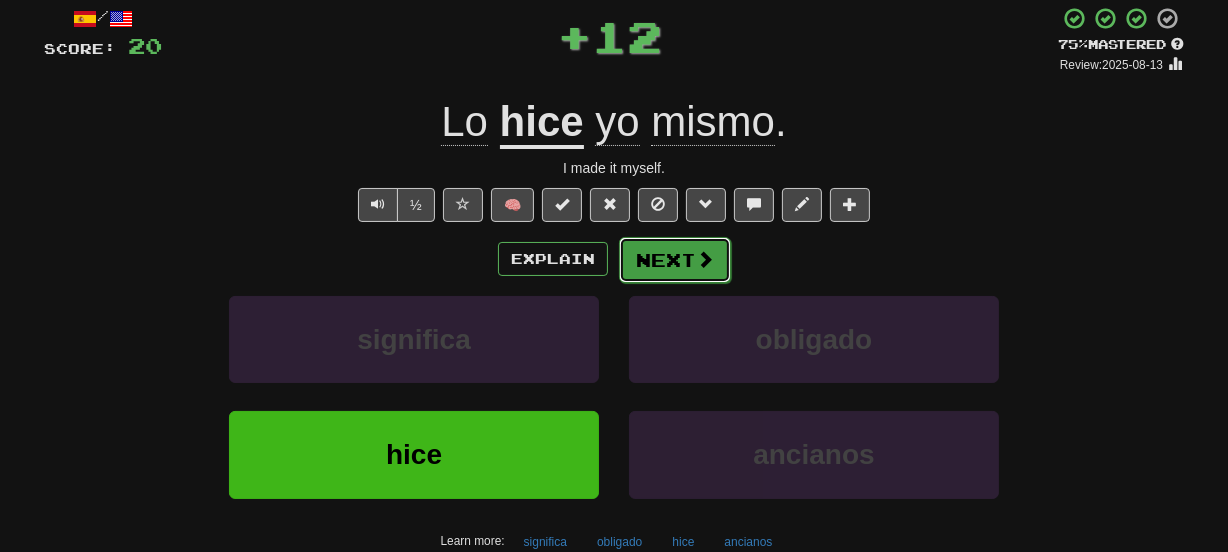 click on "Next" at bounding box center [675, 260] 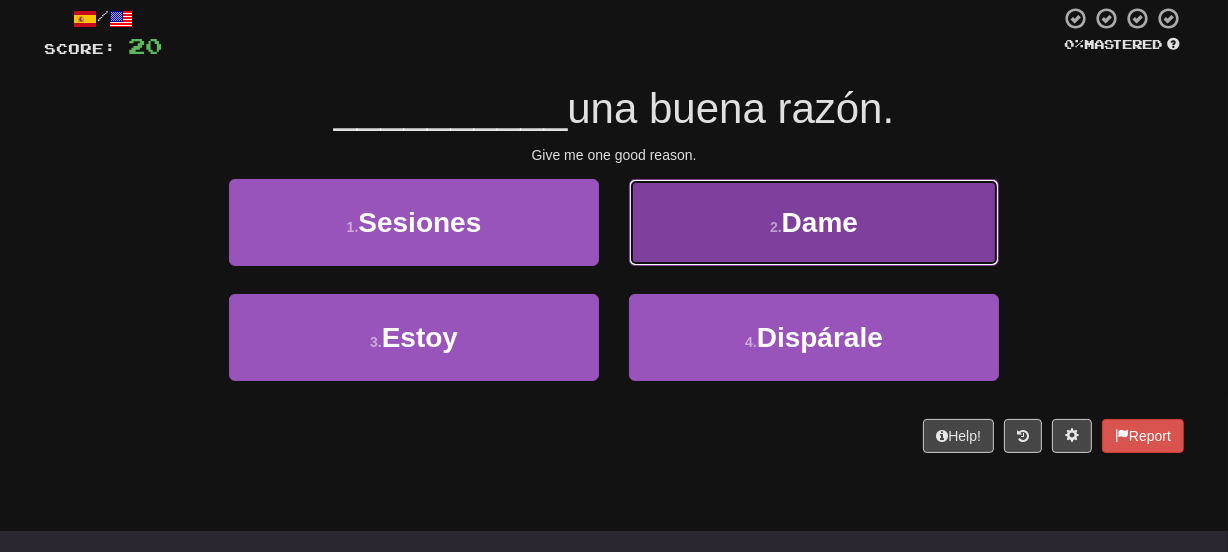 click on "2 .  Dame" at bounding box center [814, 222] 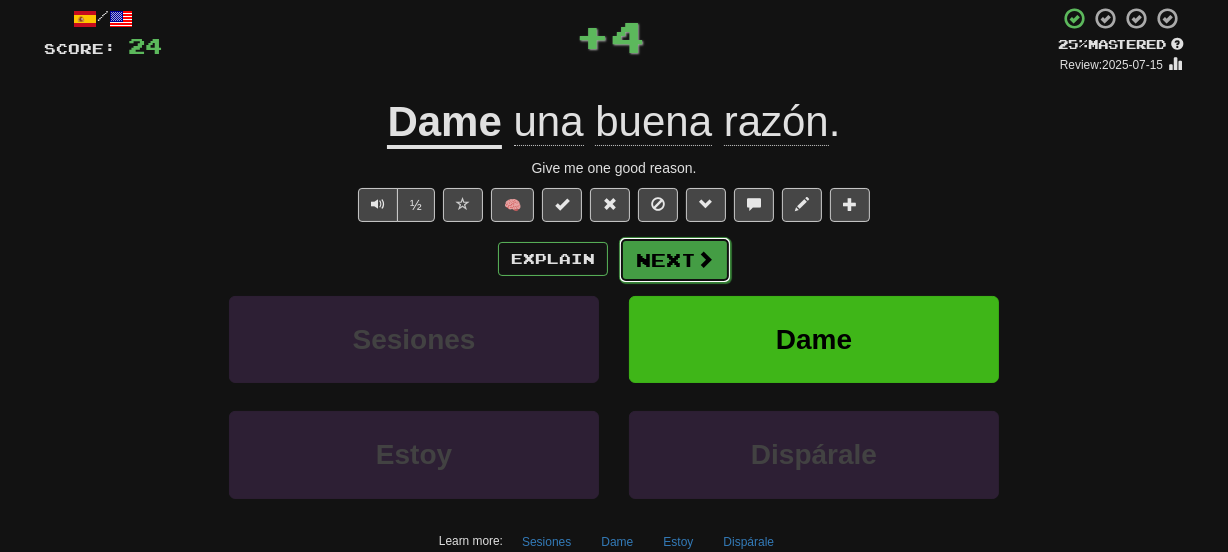 click on "Next" at bounding box center [675, 260] 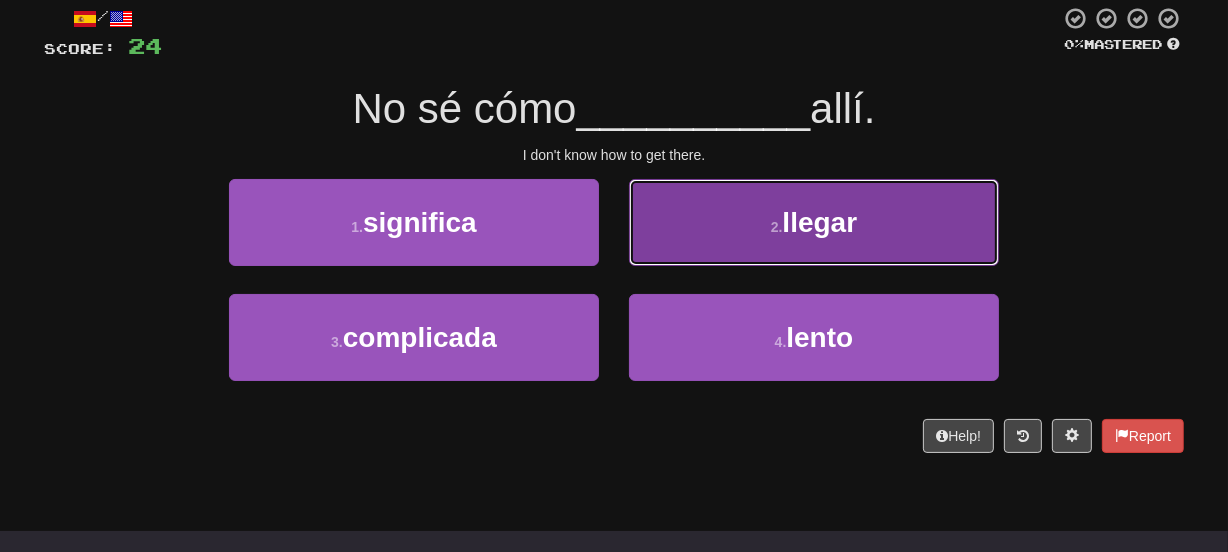 click on "2 .  llegar" at bounding box center [814, 222] 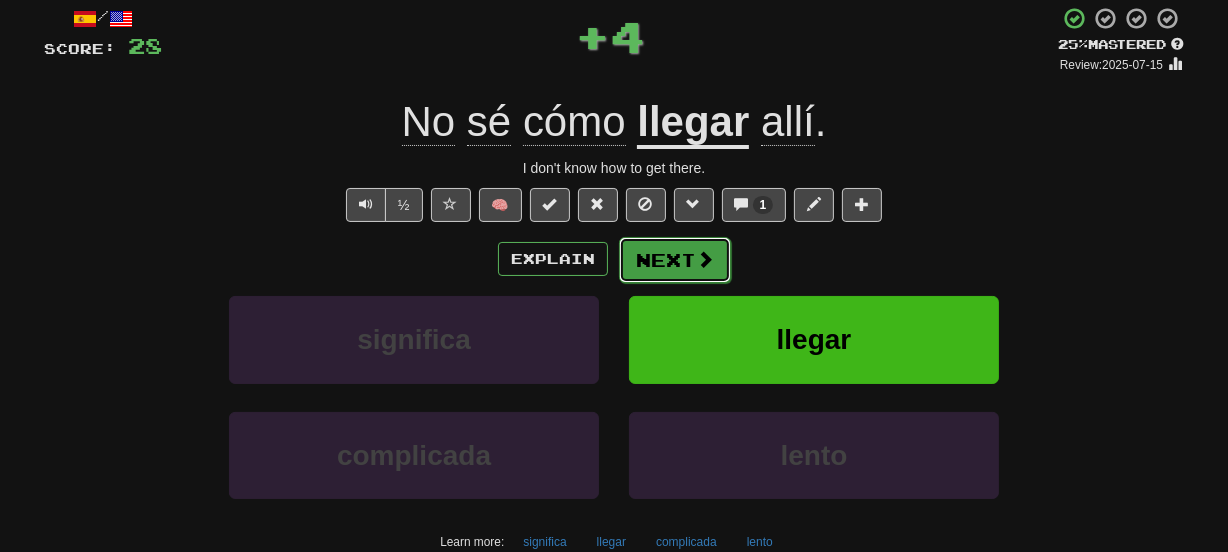 click on "Next" at bounding box center (675, 260) 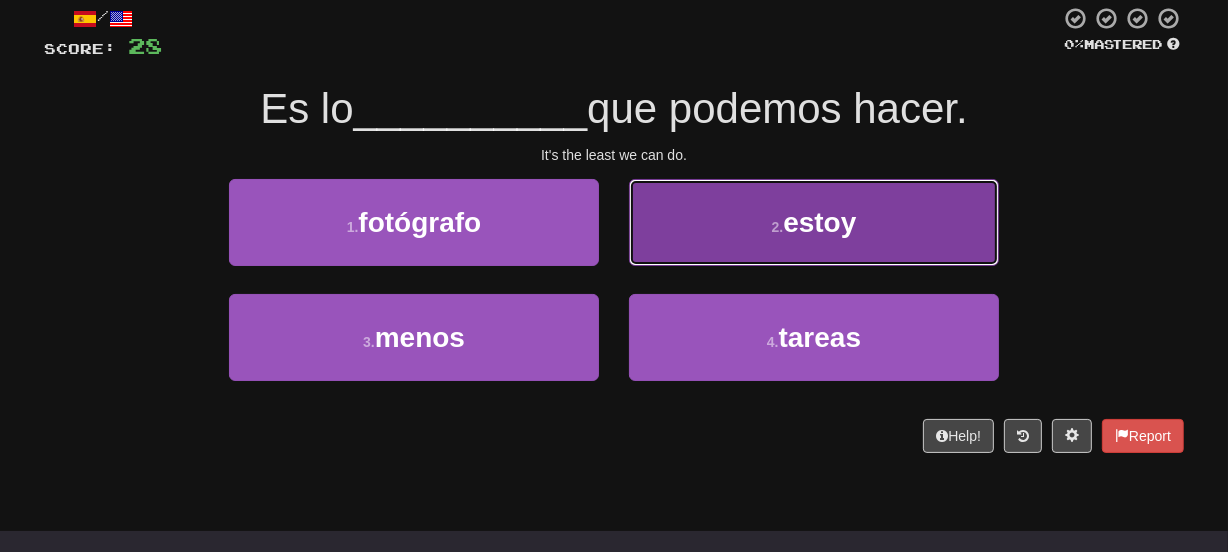 click on "2 .  estoy" at bounding box center (814, 222) 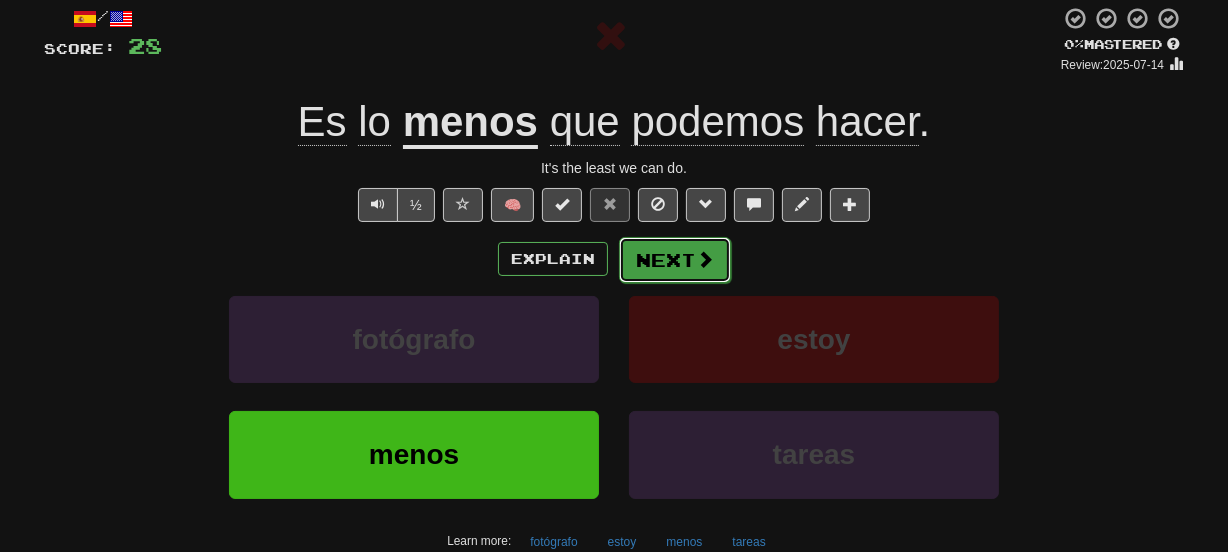 click on "Next" at bounding box center [675, 260] 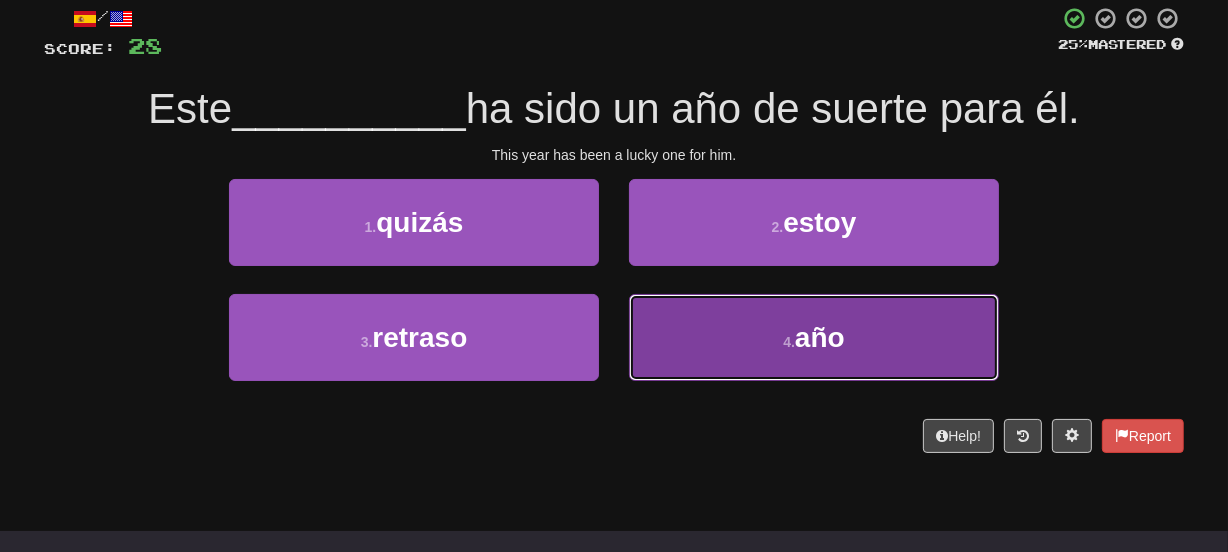 click on "4 .  año" at bounding box center (814, 337) 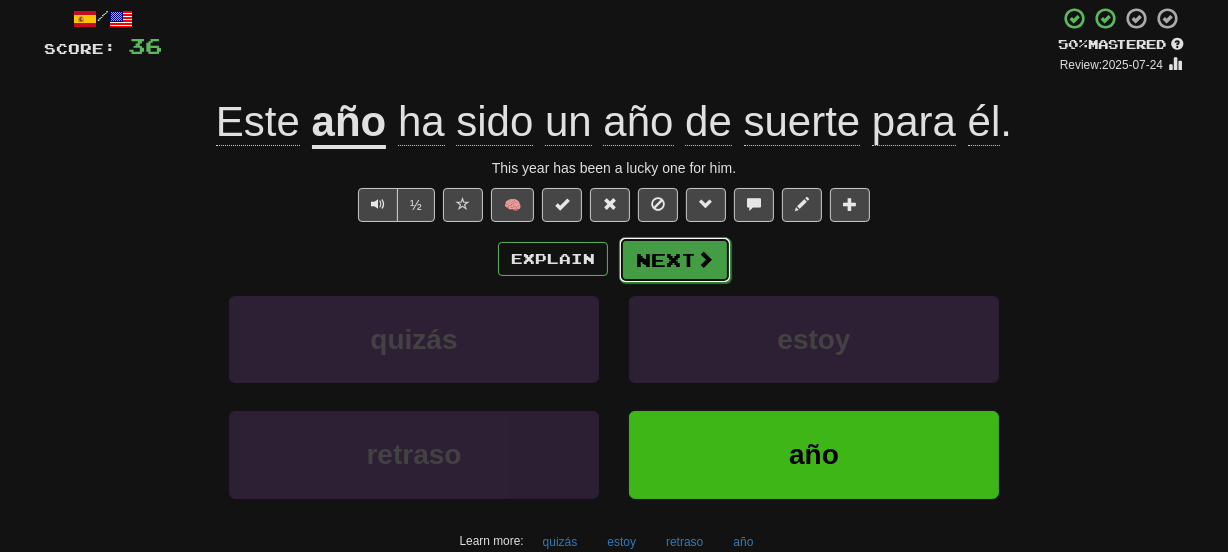 click on "Next" at bounding box center [675, 260] 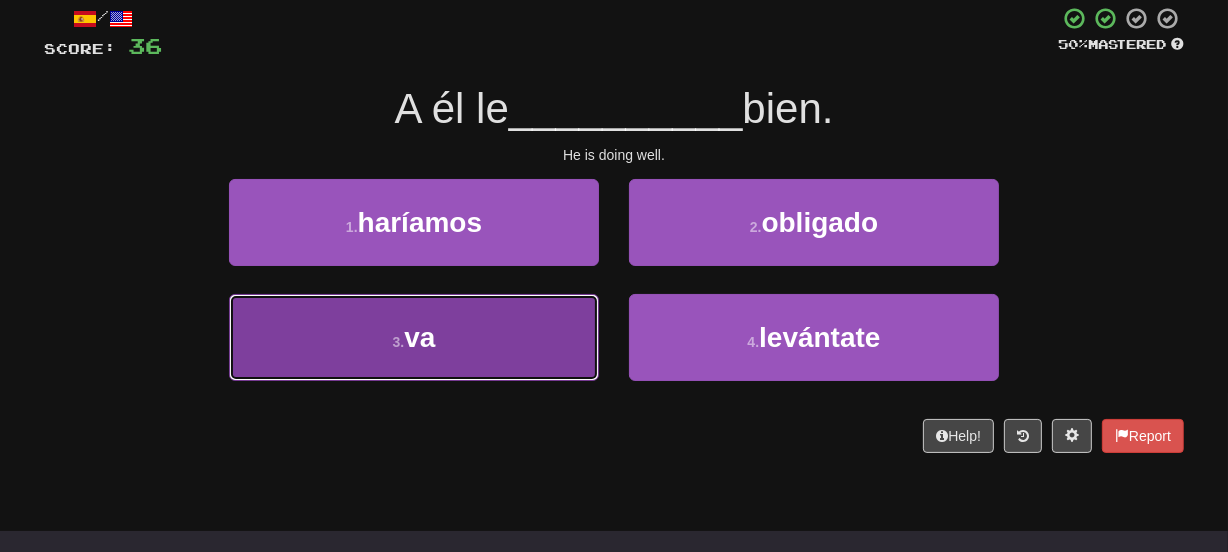 click on "3 .  va" at bounding box center [414, 337] 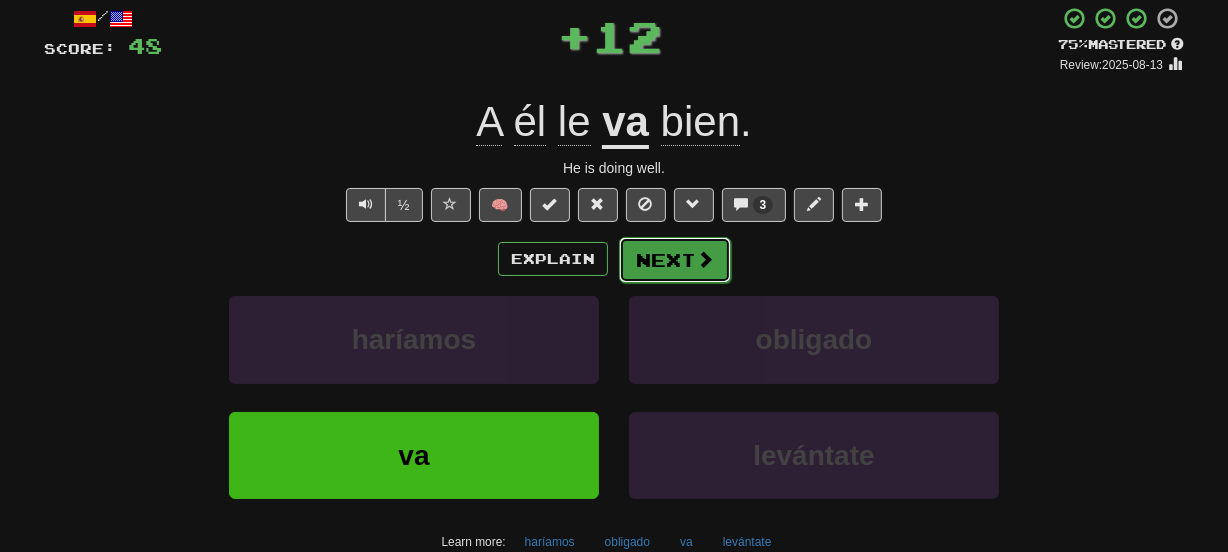click on "Next" at bounding box center [675, 260] 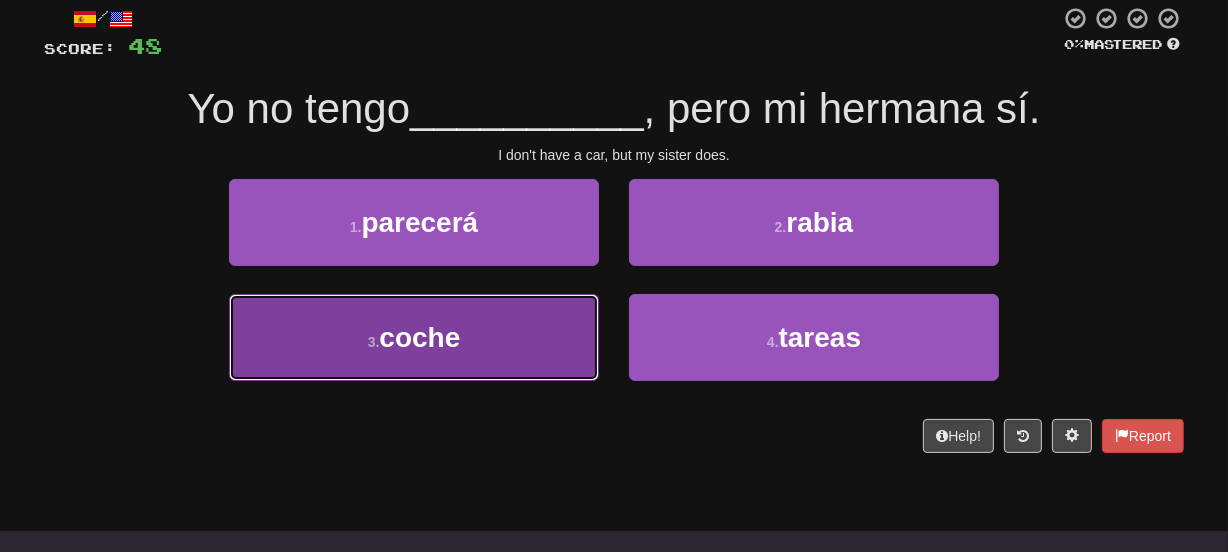 click on "3 .  coche" at bounding box center (414, 337) 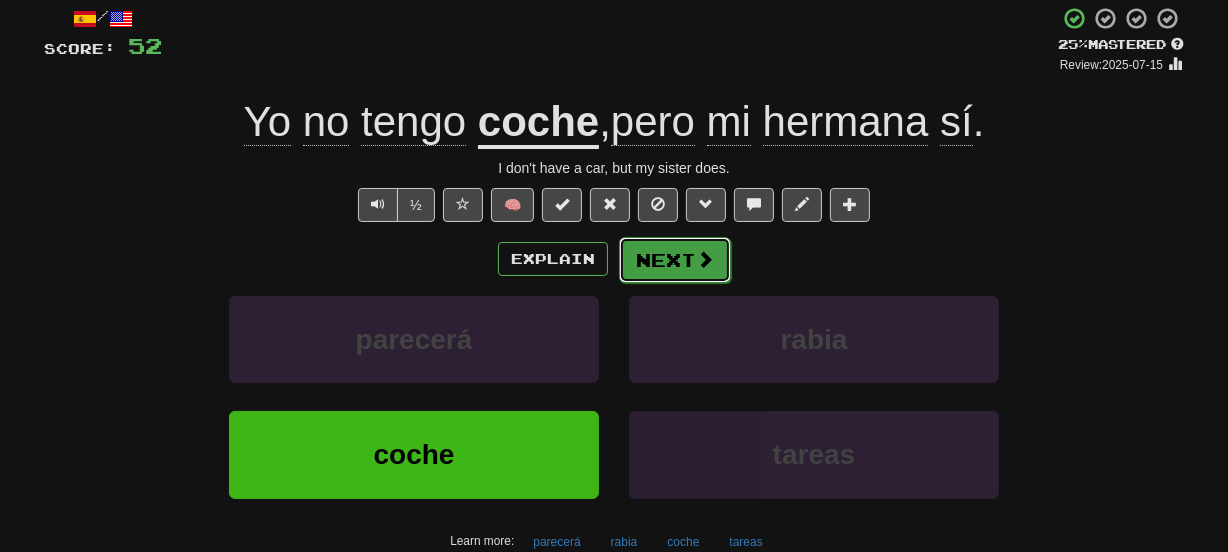 click on "Next" at bounding box center [675, 260] 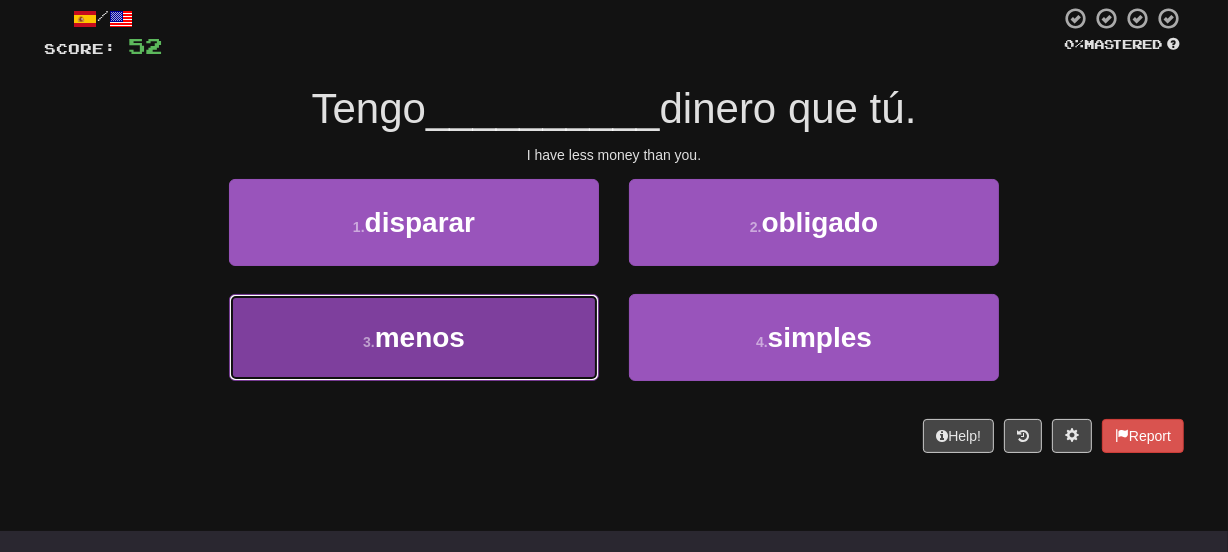 click on "3 .  menos" at bounding box center (414, 337) 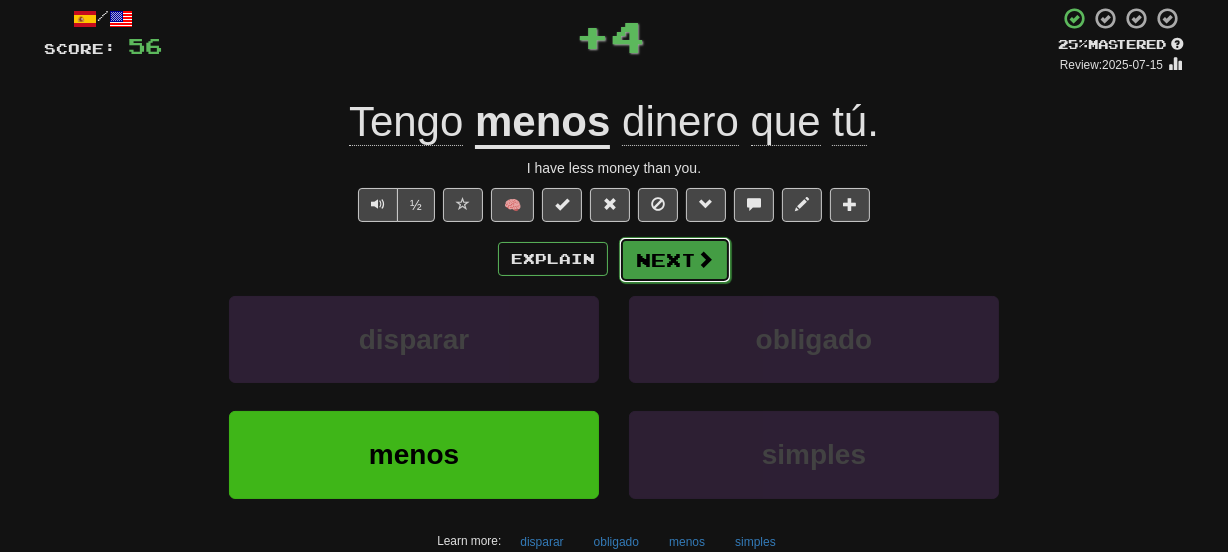 click on "Next" at bounding box center (675, 260) 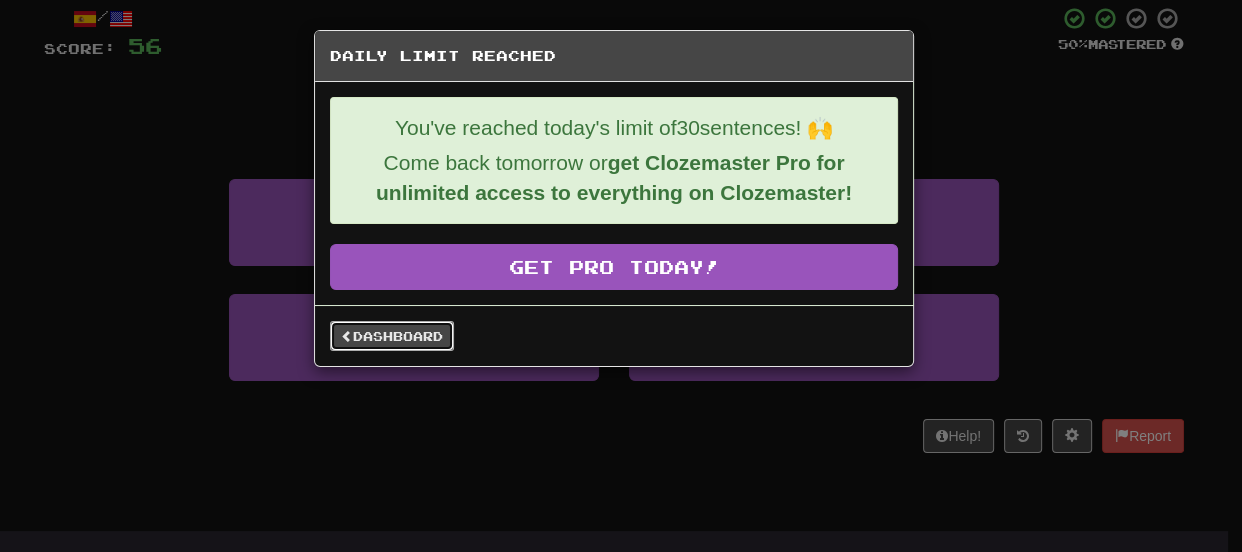 click on "Dashboard" at bounding box center [392, 336] 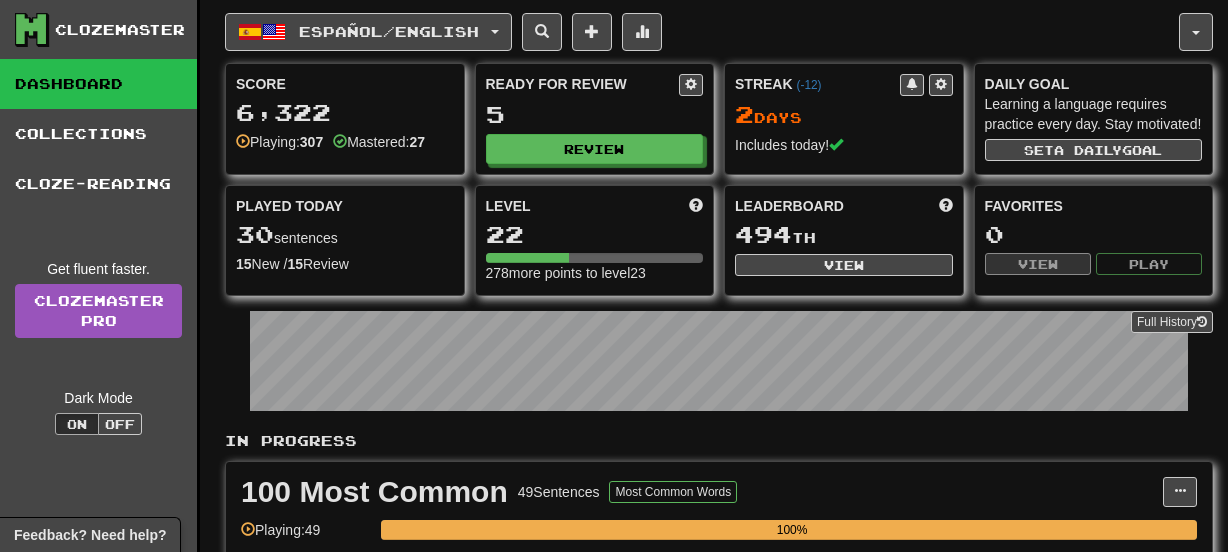 scroll, scrollTop: 0, scrollLeft: 0, axis: both 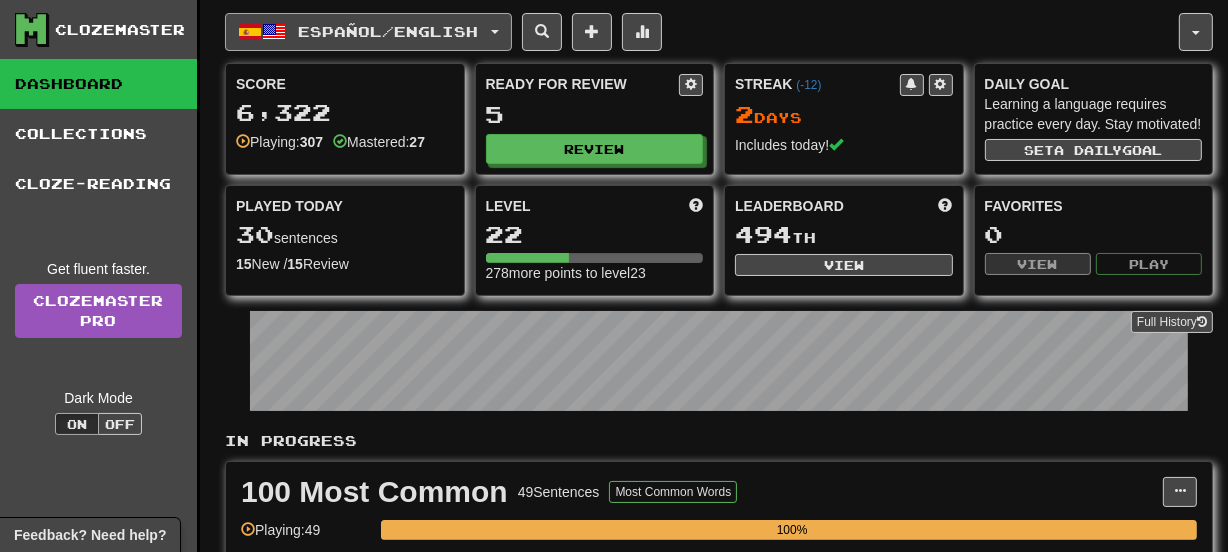 click on "Español  /  English" at bounding box center [389, 31] 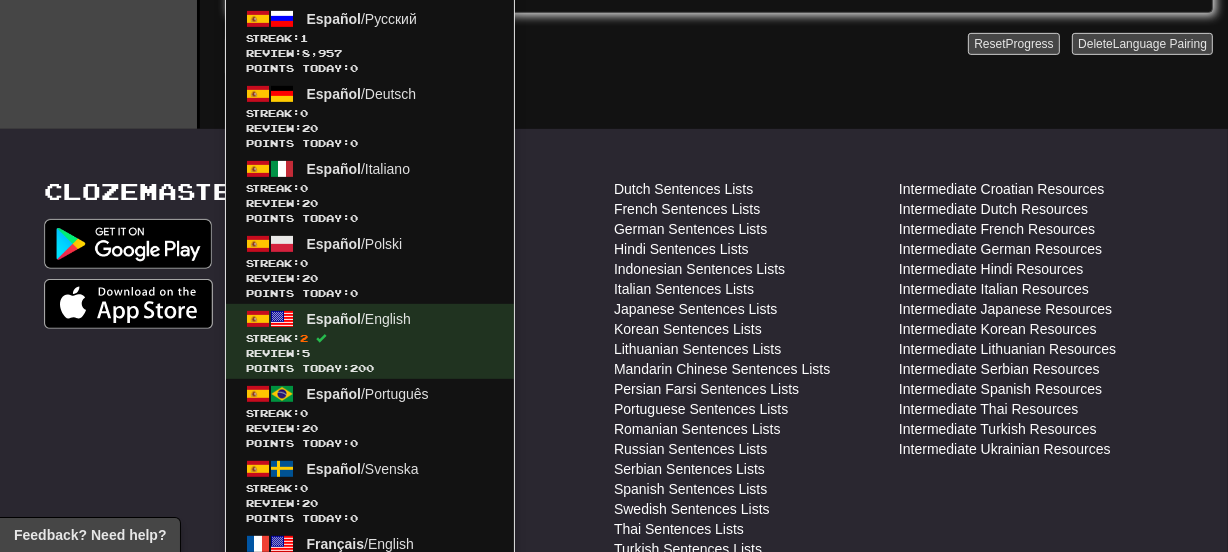 scroll, scrollTop: 858, scrollLeft: 0, axis: vertical 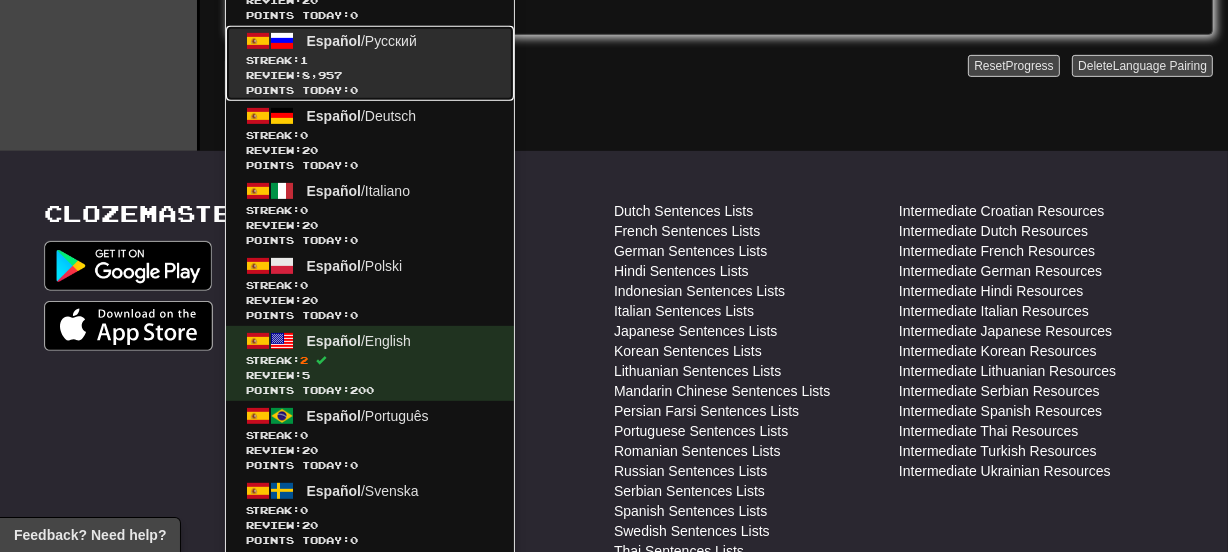click on "Streak:  1" at bounding box center (370, 60) 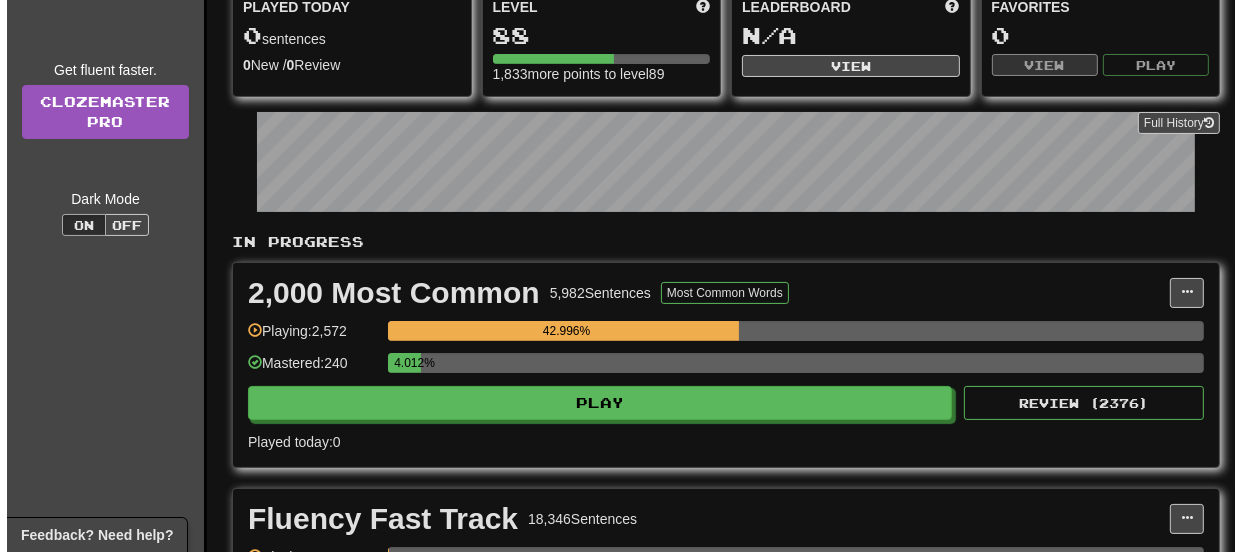 scroll, scrollTop: 218, scrollLeft: 0, axis: vertical 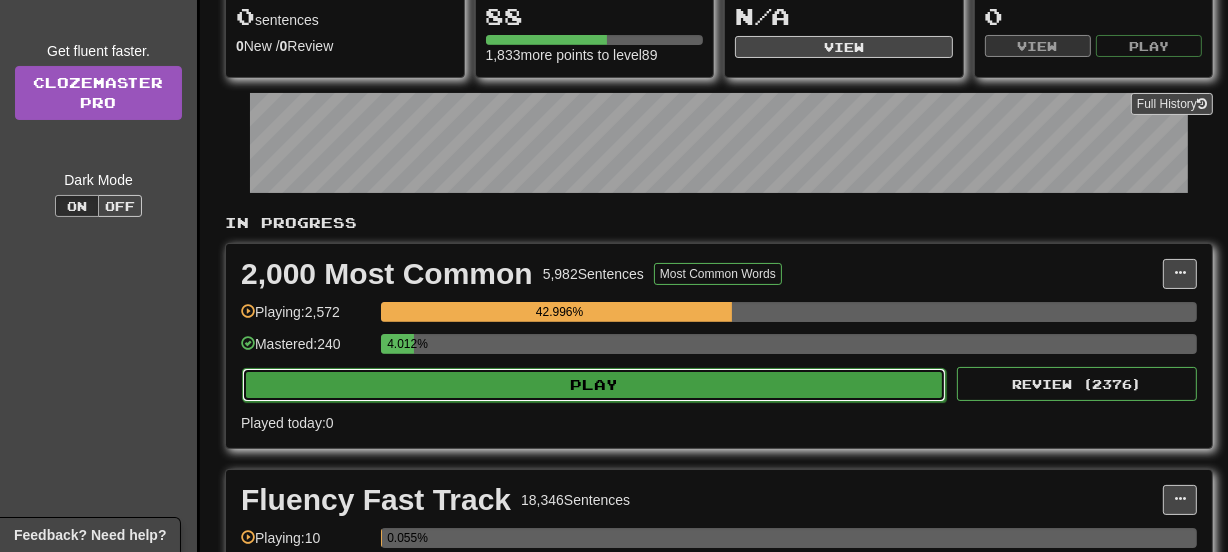 click on "Play" at bounding box center [594, 385] 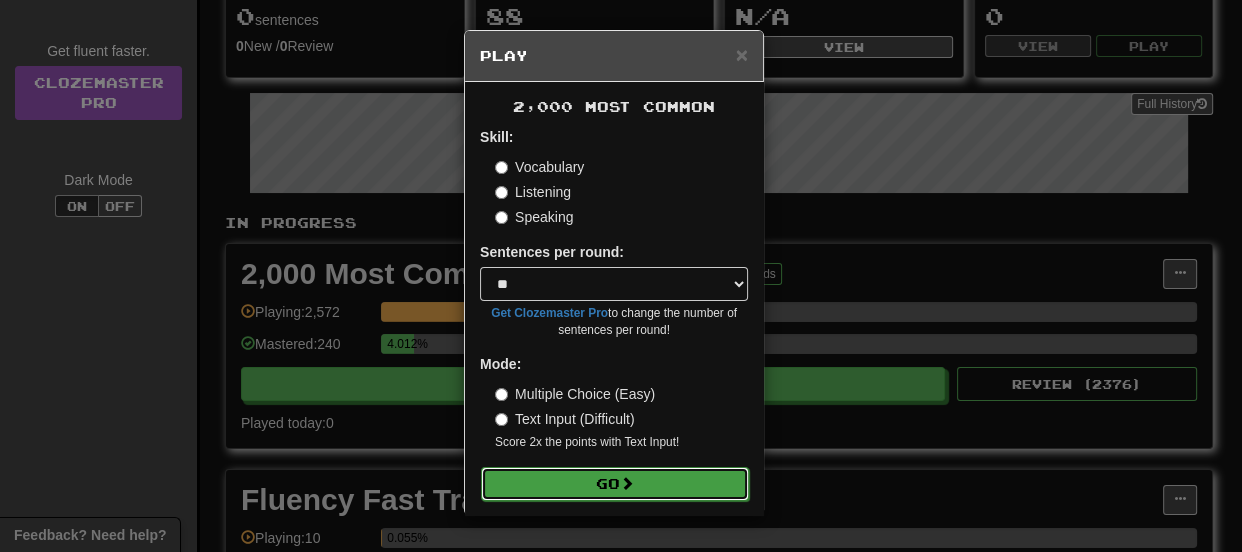 click on "Go" at bounding box center (615, 484) 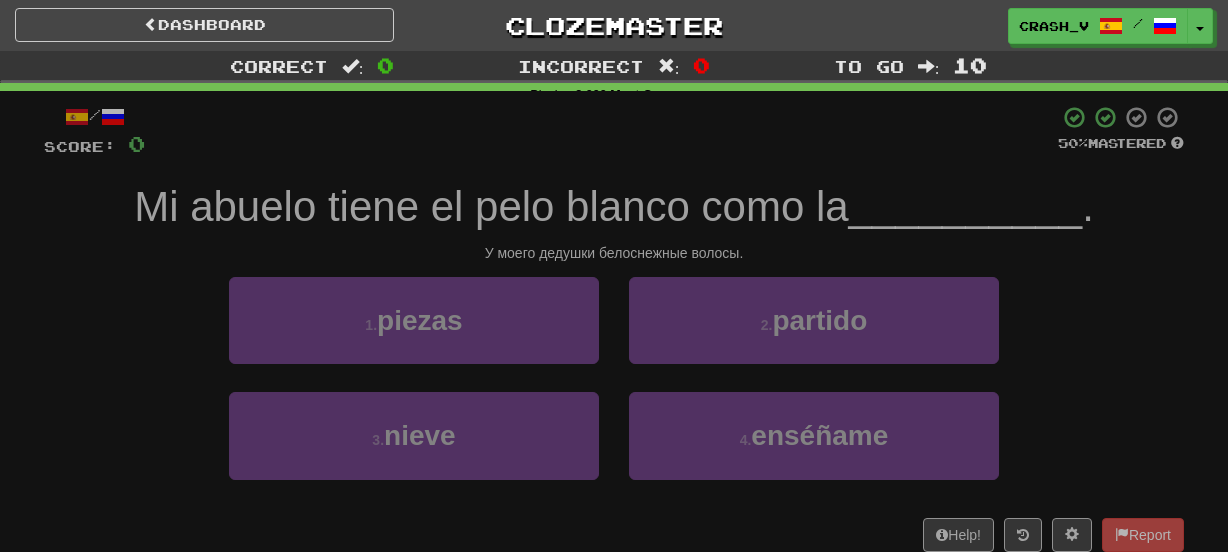 scroll, scrollTop: 0, scrollLeft: 0, axis: both 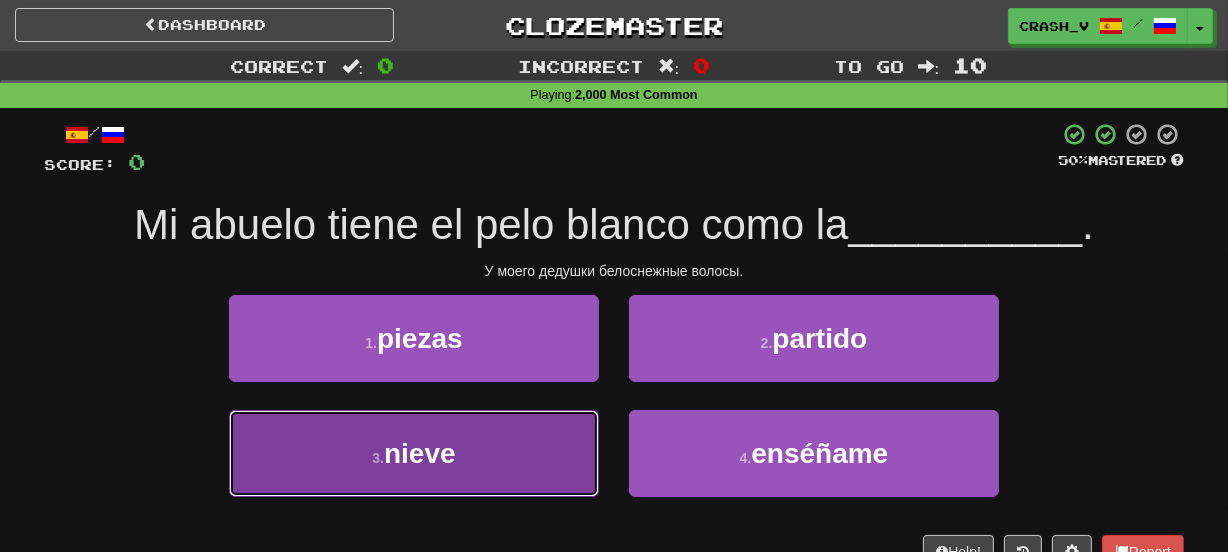 click on "3 .  nieve" at bounding box center (414, 453) 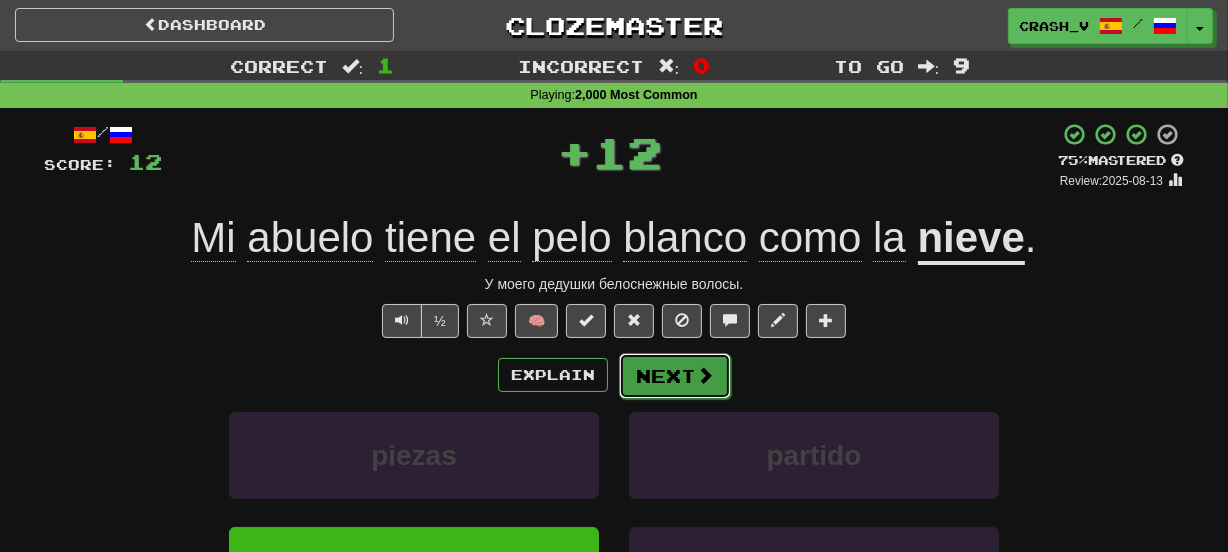 click on "Next" at bounding box center [675, 376] 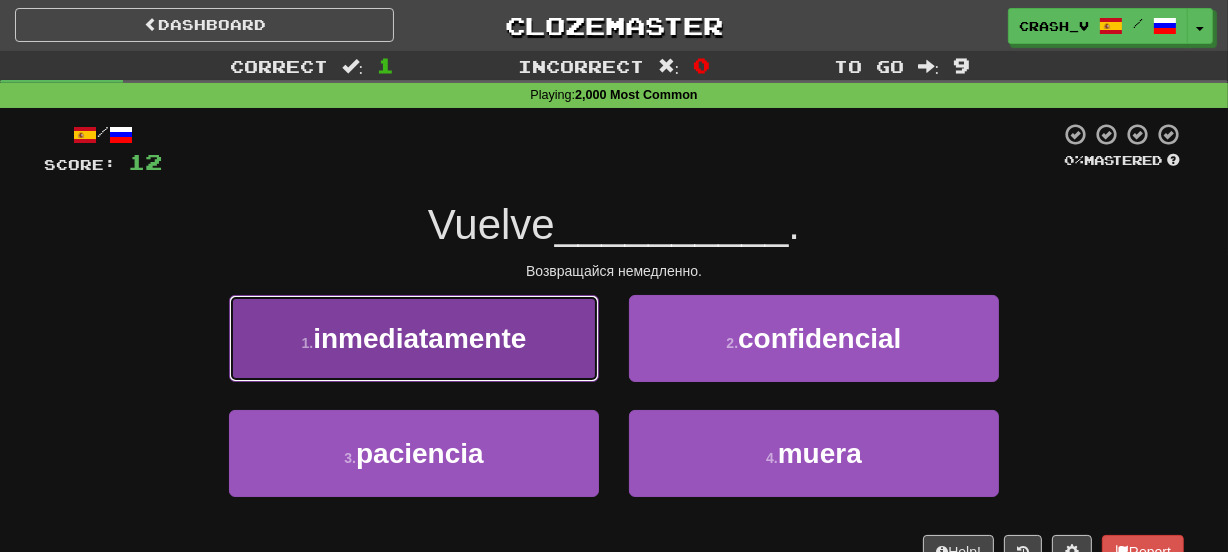 click on "1 .  inmediatamente" at bounding box center (414, 338) 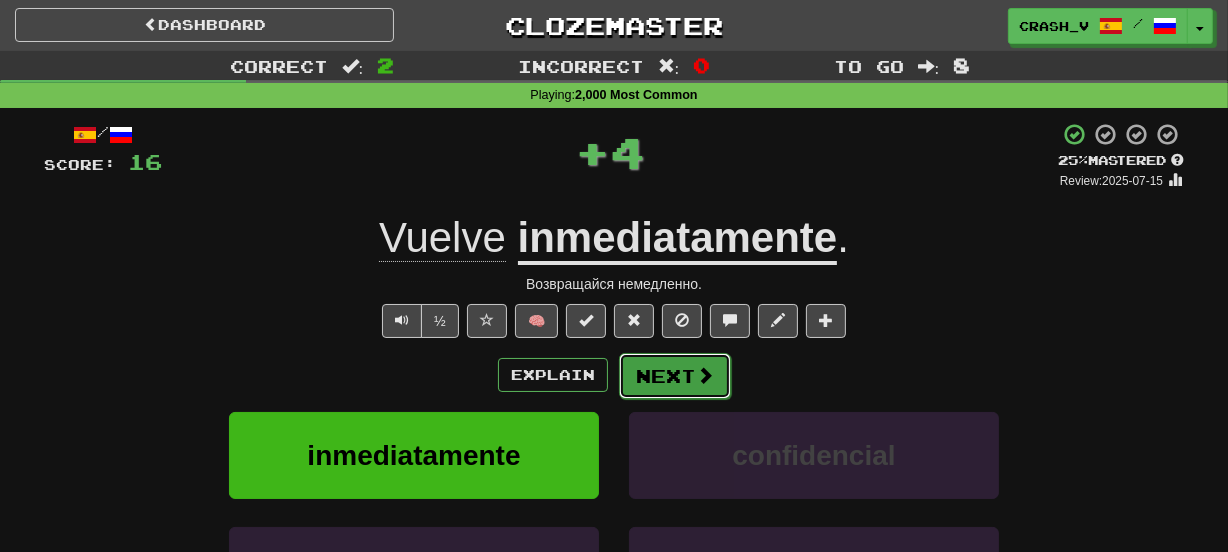 click on "Next" at bounding box center (675, 376) 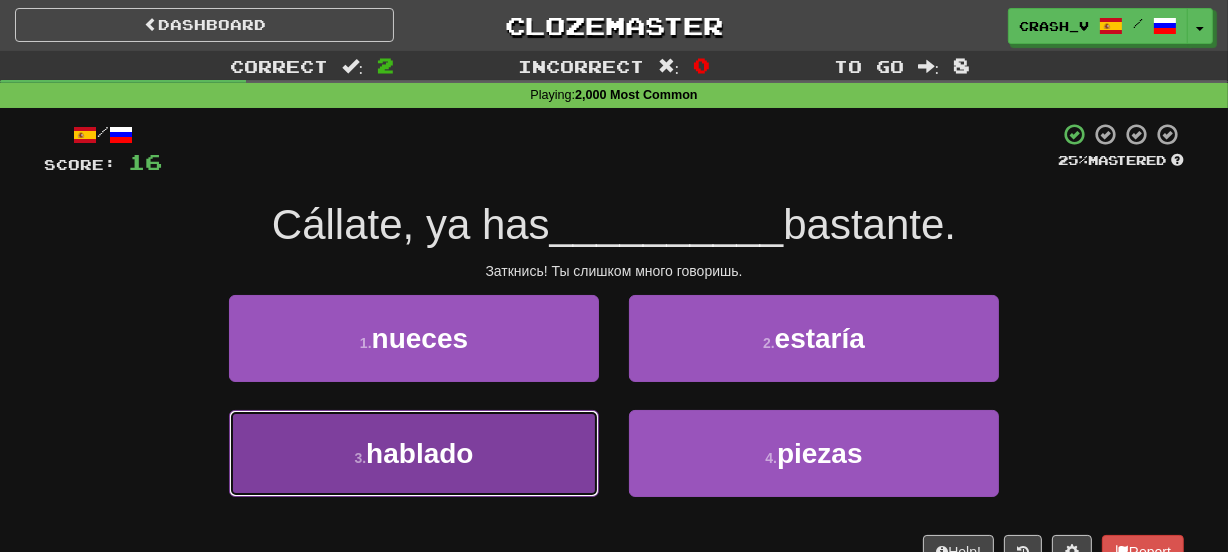 click on "3 .  hablado" at bounding box center (414, 453) 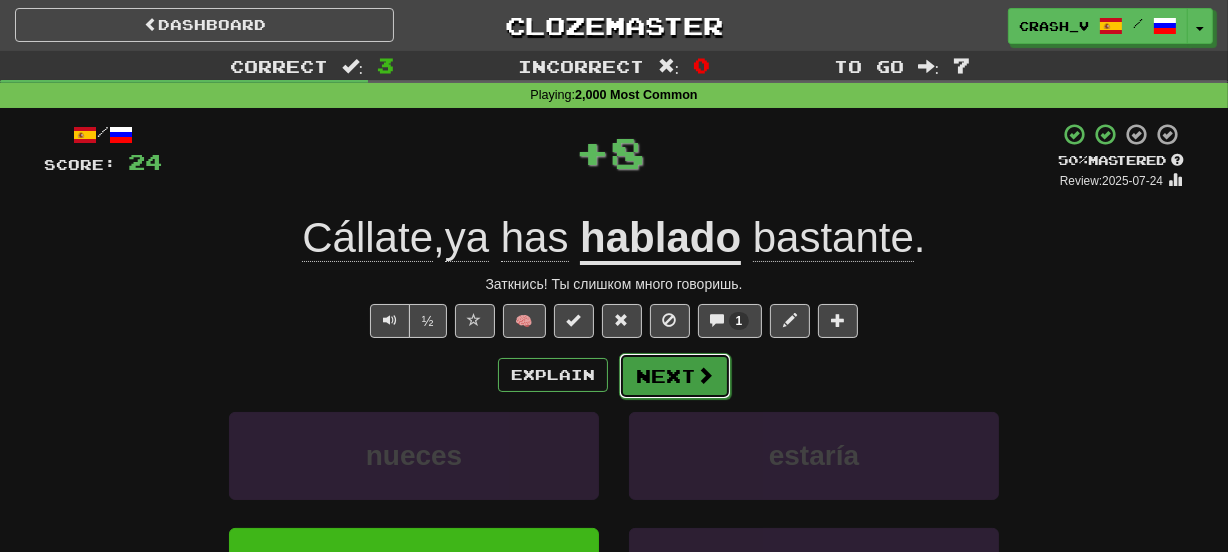 click on "Next" at bounding box center (675, 376) 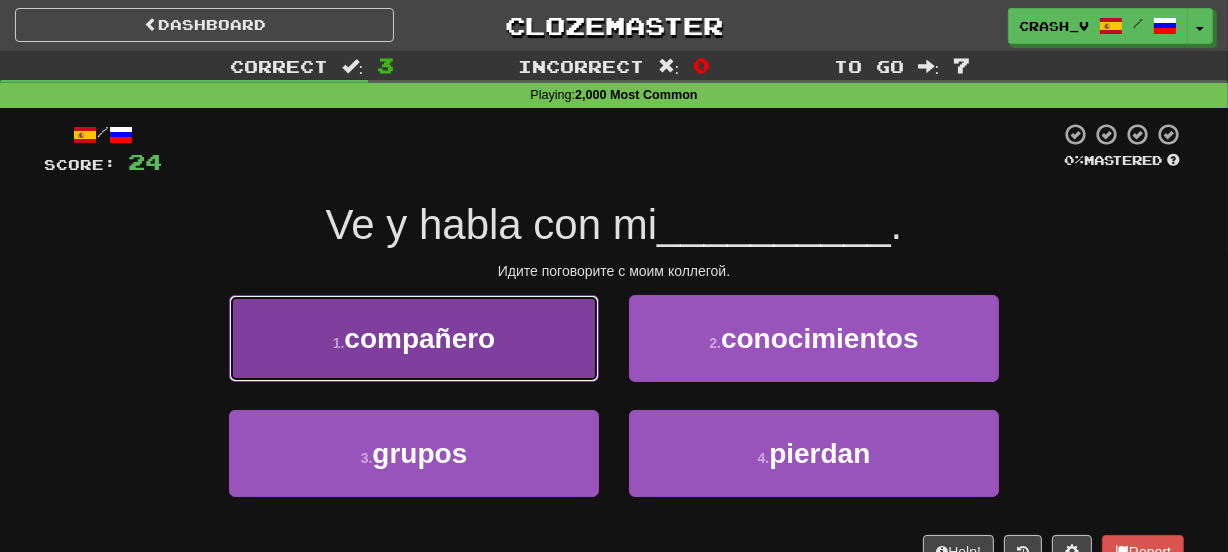 click on "1 .  compañero" at bounding box center [414, 338] 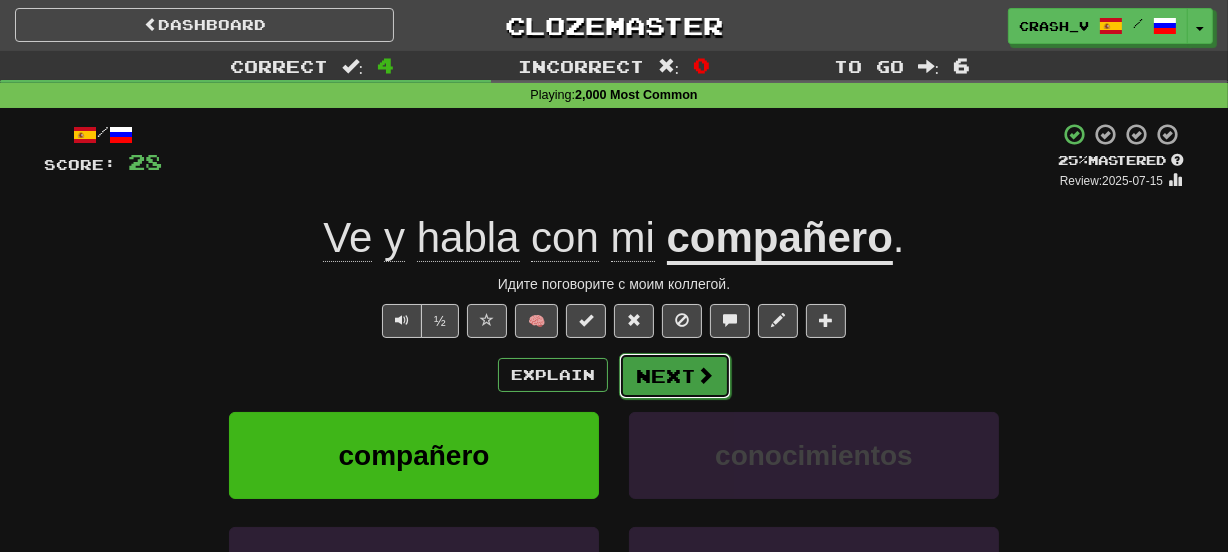 click on "Next" at bounding box center [675, 376] 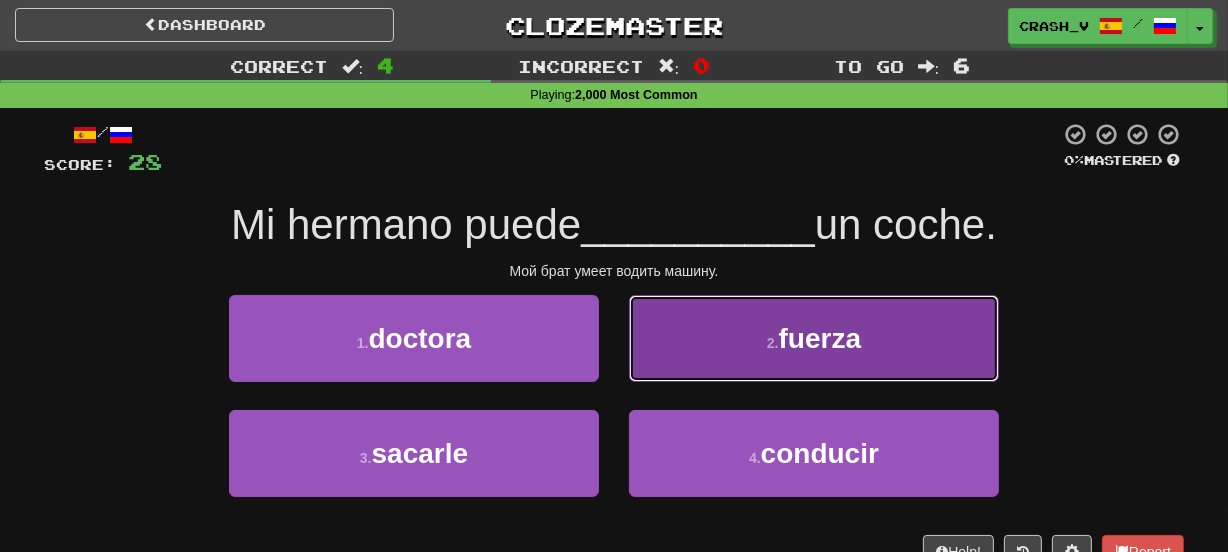 click on "2 .  fuerza" at bounding box center [814, 338] 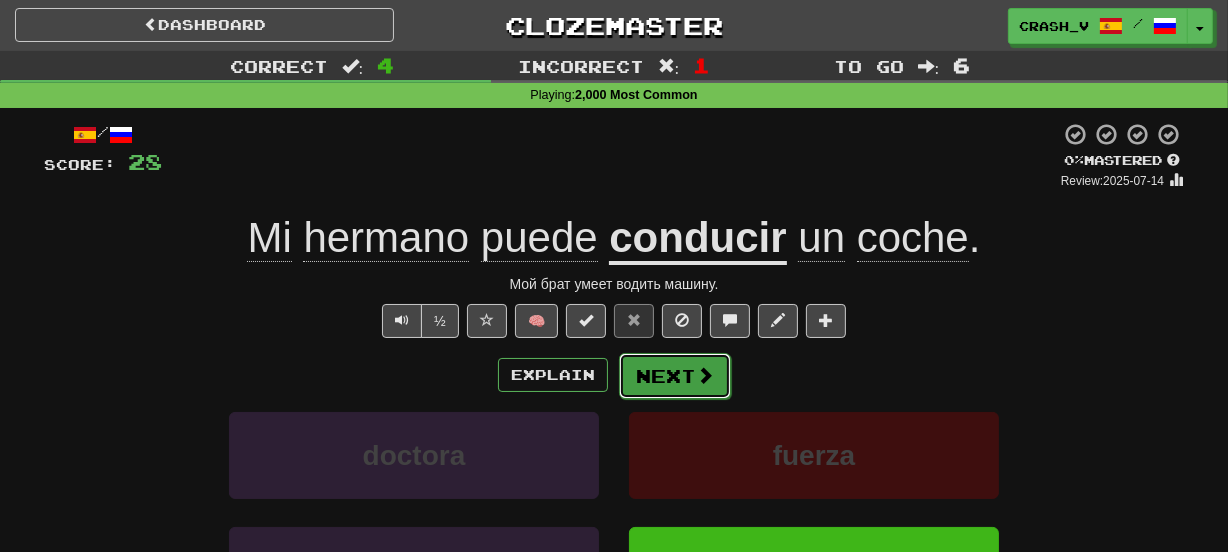 click on "Next" at bounding box center [675, 376] 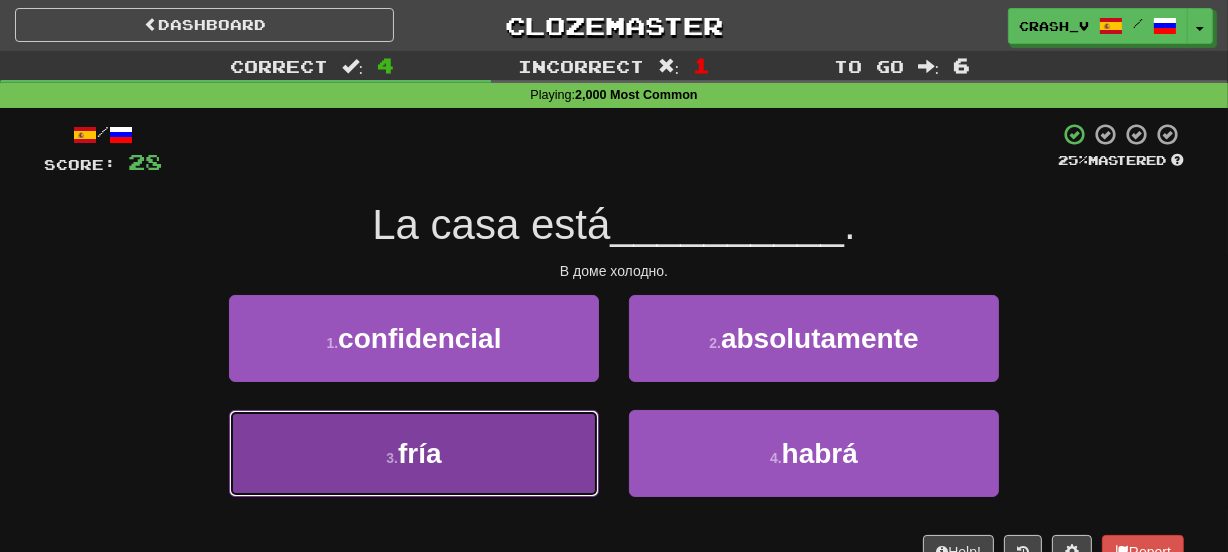 click on "3 .  fría" at bounding box center [414, 453] 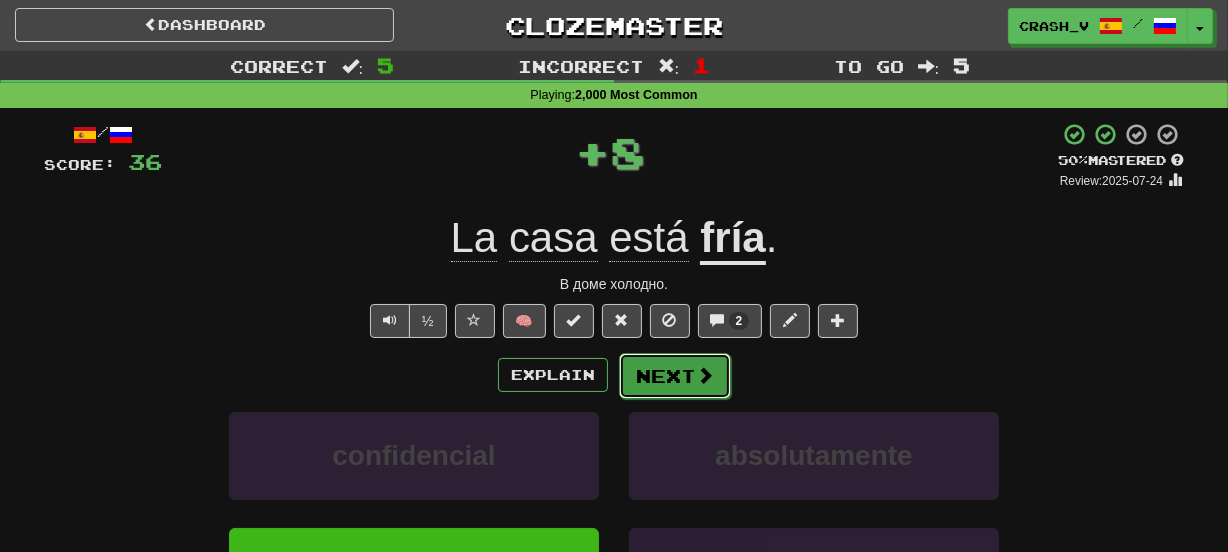 click on "Next" at bounding box center (675, 376) 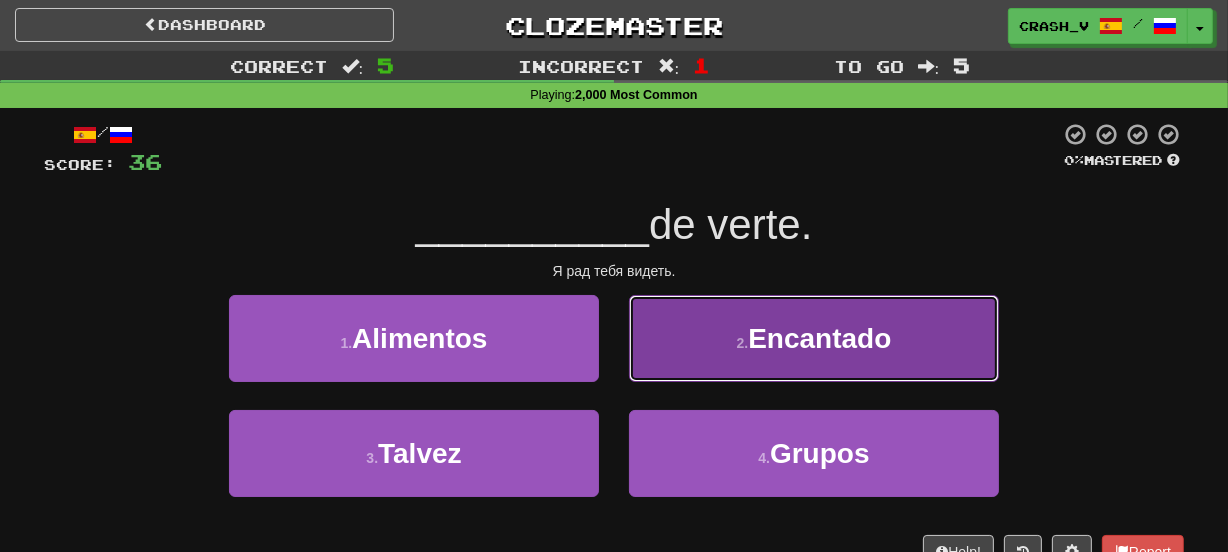 click on "2 .  Encantado" at bounding box center [814, 338] 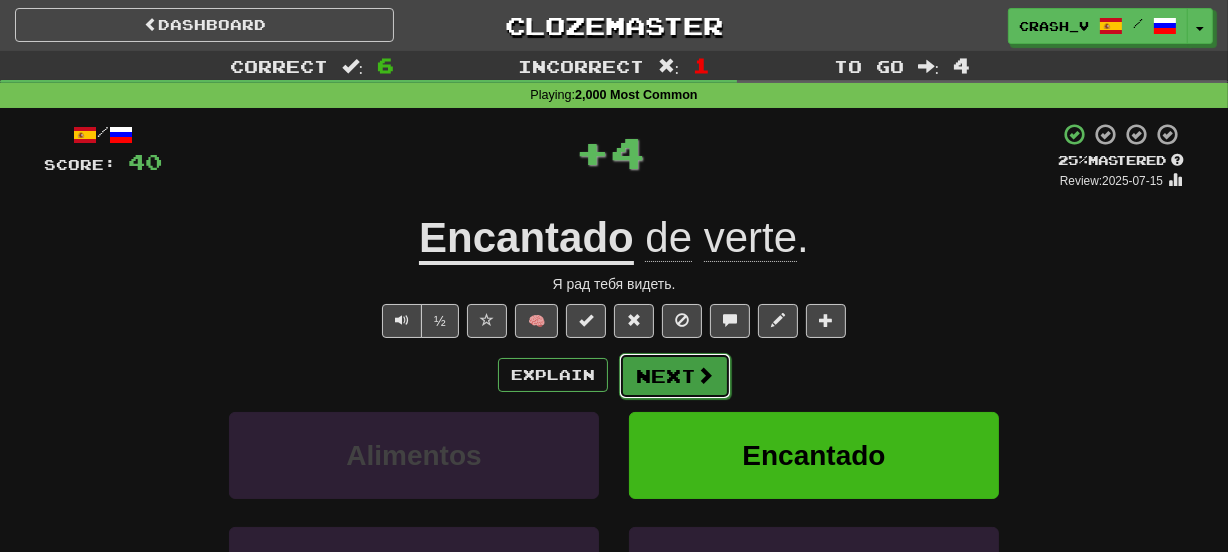 click on "Next" at bounding box center (675, 376) 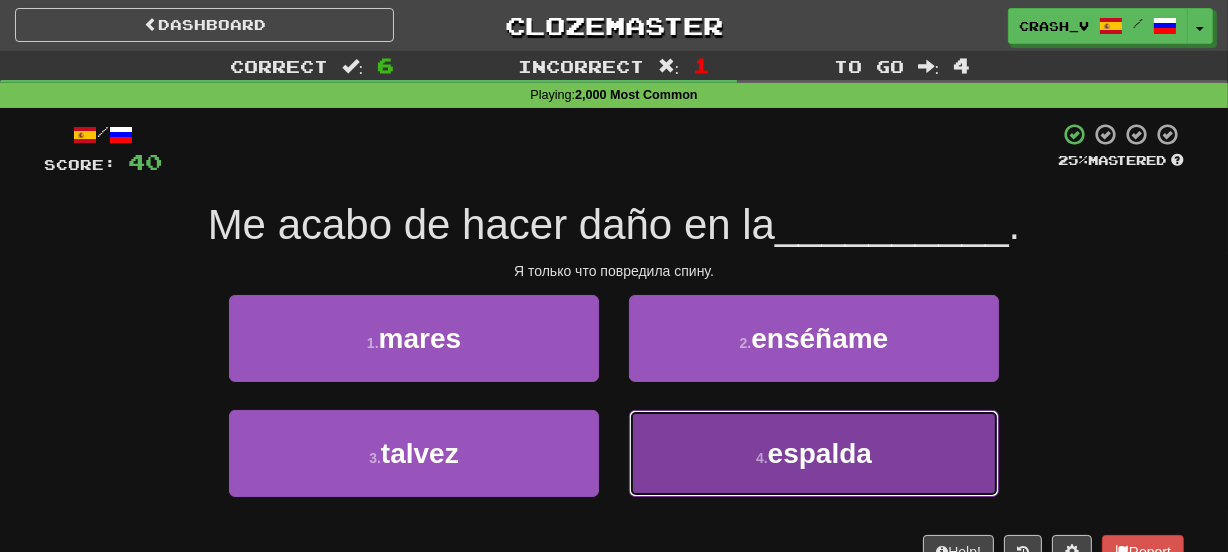 click on "4 .  espalda" at bounding box center (814, 453) 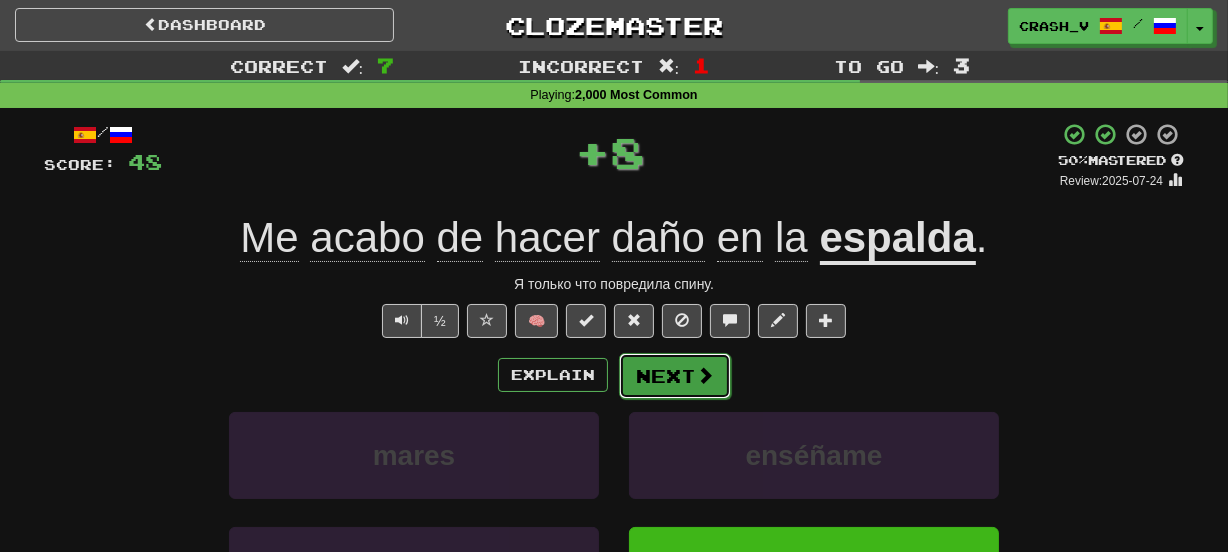 click on "Next" at bounding box center (675, 376) 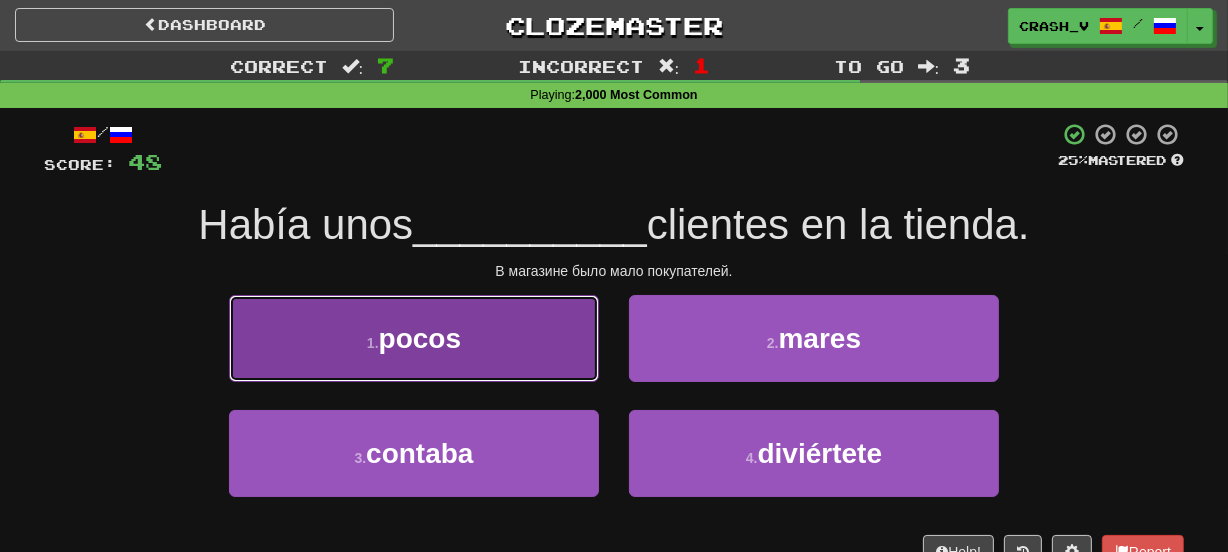 click on "1 .  pocos" at bounding box center [414, 338] 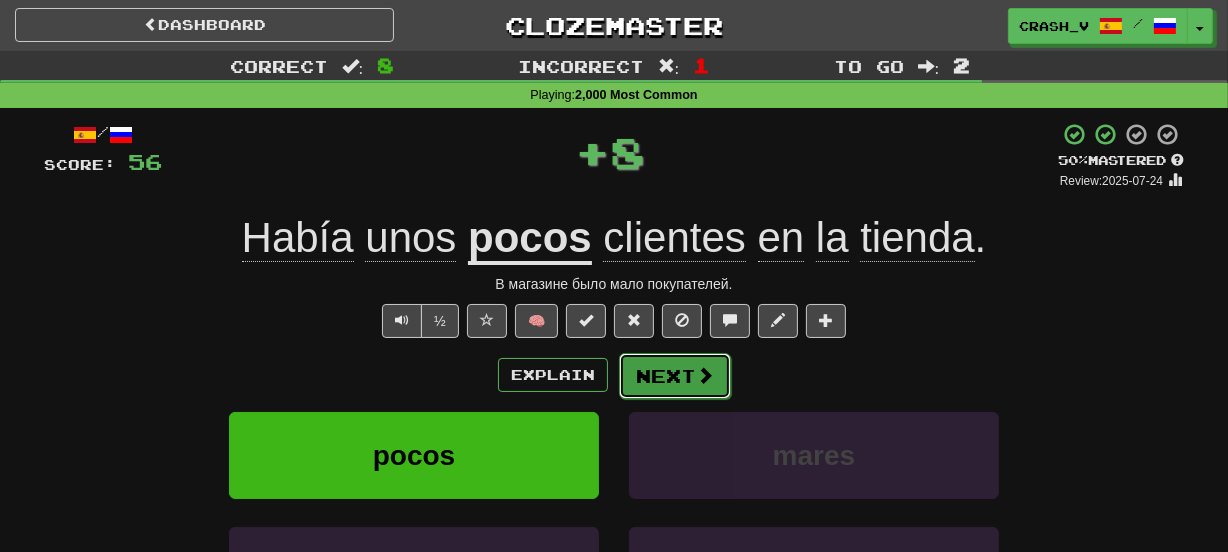click on "Next" at bounding box center (675, 376) 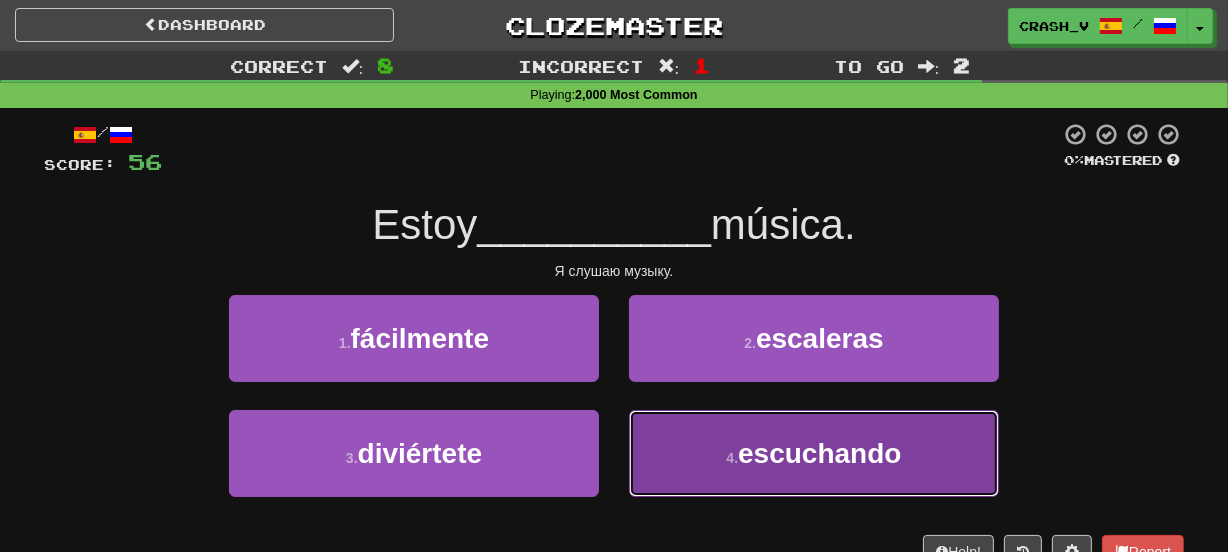 click on "4 .  escuchando" at bounding box center (814, 453) 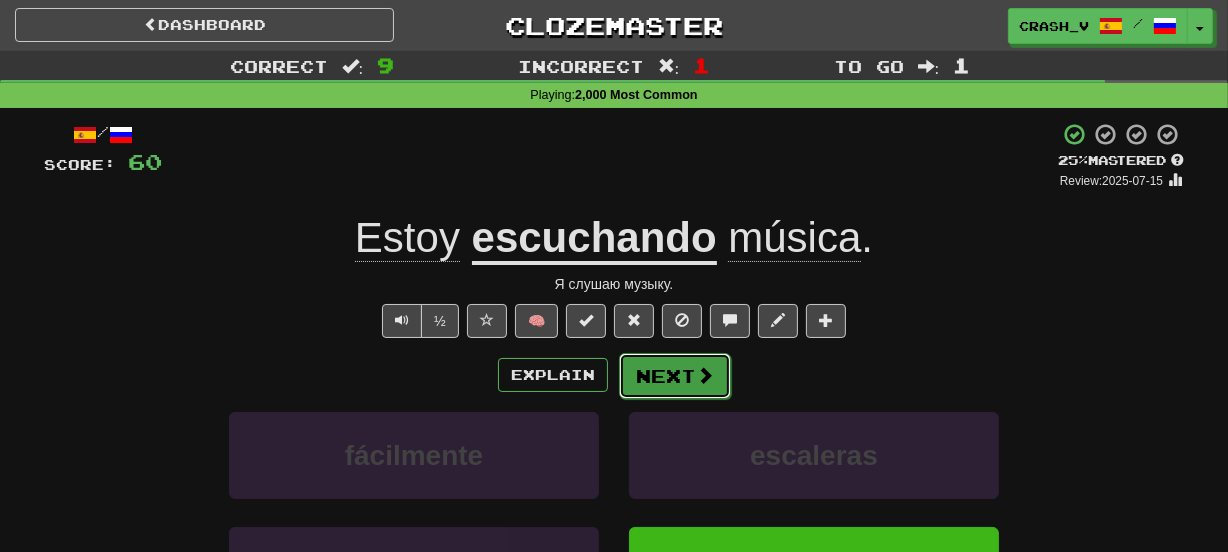 click on "Next" at bounding box center [675, 376] 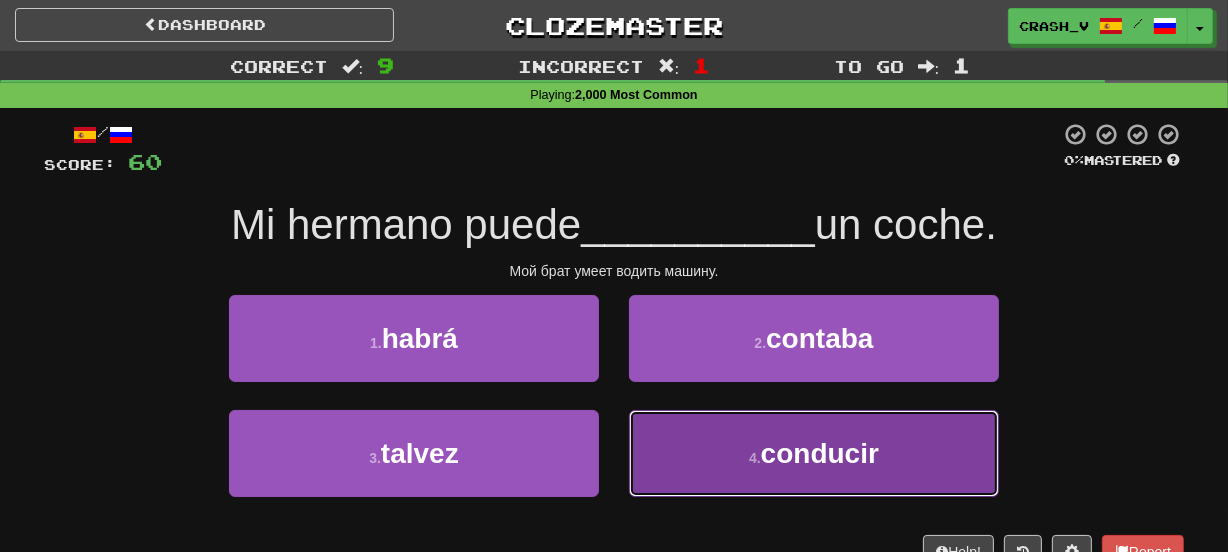 click on "4 .  conducir" at bounding box center (814, 453) 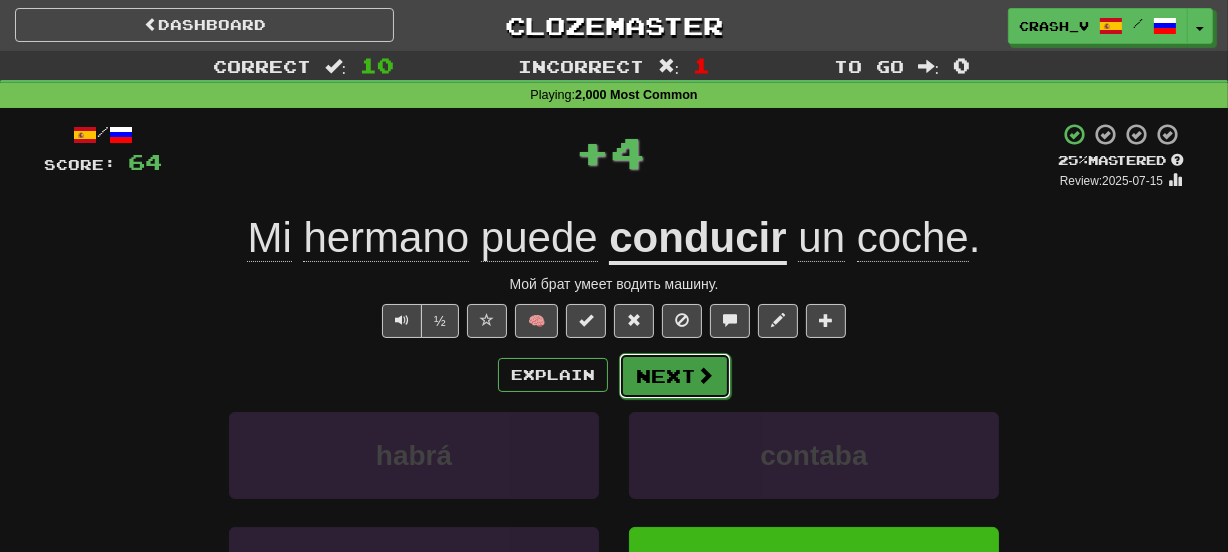 click on "Next" at bounding box center (675, 376) 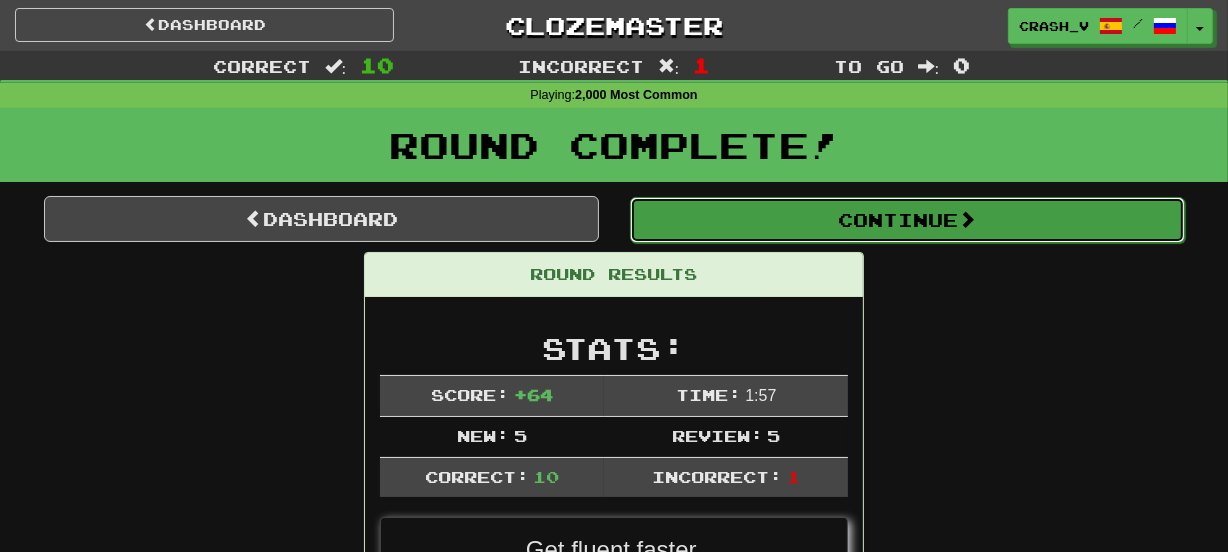 click on "Continue" at bounding box center [907, 220] 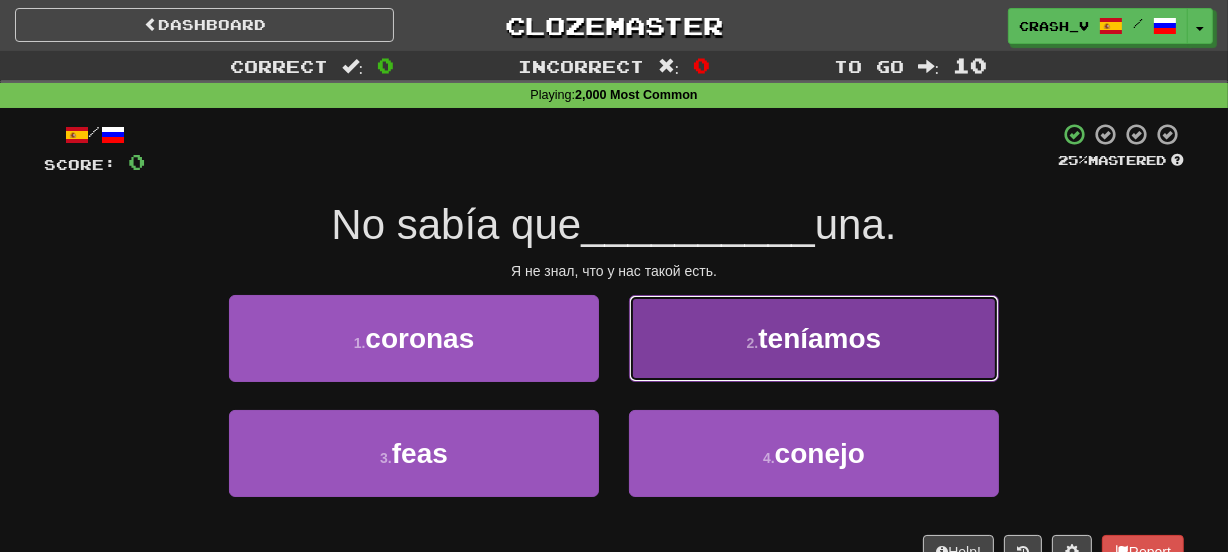 click on "2 .  teníamos" at bounding box center (814, 338) 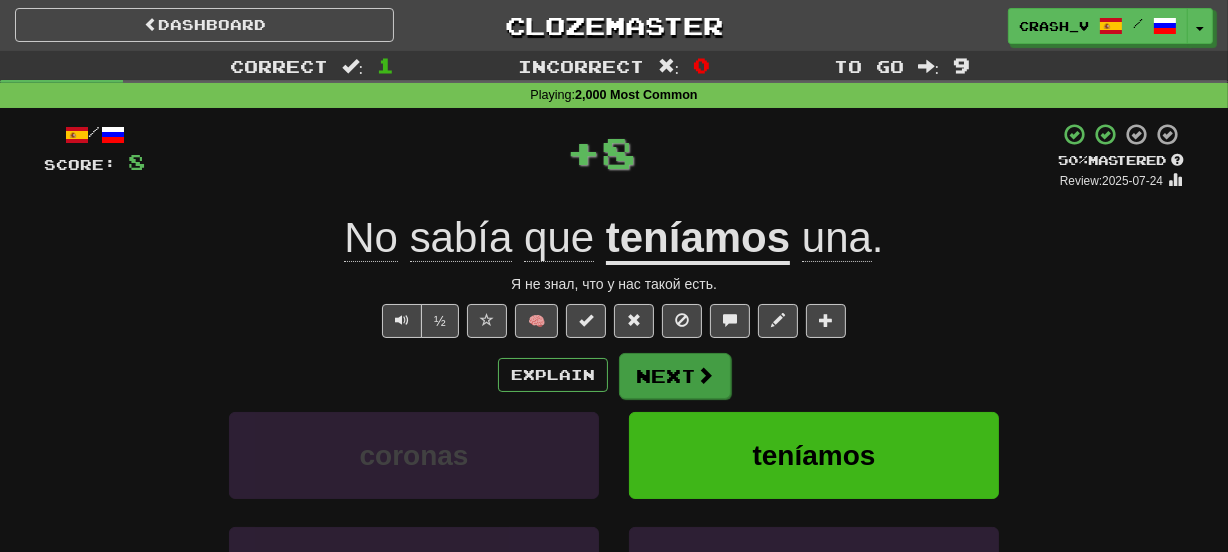 click on "/  Score:   8 + 8 50 %  Mastered Review:  2025-07-24 No   sabía   que   teníamos   una . Я не знал, что у нас такой есть. ½ 🧠 Explain Next coronas teníamos feas conejo Learn more: coronas teníamos feas conejo  Help!  Report Sentence Source" at bounding box center (614, 435) 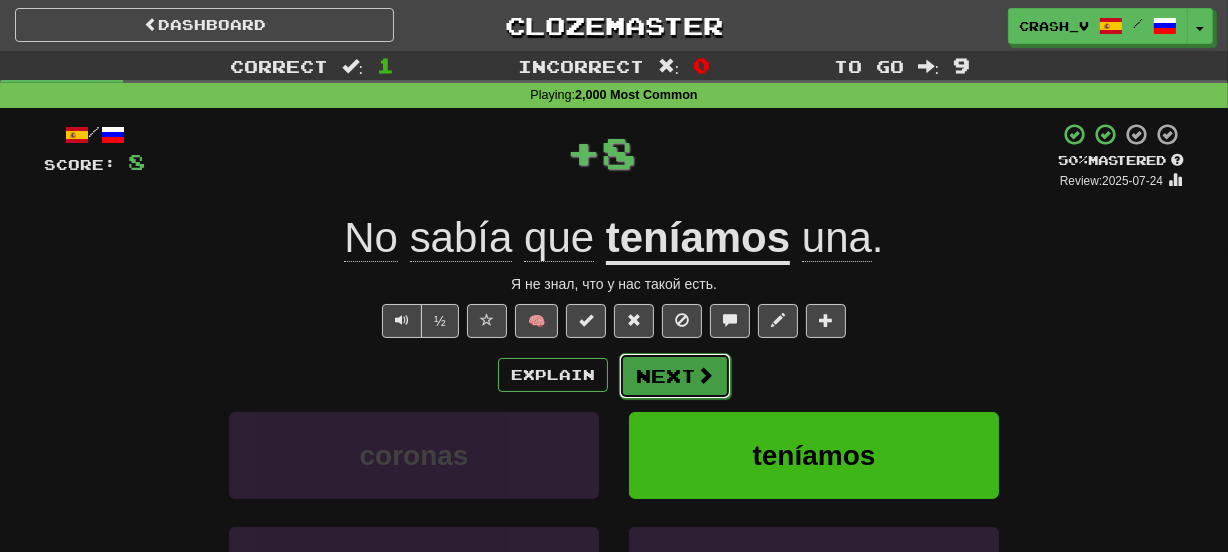 click on "Next" at bounding box center (675, 376) 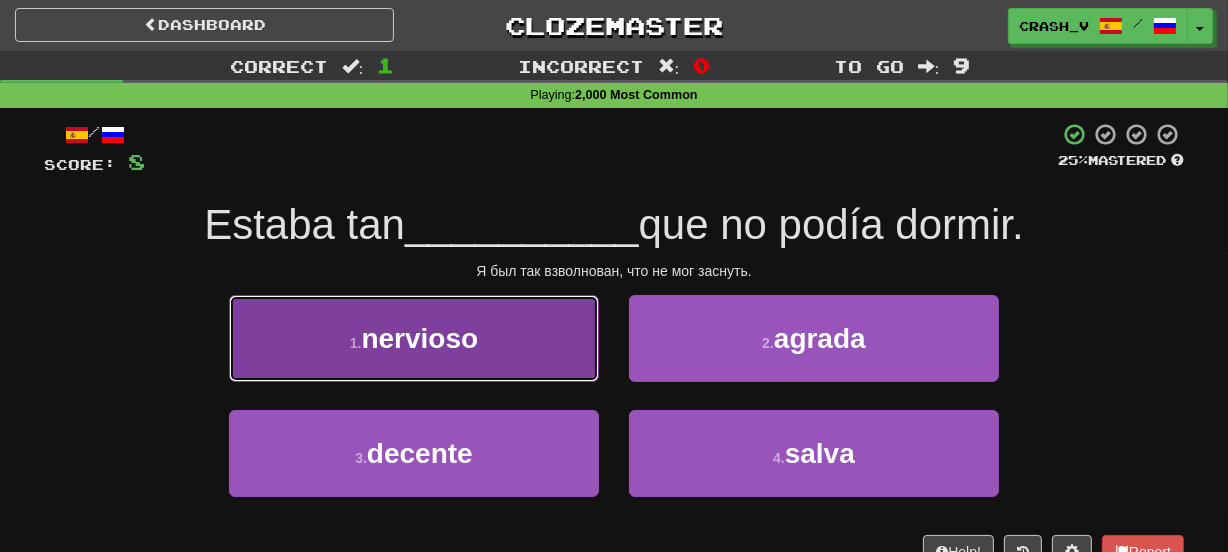 click on "1 .  nervioso" at bounding box center [414, 338] 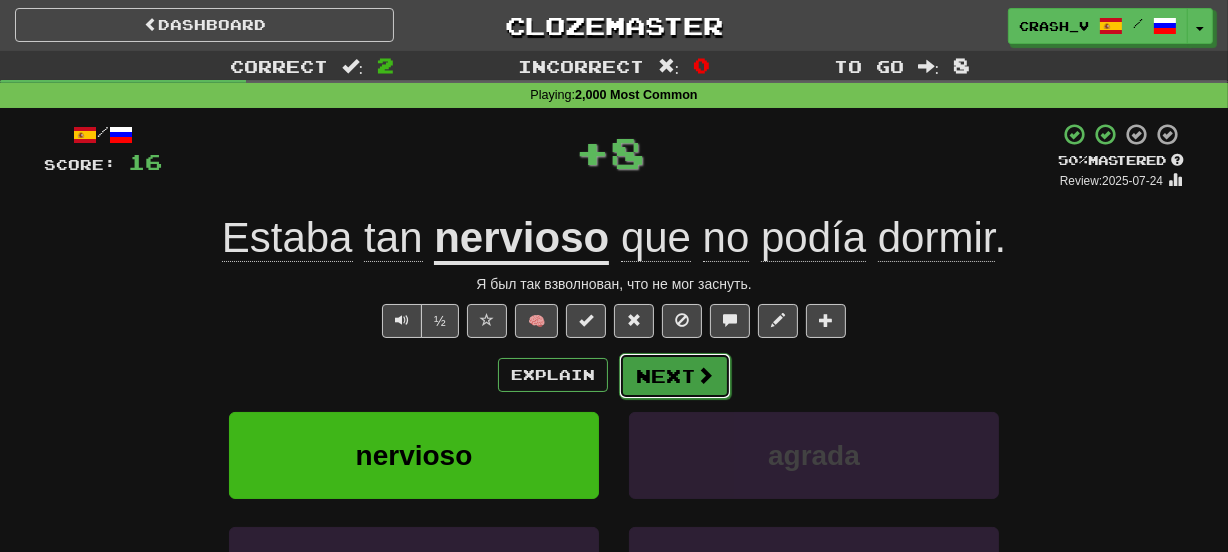 click on "Next" at bounding box center (675, 376) 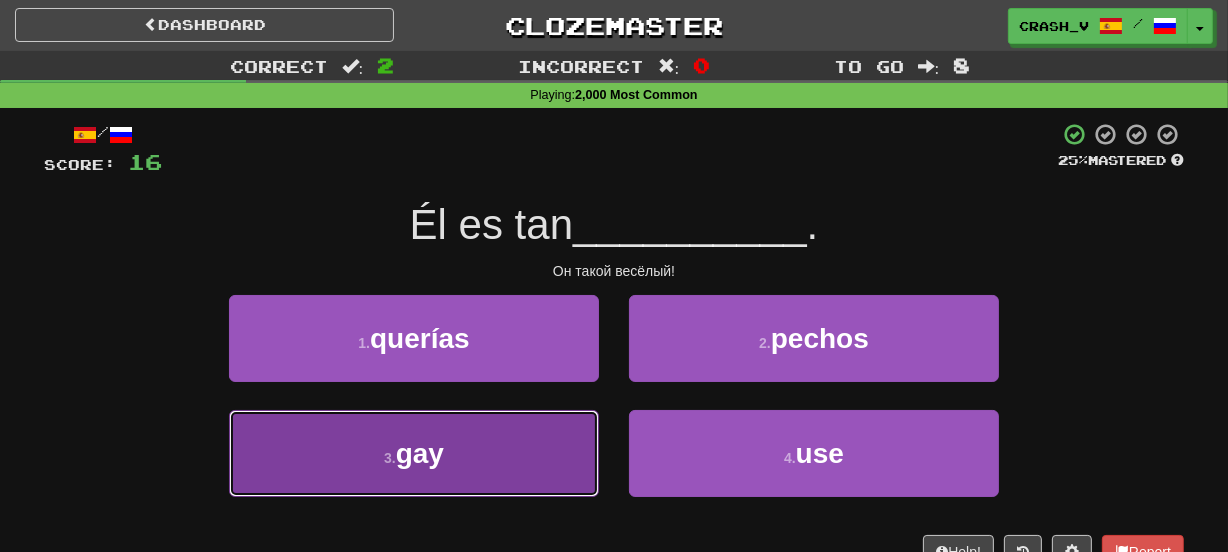 click on "3 .  gay" at bounding box center [414, 453] 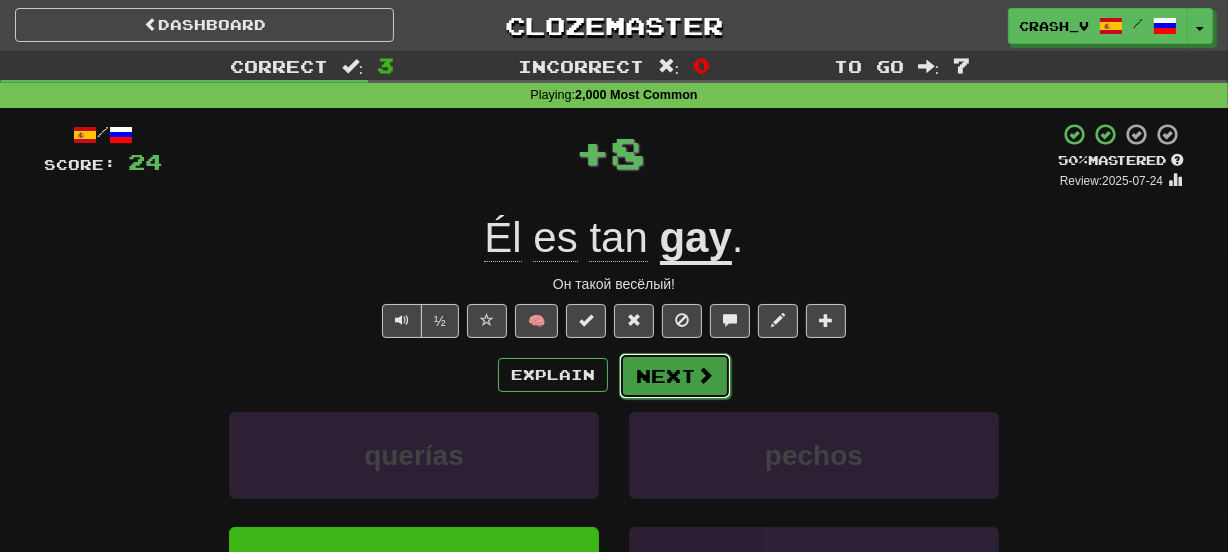 click on "Next" at bounding box center [675, 376] 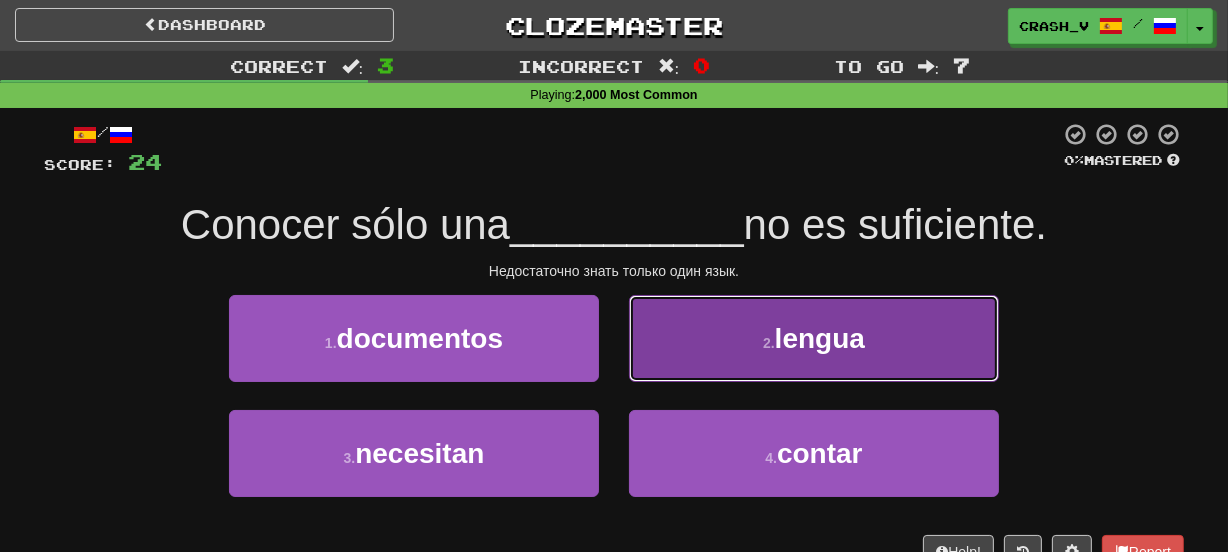 click on "2 .  lengua" at bounding box center (814, 338) 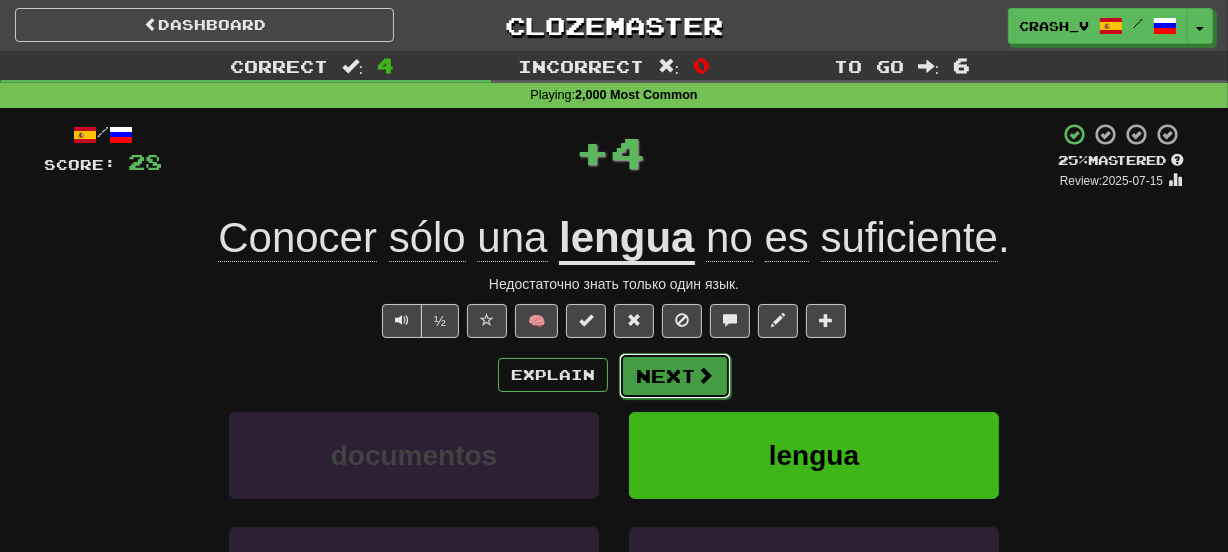 click on "Next" at bounding box center (675, 376) 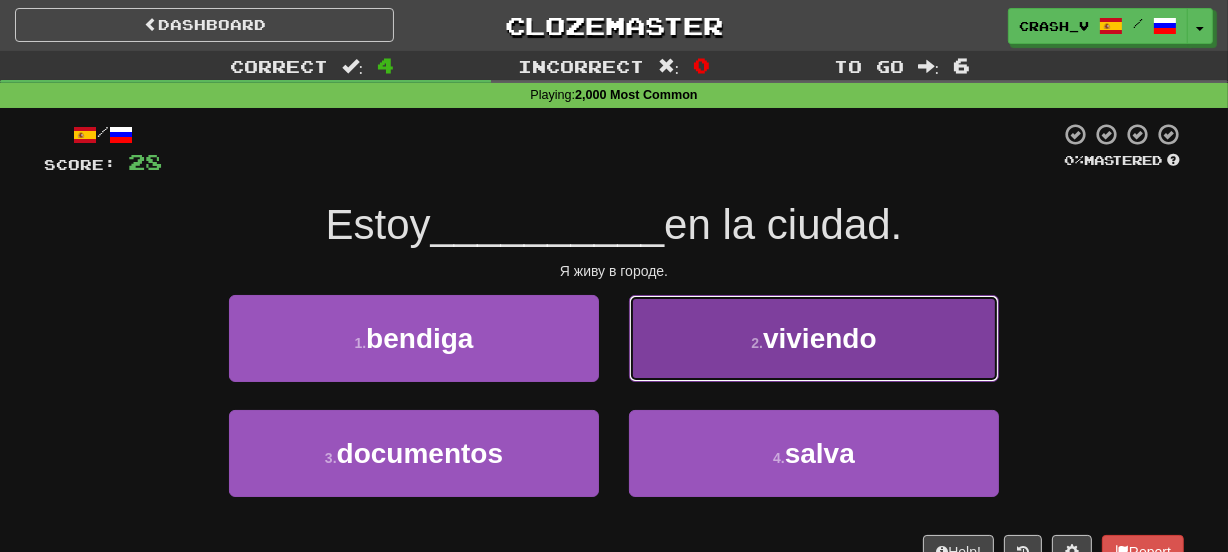 click on "viviendo" at bounding box center [820, 338] 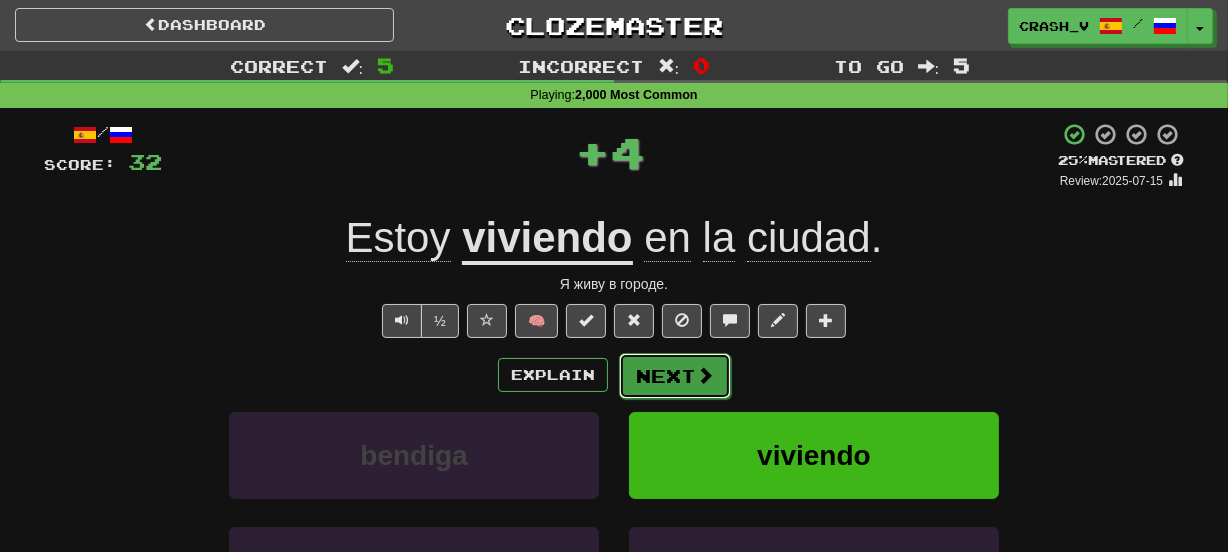 click on "Next" at bounding box center (675, 376) 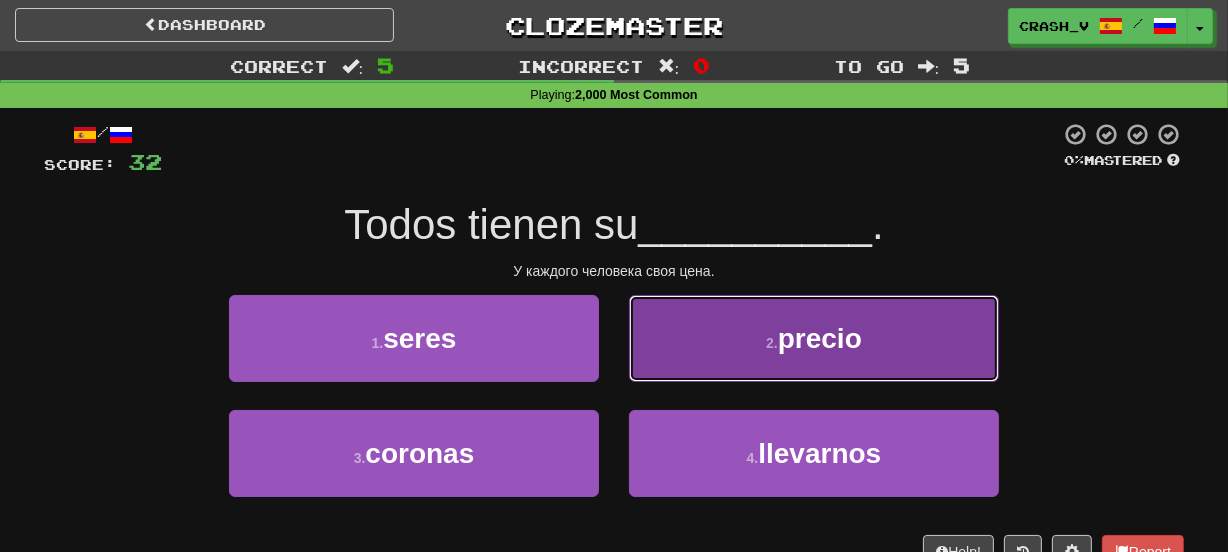 click on "2 .  precio" at bounding box center (814, 338) 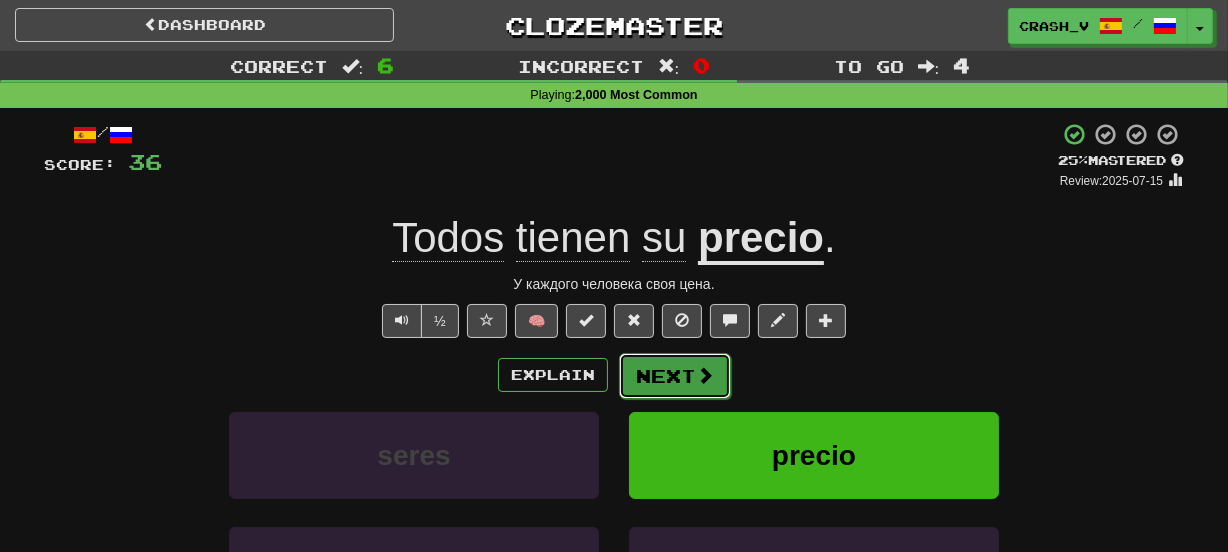click on "Next" at bounding box center (675, 376) 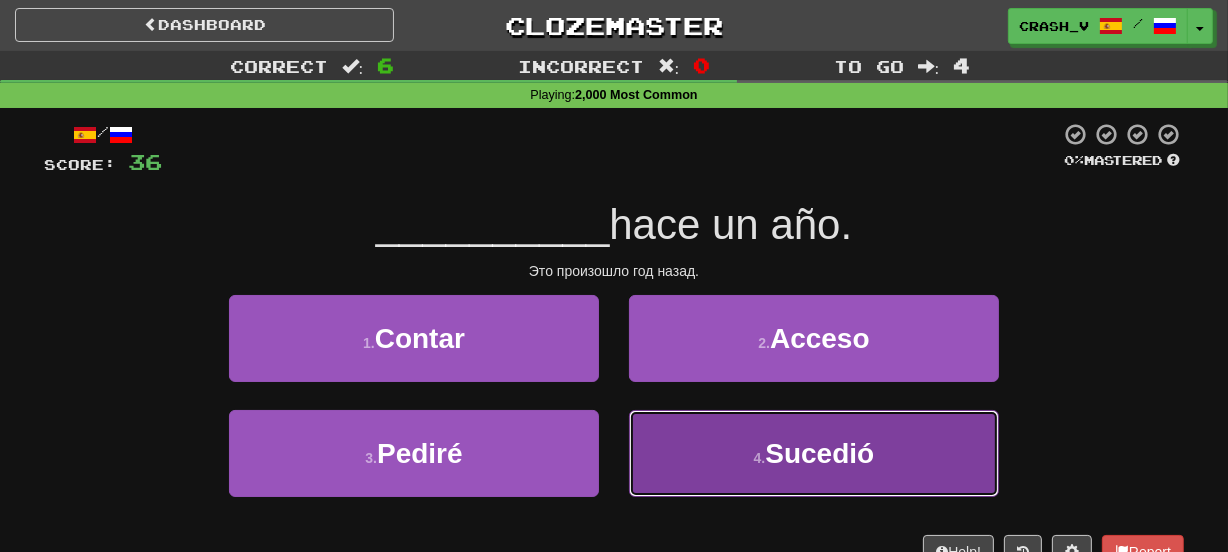 click on "4 .  Sucedió" at bounding box center [814, 453] 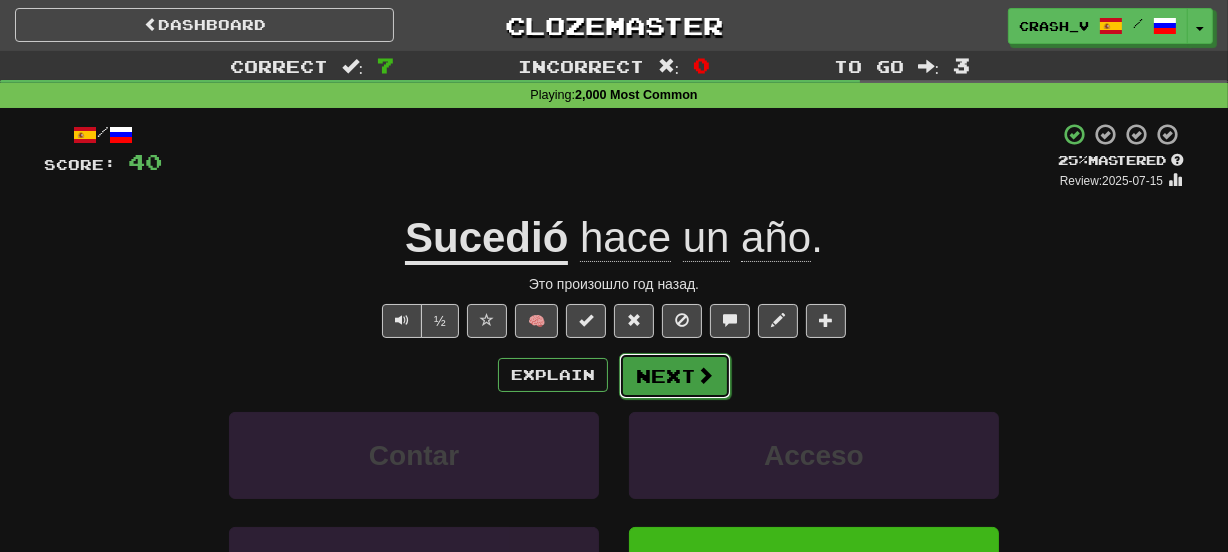 click on "Next" at bounding box center (675, 376) 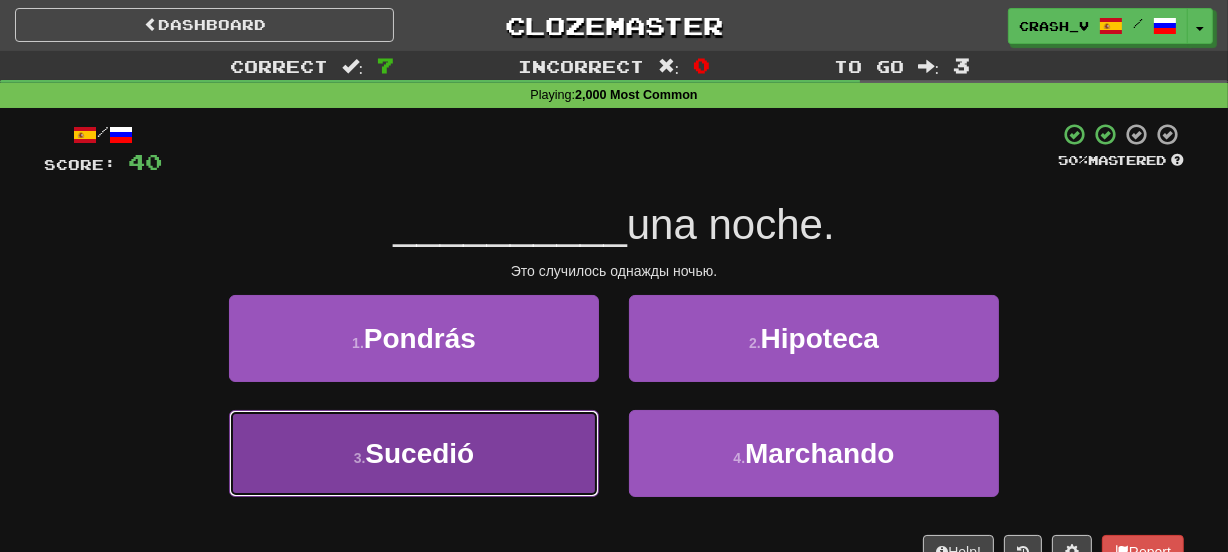 click on "3 .  Sucedió" at bounding box center (414, 453) 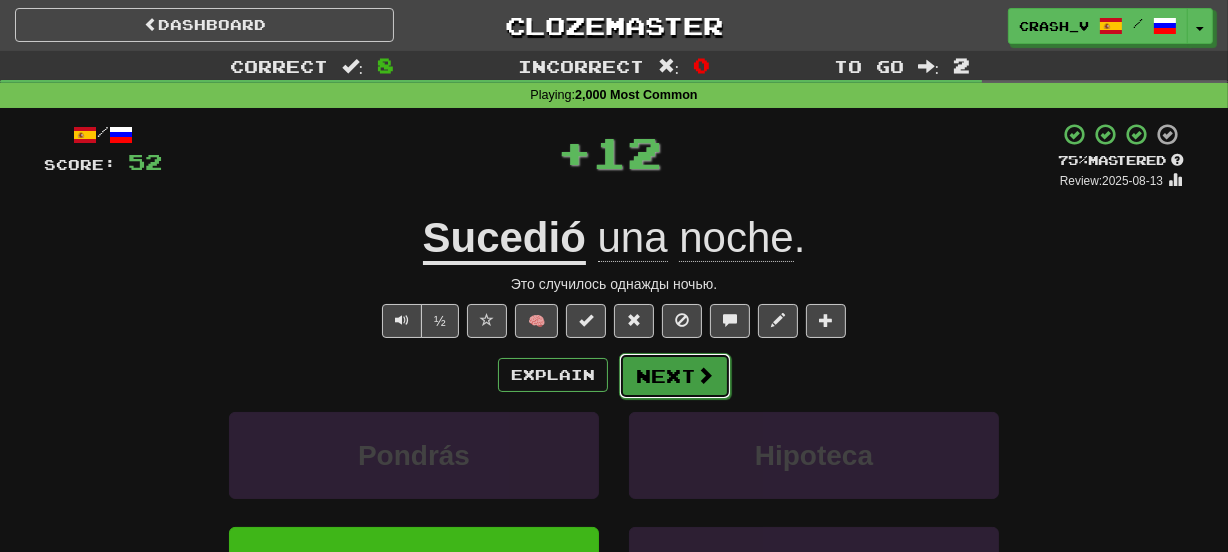 click on "Next" at bounding box center [675, 376] 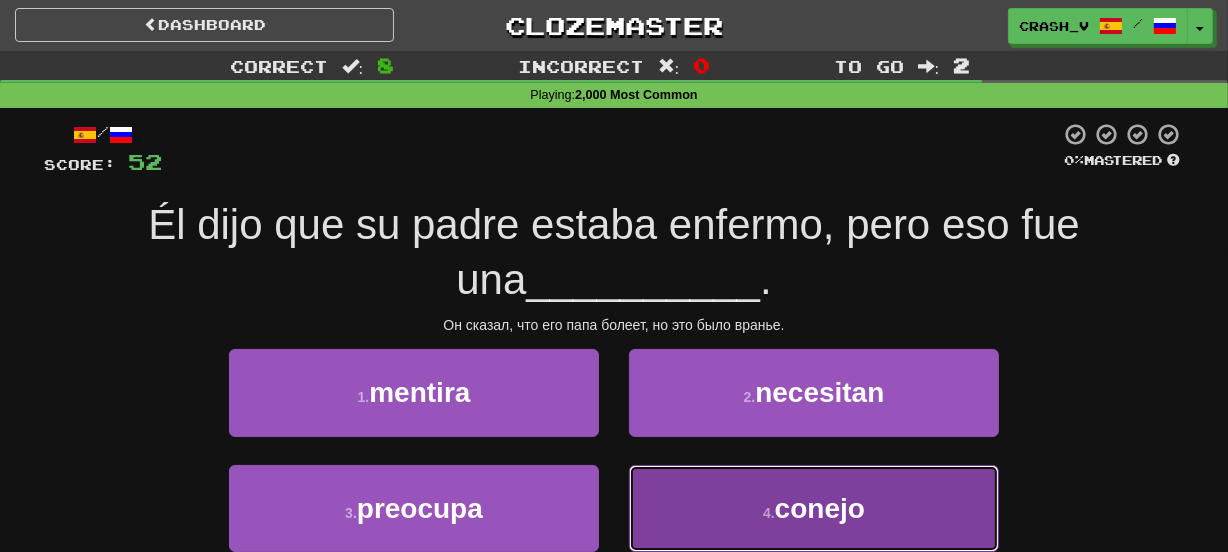 click on "4 .  conejo" at bounding box center (814, 508) 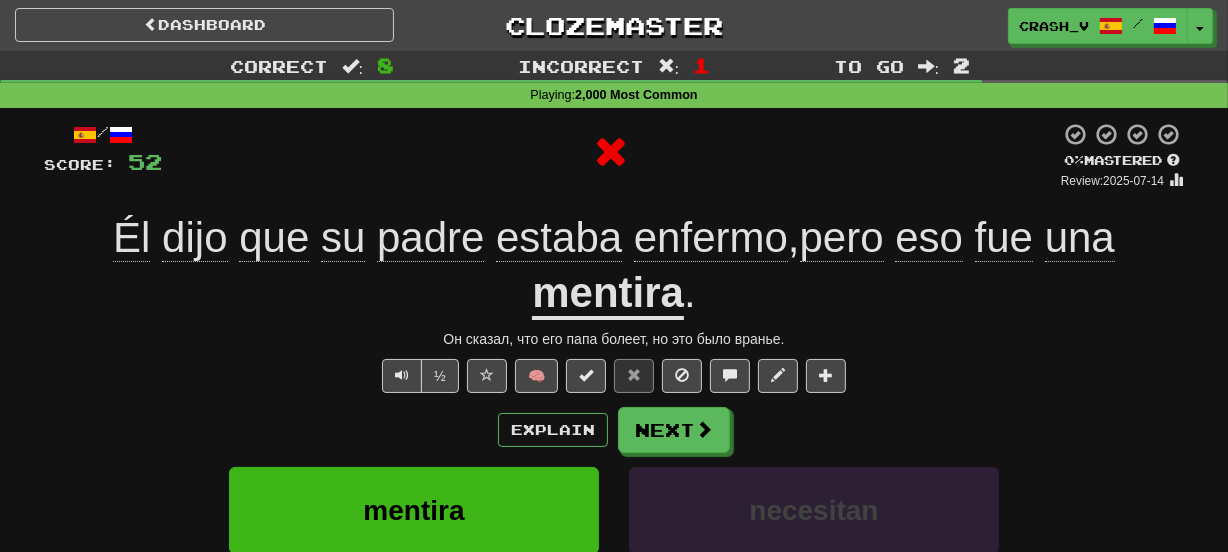 click on "mentira" at bounding box center [608, 294] 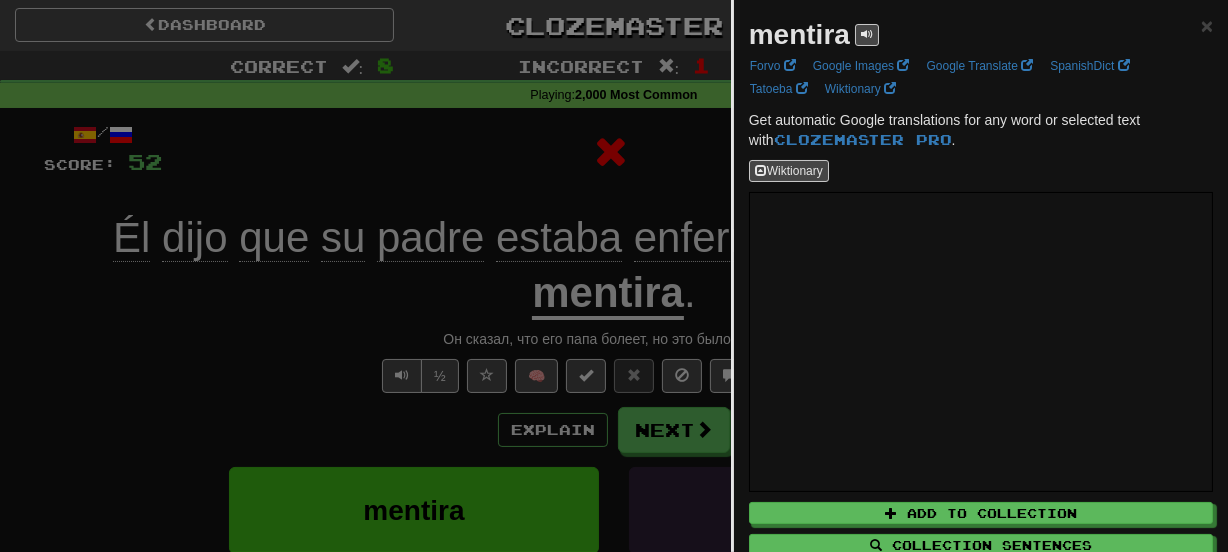 click on "mentira" at bounding box center (799, 34) 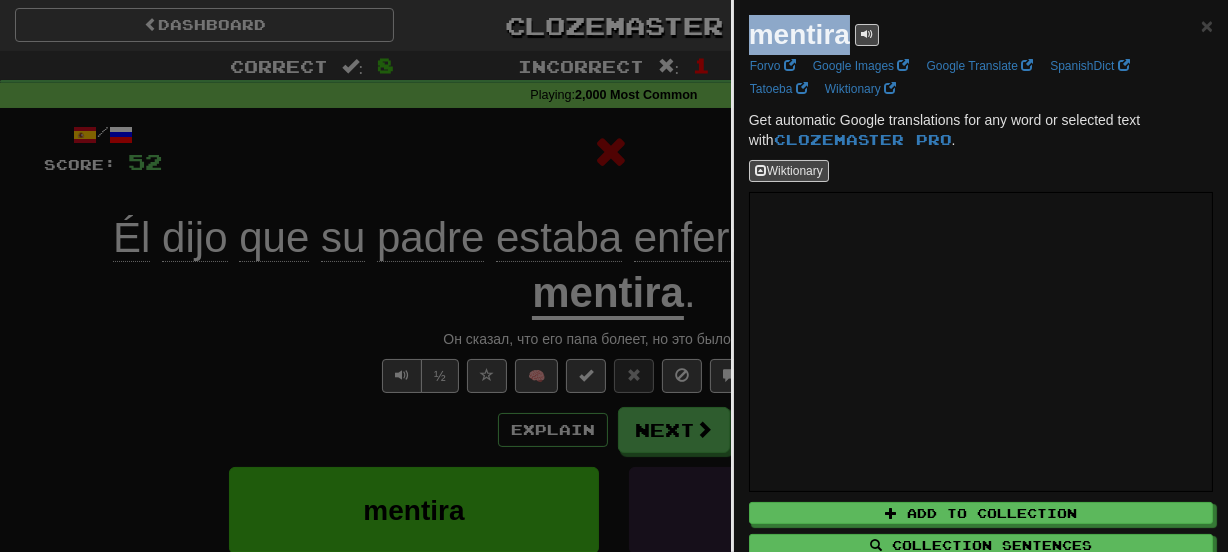 click on "mentira" at bounding box center [799, 34] 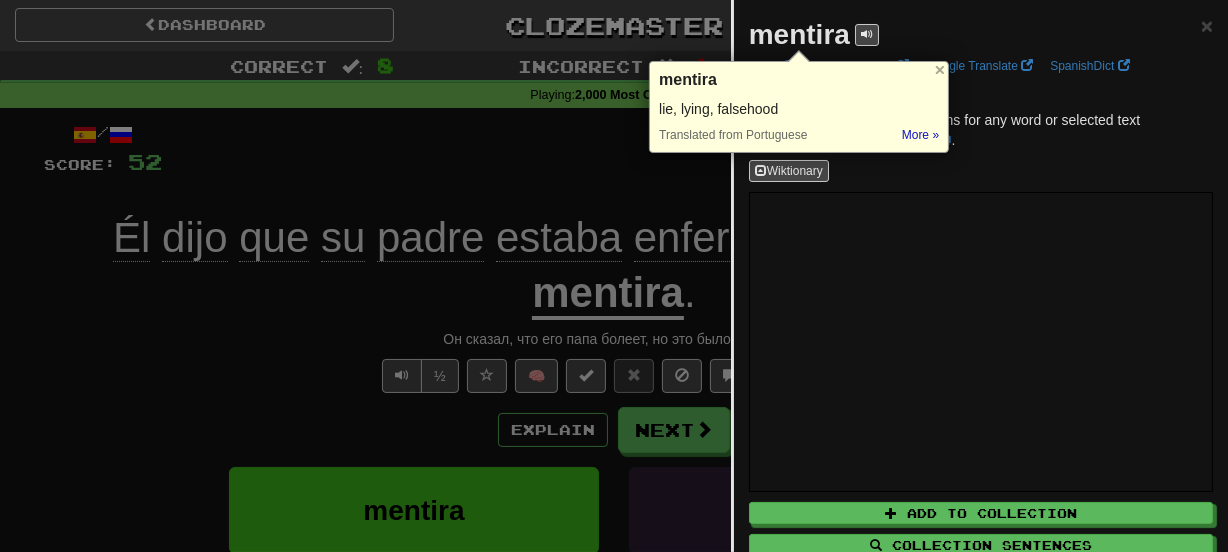click at bounding box center [614, 276] 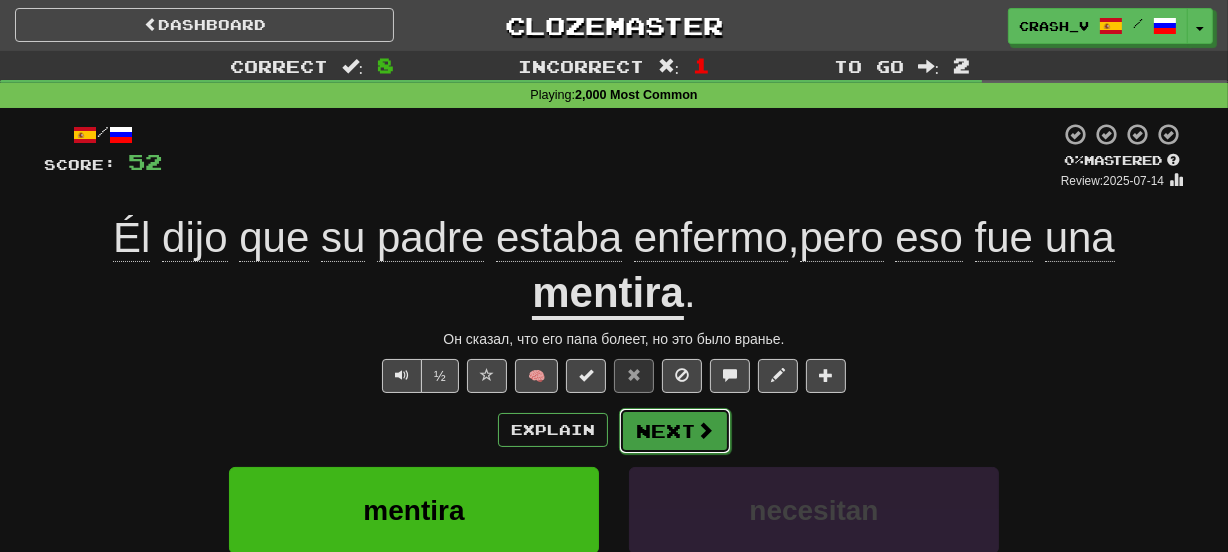 click on "Next" at bounding box center [675, 431] 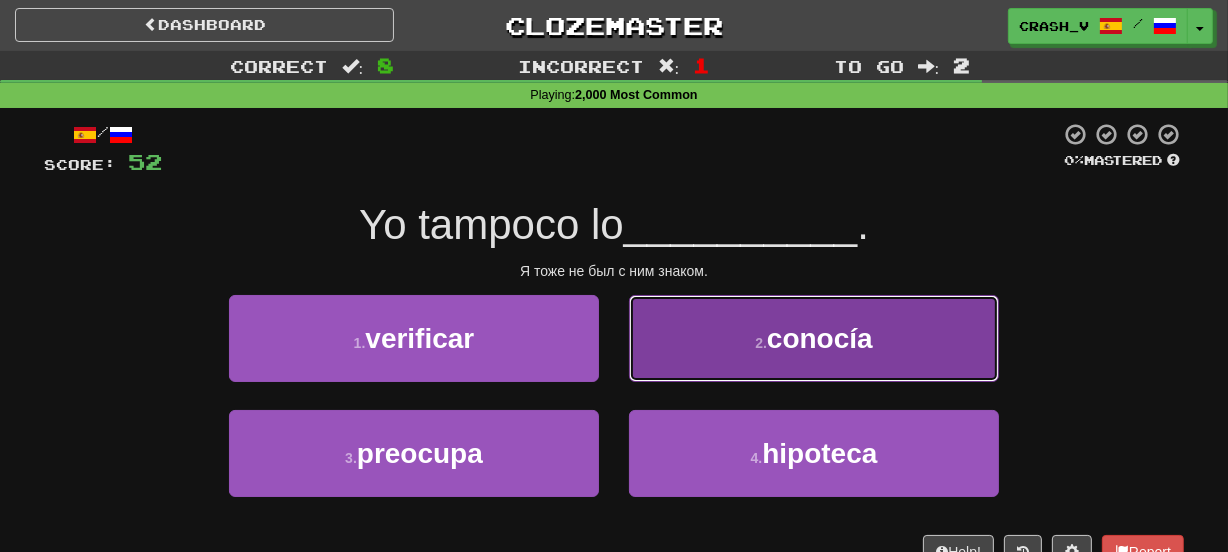 click on "2 .  conocía" at bounding box center (814, 338) 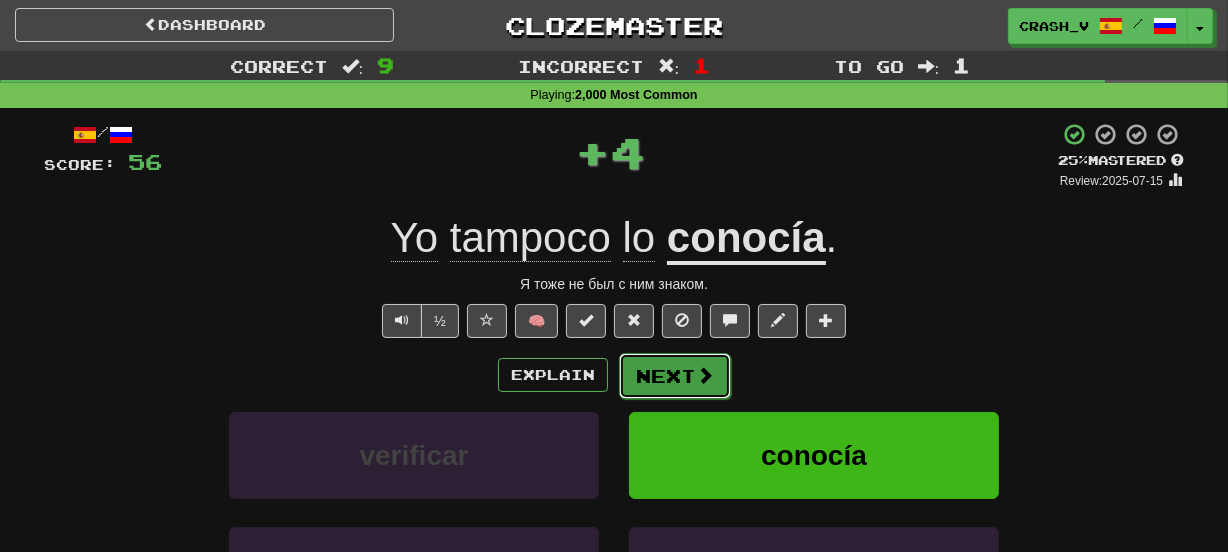 click on "Next" at bounding box center [675, 376] 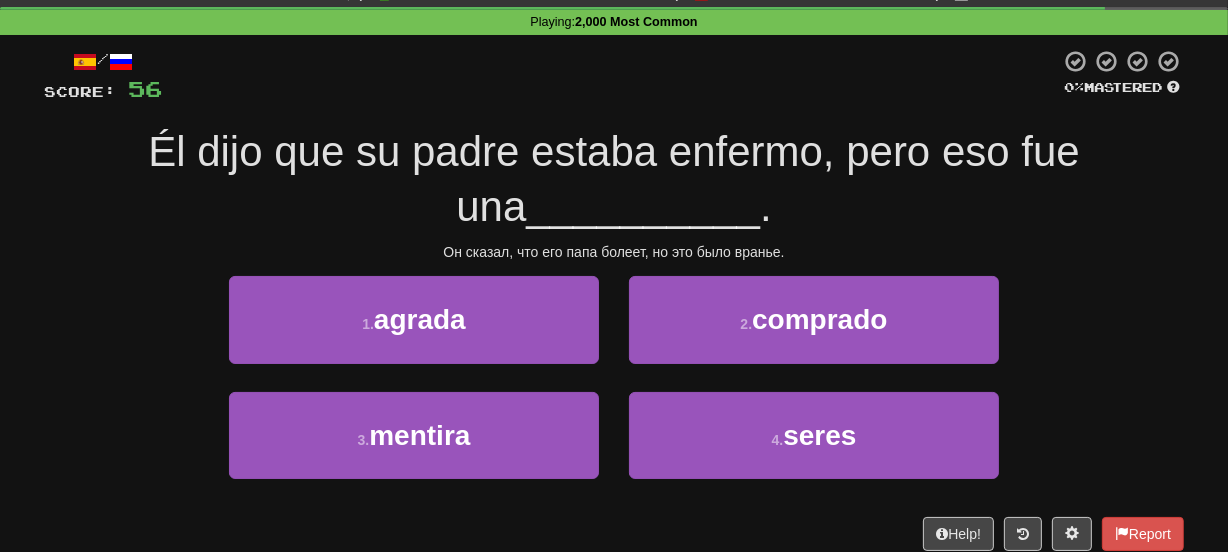 scroll, scrollTop: 109, scrollLeft: 0, axis: vertical 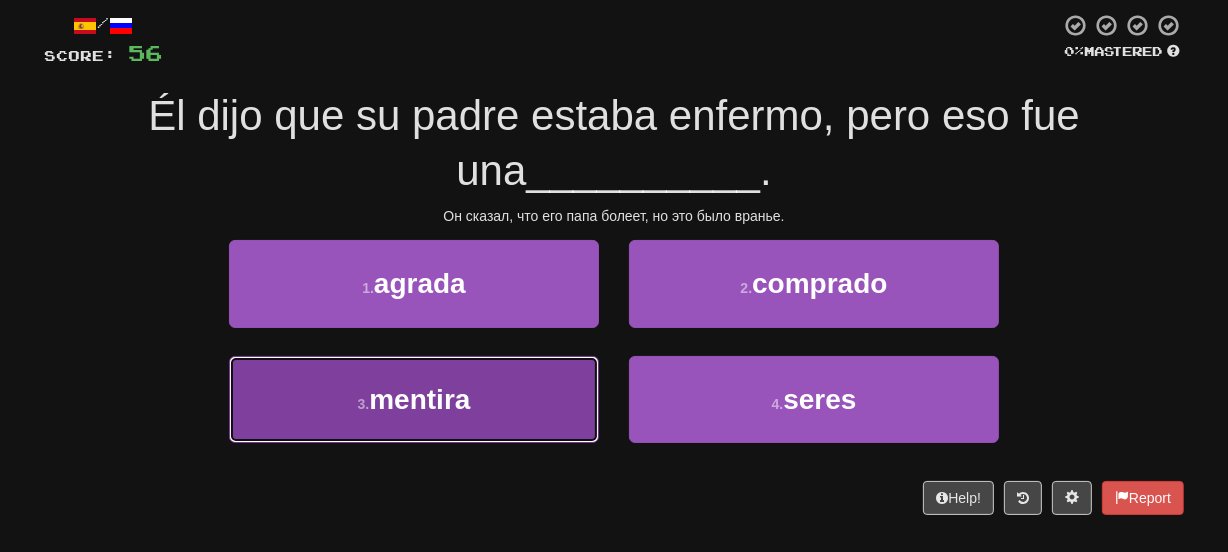 click on "3 .  mentira" at bounding box center [414, 399] 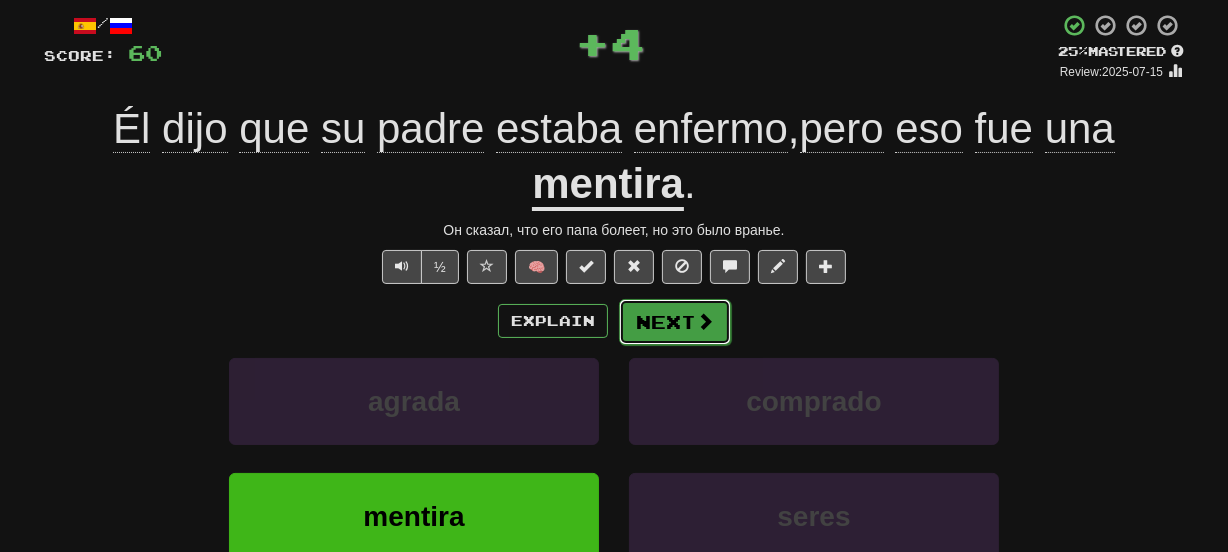 click on "Next" at bounding box center [675, 322] 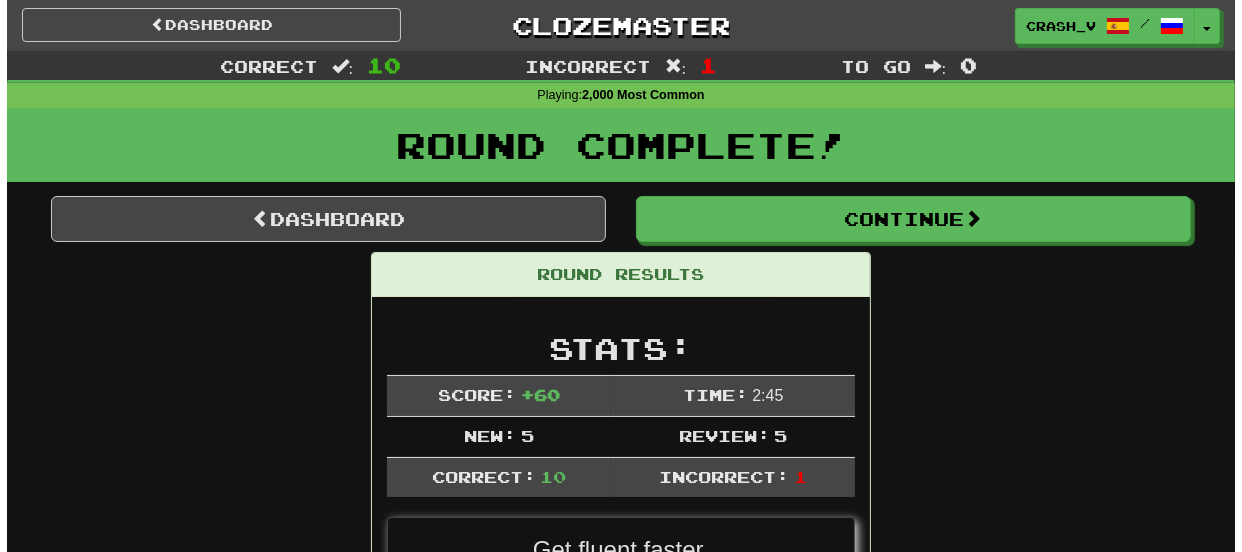 scroll, scrollTop: 0, scrollLeft: 0, axis: both 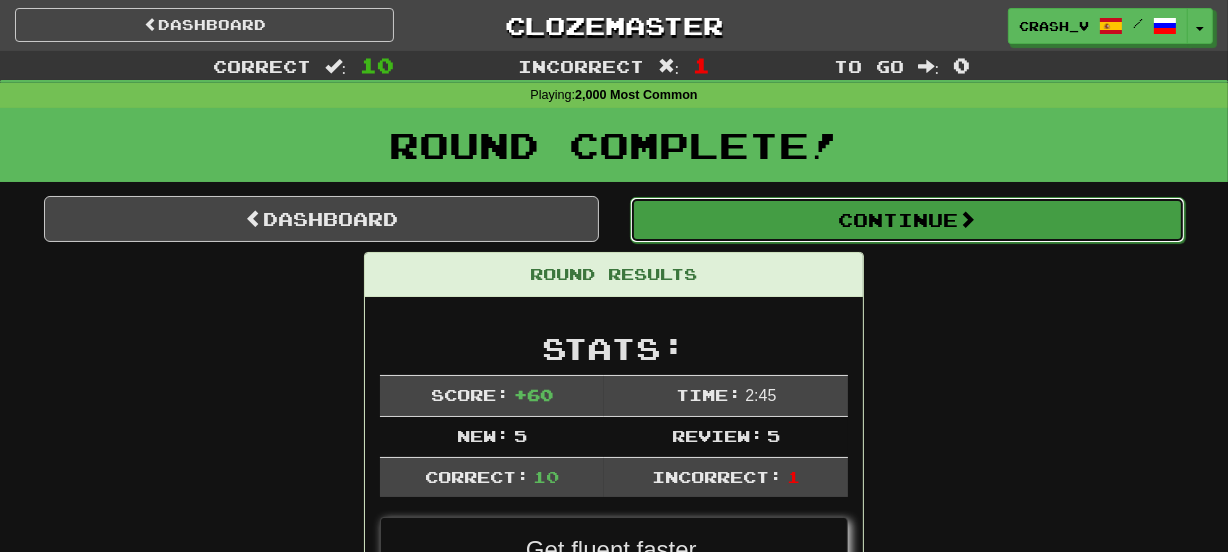 click on "Continue" at bounding box center (907, 220) 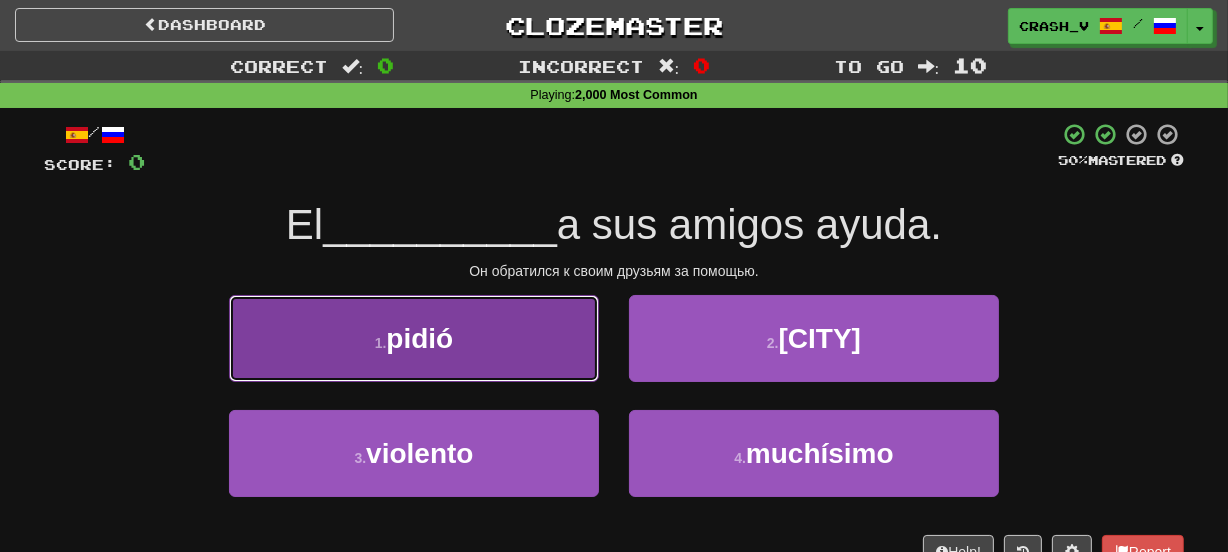 click on "1 .  pidió" at bounding box center (414, 338) 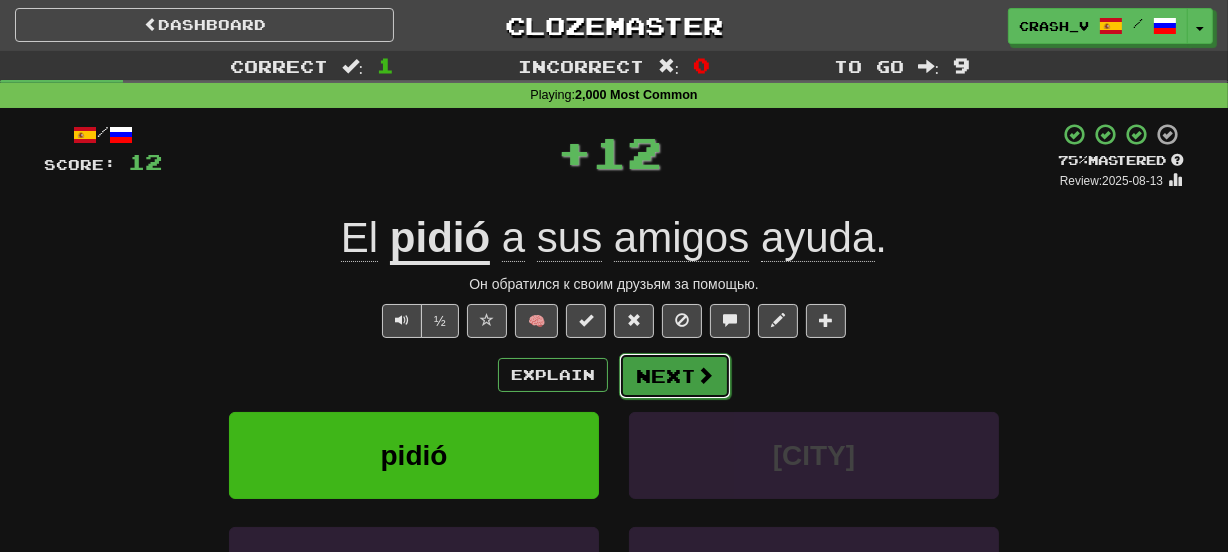 click on "Next" at bounding box center (675, 376) 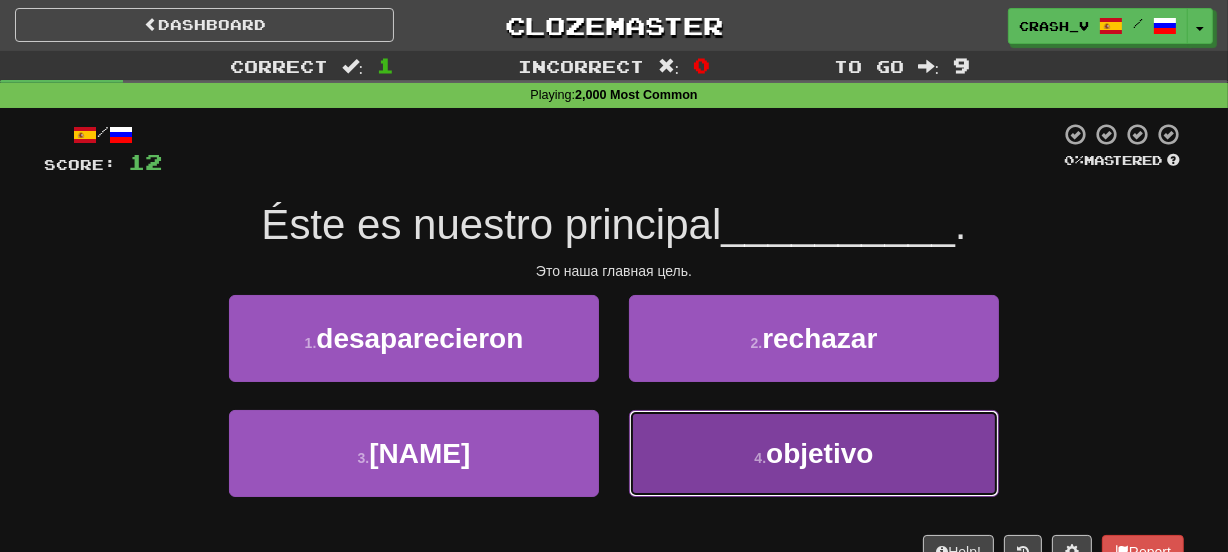 click on "4 .  objetivo" at bounding box center [814, 453] 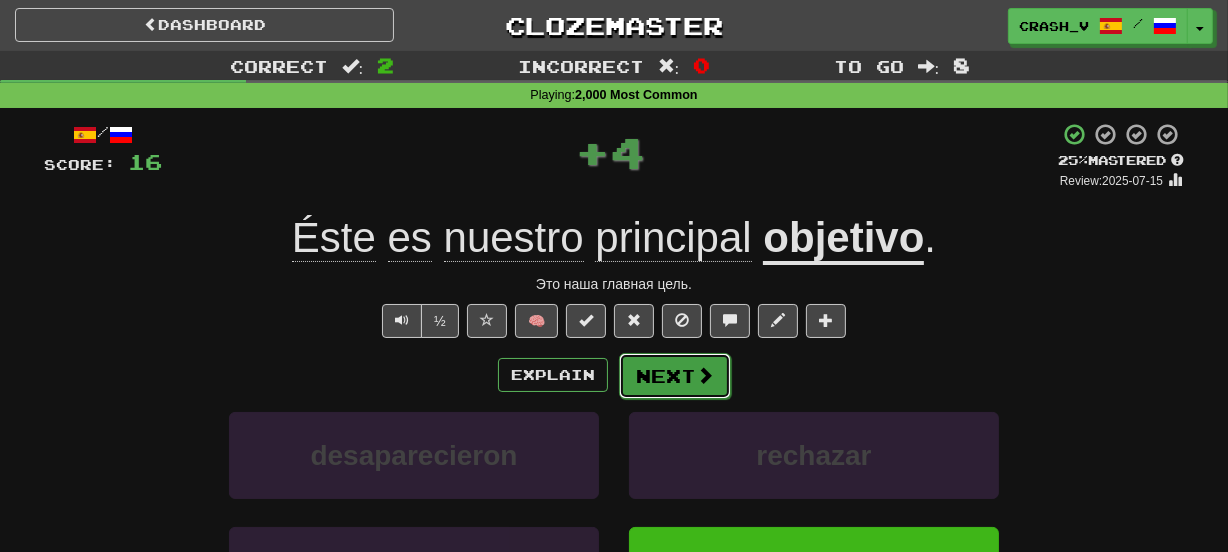 click on "Next" at bounding box center (675, 376) 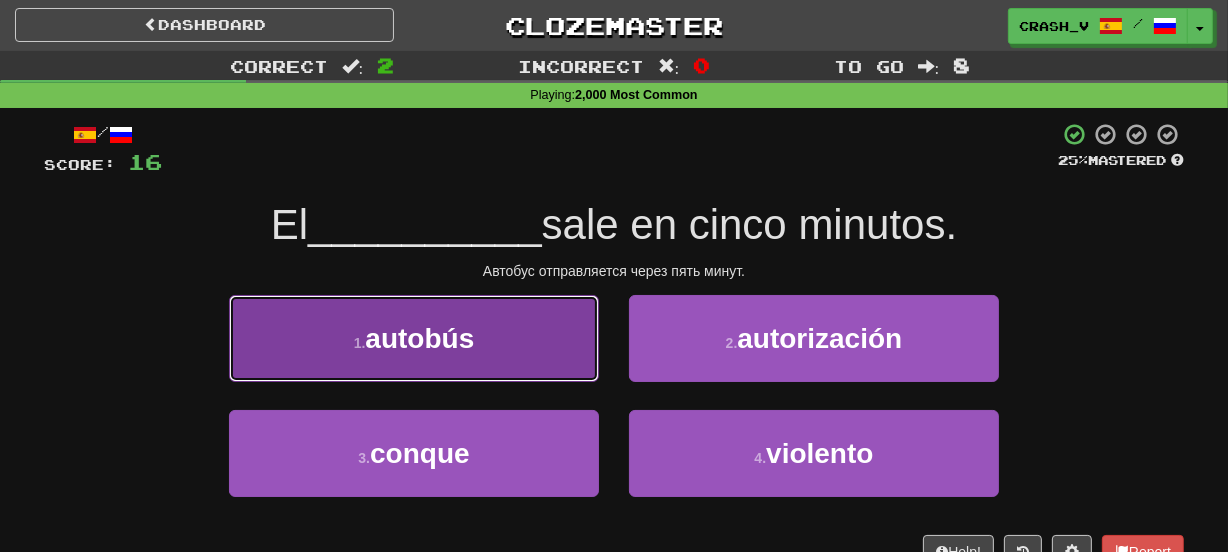 click on "1 .  autobús" at bounding box center (414, 338) 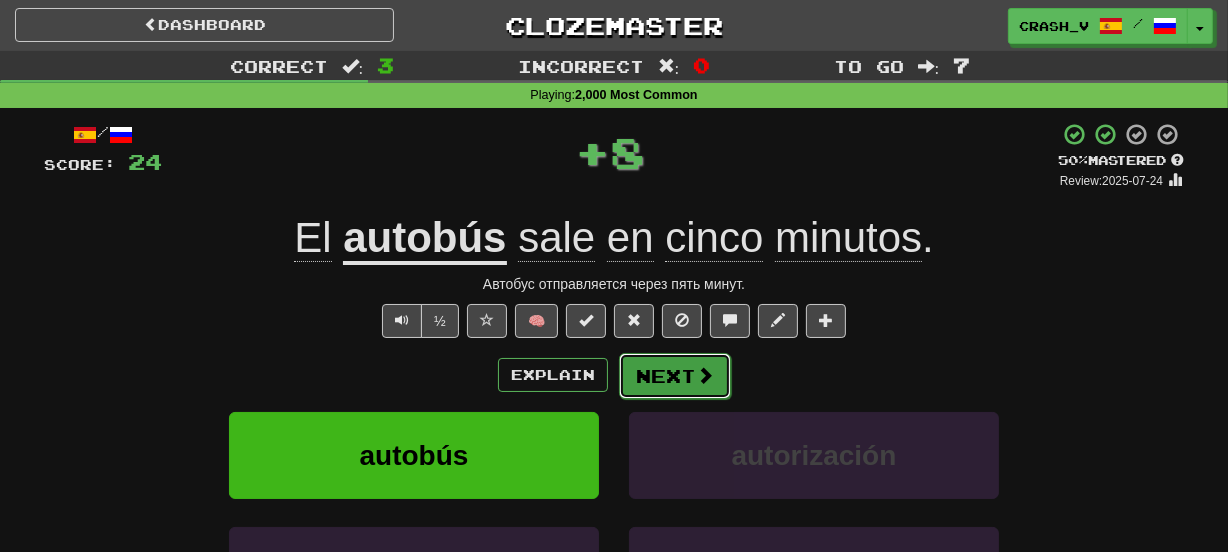 click on "Next" at bounding box center (675, 376) 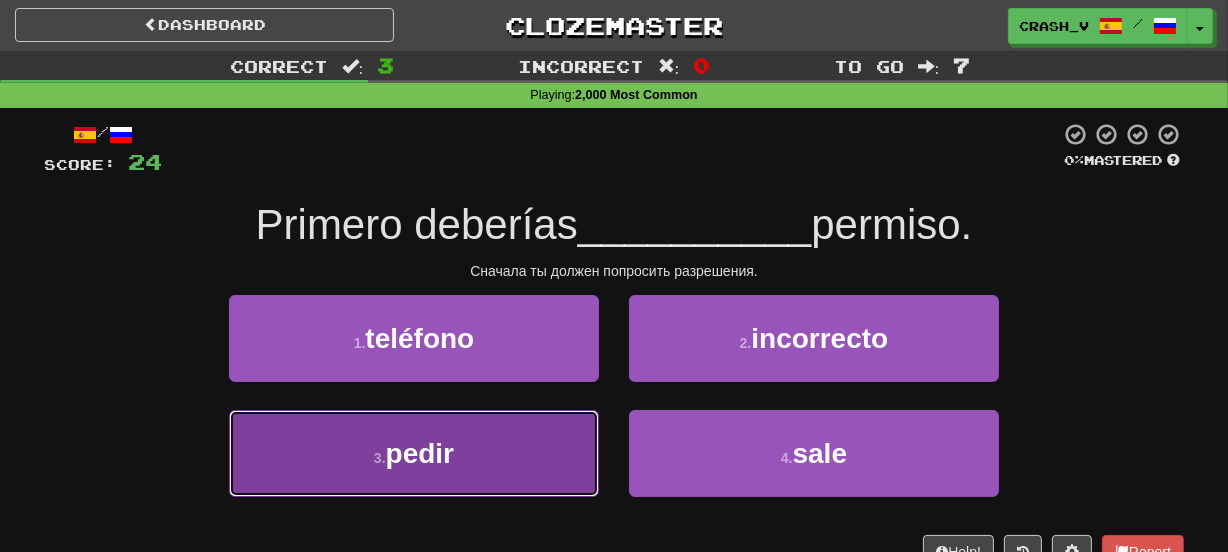 click on "3 .  pedir" at bounding box center [414, 453] 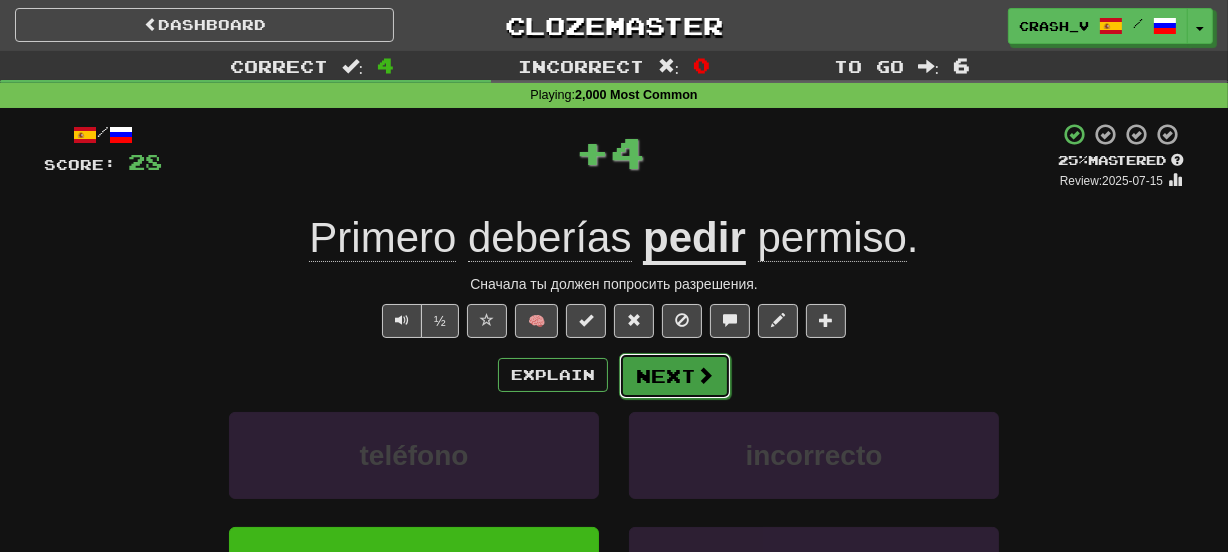 click on "Next" at bounding box center (675, 376) 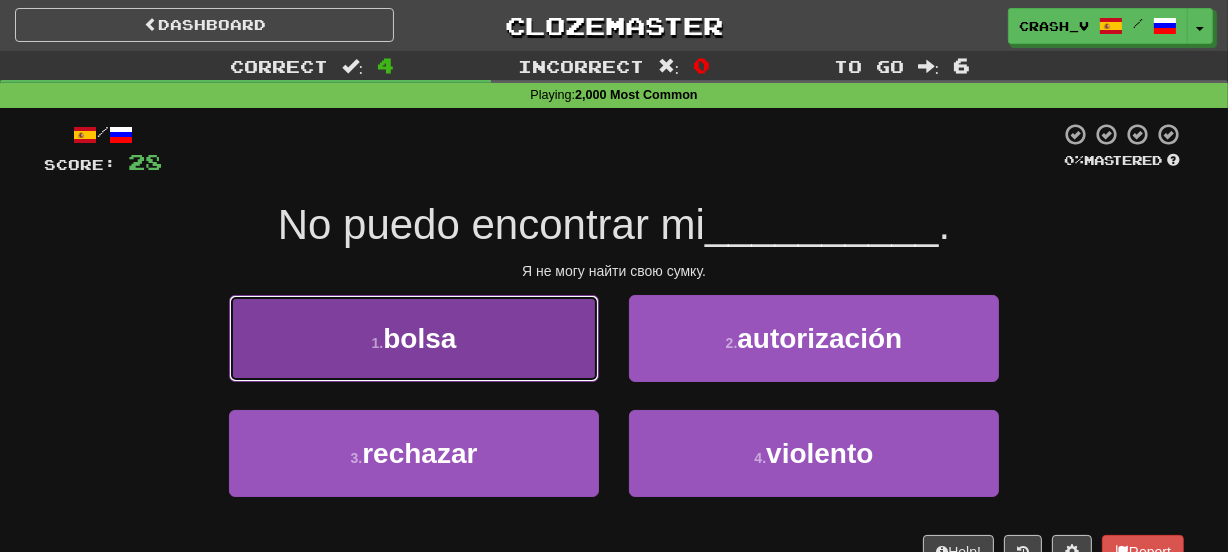 click on "1 .  bolsa" at bounding box center (414, 338) 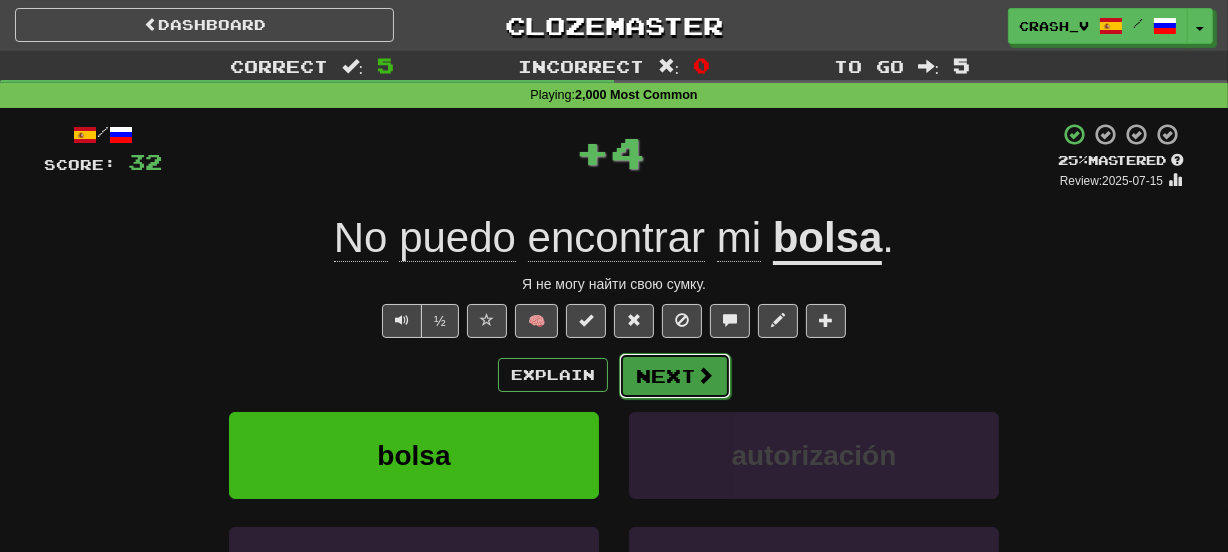 click on "Next" at bounding box center (675, 376) 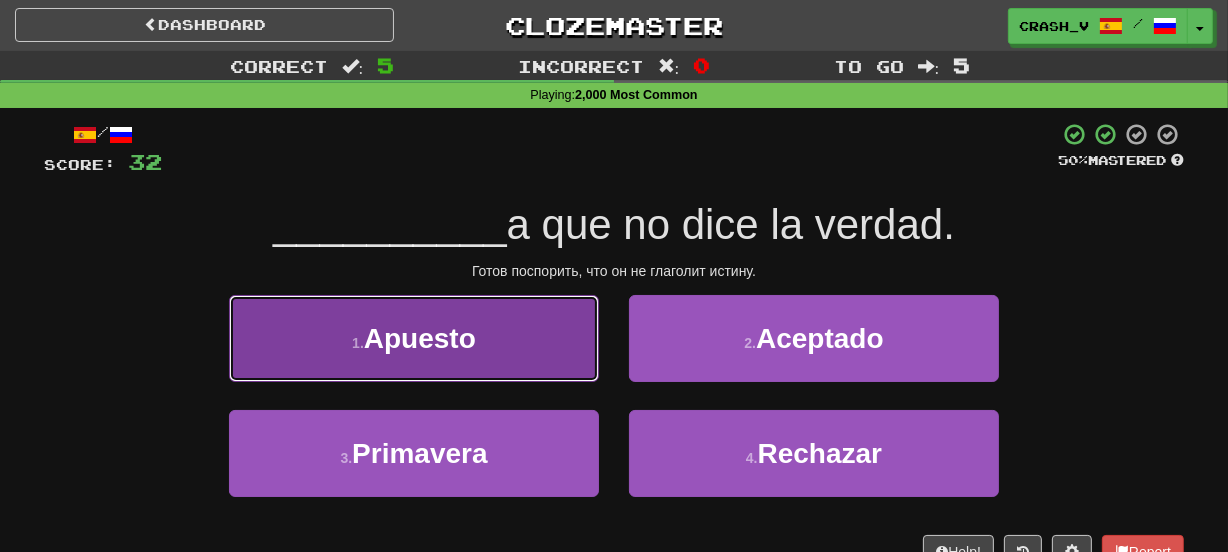 click on "1 .  Apuesto" at bounding box center (414, 338) 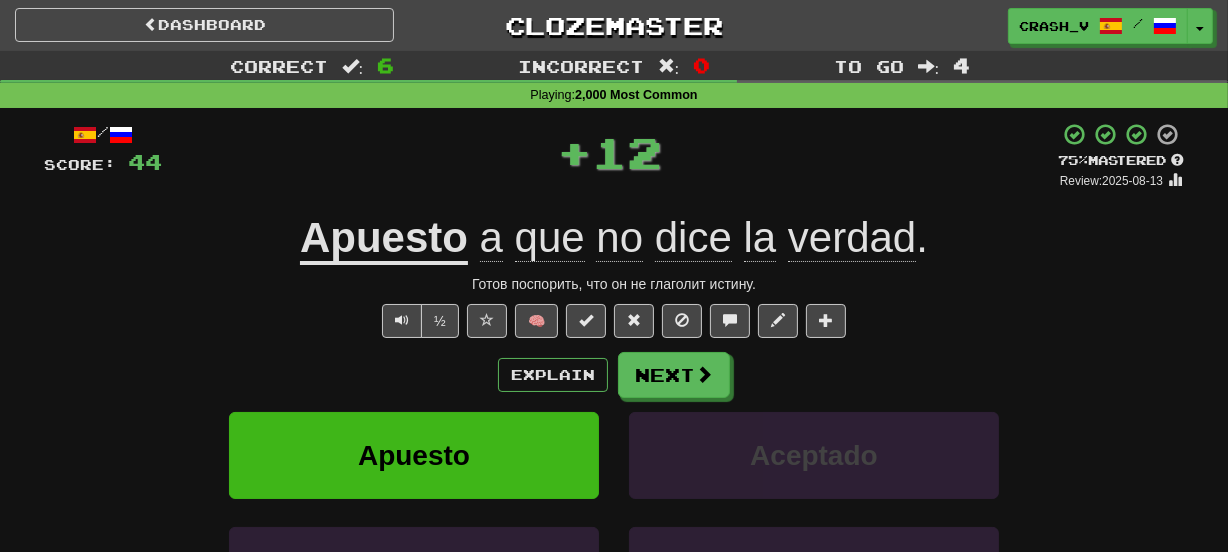 click on "Apuesto" at bounding box center [384, 239] 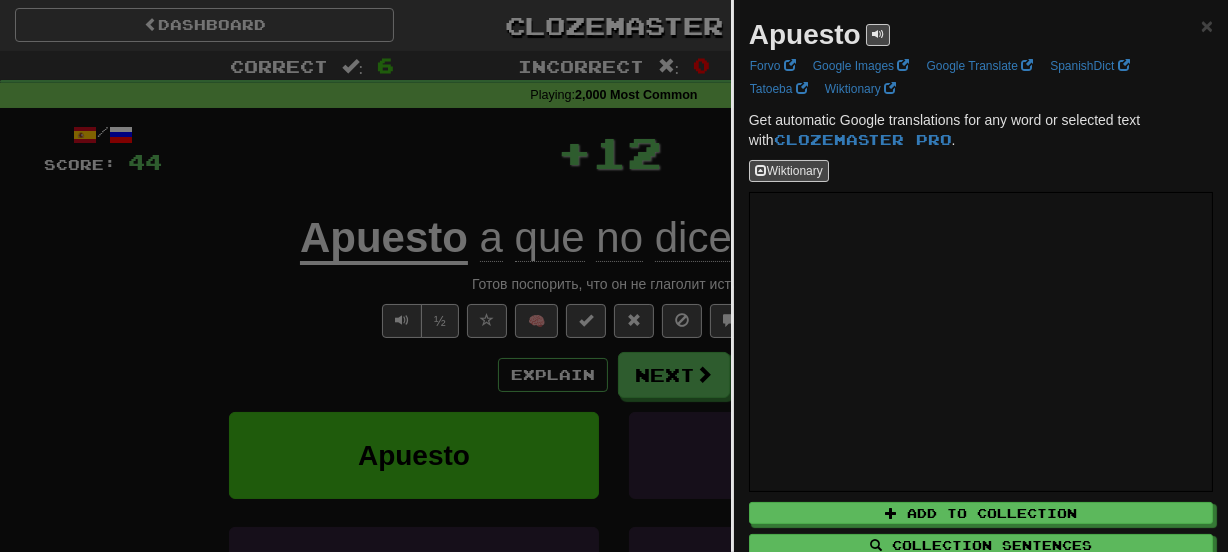 click on "Apuesto" at bounding box center (805, 34) 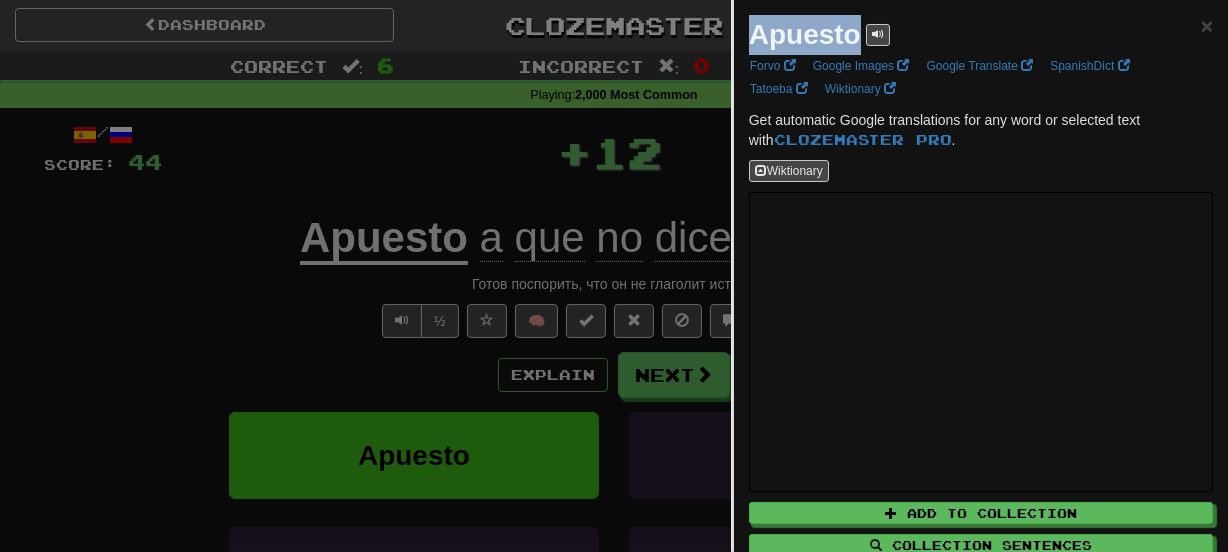 click on "Apuesto" at bounding box center [805, 34] 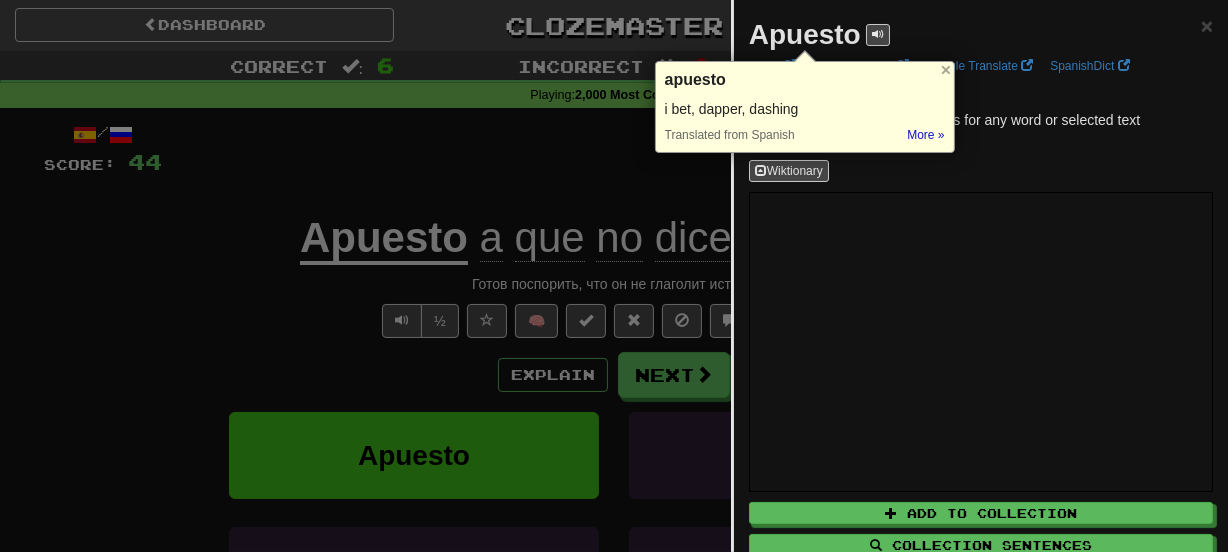 click at bounding box center (614, 276) 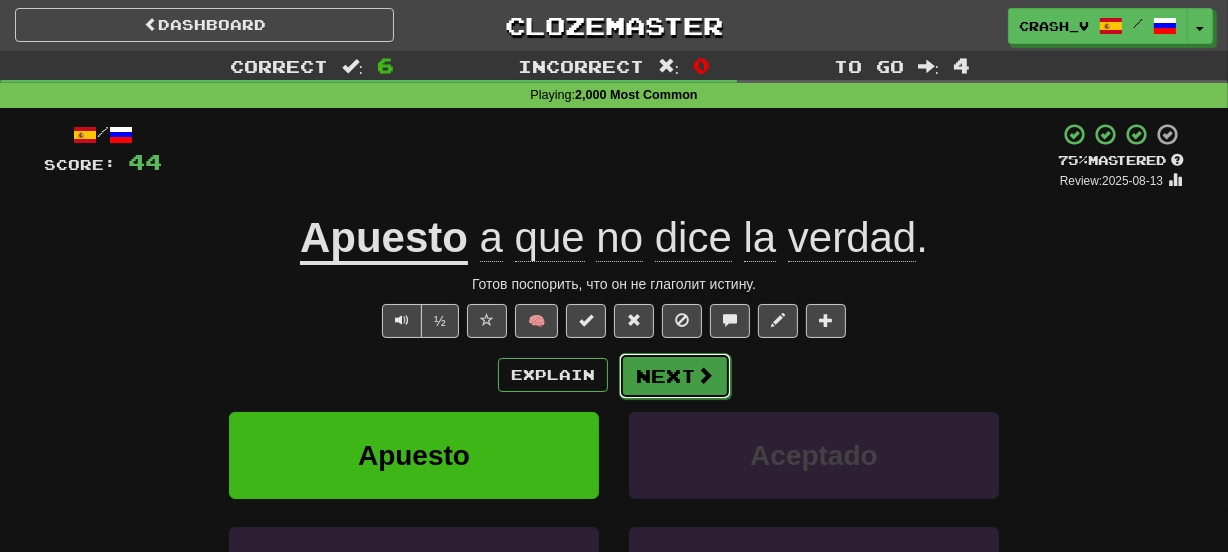 click on "Next" at bounding box center (675, 376) 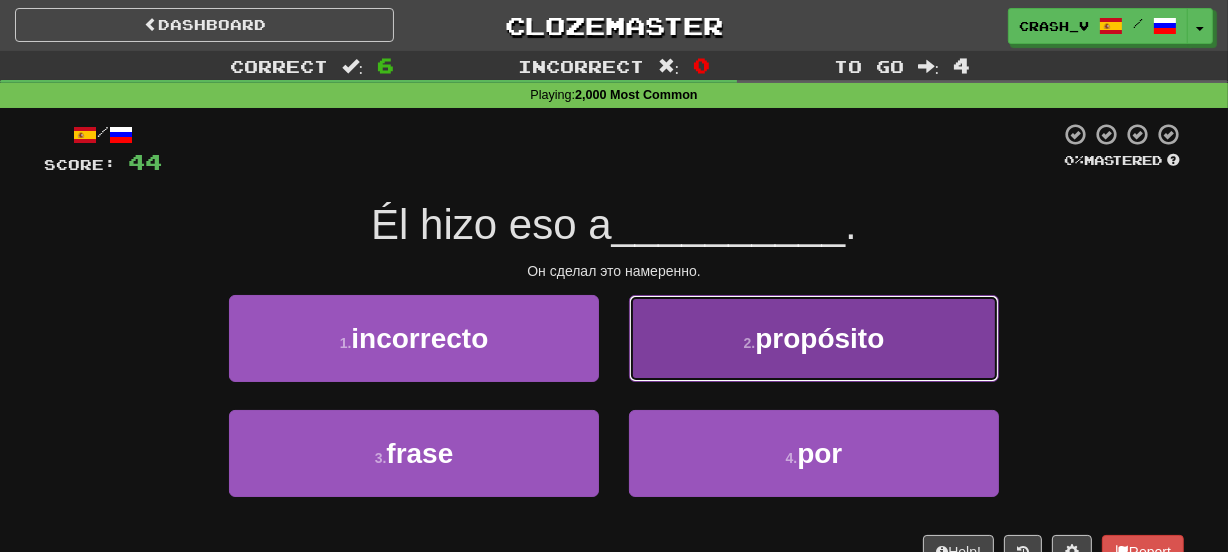 click on "2 .  propósito" at bounding box center (814, 338) 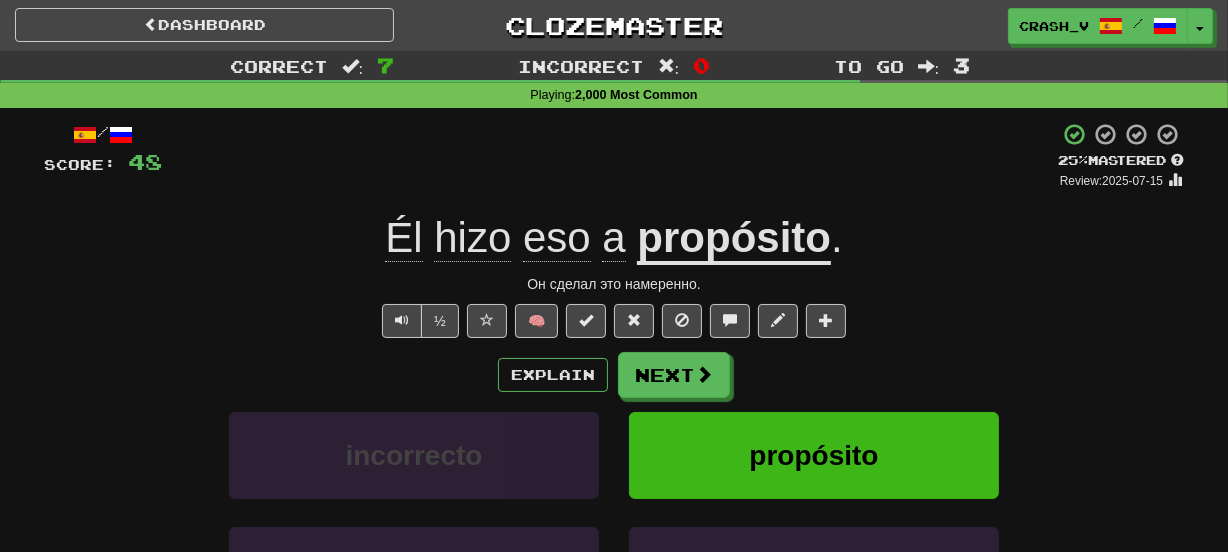 click on "propósito" at bounding box center (734, 239) 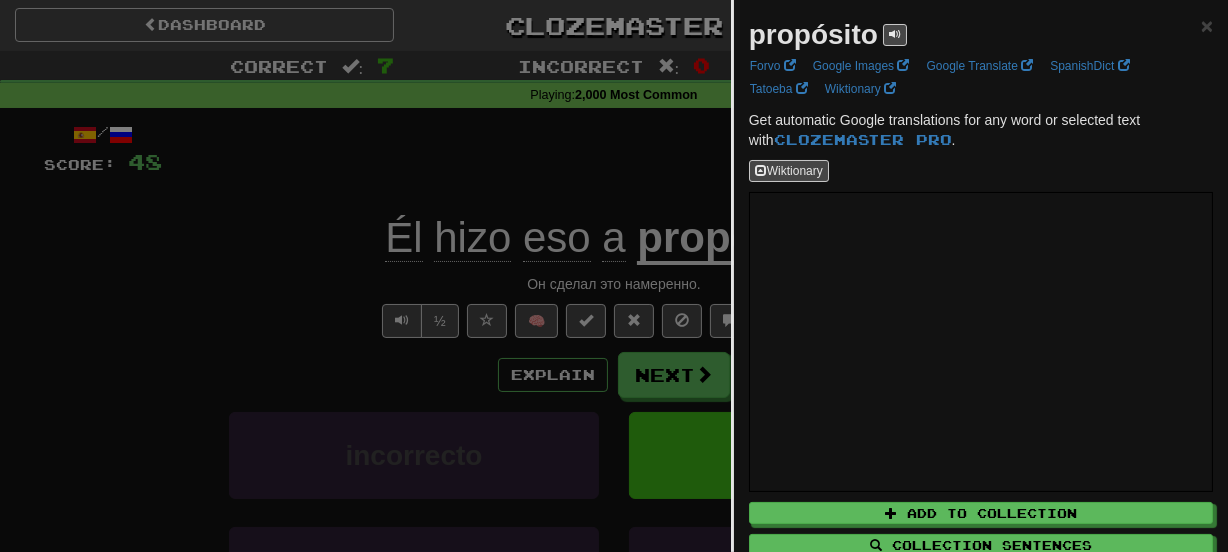 click on "propósito" at bounding box center (813, 34) 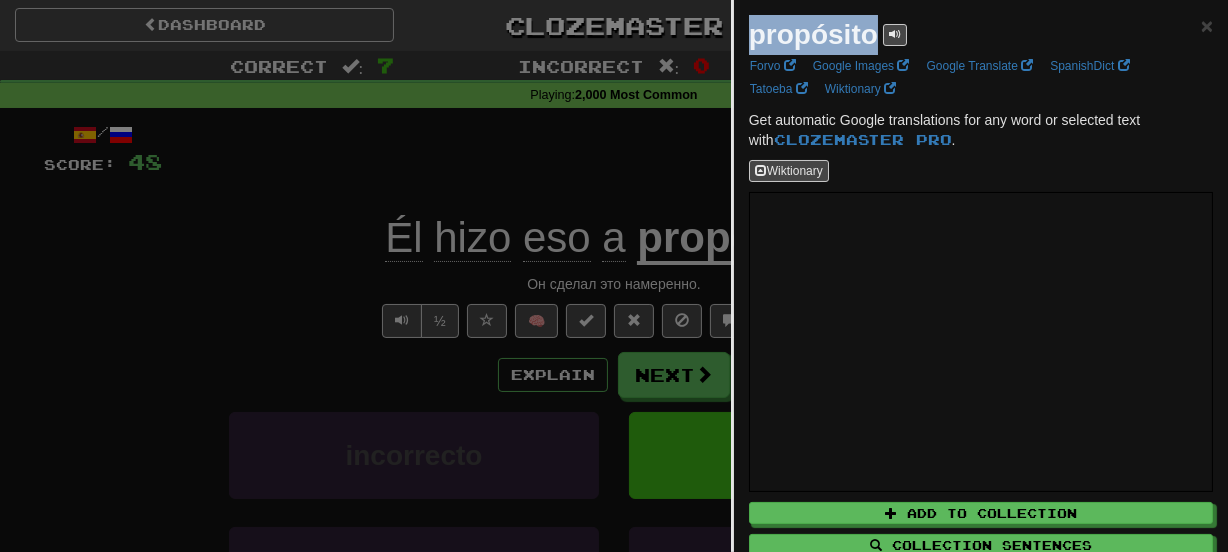 click on "propósito" at bounding box center (813, 34) 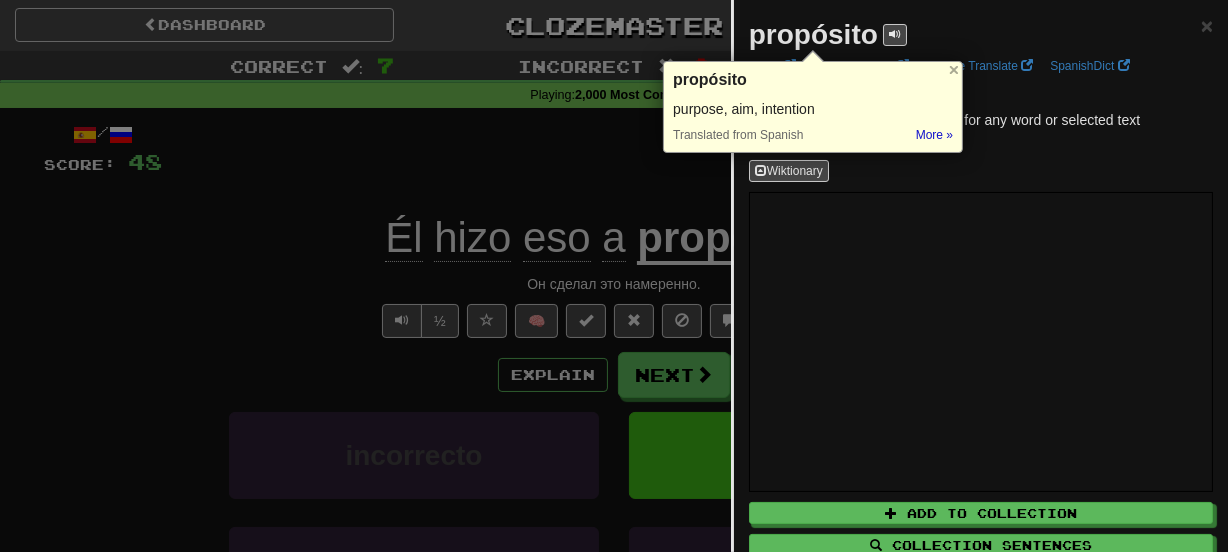 click at bounding box center (614, 276) 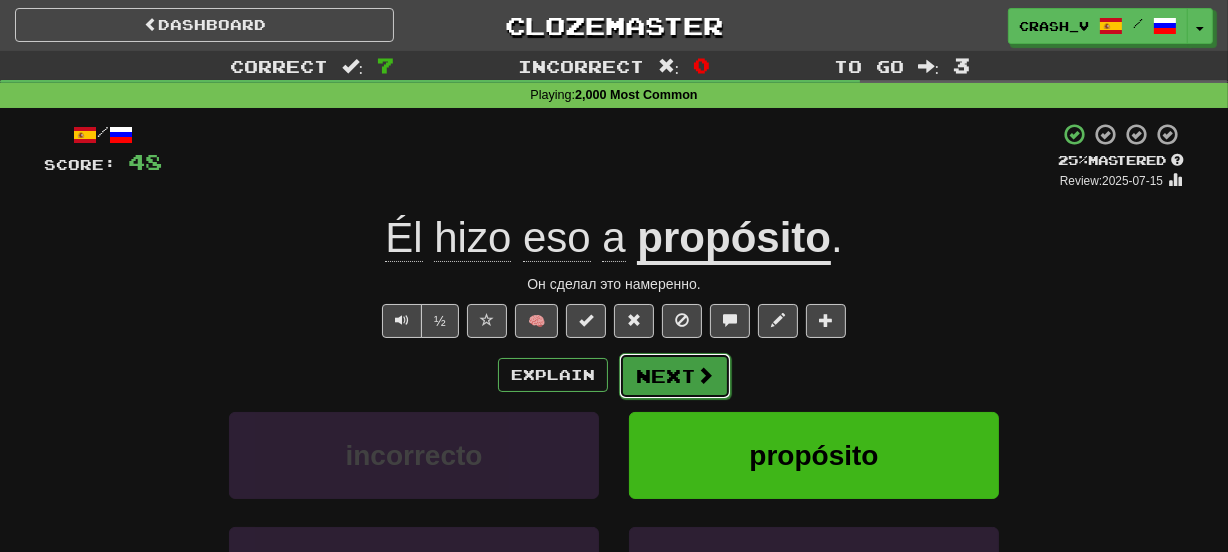 click on "Next" at bounding box center (675, 376) 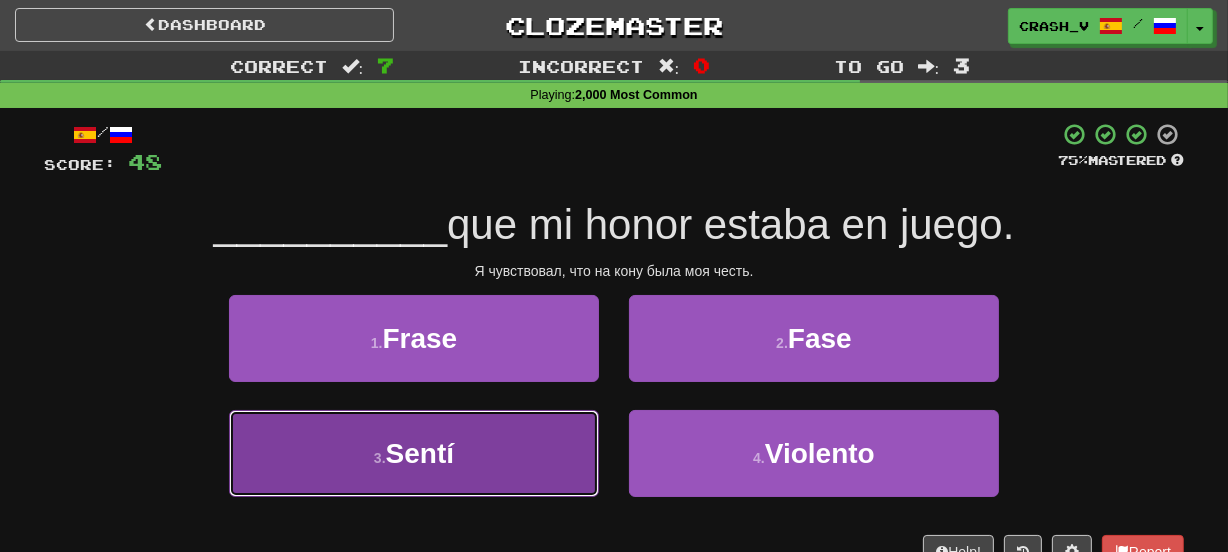 click on "3 .  Sentí" at bounding box center (414, 453) 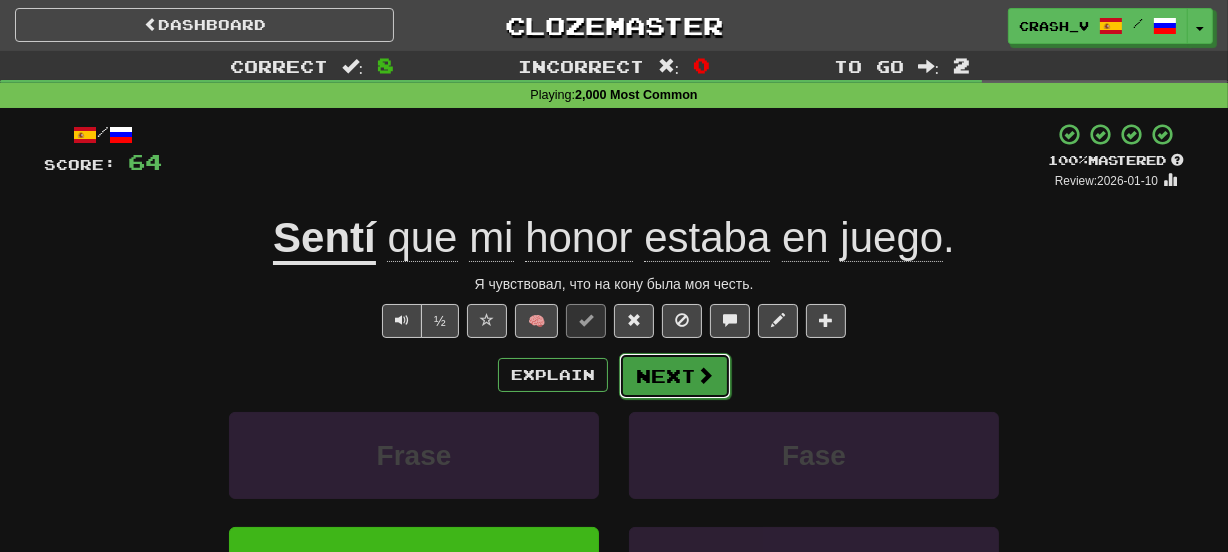 click on "Next" at bounding box center [675, 376] 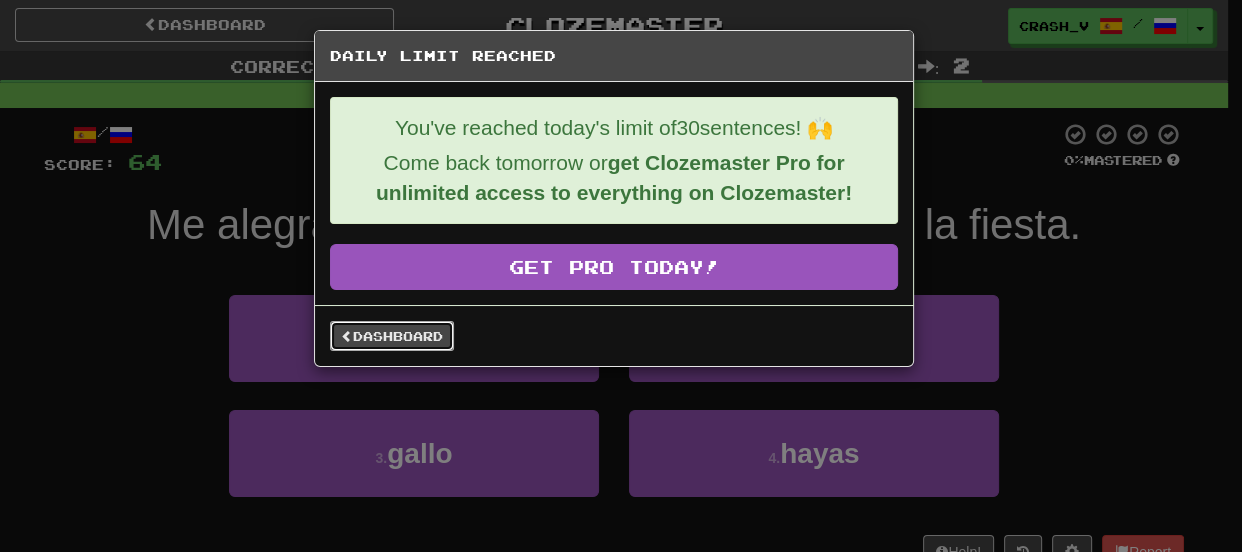 click on "Dashboard" at bounding box center [392, 336] 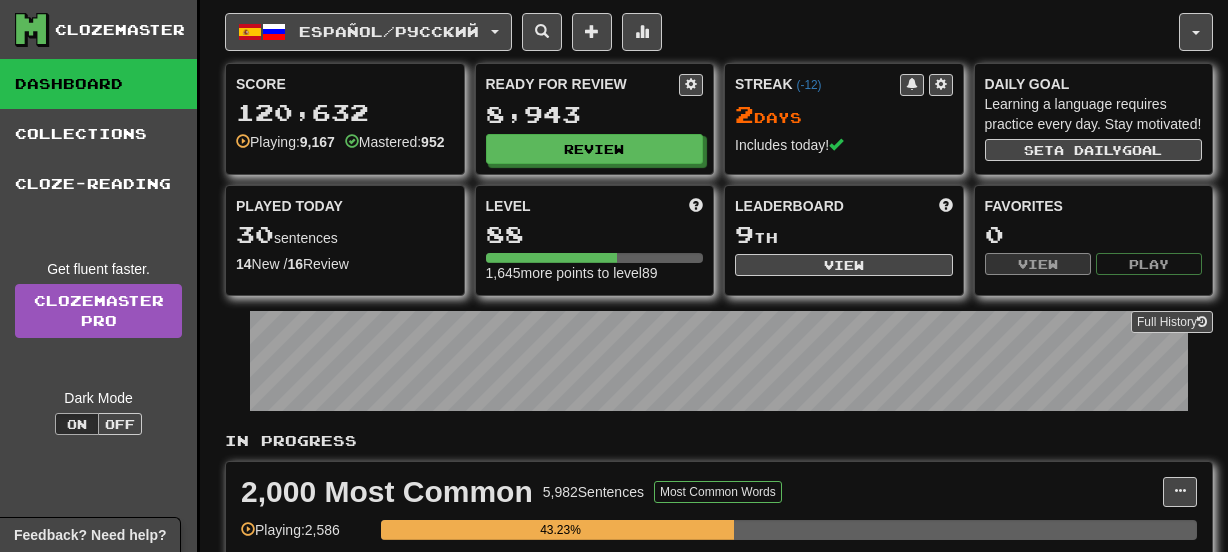 scroll, scrollTop: 0, scrollLeft: 0, axis: both 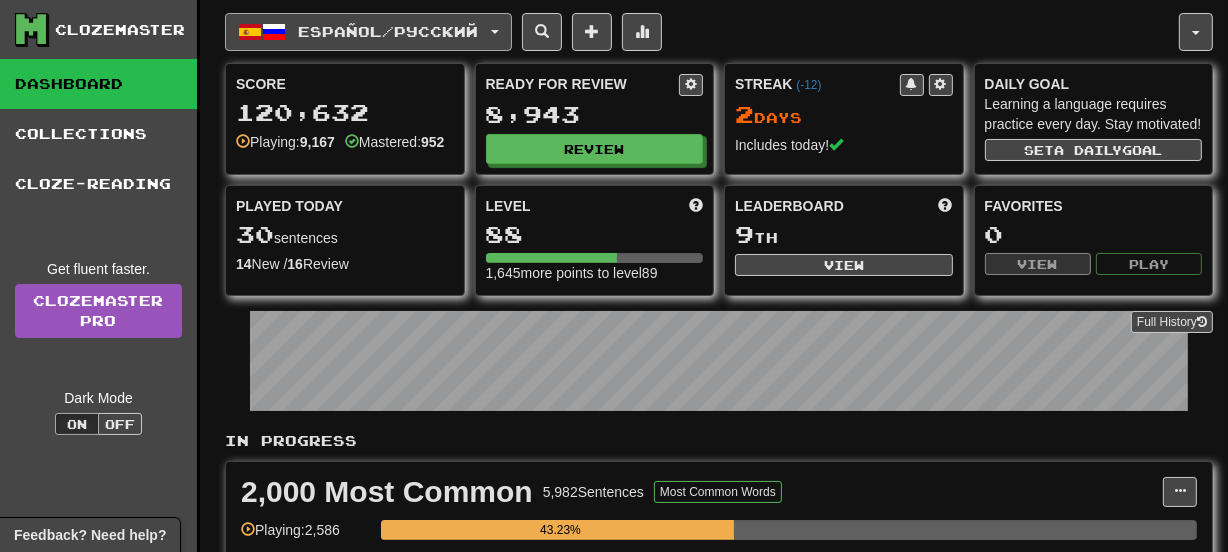 click on "Español  /  Русский" at bounding box center [389, 31] 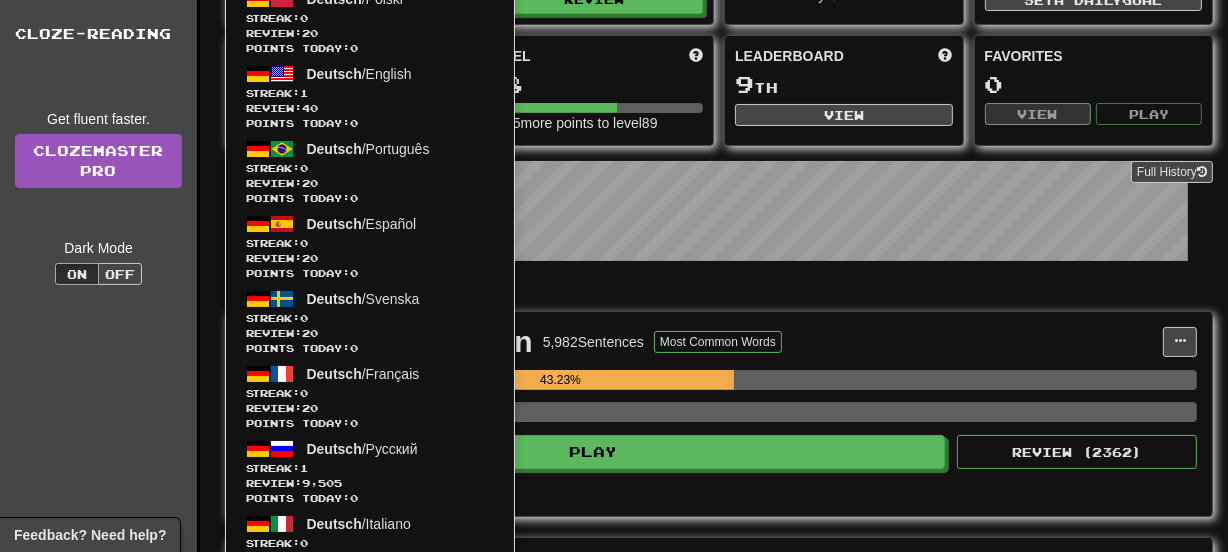 scroll, scrollTop: 164, scrollLeft: 0, axis: vertical 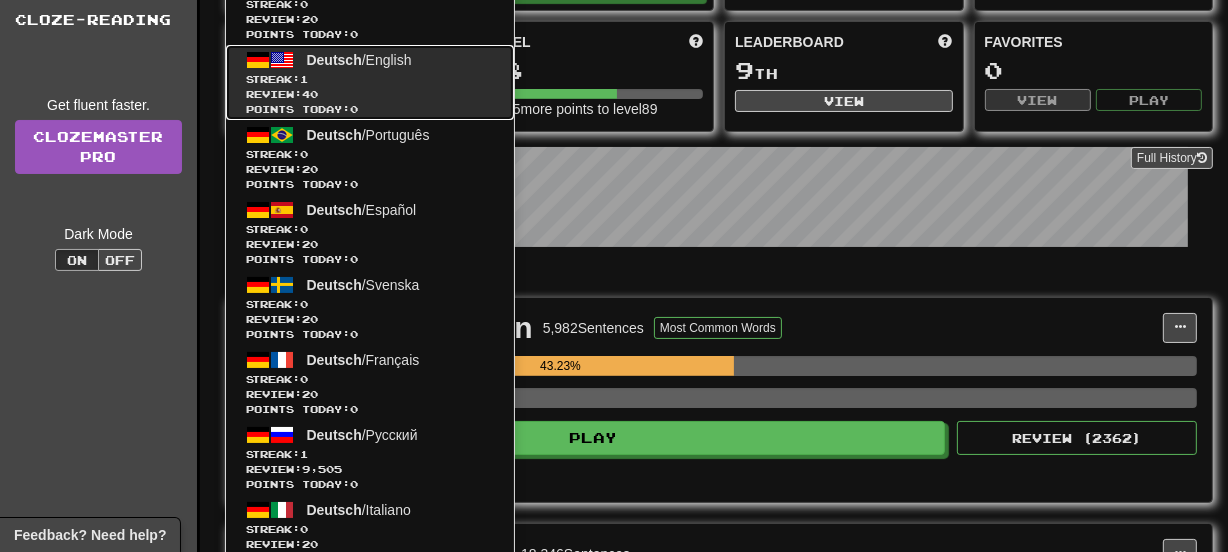 click on "Review:  40" at bounding box center (370, 94) 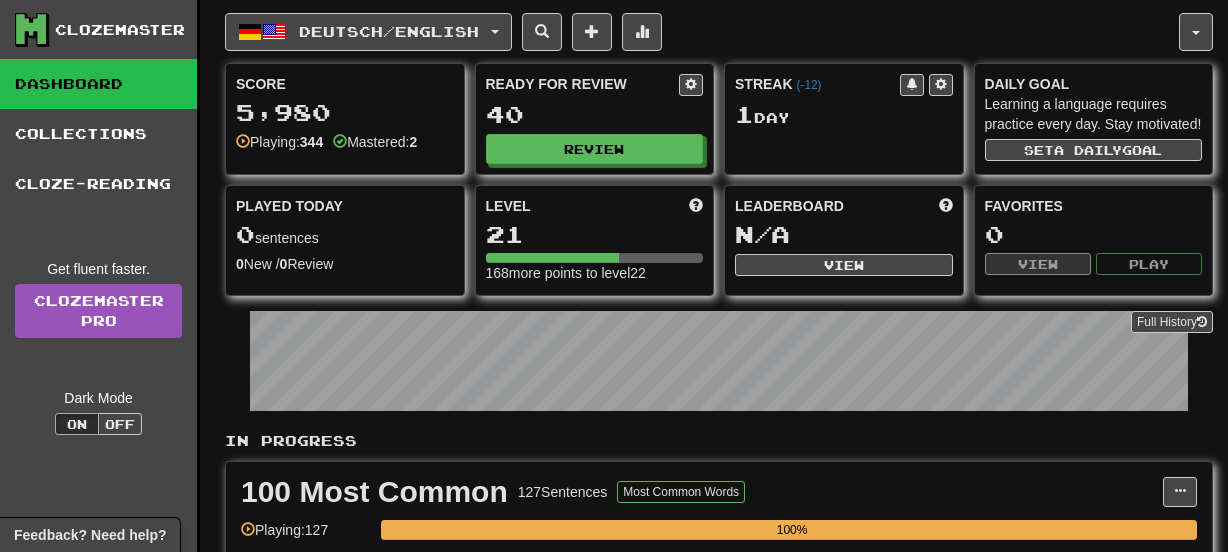 scroll, scrollTop: 0, scrollLeft: 0, axis: both 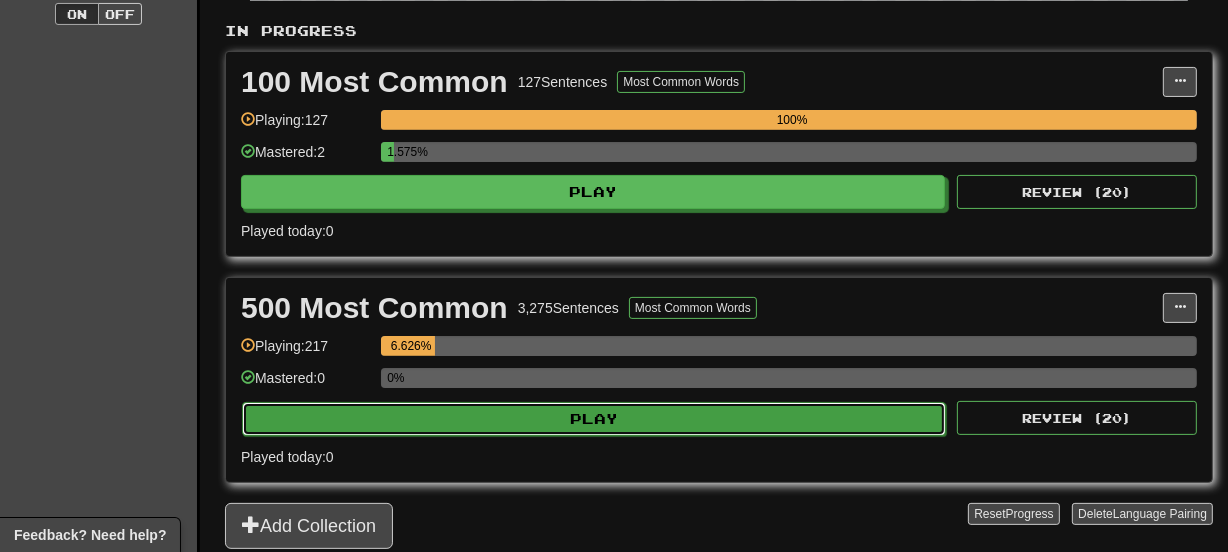 click on "Play" at bounding box center (594, 419) 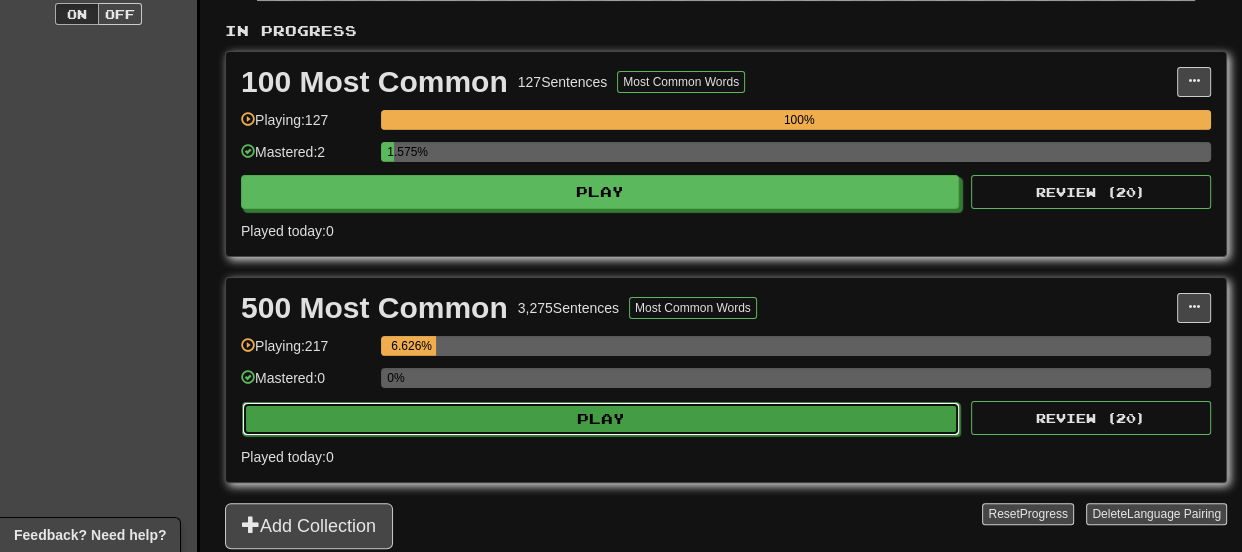 select on "**" 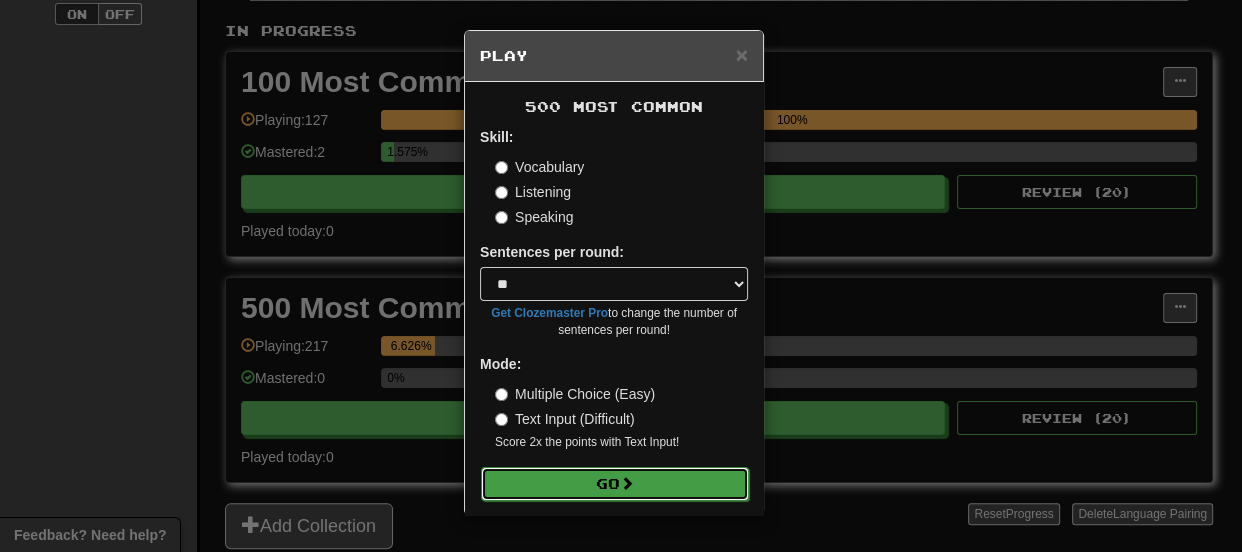 click on "Go" at bounding box center [615, 484] 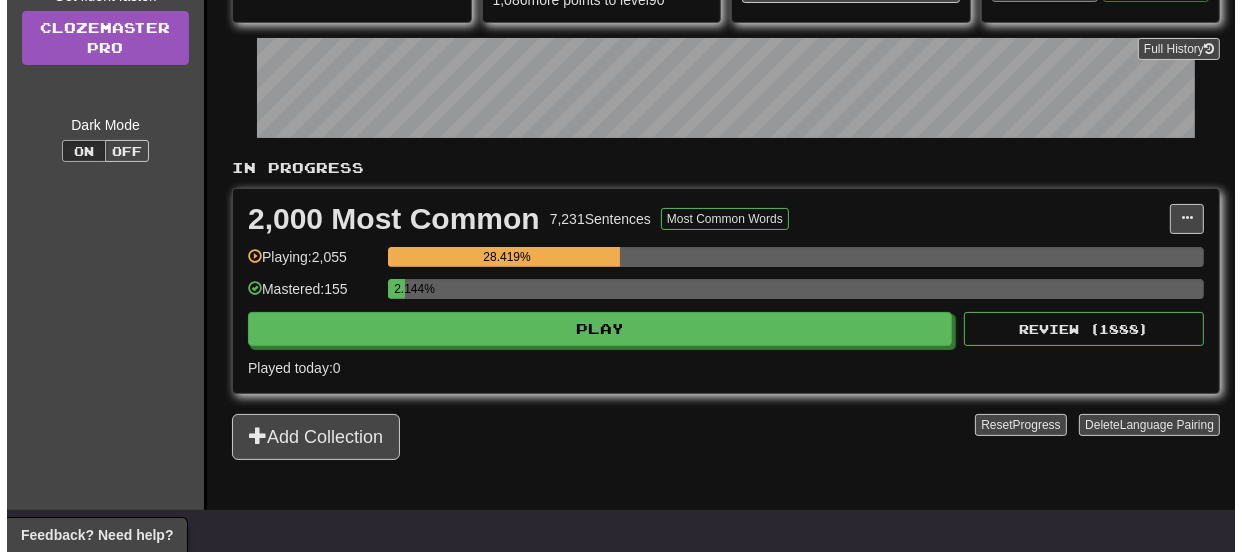 scroll, scrollTop: 327, scrollLeft: 0, axis: vertical 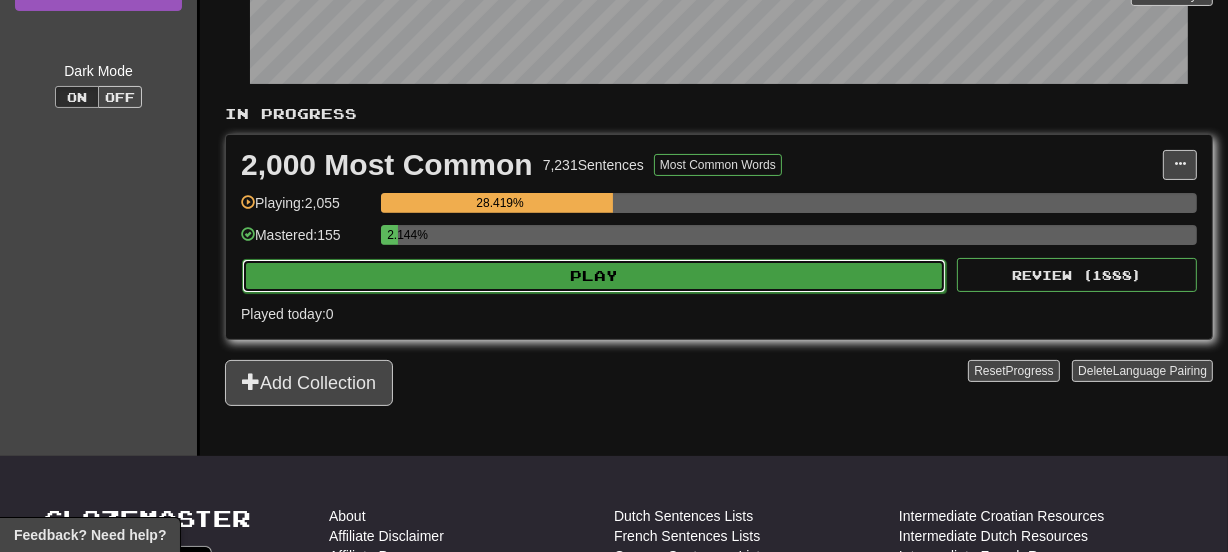 click on "Play" at bounding box center [594, 276] 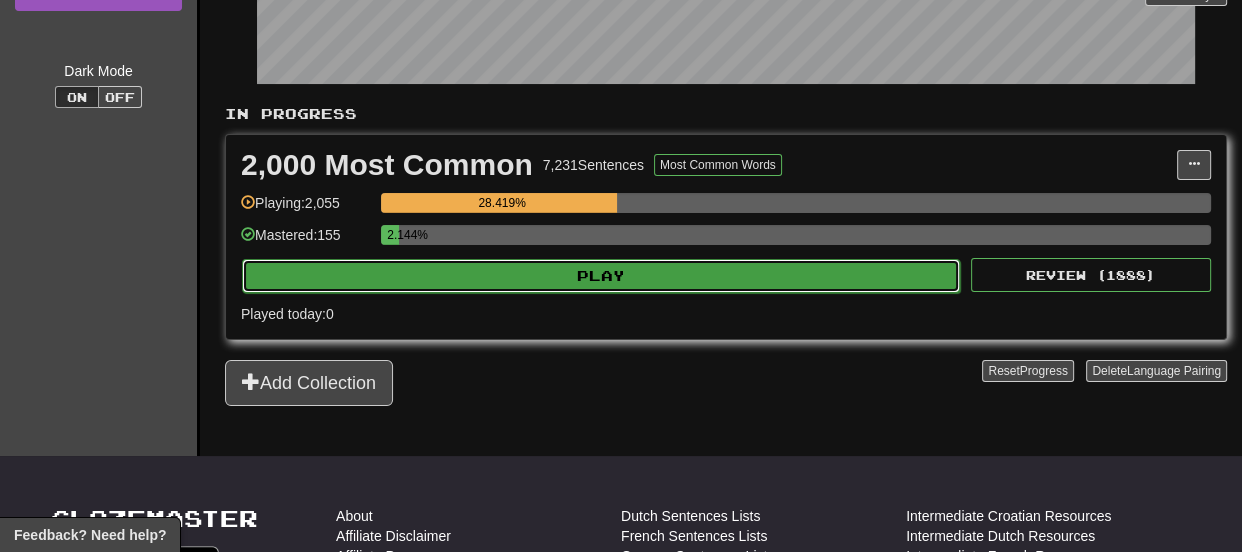 select on "**" 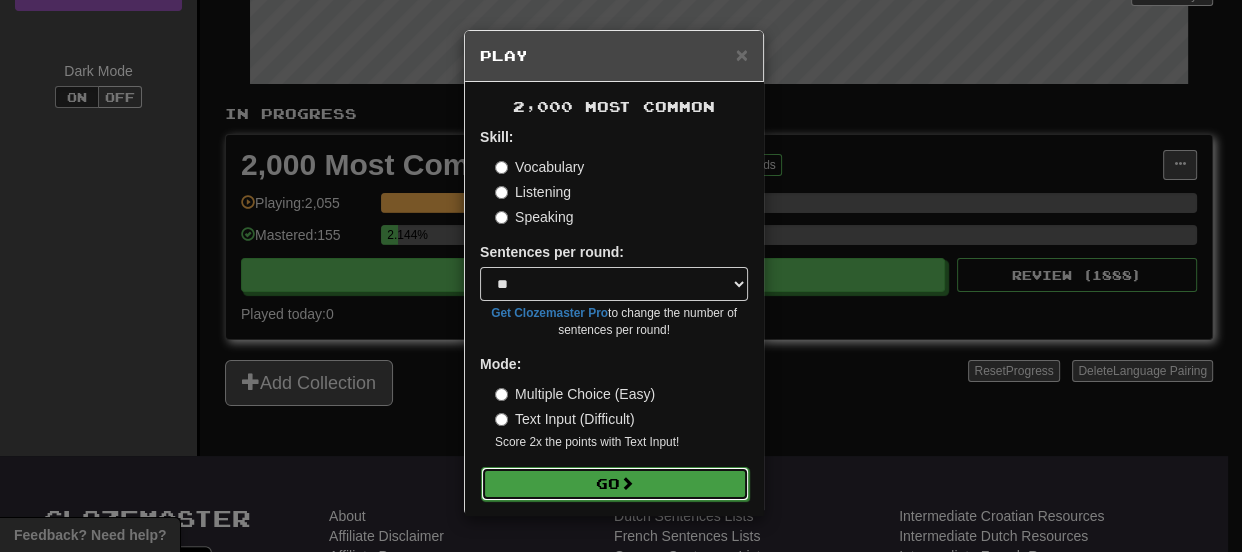 click on "Go" at bounding box center [615, 484] 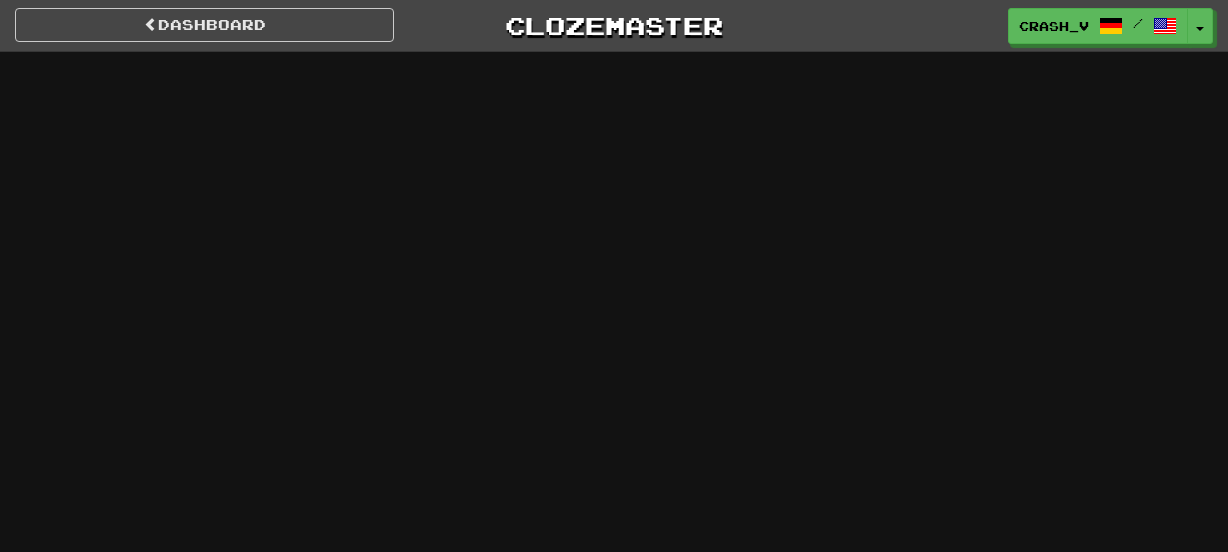 scroll, scrollTop: 0, scrollLeft: 0, axis: both 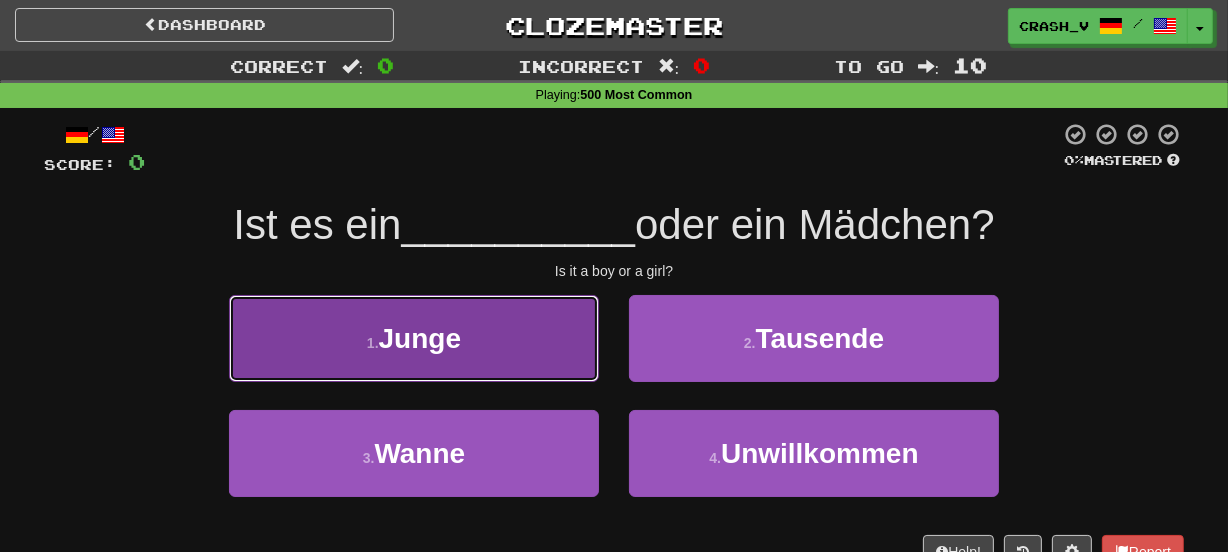click on "1 .  Junge" at bounding box center (414, 338) 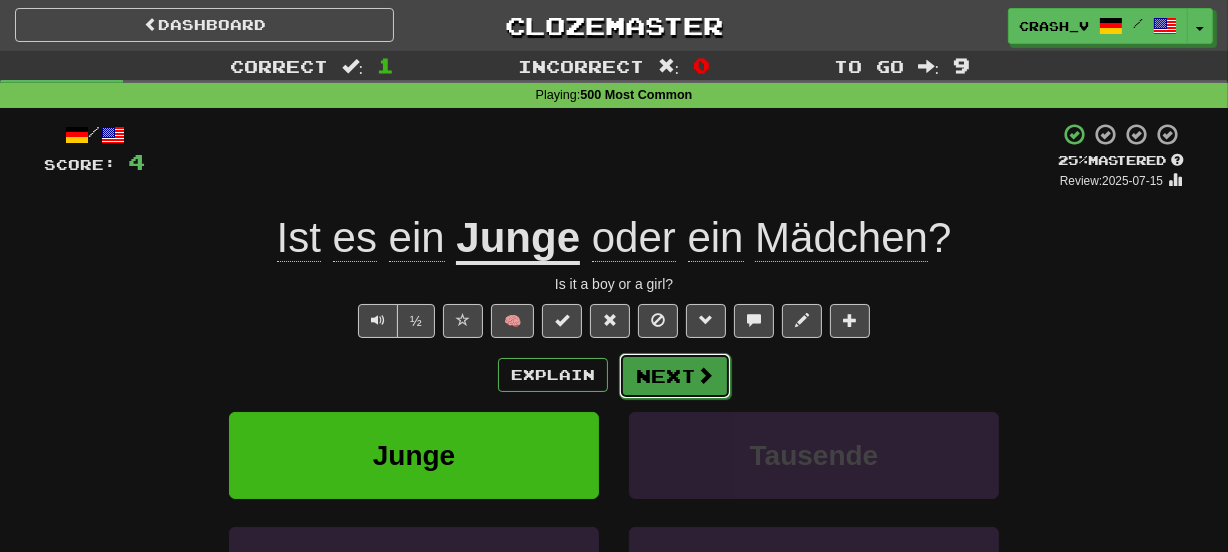 click on "Next" at bounding box center [675, 376] 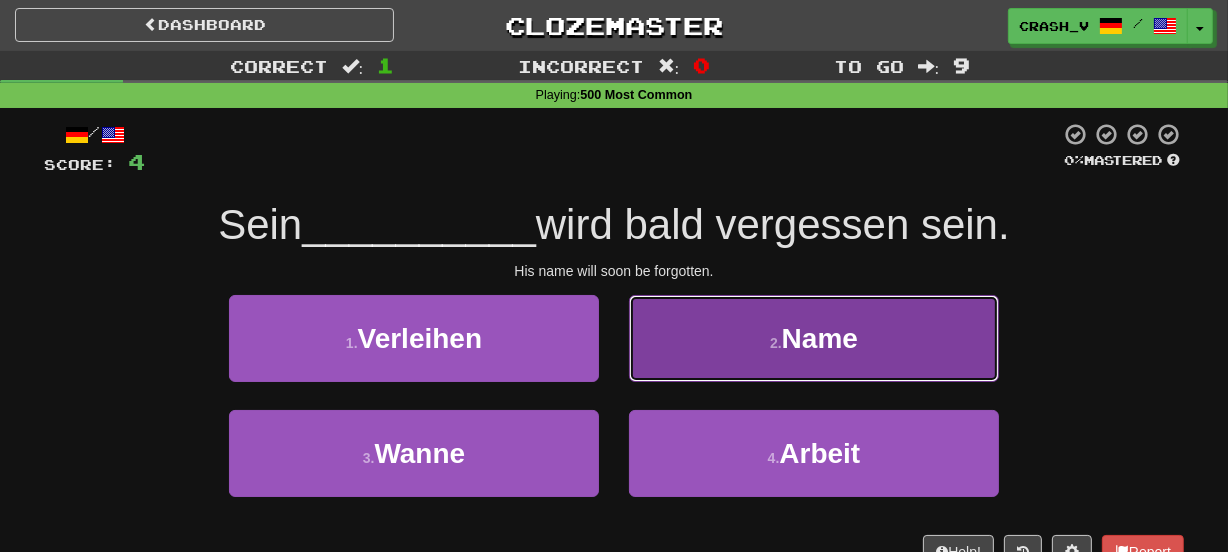 click on "2 .  Name" at bounding box center (814, 338) 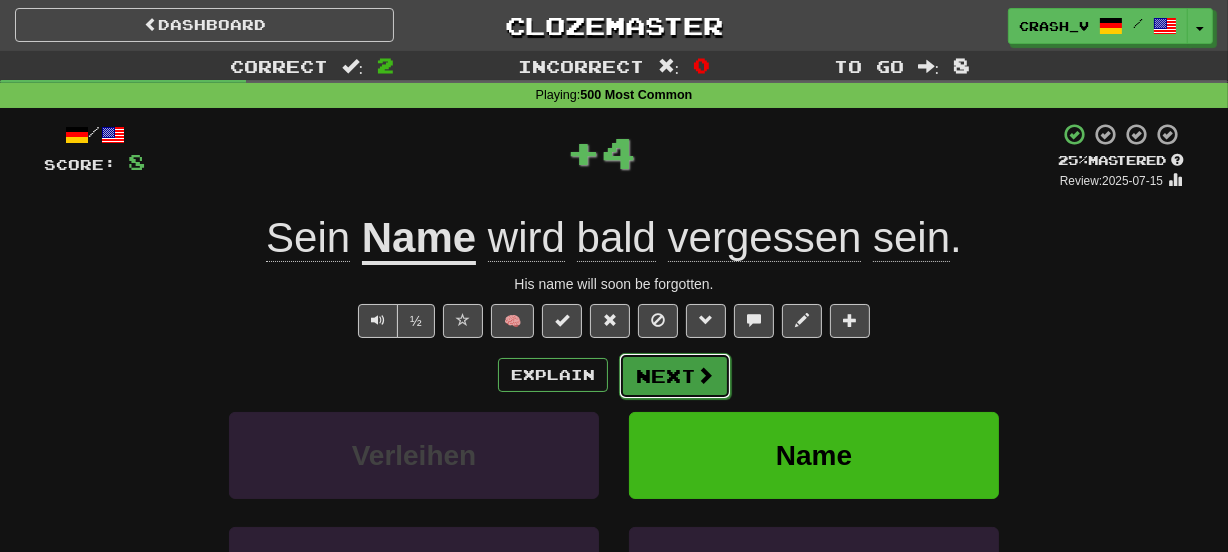 click on "Next" at bounding box center [675, 376] 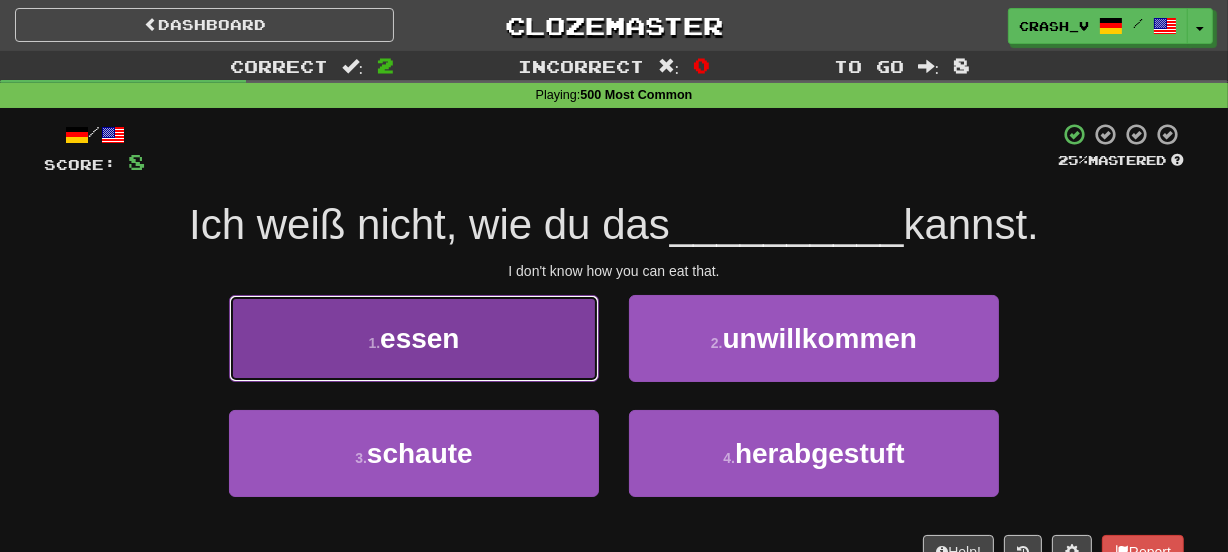 click on "1 .  essen" at bounding box center [414, 338] 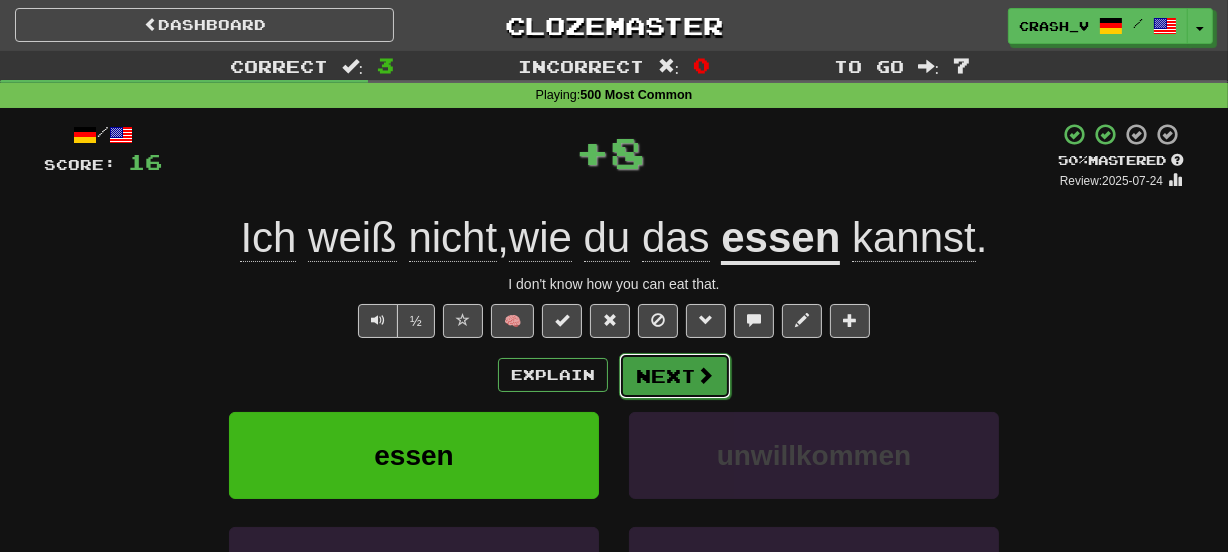 click on "Next" at bounding box center [675, 376] 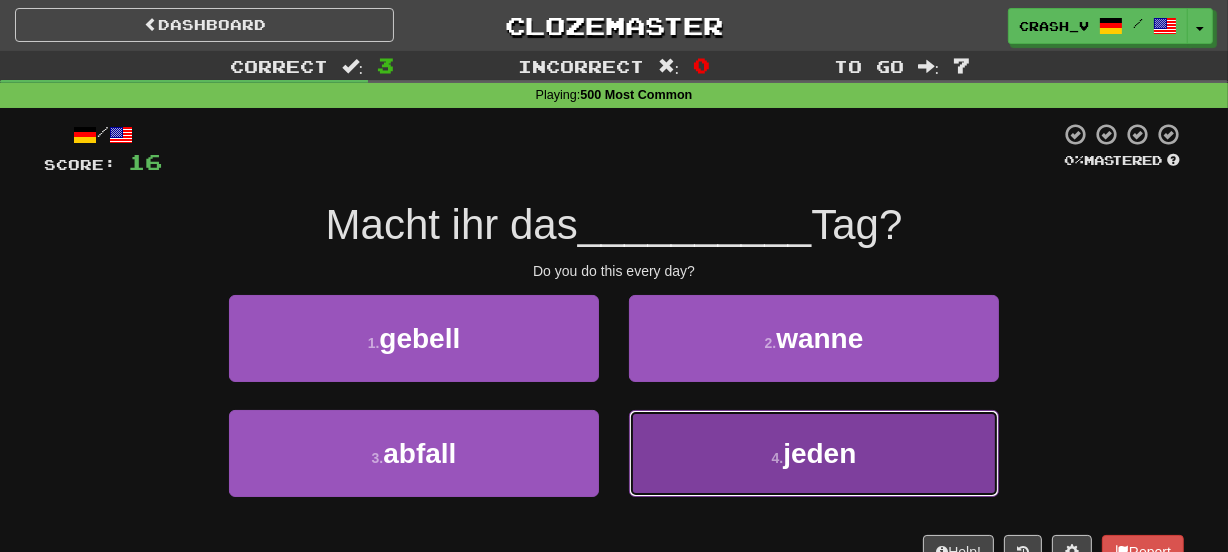 click on "4 .  jeden" at bounding box center (814, 453) 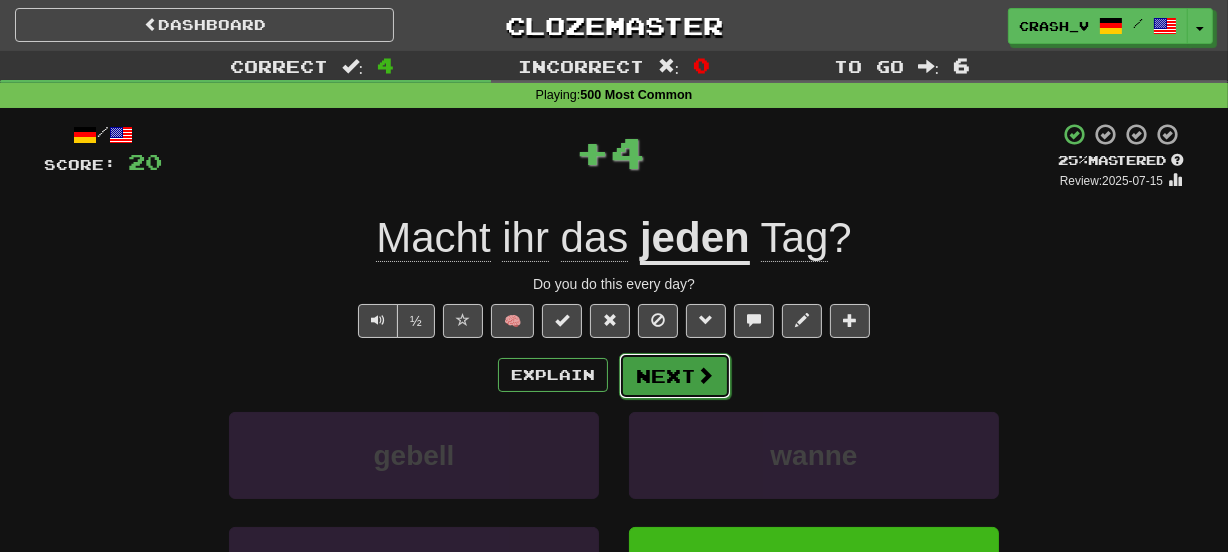 click on "Next" at bounding box center (675, 376) 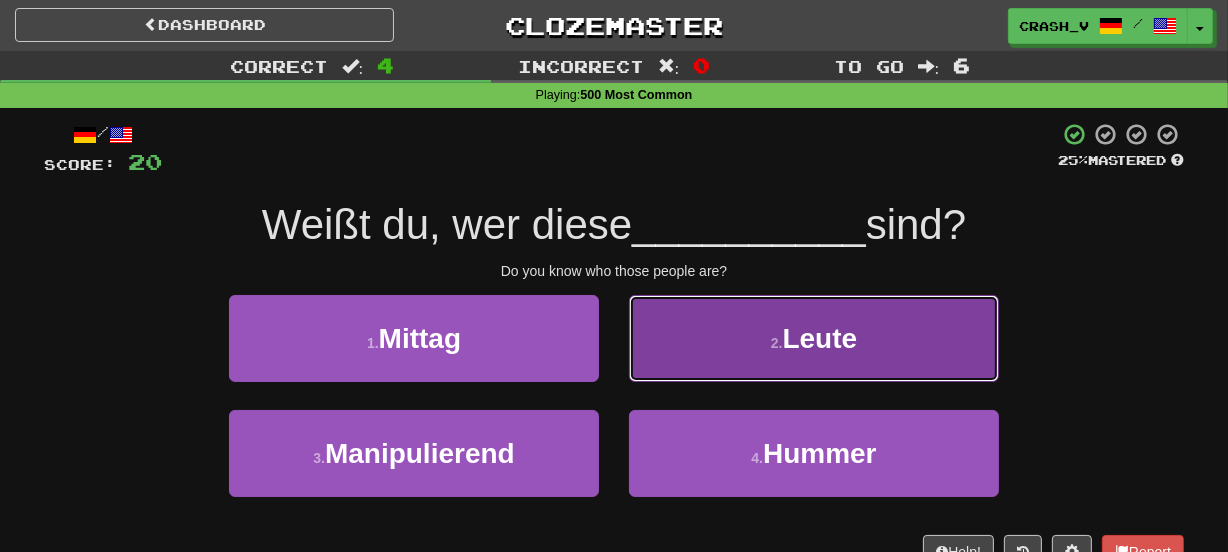 click on "2 .  Leute" at bounding box center [814, 338] 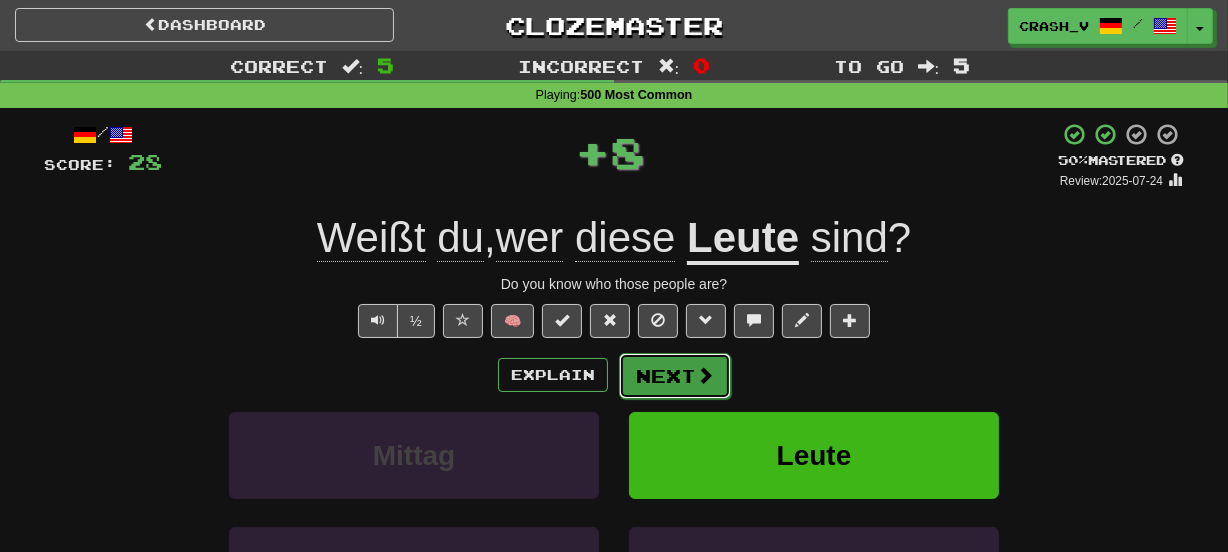 click on "Next" at bounding box center [675, 376] 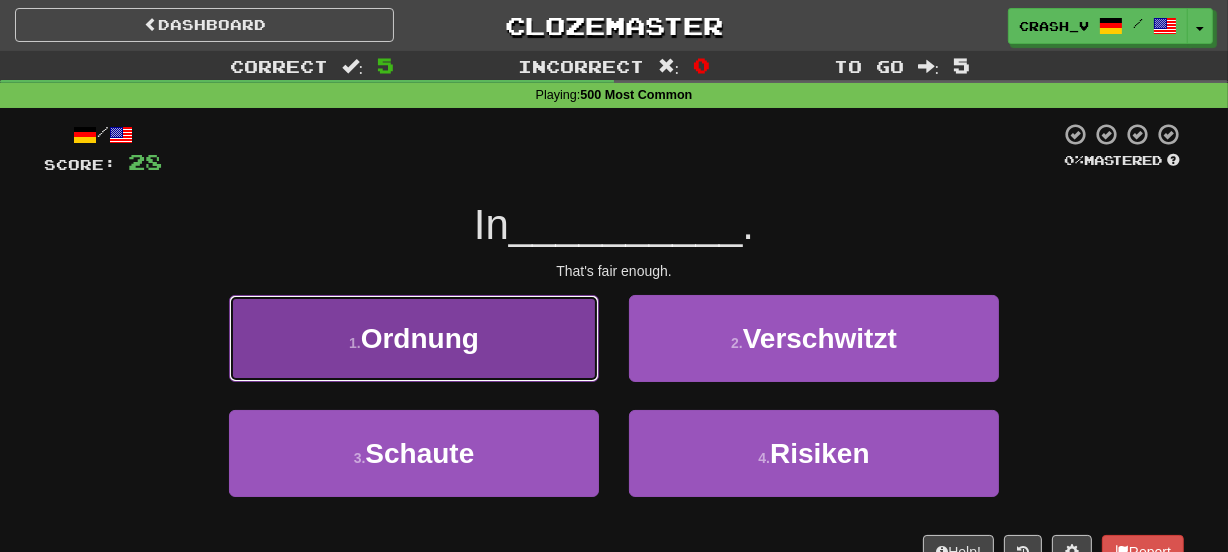 click on "1 .  Ordnung" at bounding box center (414, 338) 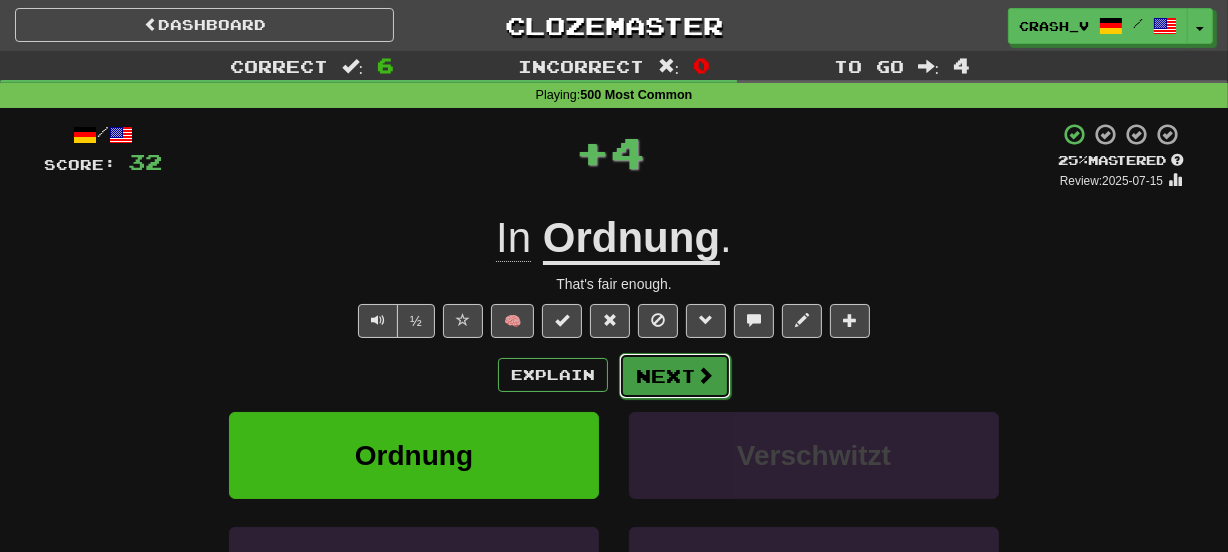 click on "Next" at bounding box center (675, 376) 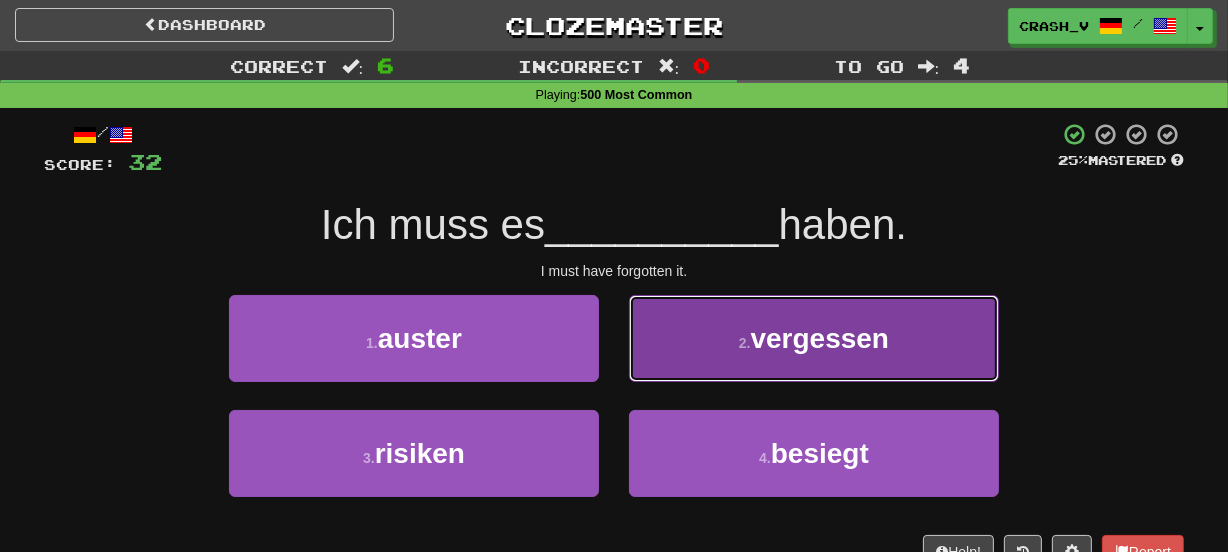 click on "2 .  vergessen" at bounding box center (814, 338) 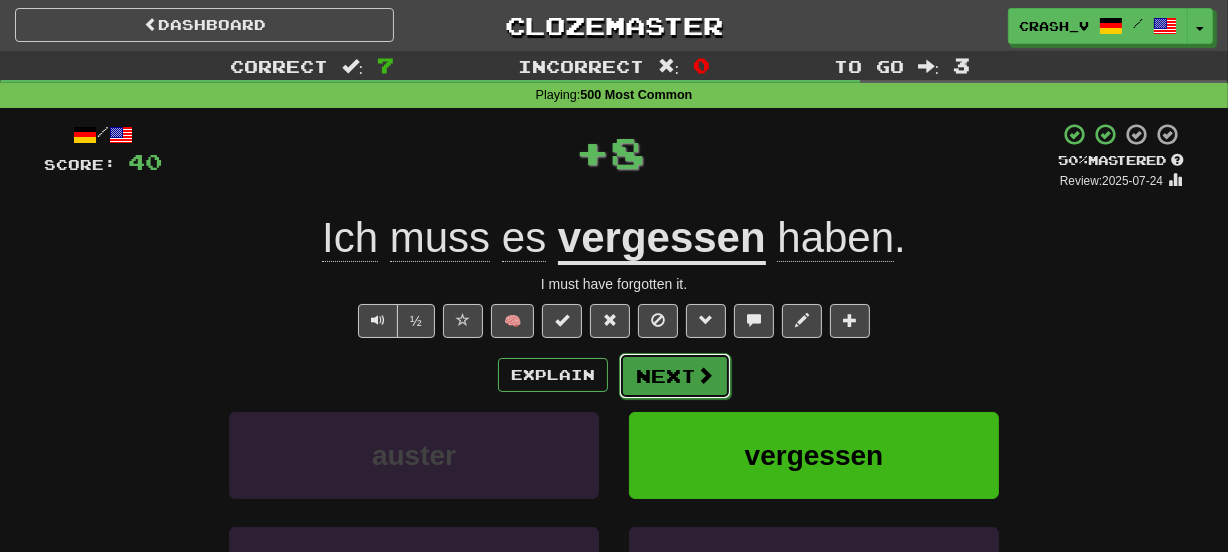 click on "Next" at bounding box center (675, 376) 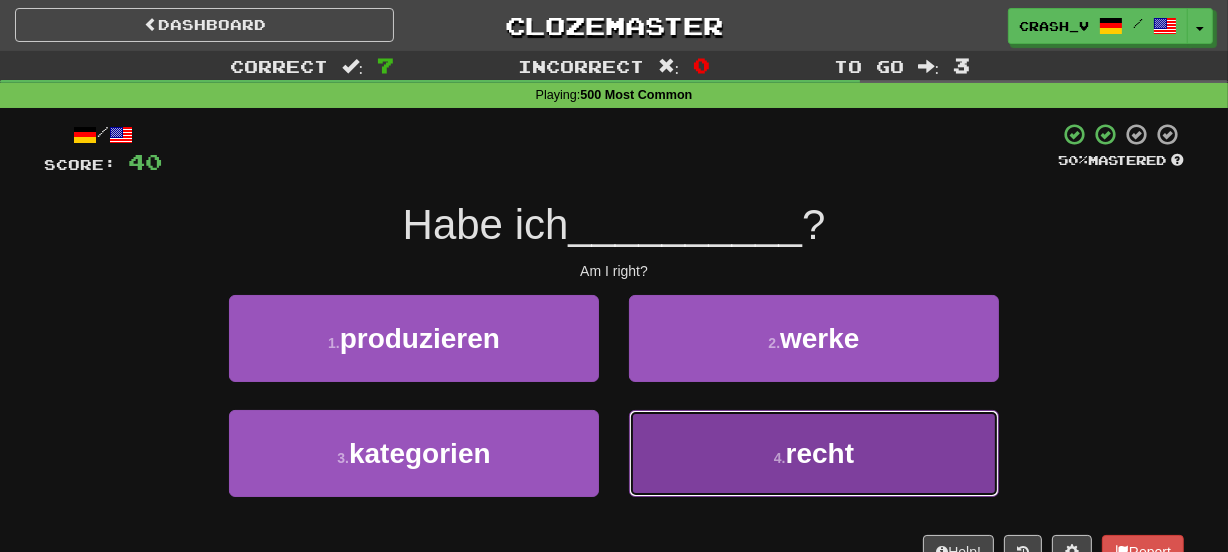 click on "4 .  recht" at bounding box center (814, 453) 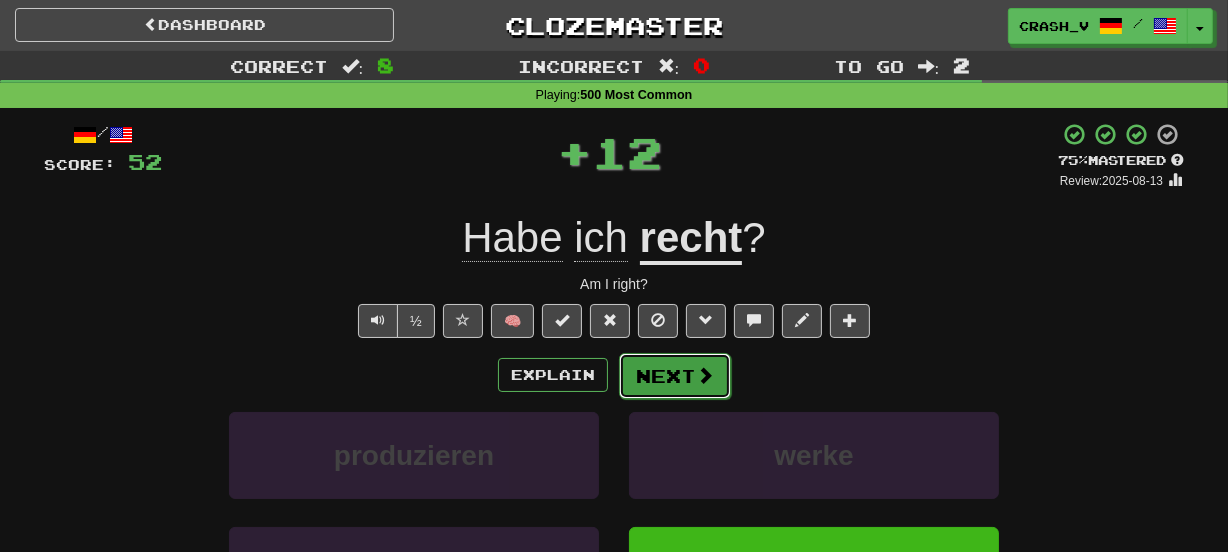 click on "Next" at bounding box center [675, 376] 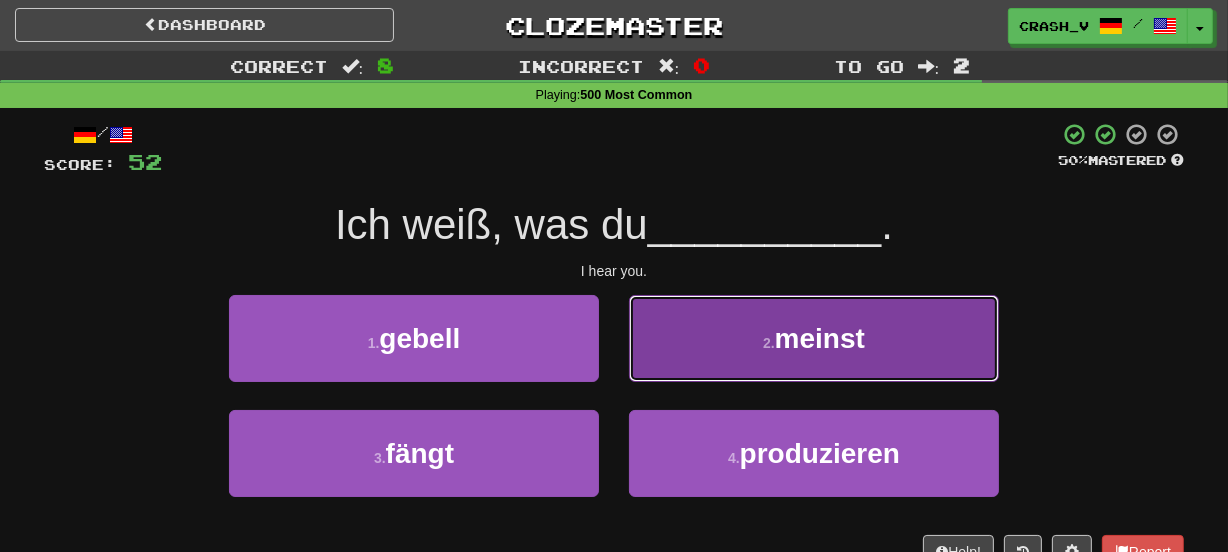 click on "2 .  meinst" at bounding box center [814, 338] 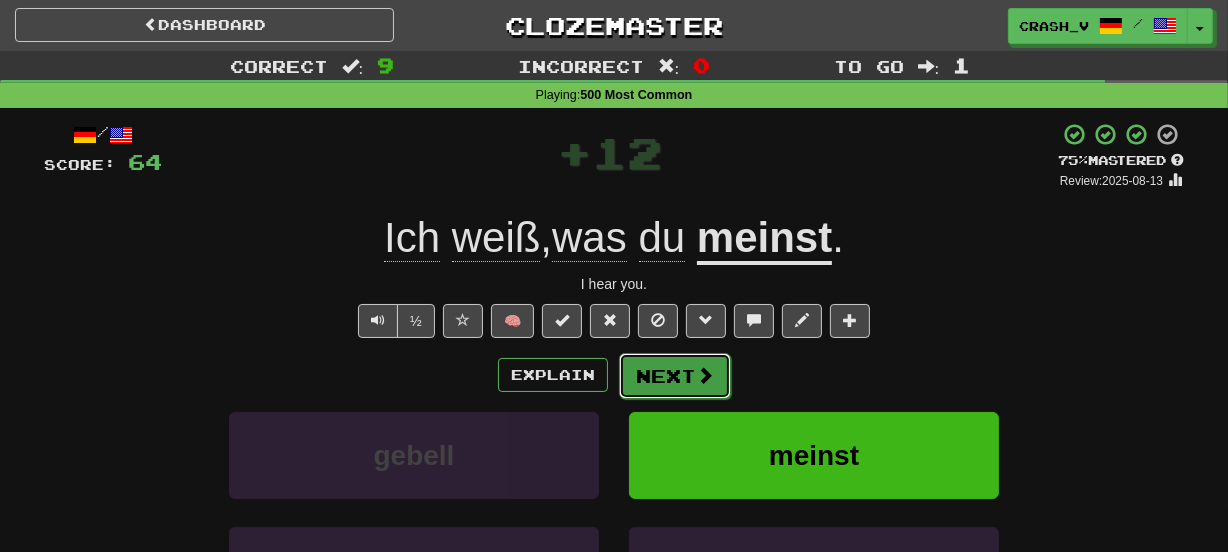 click on "Next" at bounding box center (675, 376) 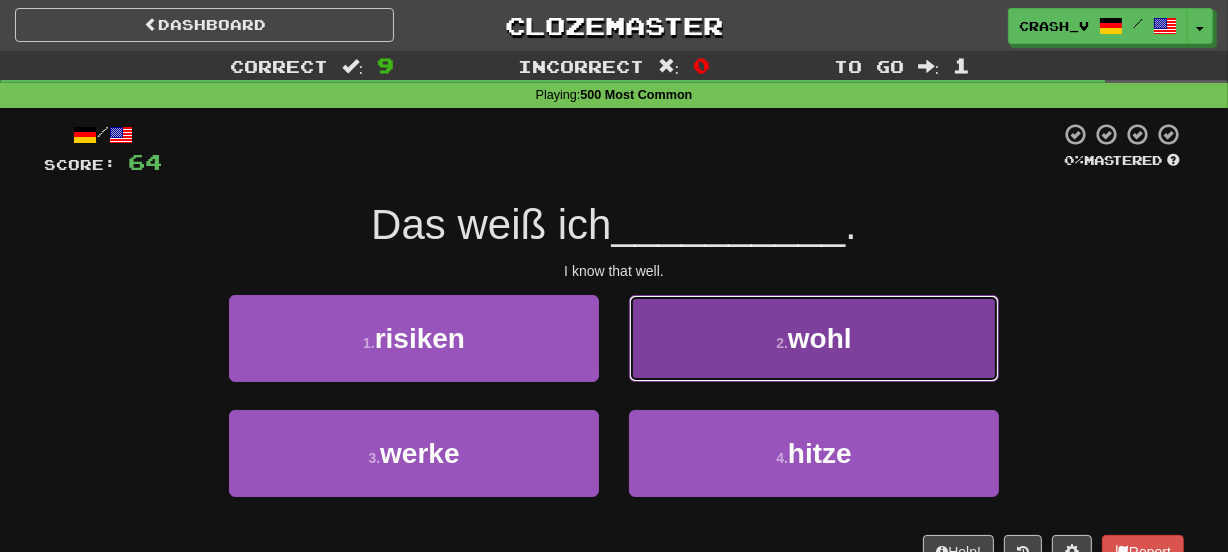 click on "2 .  wohl" at bounding box center (814, 338) 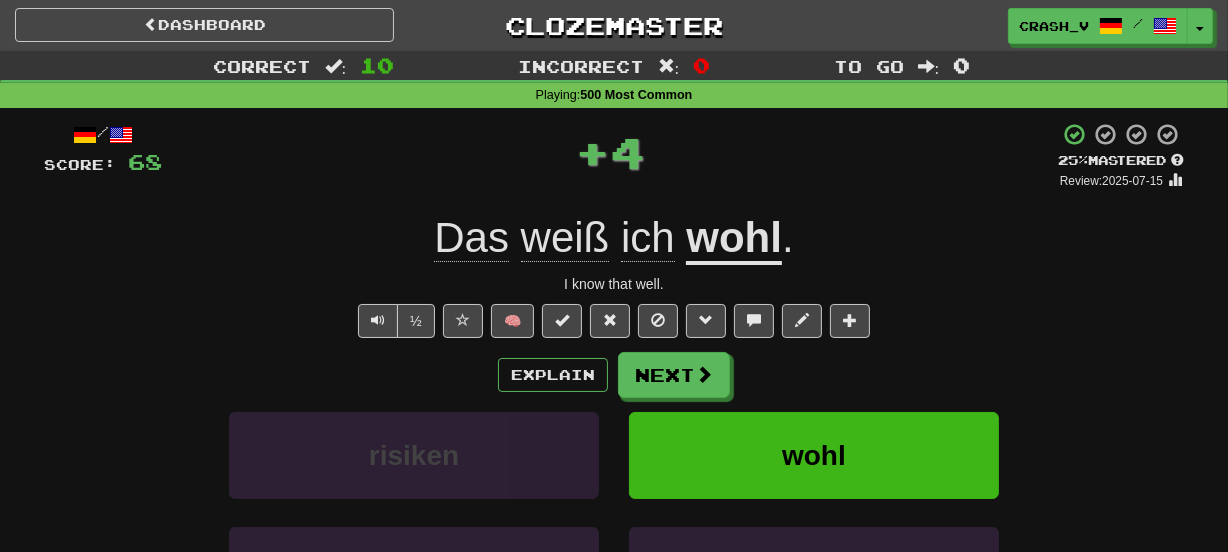 click on "wohl" at bounding box center (734, 239) 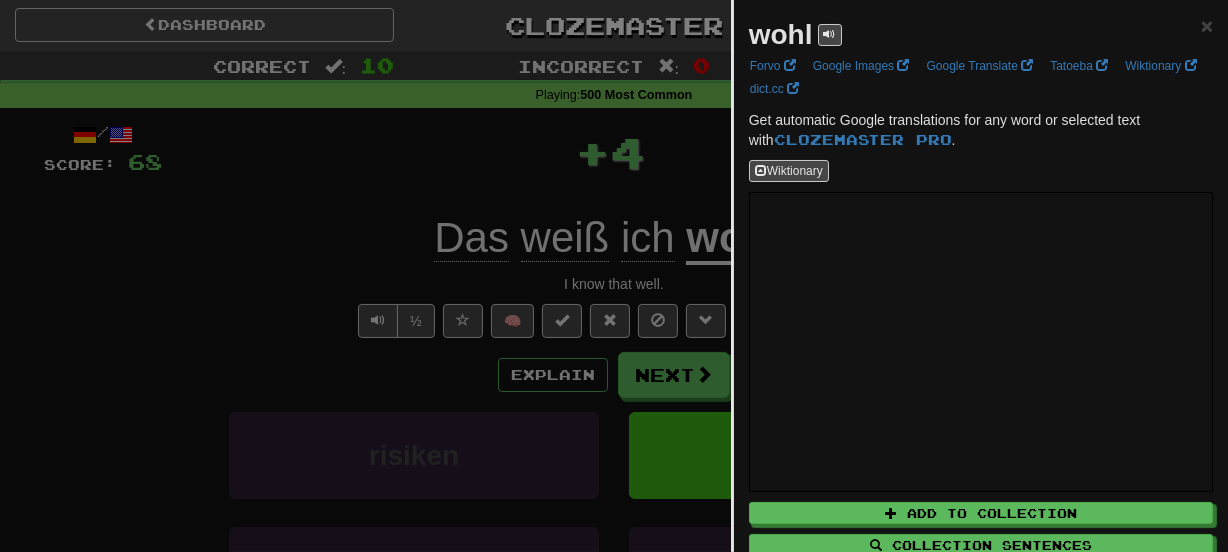 click on "wohl" at bounding box center (781, 34) 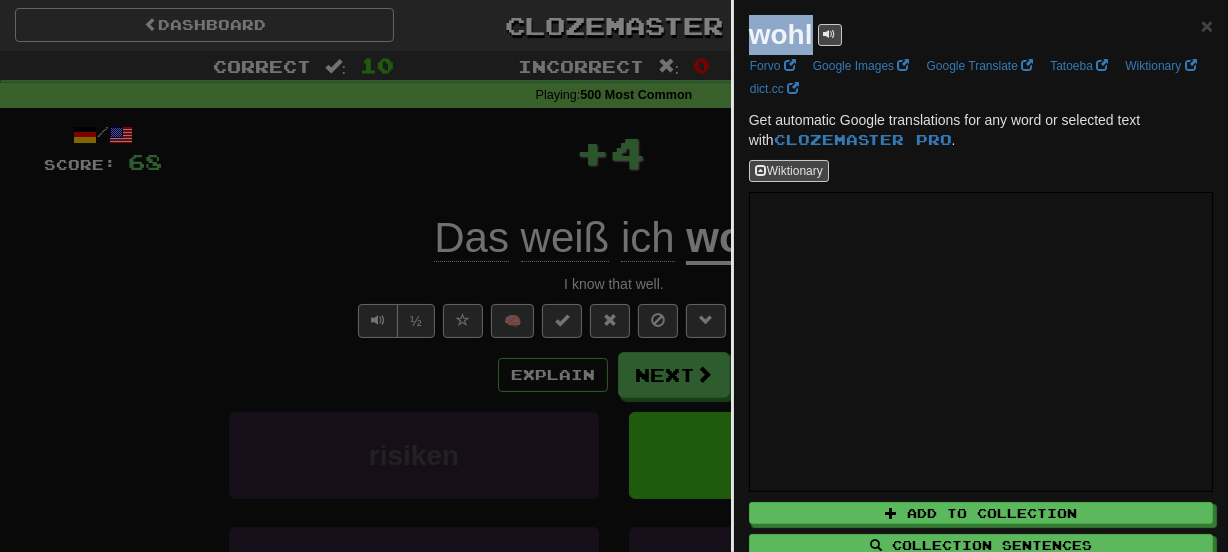 click on "wohl" at bounding box center (781, 34) 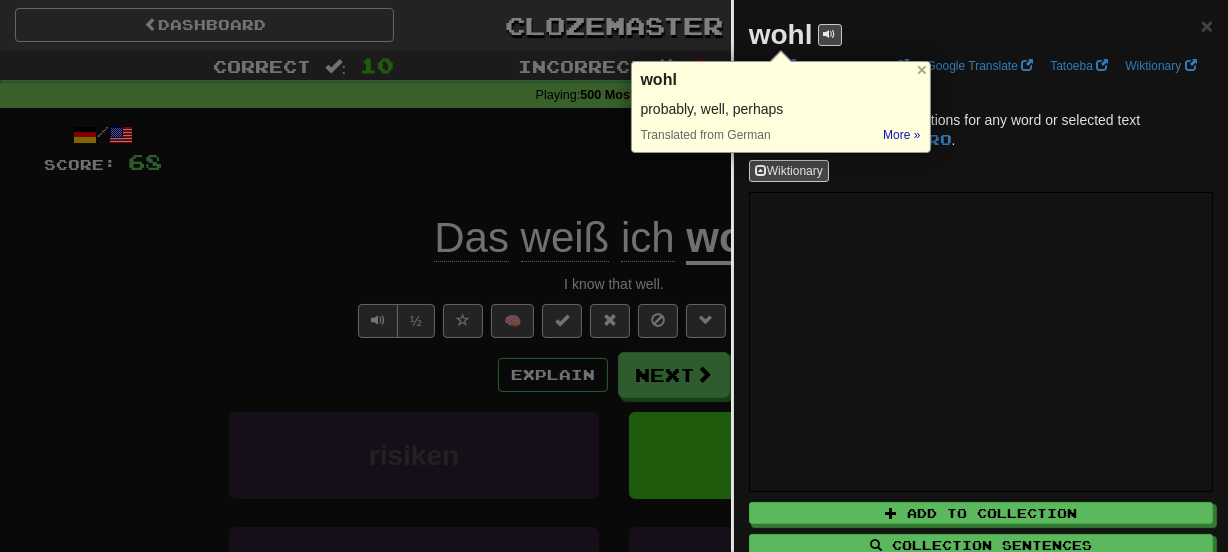 click at bounding box center (614, 276) 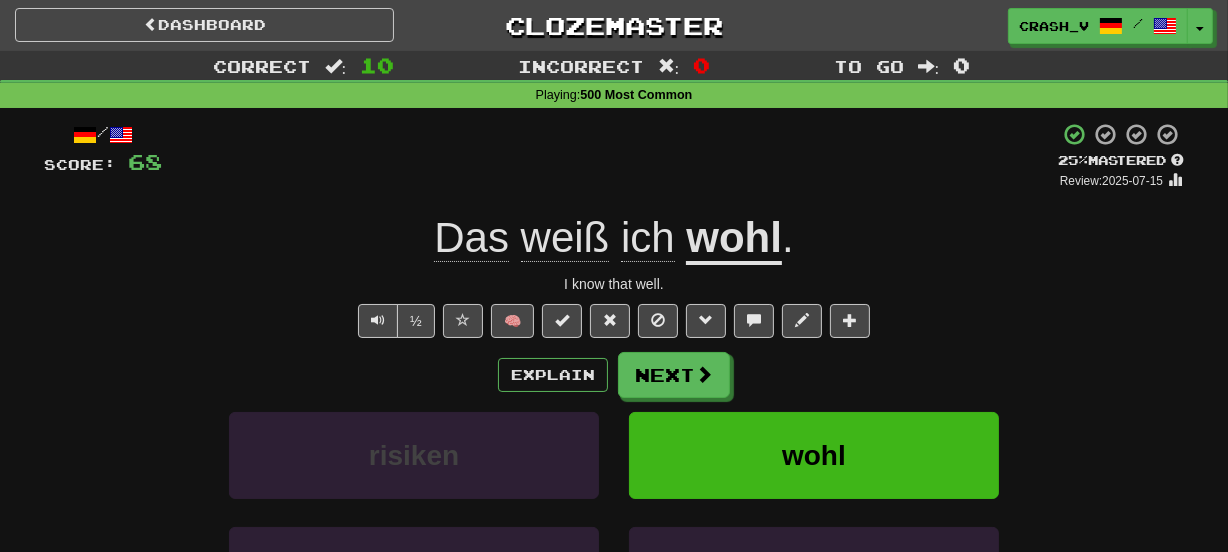 click on "wohl" at bounding box center [734, 239] 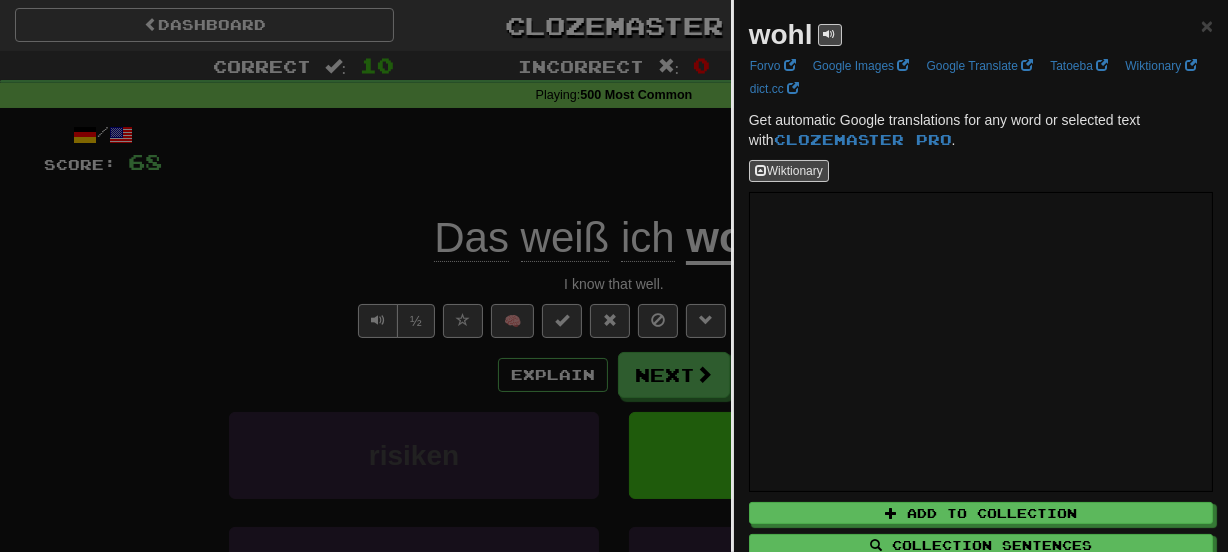 click on "wohl" at bounding box center (781, 34) 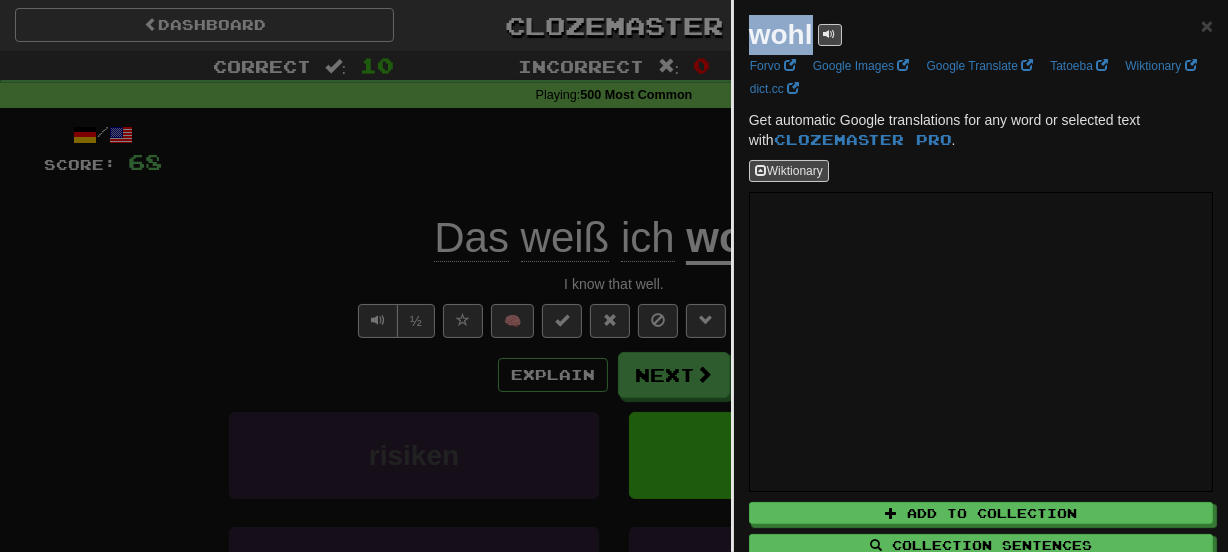 click on "wohl" at bounding box center (781, 34) 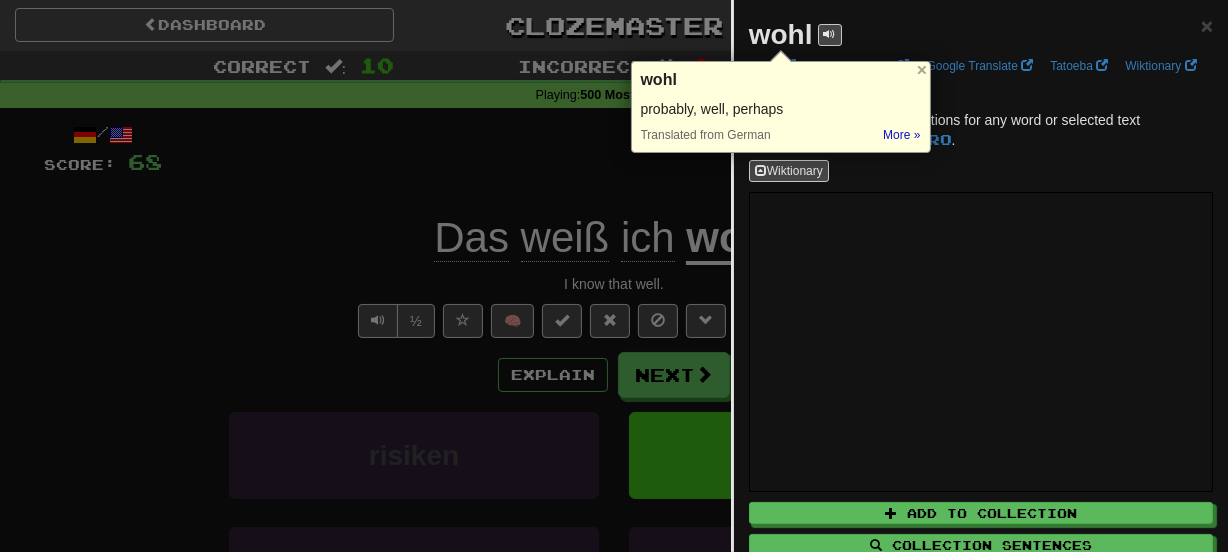 click at bounding box center [614, 276] 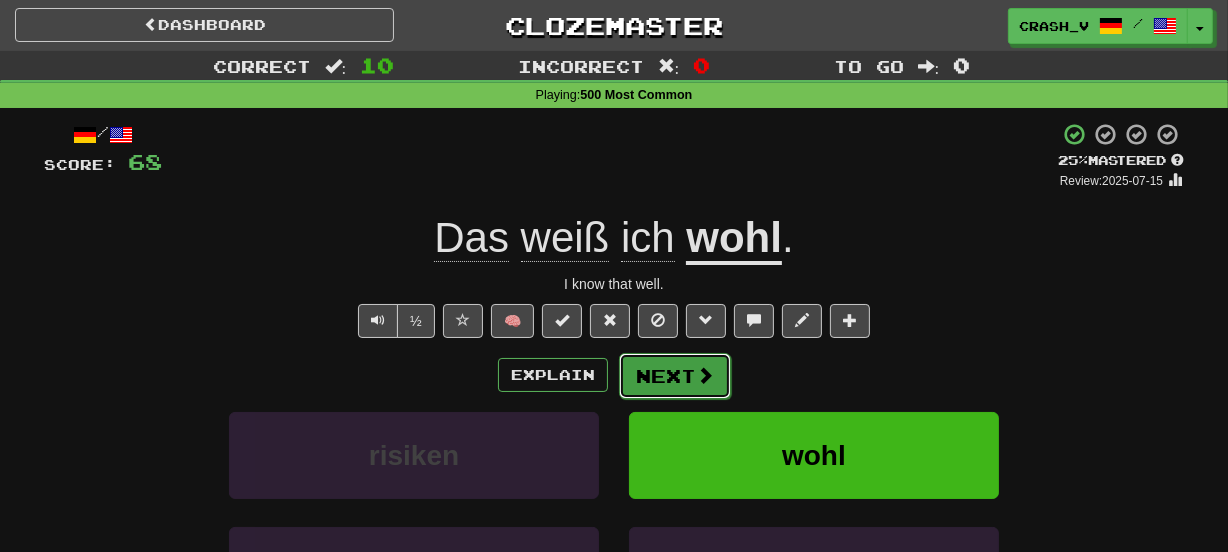click on "Next" at bounding box center [675, 376] 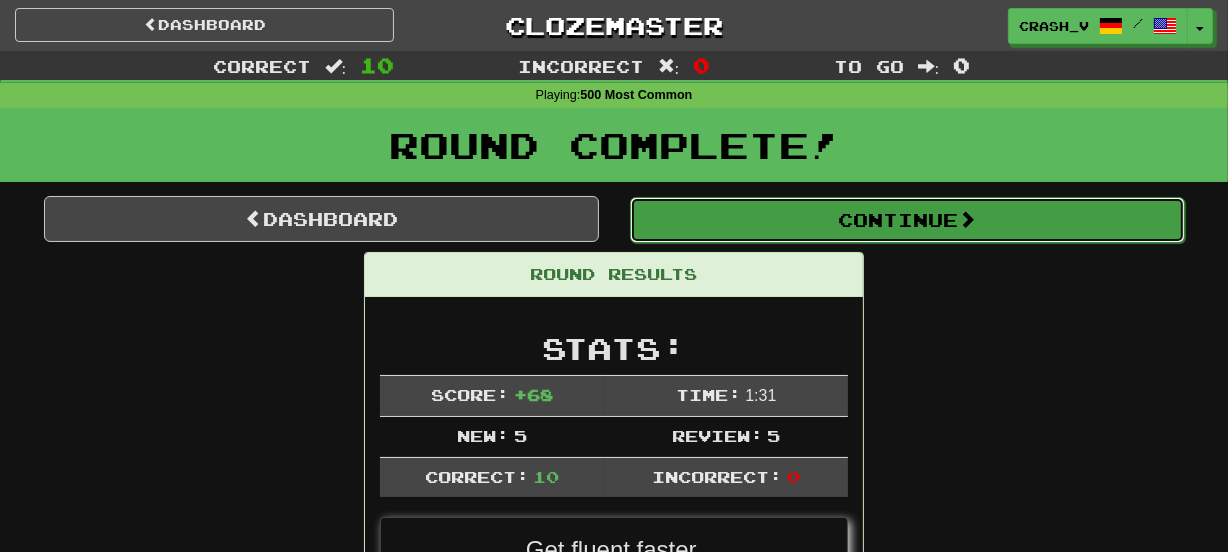 click on "Continue" at bounding box center (907, 220) 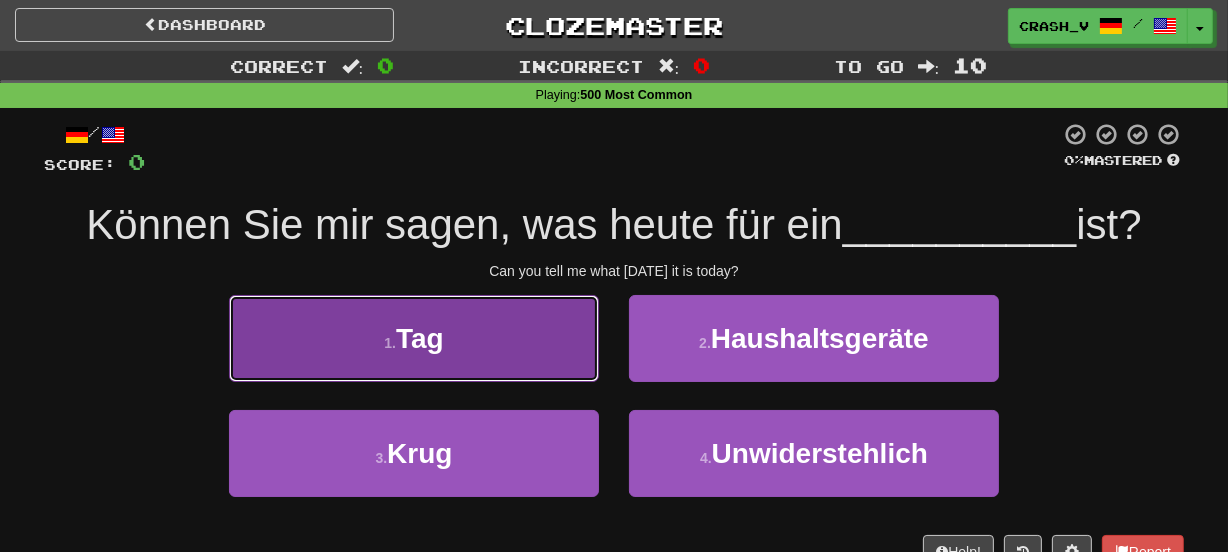click on "1 .  Tag" at bounding box center [414, 338] 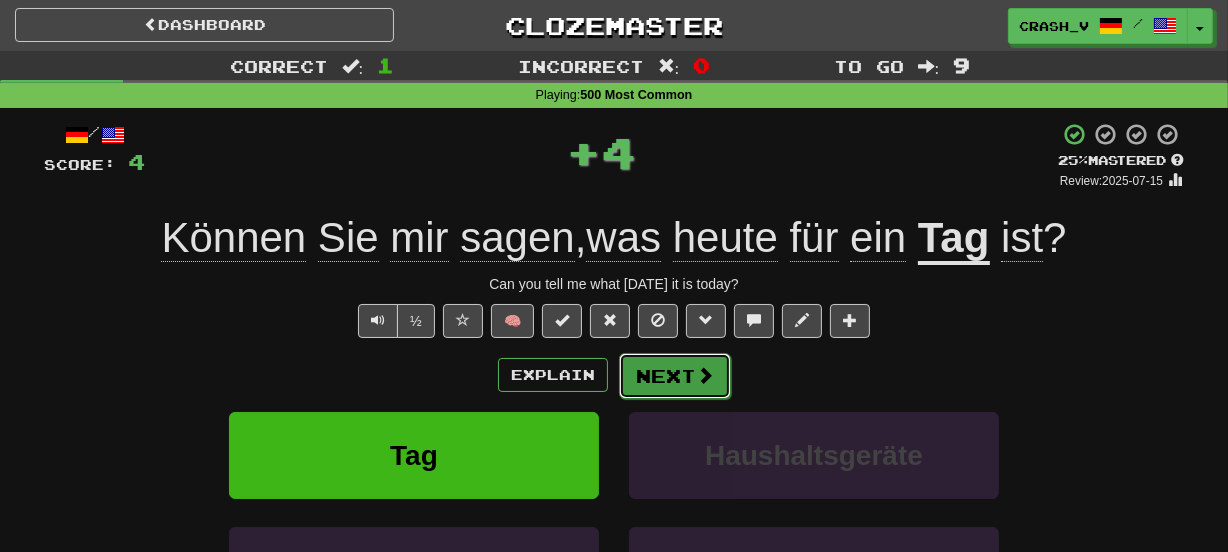 click on "Next" at bounding box center (675, 376) 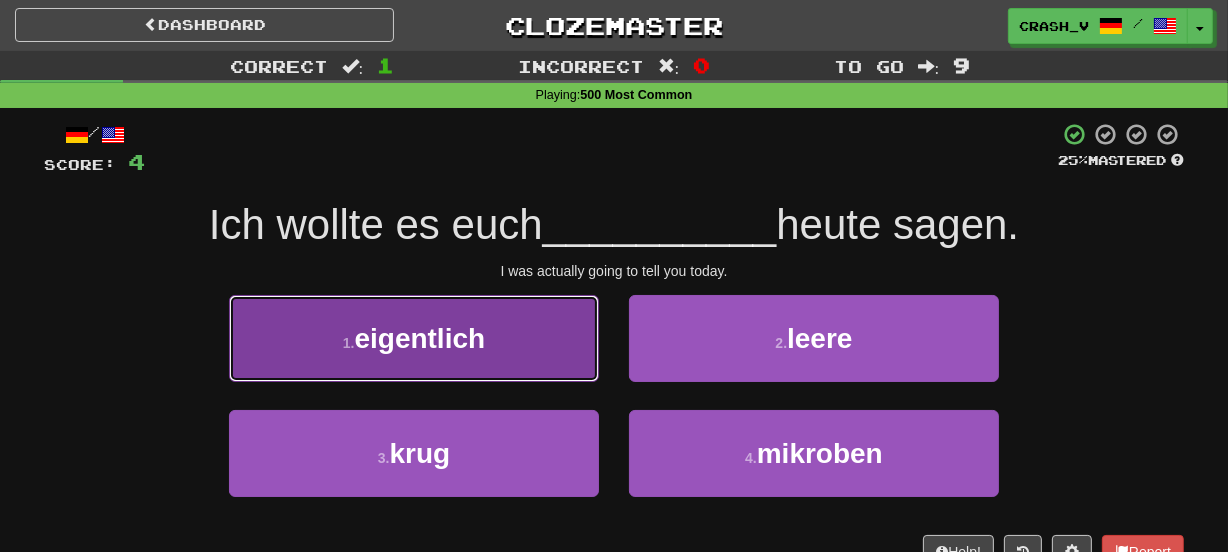 click on "1 .  eigentlich" at bounding box center (414, 338) 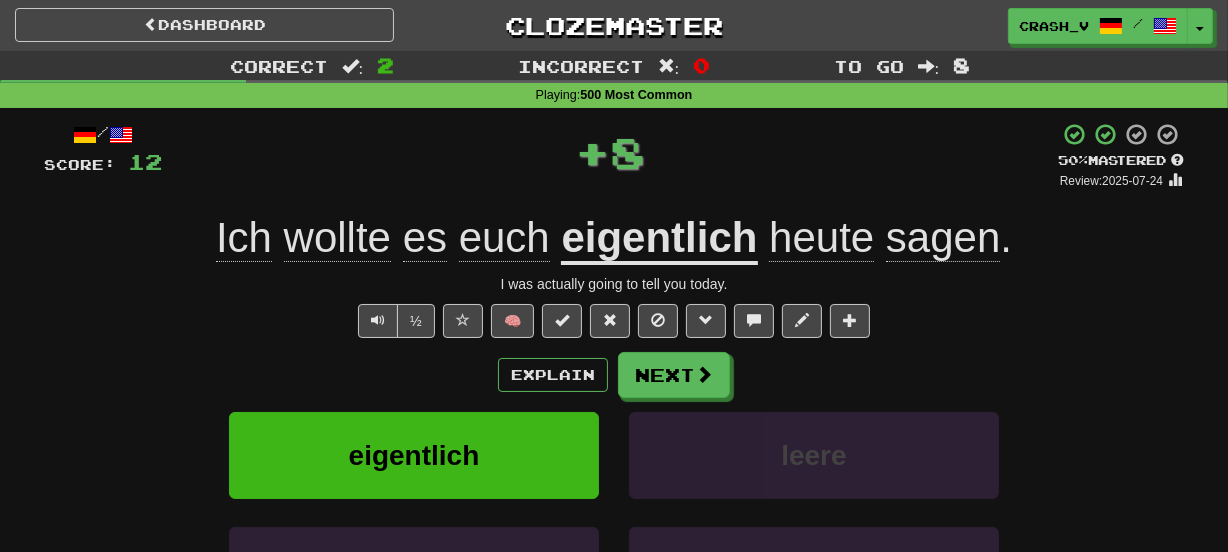 click on "eigentlich" at bounding box center (659, 239) 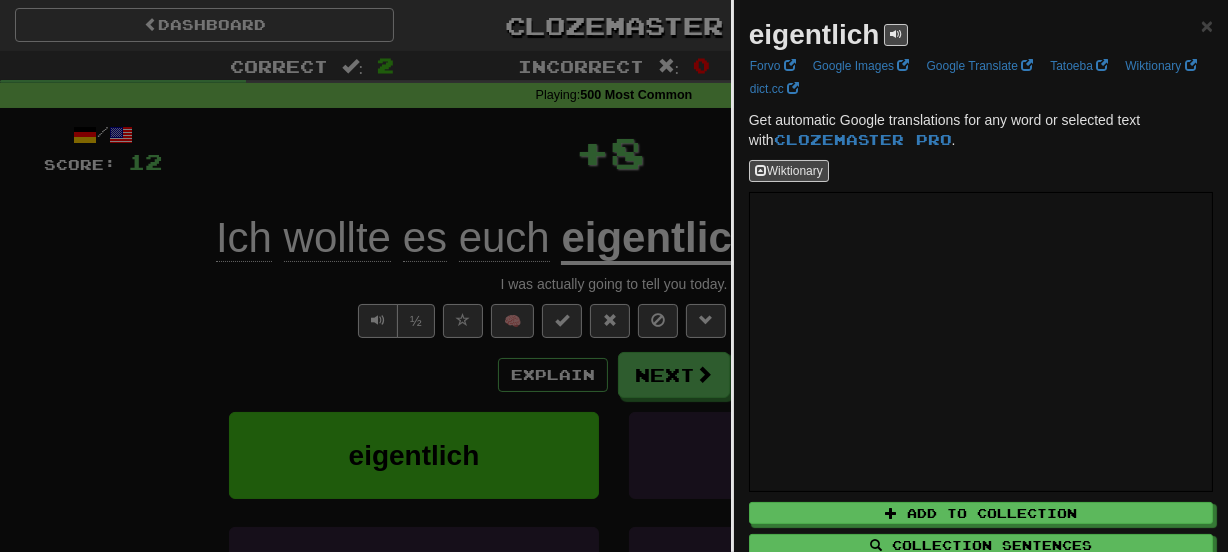 click on "eigentlich" at bounding box center [814, 34] 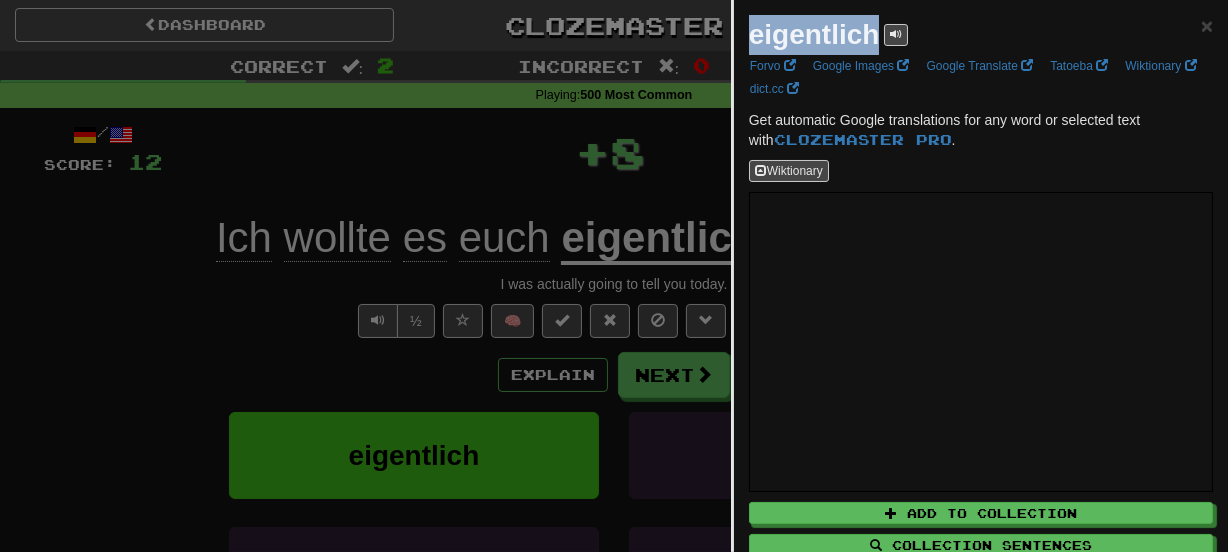 click on "eigentlich" at bounding box center [814, 34] 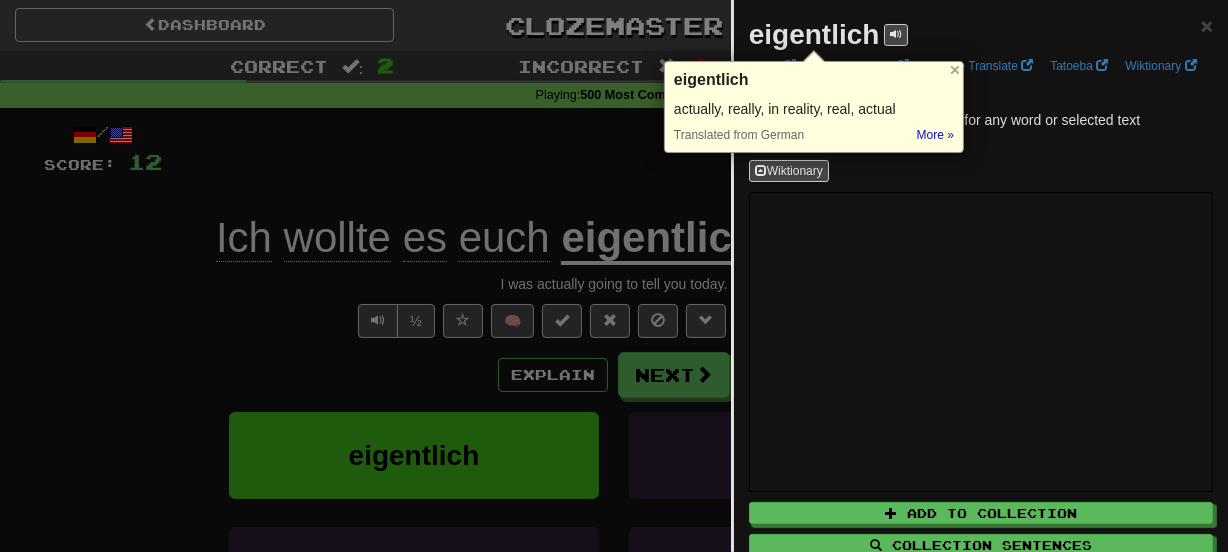 click at bounding box center (614, 276) 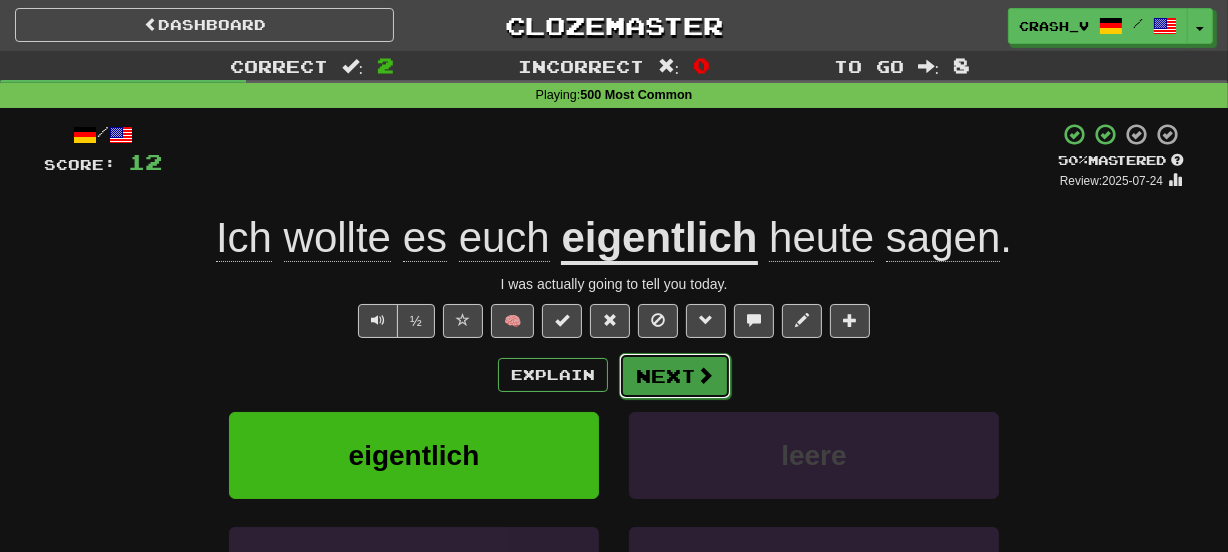 click on "Next" at bounding box center (675, 376) 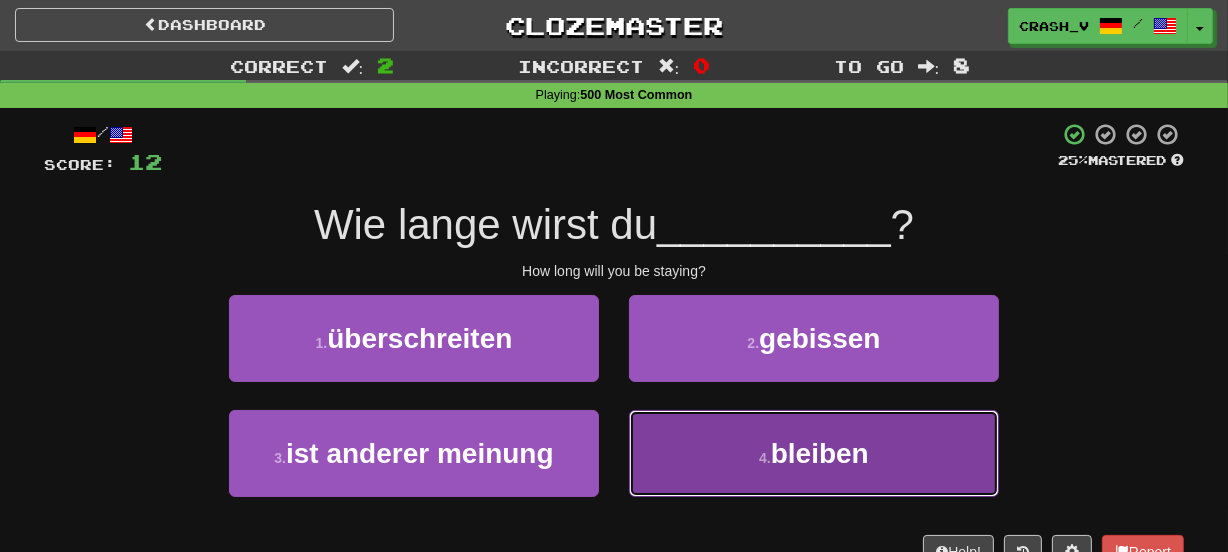 click on "4 .  bleiben" at bounding box center [814, 453] 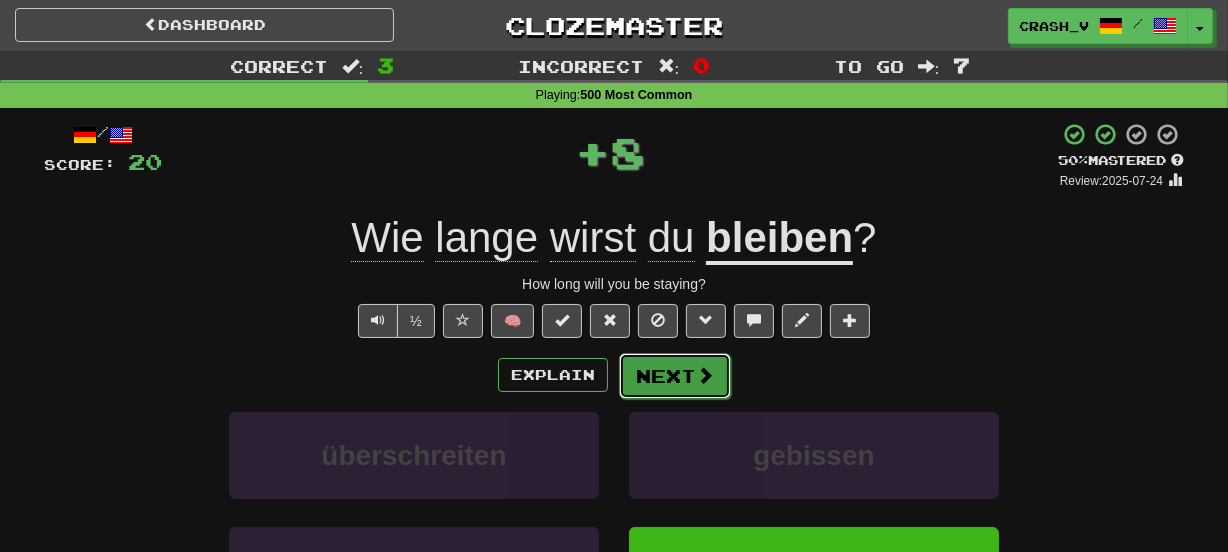 click on "Next" at bounding box center (675, 376) 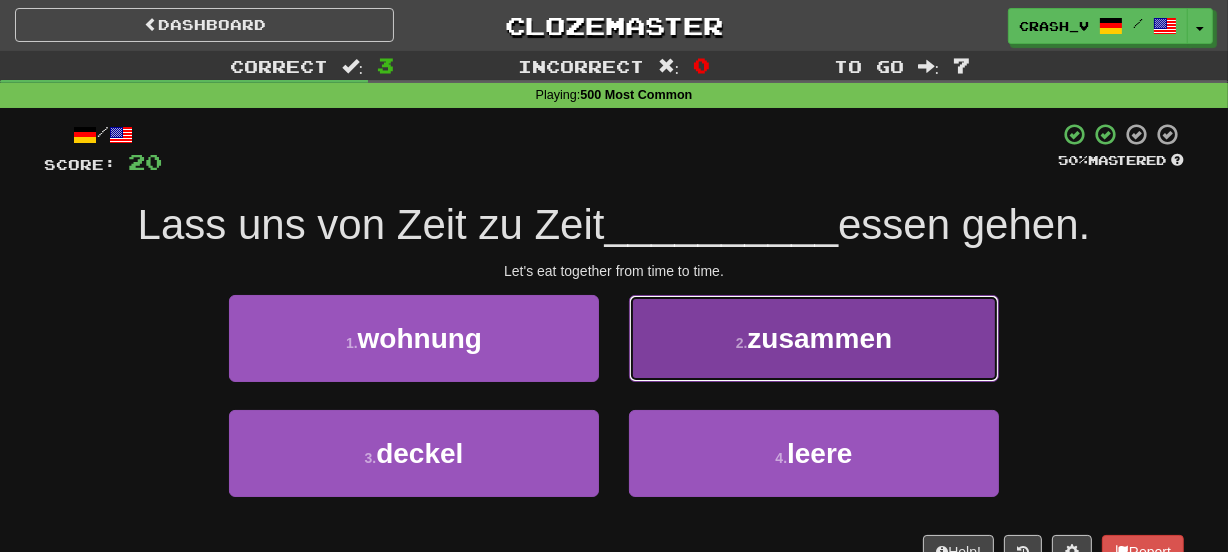 click on "2 .  zusammen" at bounding box center (814, 338) 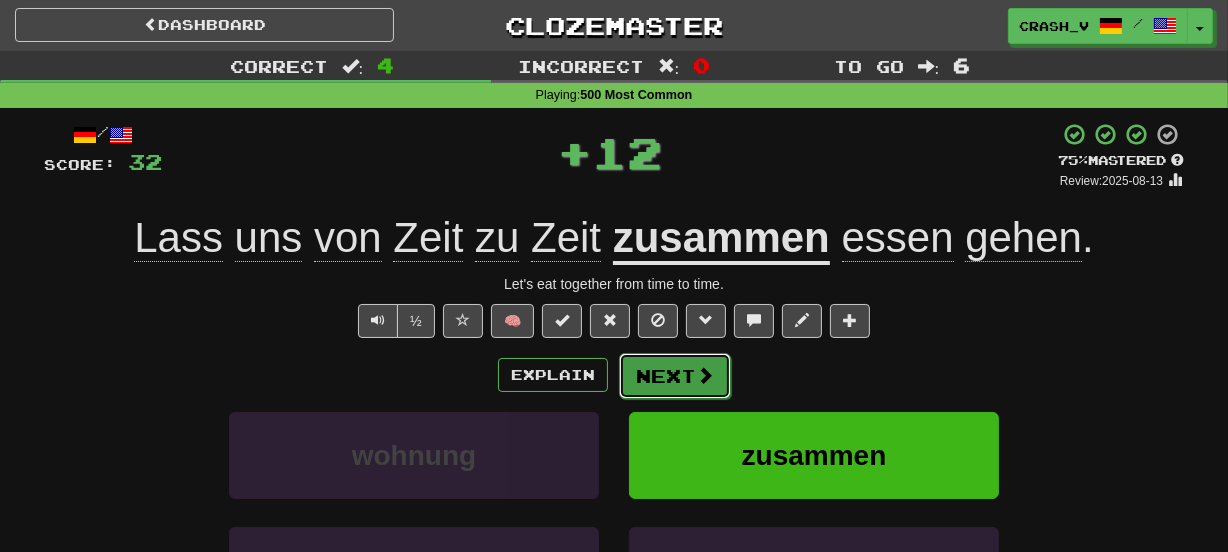click on "Next" at bounding box center (675, 376) 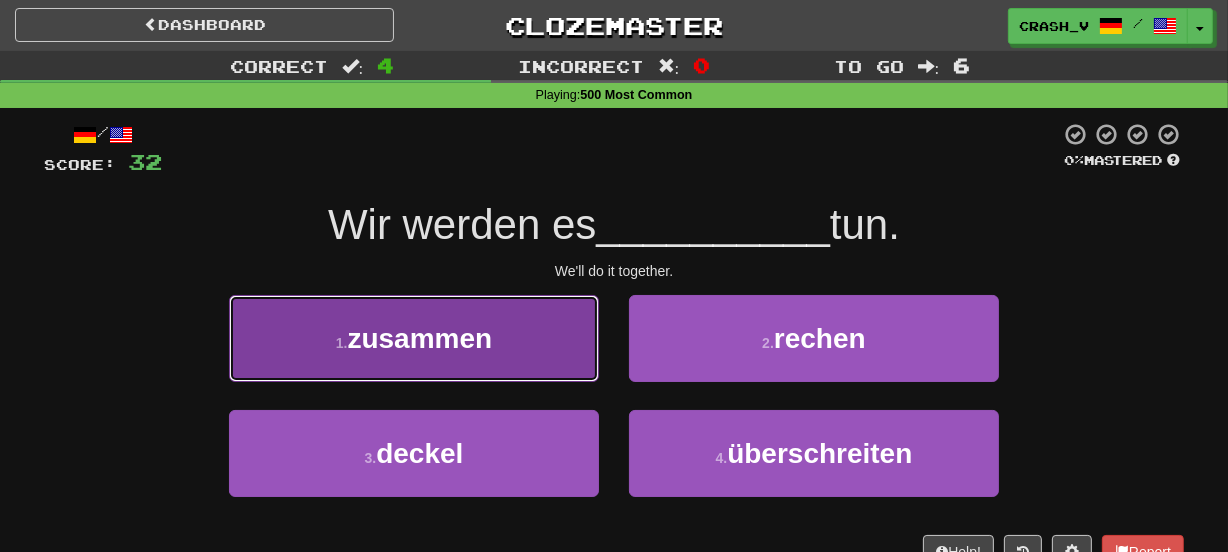 click on "1 .  zusammen" at bounding box center (414, 338) 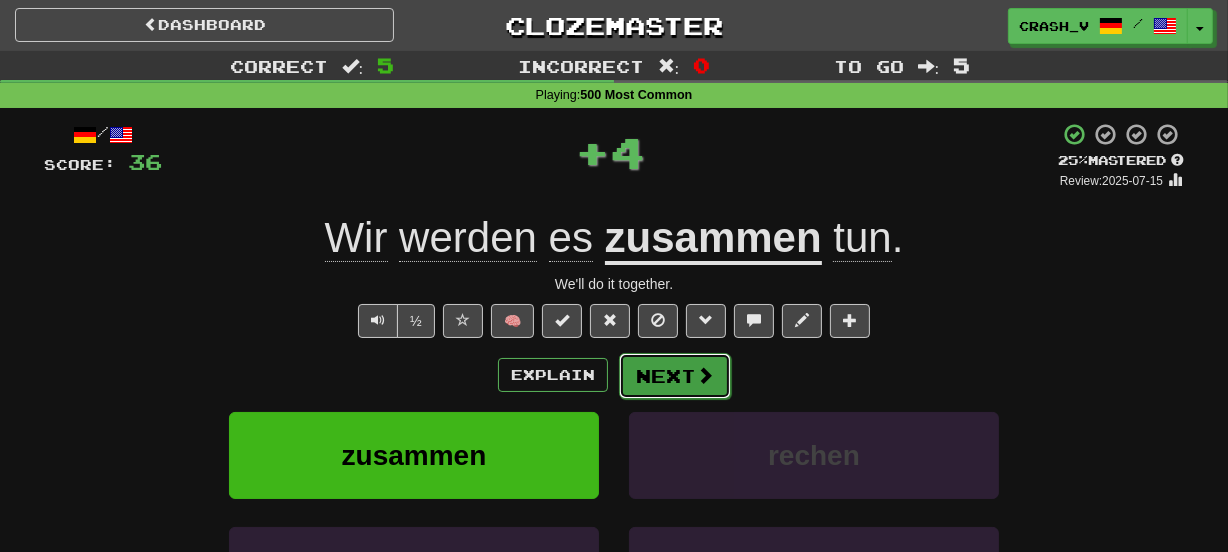 click on "Next" at bounding box center [675, 376] 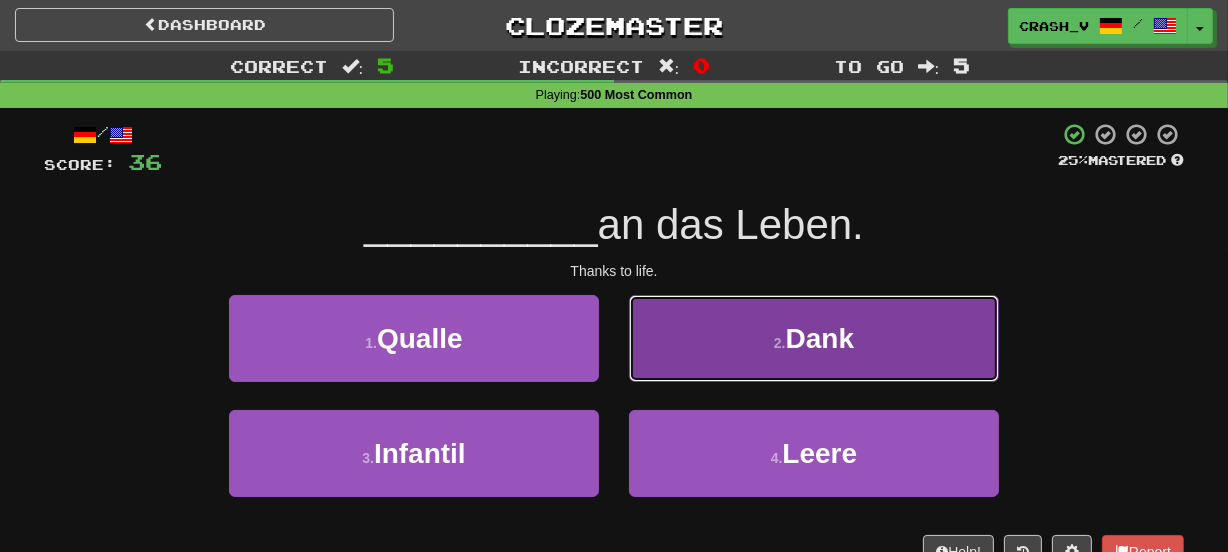 click on "2 .  Dank" at bounding box center (814, 338) 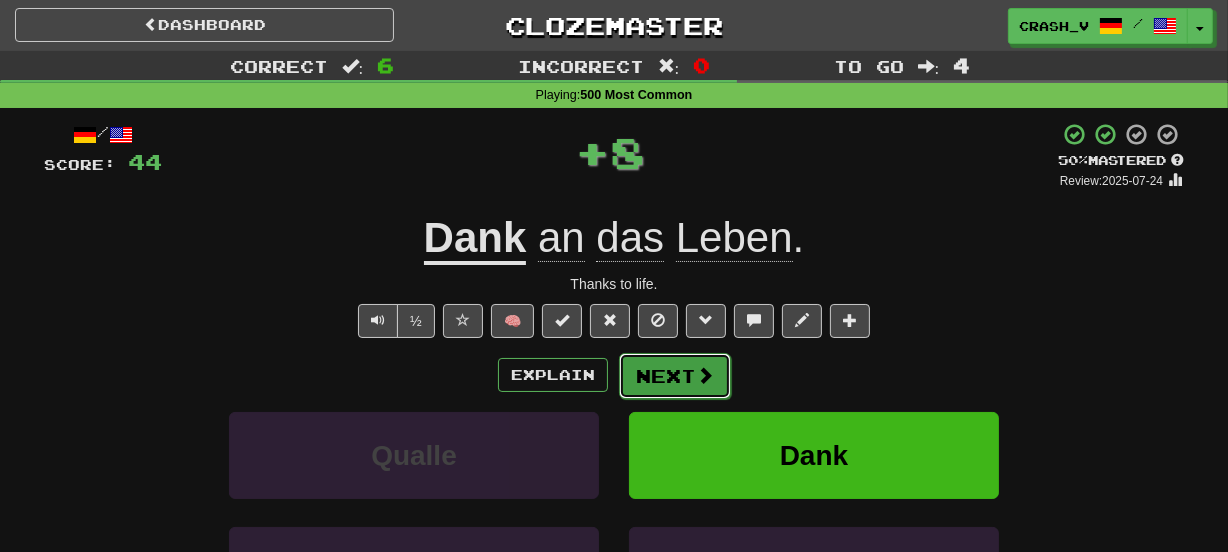 click on "Next" at bounding box center [675, 376] 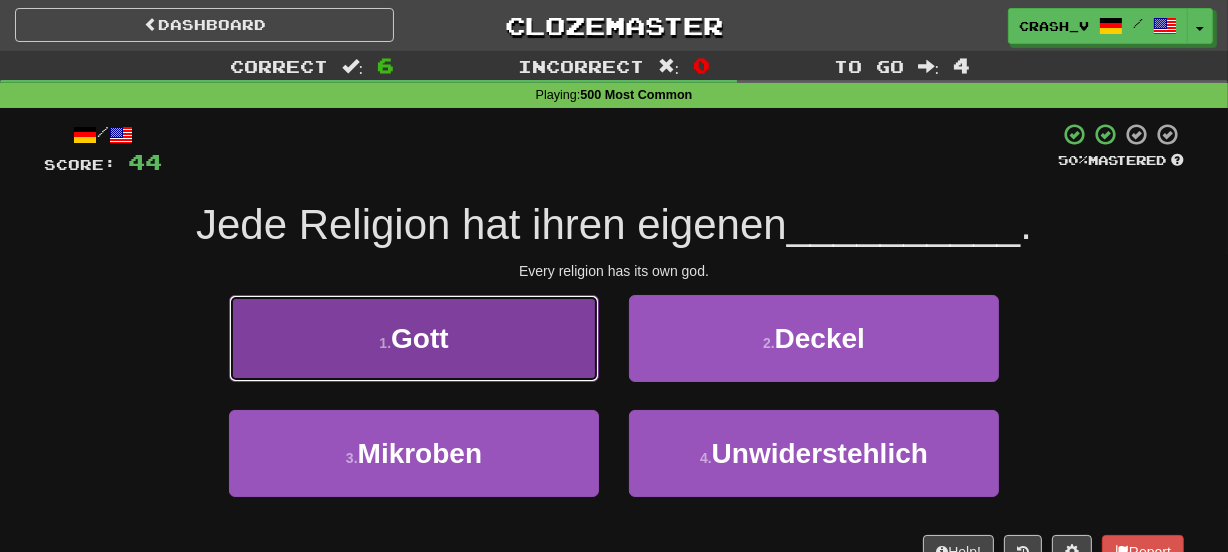 click on "1 .  Gott" at bounding box center (414, 338) 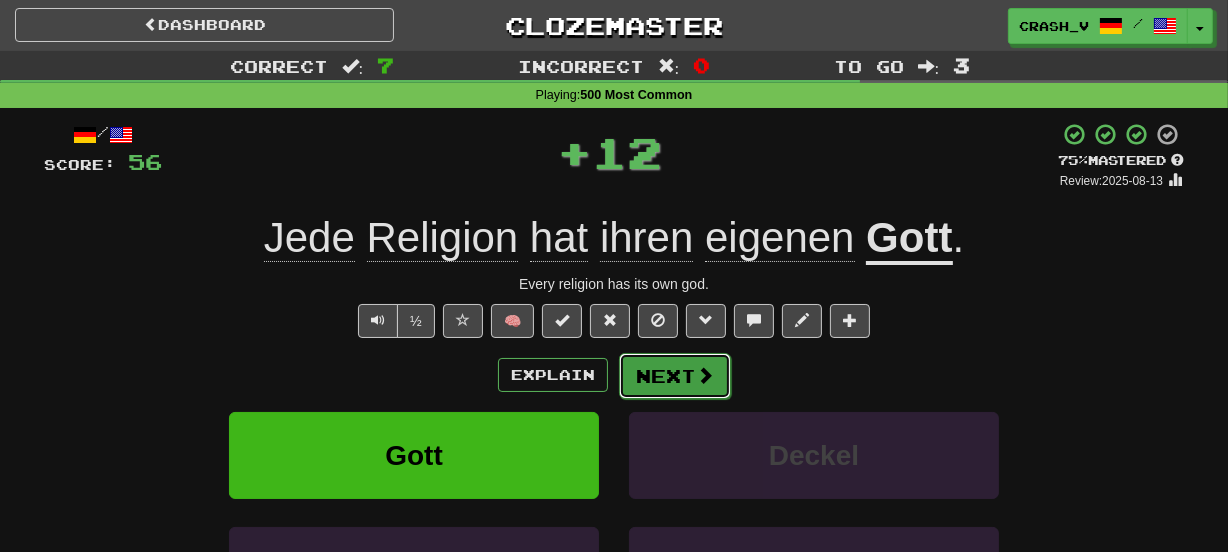 click on "Next" at bounding box center (675, 376) 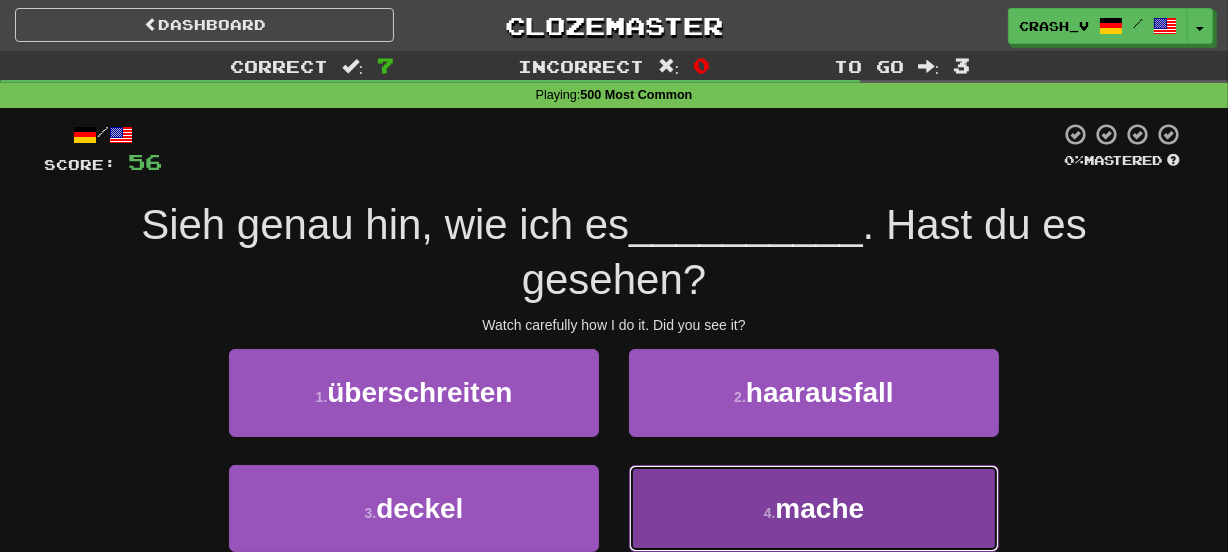click on "4 ." at bounding box center (770, 513) 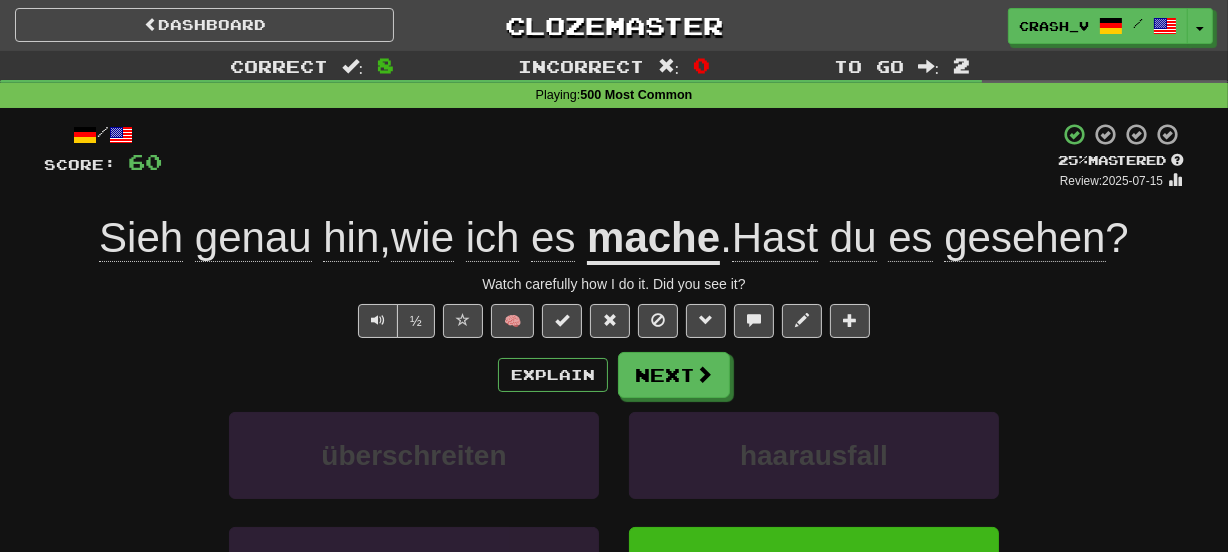 click on "genau" 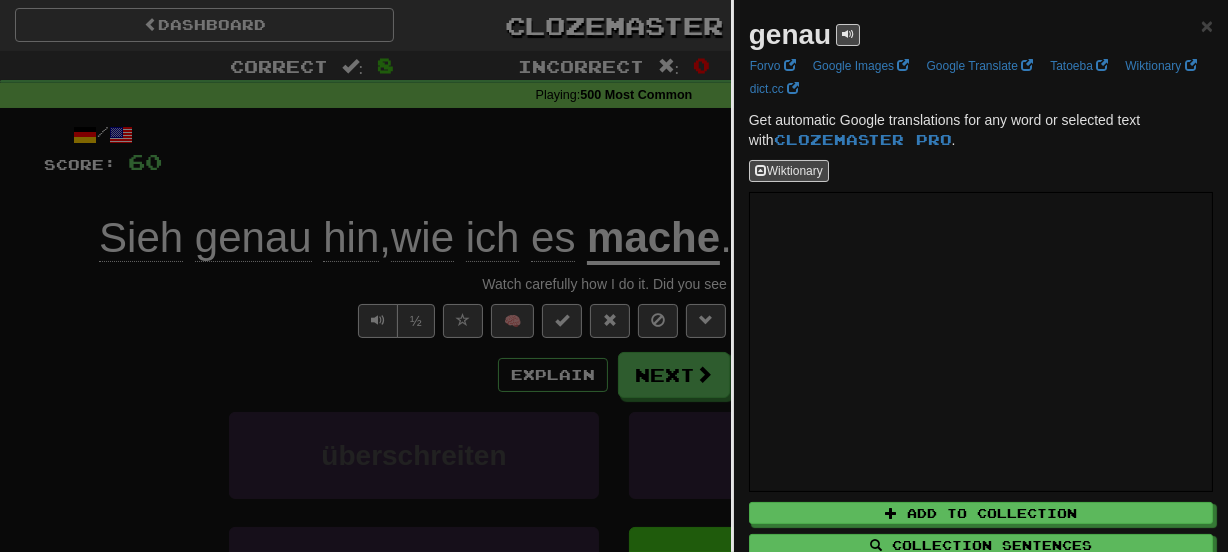 click on "genau" at bounding box center [790, 34] 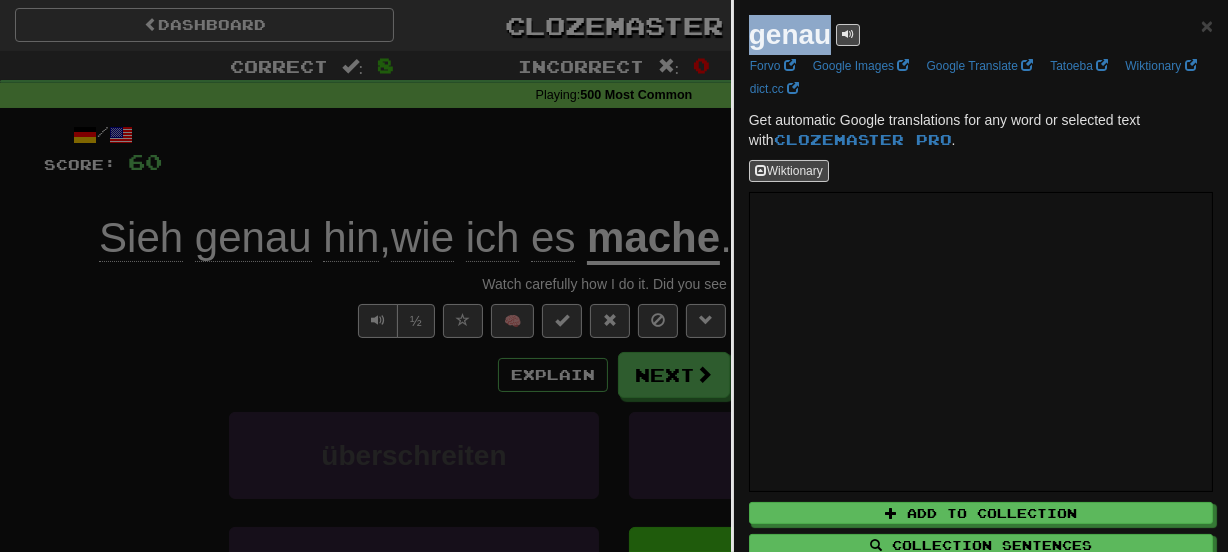 click on "genau" at bounding box center [790, 34] 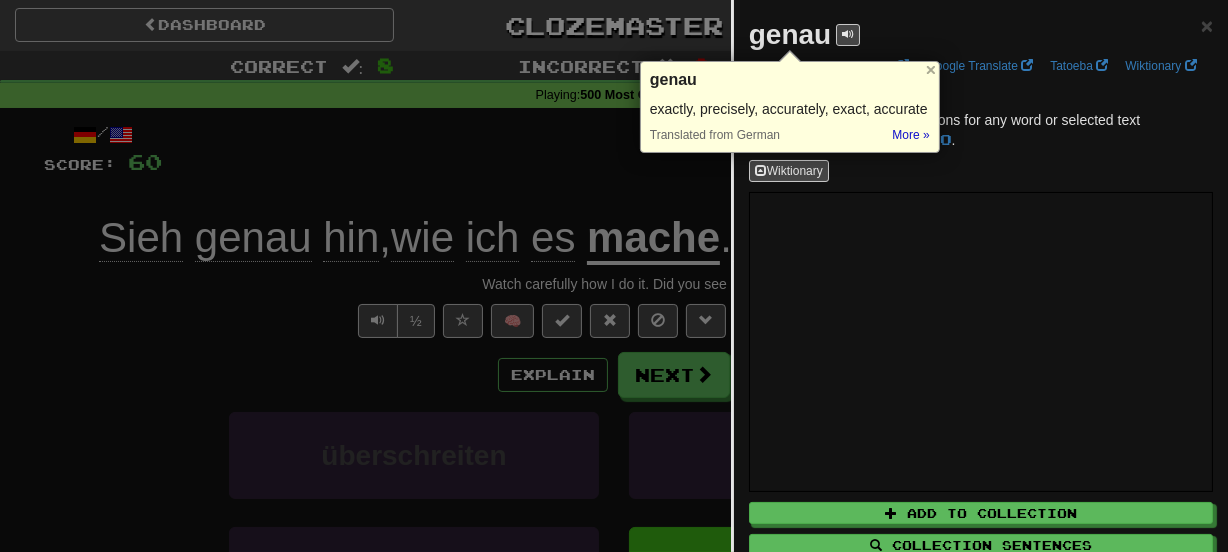 click at bounding box center [614, 276] 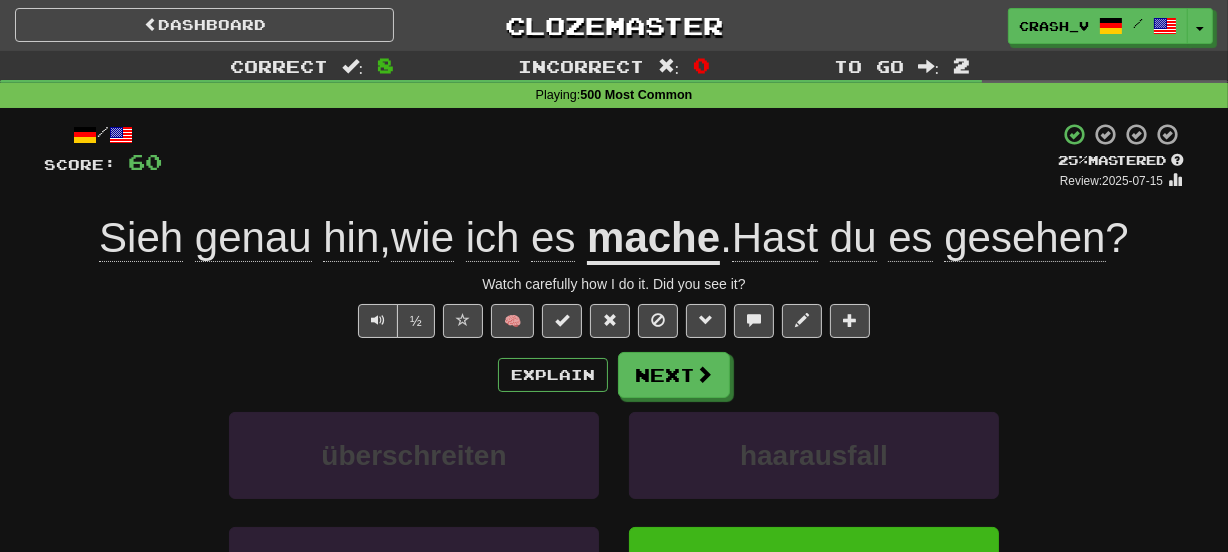 click on "hin" 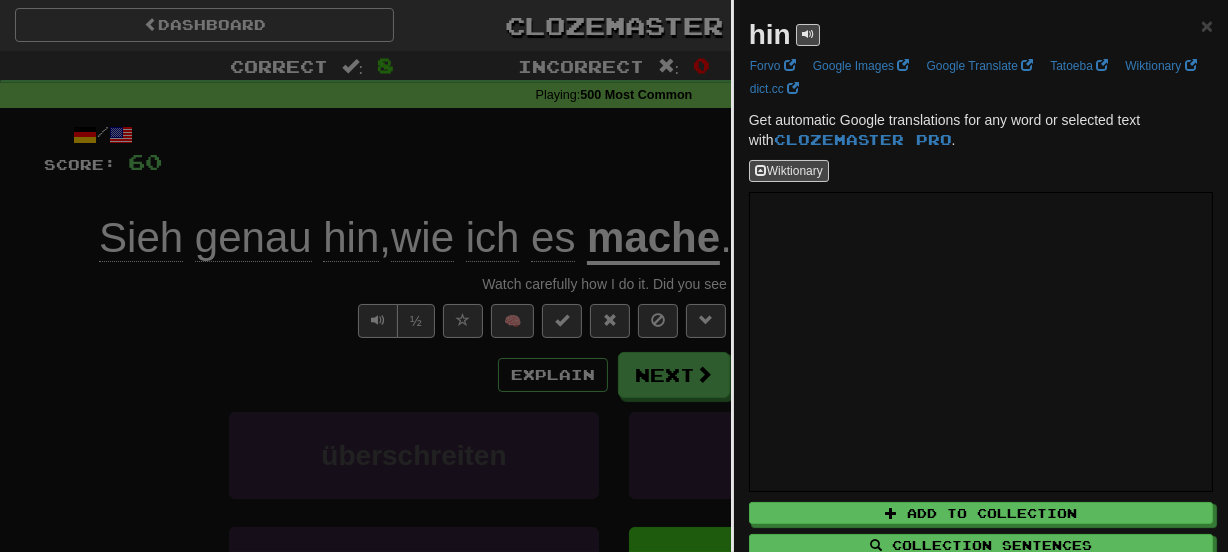 click on "hin × Forvo   Google Images   Google Translate   Tatoeba   Wiktionary   dict.cc   Get automatic Google translations for any word or selected text with  Clozemaster Pro .  Wiktionary   Add to Collection   Collection Sentences   All Sentences  Use Popover" at bounding box center (981, 322) 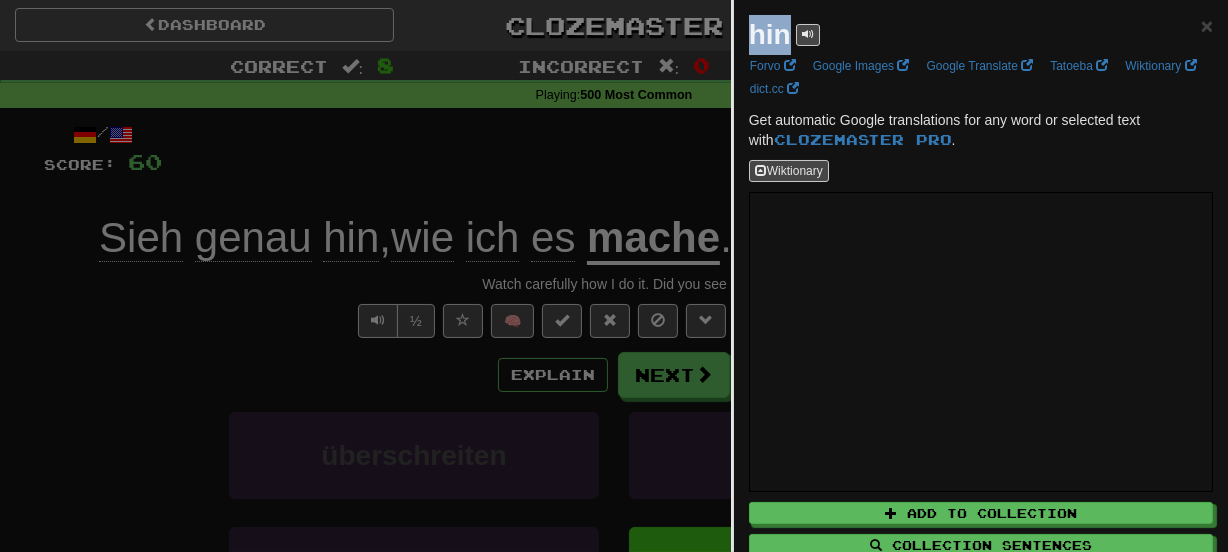click on "hin × Forvo   Google Images   Google Translate   Tatoeba   Wiktionary   dict.cc   Get automatic Google translations for any word or selected text with  Clozemaster Pro .  Wiktionary   Add to Collection   Collection Sentences   All Sentences  Use Popover" at bounding box center (981, 322) 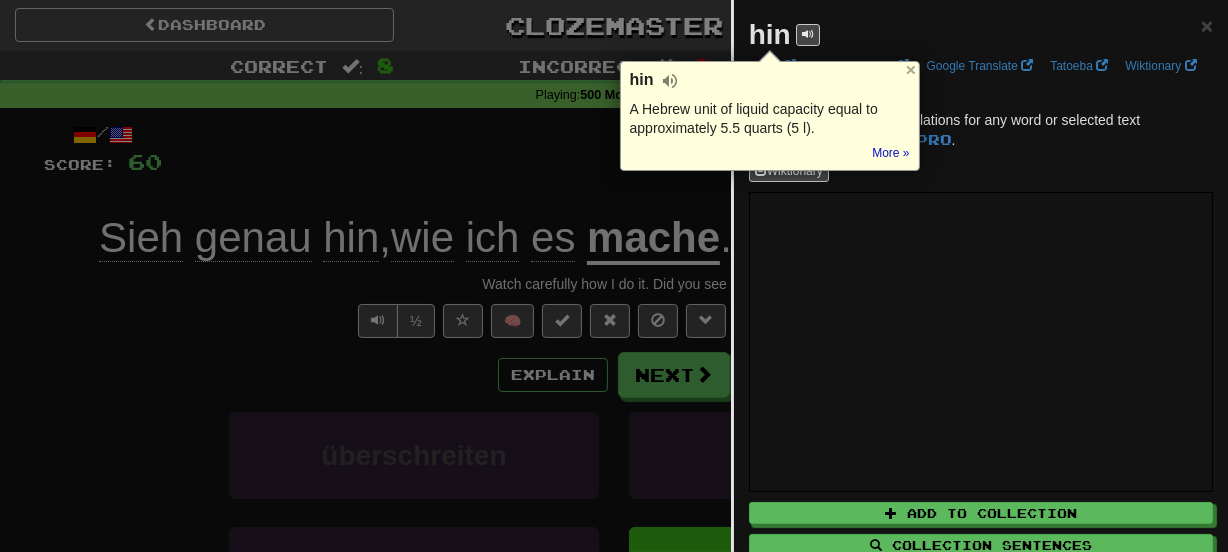 drag, startPoint x: 117, startPoint y: 218, endPoint x: 73, endPoint y: 212, distance: 44.407207 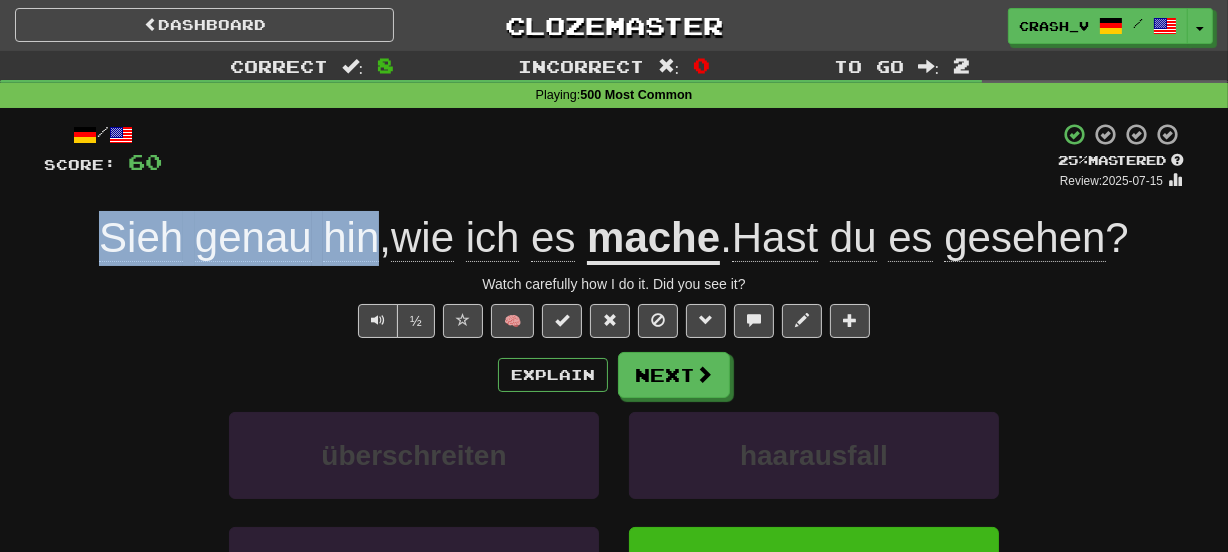 drag, startPoint x: 61, startPoint y: 229, endPoint x: 358, endPoint y: 247, distance: 297.54495 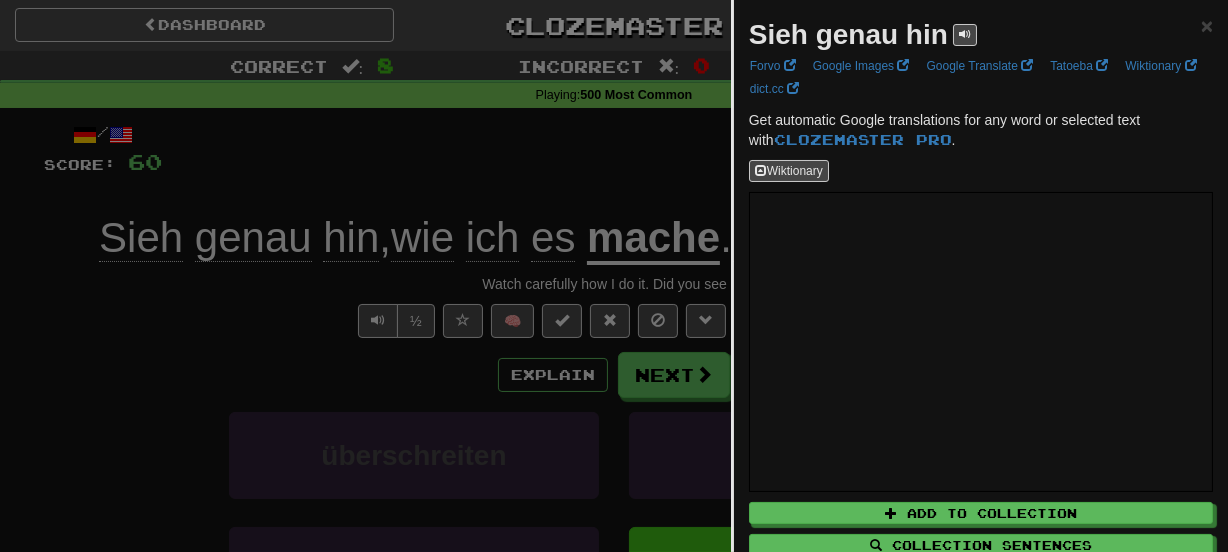 click on "Sieh genau hin" at bounding box center [848, 34] 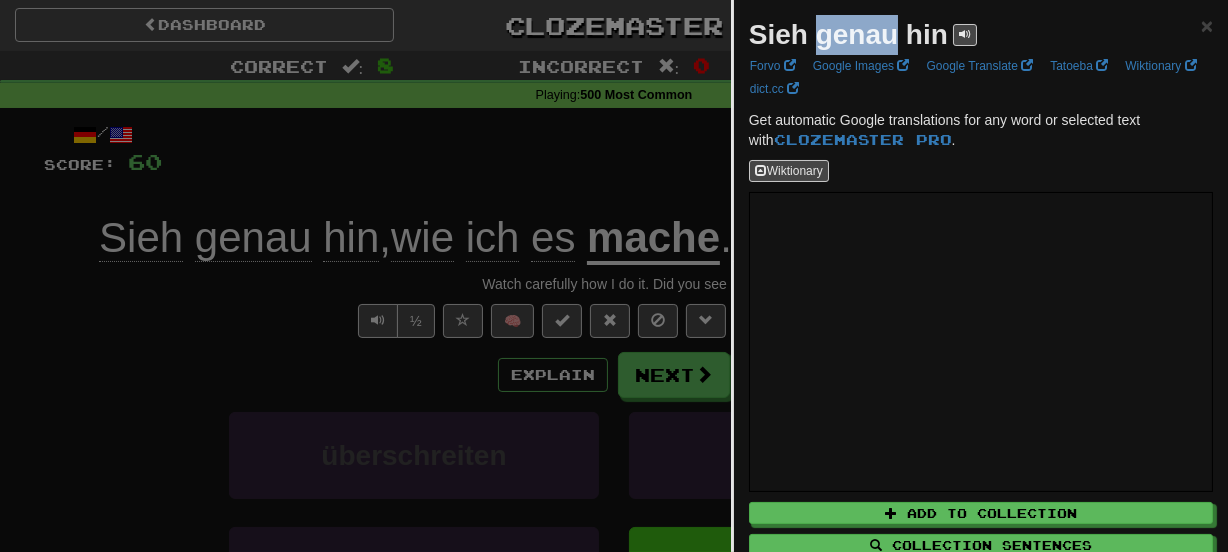 click on "Sieh genau hin" at bounding box center [848, 34] 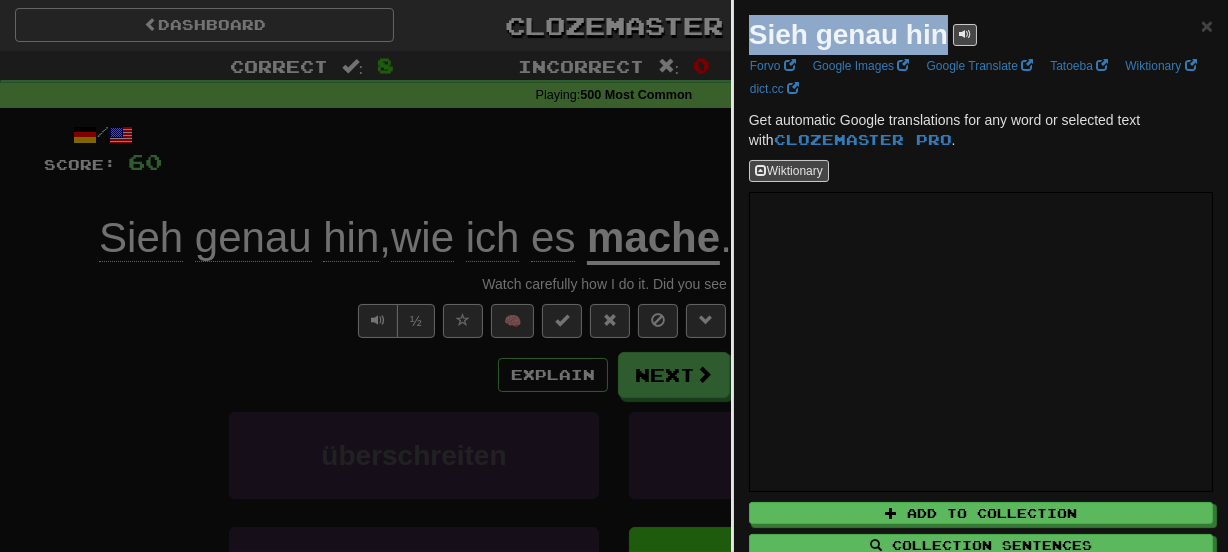 click on "Sieh genau hin" at bounding box center (848, 34) 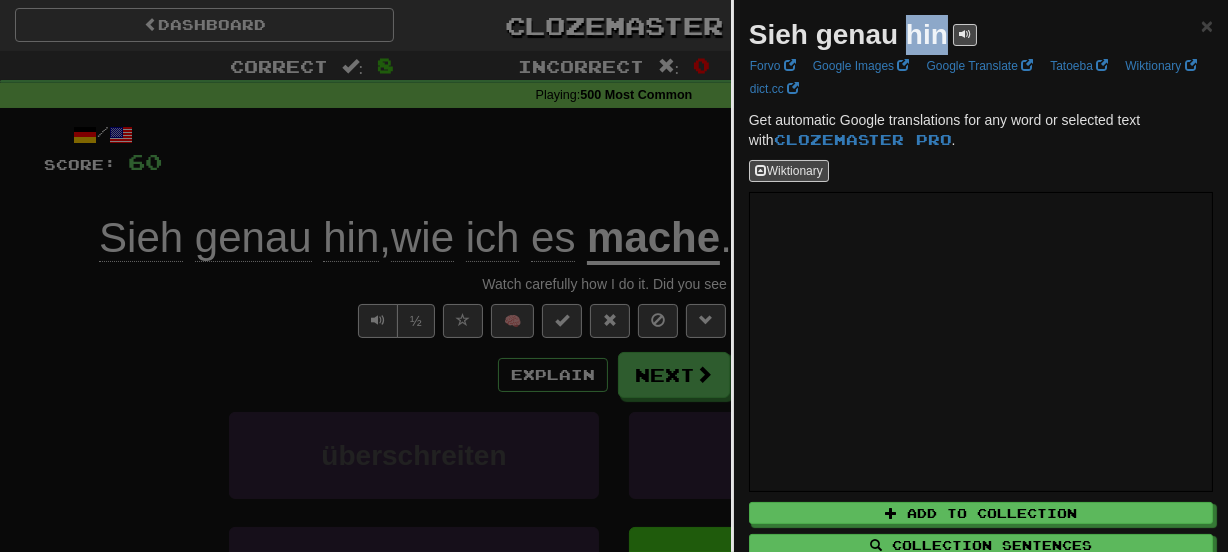 click on "Sieh genau hin" at bounding box center (848, 34) 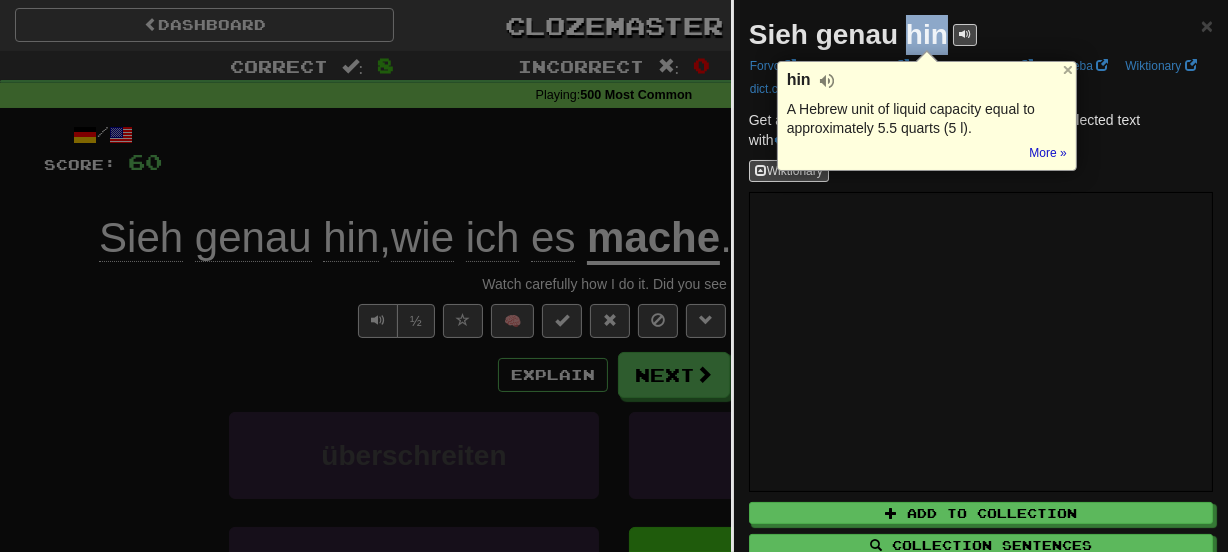 click on "Sieh genau hin" at bounding box center (863, 35) 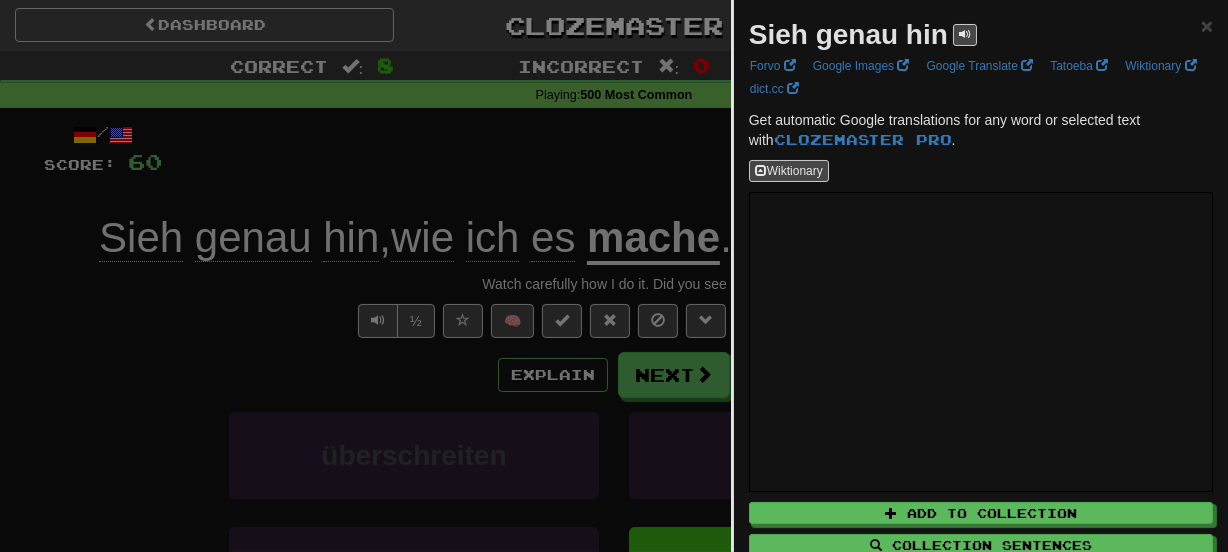 click on "Sieh genau hin" at bounding box center (848, 34) 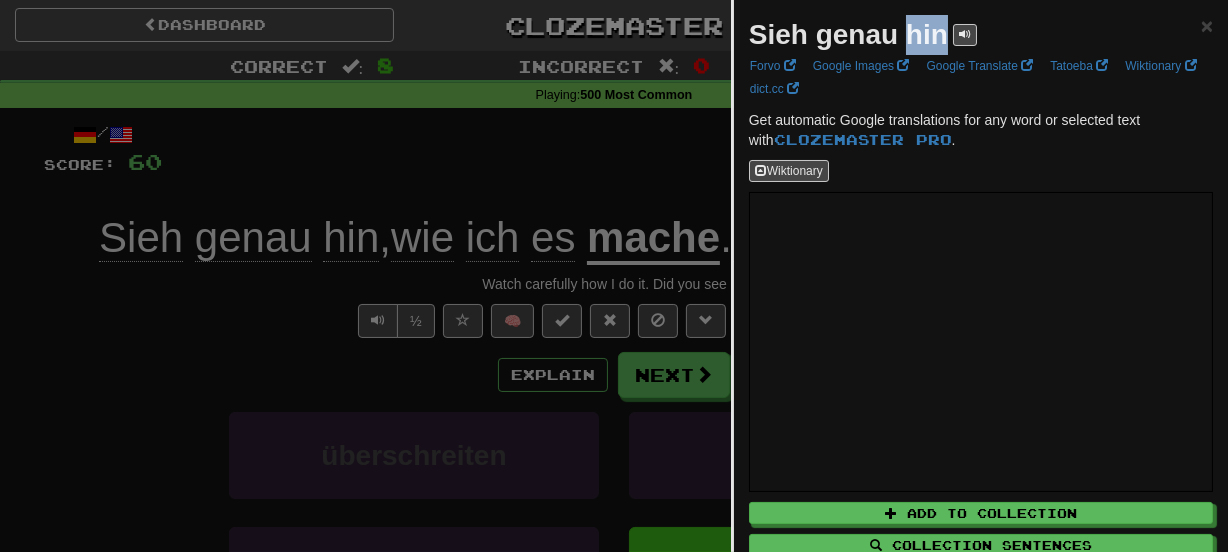 click on "Sieh genau hin" at bounding box center (848, 34) 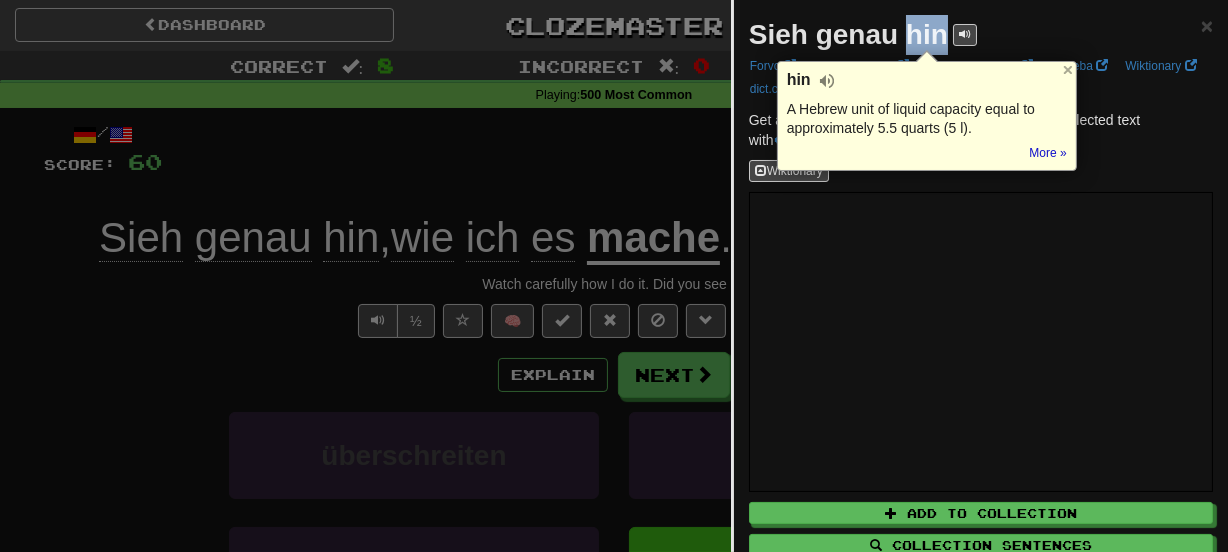 click on "Dashboard
Clozemaster
crash_v
/
Toggle Dropdown
Dashboard
Leaderboard
Activity Feed
Notifications
Profile
Discussions
Azərbaycanca
/
English
Streak:
0
Review:
0
Points Today: 0
Deutsch
/
Polski
Streak:
0
Review:
20
Points Today: 0
Deutsch
/
English
Streak:
1
Review:
40
Points Today: 0
Deutsch
/
Português
Streak:
0
Review:
20
Points Today: 0
Deutsch
/
Español
Streak:
0
Review:
20
Points Today: 0
Deutsch
/
Svenska
Streak:
0
Review:
20
Points Today: 0
Deutsch
/
Français
Streak:
0
Review:
20
Points Today: 0
Deutsch
/
Русский" at bounding box center (614, 815) 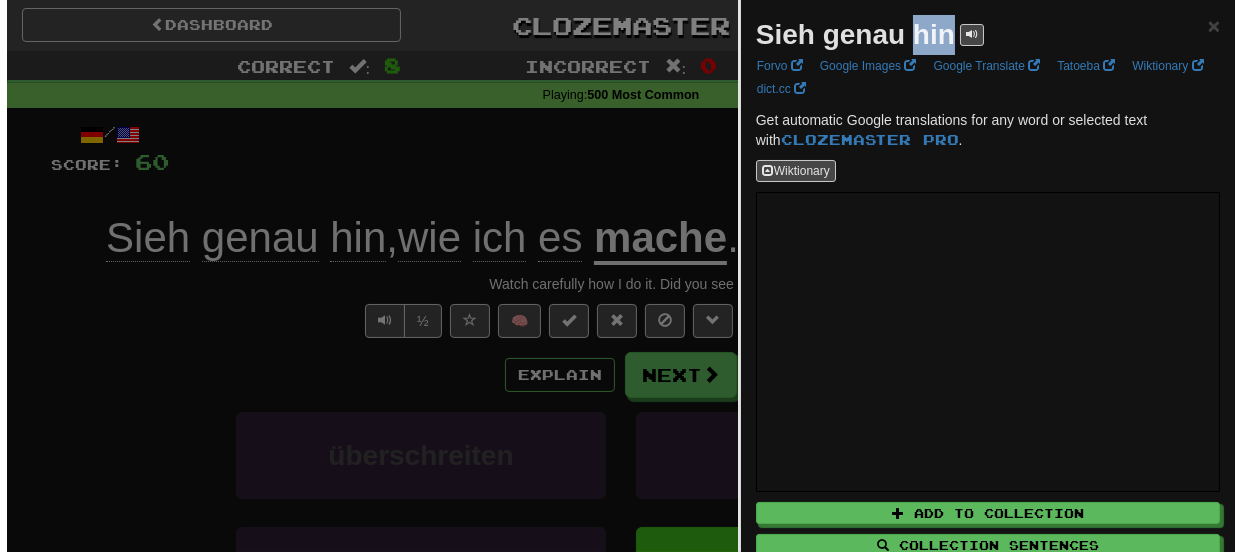 scroll, scrollTop: 52, scrollLeft: 0, axis: vertical 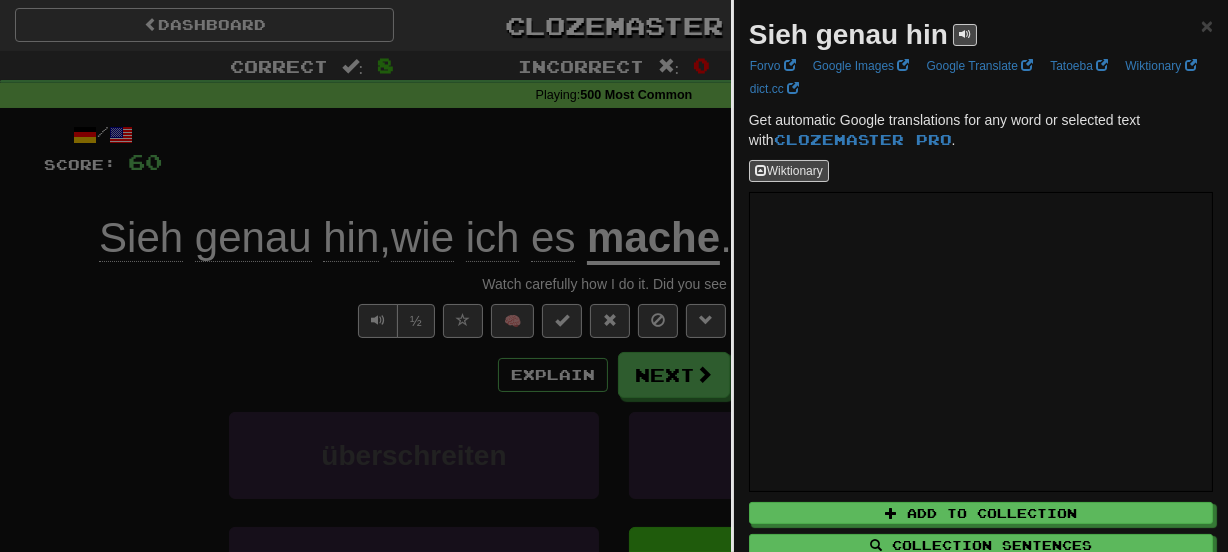 click at bounding box center (614, 276) 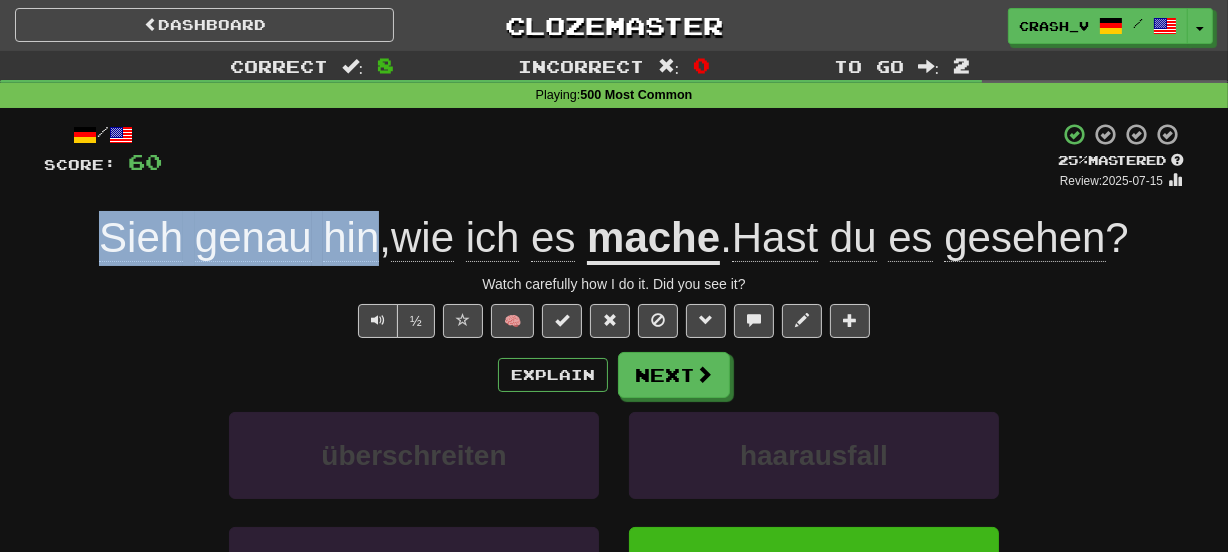 drag, startPoint x: 44, startPoint y: 227, endPoint x: 364, endPoint y: 227, distance: 320 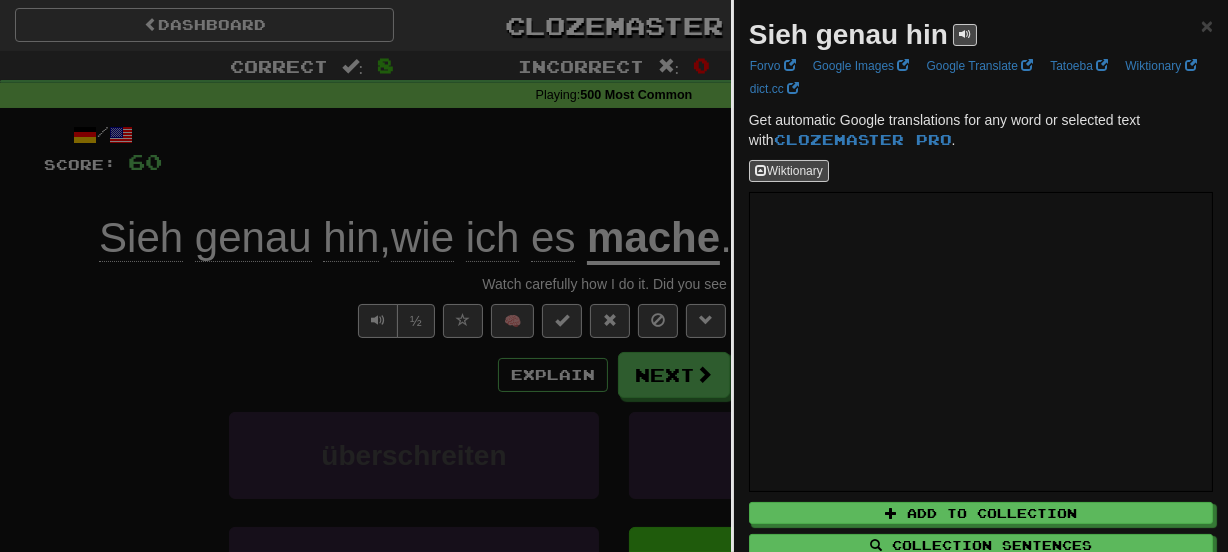 click on "Sieh genau hin" at bounding box center [848, 34] 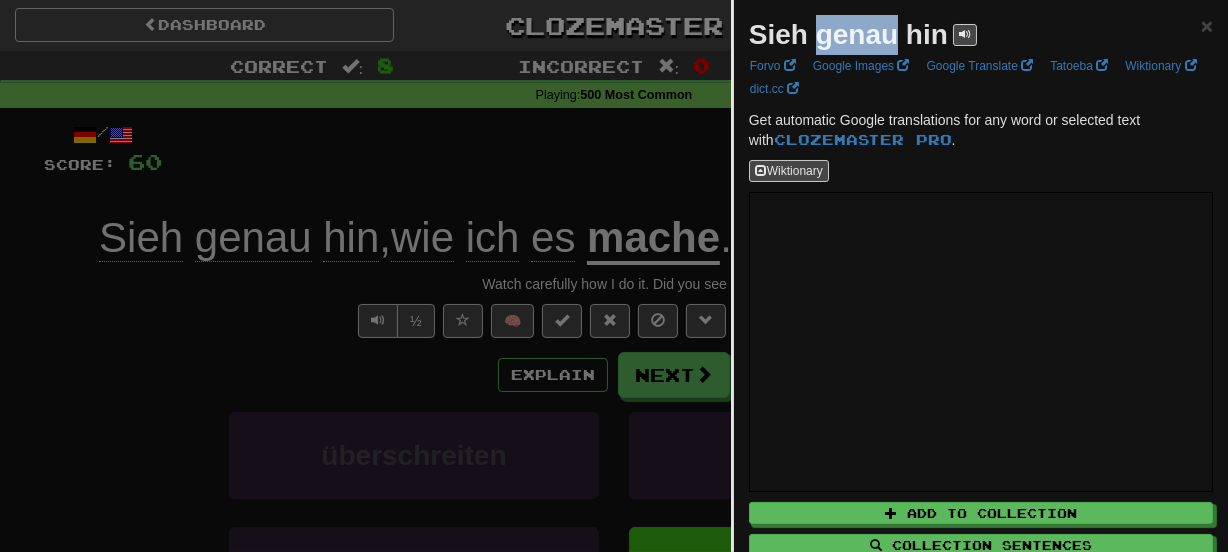 click on "Sieh genau hin" at bounding box center [848, 34] 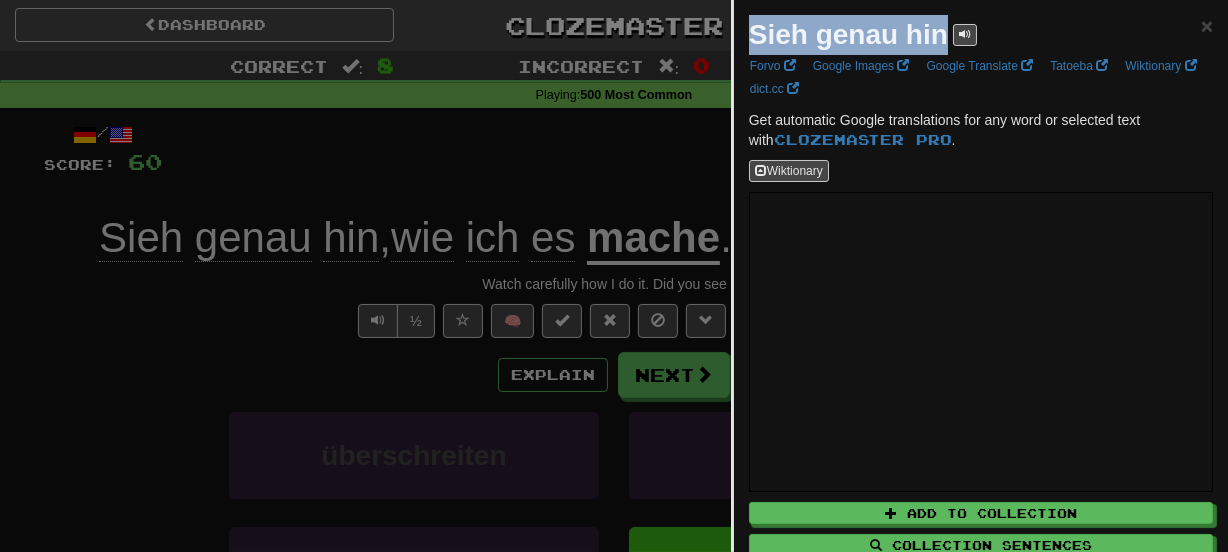 click on "Sieh genau hin" at bounding box center [848, 34] 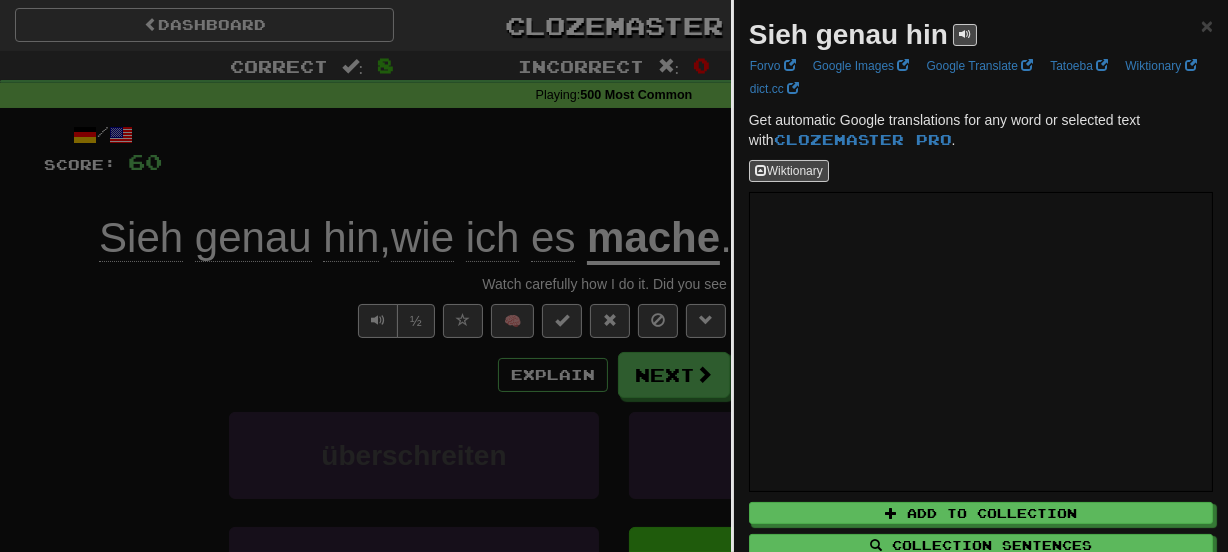click at bounding box center (614, 276) 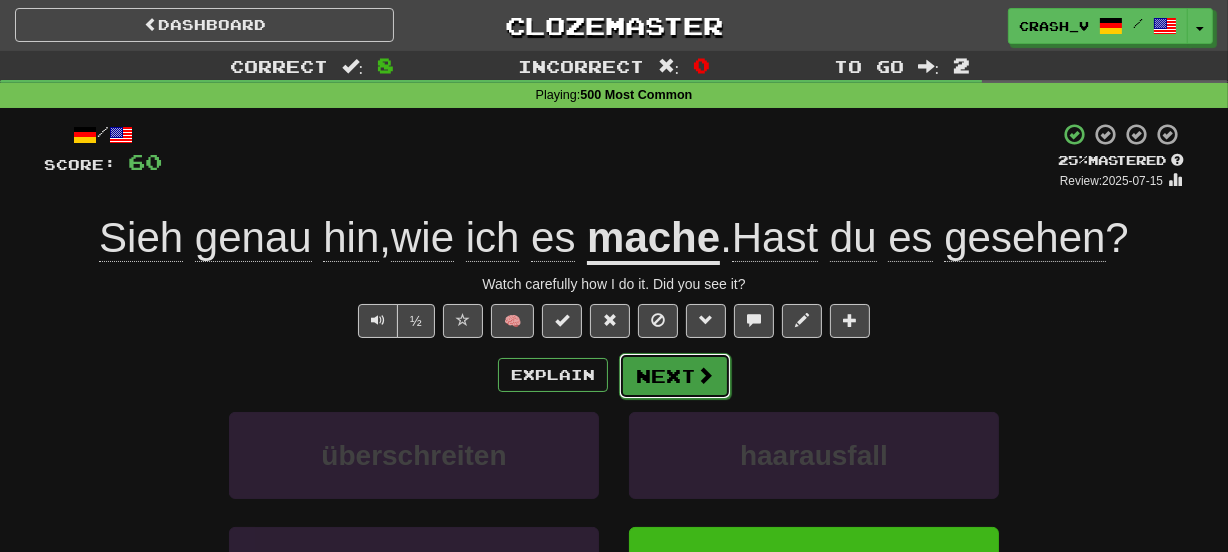 click on "Next" at bounding box center (675, 376) 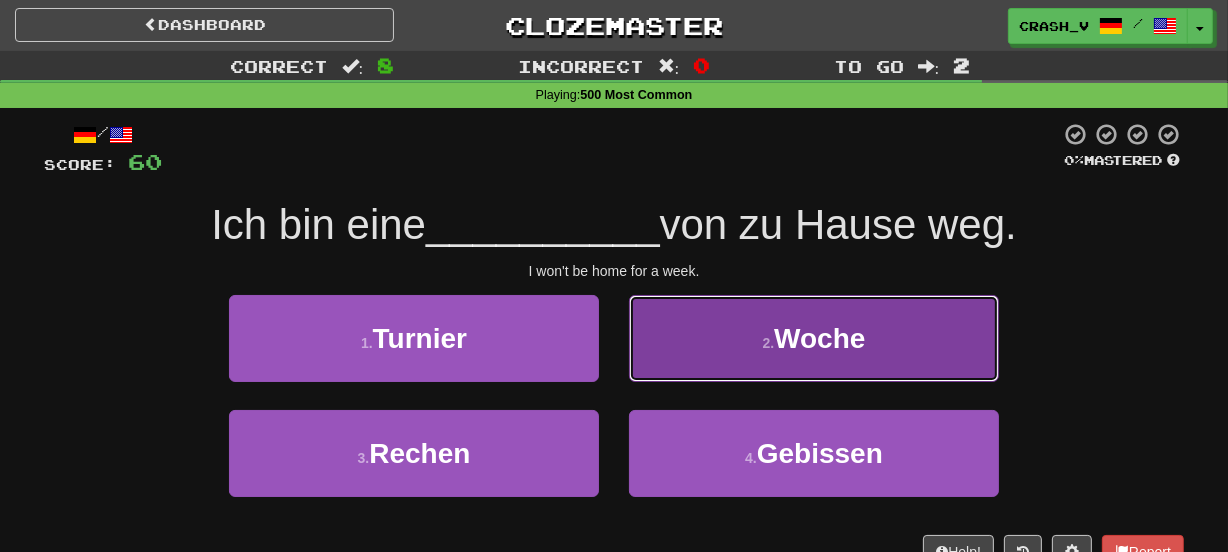 click on "2 .  Woche" at bounding box center (814, 338) 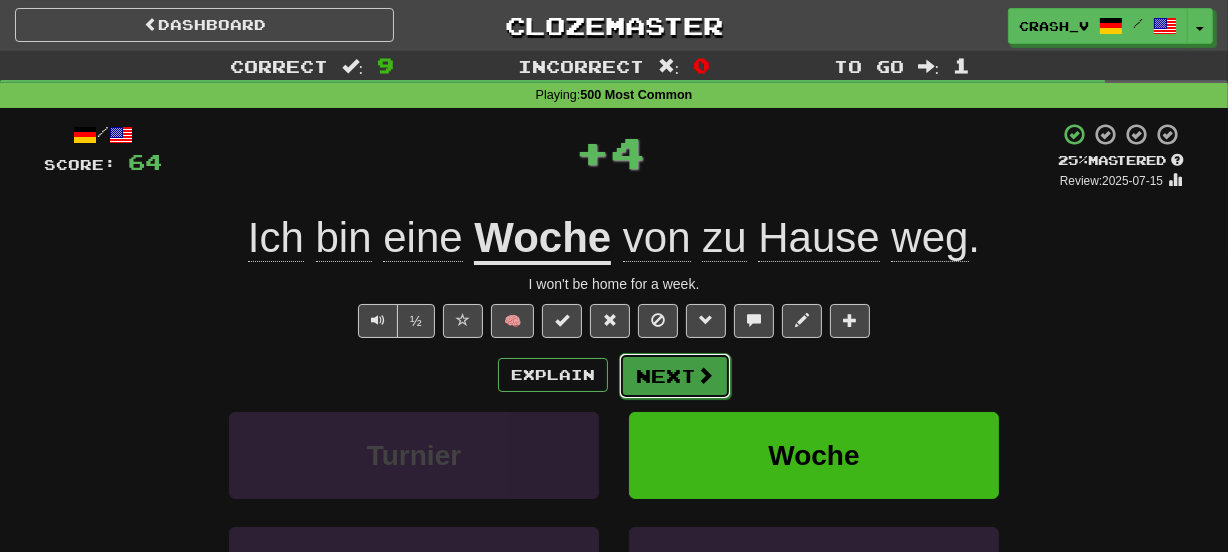 click on "Next" at bounding box center (675, 376) 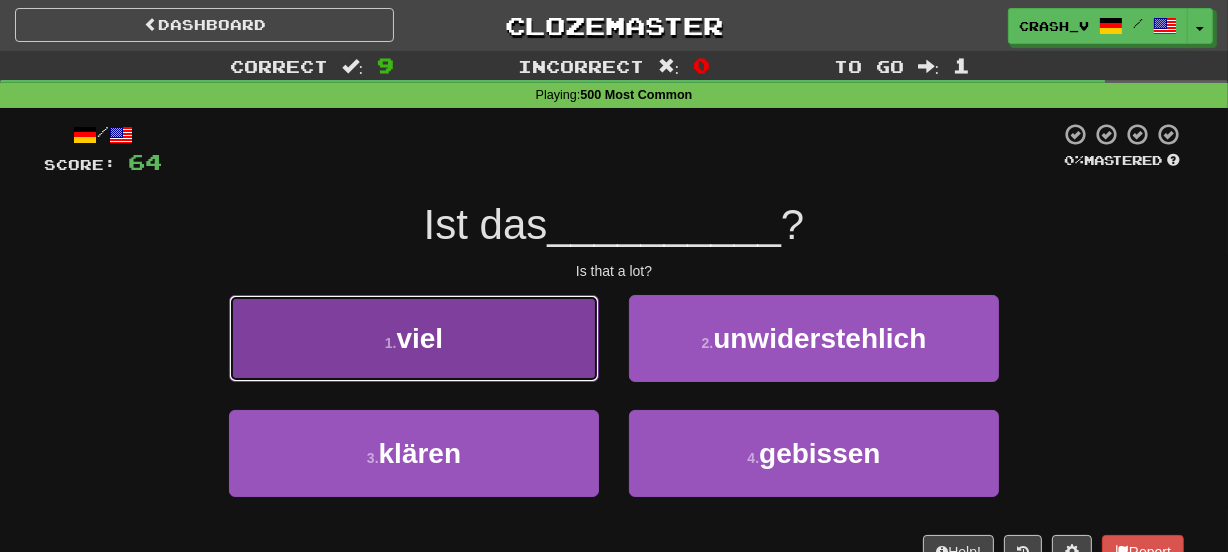 click on "1 .  viel" at bounding box center [414, 338] 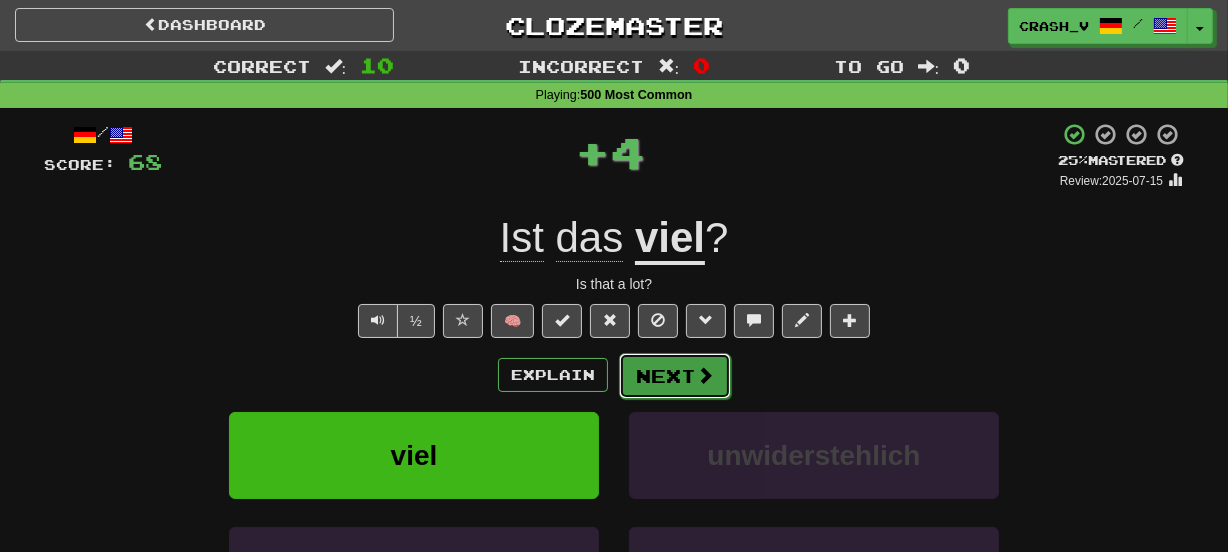 click on "Next" at bounding box center [675, 376] 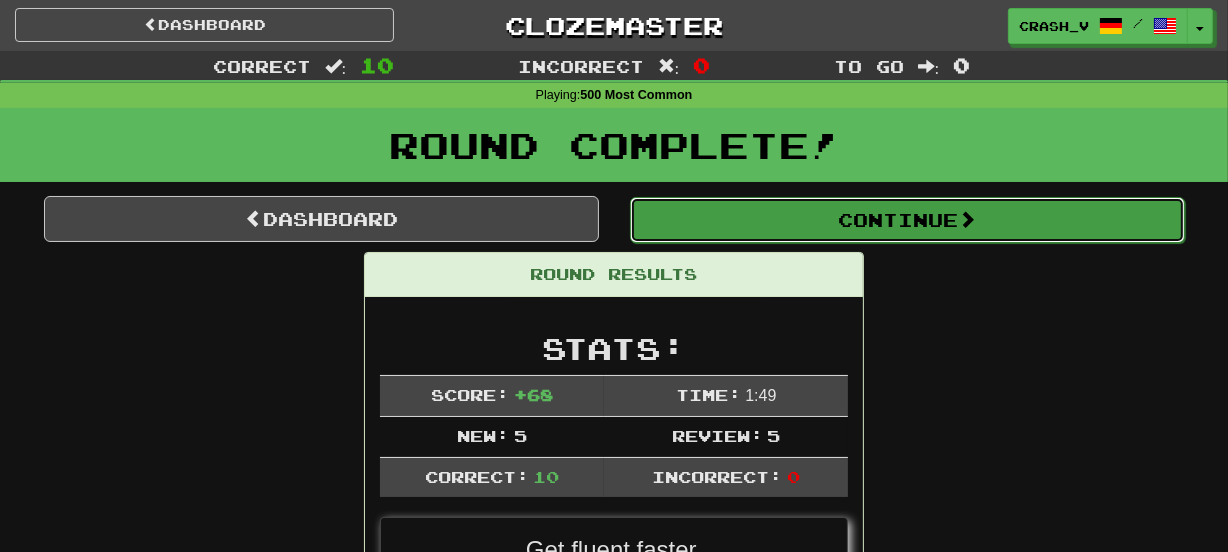 click on "Continue" at bounding box center [907, 220] 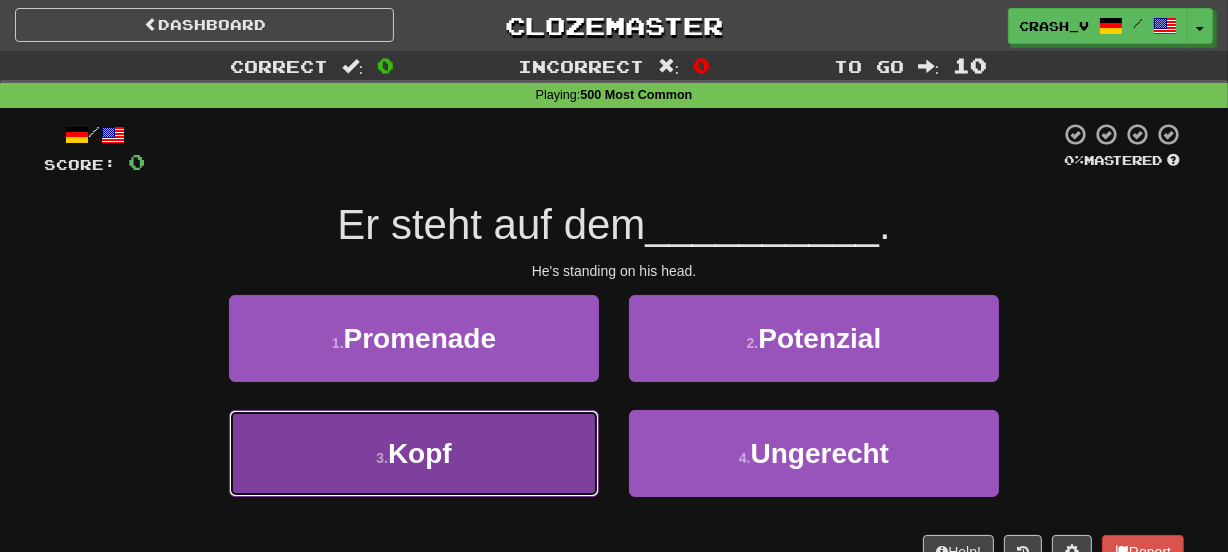 click on "3 .  Kopf" at bounding box center (414, 453) 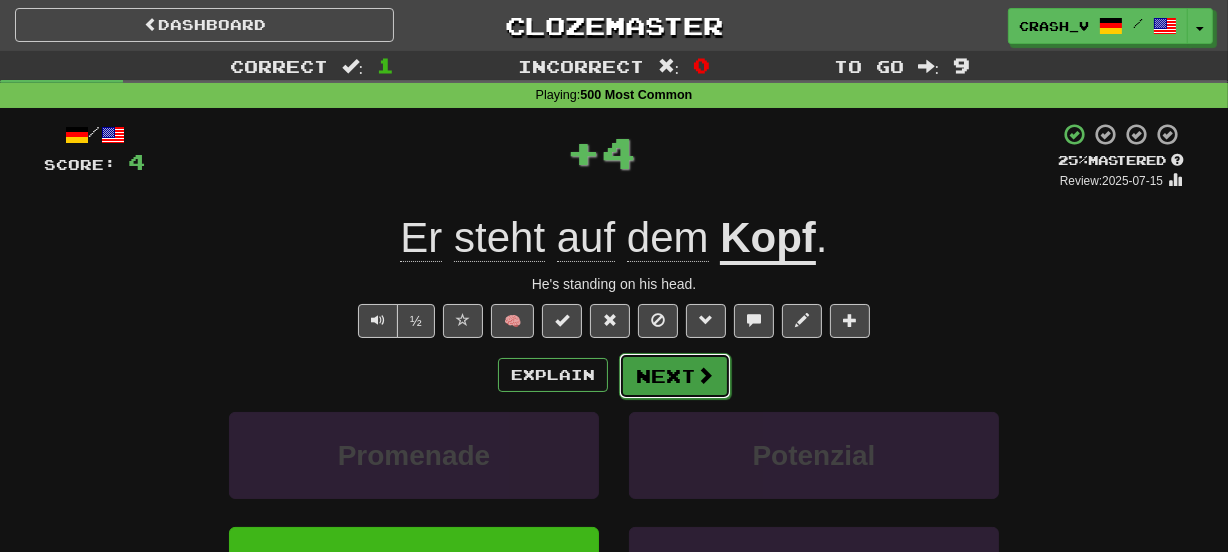 click on "Next" at bounding box center [675, 376] 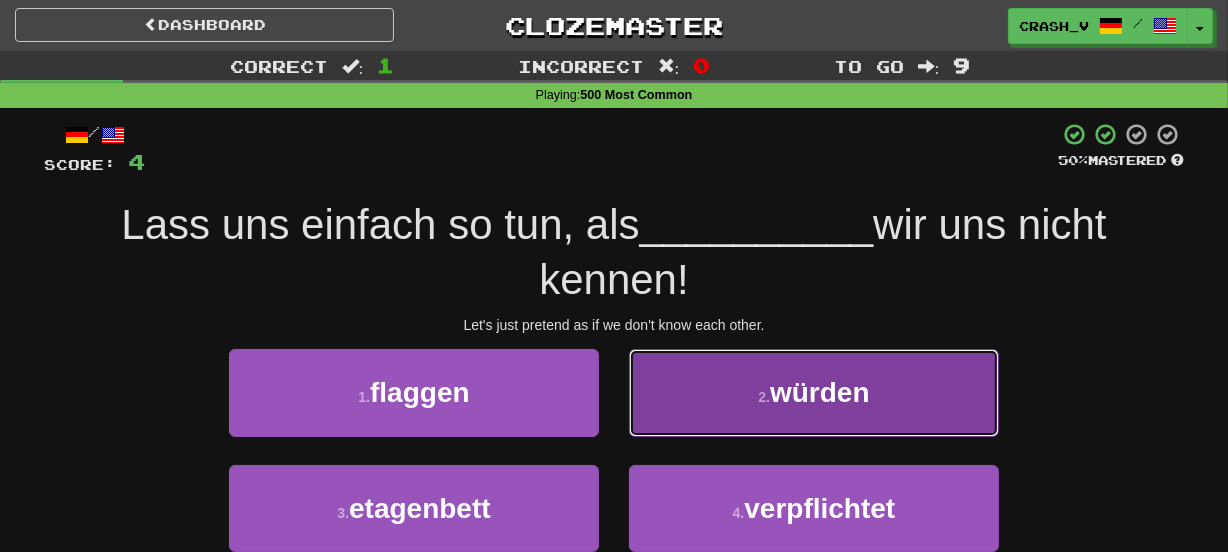 click on "2 .  würden" at bounding box center [814, 392] 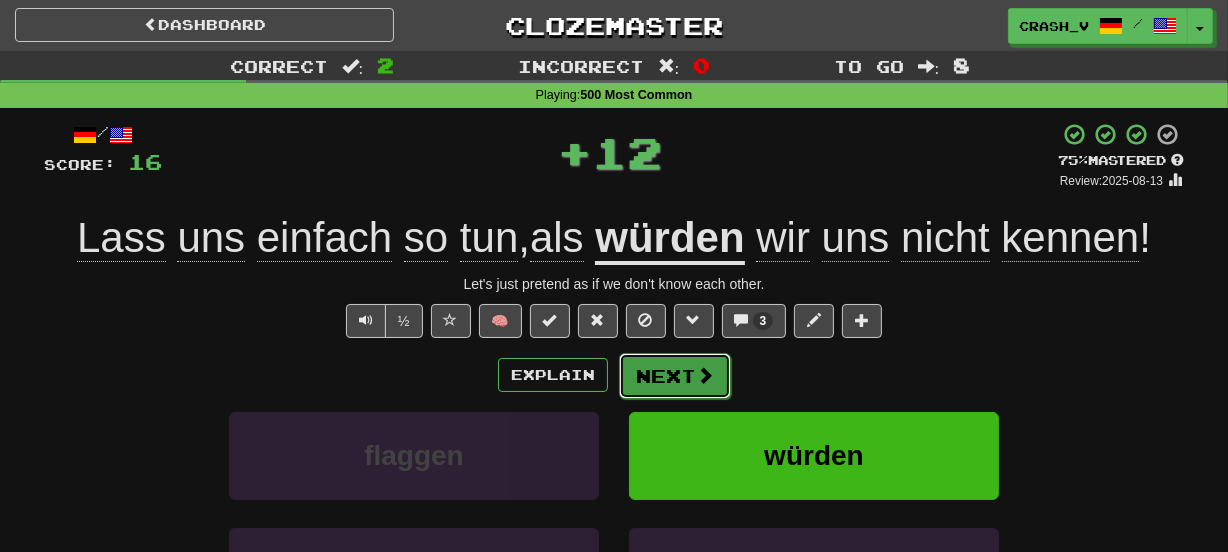 click on "Next" at bounding box center [675, 376] 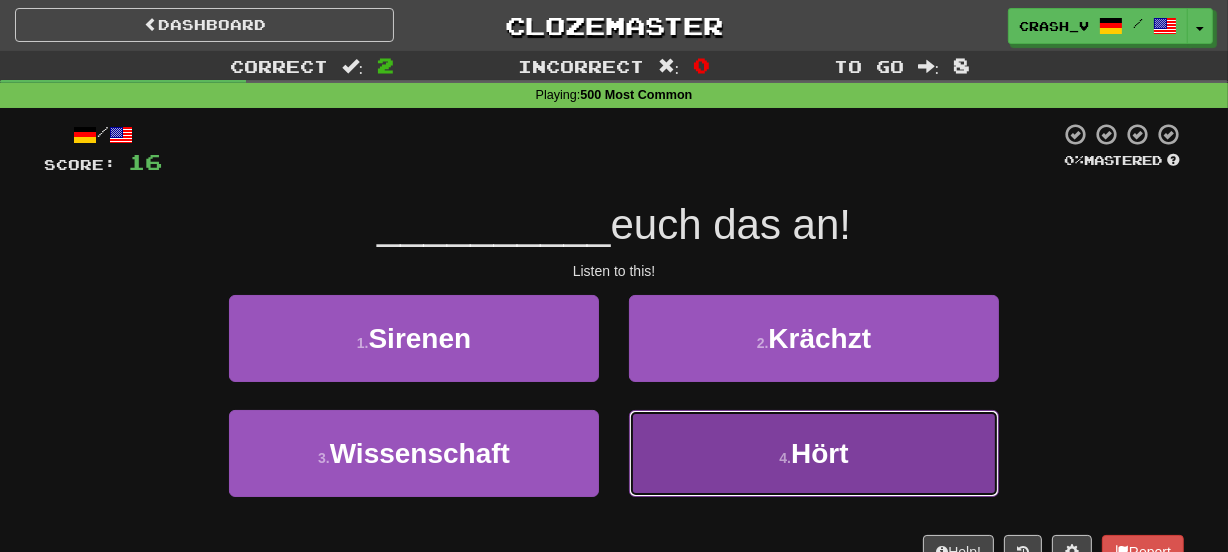 click on "4 .  Hört" at bounding box center (814, 453) 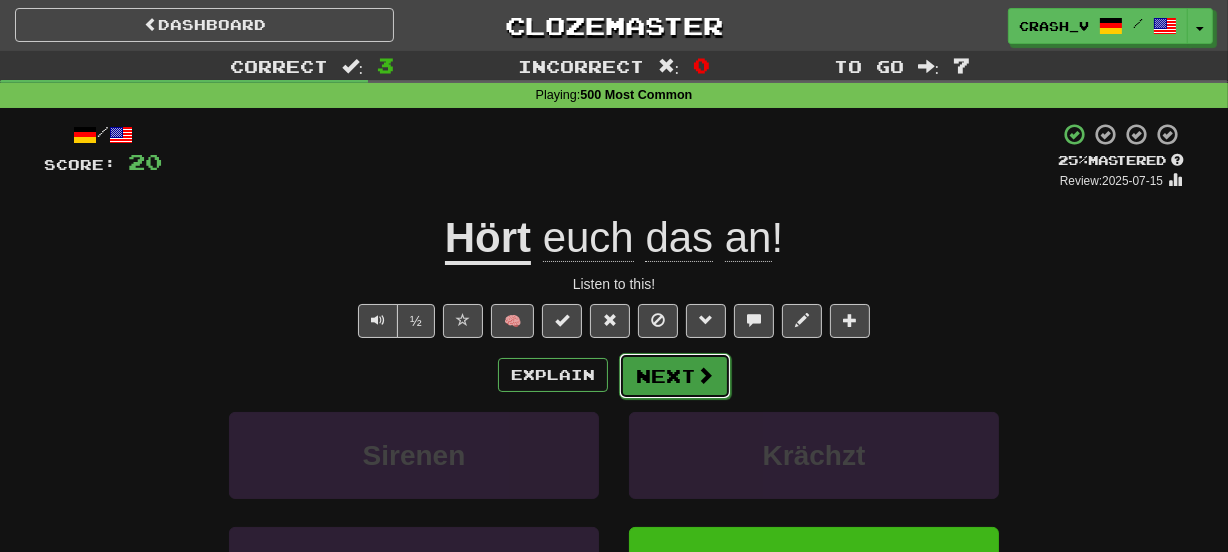 click on "Next" at bounding box center (675, 376) 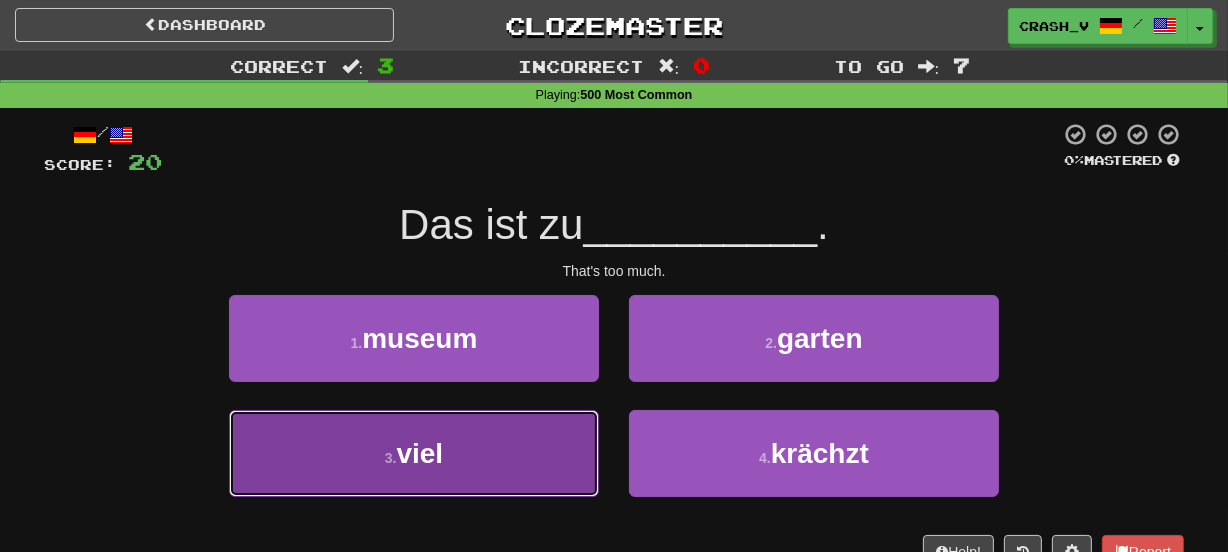 click on "3 .  viel" at bounding box center [414, 453] 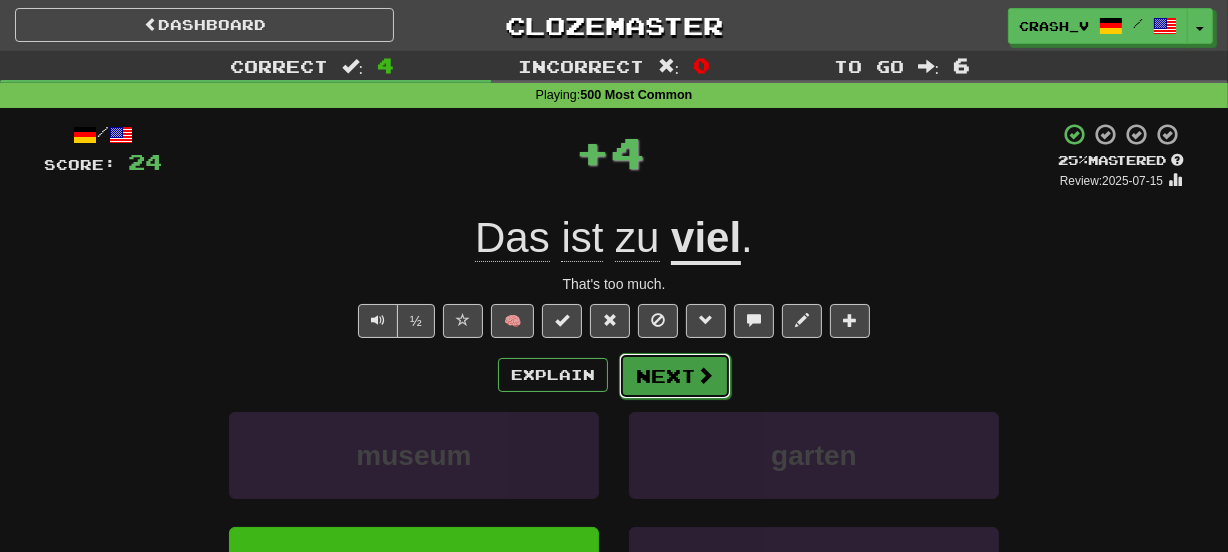 click on "Next" at bounding box center (675, 376) 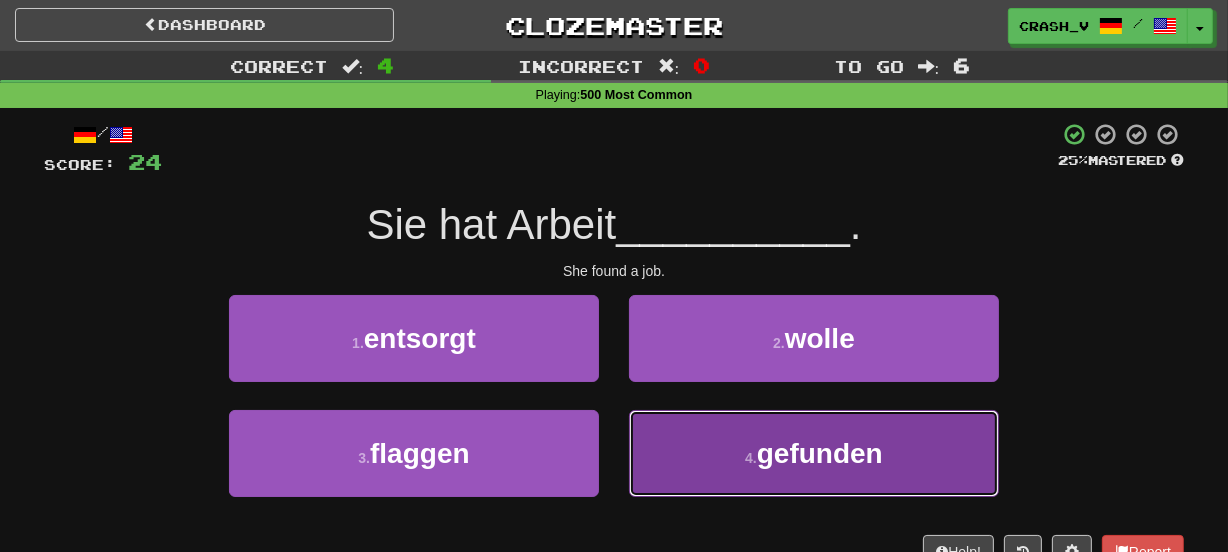 click on "4 .  gefunden" at bounding box center (814, 453) 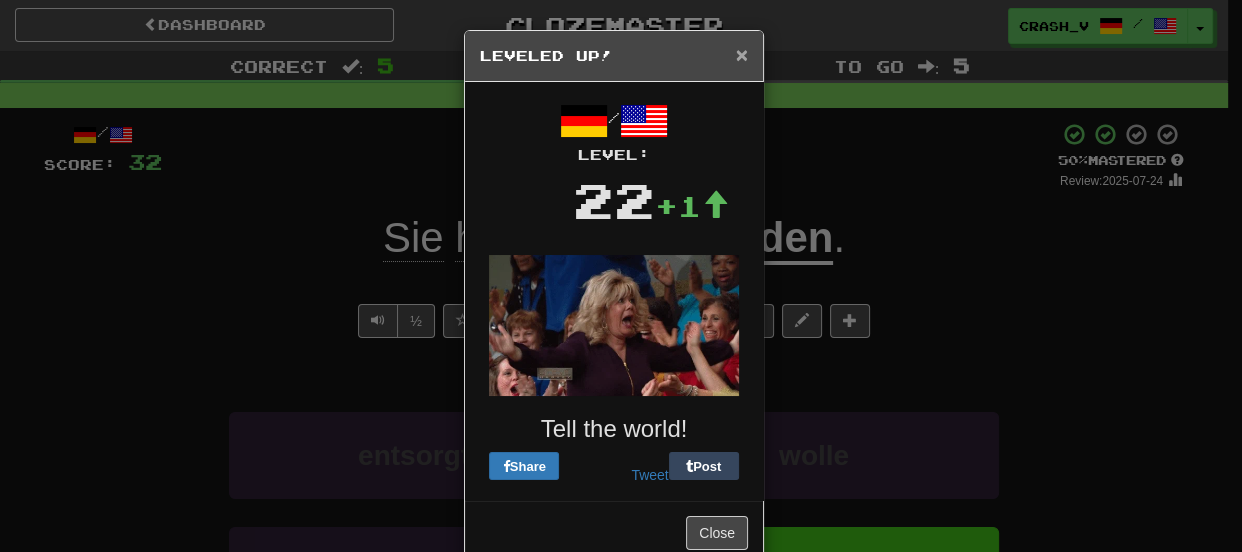 click on "×" at bounding box center (742, 54) 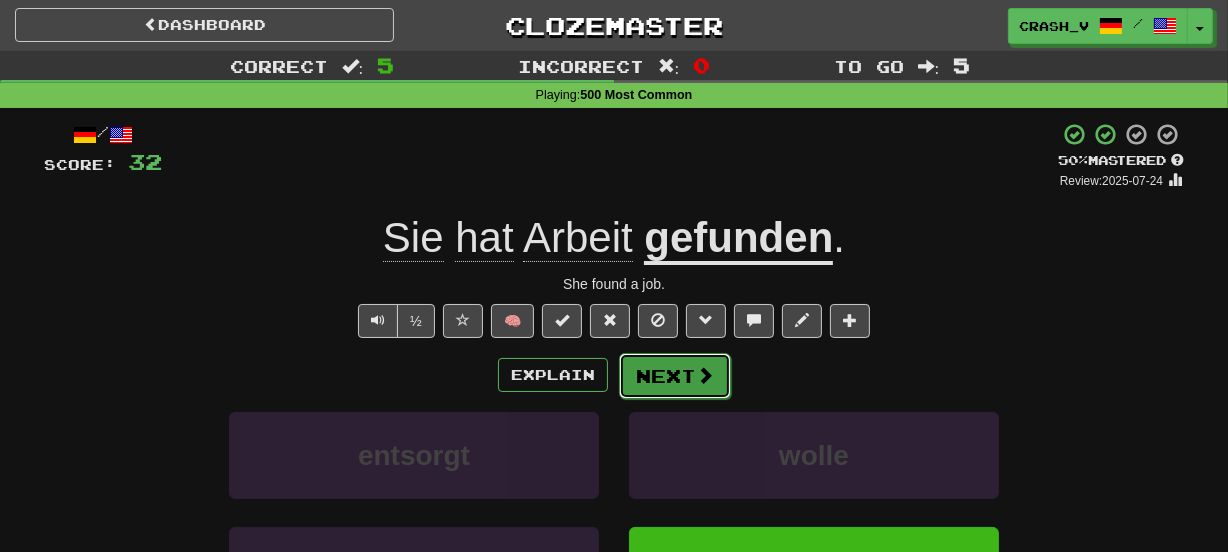 click on "Next" at bounding box center (675, 376) 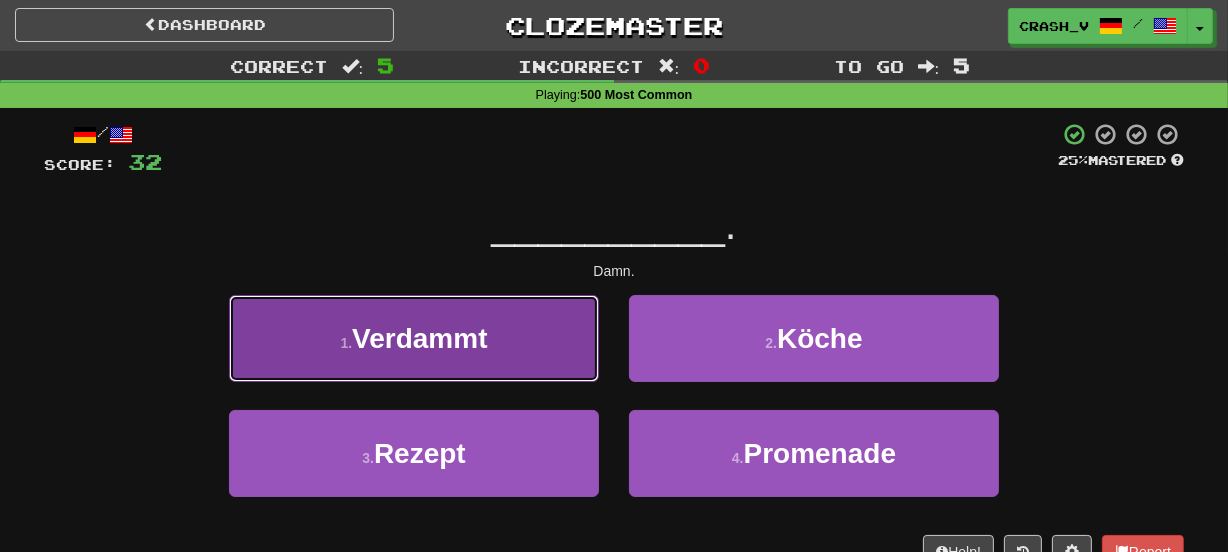 click on "1 .  Verdammt" at bounding box center [414, 338] 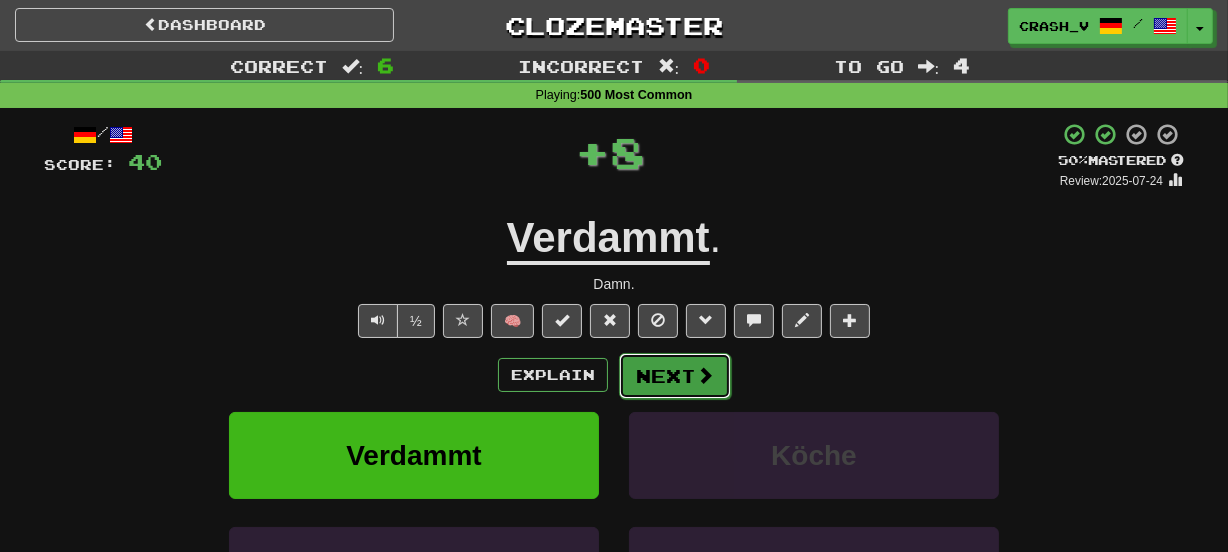 click on "Next" at bounding box center [675, 376] 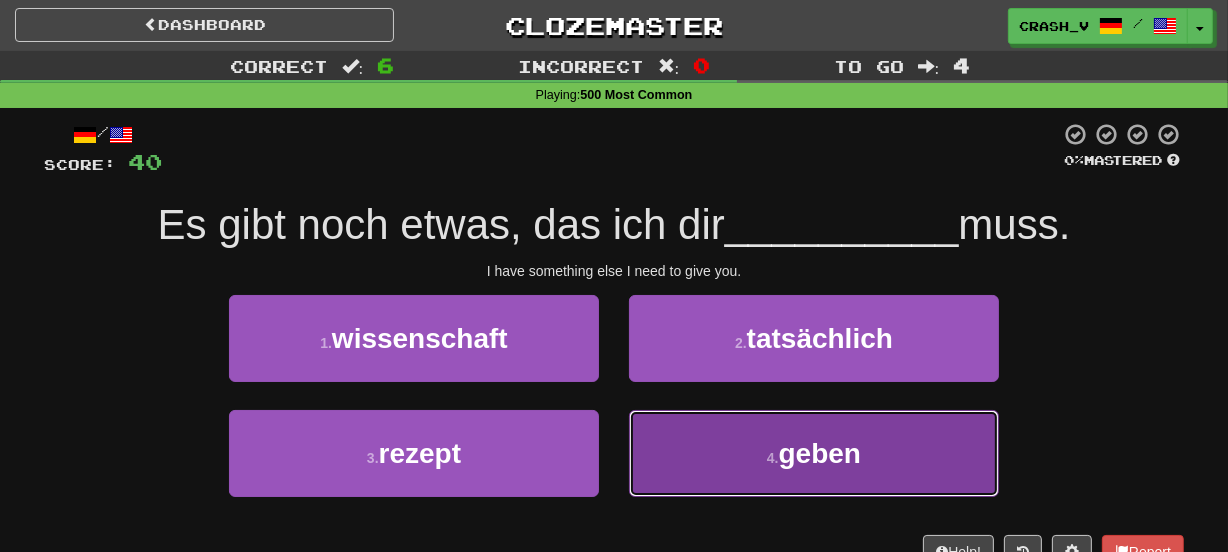 click on "4 .  geben" at bounding box center (814, 453) 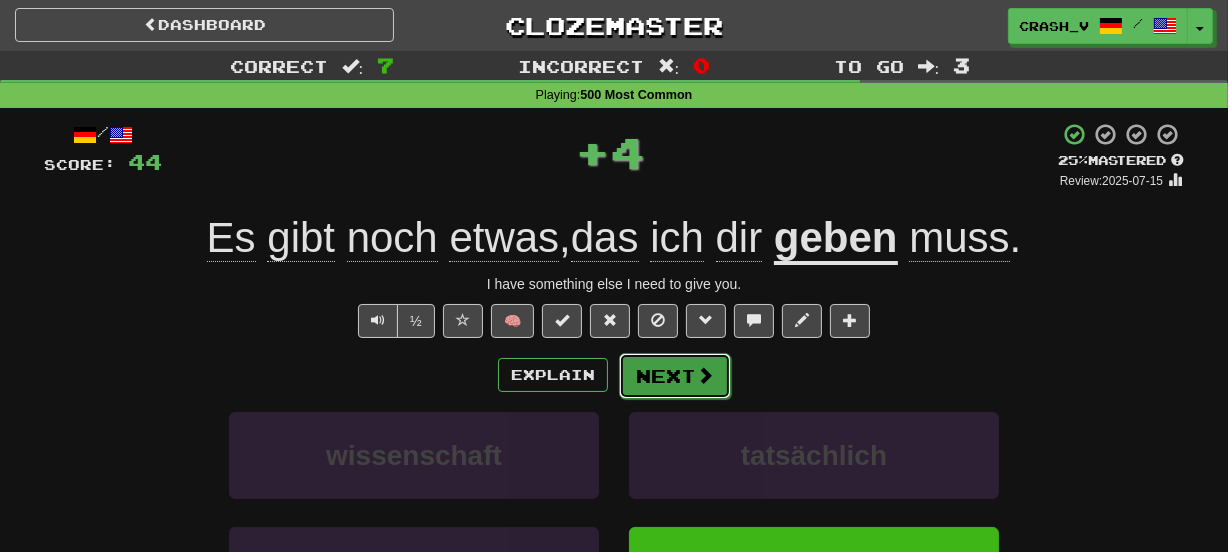 click on "Next" at bounding box center [675, 376] 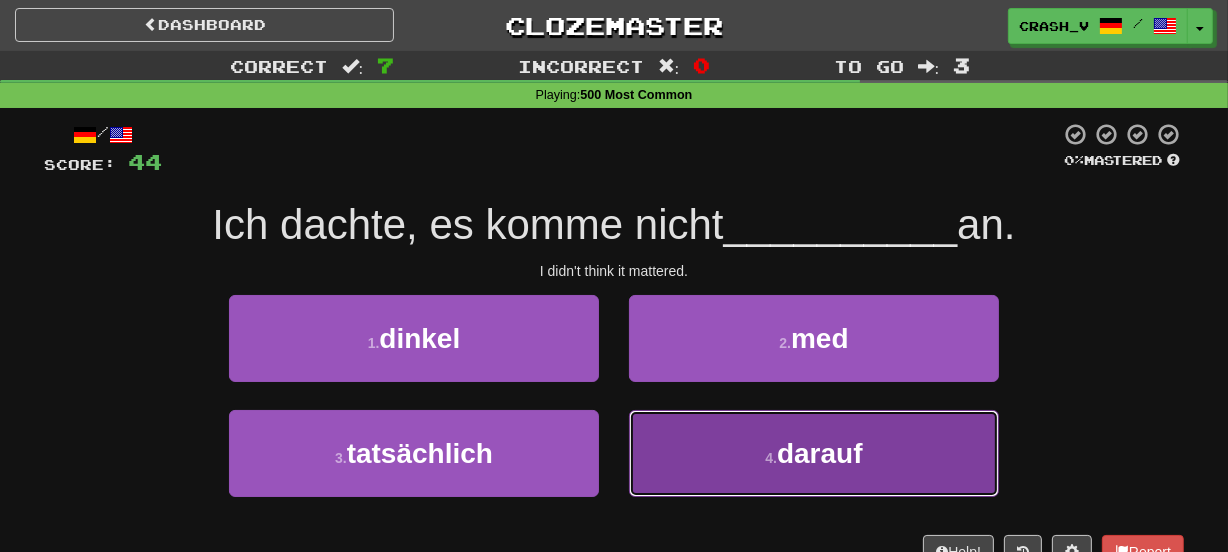 click on "4 .  darauf" at bounding box center [814, 453] 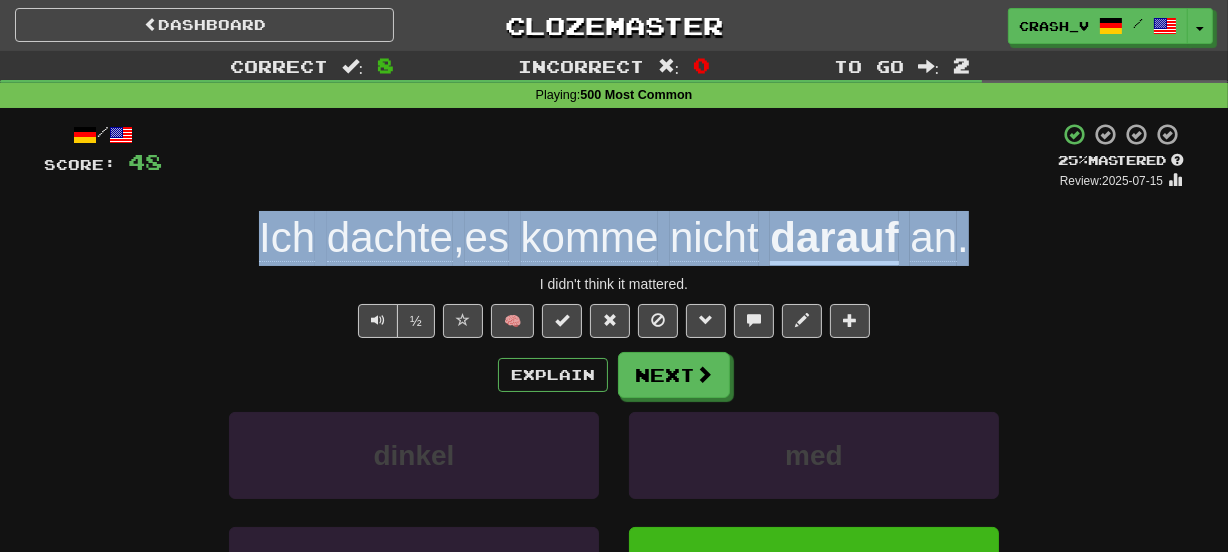 drag, startPoint x: 220, startPoint y: 223, endPoint x: 994, endPoint y: 222, distance: 774.0007 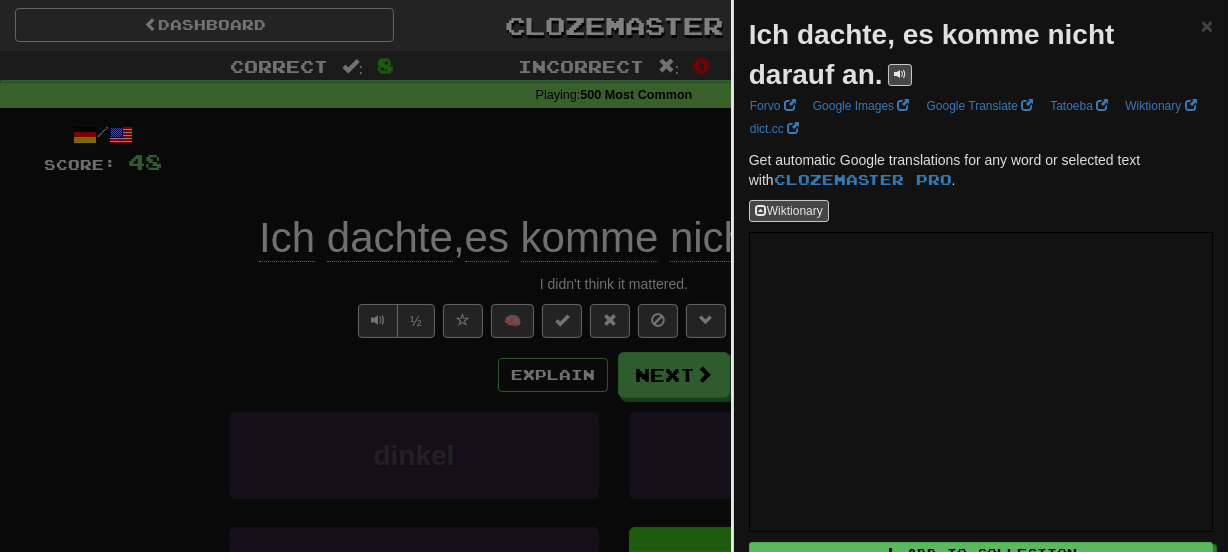 click on "Ich dachte, es komme nicht darauf an." at bounding box center (932, 54) 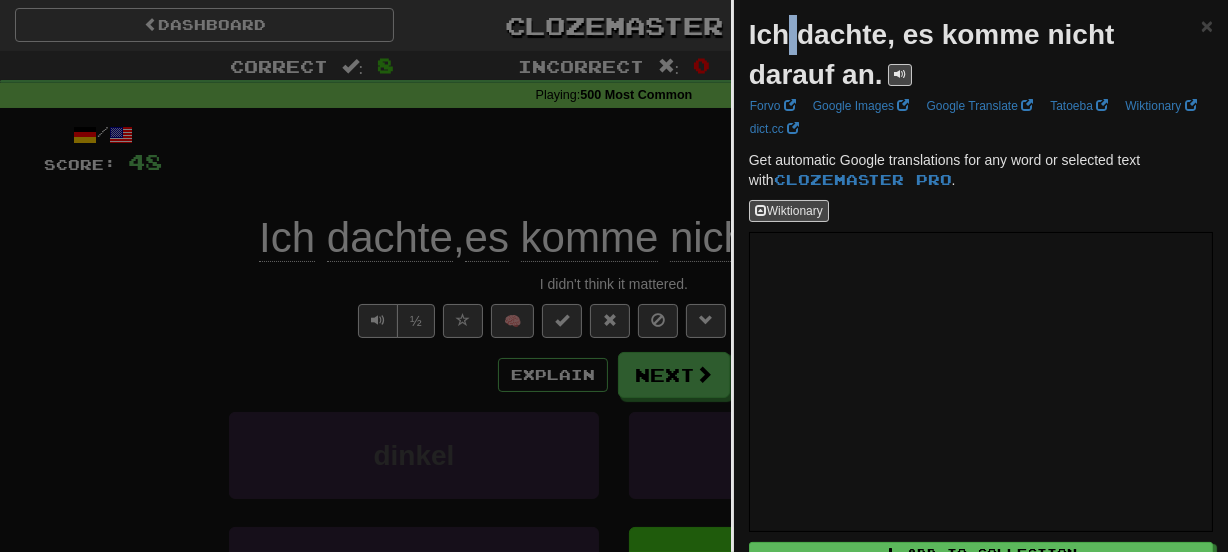 click on "Ich dachte, es komme nicht darauf an." at bounding box center [932, 54] 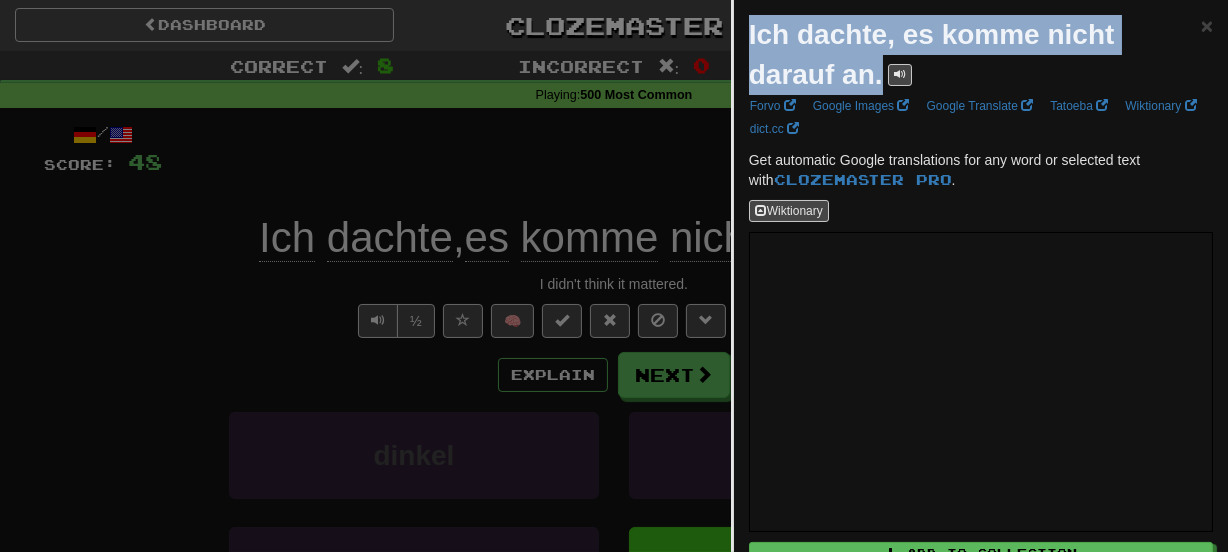 click on "Ich dachte, es komme nicht darauf an." at bounding box center (932, 54) 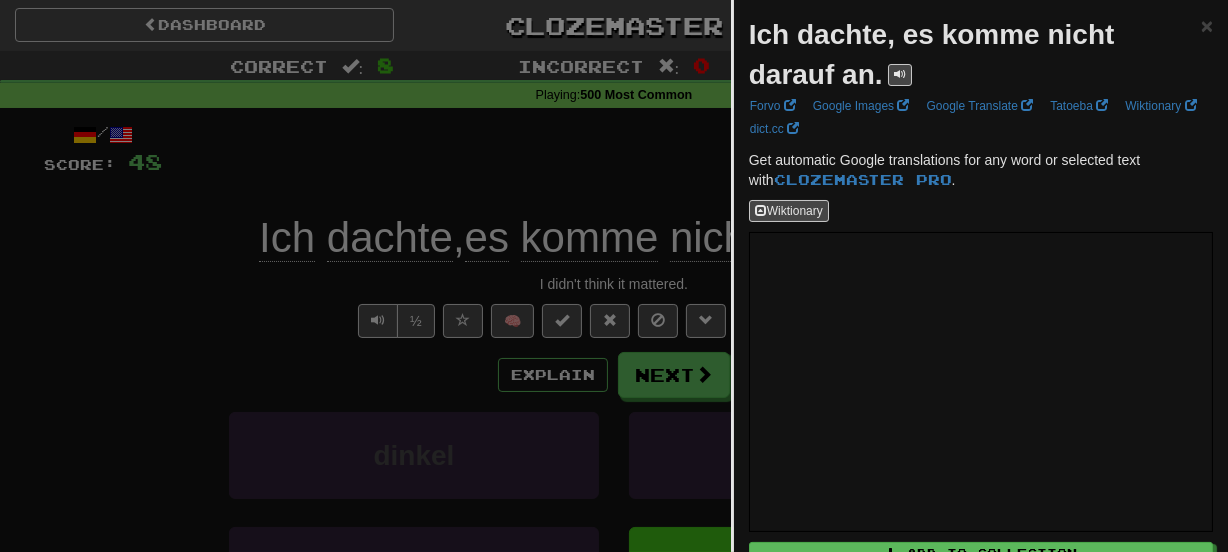 click at bounding box center (614, 276) 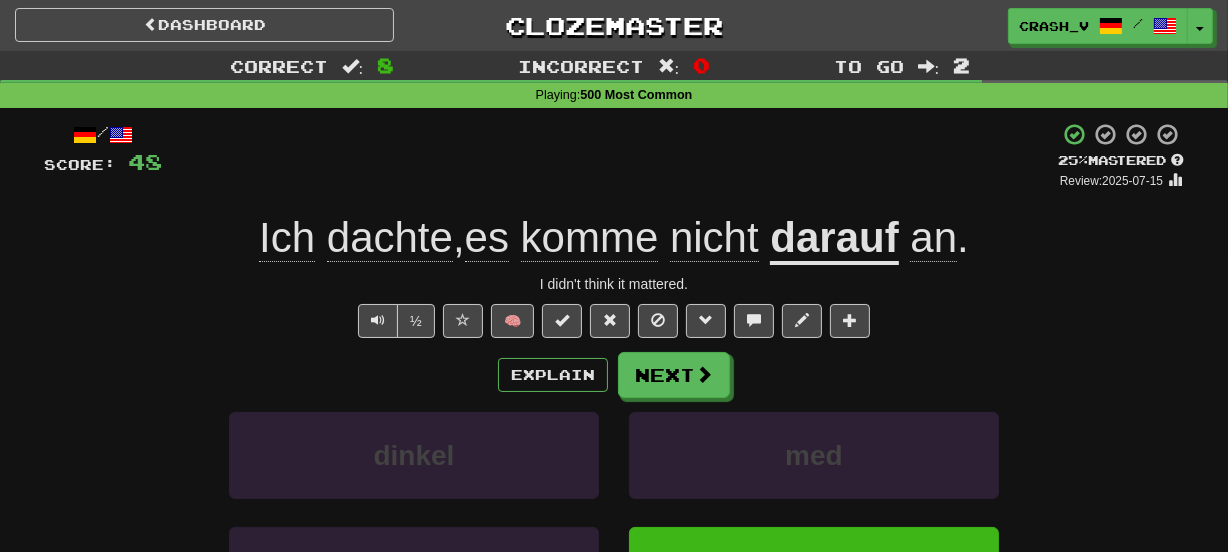 click on "darauf" at bounding box center (834, 239) 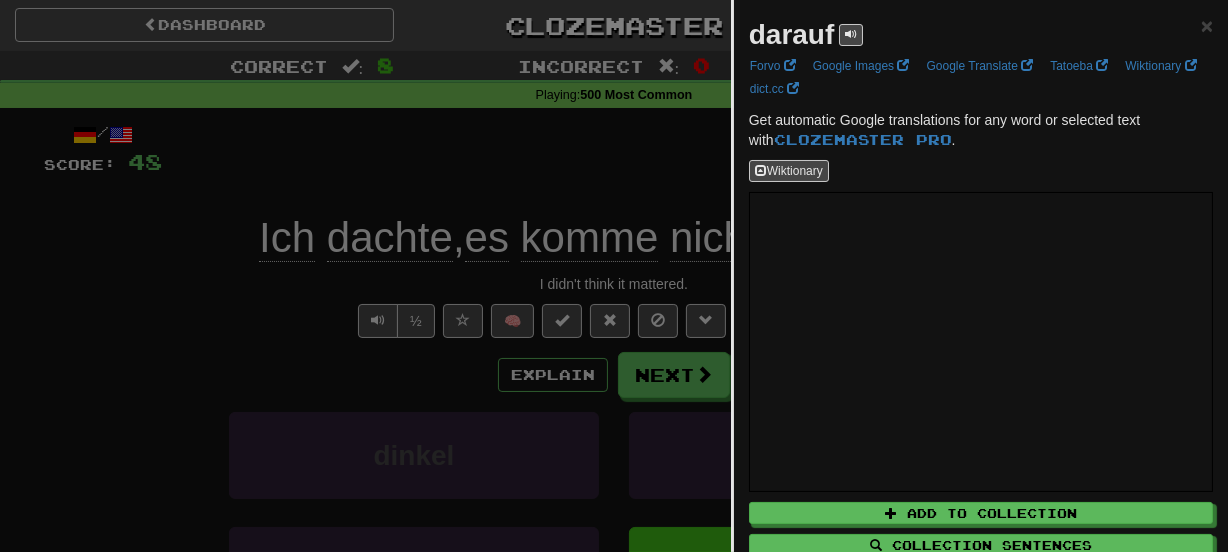 click on "darauf" at bounding box center (792, 34) 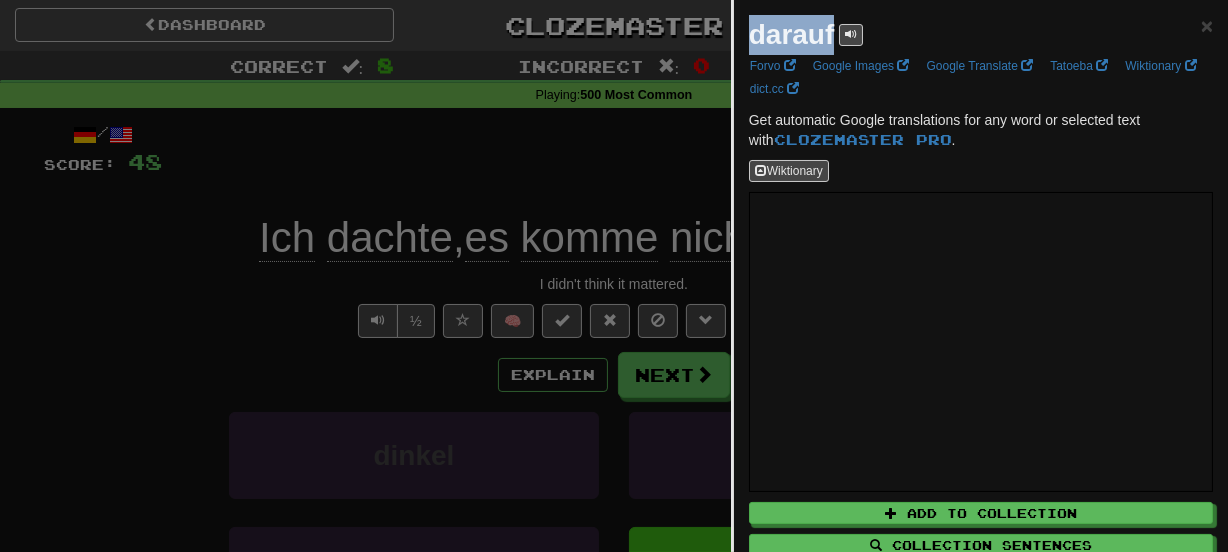 click on "darauf" at bounding box center [792, 34] 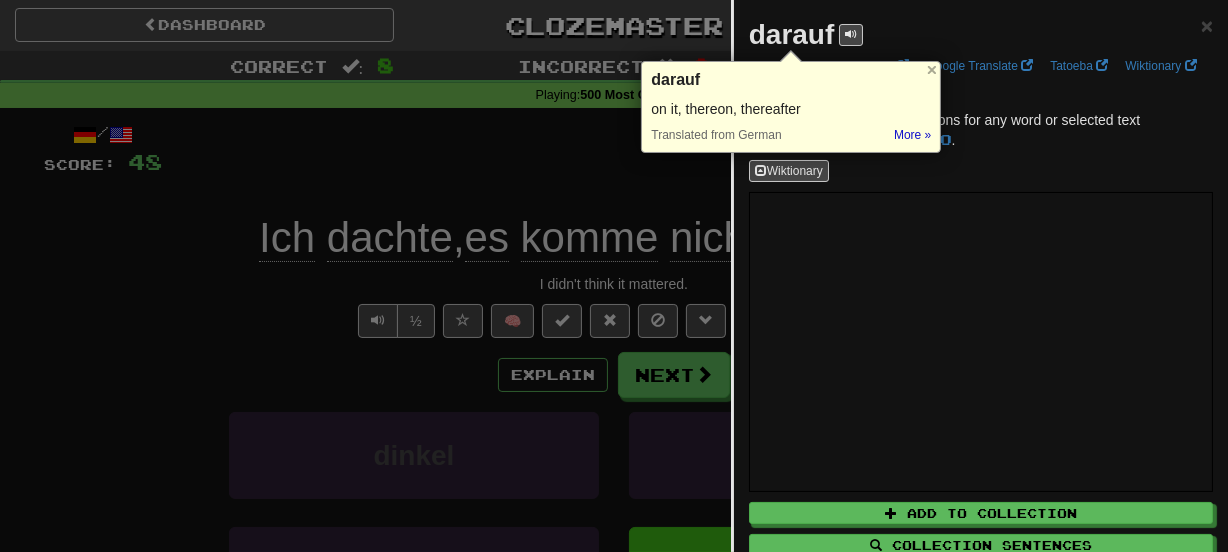 click at bounding box center (614, 276) 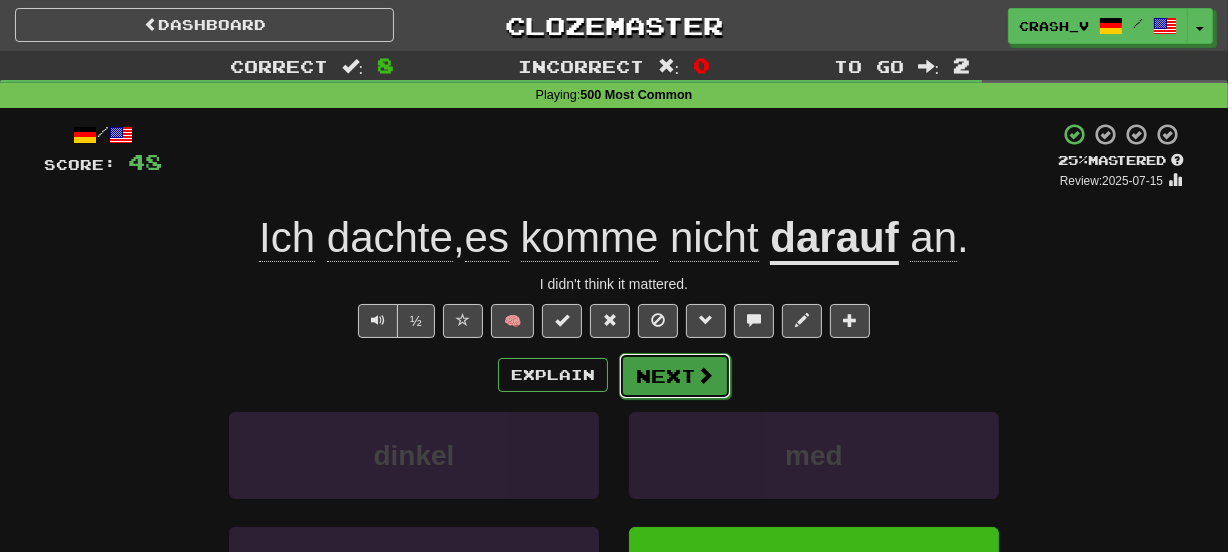 click on "Next" at bounding box center (675, 376) 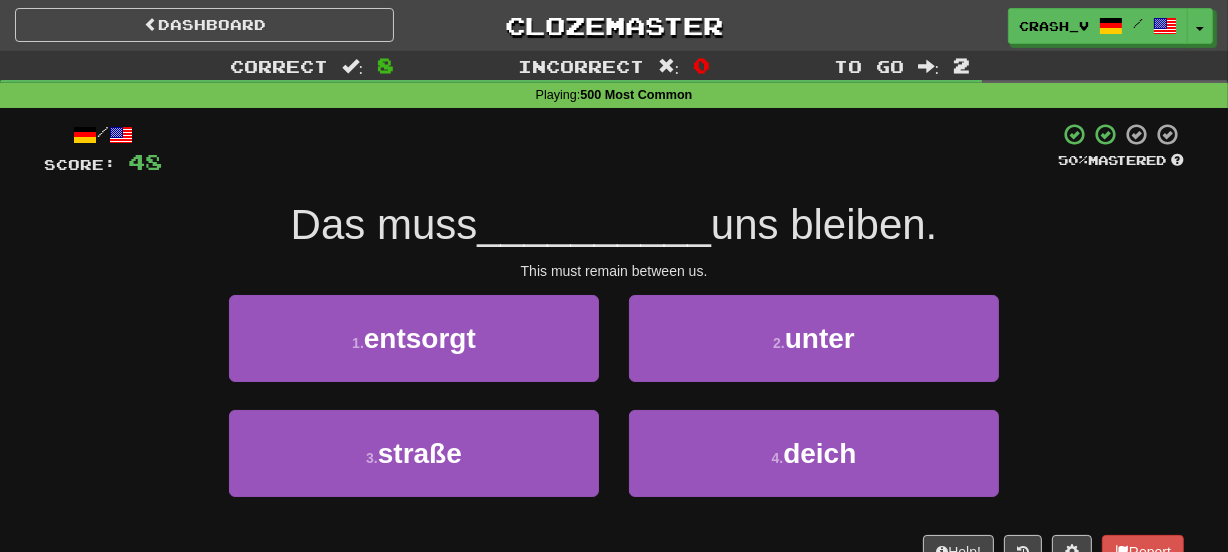 click on "/  Score:   48 50 %  Mastered Das muss  __________  uns bleiben. This must remain between us. 1 .  entsorgt 2 .  unter 3 .  straße 4 .  deich  Help!  Report" at bounding box center [614, 345] 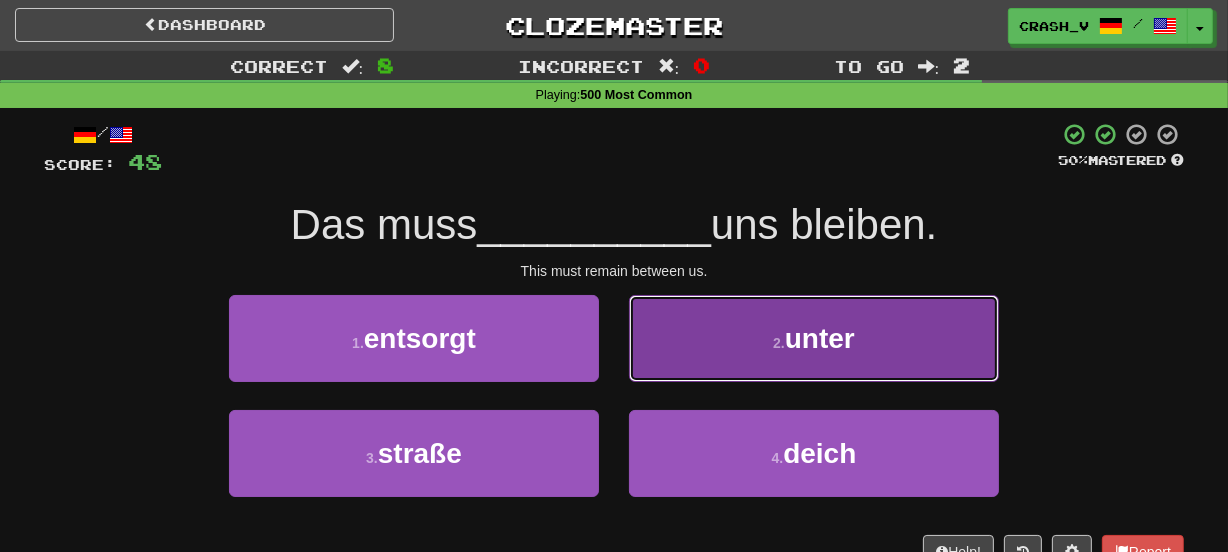 click on "2 .  unter" at bounding box center (814, 338) 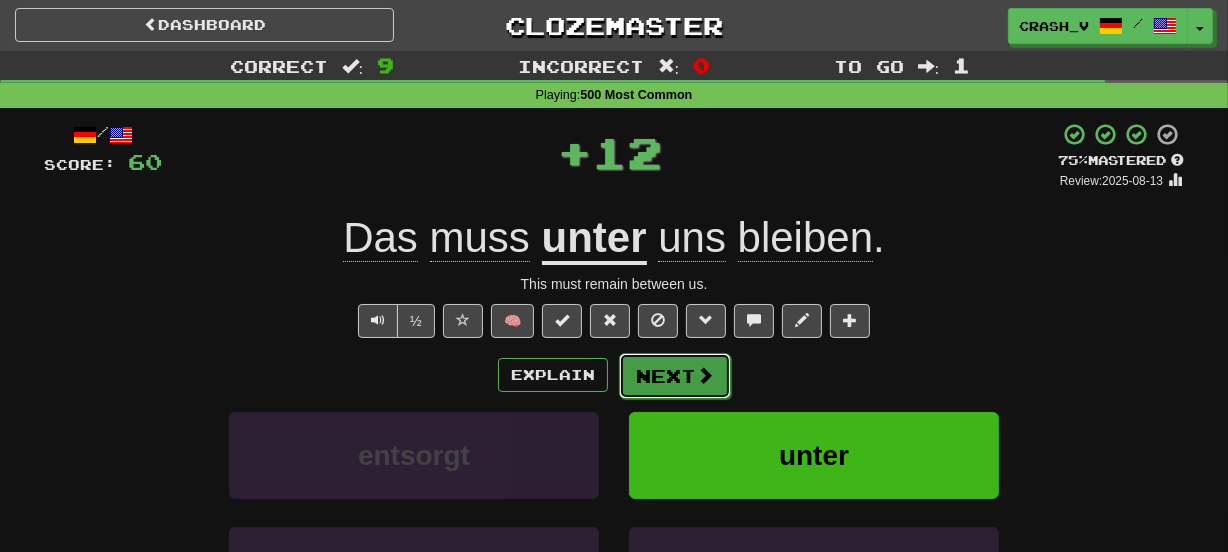 click on "Next" at bounding box center (675, 376) 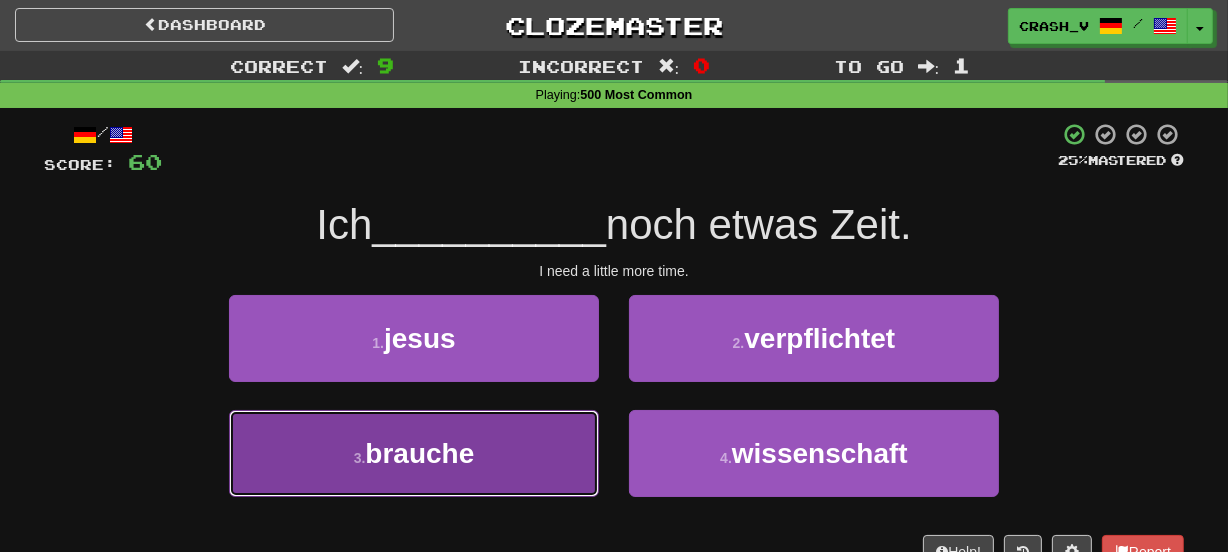 click on "3 .  brauche" at bounding box center (414, 453) 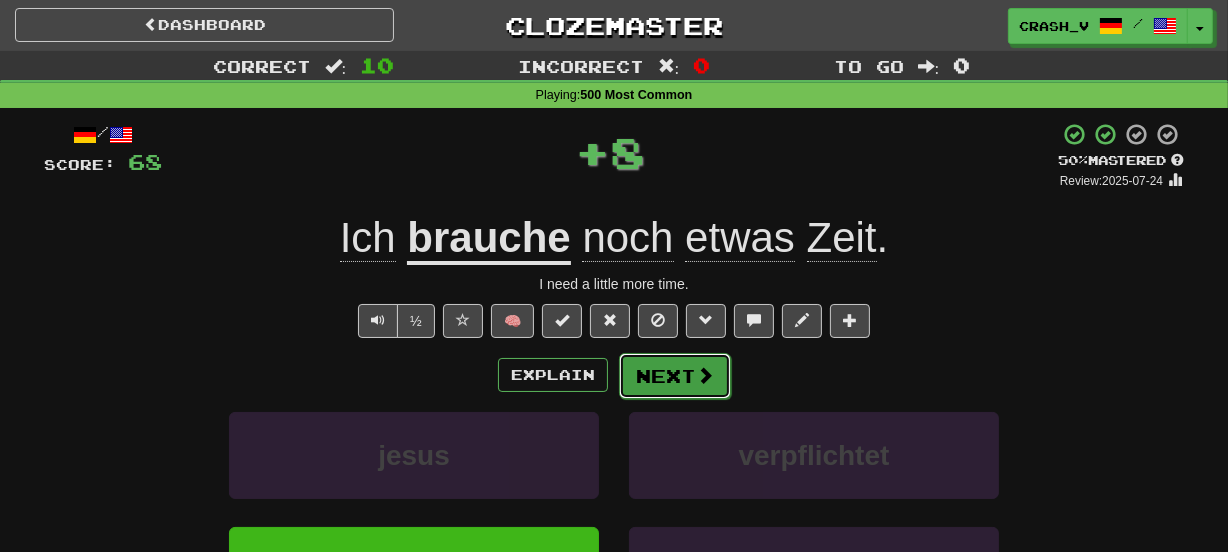 click on "Next" at bounding box center [675, 376] 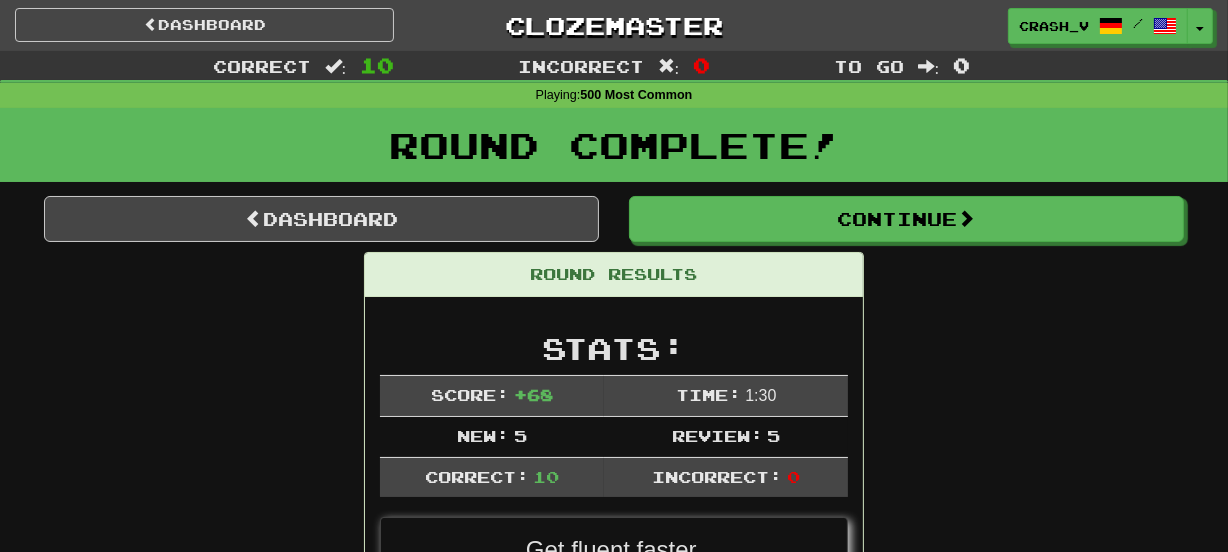 click on "Round Results" at bounding box center (614, 275) 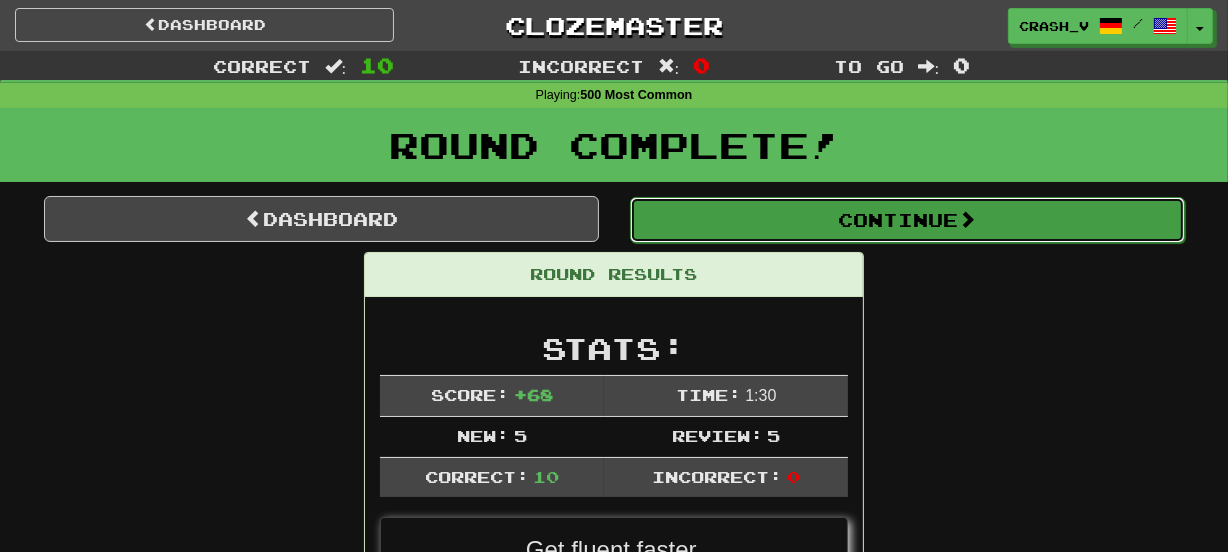 click on "Continue" at bounding box center (907, 220) 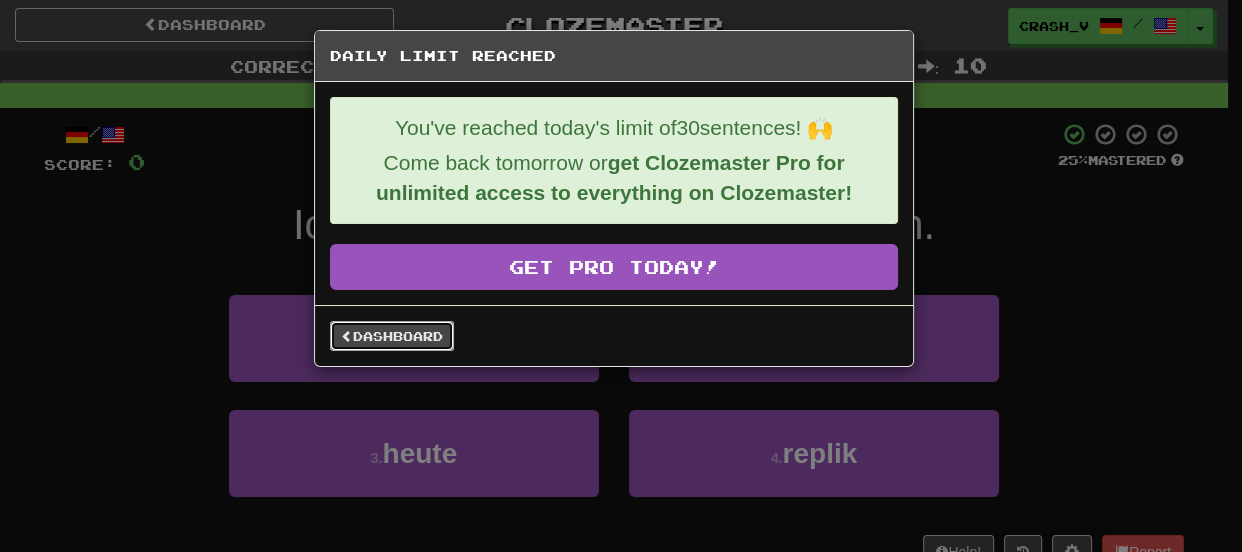 click on "Dashboard" at bounding box center (392, 336) 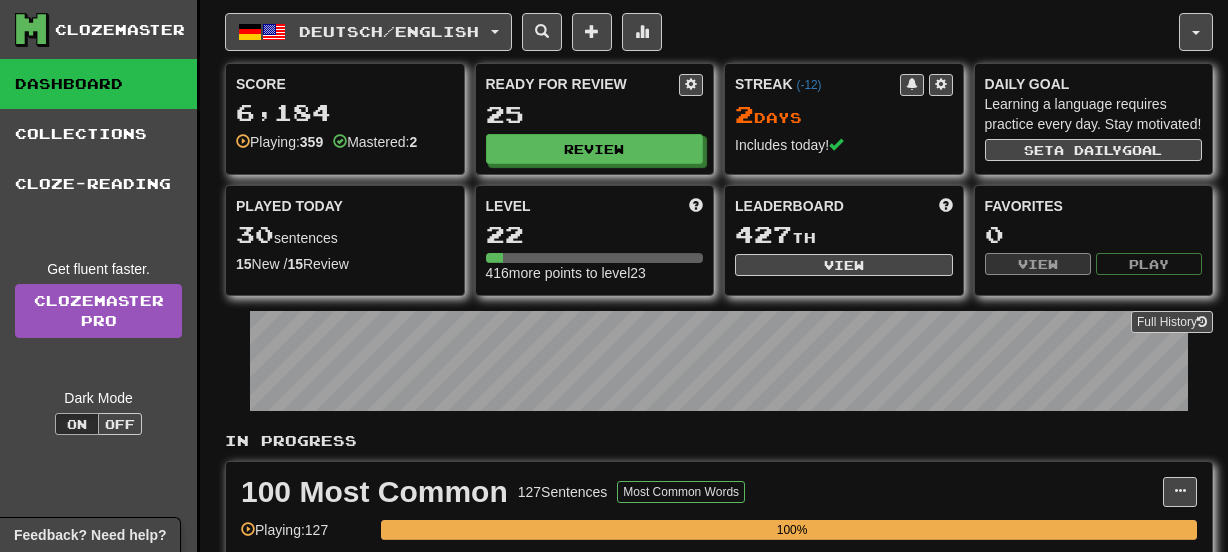scroll, scrollTop: 0, scrollLeft: 0, axis: both 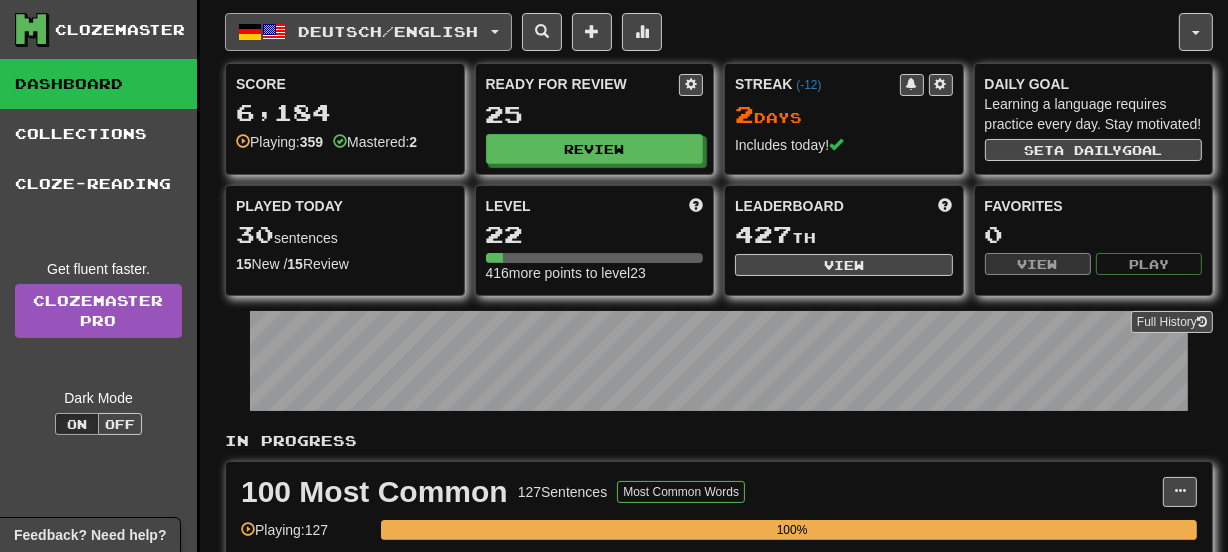 click on "Deutsch  /  English" at bounding box center [368, 32] 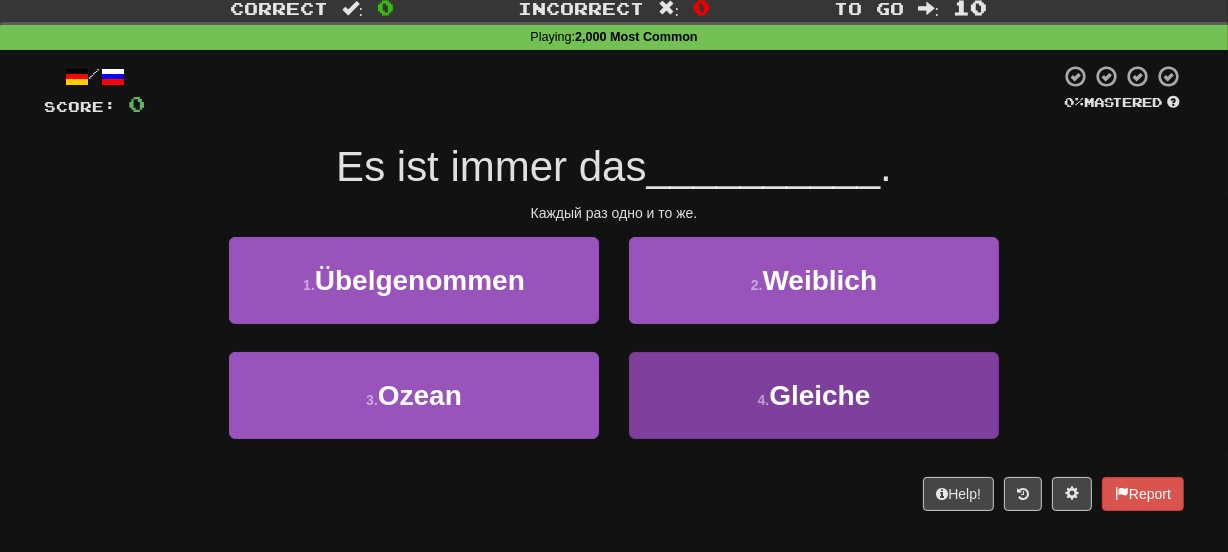 scroll, scrollTop: 109, scrollLeft: 0, axis: vertical 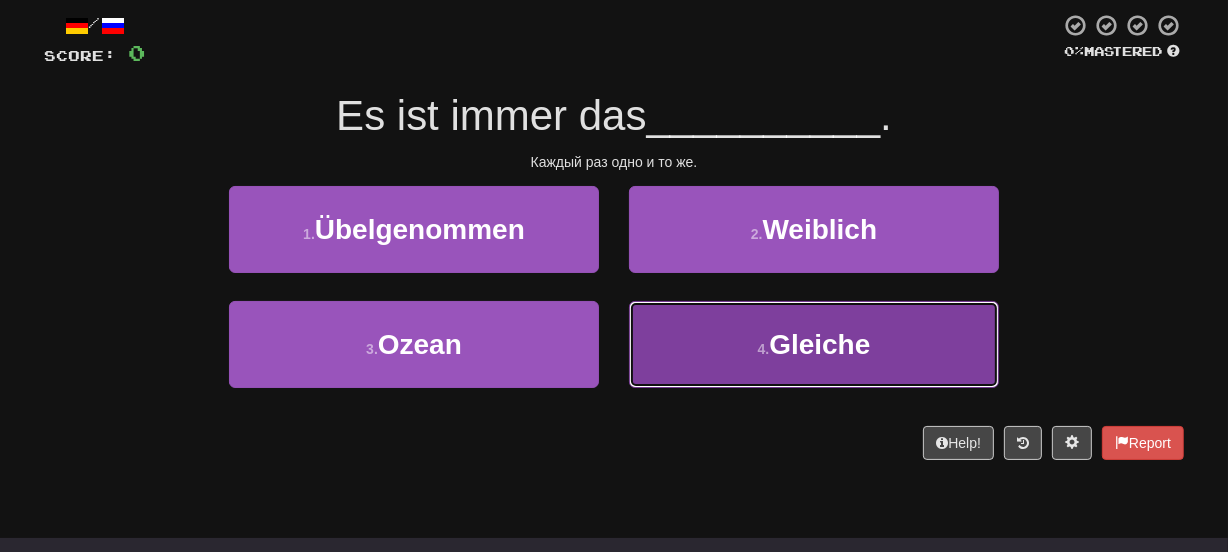 click on "4 .  Gleiche" at bounding box center [814, 344] 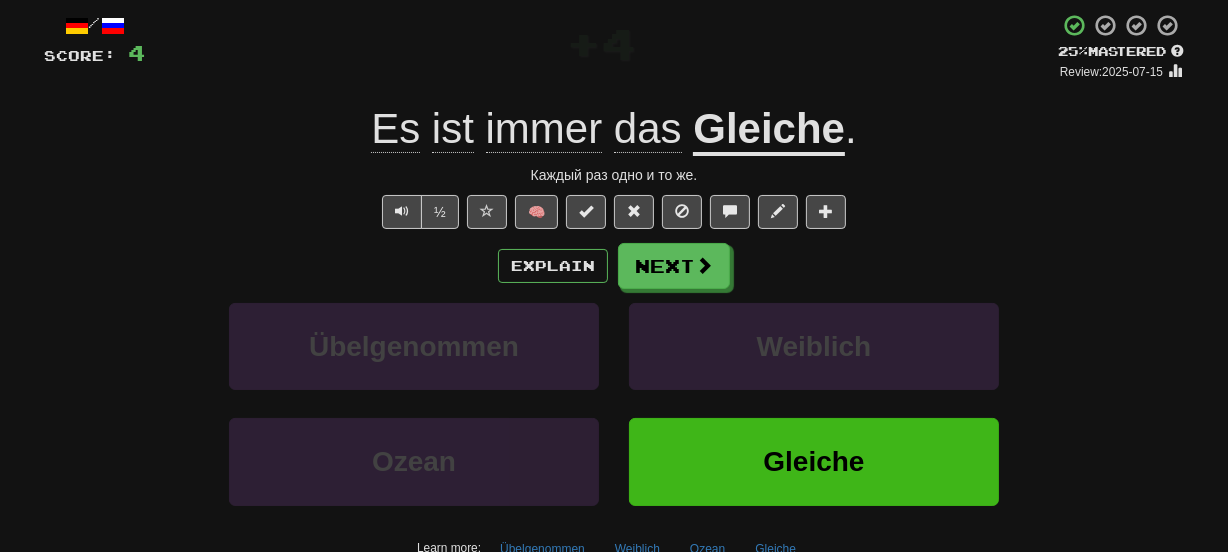 click on "Gleiche" at bounding box center (769, 130) 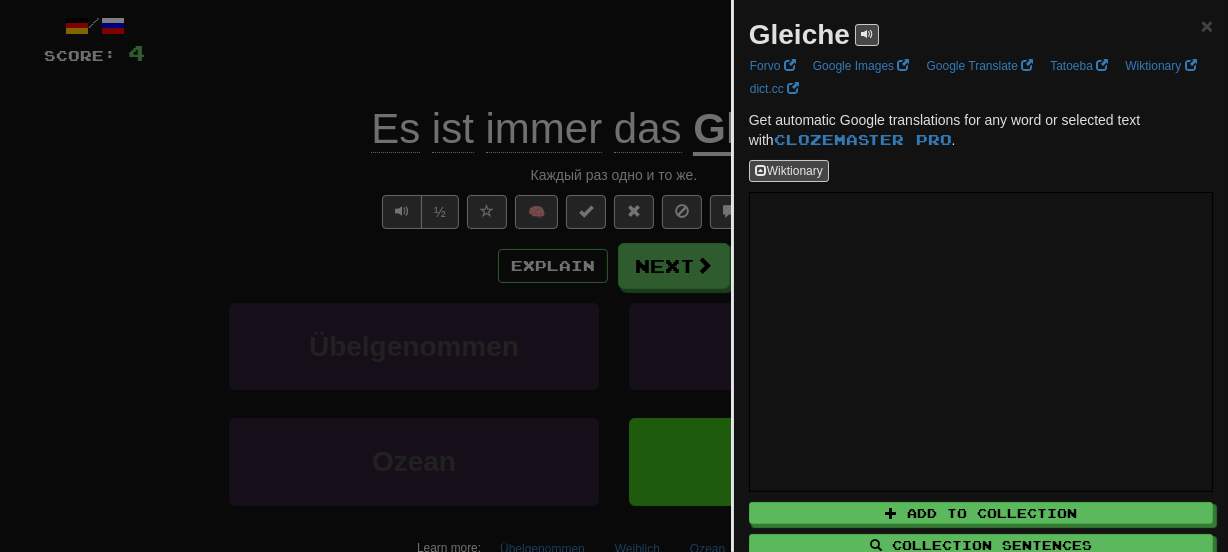 click on "Gleiche" at bounding box center [799, 34] 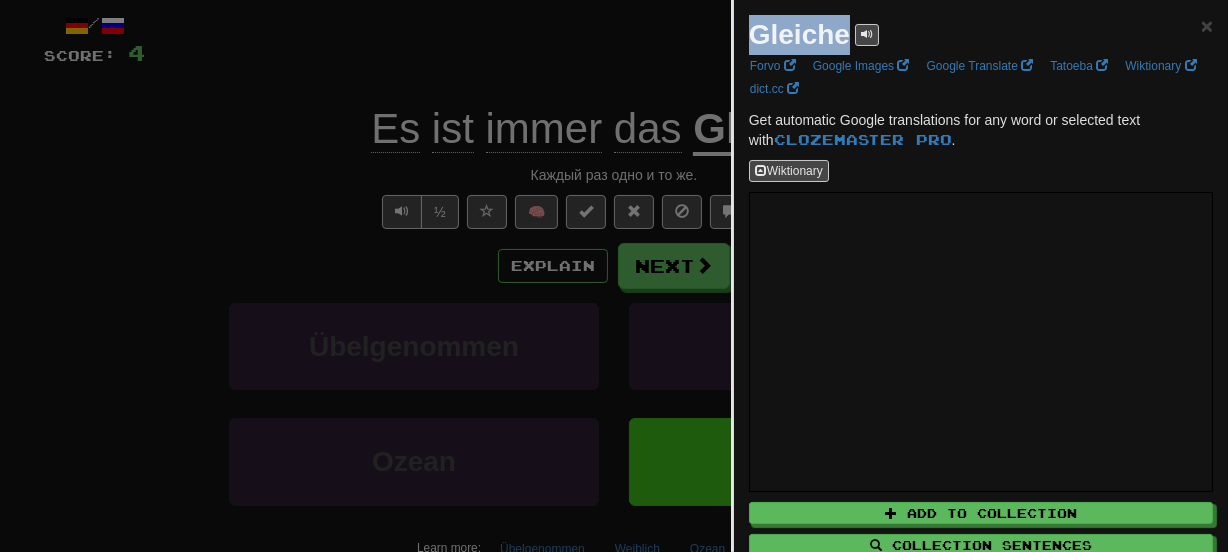 click on "Gleiche" at bounding box center [799, 34] 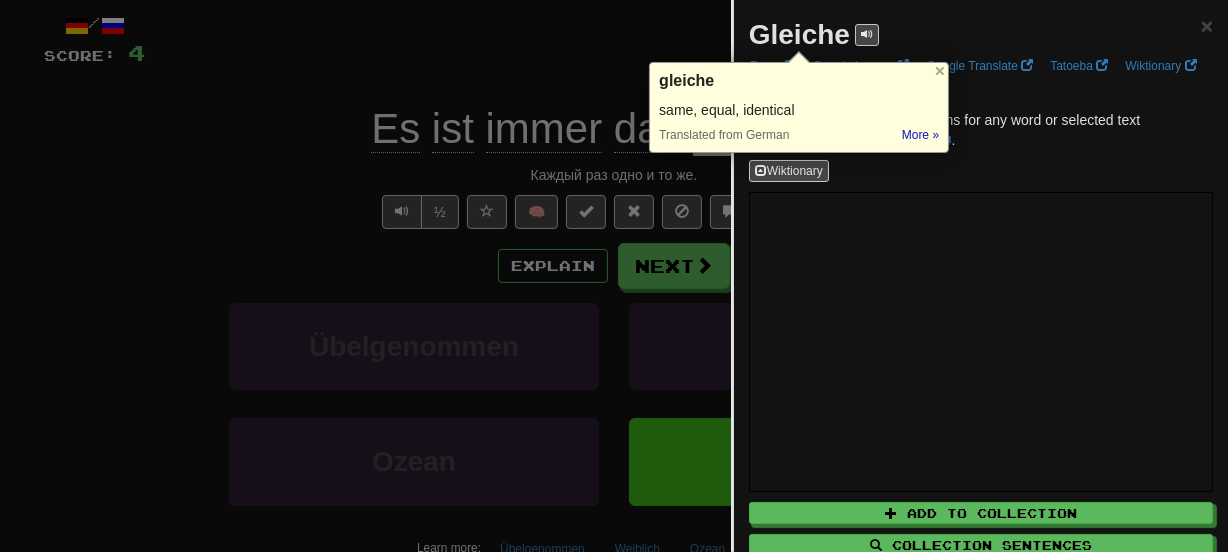 click at bounding box center [614, 276] 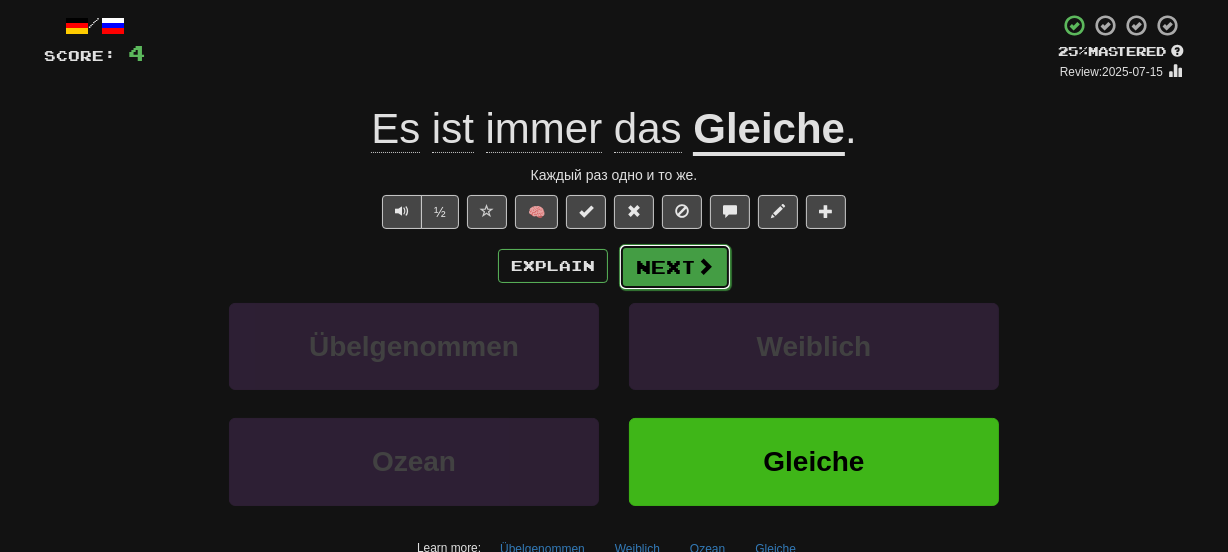 click on "Next" at bounding box center [675, 267] 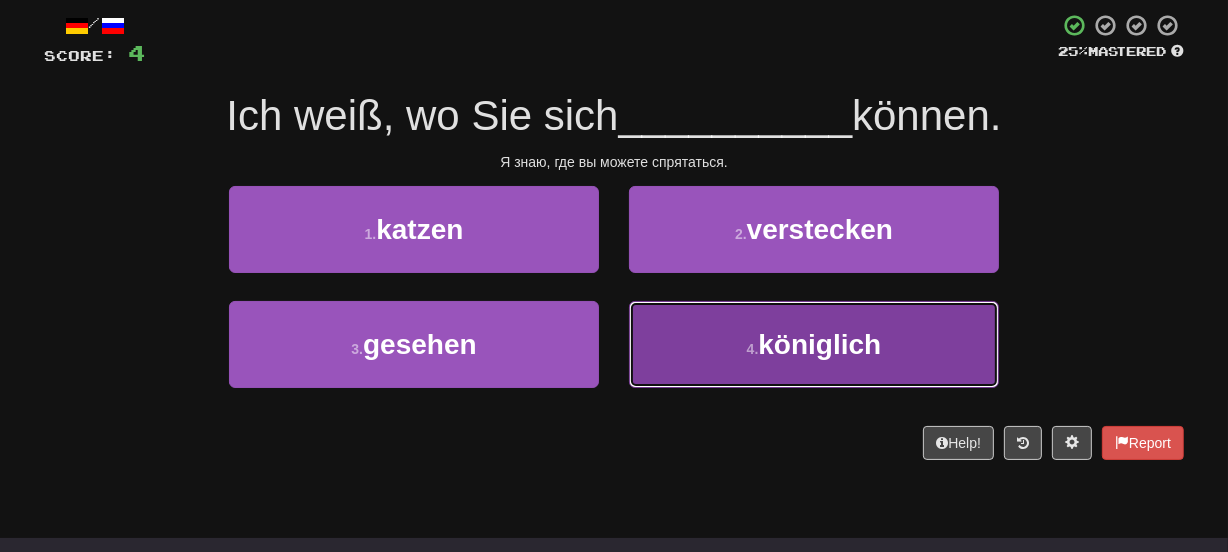 click on "4 .  königlich" at bounding box center (814, 344) 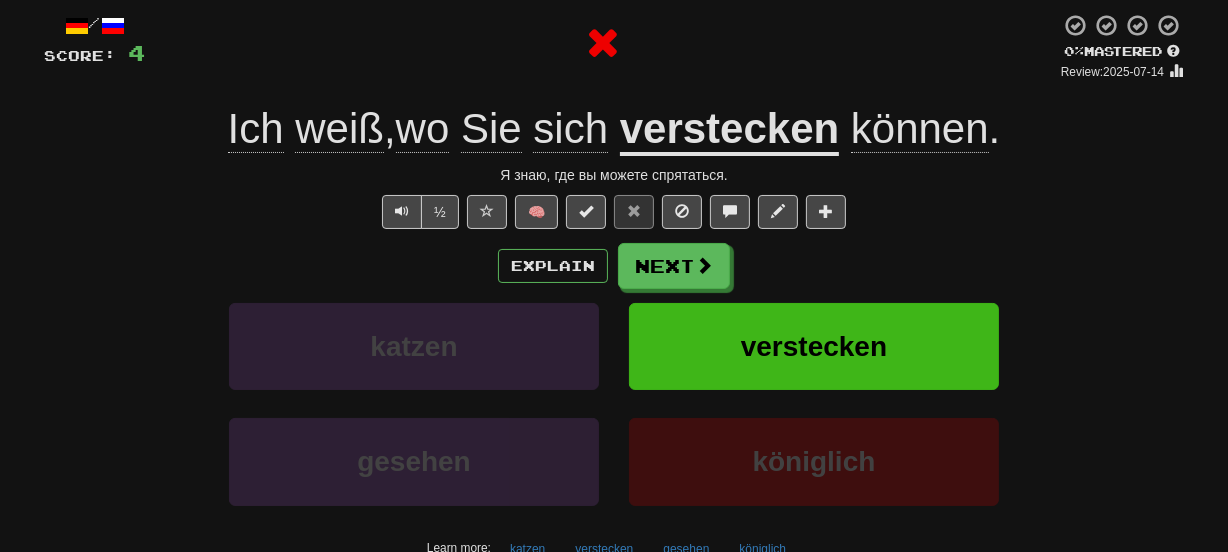 click on "verstecken" at bounding box center (730, 130) 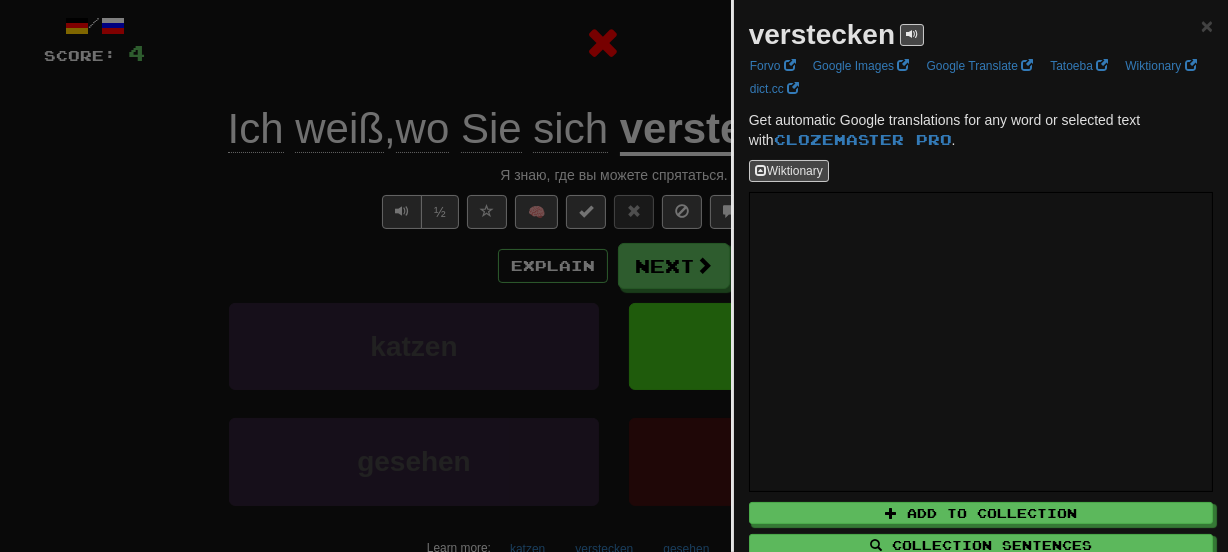 click on "verstecken" at bounding box center [822, 34] 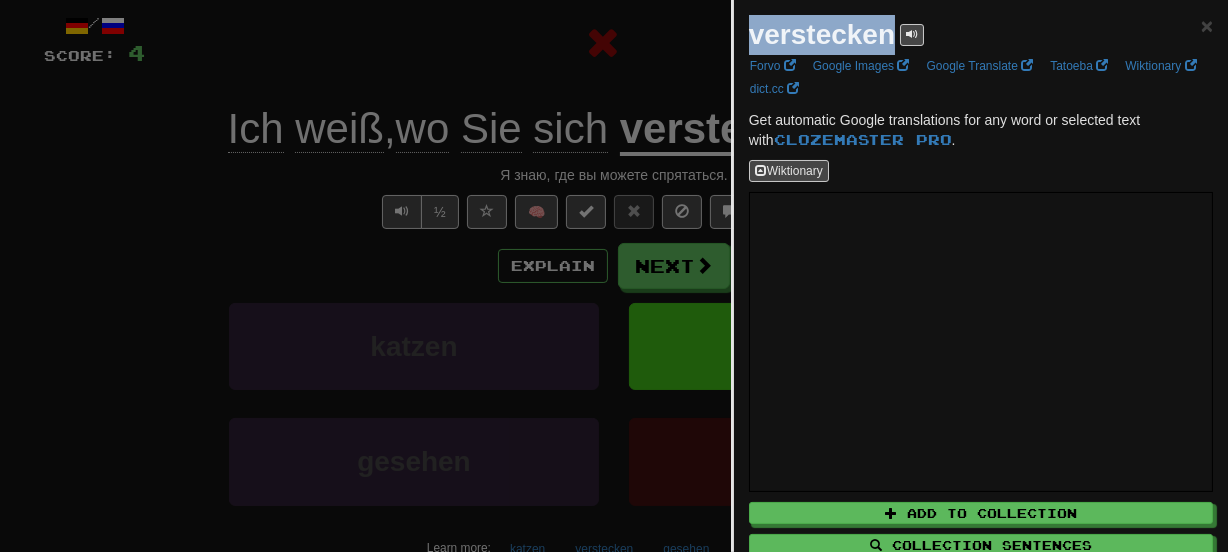 click on "verstecken" at bounding box center [822, 34] 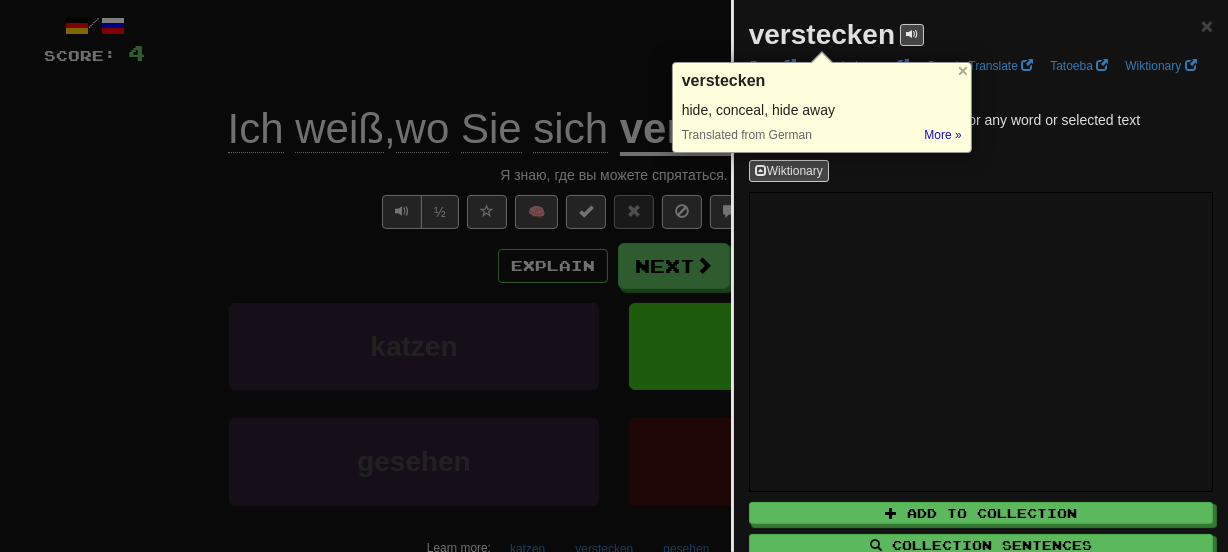 click at bounding box center (614, 276) 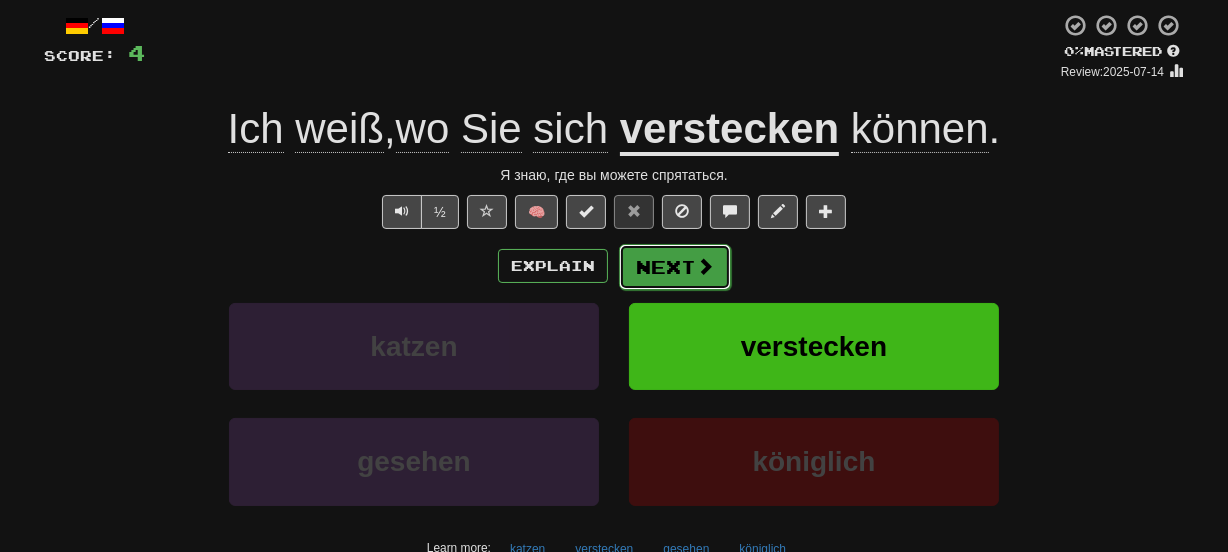 click on "Next" at bounding box center [675, 267] 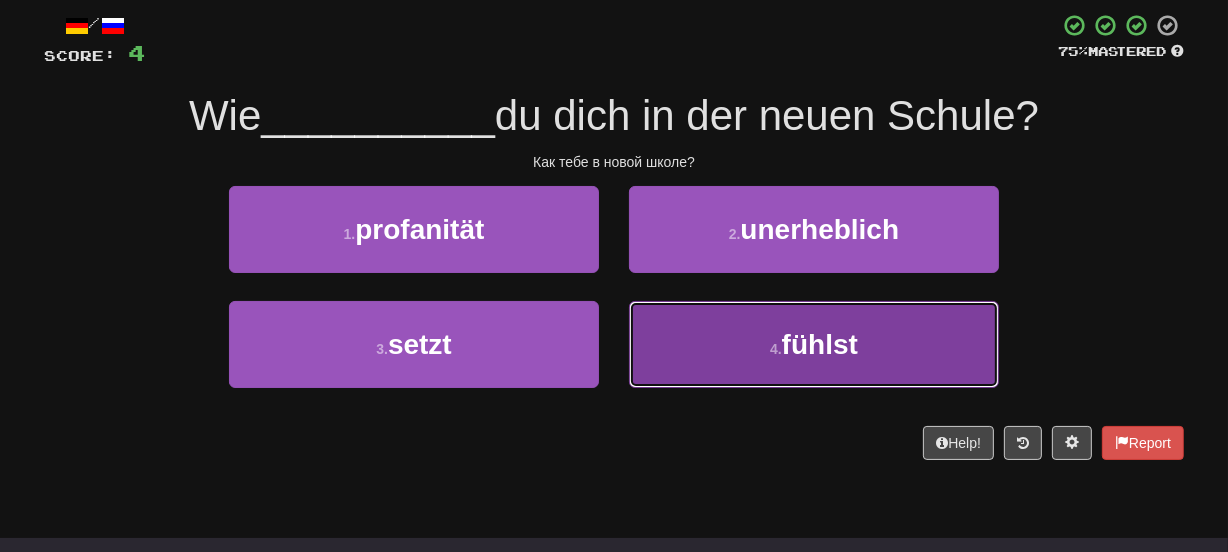 click on "4 .  fühlst" at bounding box center (814, 344) 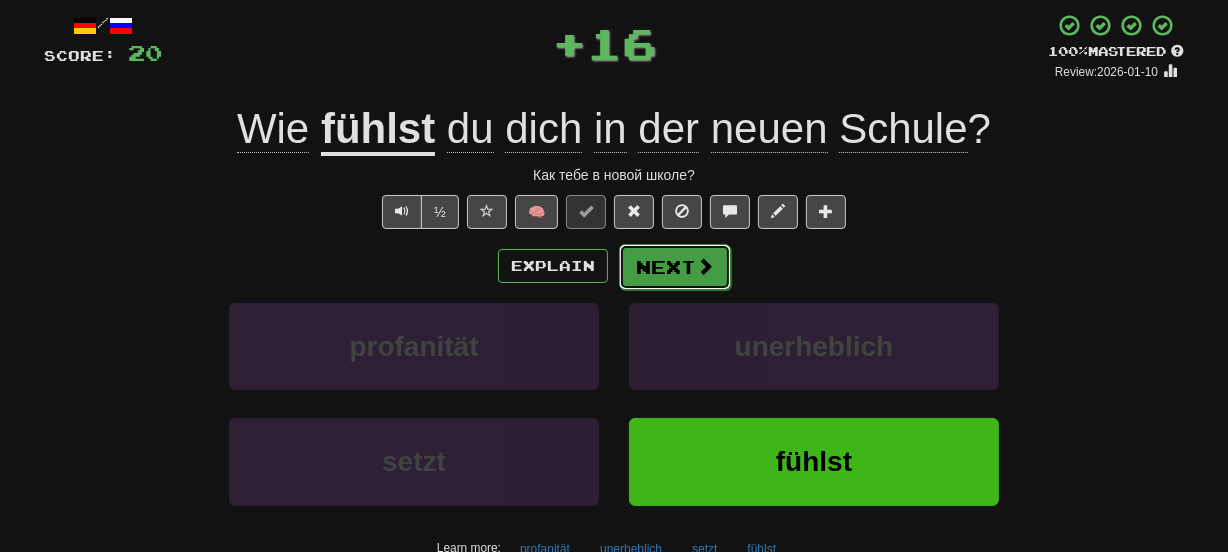 click on "Next" at bounding box center [675, 267] 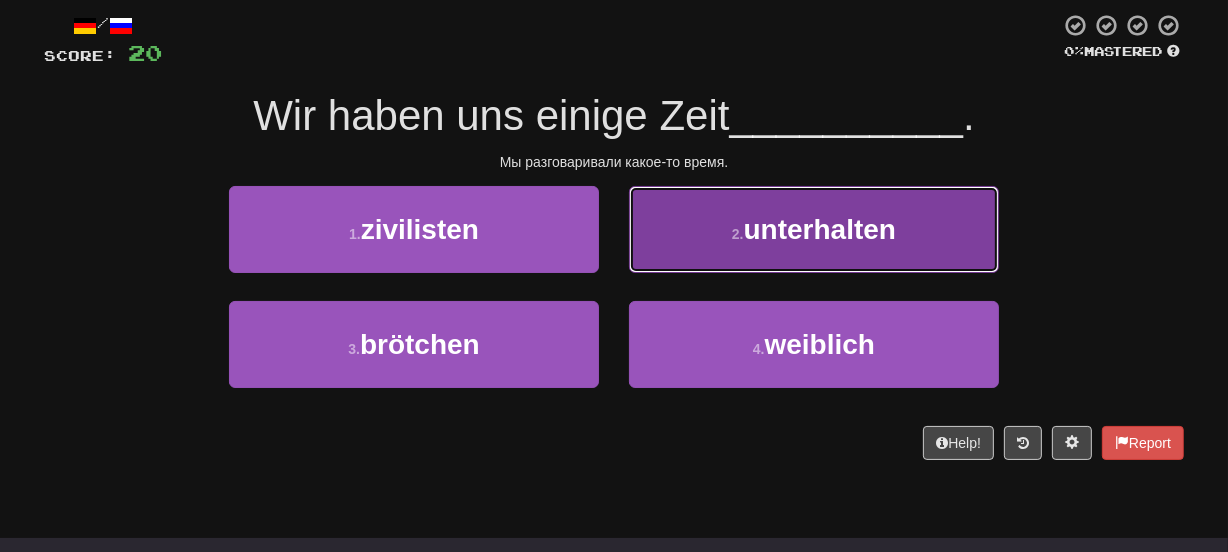 click on "2 .  unterhalten" at bounding box center [814, 229] 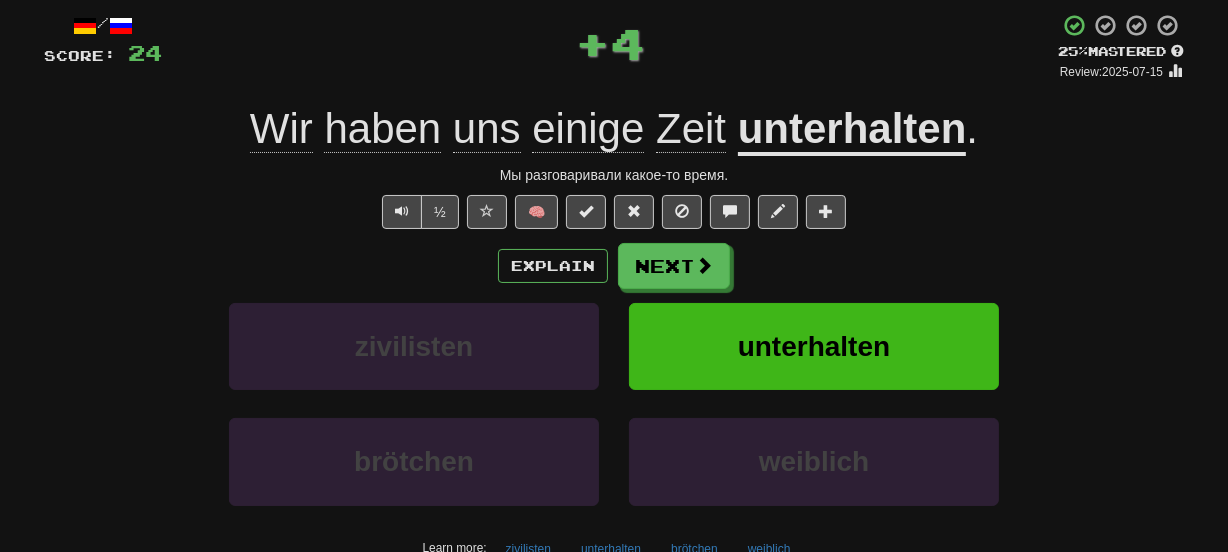click on "unterhalten" at bounding box center (852, 130) 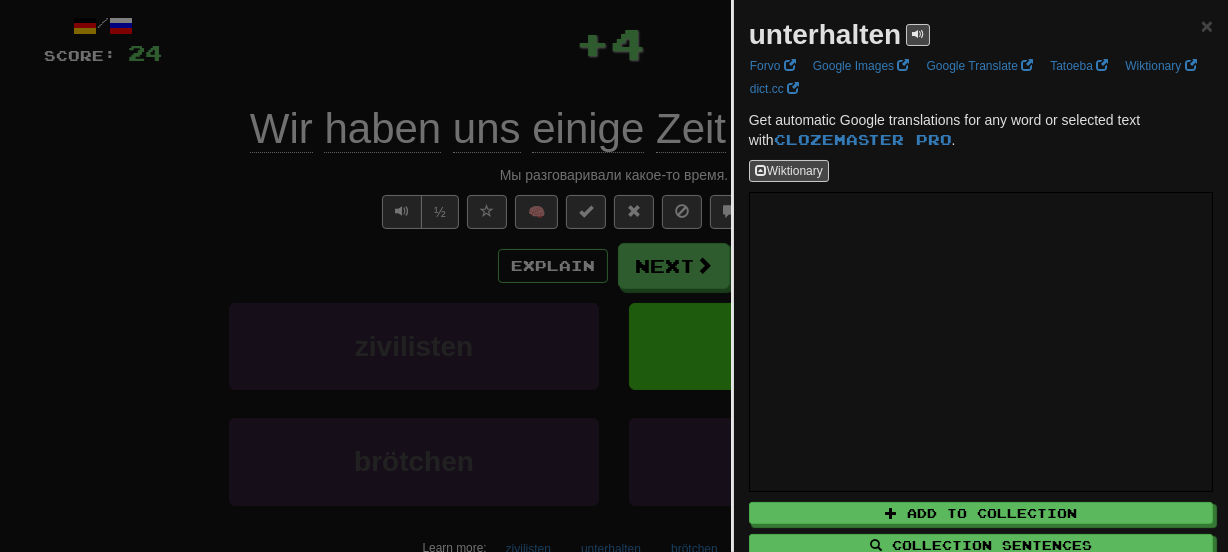 click on "unterhalten" at bounding box center (825, 34) 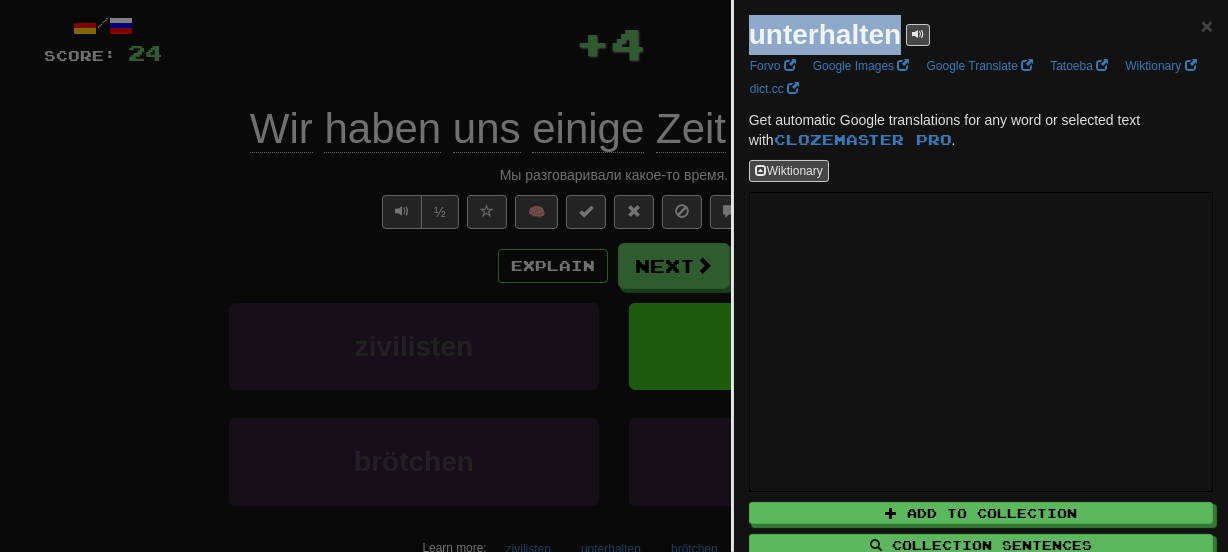 click on "unterhalten" at bounding box center (825, 34) 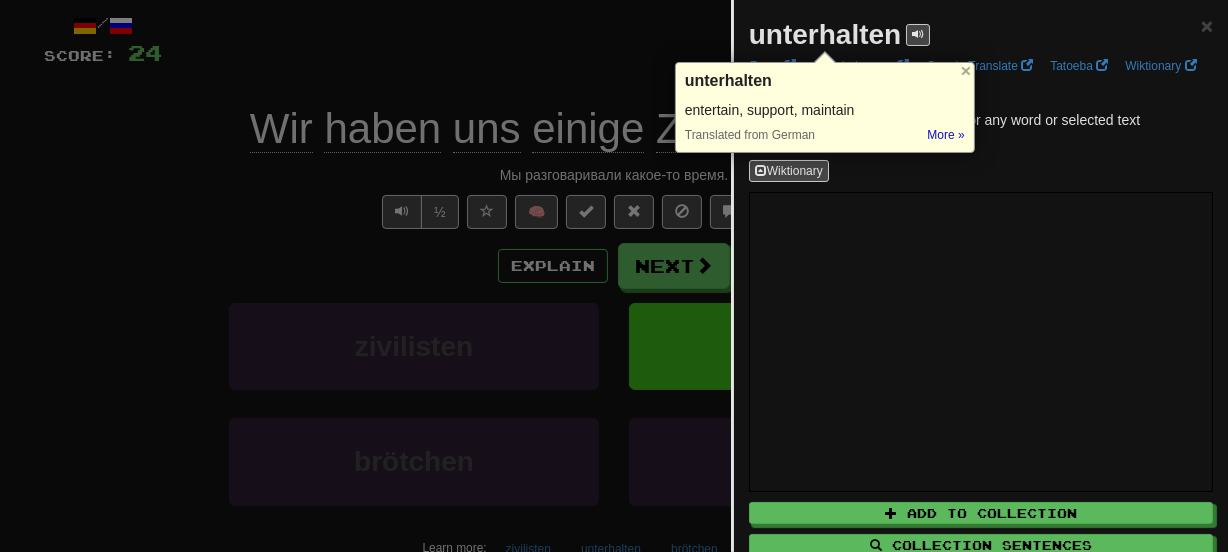 click at bounding box center [614, 276] 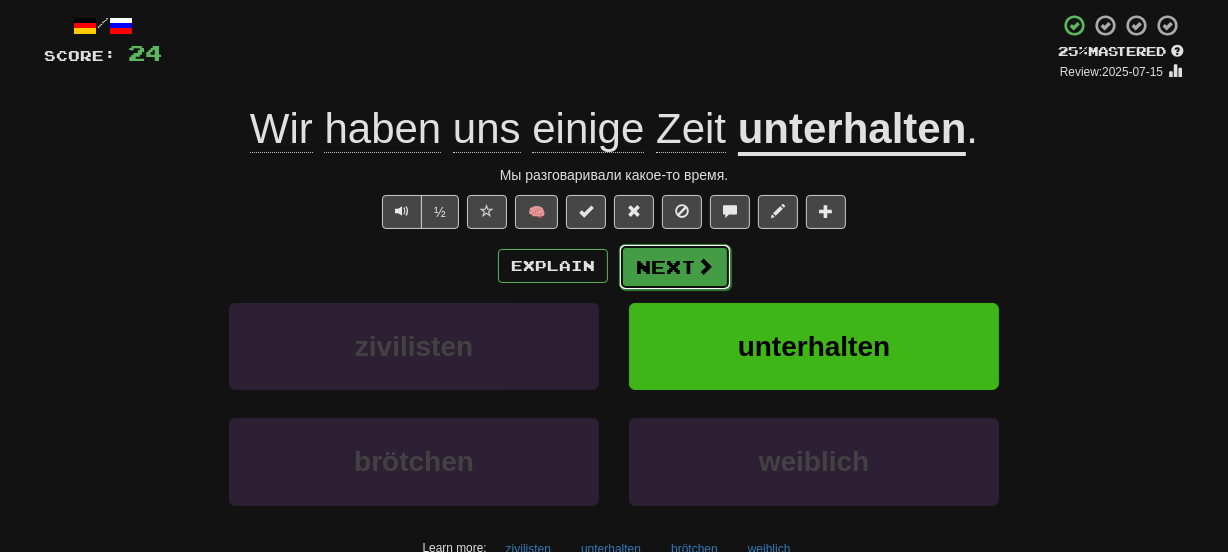 click on "Next" at bounding box center [675, 267] 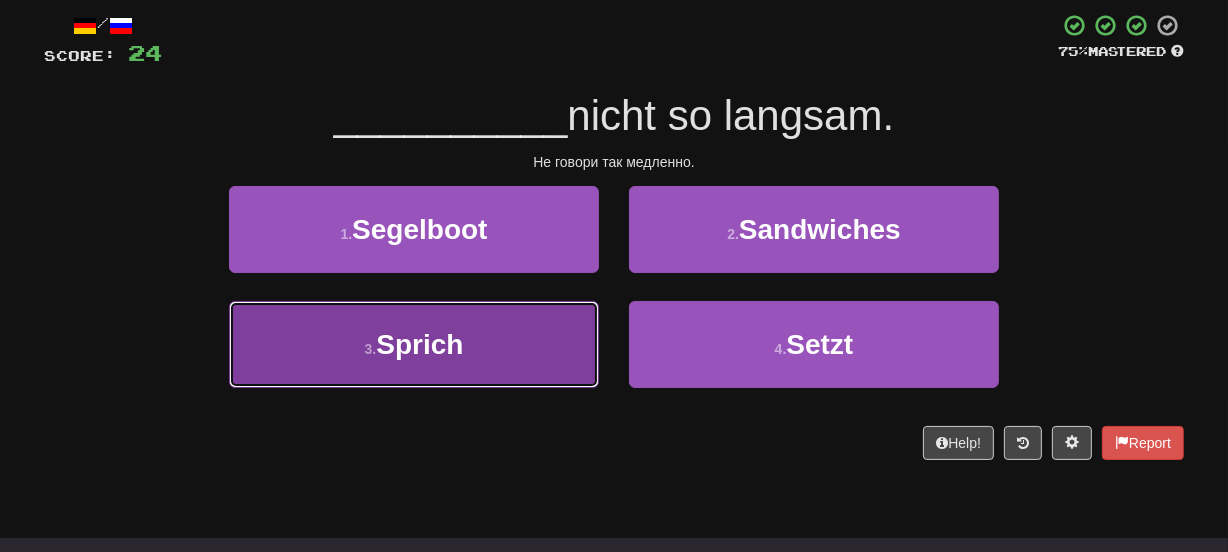 click on "3 .  Sprich" at bounding box center [414, 344] 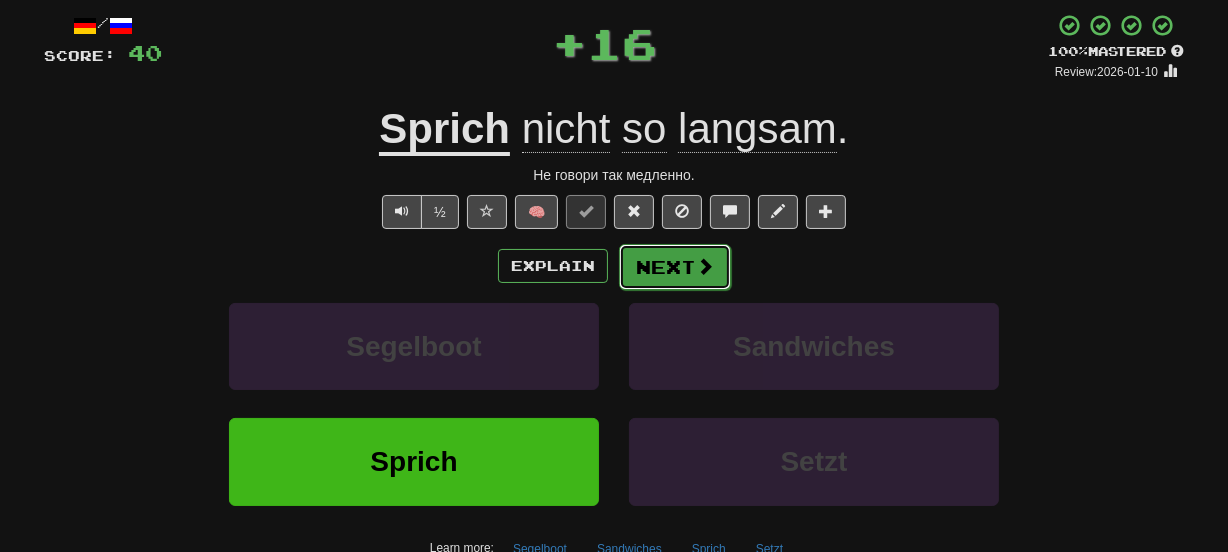 click on "Next" at bounding box center [675, 267] 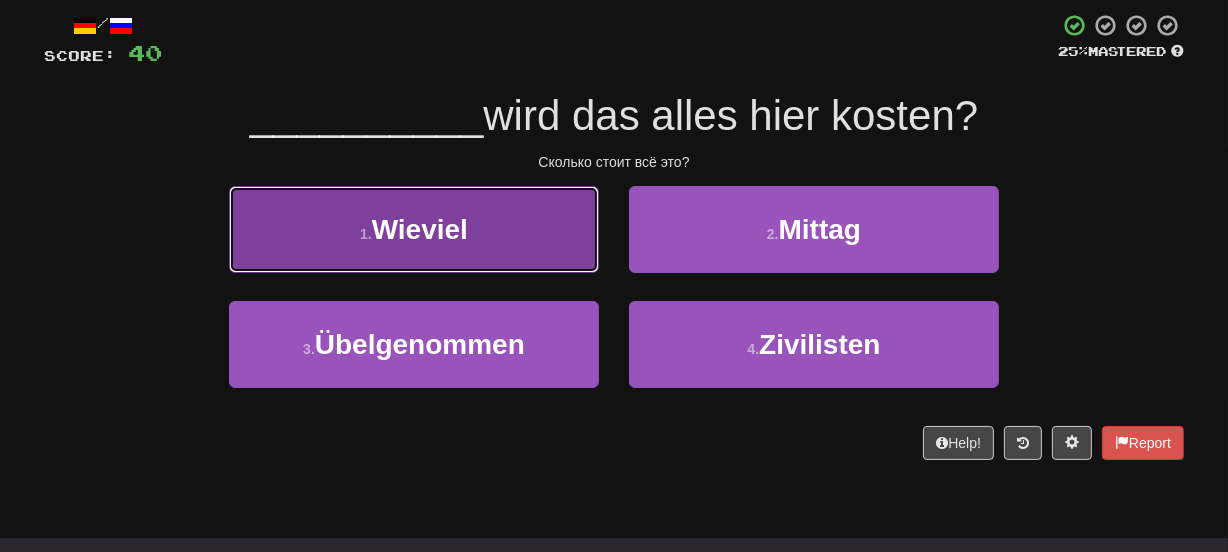 click on "1 .  Wieviel" at bounding box center [414, 229] 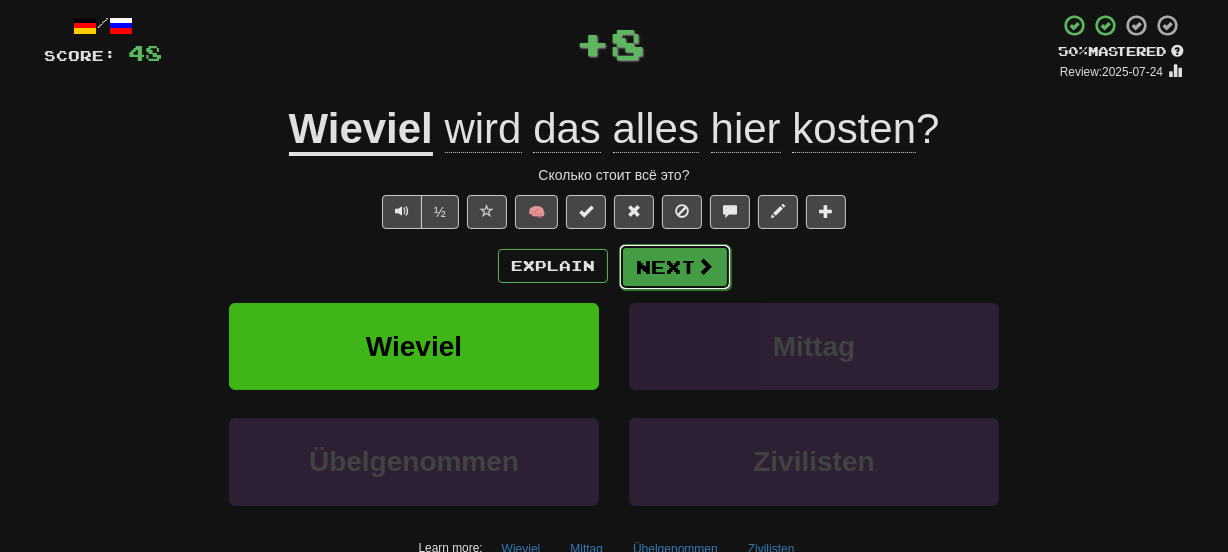 click on "Next" at bounding box center (675, 267) 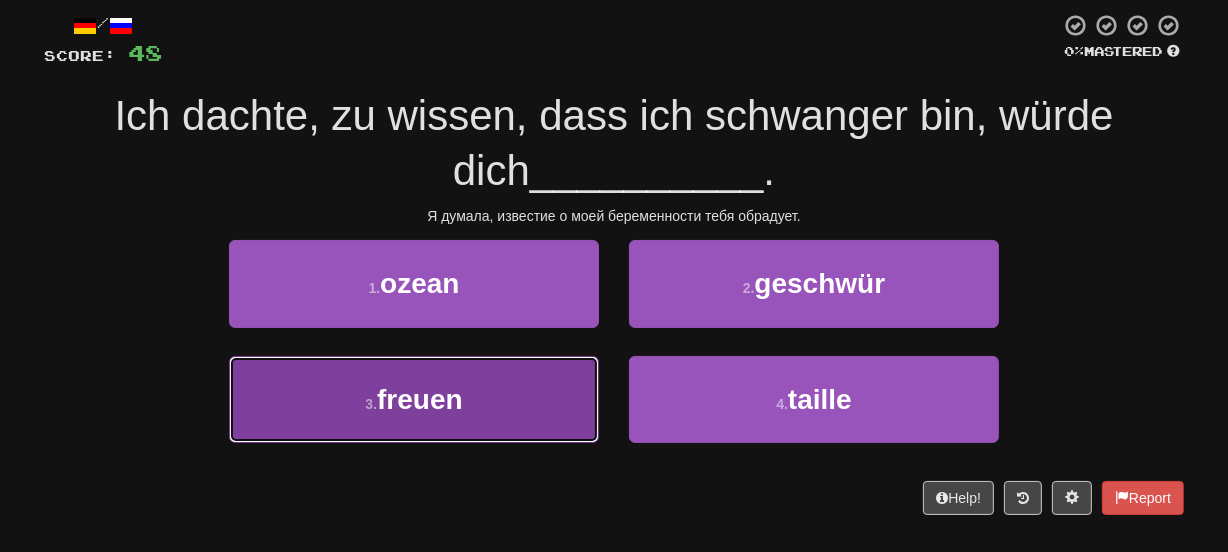 click on "3 .  freuen" at bounding box center (414, 399) 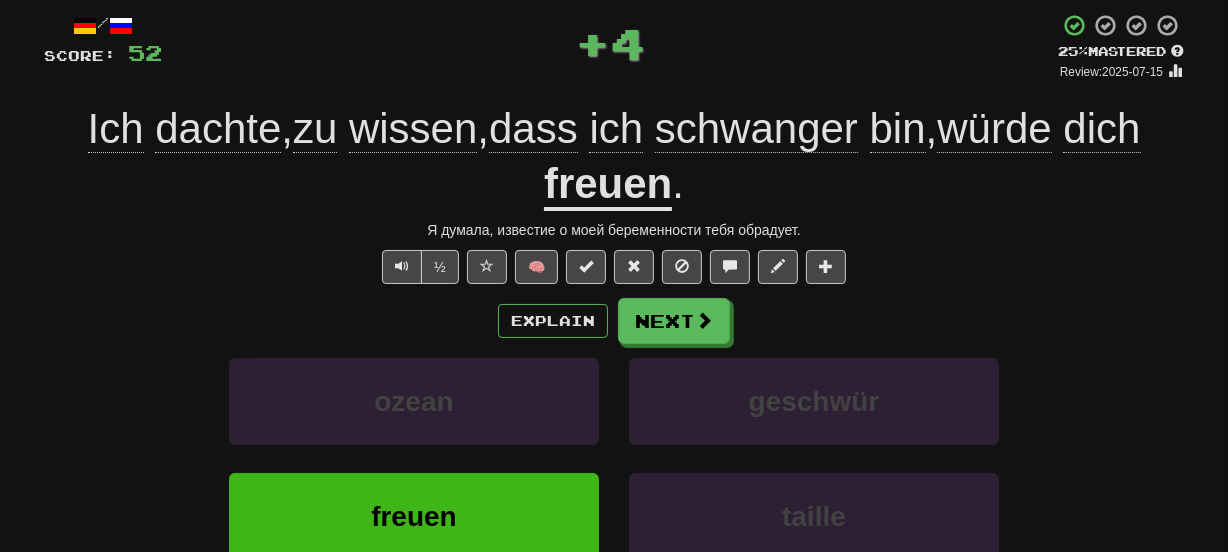 click on "freuen" at bounding box center [608, 185] 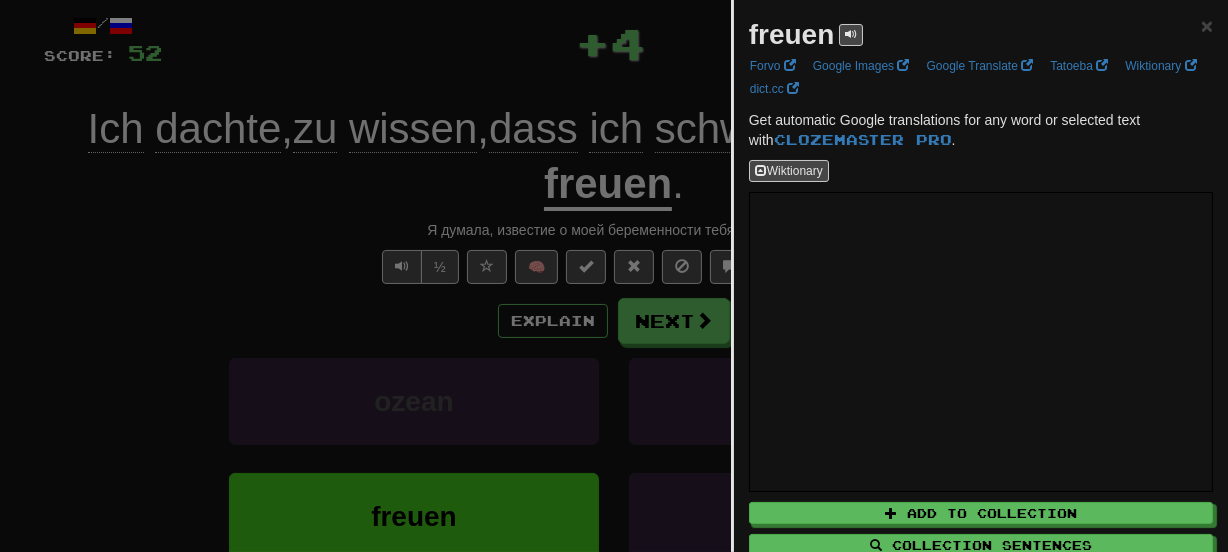 click on "freuen" at bounding box center [792, 34] 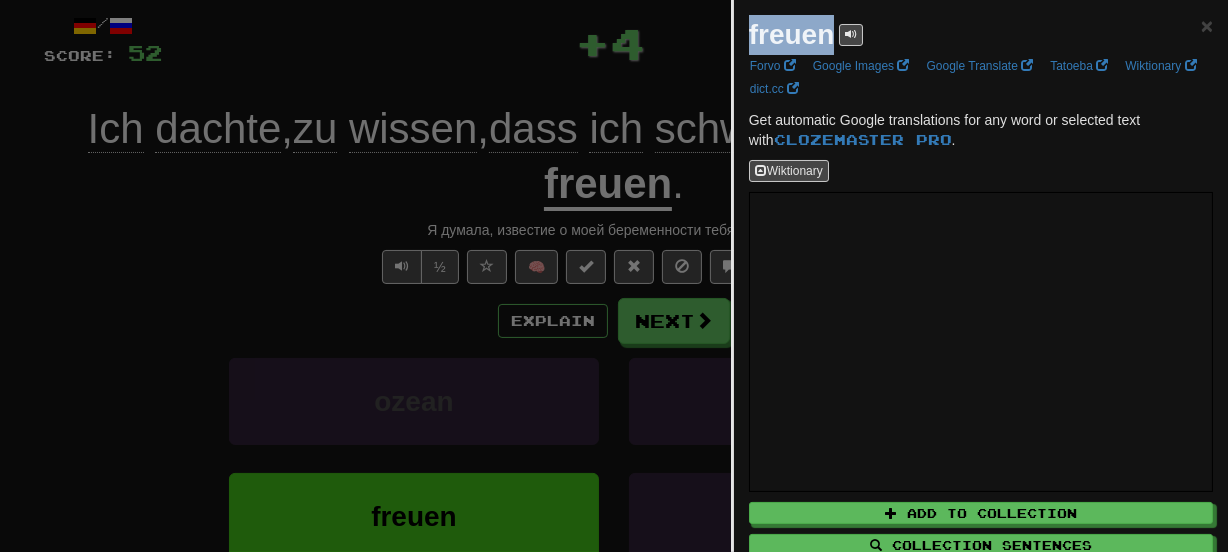 click on "freuen" at bounding box center [792, 34] 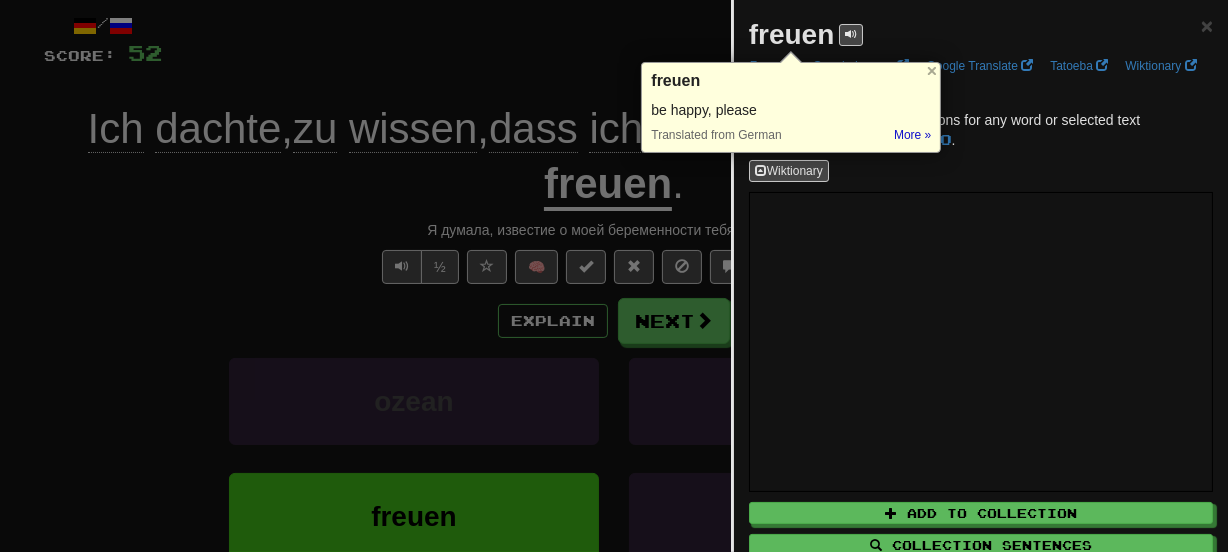 click at bounding box center (614, 276) 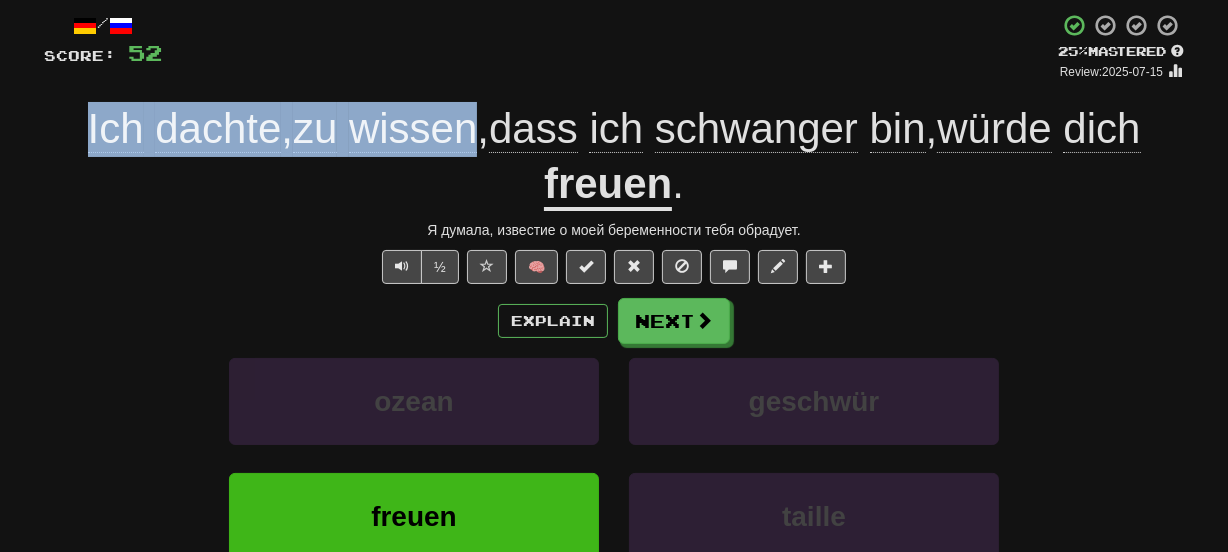drag, startPoint x: 27, startPoint y: 135, endPoint x: 471, endPoint y: 114, distance: 444.49634 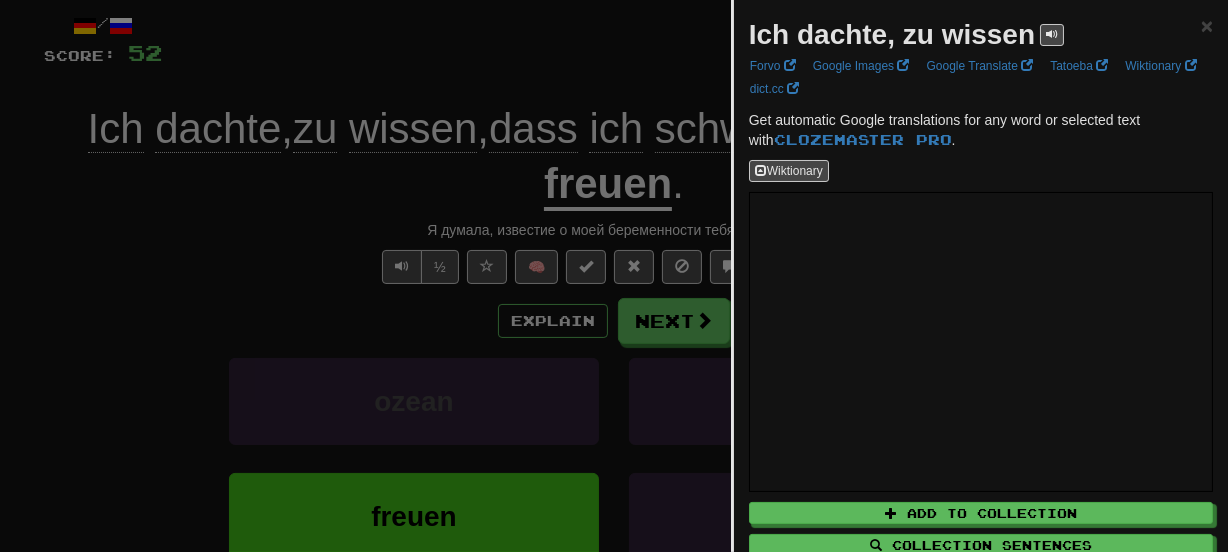 click on "Ich dachte, zu wissen" at bounding box center [892, 34] 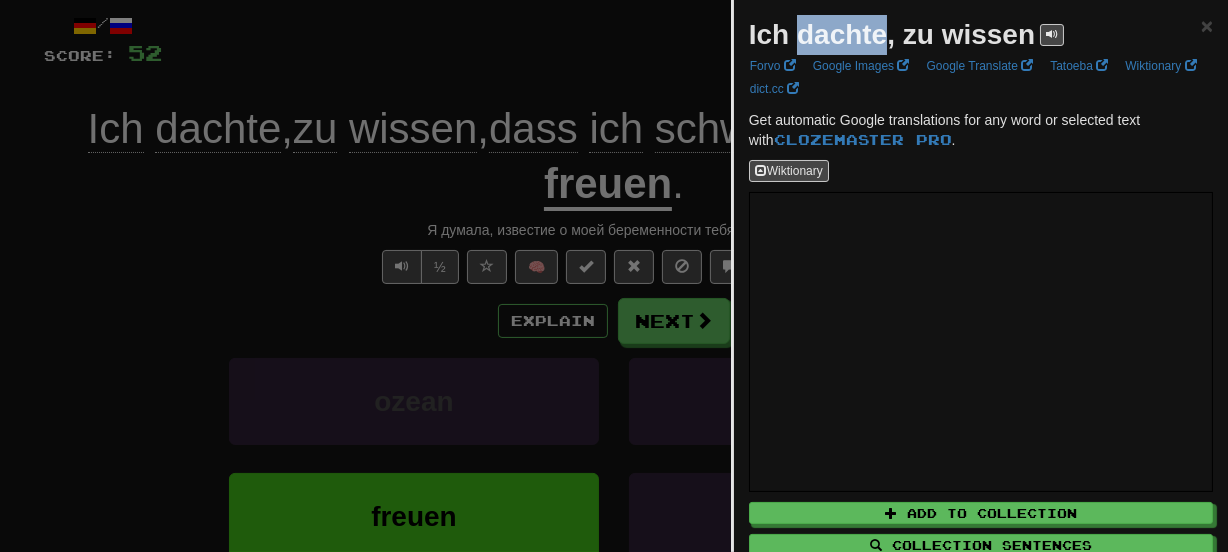 click on "Ich dachte, zu wissen" at bounding box center [892, 34] 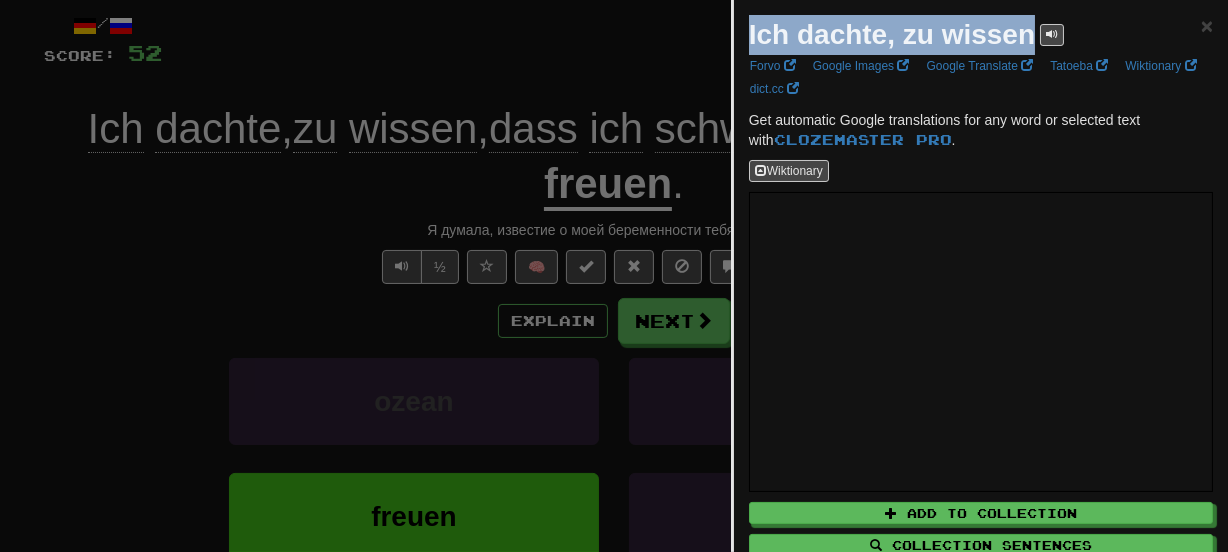 click on "Ich dachte, zu wissen" at bounding box center (892, 34) 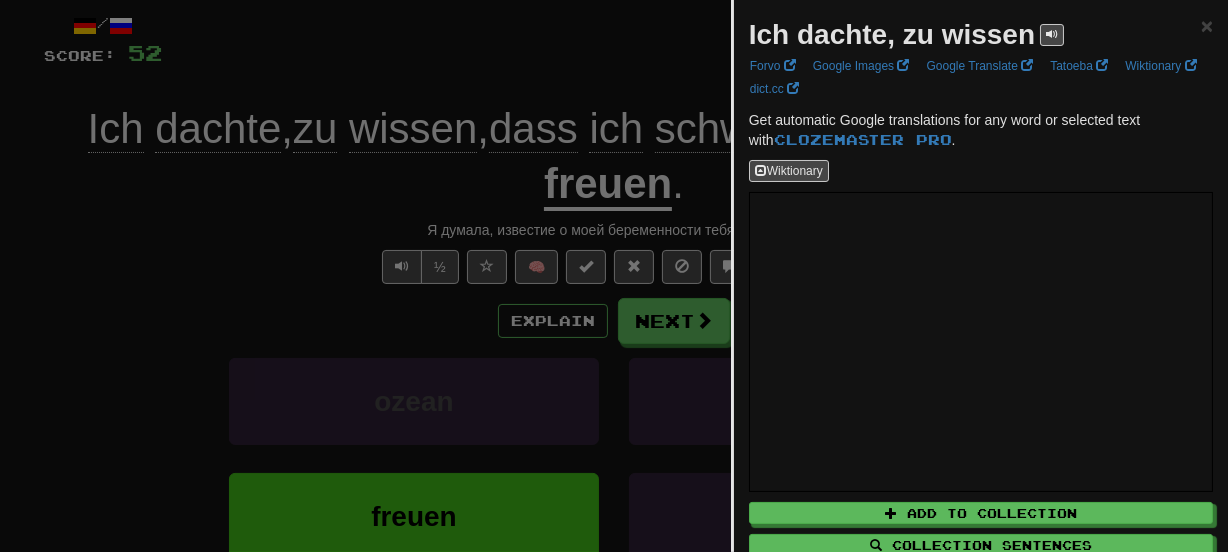 click at bounding box center [614, 276] 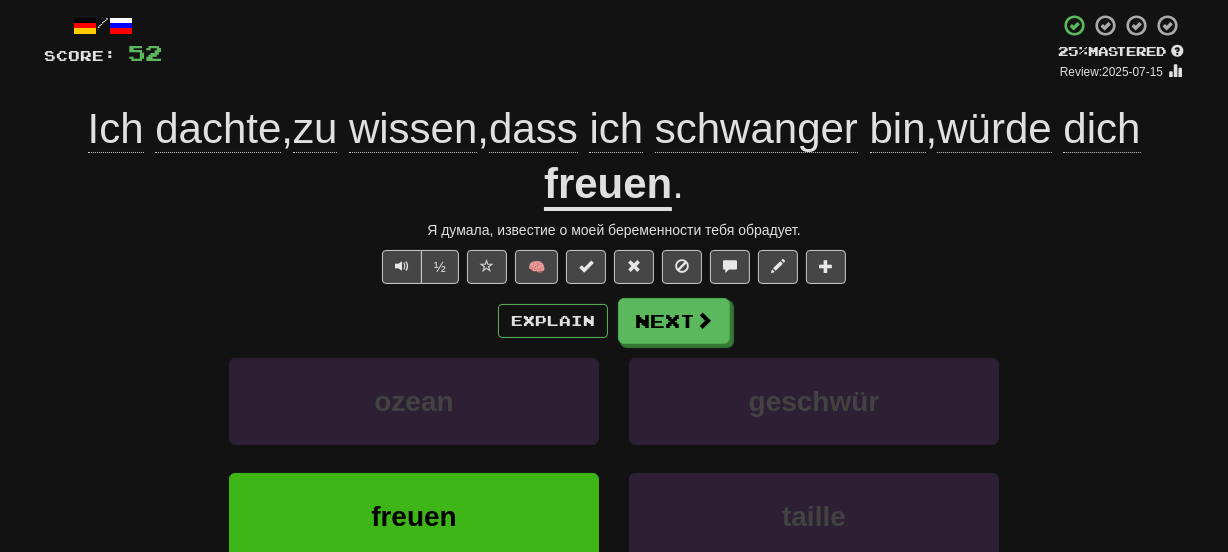 click on "schwanger" 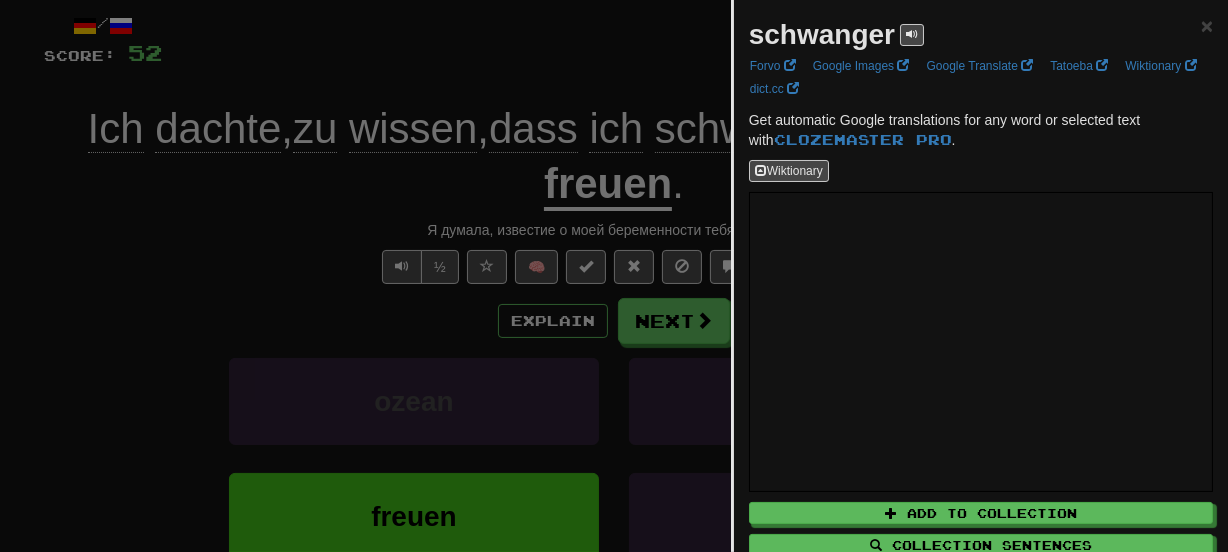 click on "schwanger" at bounding box center (822, 34) 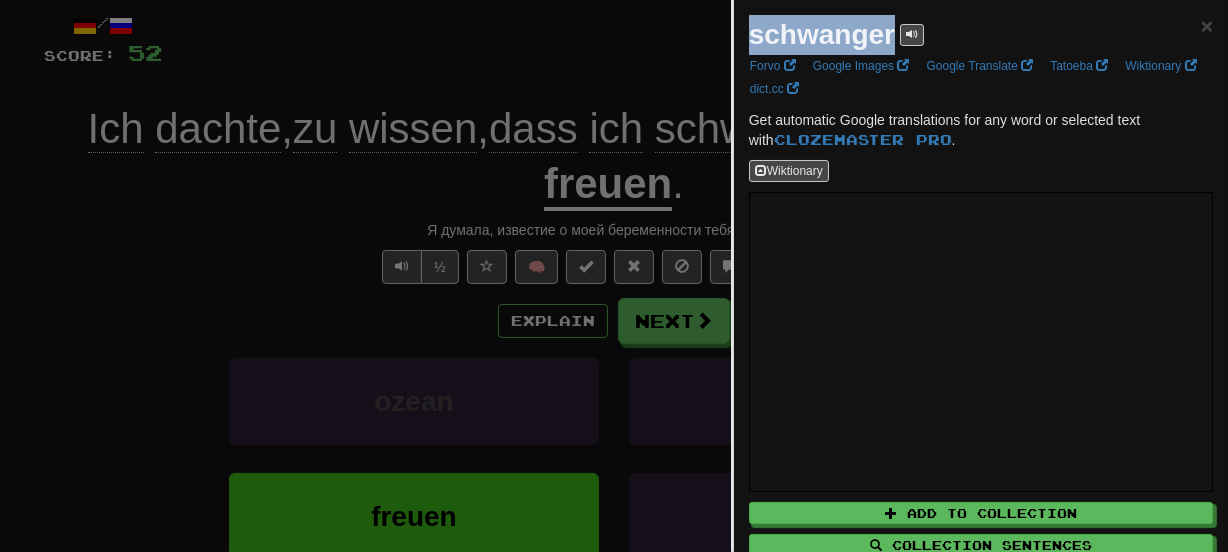 click on "schwanger" at bounding box center (822, 34) 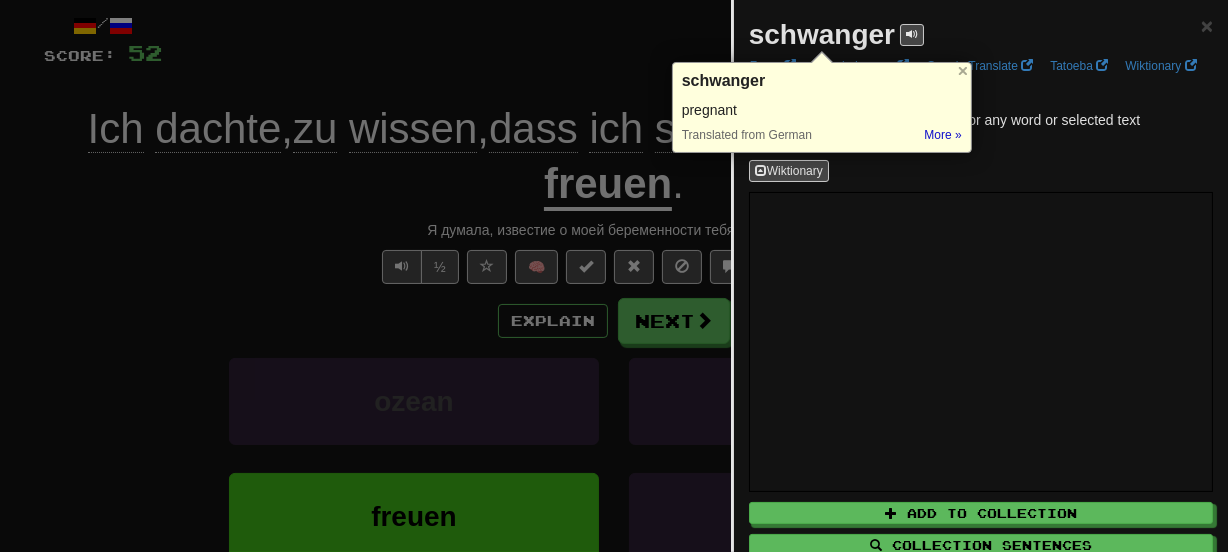 click at bounding box center (614, 276) 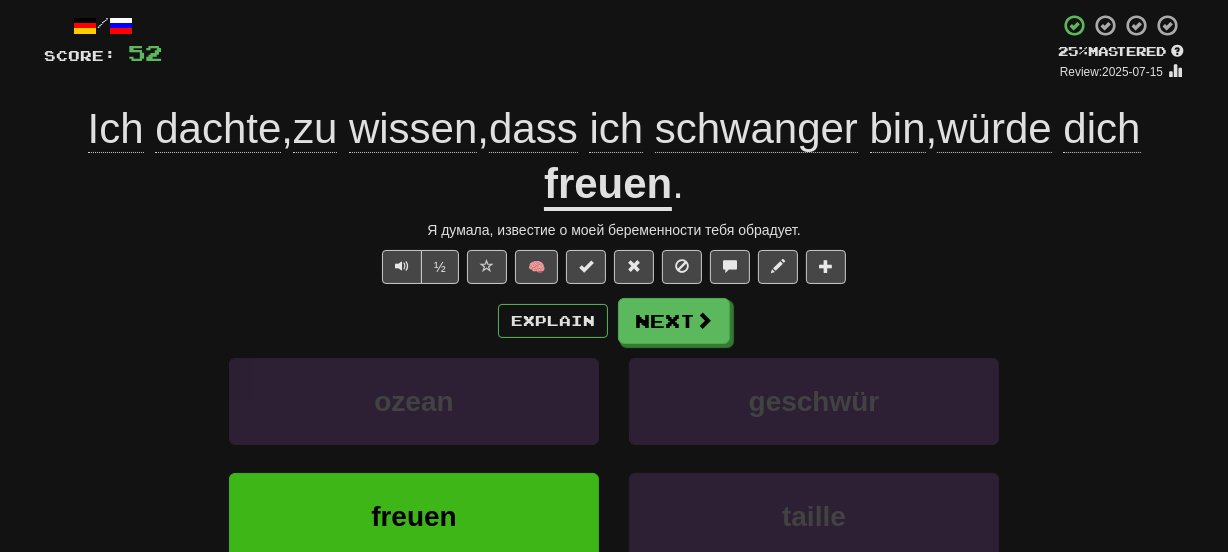 click on "freuen" at bounding box center [608, 185] 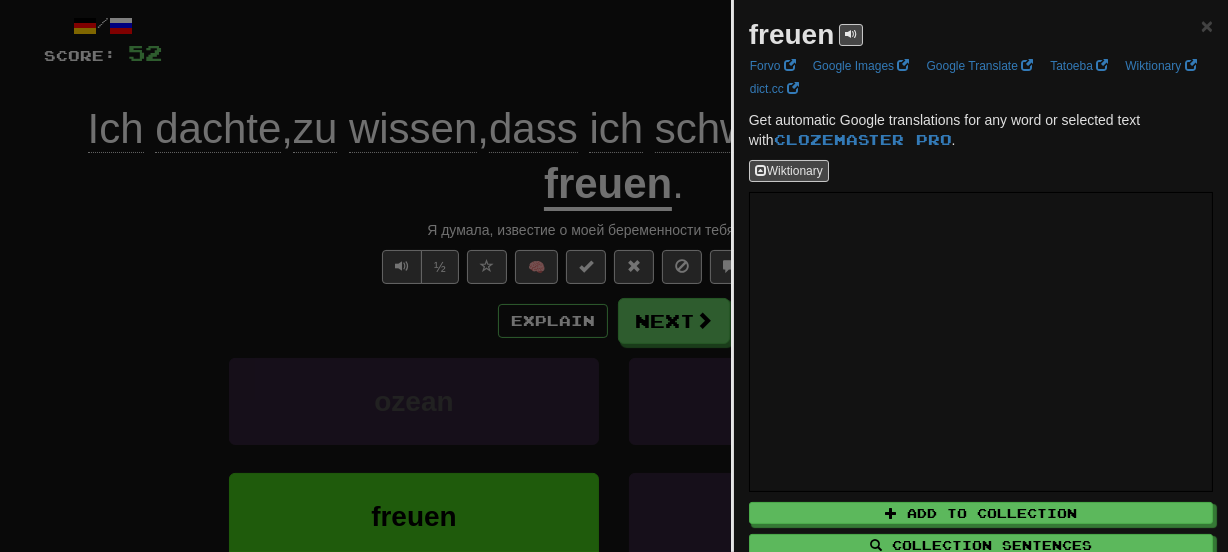 click on "freuen" at bounding box center [806, 35] 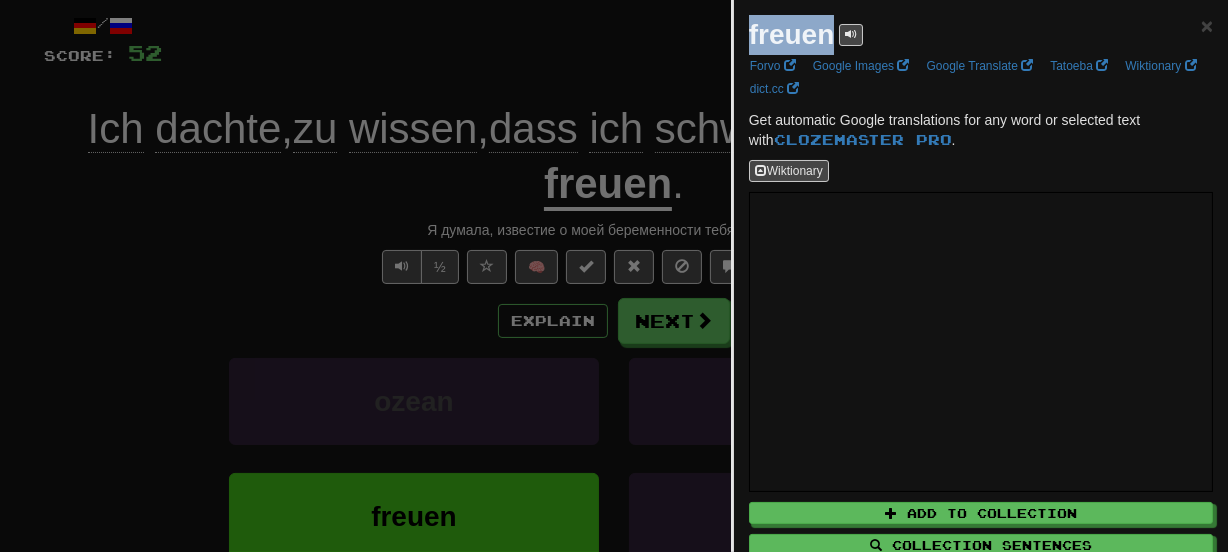 click on "freuen" at bounding box center (806, 35) 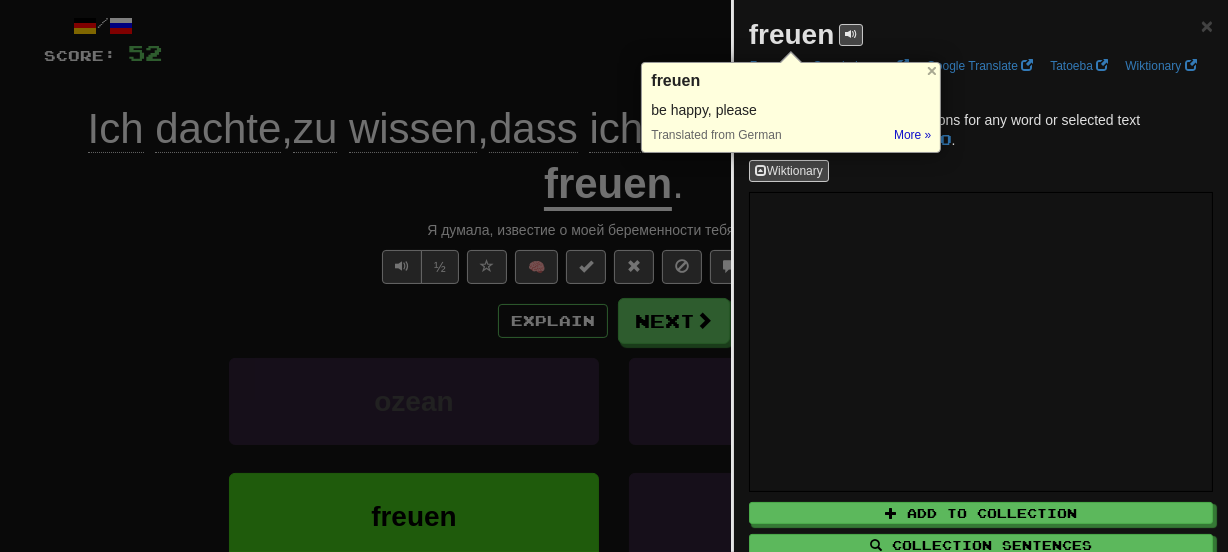 click at bounding box center (614, 276) 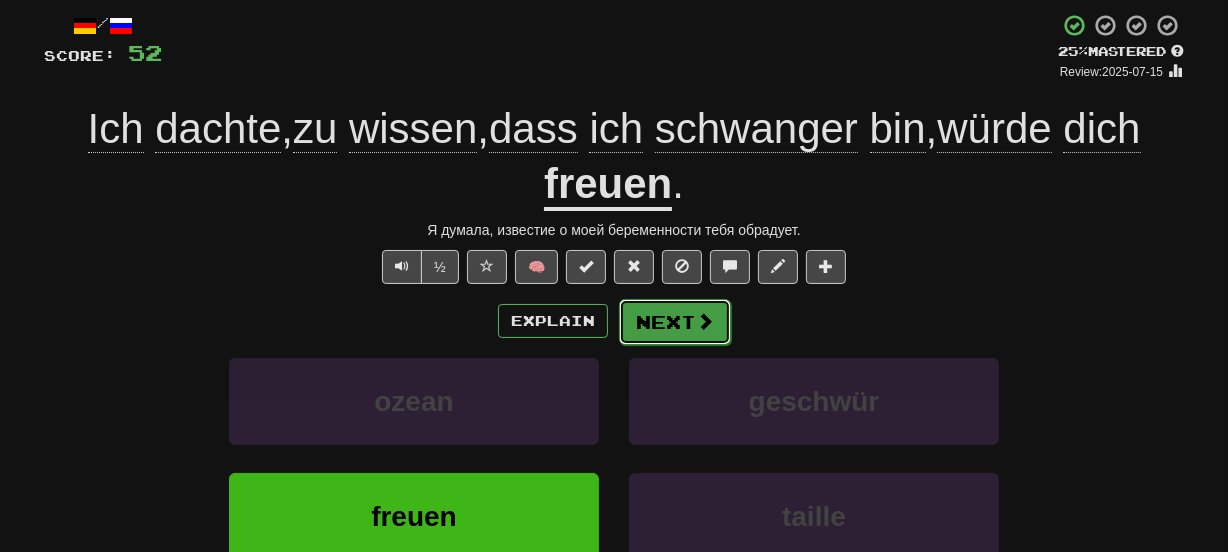 click on "Next" at bounding box center (675, 322) 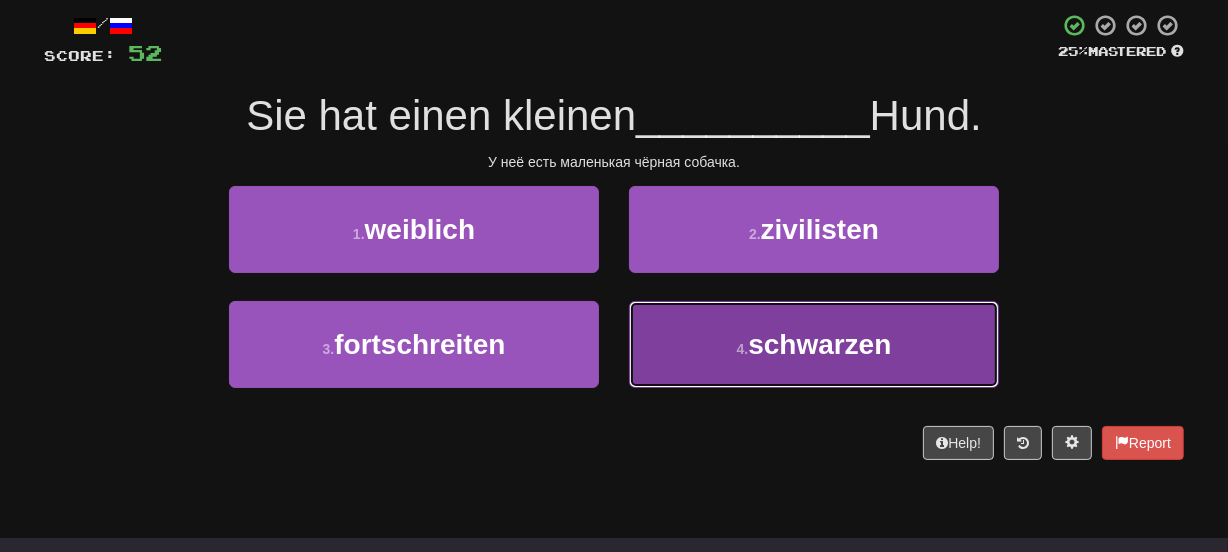 click on "4 .  schwarzen" at bounding box center [814, 344] 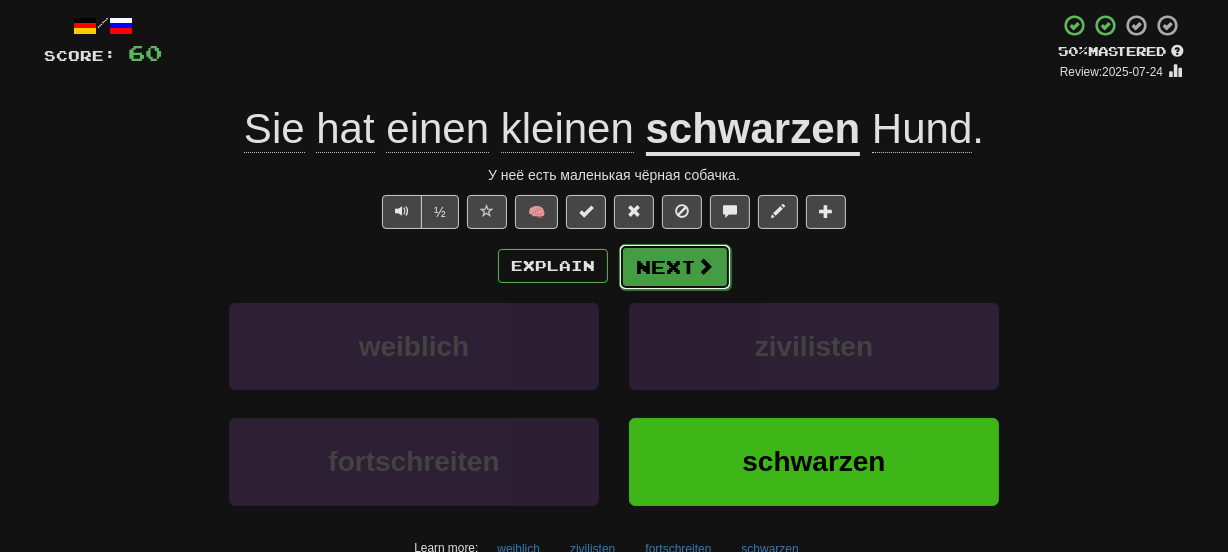 click on "Next" at bounding box center [675, 267] 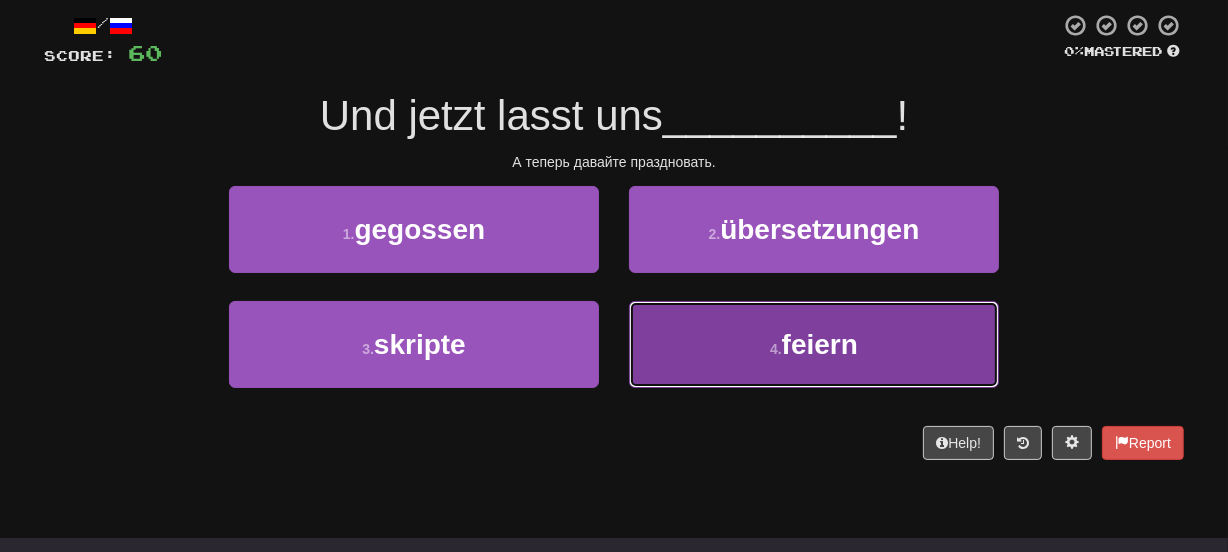 click on "4 .  feiern" at bounding box center [814, 344] 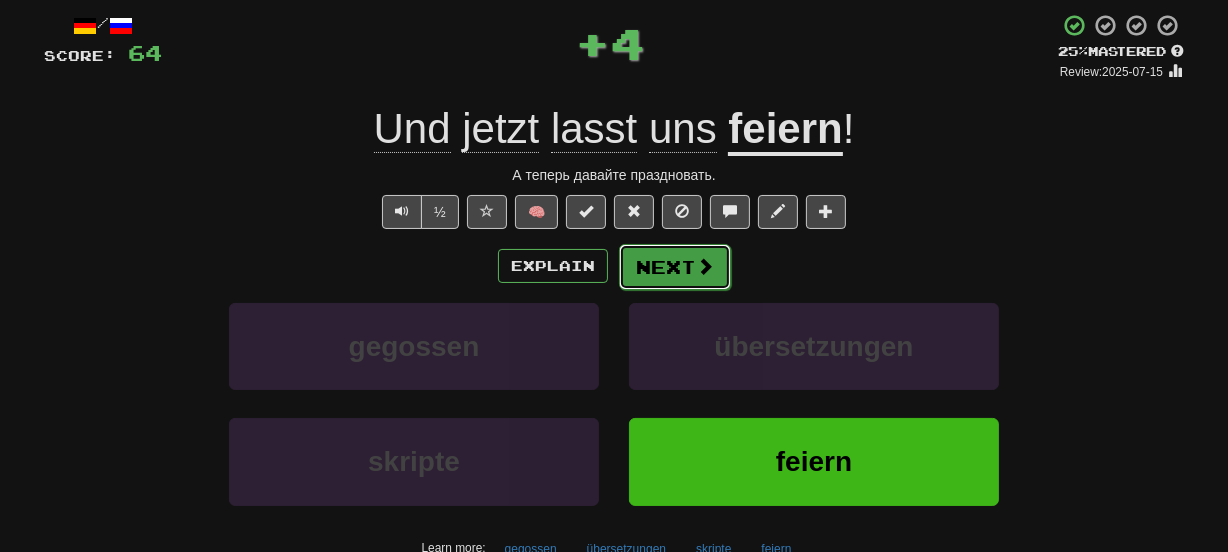 click on "Next" at bounding box center (675, 267) 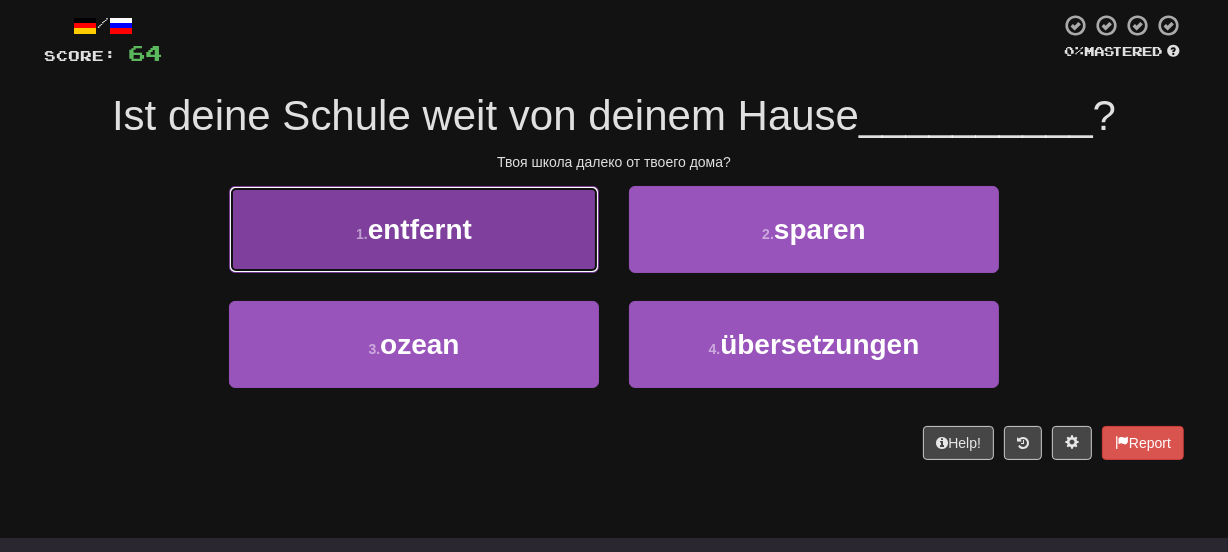 click on "1 .  entfernt" at bounding box center [414, 229] 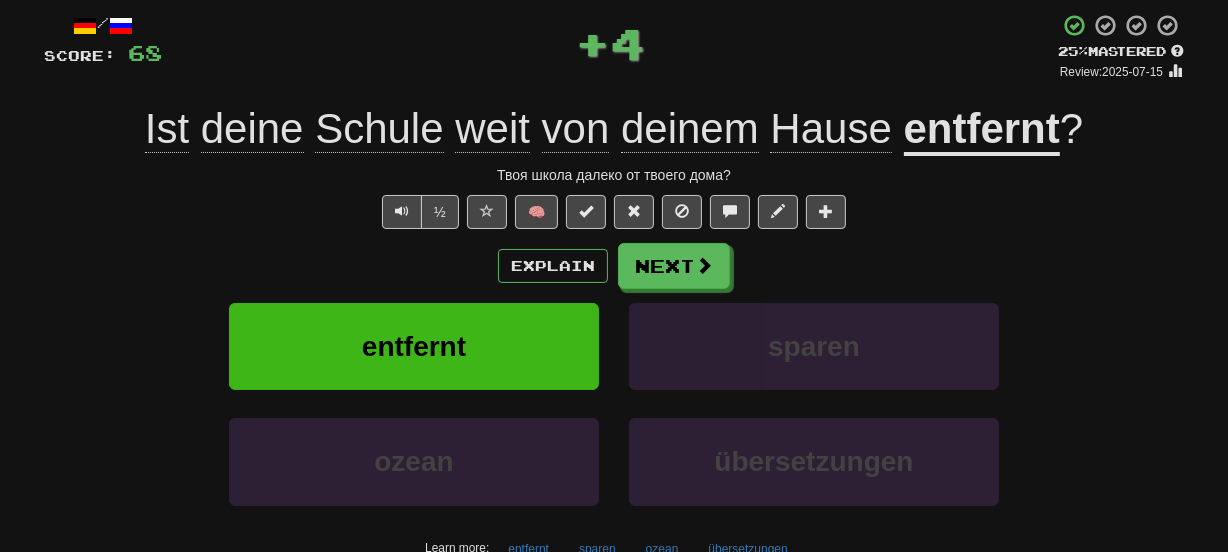 click on "entfernt" at bounding box center [982, 130] 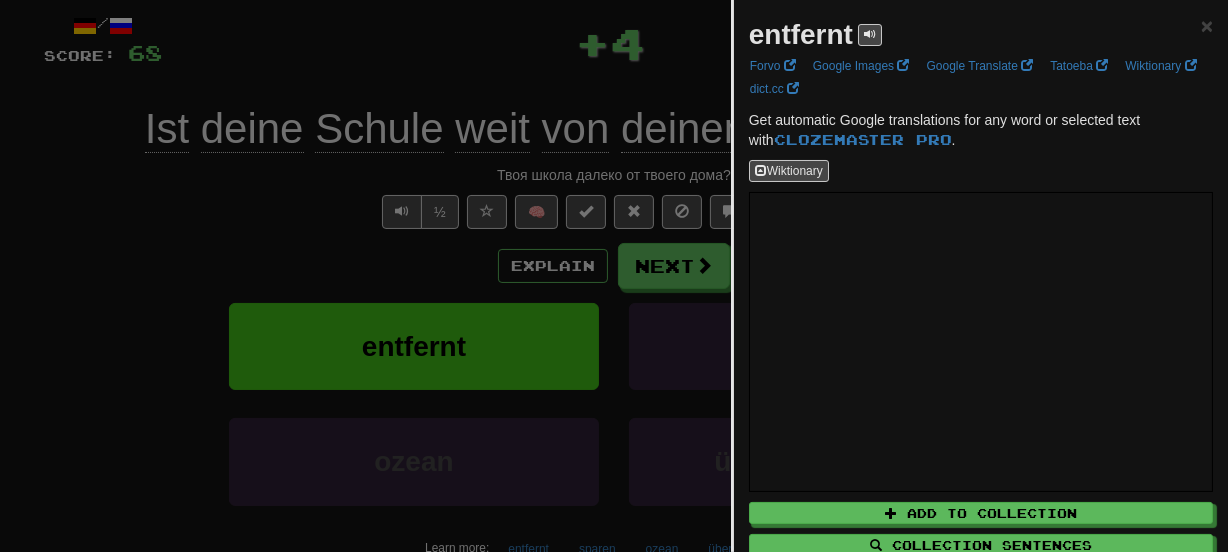 click on "entfernt" at bounding box center [801, 34] 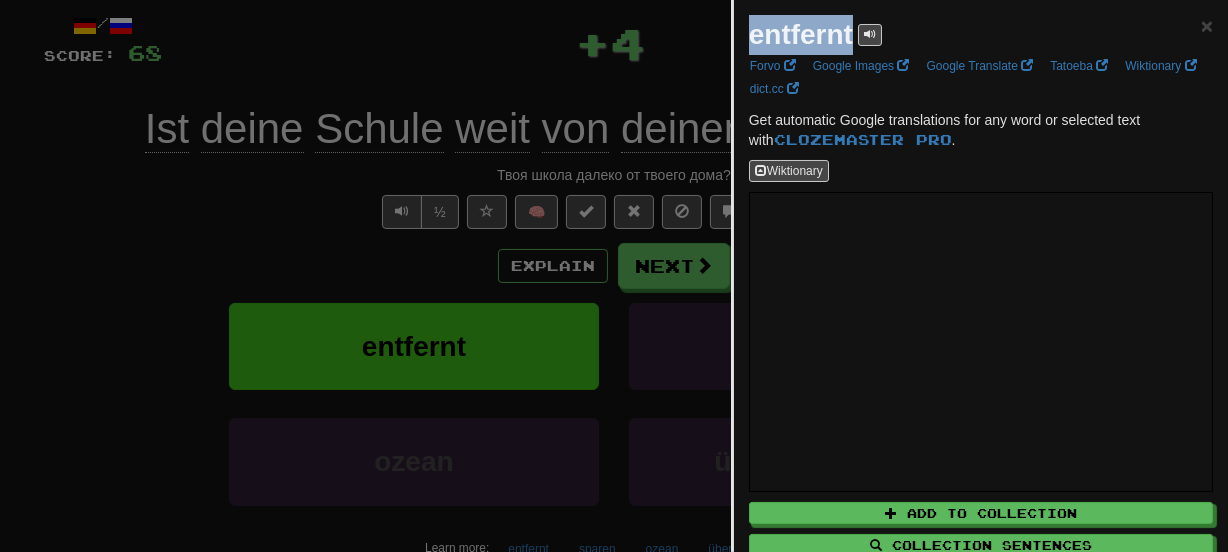 click on "entfernt" at bounding box center (801, 34) 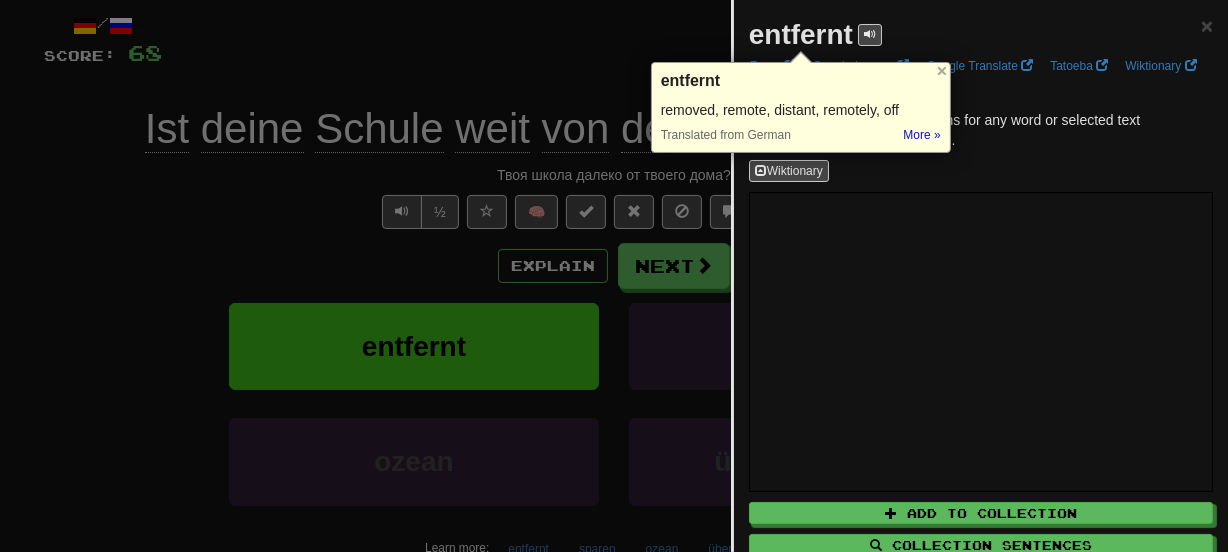 click at bounding box center [614, 276] 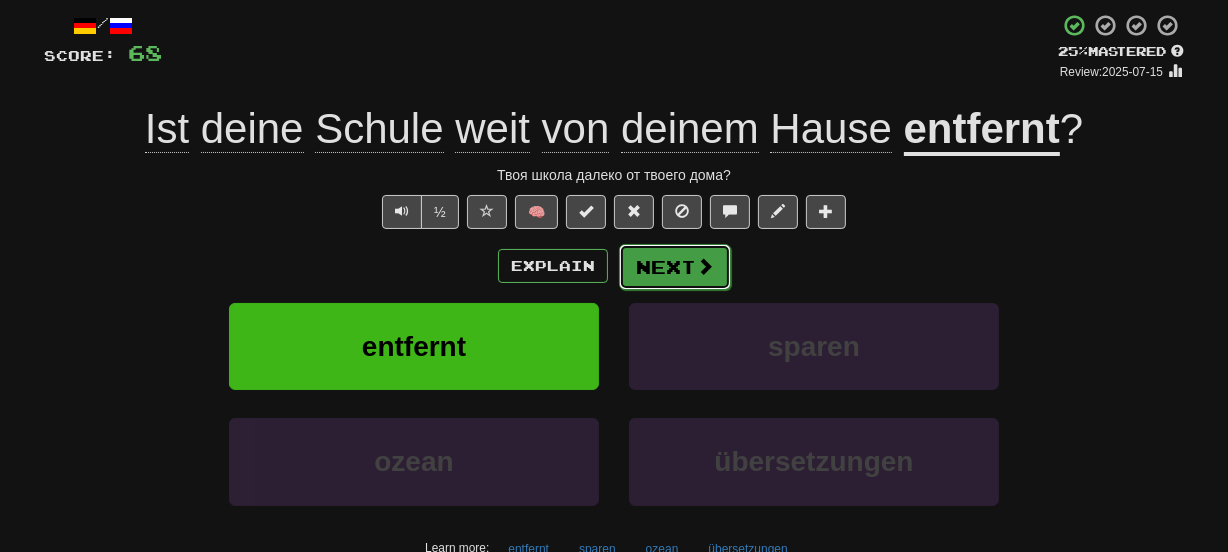 click on "Next" at bounding box center [675, 267] 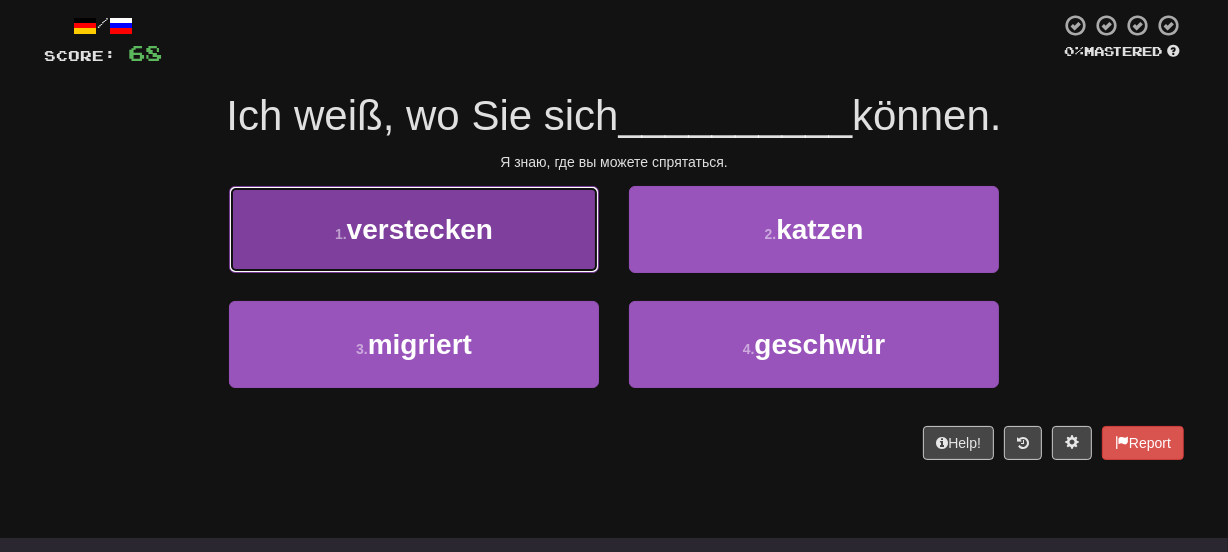 click on "1 .  verstecken" at bounding box center (414, 229) 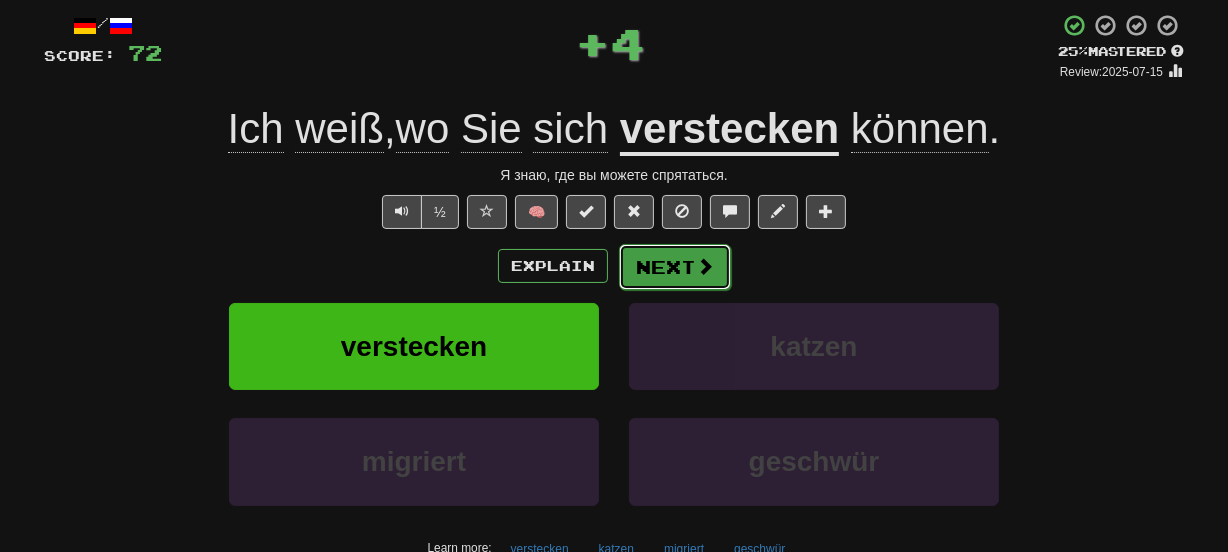 click on "Next" at bounding box center [675, 267] 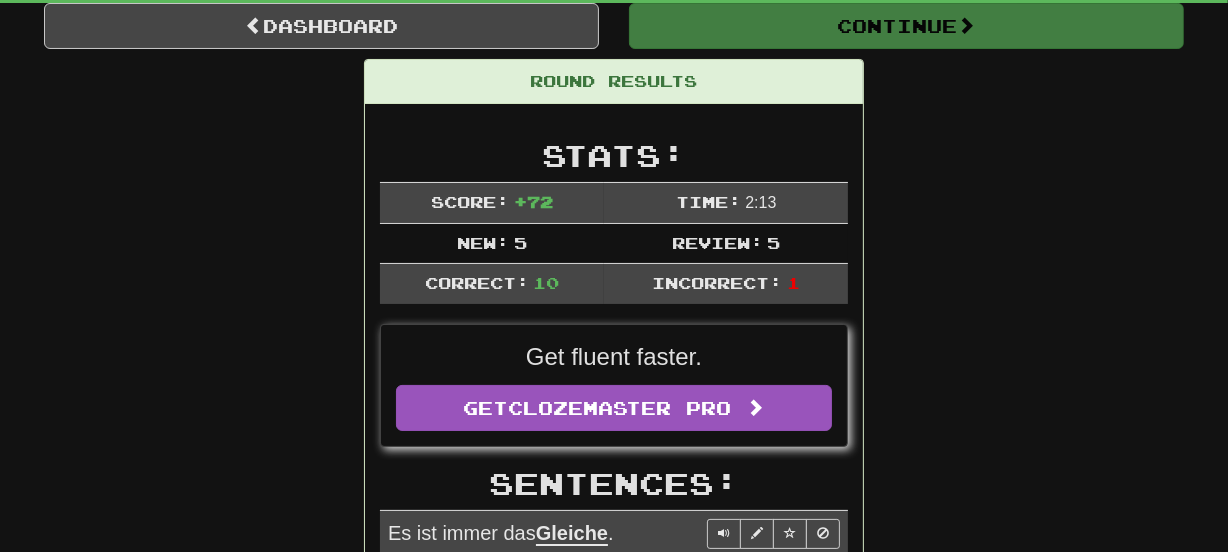 scroll, scrollTop: 197, scrollLeft: 0, axis: vertical 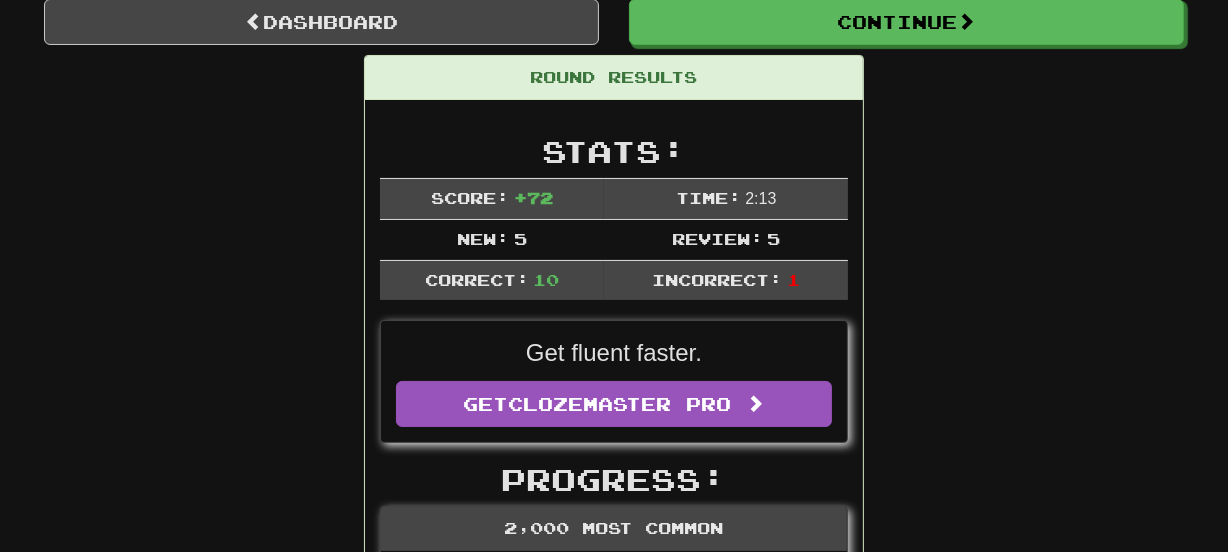 click on "Dashboard Continue  Round Results Stats: Score:   + 72 Time:   2 : 13 New:   5 Review:   5 Correct:   10 Incorrect:   1 Get fluent faster. Get  Clozemaster Pro   Progress: 2,000 Most Common Playing:  2,060  /  7,231 + 5 28.419% 28.488% Mastered:  157  /  7,231 + 2 2.144% 2.171% Ready for Review:  1883  /  Level:  89 1,014  points to level  90  - keep going! Ranked:  27 th  this week ( 28  points to  26 th ) Sentences:  Report Es ist immer das  Gleiche . Каждый раз одно и то же.  Report Ich weiß, wo Sie sich  verstecken  können. Я знаю, где вы можете спрятаться.  Report Wie  fühlst  du dich in der neuen Schule? Как тебе в новой школе?  Report Wir haben uns einige Zeit  unterhalten . Мы разговаривали какое-то время.  Report Sprich  nicht so langsam. Не говори так медленно.  Report Wieviel  wird das alles hier kosten? Сколько стоит всё это?  Report freuen .  Report schwarzen  Hund. !" at bounding box center (614, 1024) 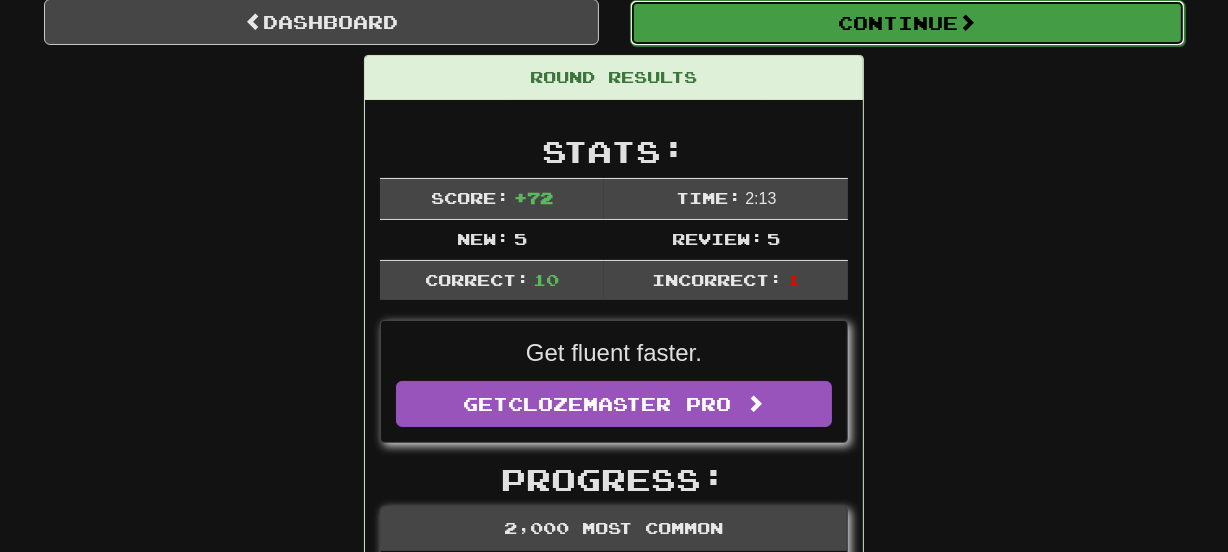 click on "Continue" at bounding box center [907, 23] 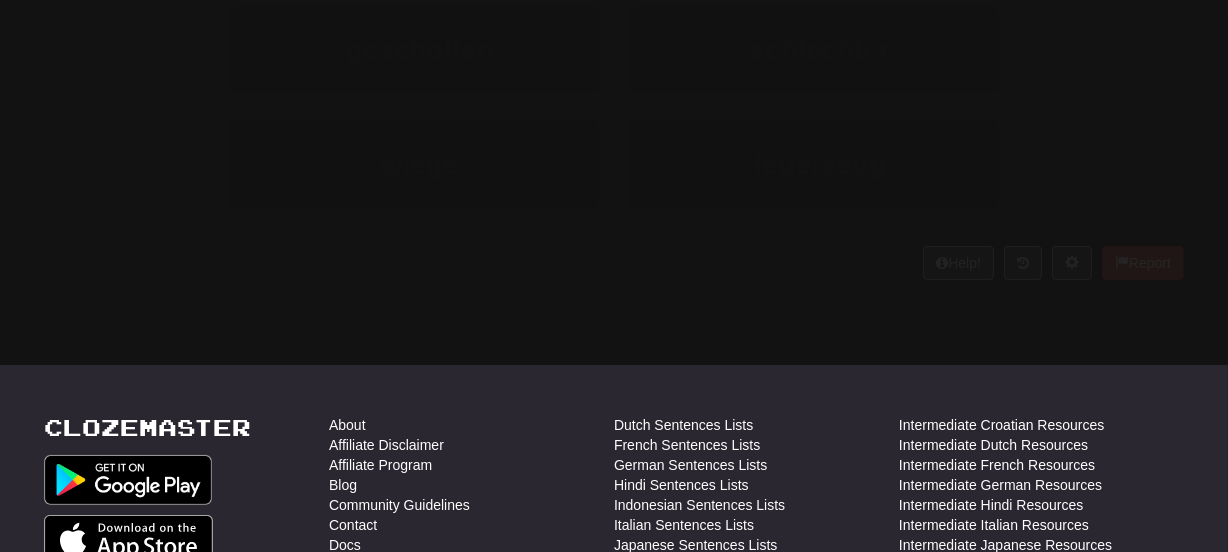 scroll, scrollTop: 197, scrollLeft: 0, axis: vertical 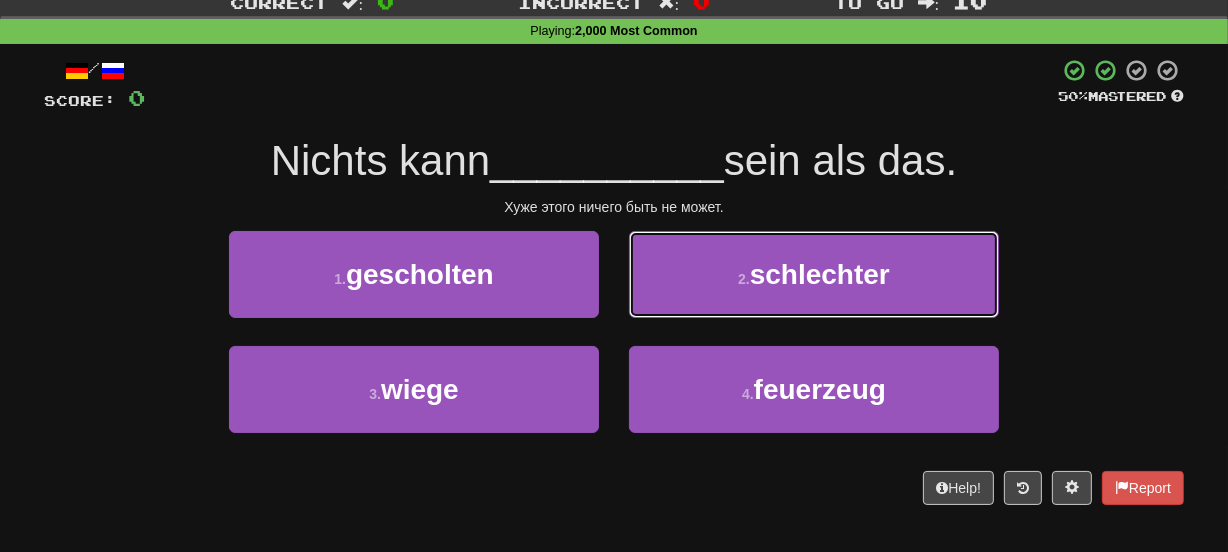 drag, startPoint x: 909, startPoint y: 270, endPoint x: 894, endPoint y: 271, distance: 15.033297 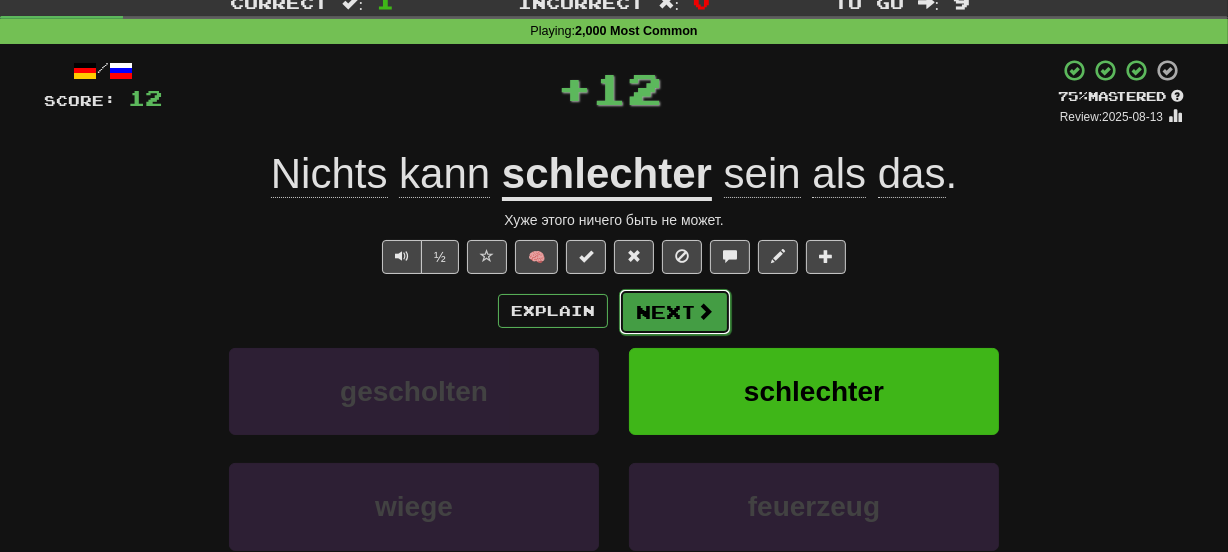 click on "Next" at bounding box center [675, 312] 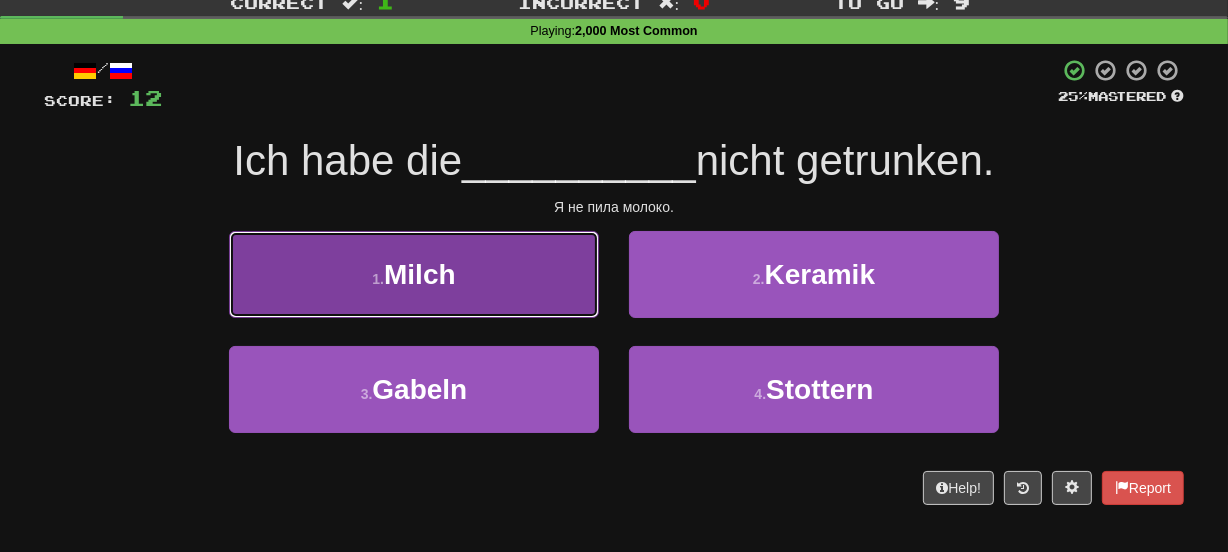 click on "1 .  Milch" at bounding box center (414, 274) 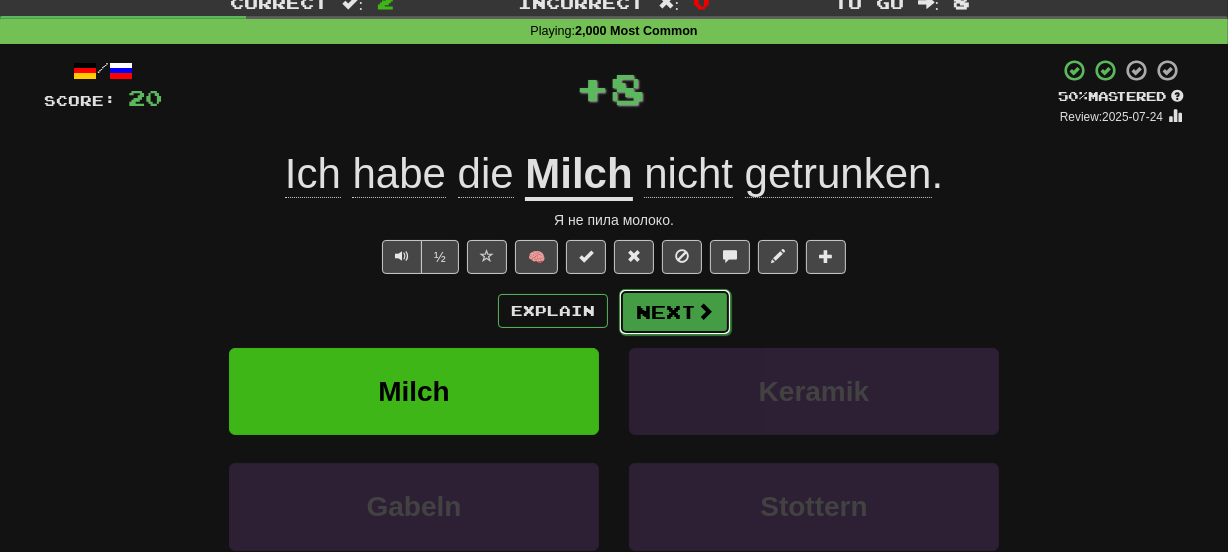 click on "Next" at bounding box center (675, 312) 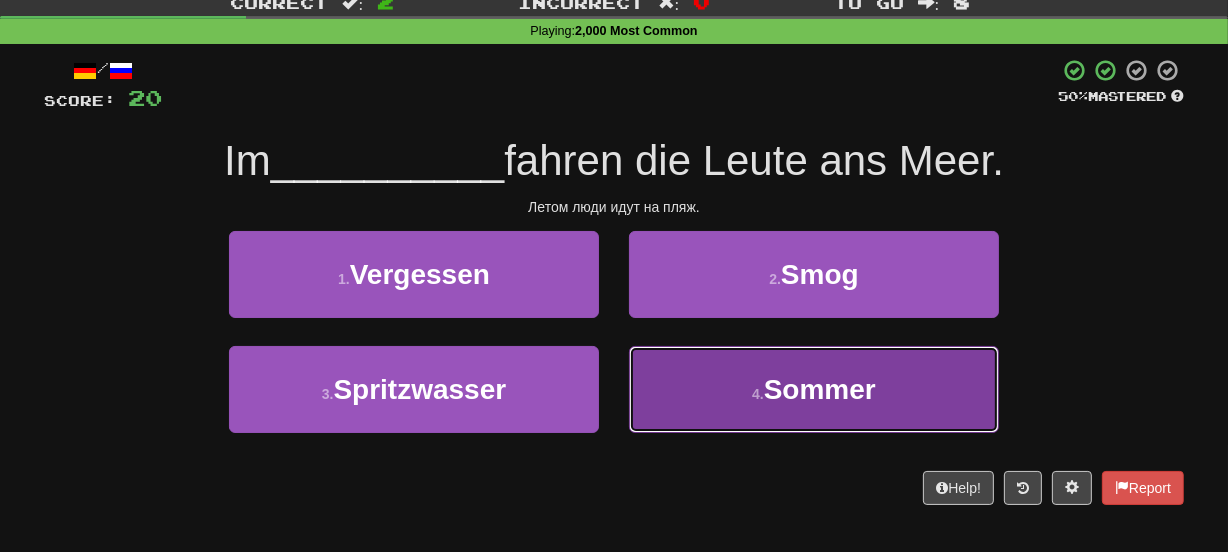 click on "4 .  Sommer" at bounding box center (814, 389) 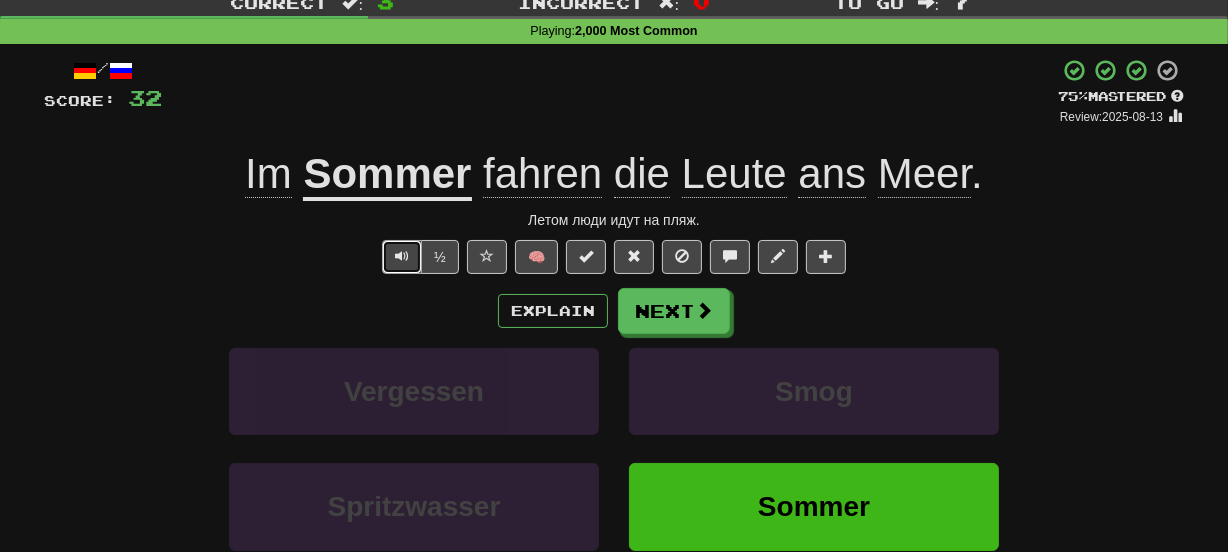 click at bounding box center [402, 257] 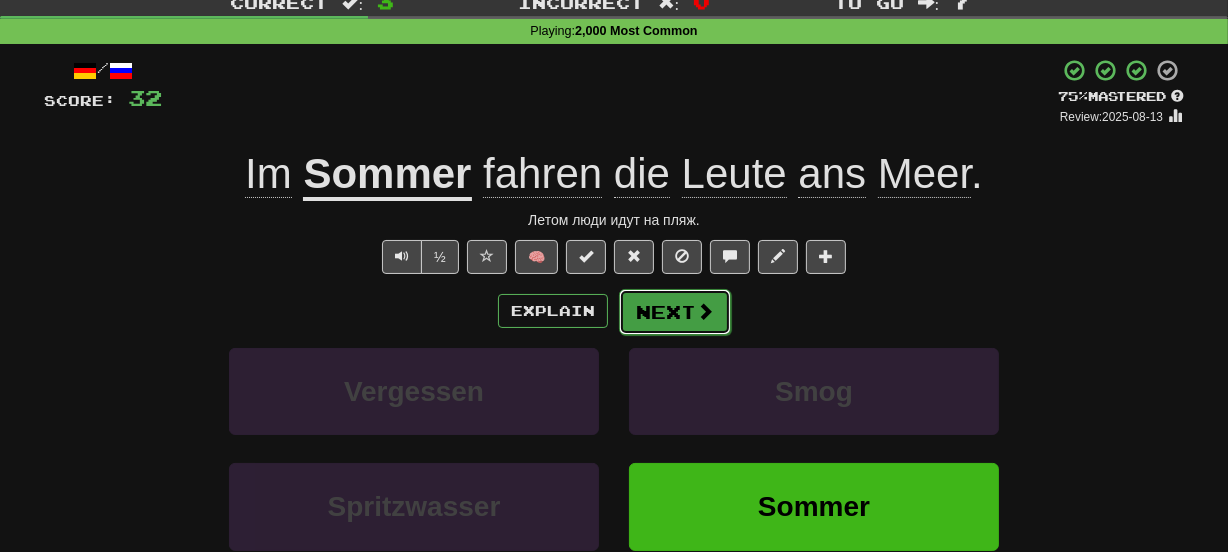 click on "Next" at bounding box center (675, 312) 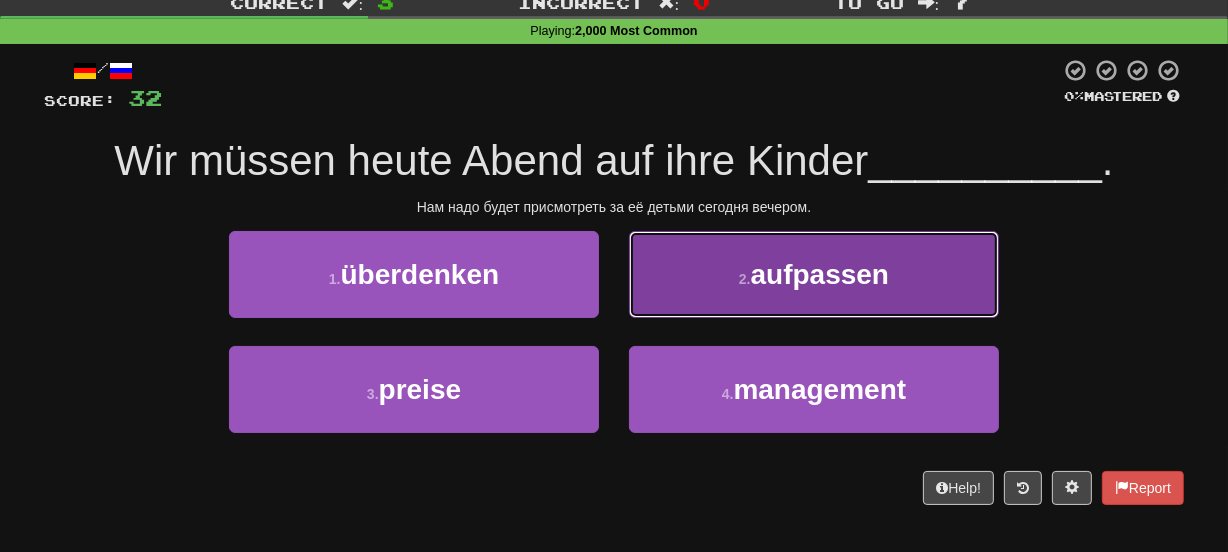 click on "2 .  aufpassen" at bounding box center [814, 274] 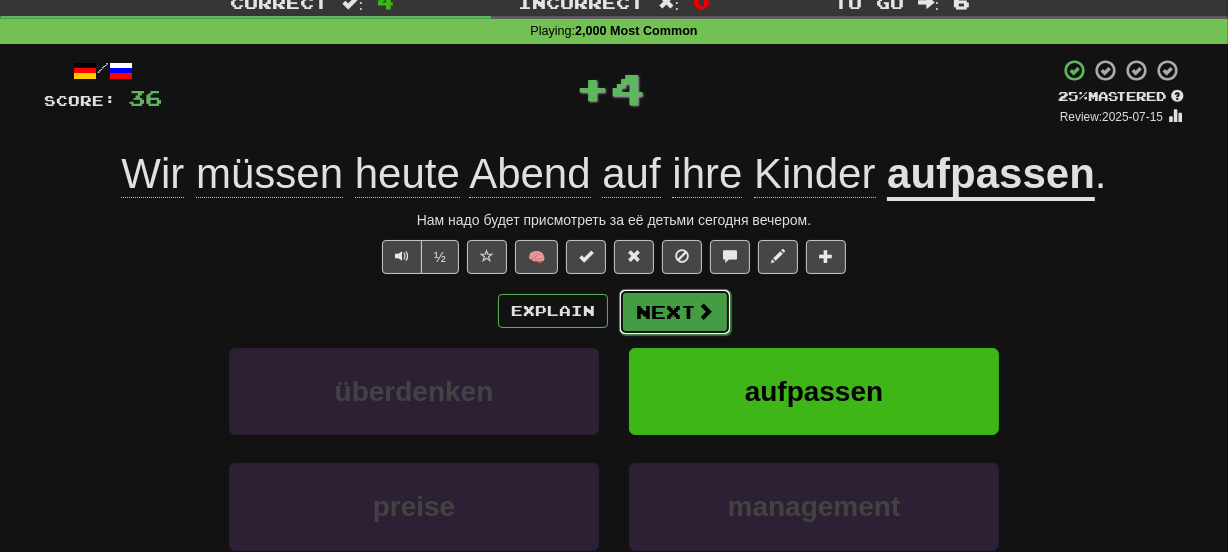 click on "Next" at bounding box center [675, 312] 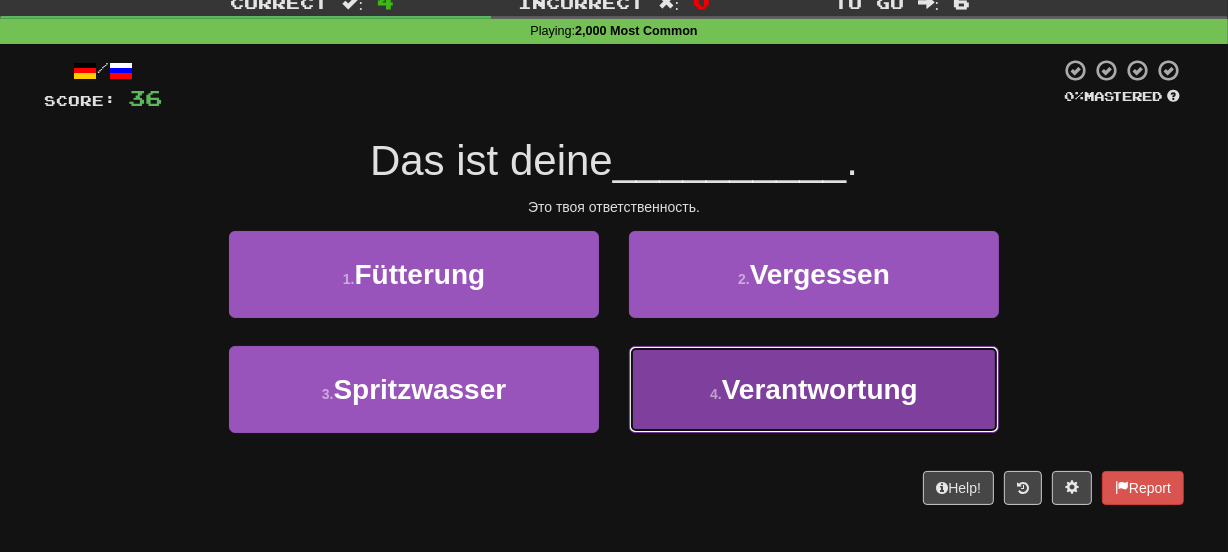 click on "4 .  Verantwortung" at bounding box center [814, 389] 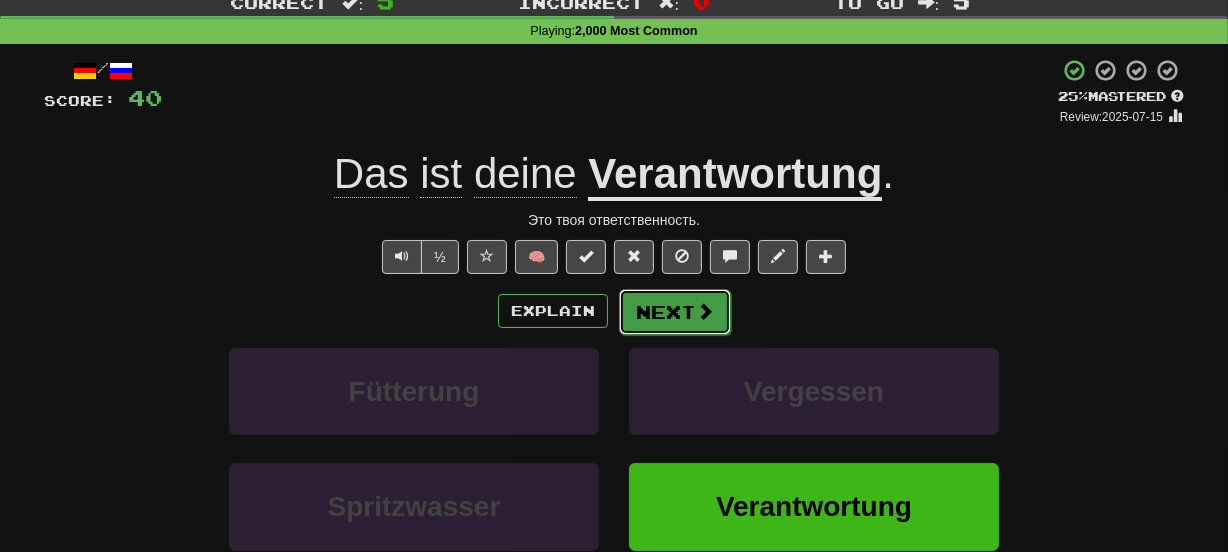 click on "Next" at bounding box center [675, 312] 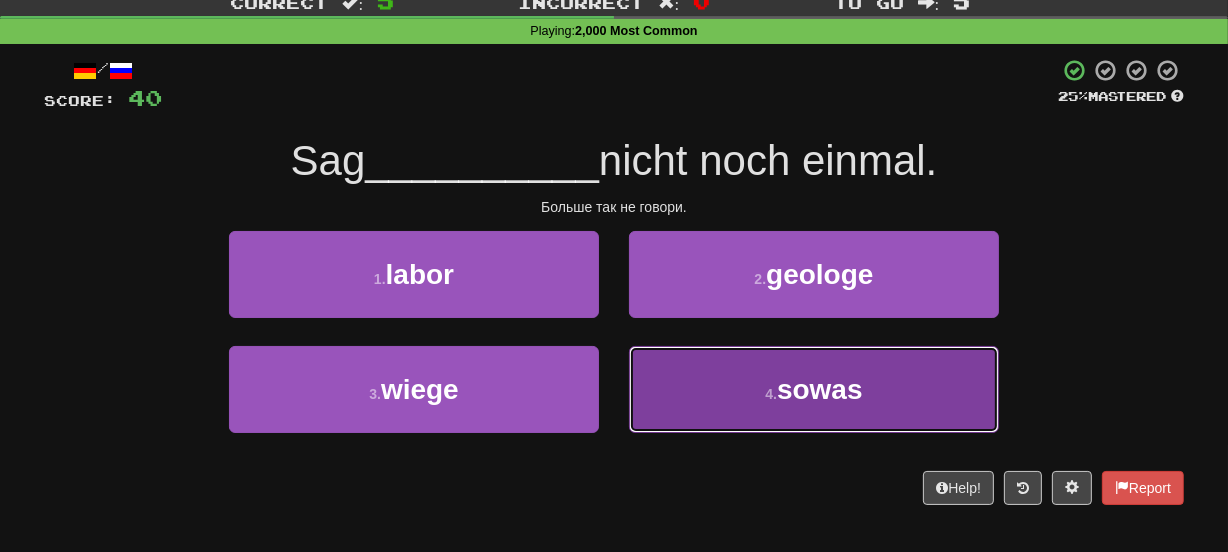 click on "4 .  sowas" at bounding box center (814, 389) 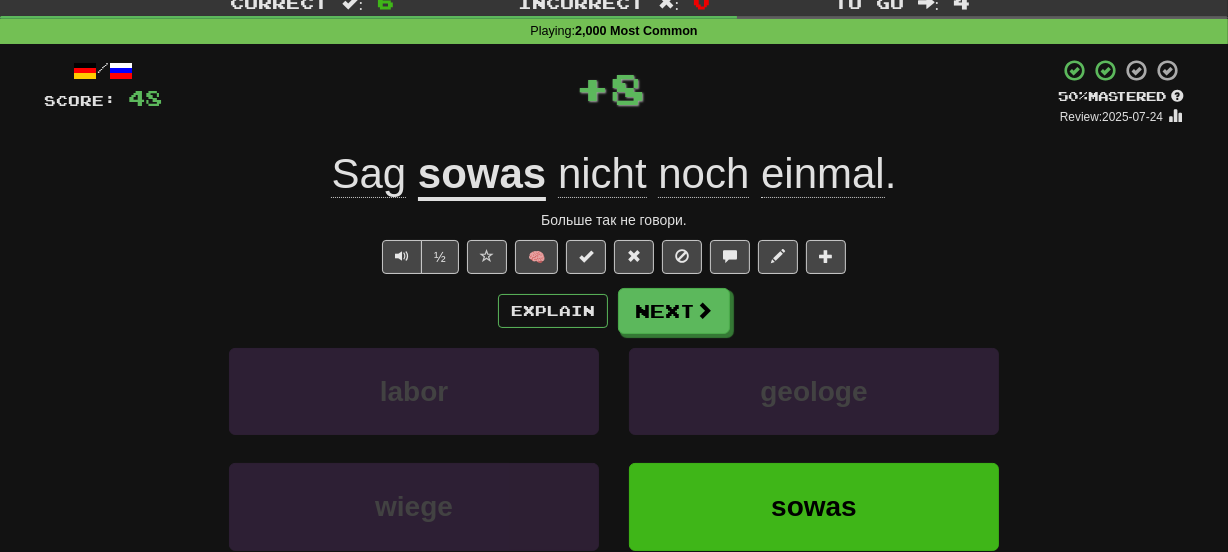 click on "/  Score:   48 + 8 50 %  Mastered Review:  2025-07-24 Sag   sowas   nicht   noch   einmal . Больше так не говори. ½ 🧠 Explain Next labor geologe wiege sowas  Help!  Report Sentence Source" at bounding box center (614, 371) 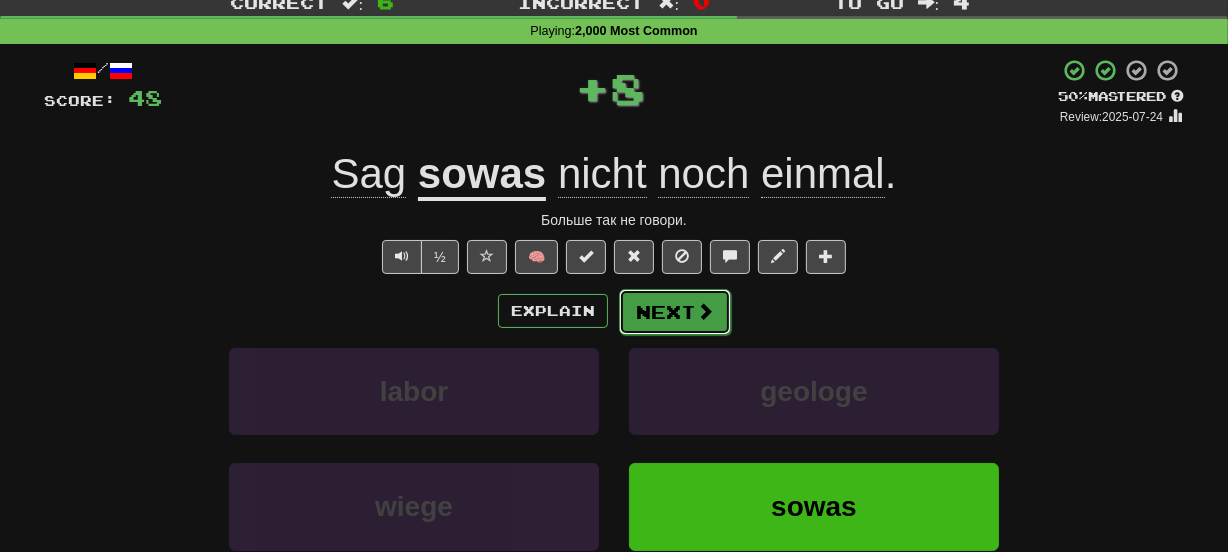 click on "Next" at bounding box center (675, 312) 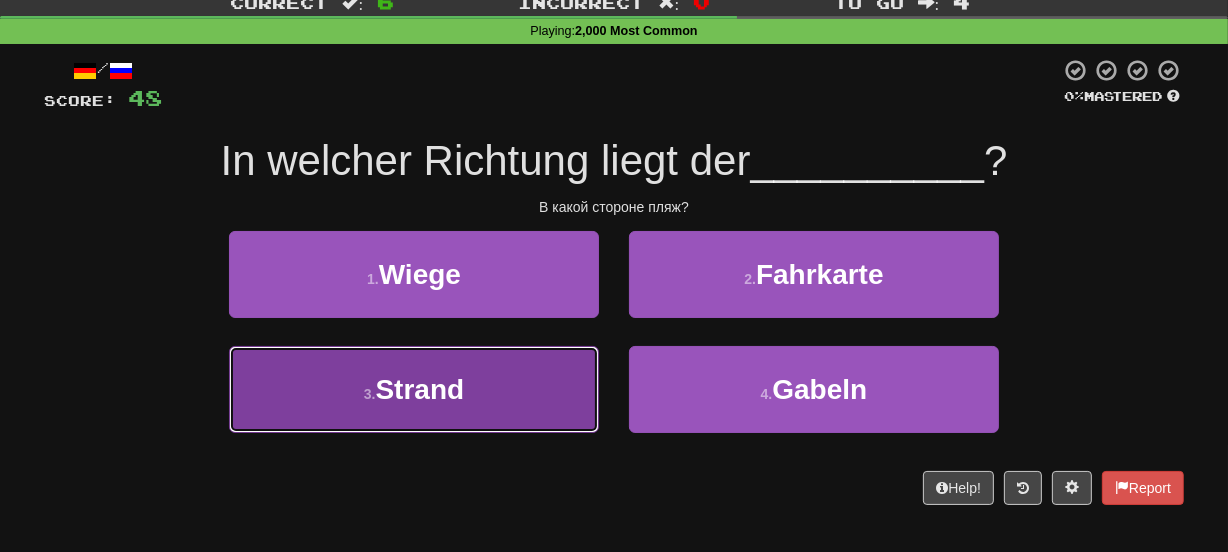 click on "3 .  Strand" at bounding box center [414, 389] 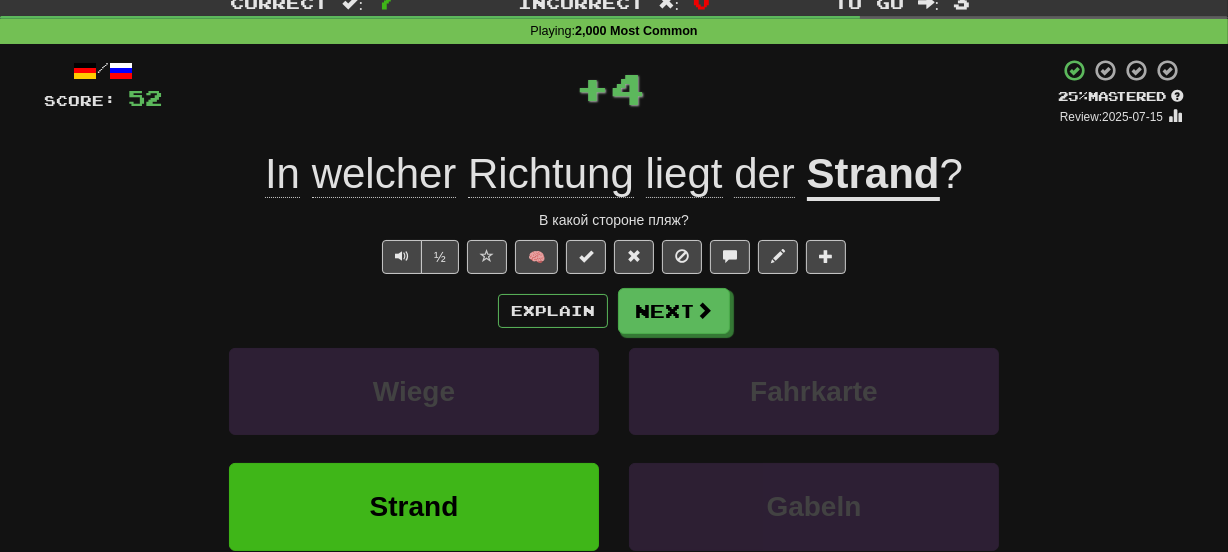 click on "Strand" at bounding box center (873, 175) 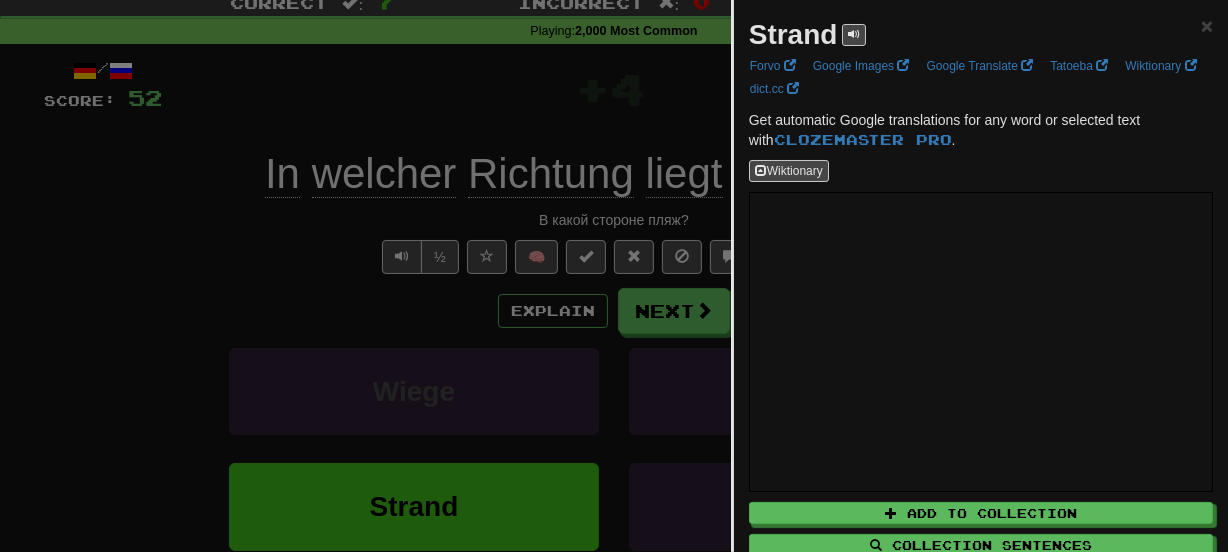 click on "Strand" at bounding box center [793, 34] 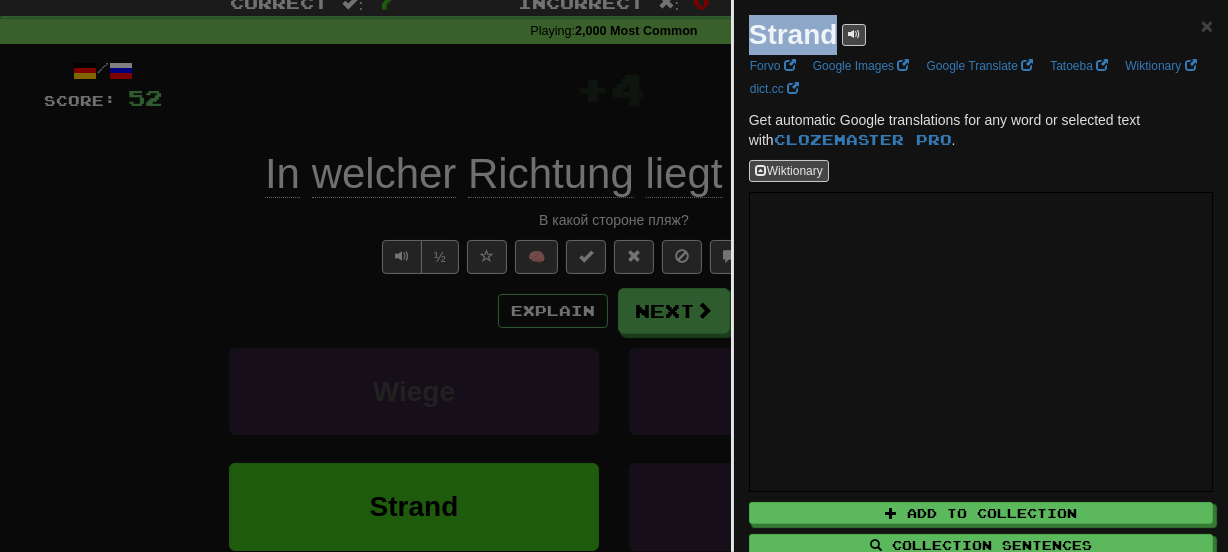click on "Strand" at bounding box center (793, 34) 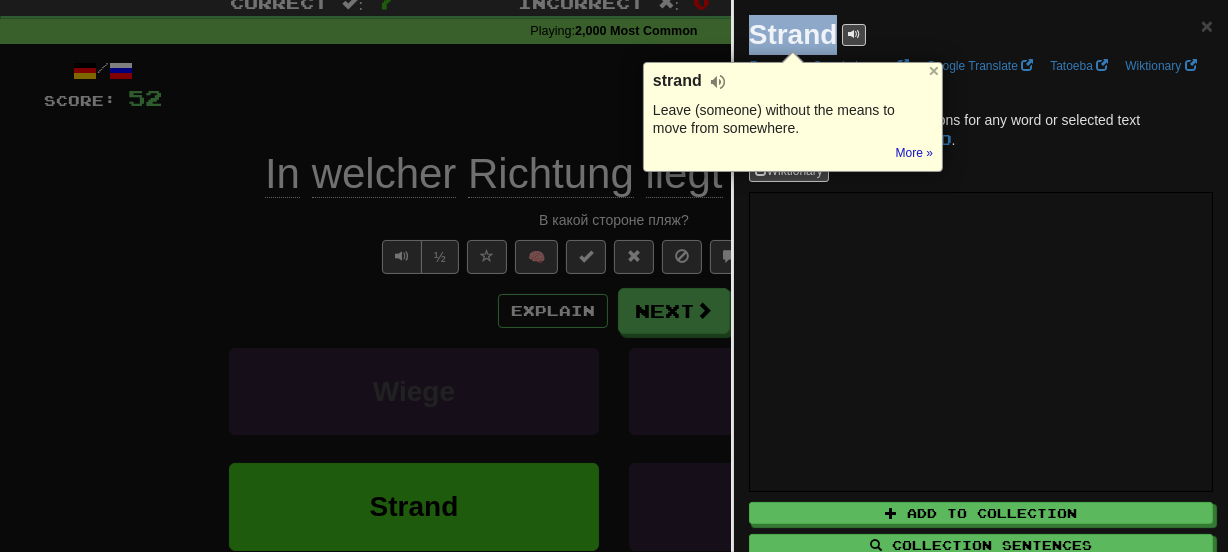 click on "Dashboard
Clozemaster
crash_v
/
Toggle Dropdown
Dashboard
Leaderboard
Activity Feed
Notifications
Profile
Discussions
Azərbaycanca
/
English
Streak:
0
Review:
0
Points Today: 0
Deutsch
/
Polski
Streak:
0
Review:
20
Points Today: 0
Deutsch
/
English
Streak:
2
Review:
25
Points Today: 204
Deutsch
/
Português
Streak:
0
Review:
20
Points Today: 0
Deutsch
/
Español
Streak:
0
Review:
20
Points Today: 0
Deutsch
/
Svenska
Streak:
0
Review:
20
Points Today: 0
Deutsch
/
Français
Streak:
0
Review:
20
Points Today: 0
Deutsch
/
1" at bounding box center (614, 751) 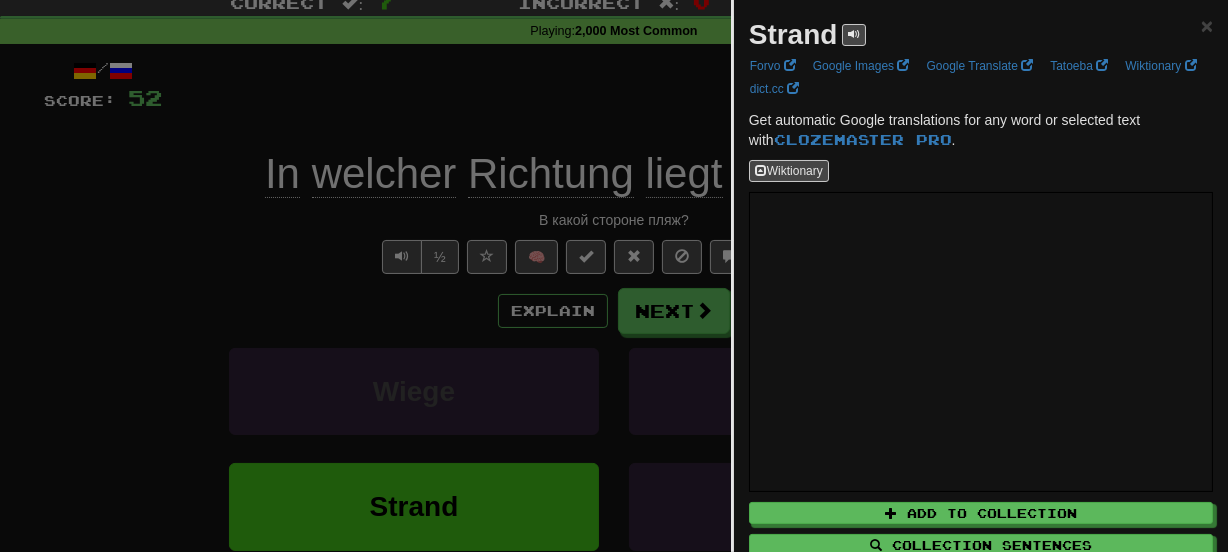 click at bounding box center [614, 276] 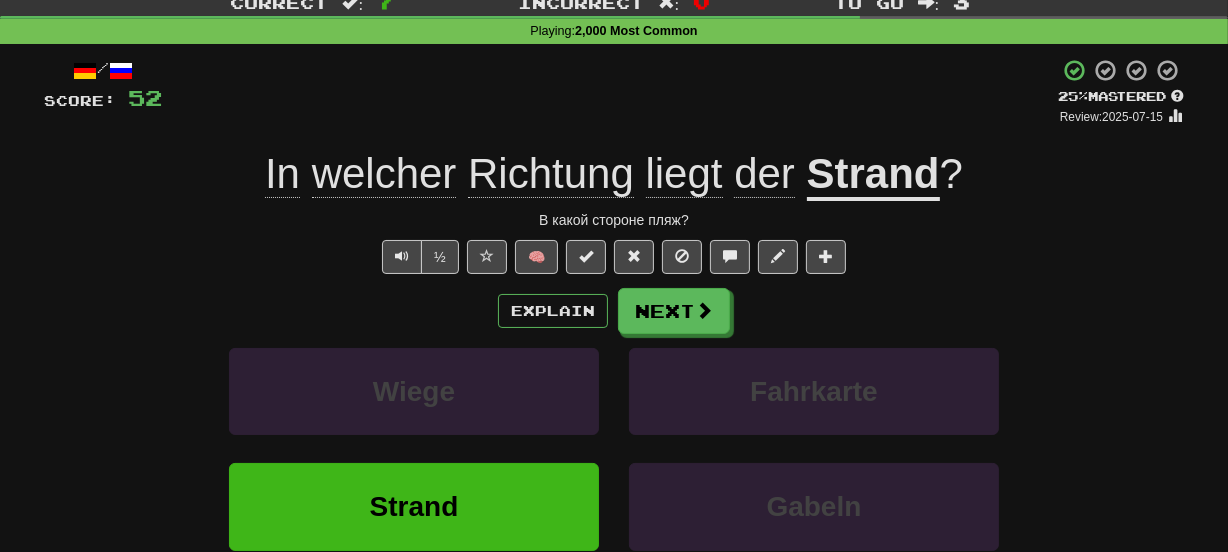 click on "Richtung" 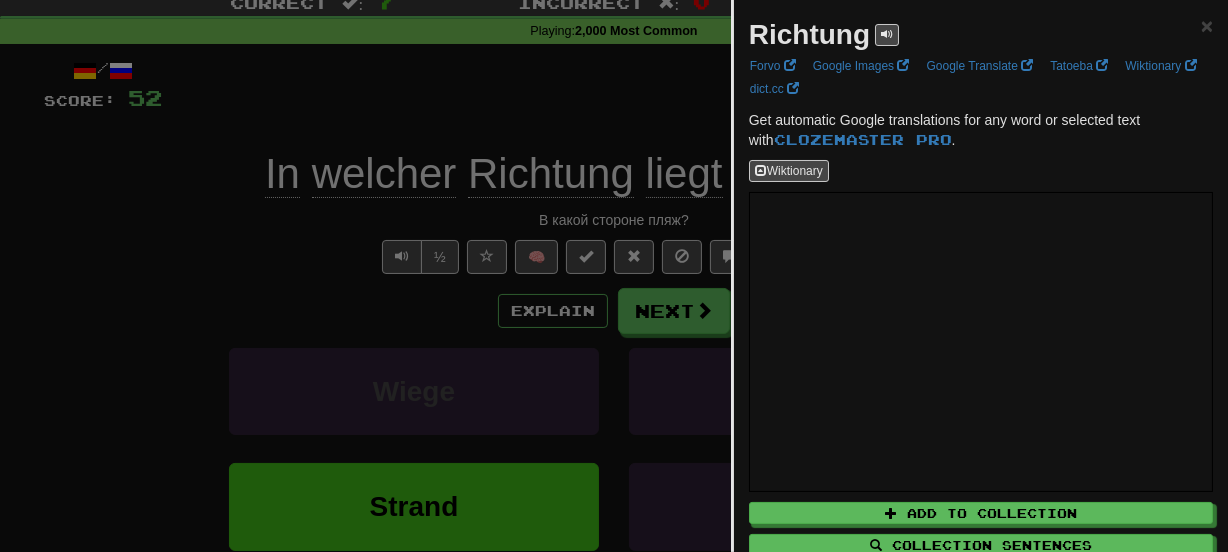 click on "Richtung" at bounding box center (809, 34) 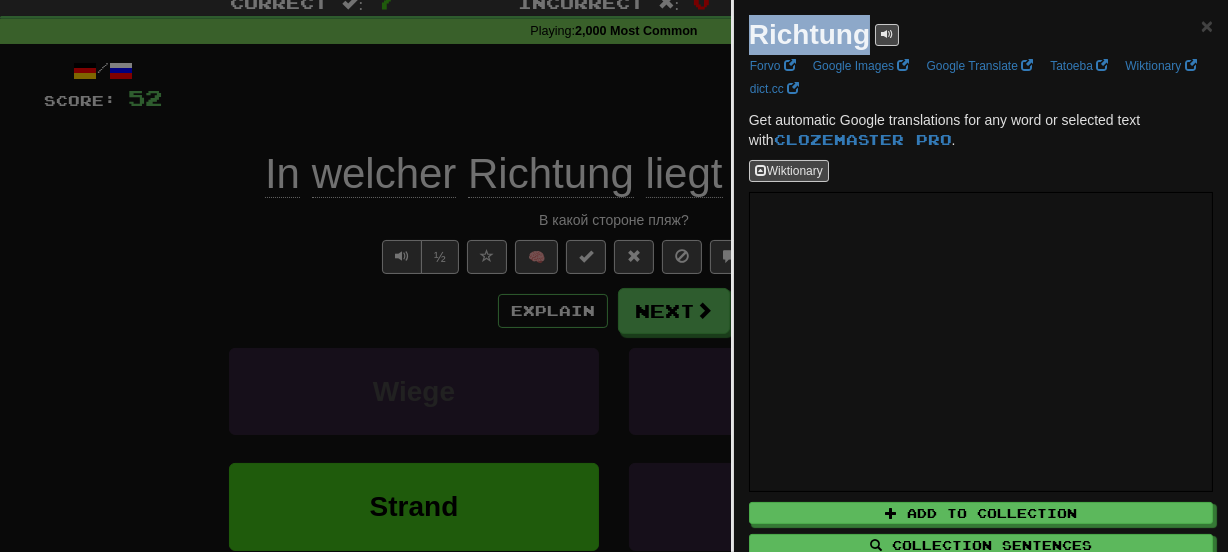 click on "Richtung" at bounding box center (809, 34) 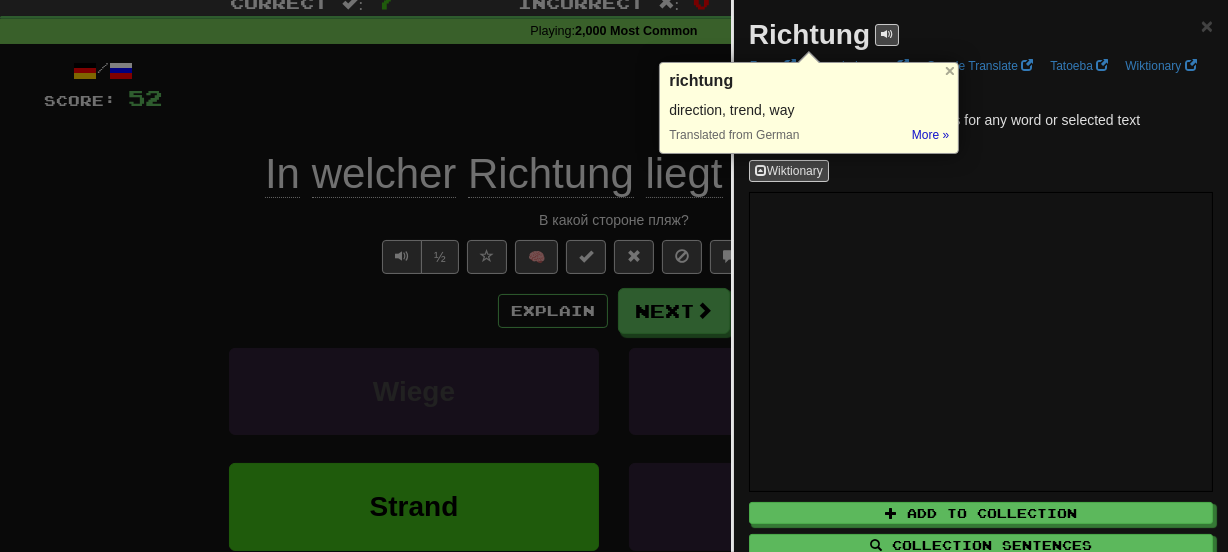 click at bounding box center [614, 276] 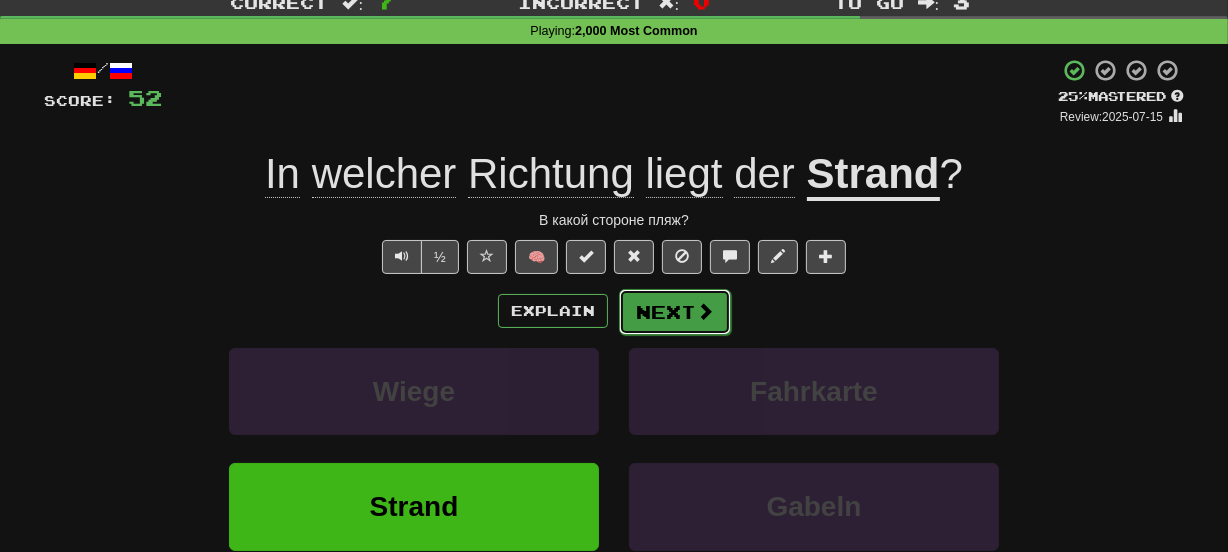 click on "Next" at bounding box center [675, 312] 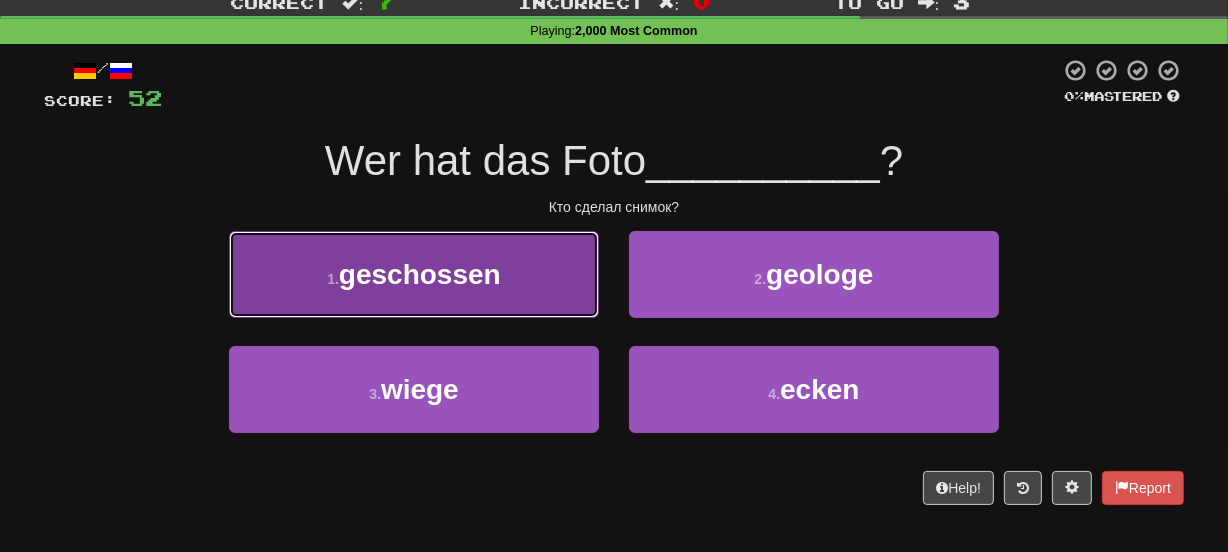 click on "1 .  geschossen" at bounding box center (414, 274) 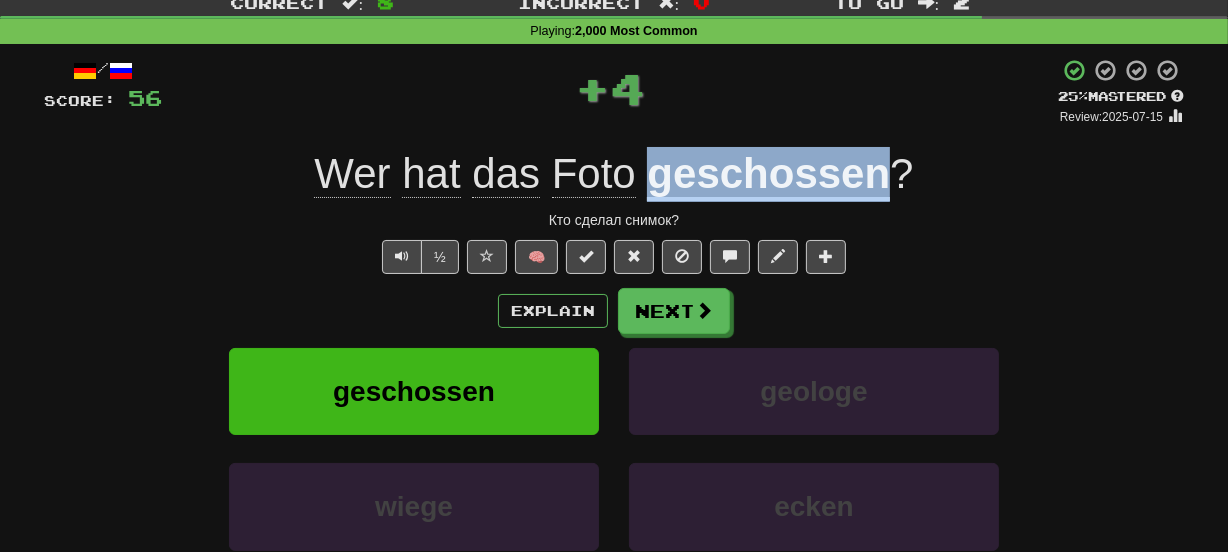 drag, startPoint x: 899, startPoint y: 165, endPoint x: 654, endPoint y: 160, distance: 245.05101 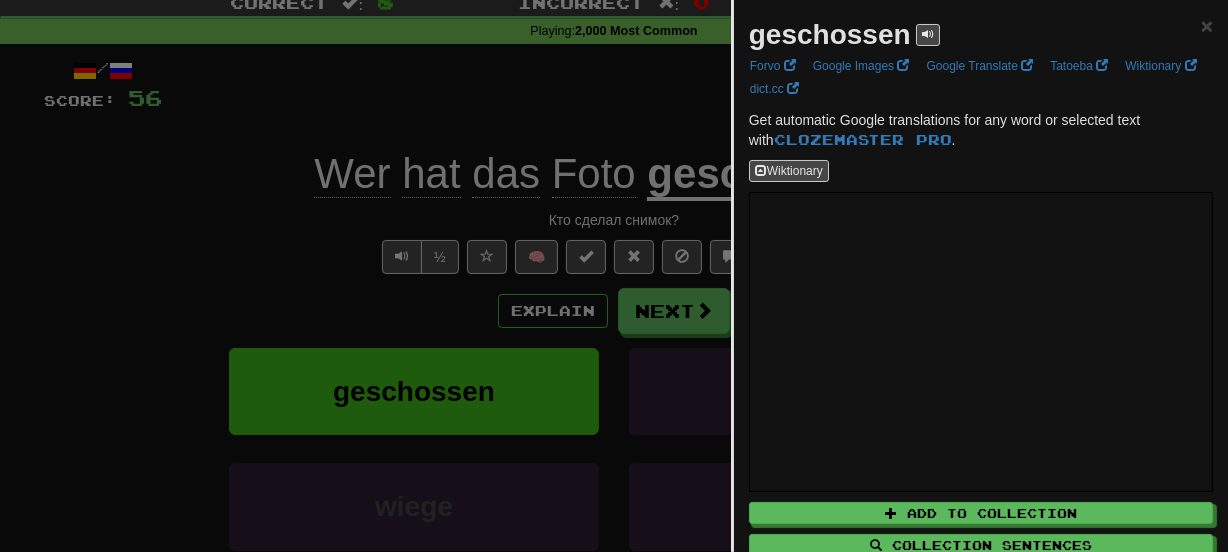 click on "geschossen" at bounding box center (830, 34) 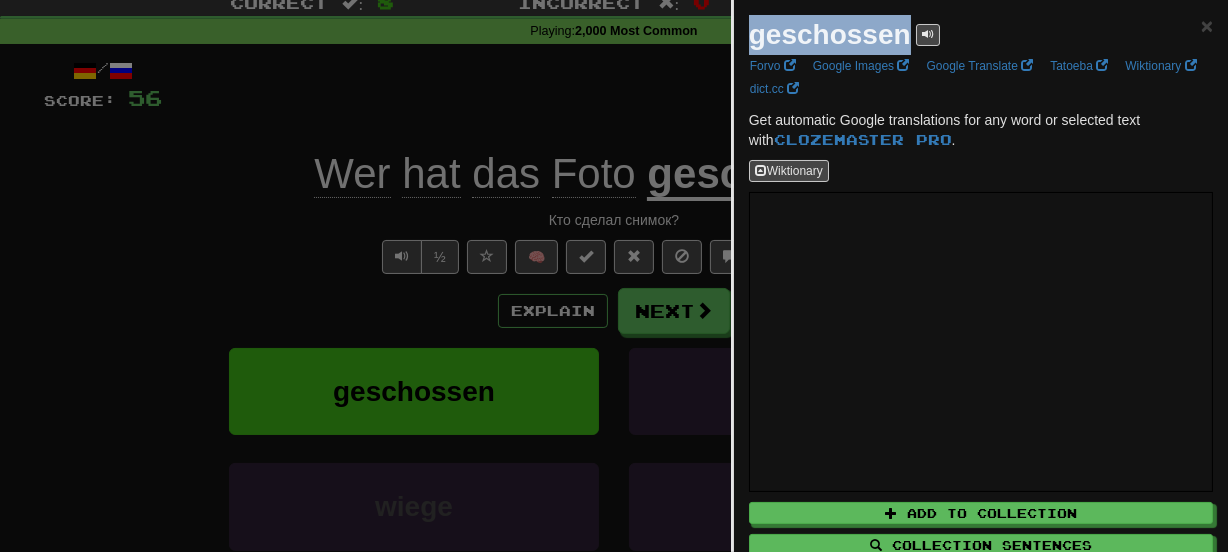 click on "geschossen" at bounding box center [830, 34] 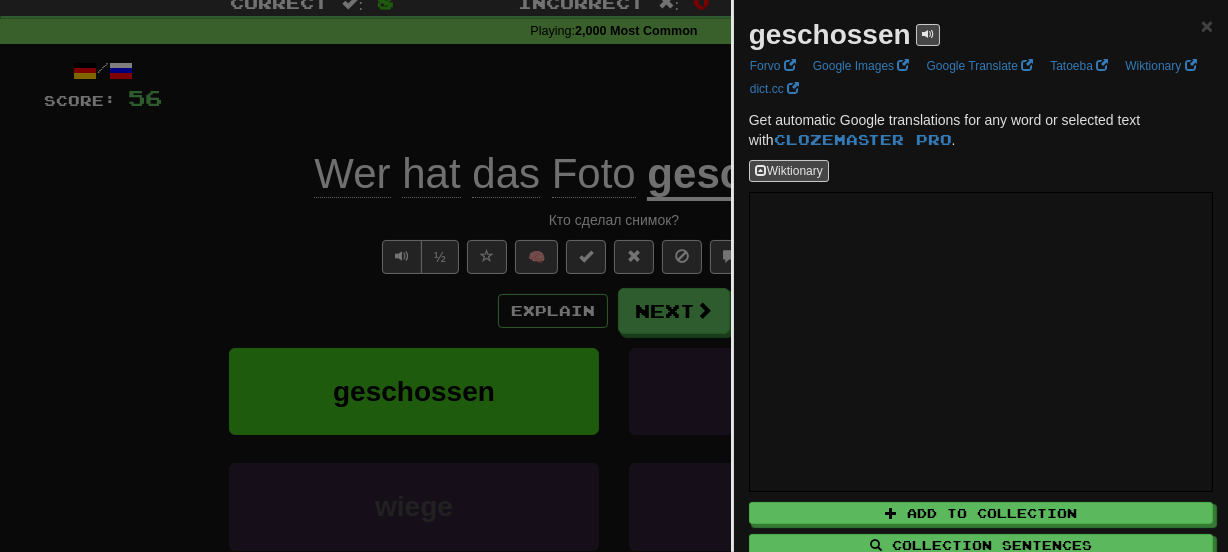 click at bounding box center (614, 276) 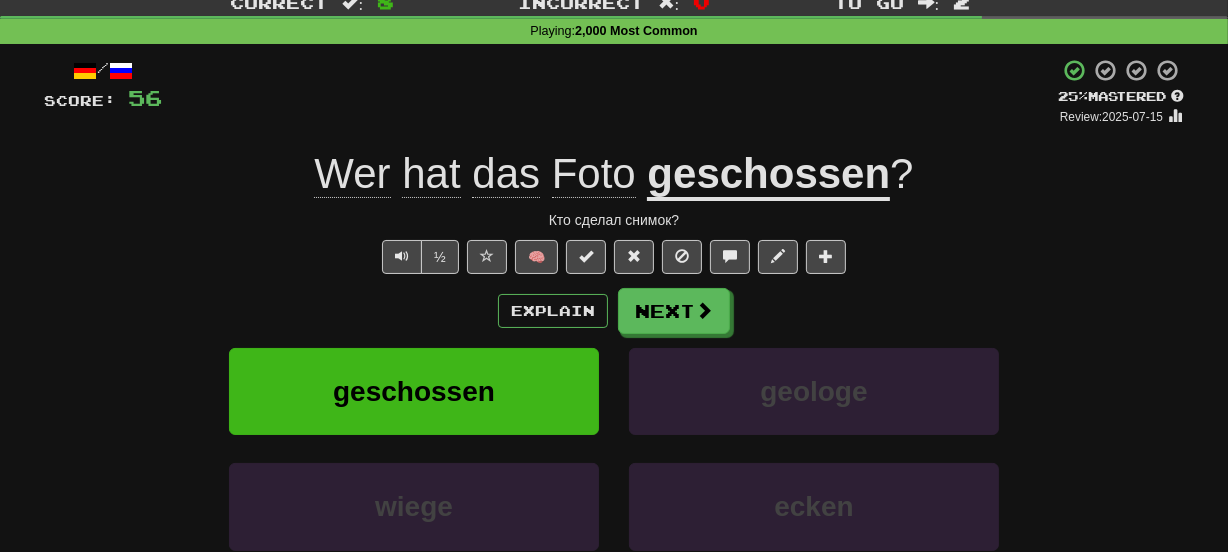 click on "Explain Next" at bounding box center [614, 311] 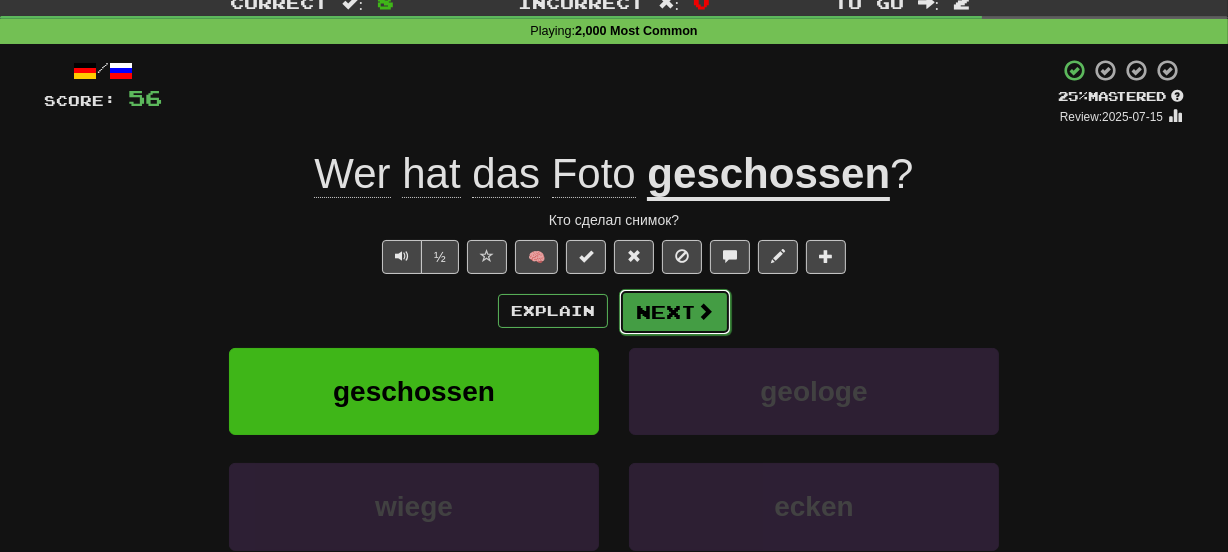click on "Next" at bounding box center (675, 312) 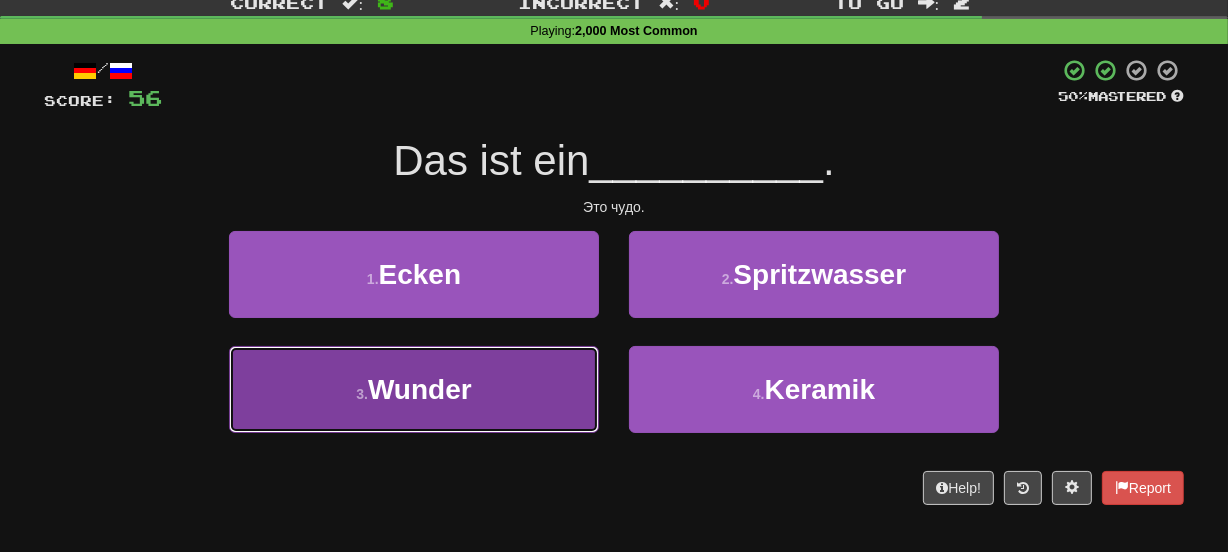click on "3 .  Wunder" at bounding box center (414, 389) 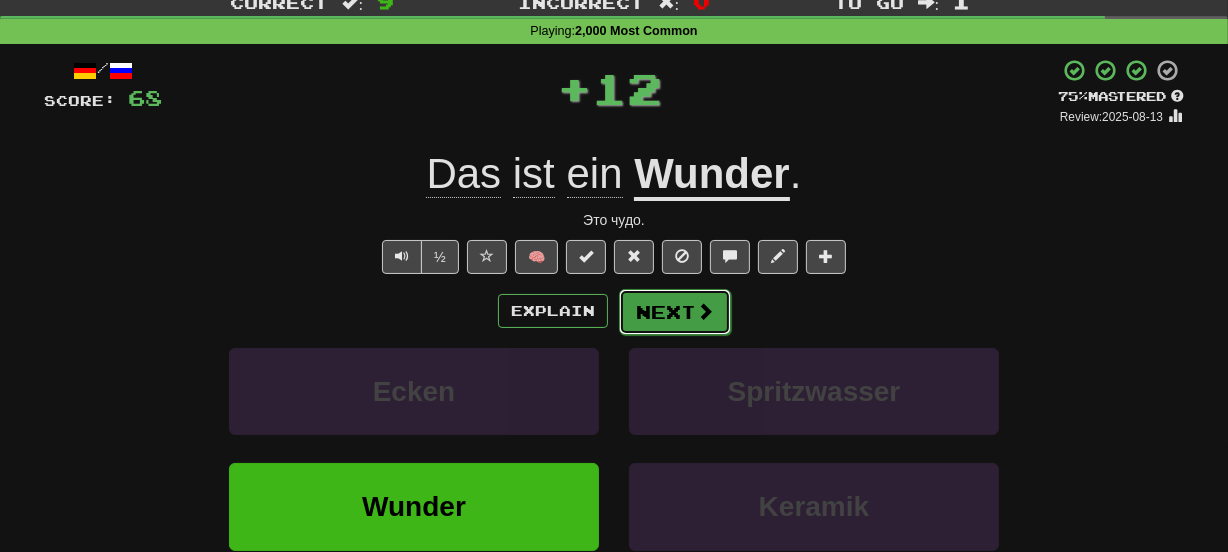 click on "Next" at bounding box center (675, 312) 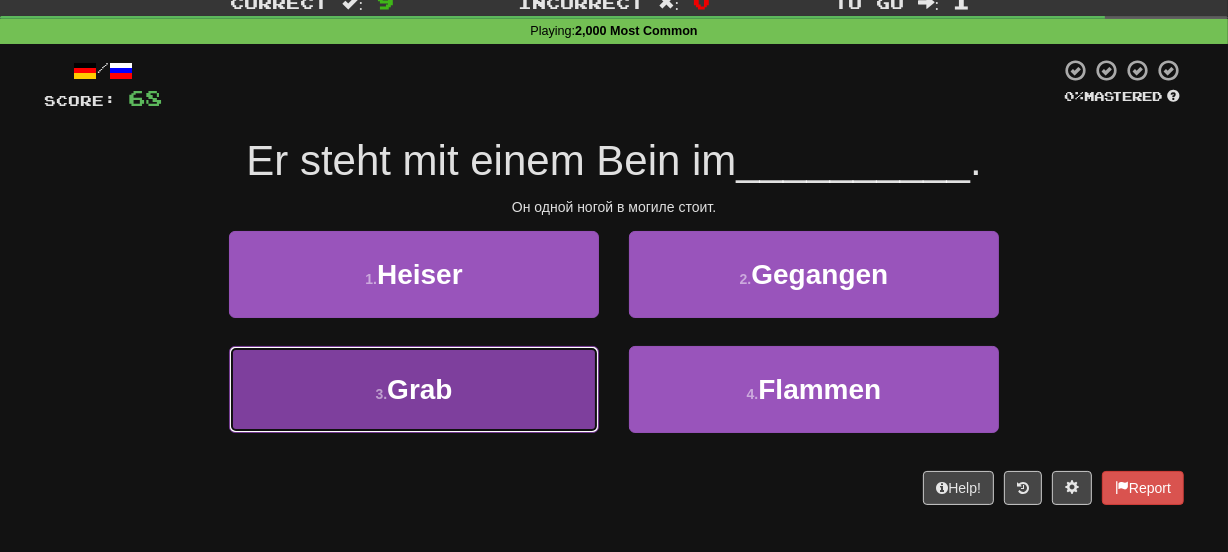 click on "3 .  Grab" at bounding box center (414, 389) 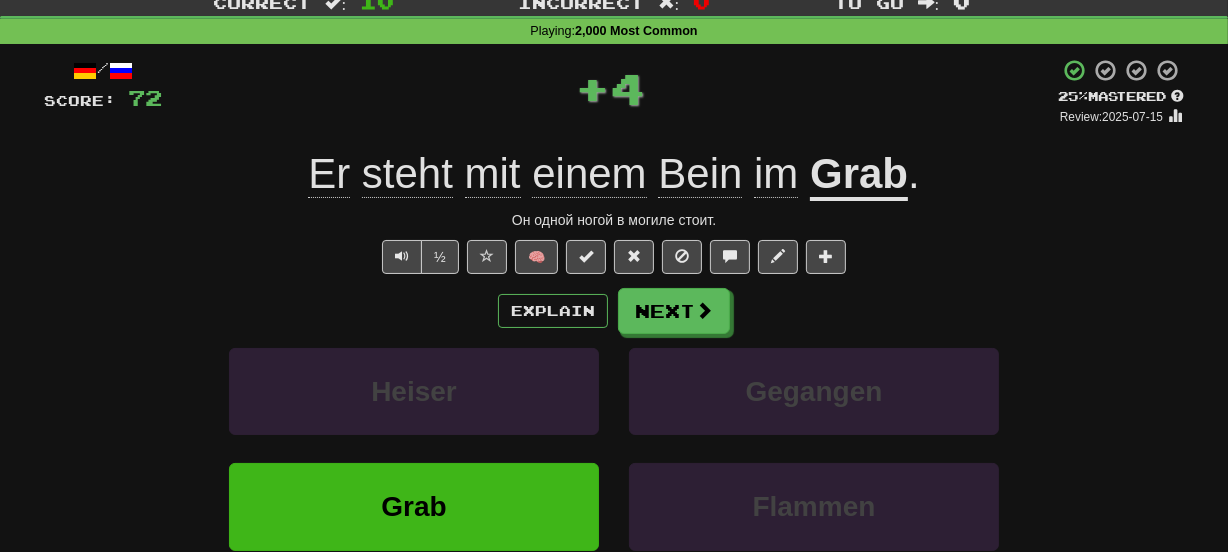 click on "Grab" at bounding box center [859, 175] 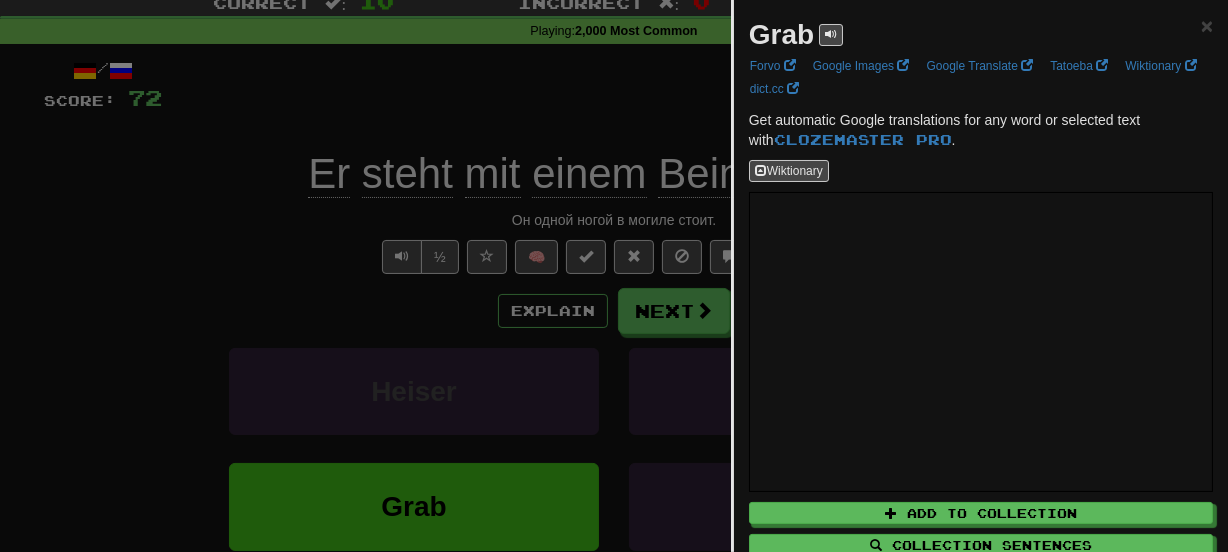 click on "Grab" at bounding box center [781, 34] 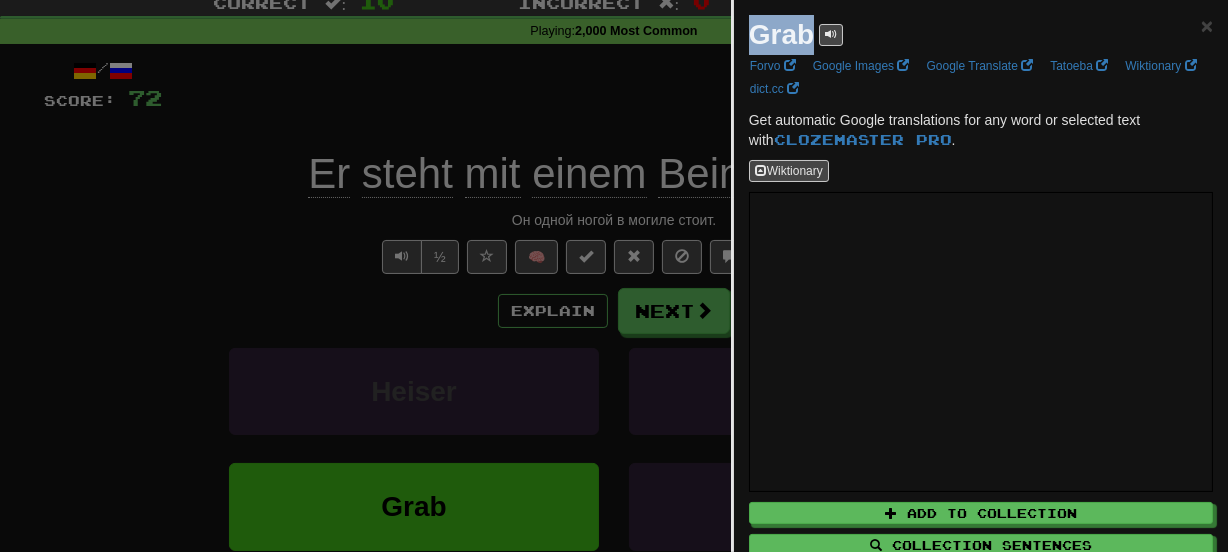 click on "Grab" at bounding box center (781, 34) 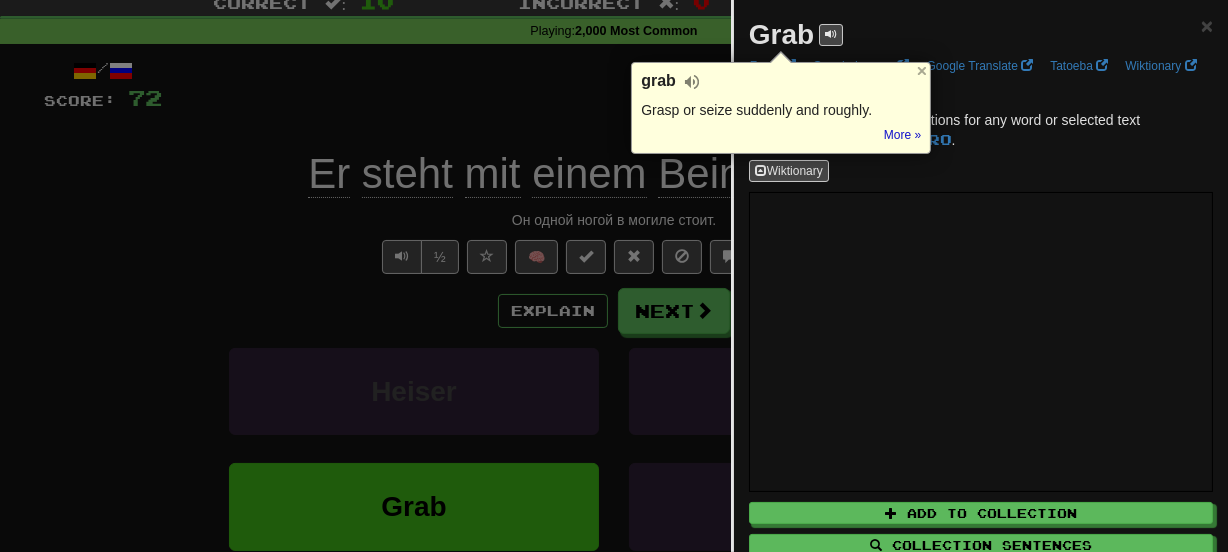 click at bounding box center (200, 1423) 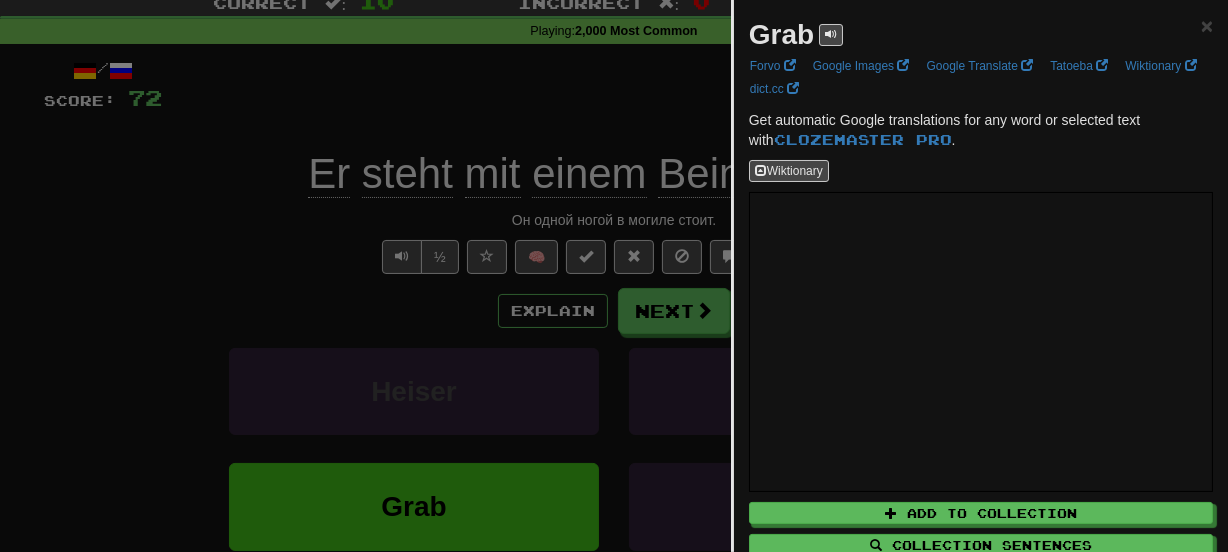 click at bounding box center (614, 276) 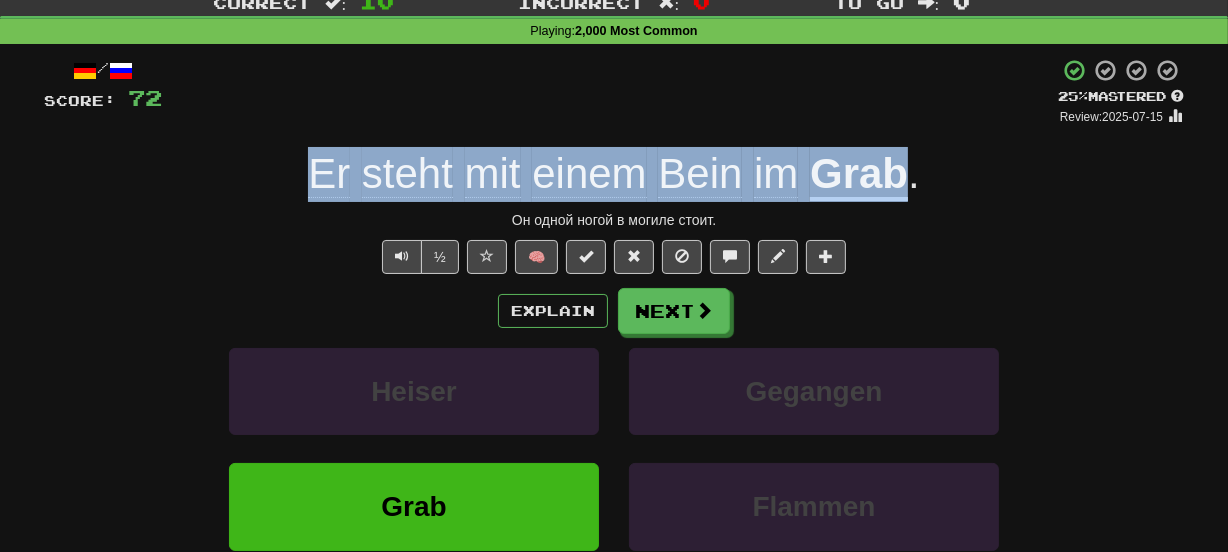 drag, startPoint x: 368, startPoint y: 174, endPoint x: 900, endPoint y: 150, distance: 532.5411 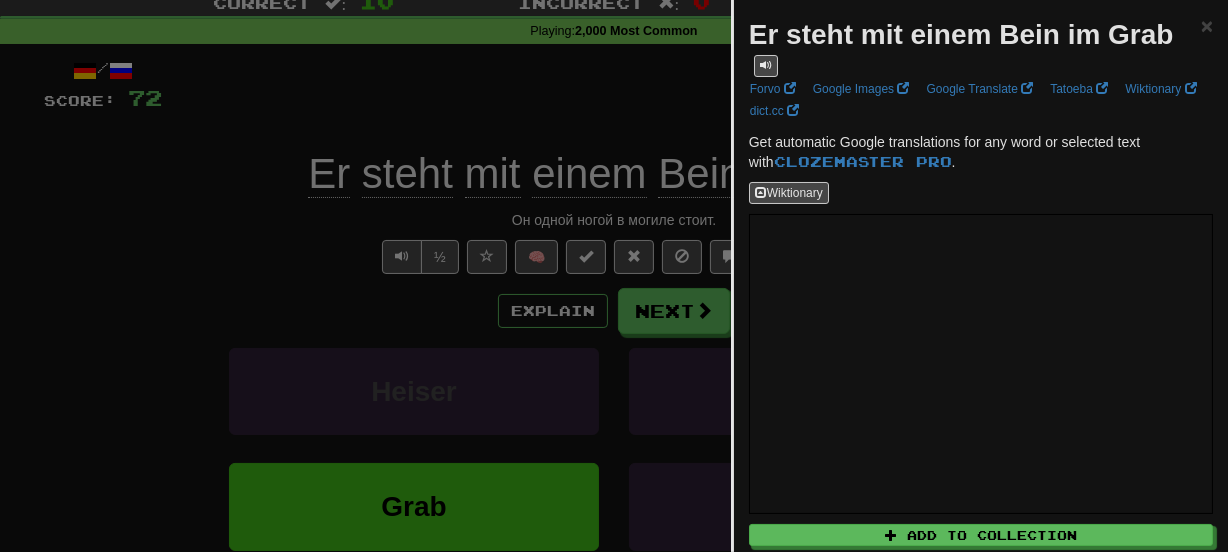 click on "Er steht mit einem Bein im Grab" at bounding box center (961, 34) 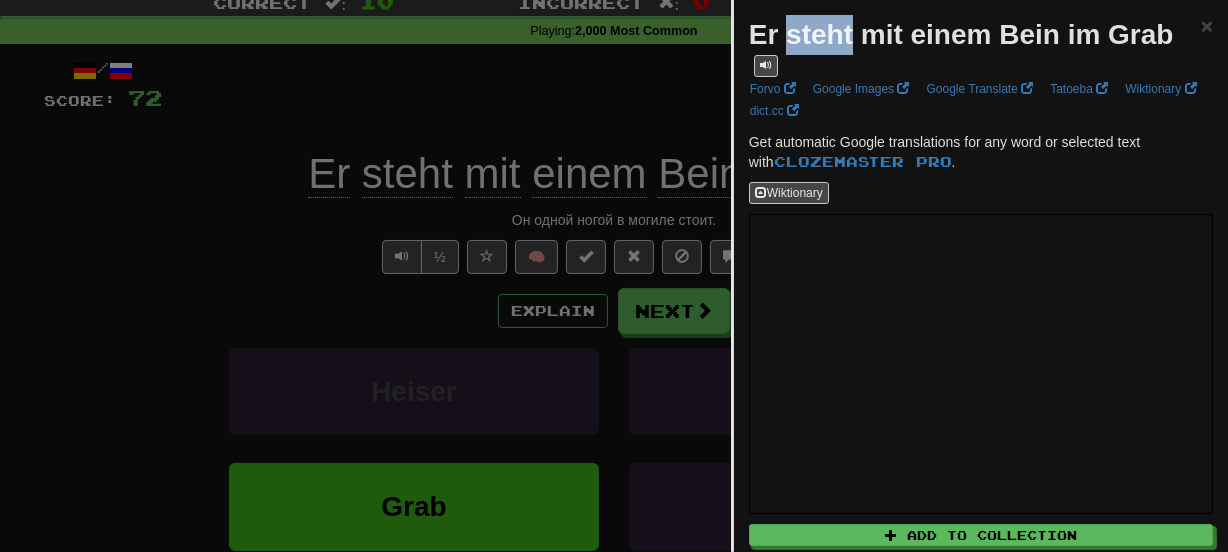 click on "Er steht mit einem Bein im Grab" at bounding box center [961, 34] 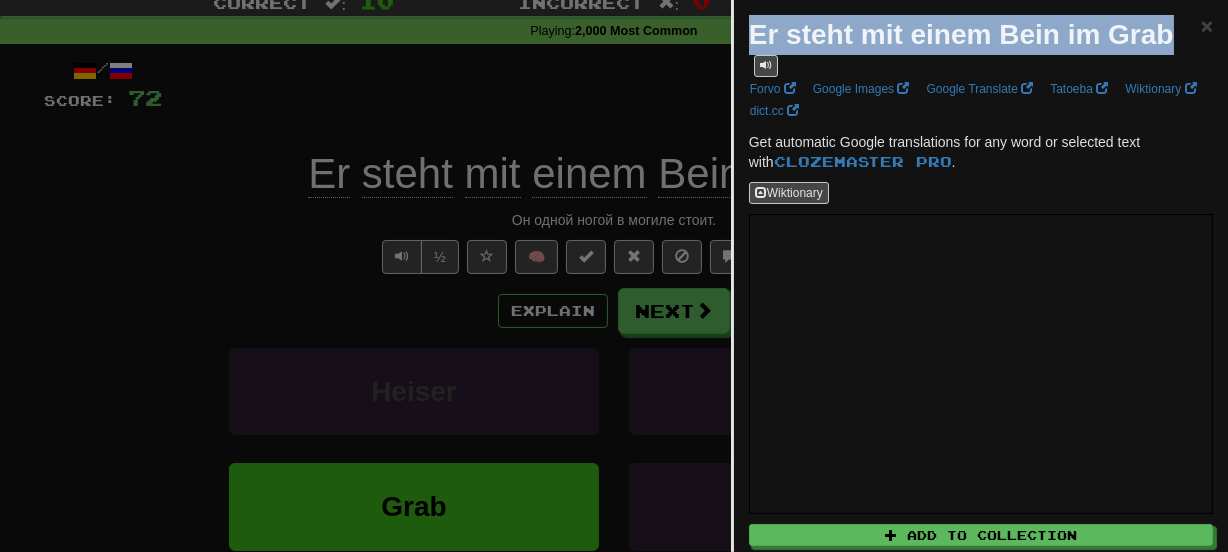 click on "Er steht mit einem Bein im Grab" at bounding box center (961, 34) 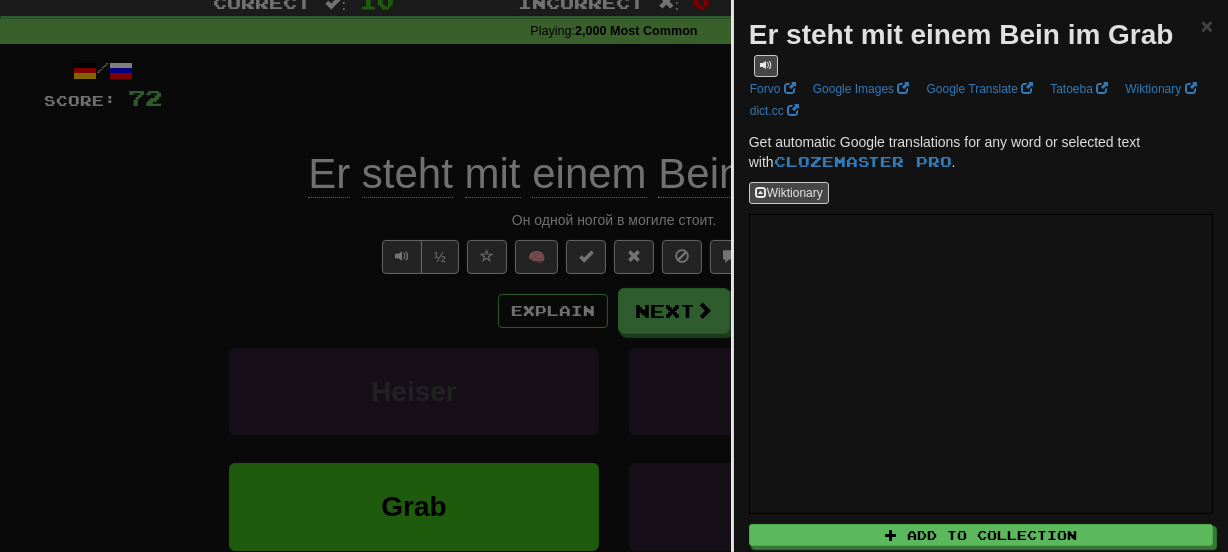 click on "Er steht mit einem Bein im Grab" at bounding box center (961, 34) 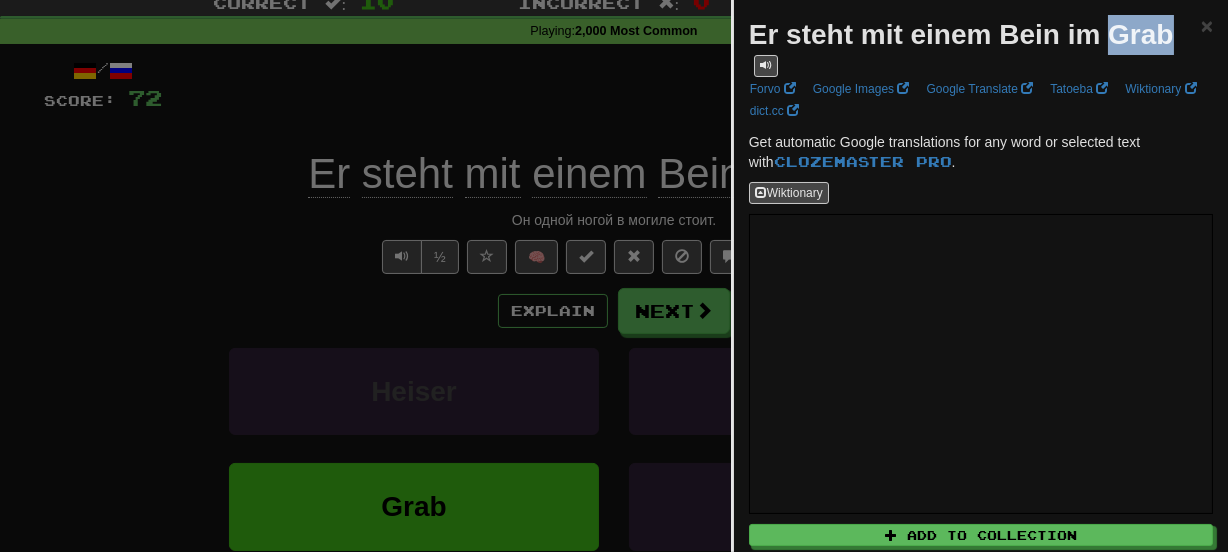 click on "Er steht mit einem Bein im Grab" at bounding box center (961, 34) 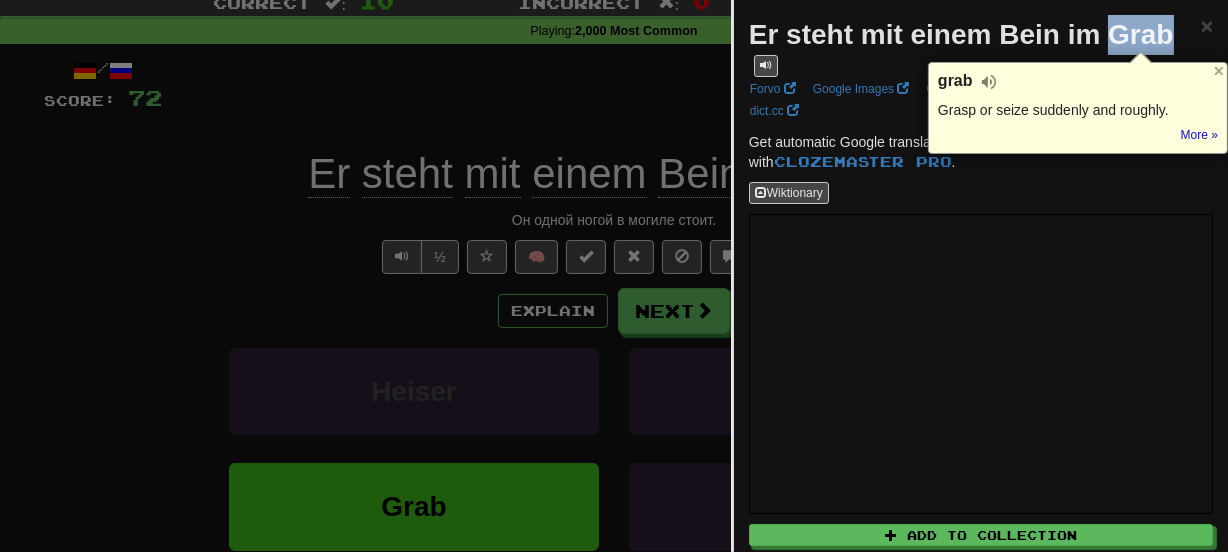 click on "Dashboard
Clozemaster
crash_v
/
Toggle Dropdown
Dashboard
Leaderboard
Activity Feed
Notifications
Profile
Discussions
Azərbaycanca
/
English
Streak:
0
Review:
0
Points Today: 0
Deutsch
/
Polski
Streak:
0
Review:
20
Points Today: 0
Deutsch
/
English
Streak:
2
Review:
25
Points Today: 204
Deutsch
/
Português
Streak:
0
Review:
20
Points Today: 0
Deutsch
/
Español
Streak:
0
Review:
20
Points Today: 0
Deutsch
/
Svenska
Streak:
0
Review:
20
Points Today: 0
Deutsch
/
Français
Streak:
0
Review:
20
Points Today: 0
Deutsch
/
1" at bounding box center [614, 751] 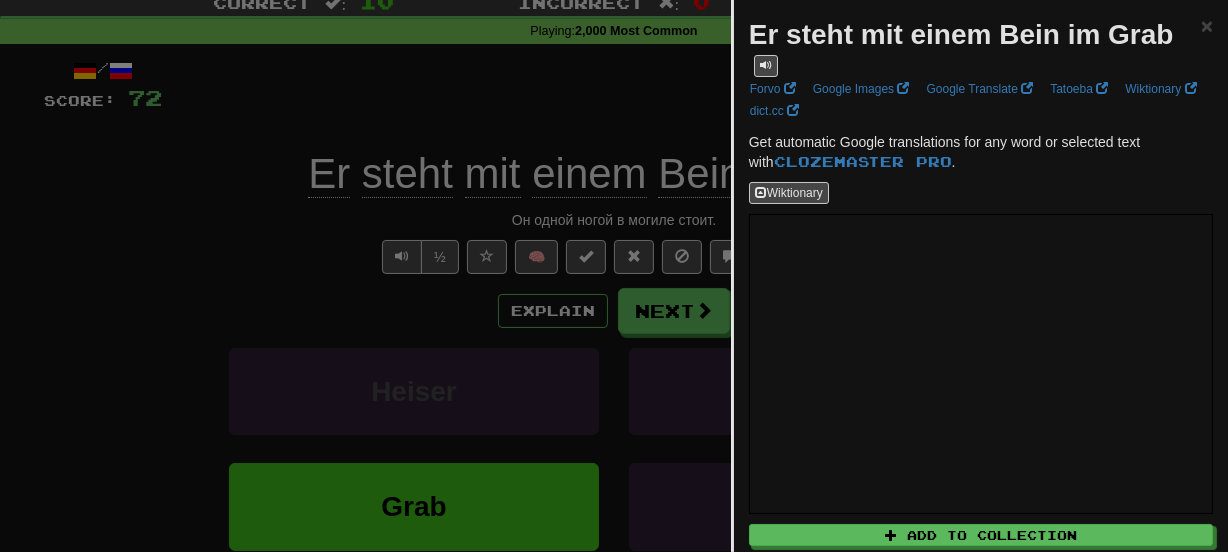 click at bounding box center [614, 276] 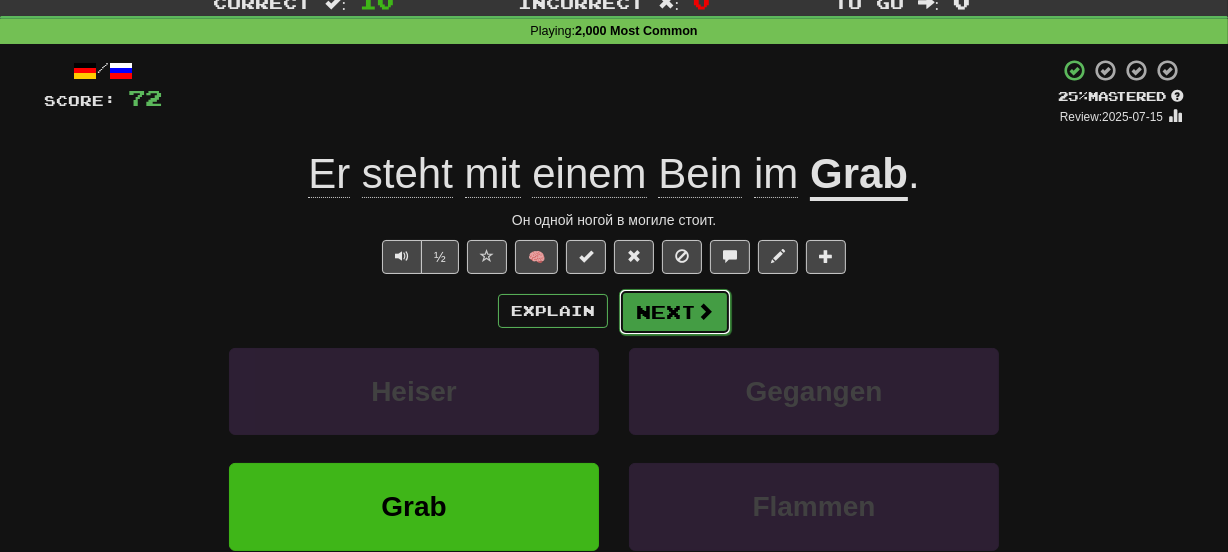 click on "Next" at bounding box center [675, 312] 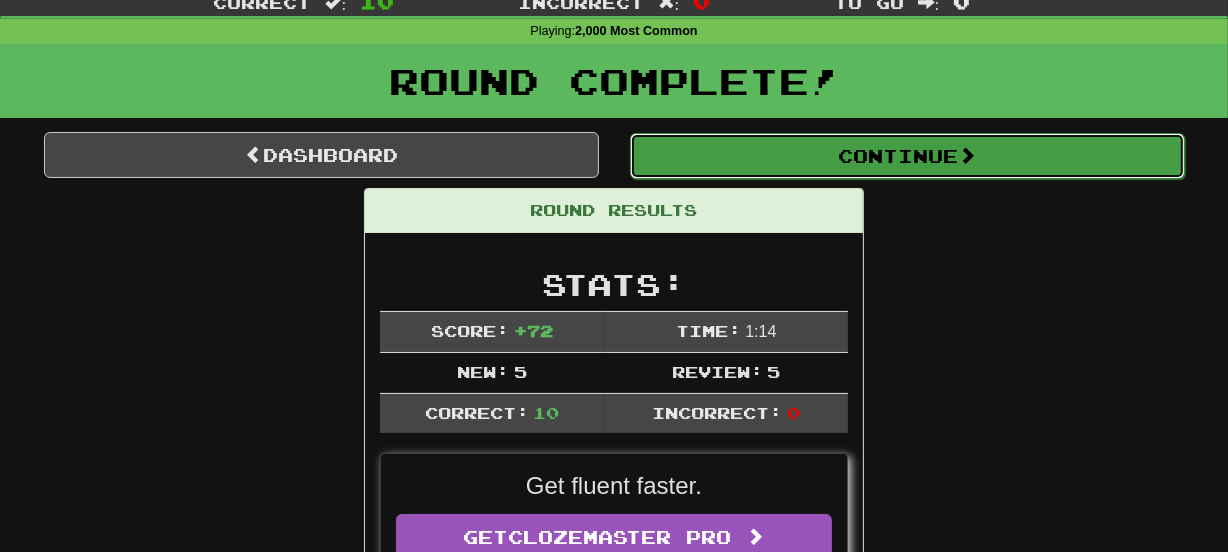 click on "Continue" at bounding box center (907, 156) 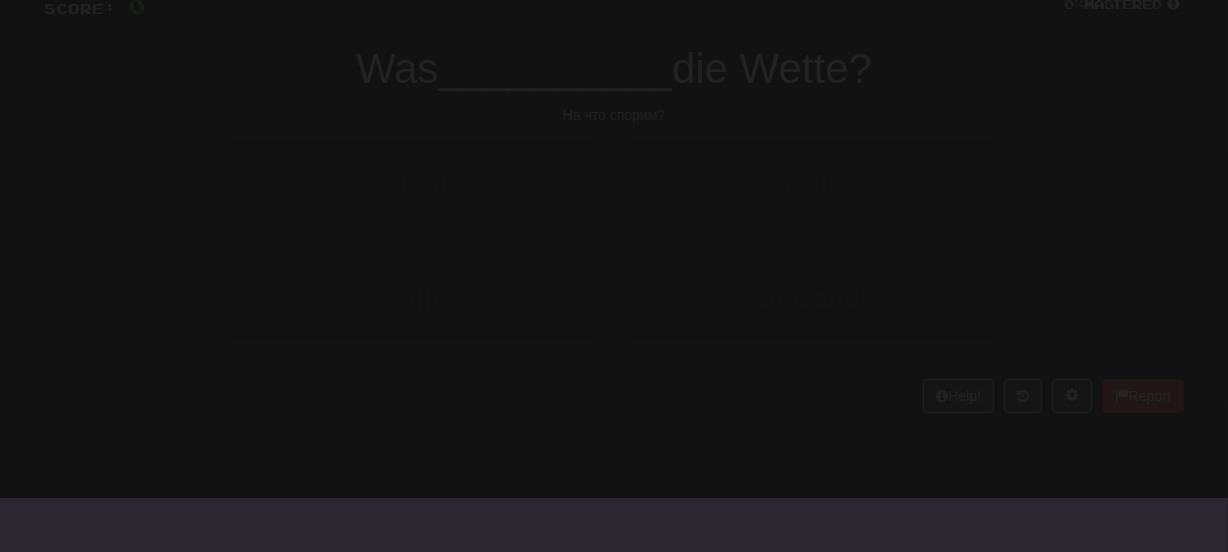 scroll, scrollTop: 64, scrollLeft: 0, axis: vertical 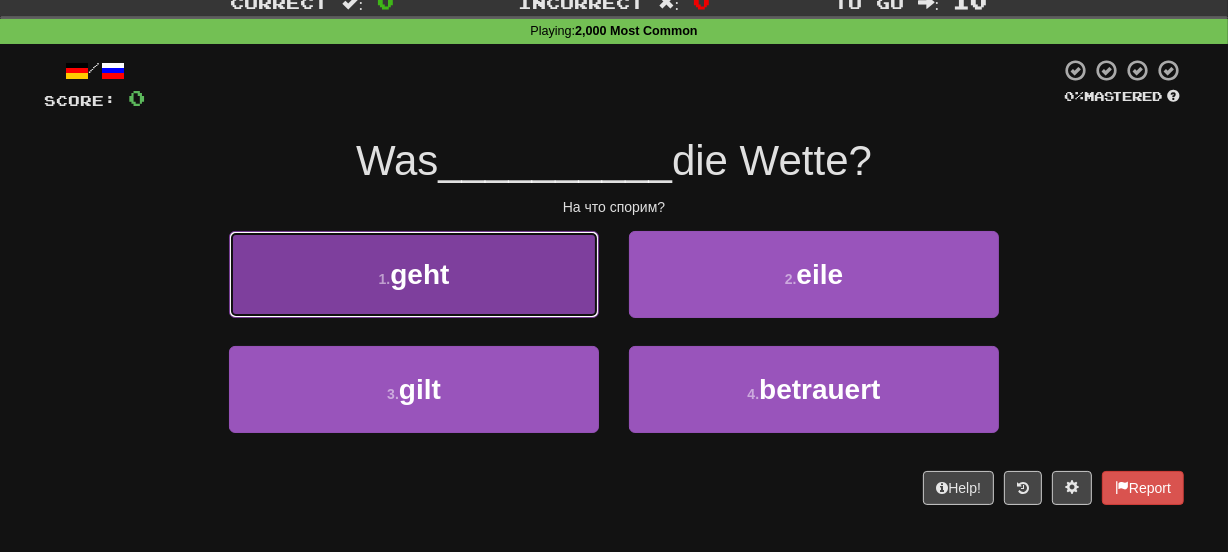 click on "1 .  geht" at bounding box center [414, 274] 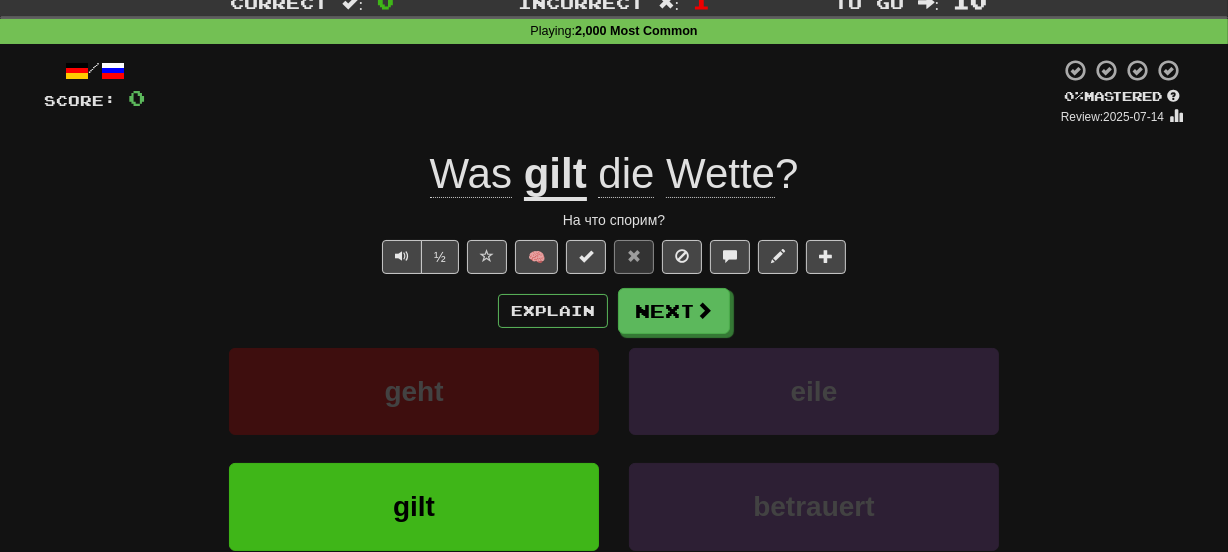 click on "gilt" at bounding box center [555, 175] 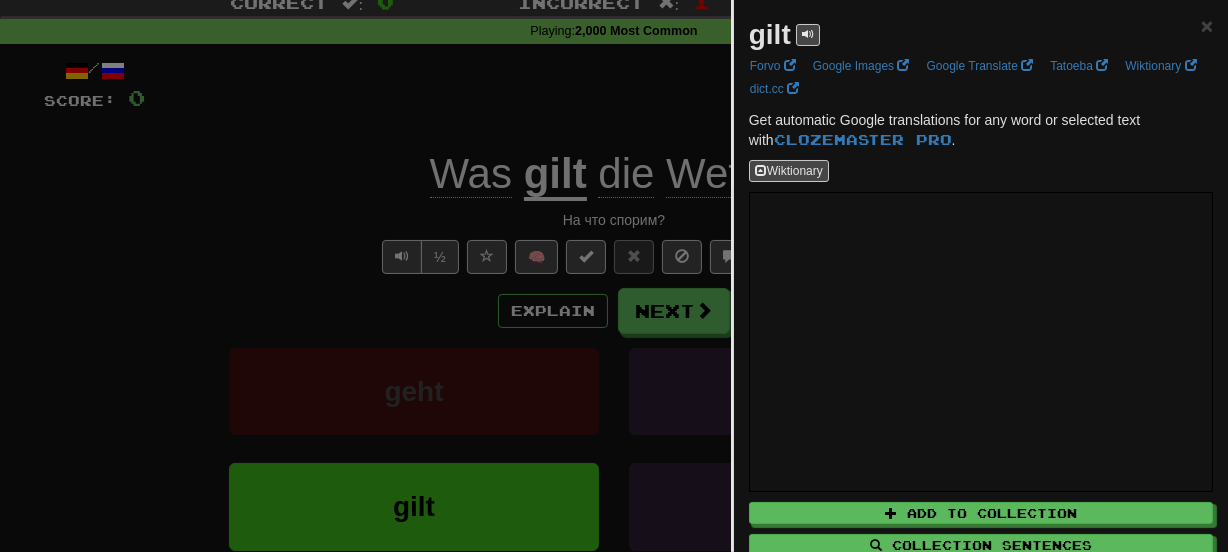 click on "gilt" at bounding box center (770, 34) 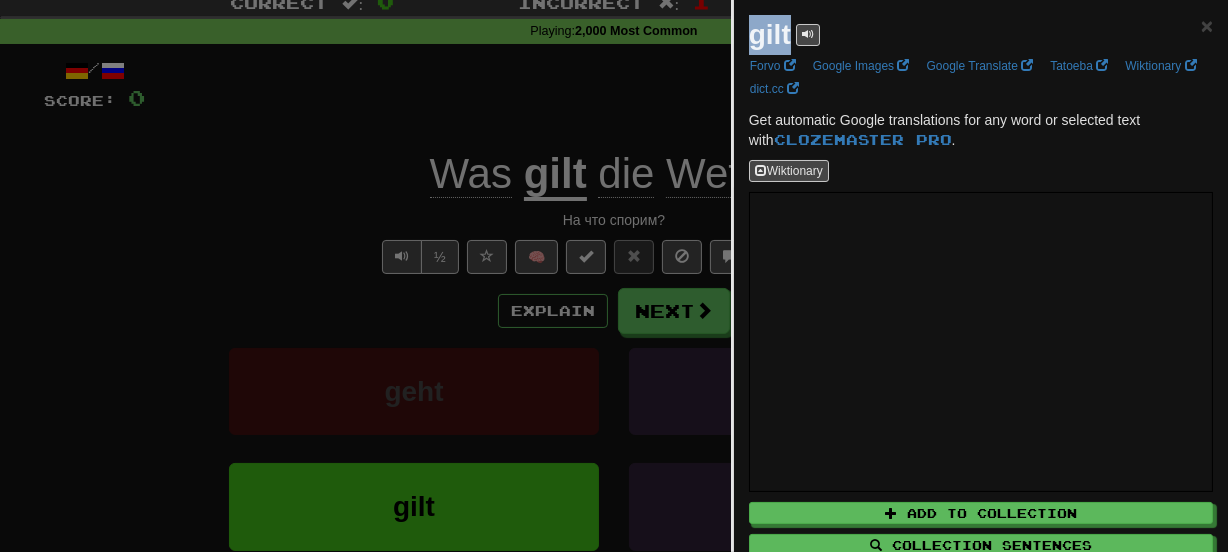 click on "gilt" at bounding box center (770, 34) 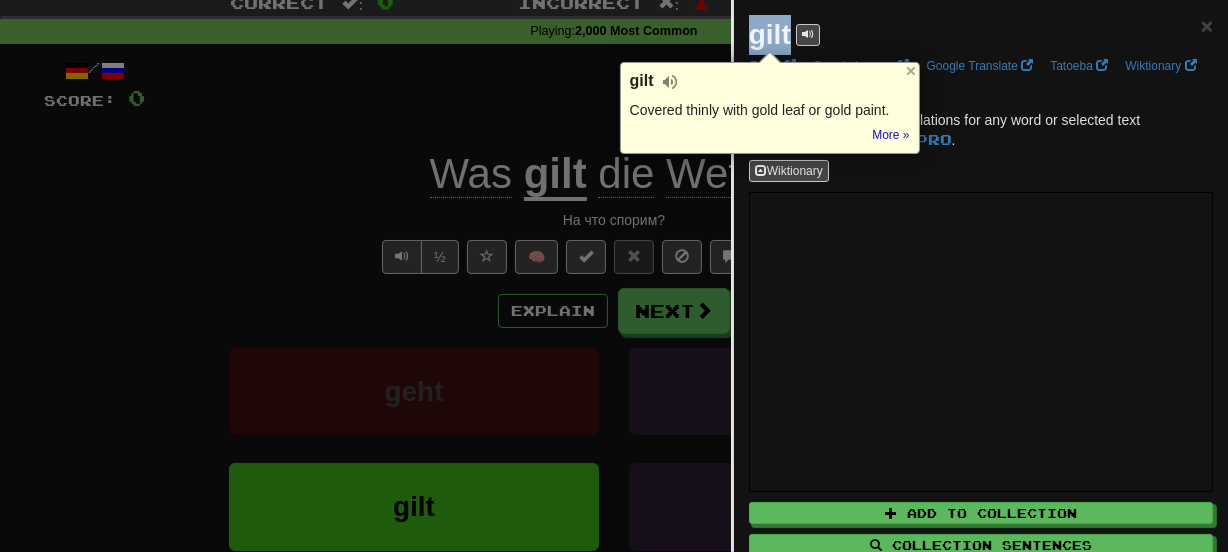 click on "gilt" at bounding box center [770, 34] 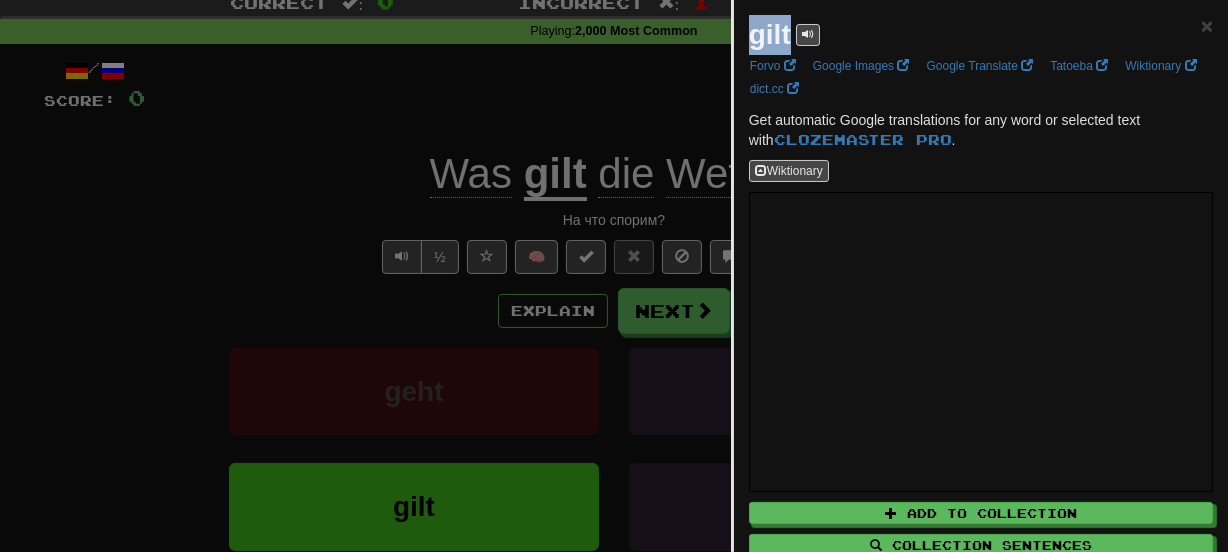 click at bounding box center [233, 1535] 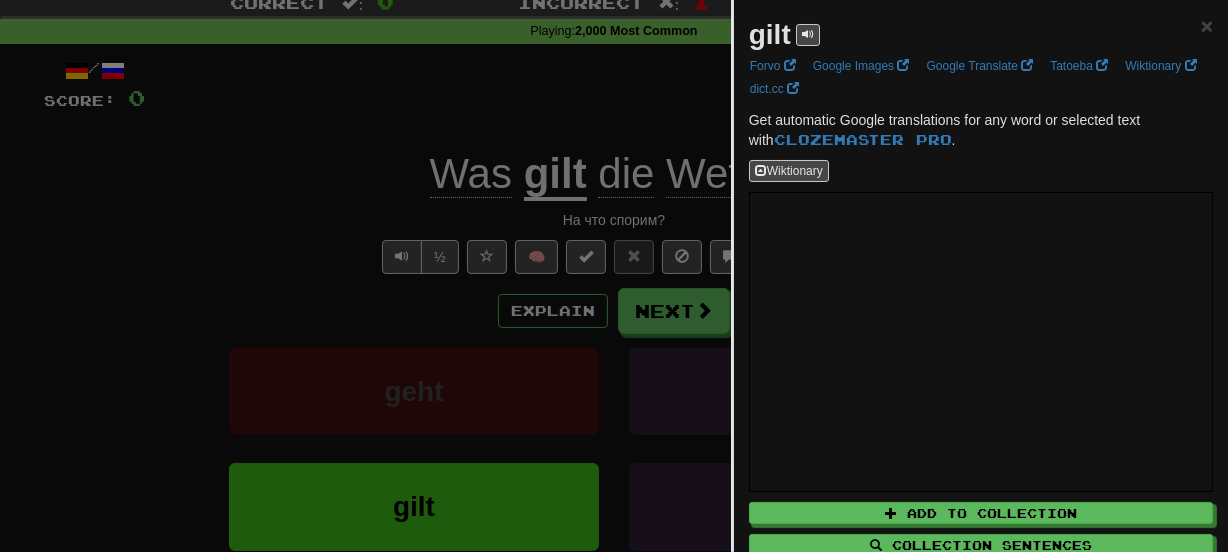 scroll, scrollTop: 0, scrollLeft: 0, axis: both 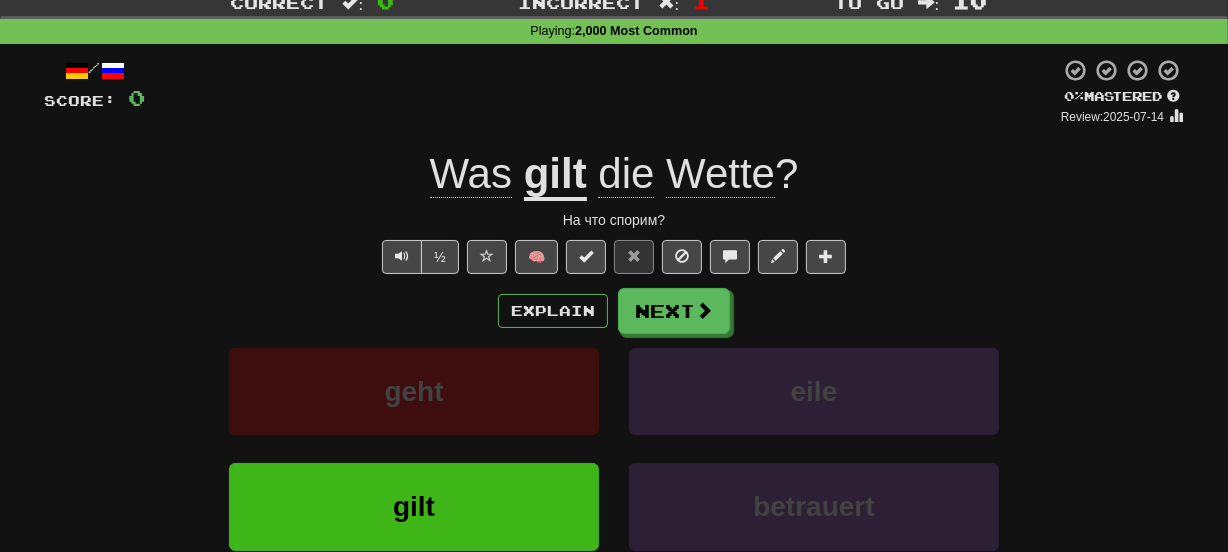 click on "Wette" at bounding box center (720, 174) 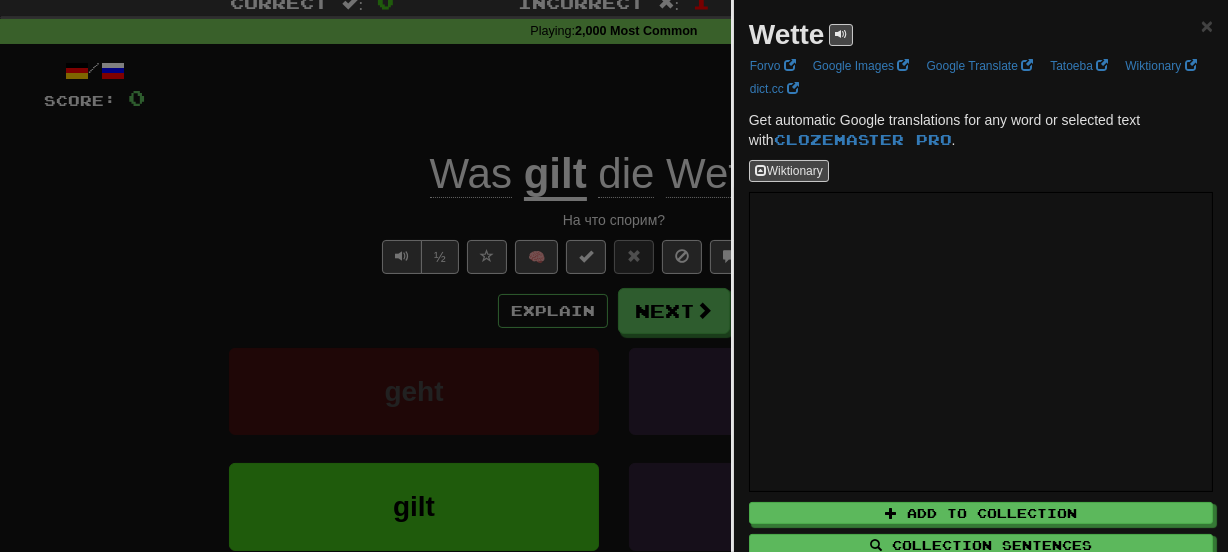 click on "Wette" at bounding box center [787, 34] 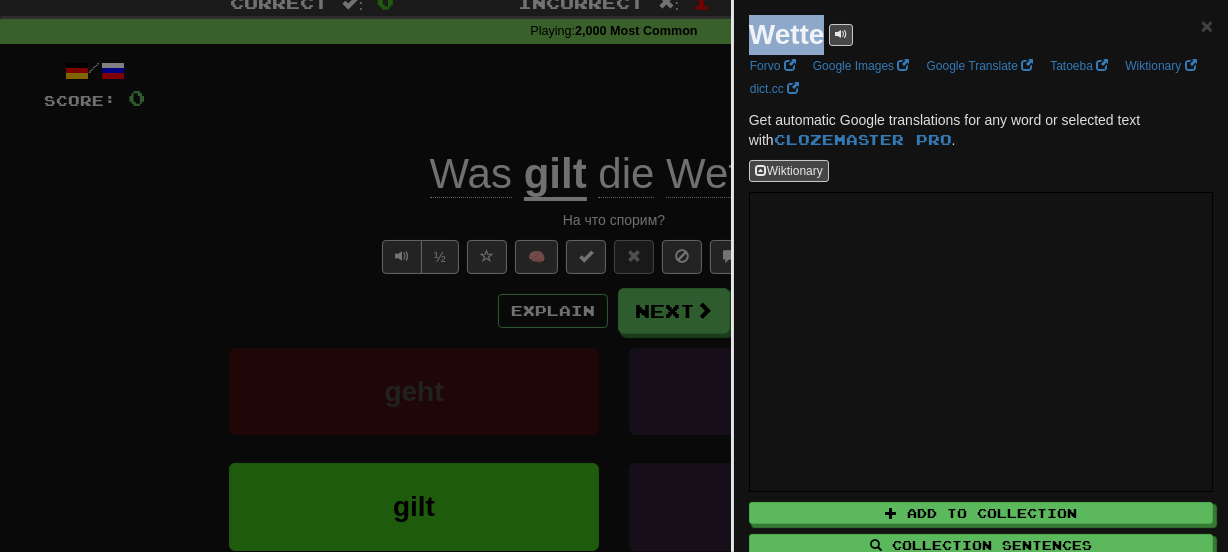 click on "Wette" at bounding box center [787, 34] 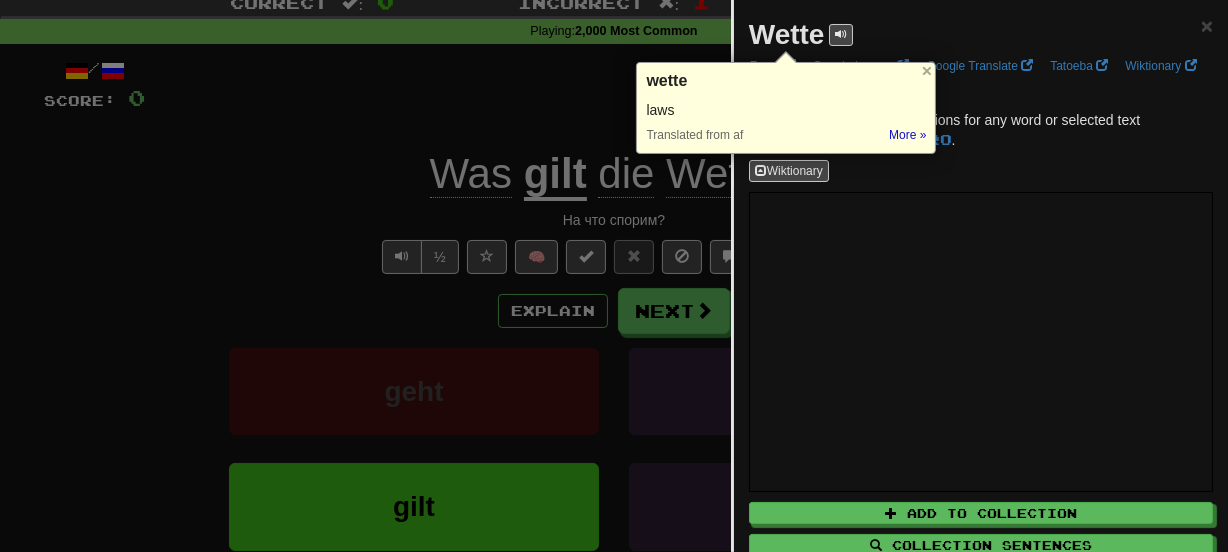 click at bounding box center [614, 276] 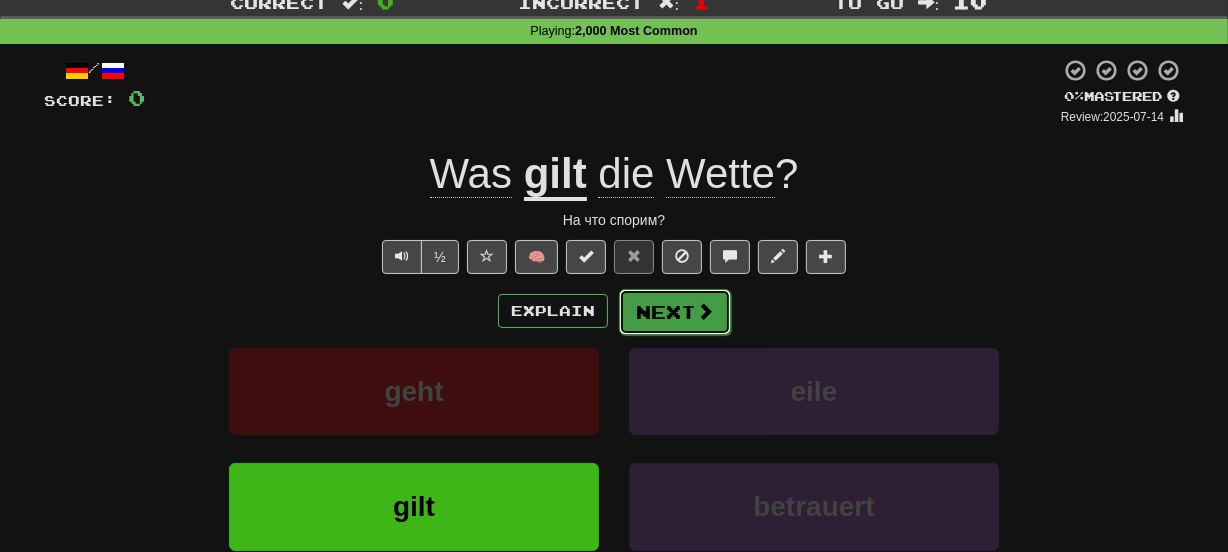 click on "Next" at bounding box center (675, 312) 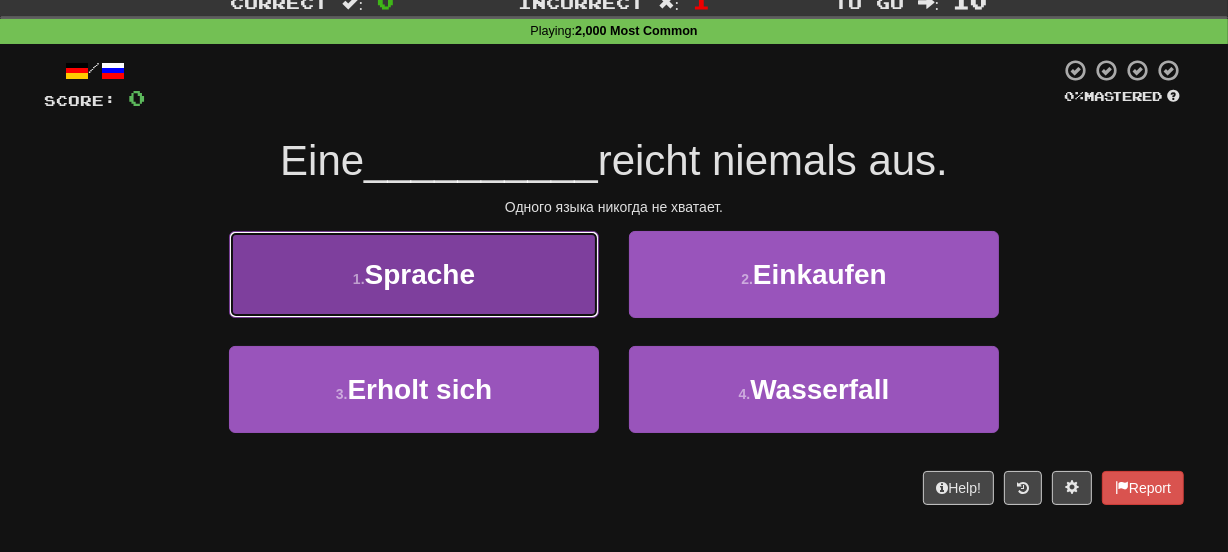 click on "1 .  Sprache" at bounding box center (414, 274) 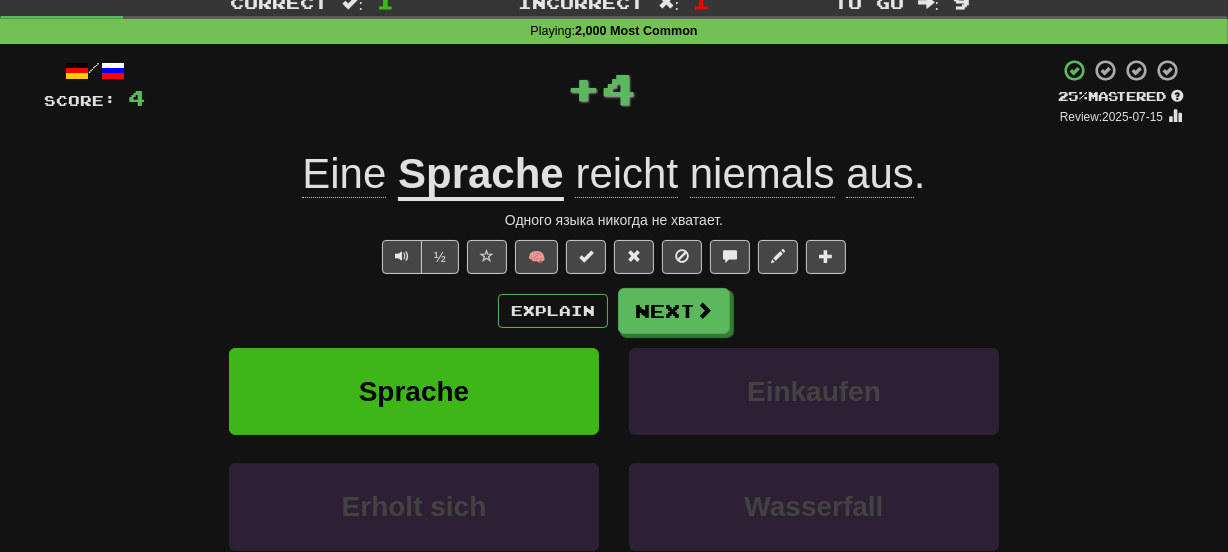 click on "reicht" at bounding box center [626, 174] 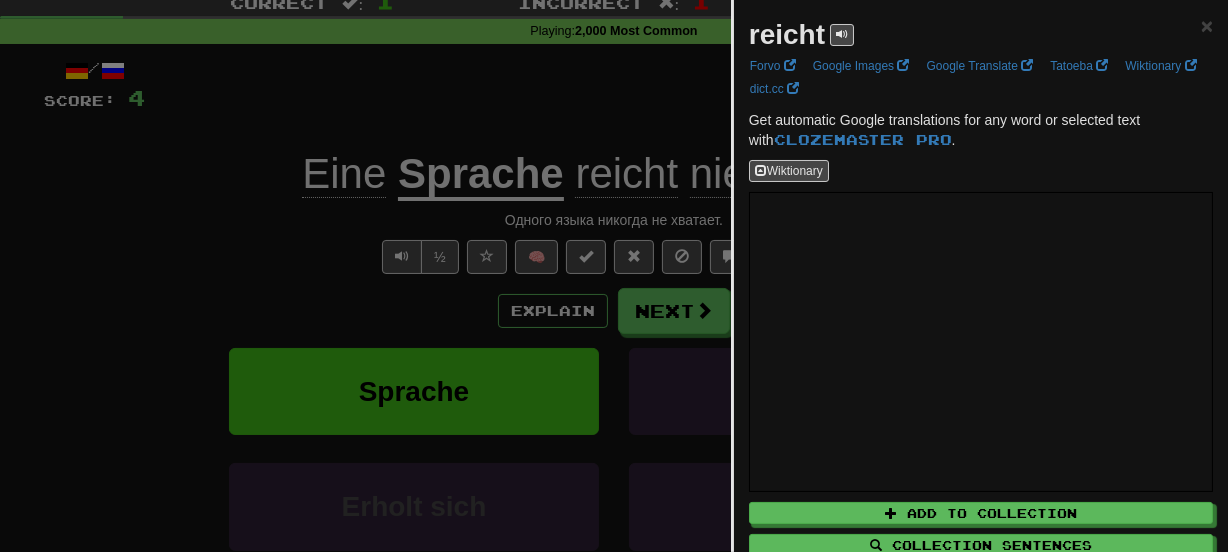 click on "reicht" at bounding box center [787, 34] 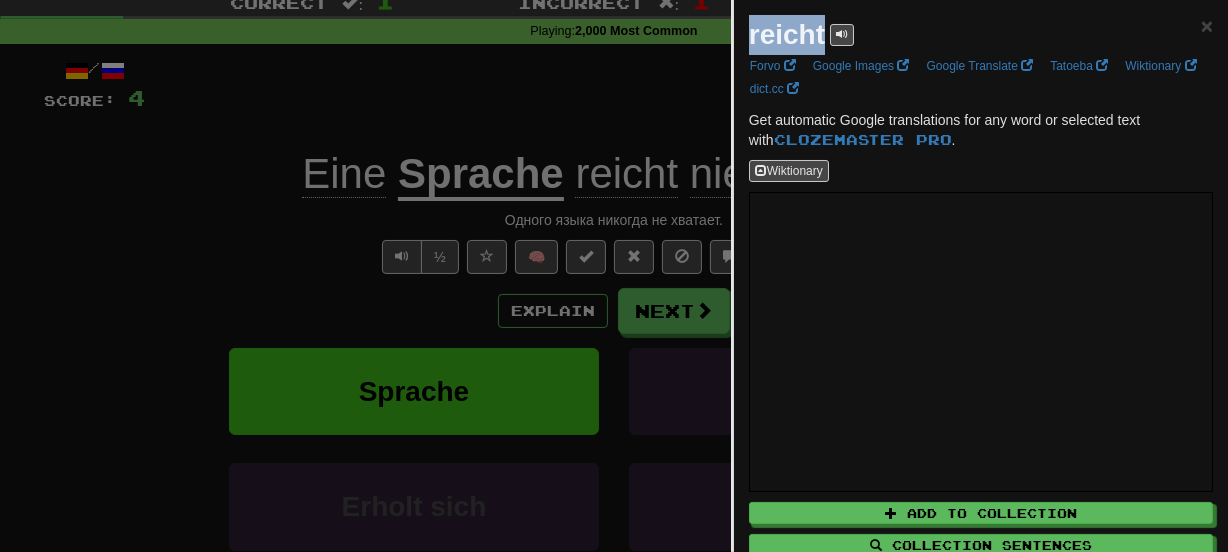 click on "reicht" at bounding box center [787, 34] 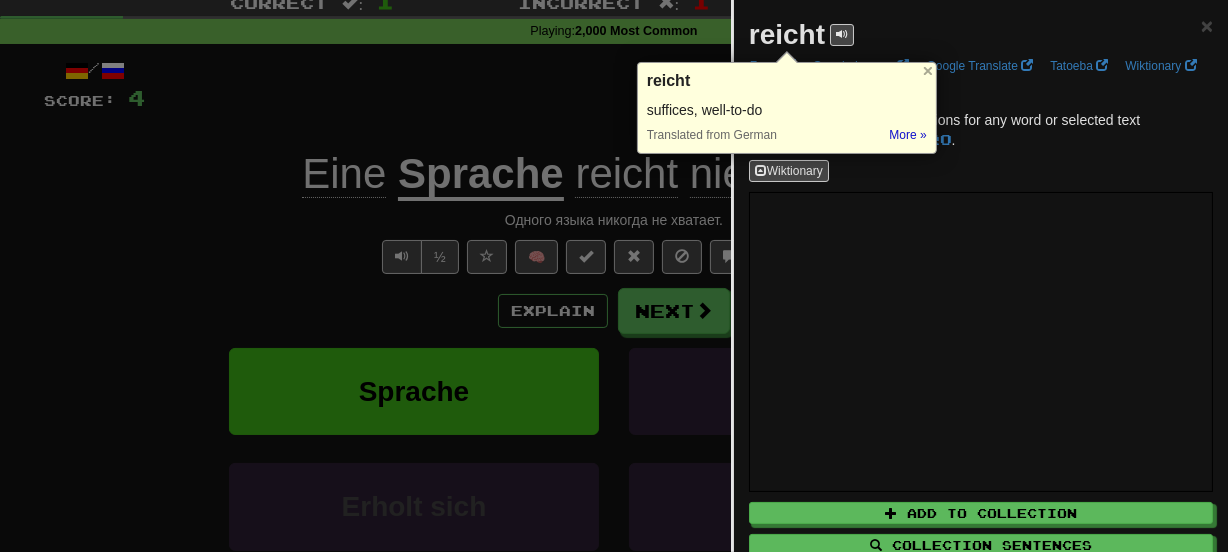 click at bounding box center [614, 276] 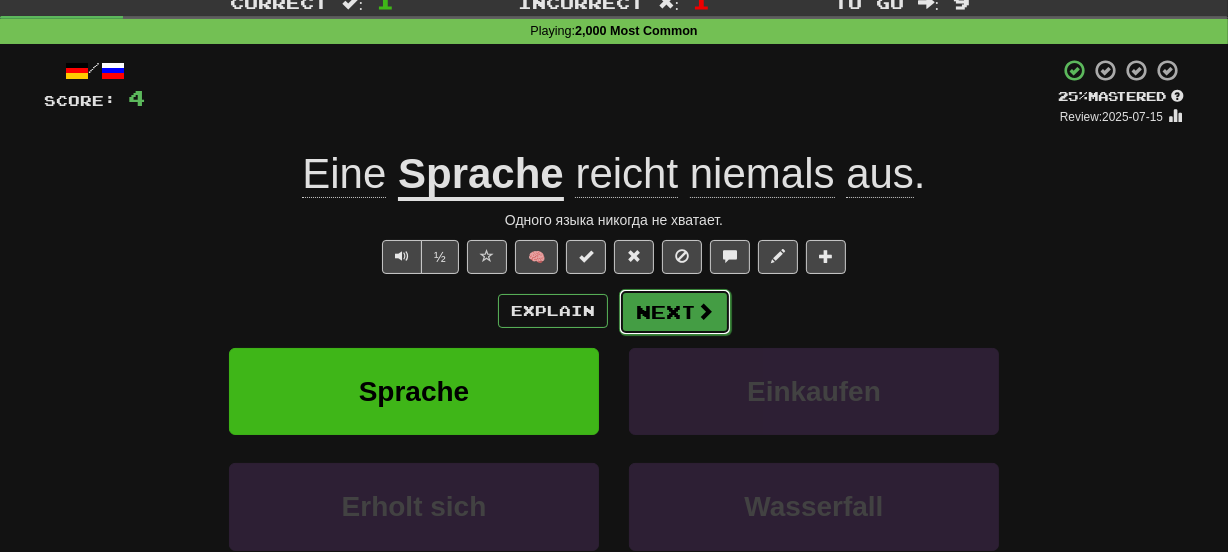 click on "Next" at bounding box center (675, 312) 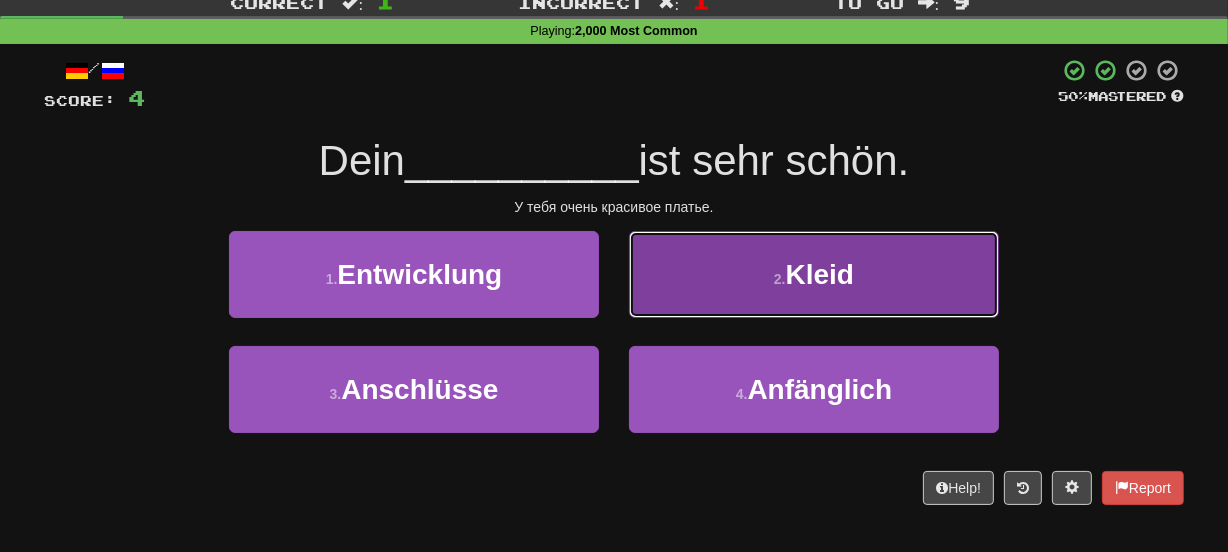 click on "2 .  Kleid" at bounding box center [814, 274] 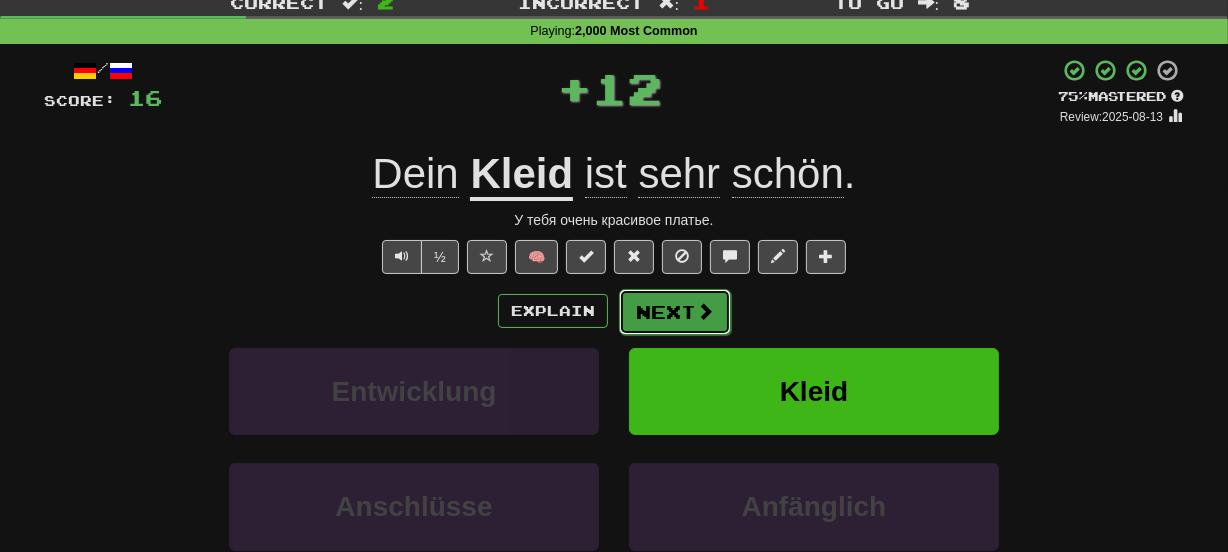 click on "Next" at bounding box center [675, 312] 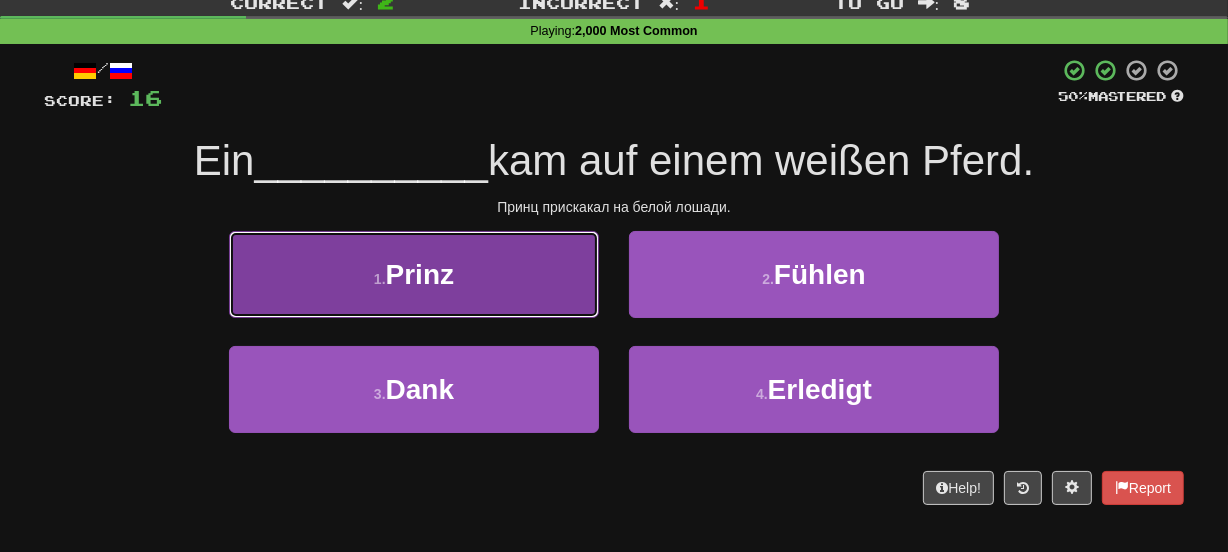 click on "1 .  Prinz" at bounding box center [414, 274] 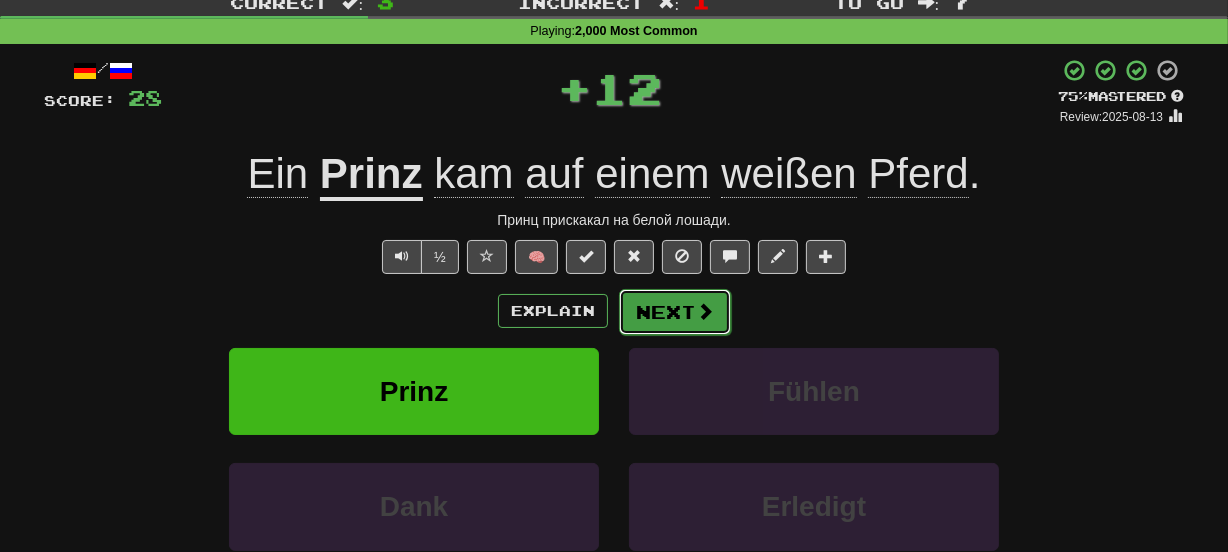 click on "Next" at bounding box center (675, 312) 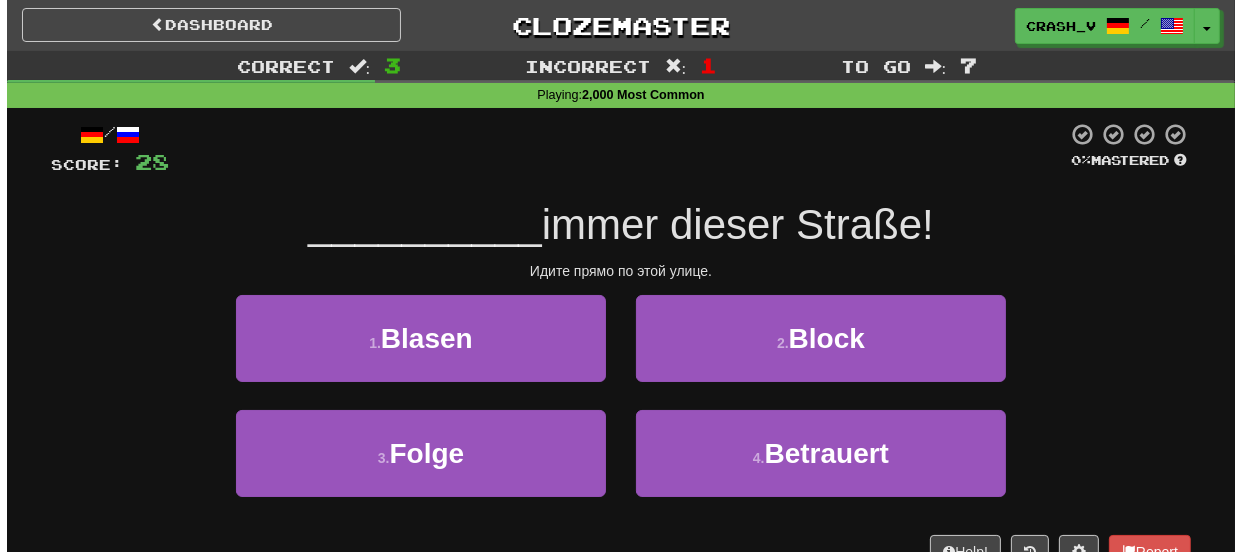scroll, scrollTop: 109, scrollLeft: 0, axis: vertical 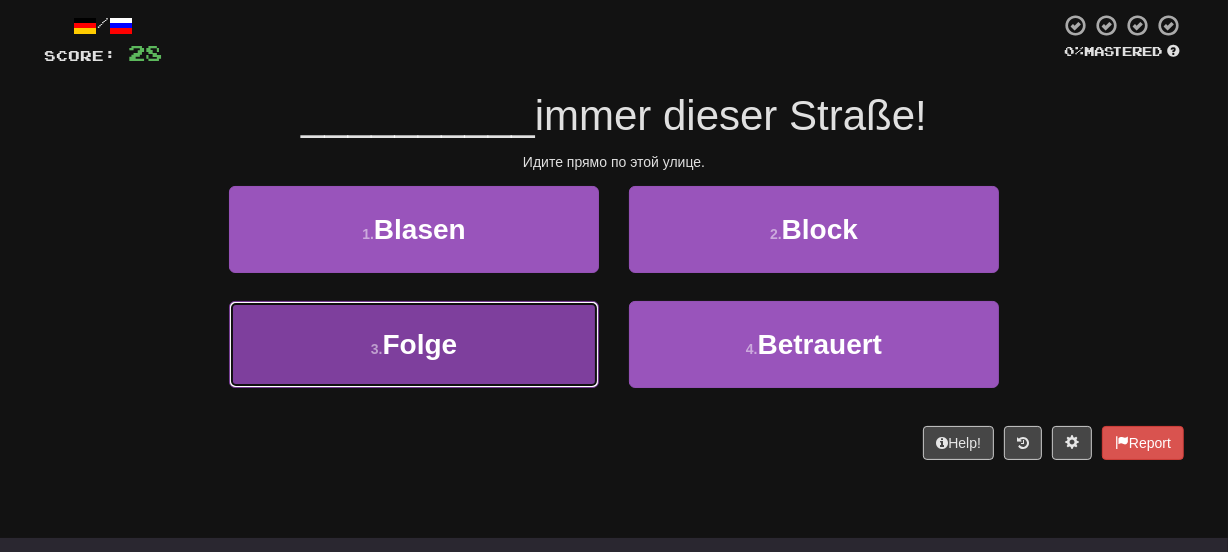 click on "3 .  Folge" at bounding box center [414, 344] 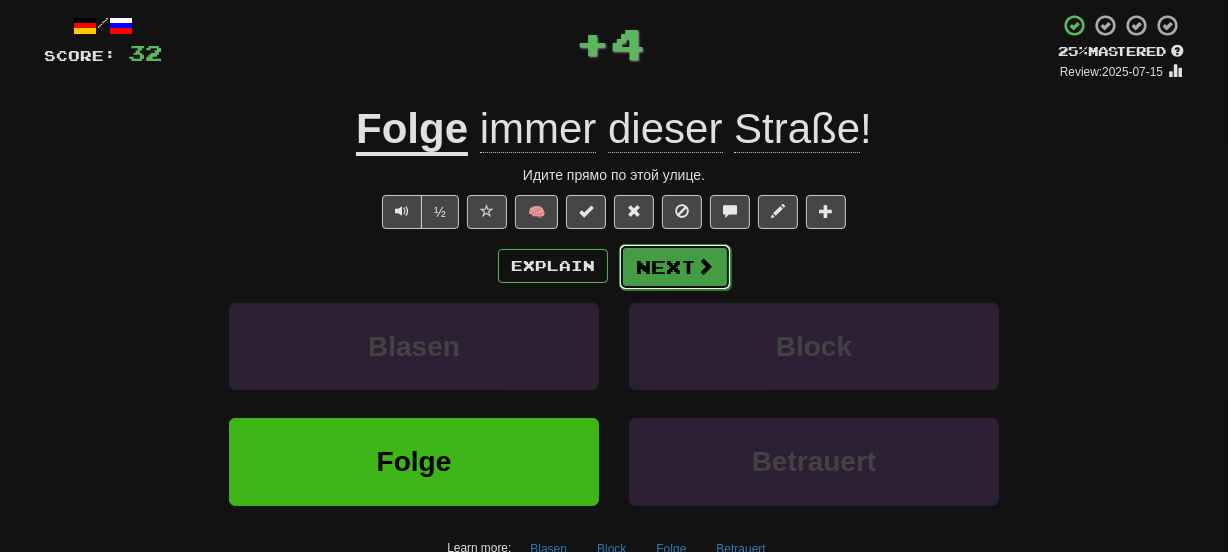 click on "Next" at bounding box center [675, 267] 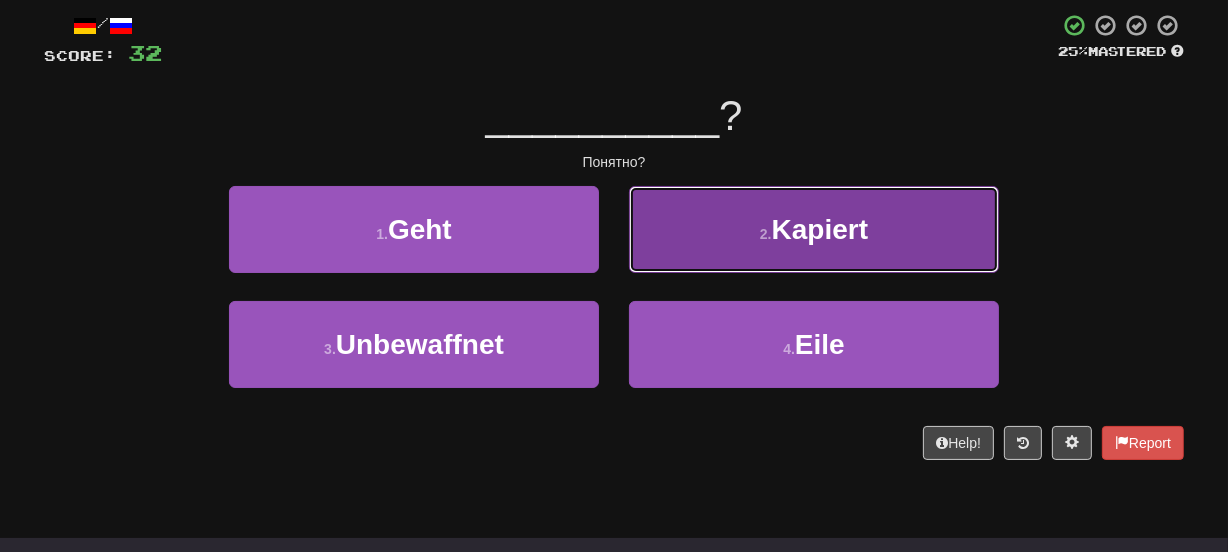 click on "2 .  Kapiert" at bounding box center [814, 229] 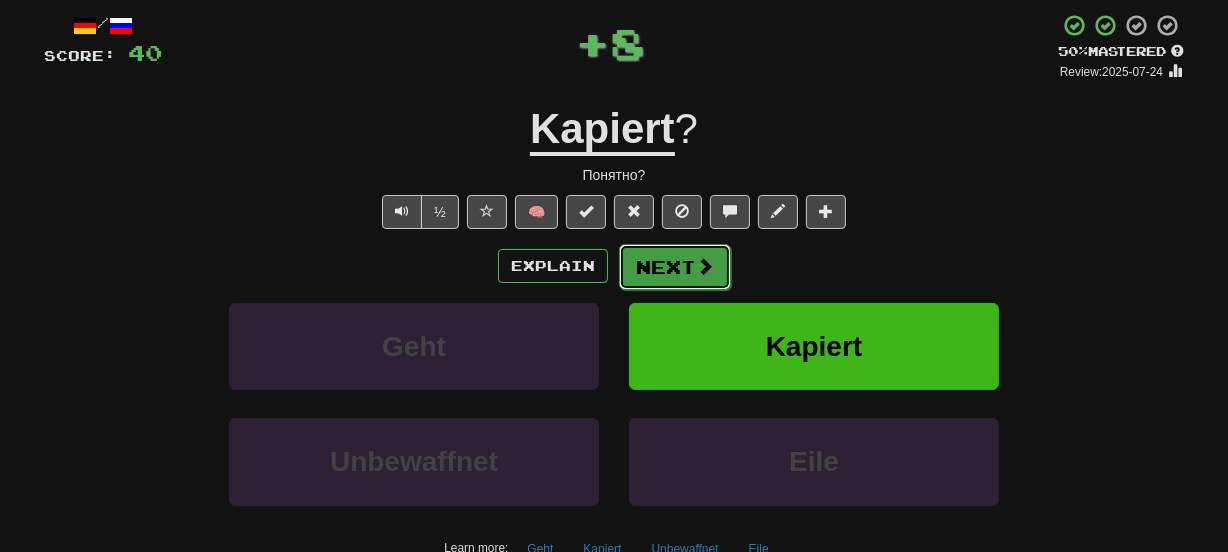 click on "Next" at bounding box center [675, 267] 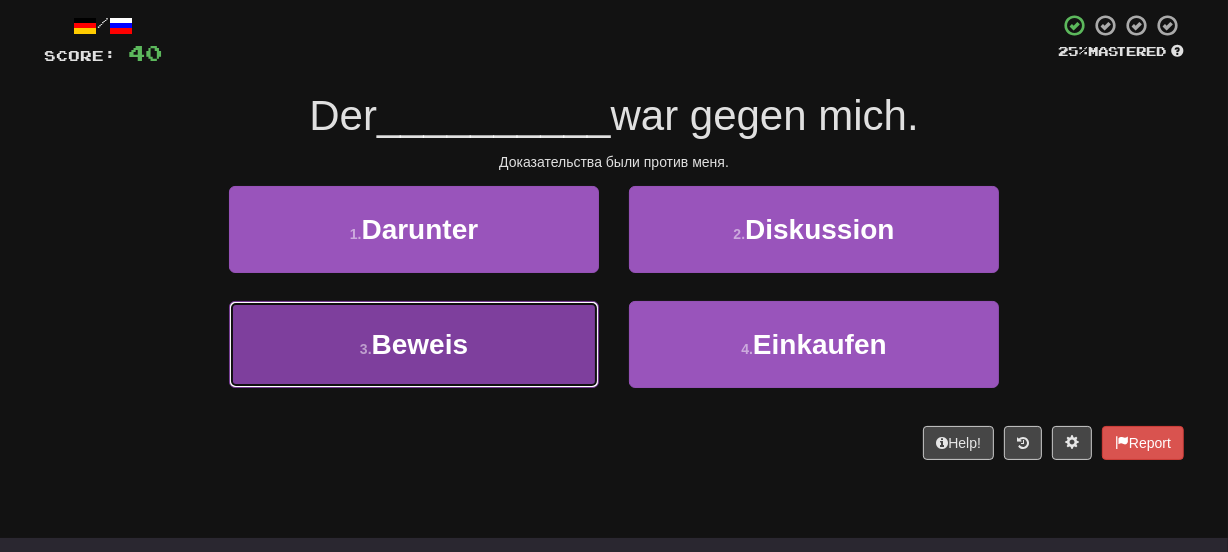 click on "3 .  Beweis" at bounding box center (414, 344) 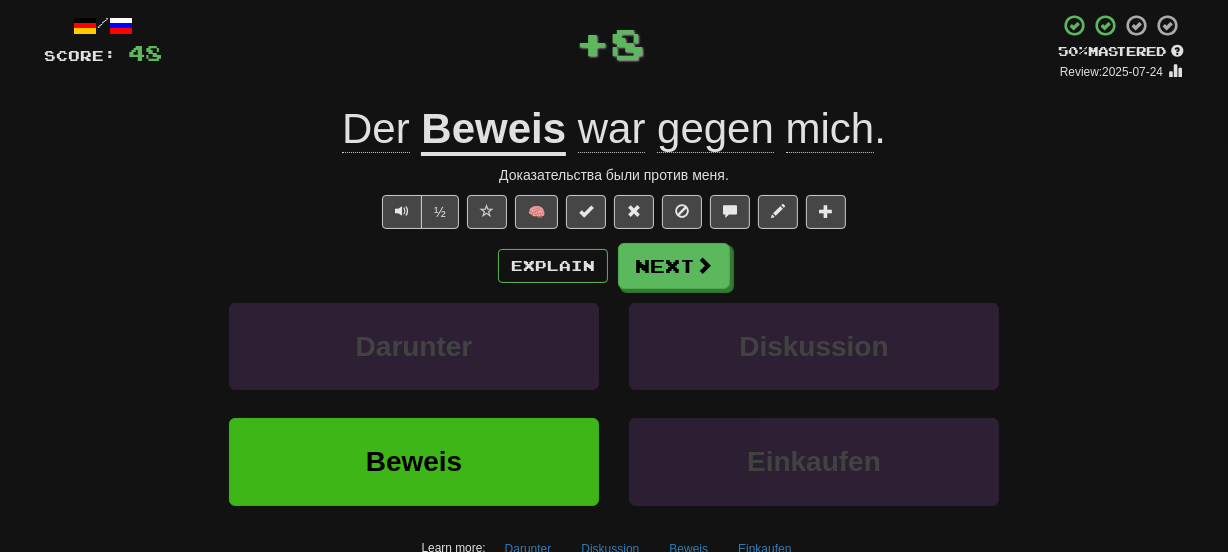 click on "Beweis" at bounding box center [493, 130] 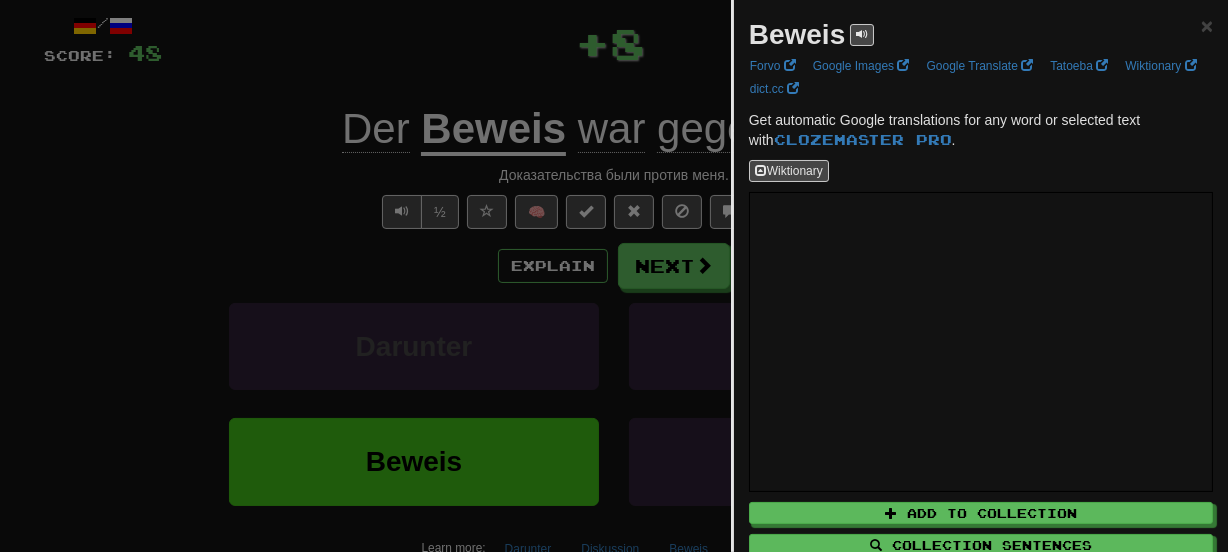 click on "Beweis" at bounding box center (797, 34) 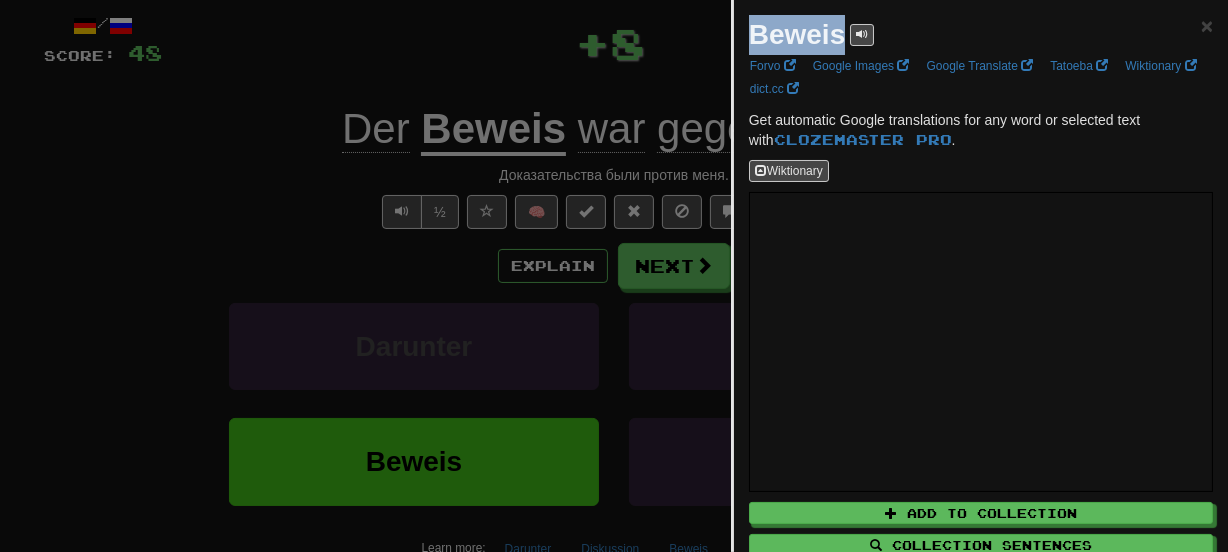 click on "Beweis" at bounding box center (797, 34) 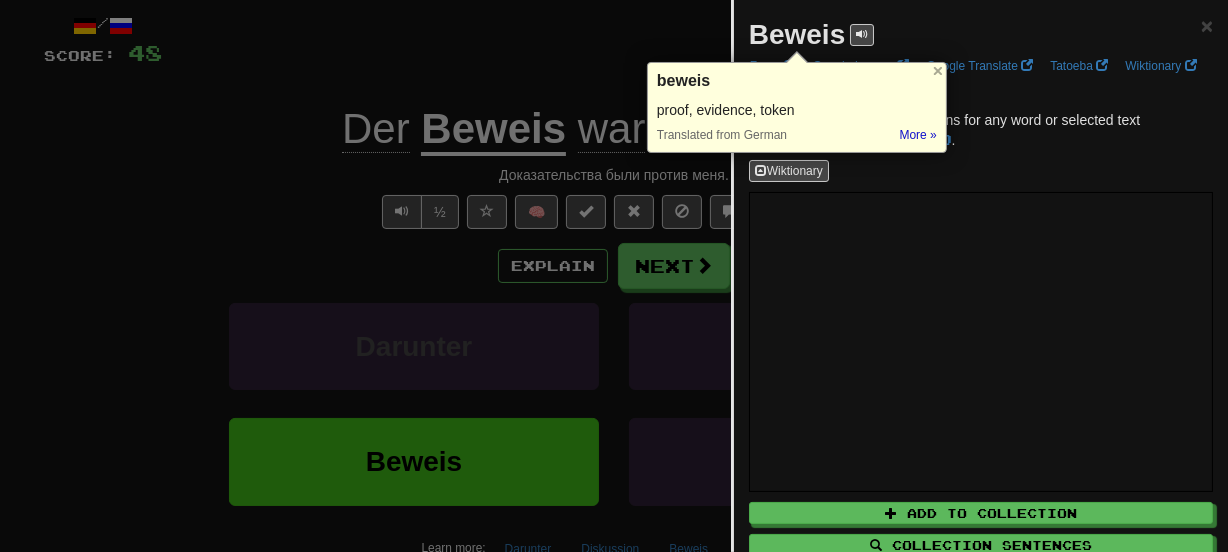 click at bounding box center (614, 276) 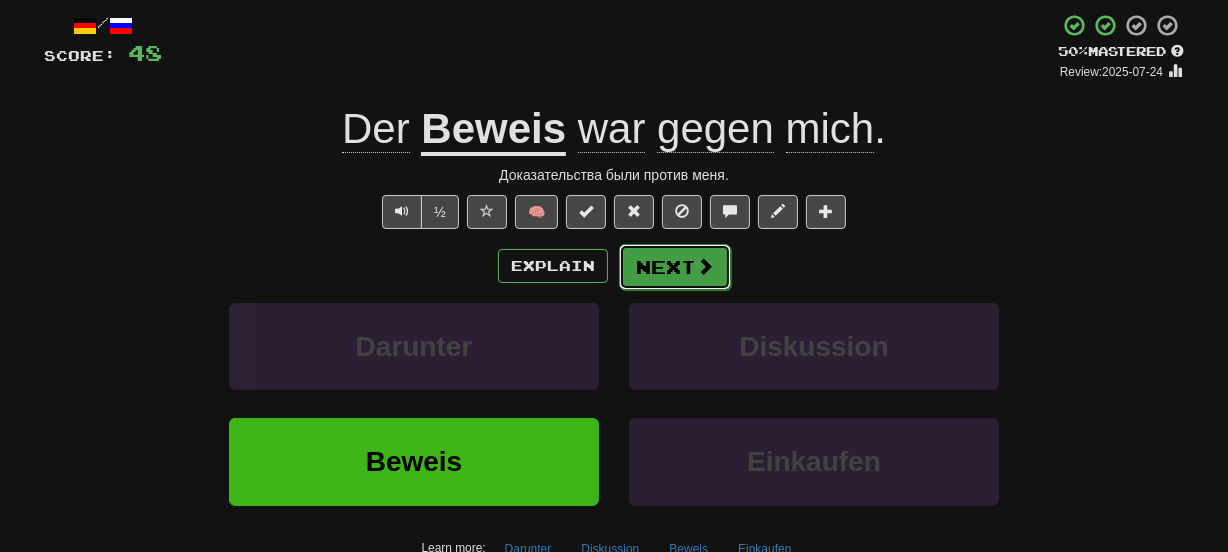 click on "Next" at bounding box center [675, 267] 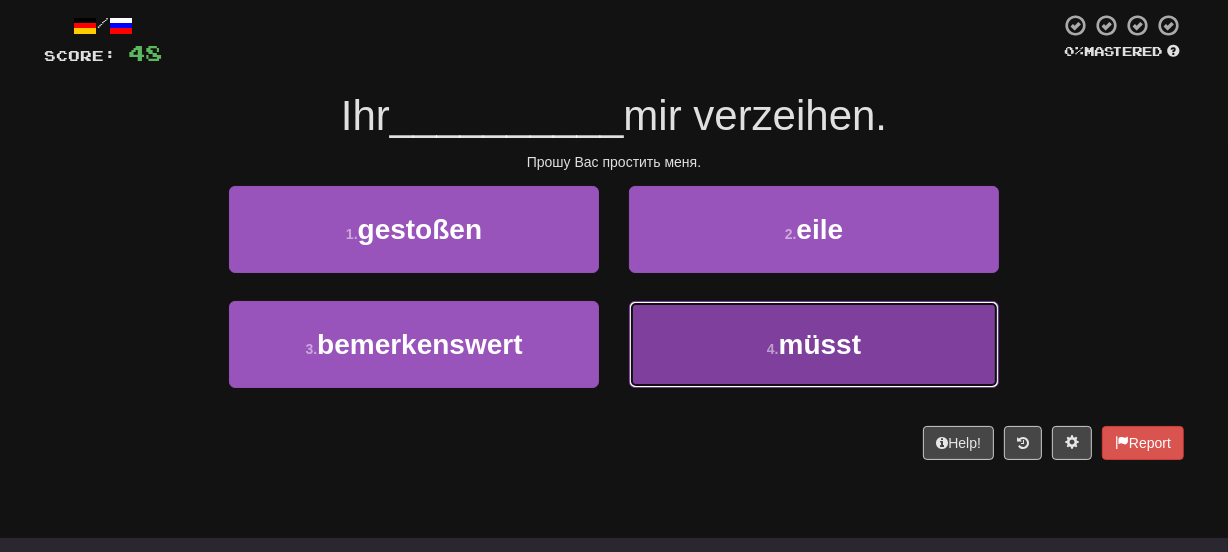 click on "4 .  müsst" at bounding box center [814, 344] 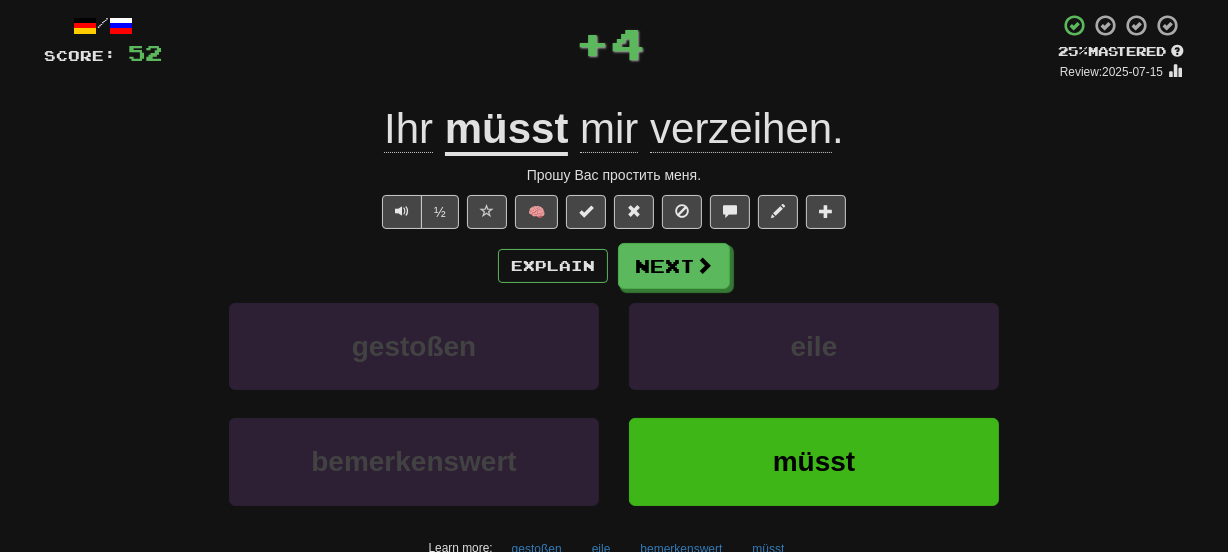 click on "verzeihen" at bounding box center (741, 129) 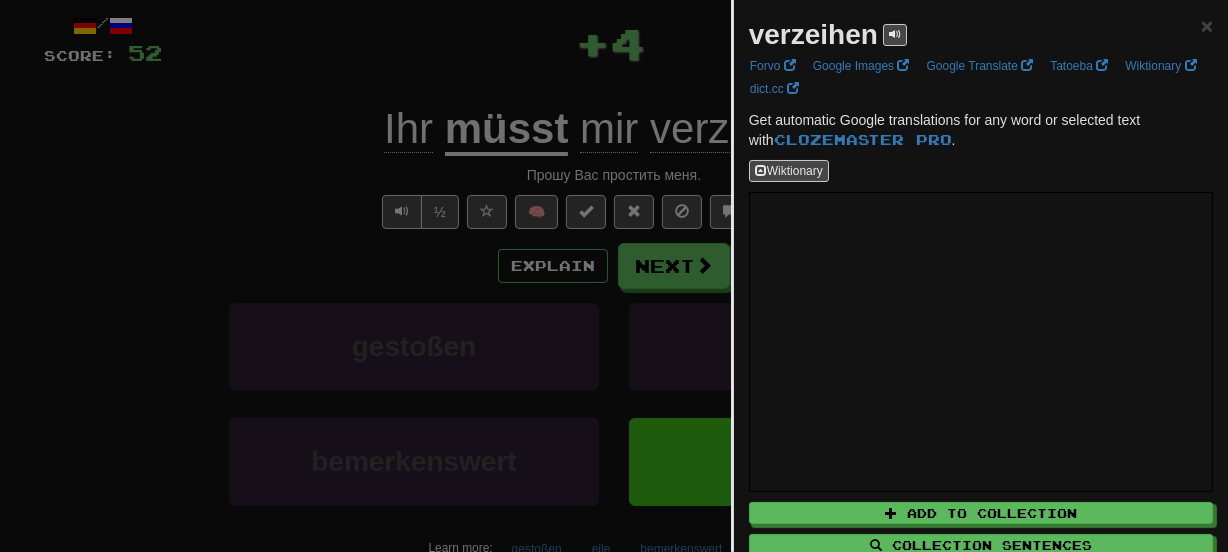 click on "verzeihen" at bounding box center (813, 34) 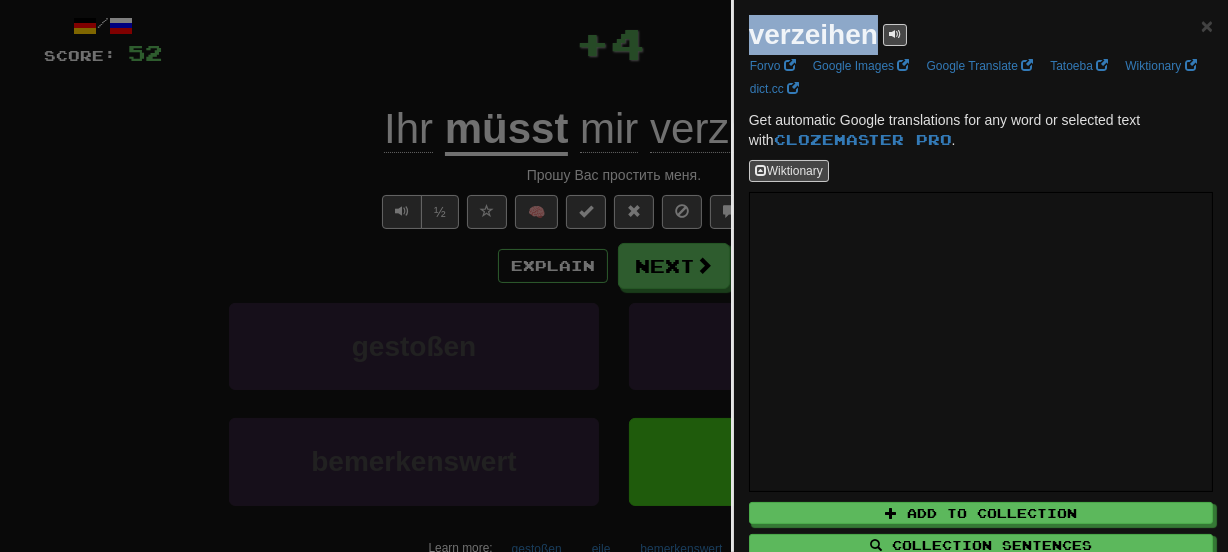 click on "verzeihen" at bounding box center (813, 34) 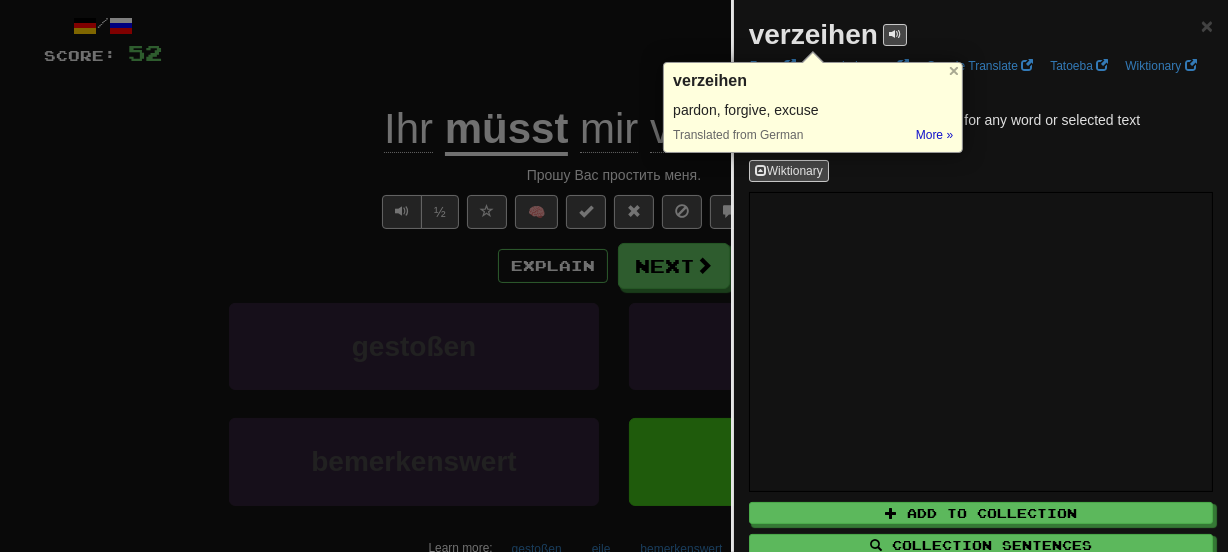 click at bounding box center [614, 276] 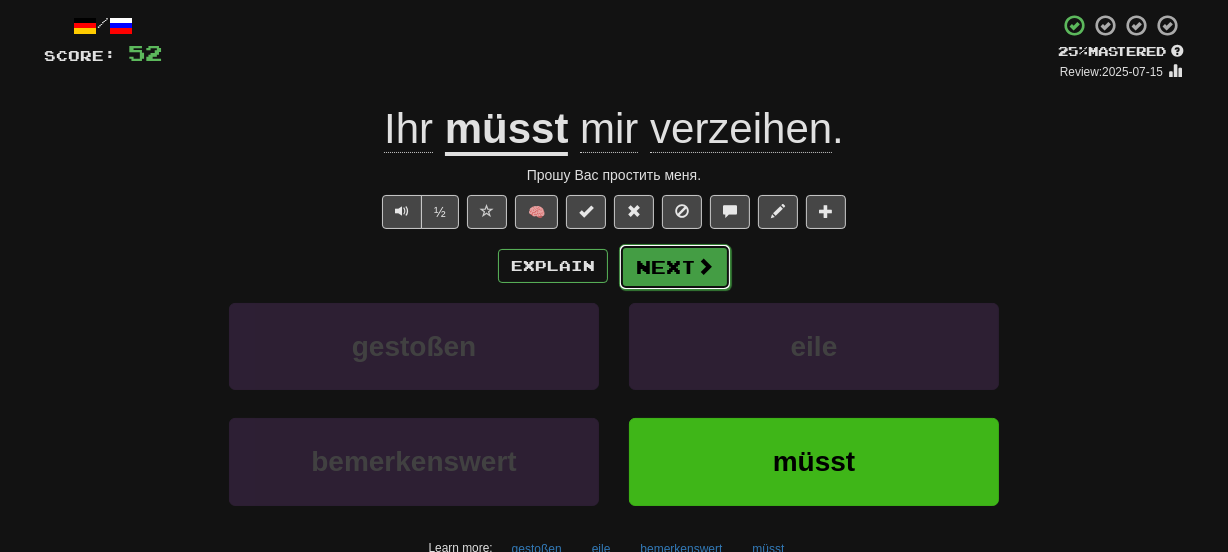 click on "Next" at bounding box center [675, 267] 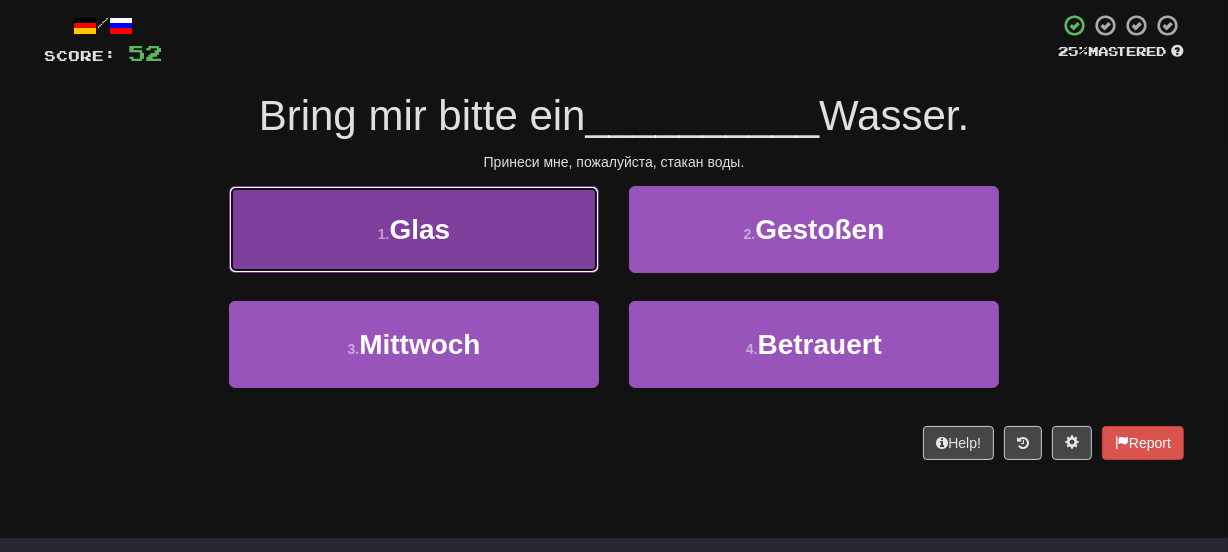 click on "1 .  Glas" at bounding box center (414, 229) 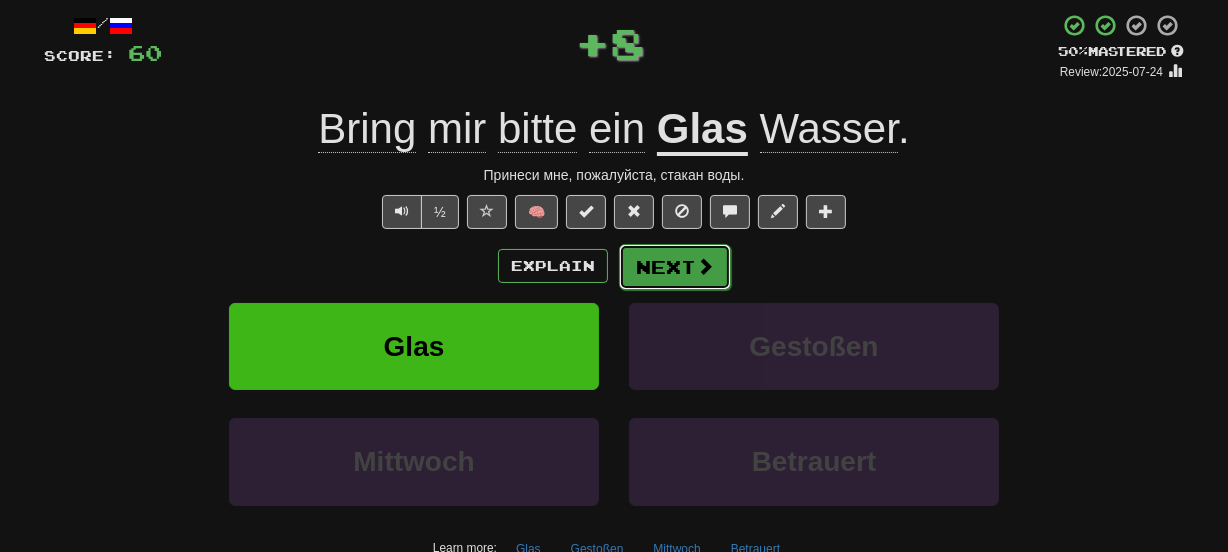 click on "Next" at bounding box center (675, 267) 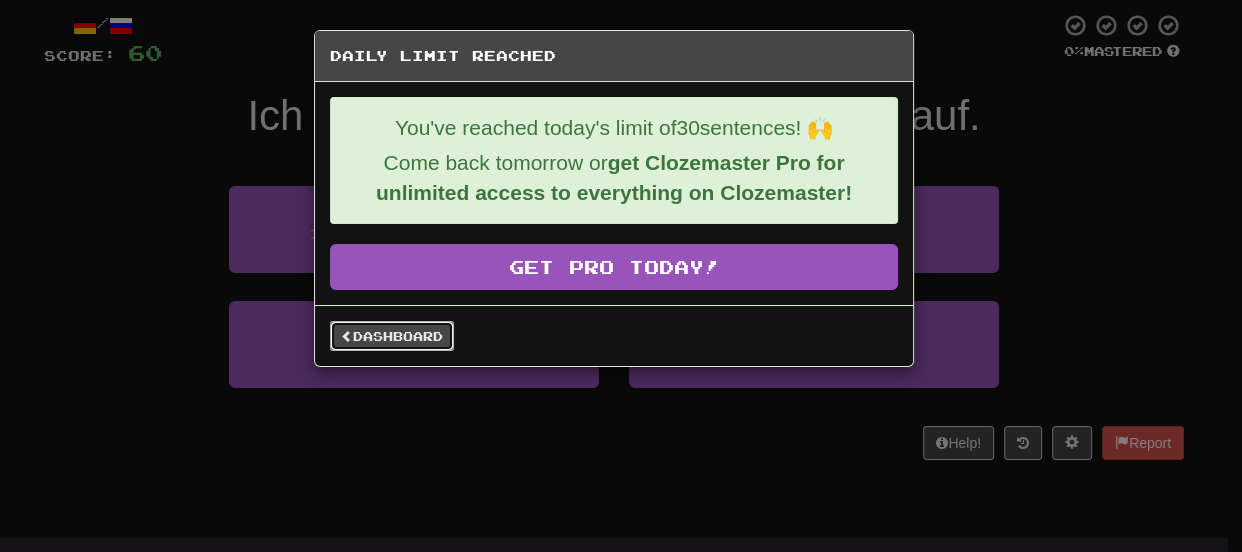 click on "Dashboard" at bounding box center (392, 336) 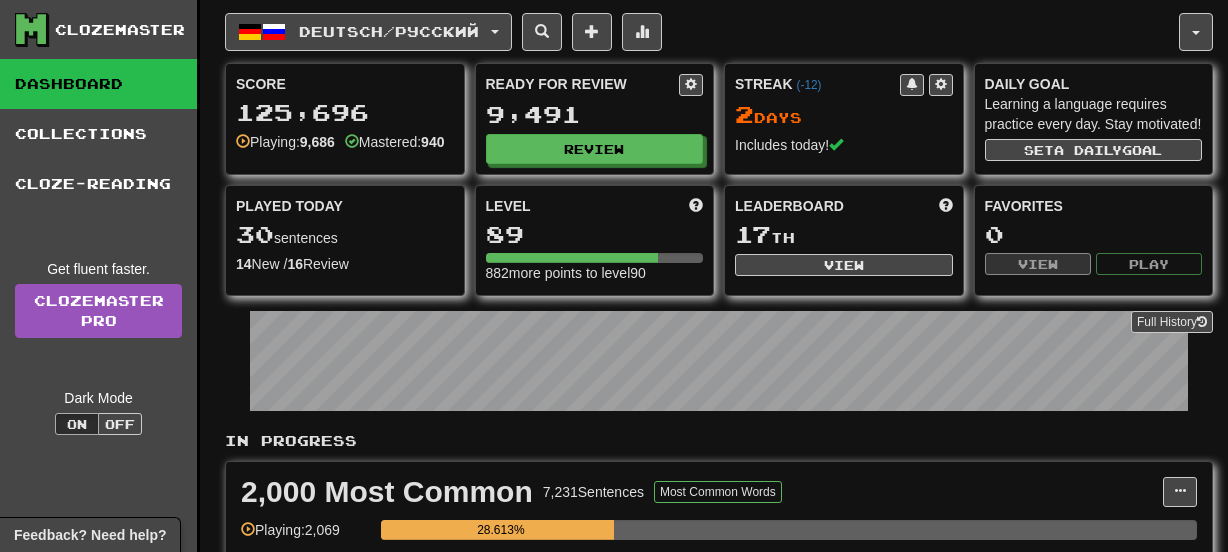 scroll, scrollTop: 0, scrollLeft: 0, axis: both 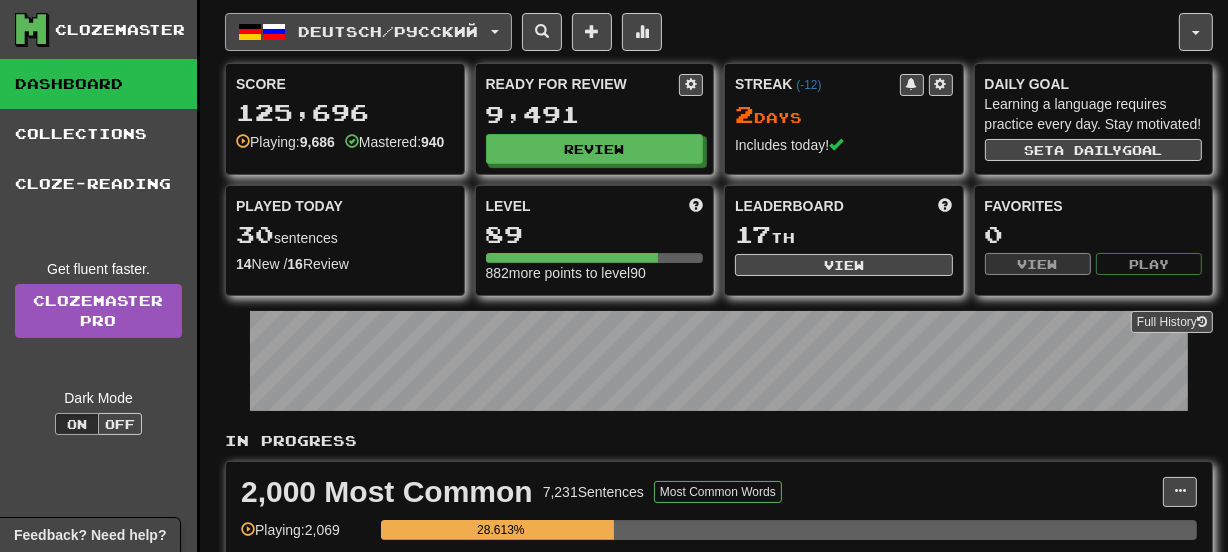 click on "Deutsch  /  Русский" at bounding box center [368, 32] 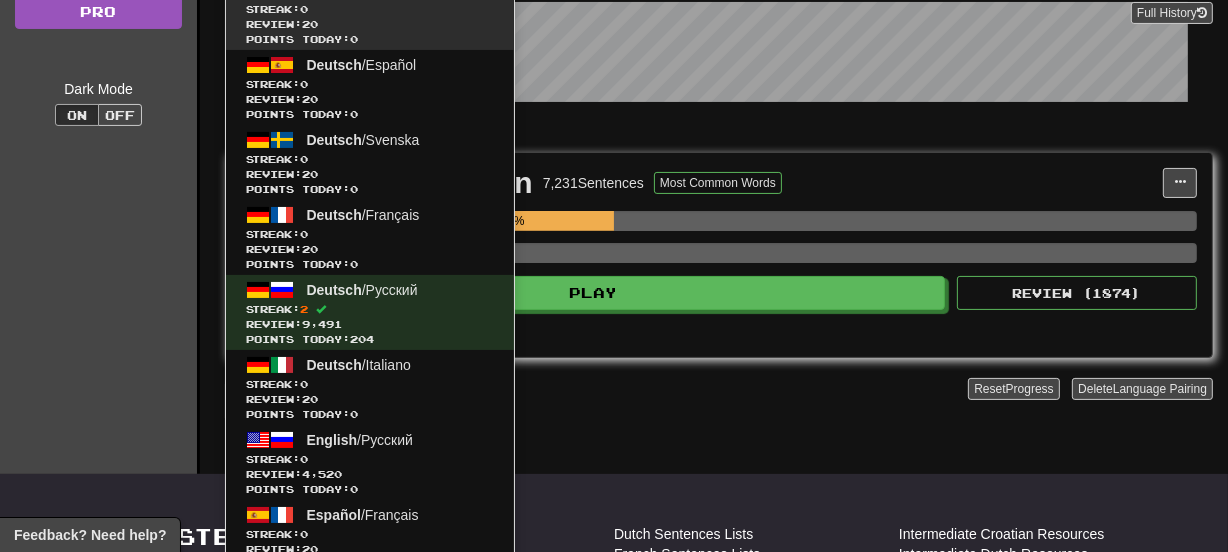 scroll, scrollTop: 327, scrollLeft: 0, axis: vertical 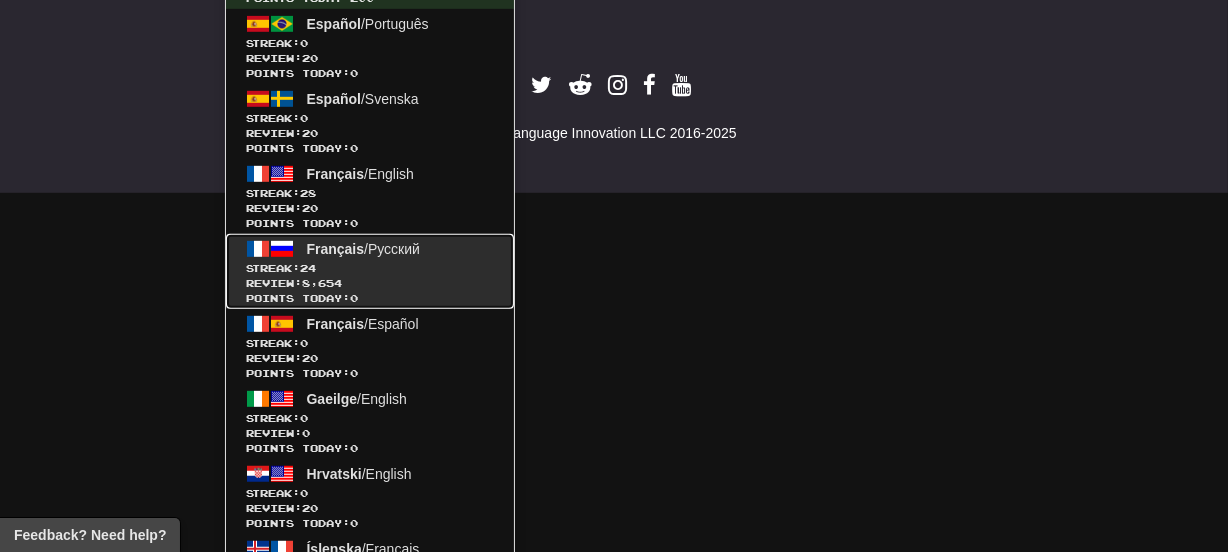 click on "Streak:  24" at bounding box center [370, 268] 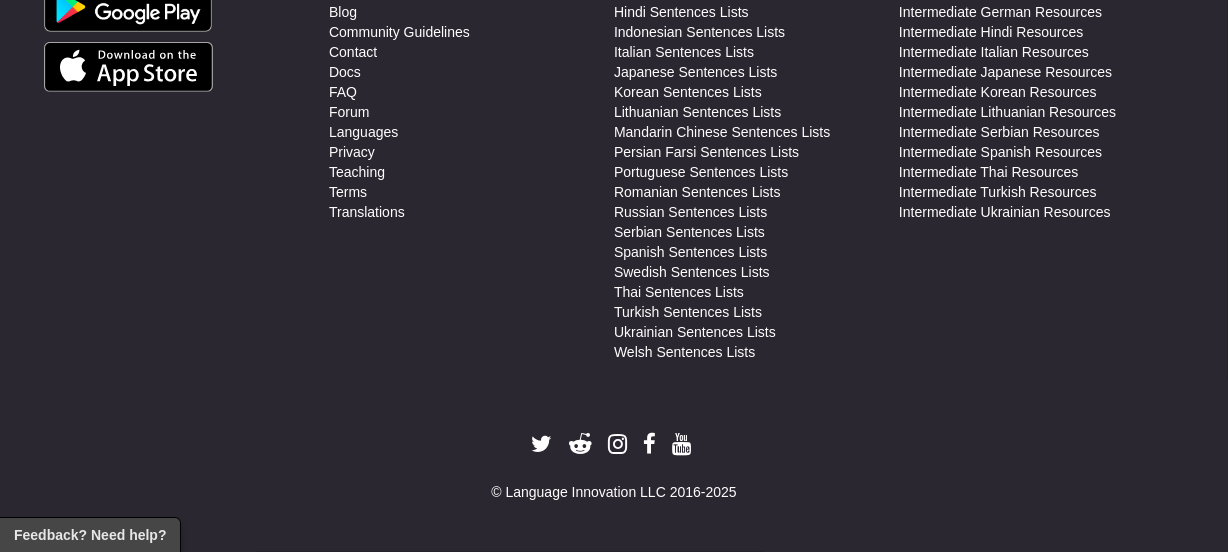 scroll, scrollTop: 906, scrollLeft: 0, axis: vertical 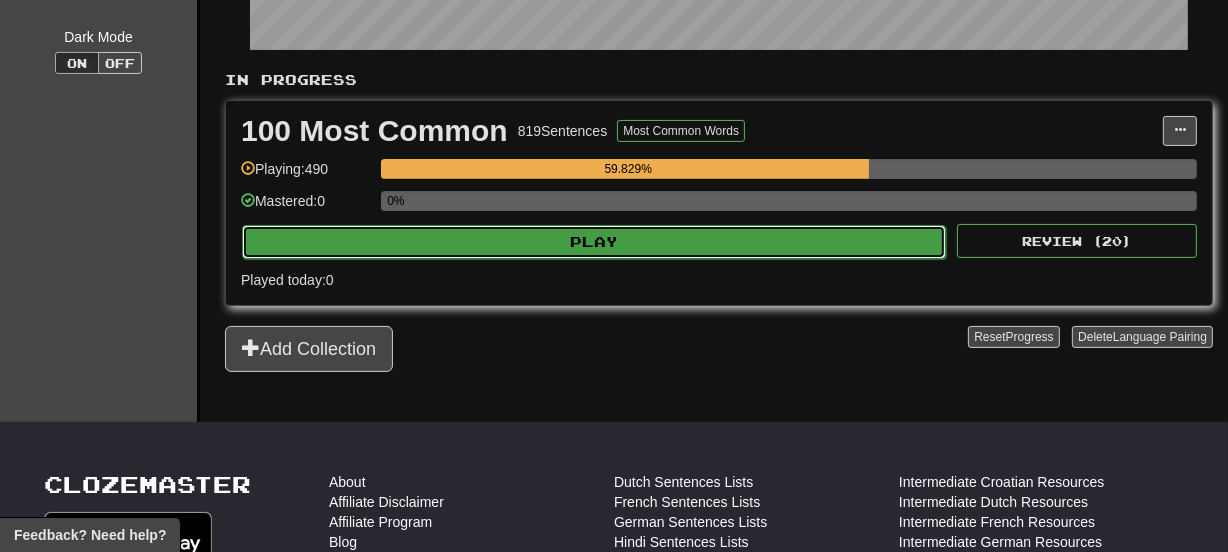 click on "Play" at bounding box center (594, 242) 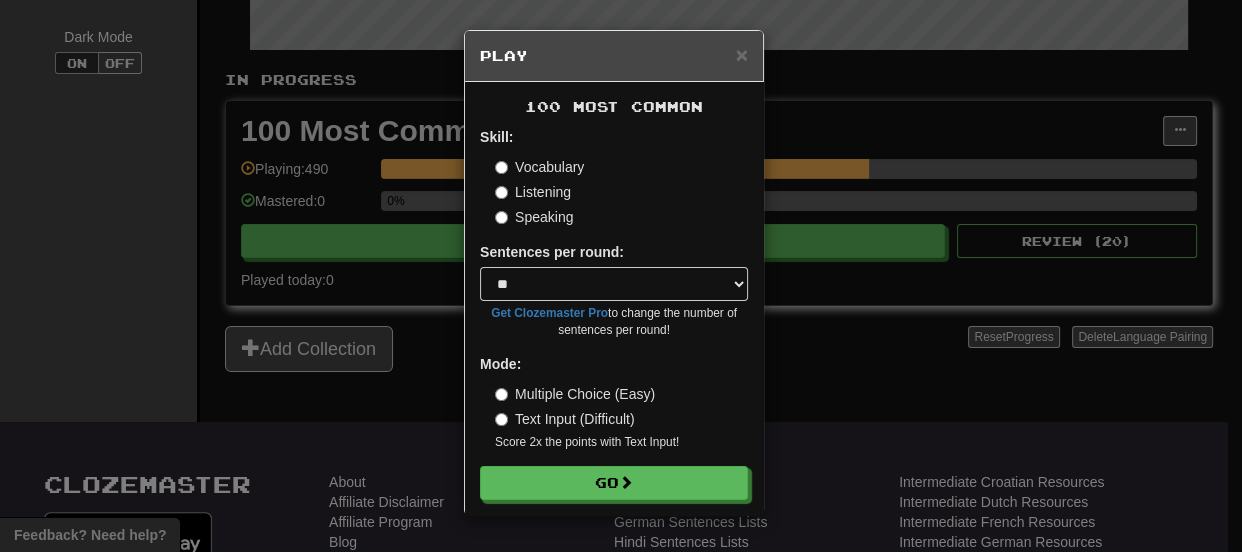 click on "Play" at bounding box center (614, 56) 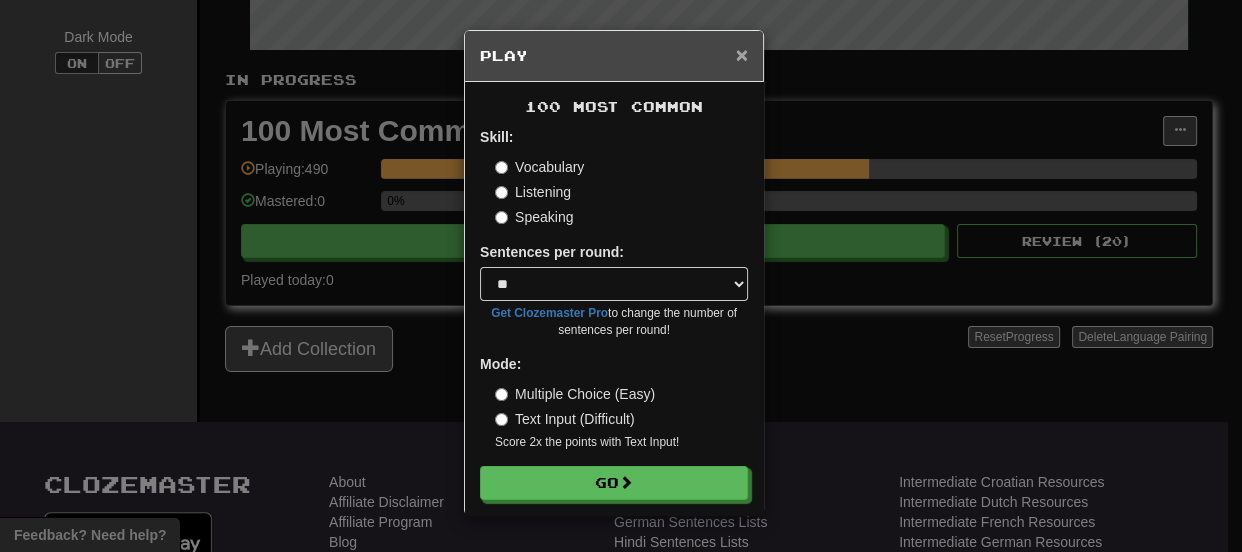 click on "×" at bounding box center [742, 54] 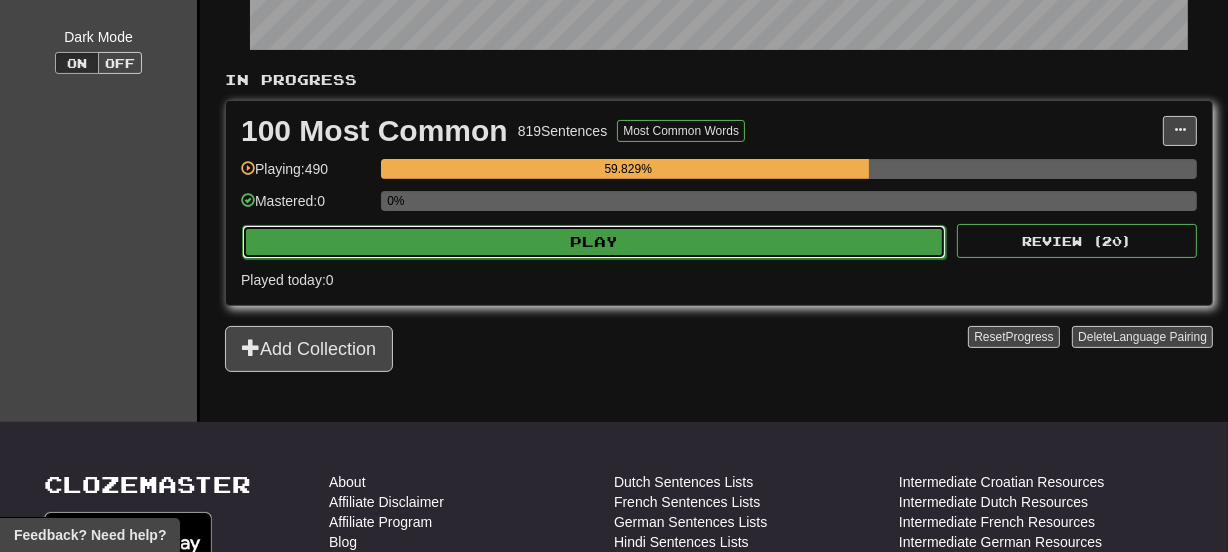 click on "Play" at bounding box center [594, 242] 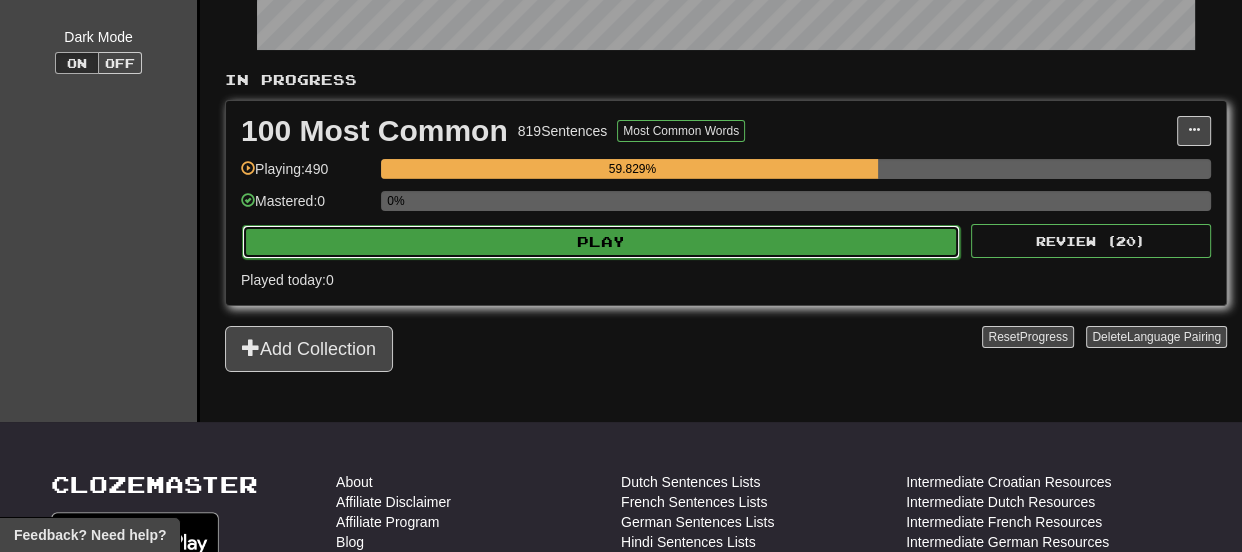 select on "**" 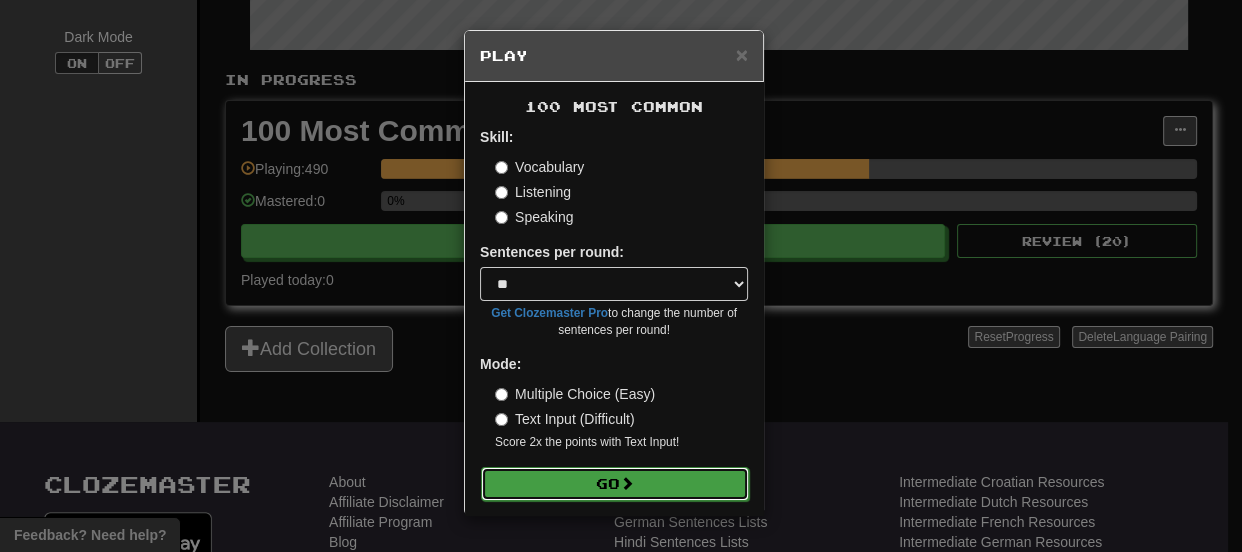 click on "Go" at bounding box center (615, 484) 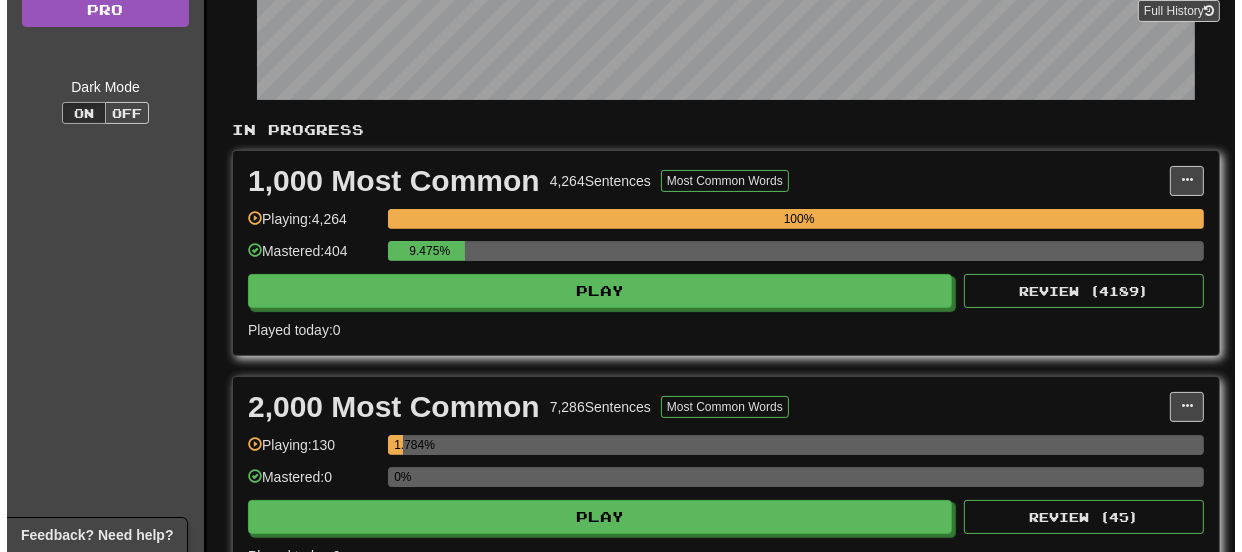 scroll, scrollTop: 436, scrollLeft: 0, axis: vertical 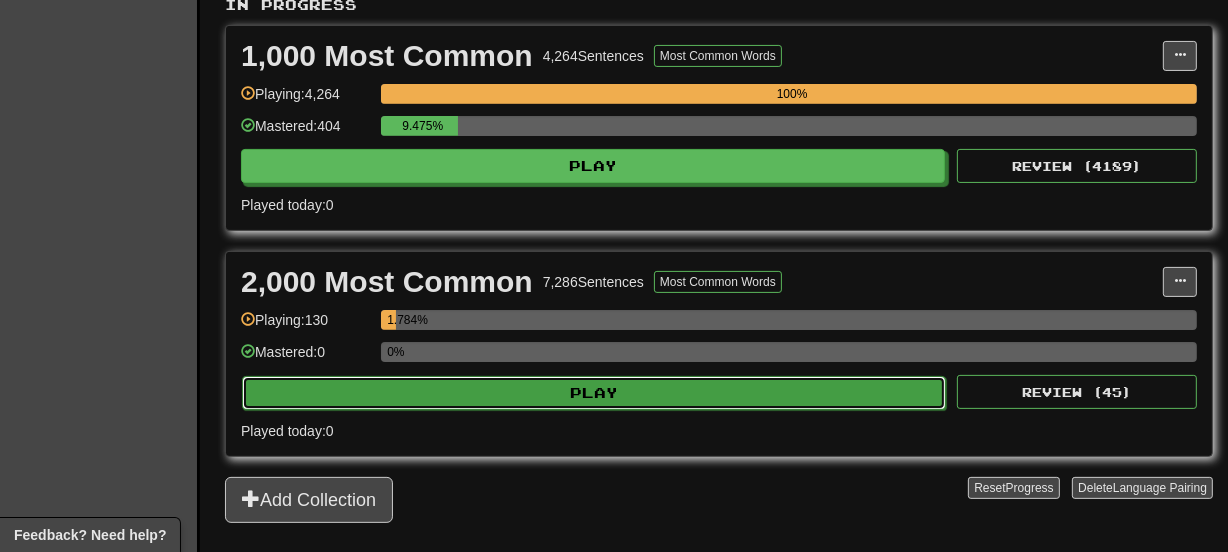 click on "Play" at bounding box center [594, 393] 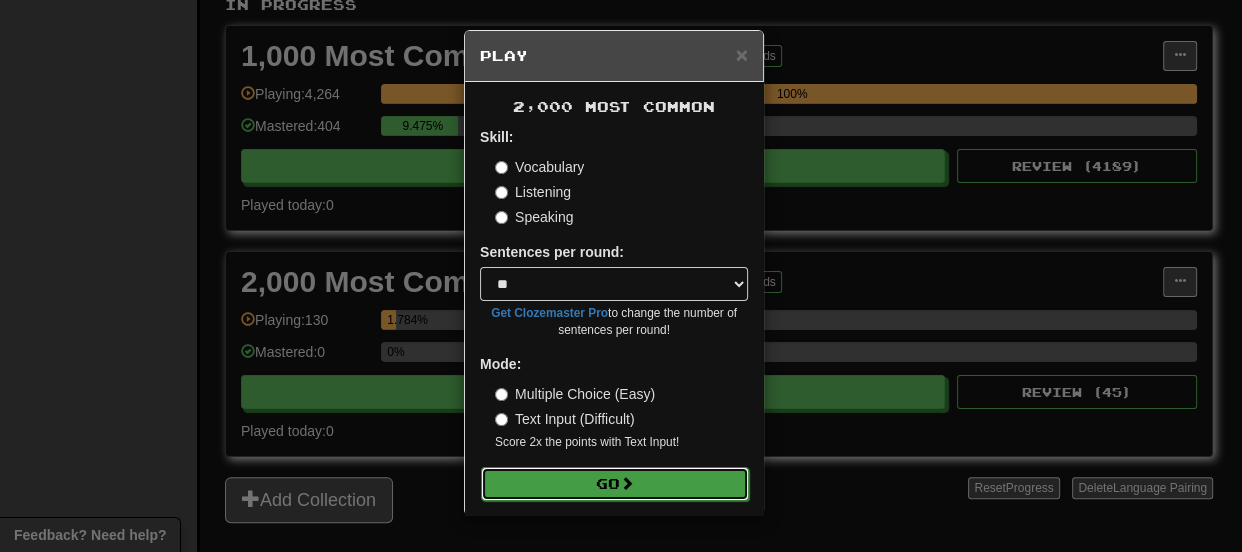 click on "Go" at bounding box center (615, 484) 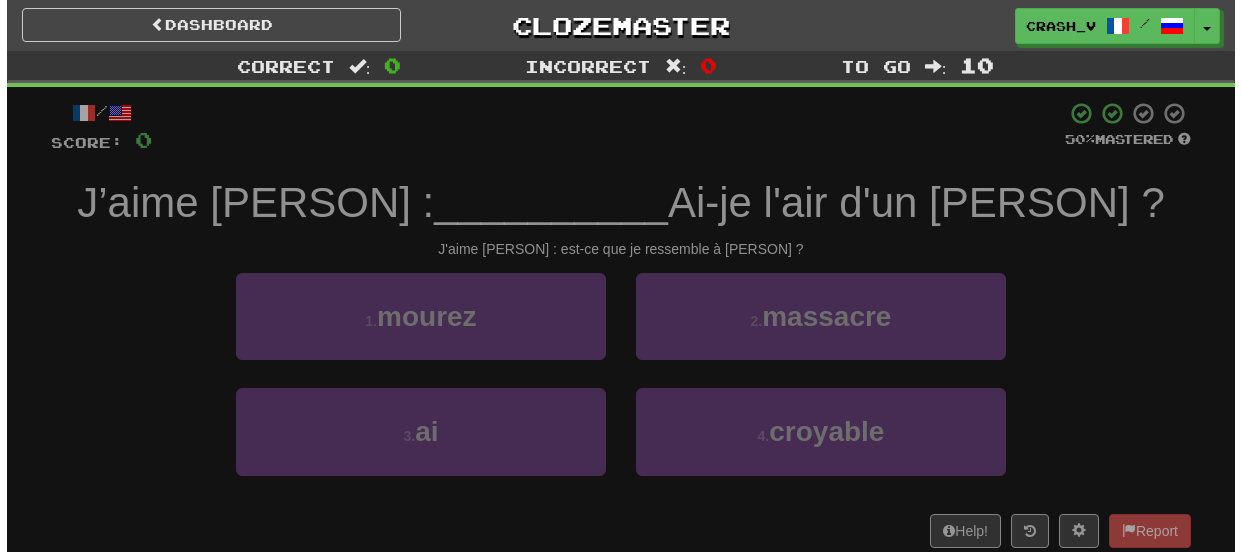 scroll, scrollTop: 0, scrollLeft: 0, axis: both 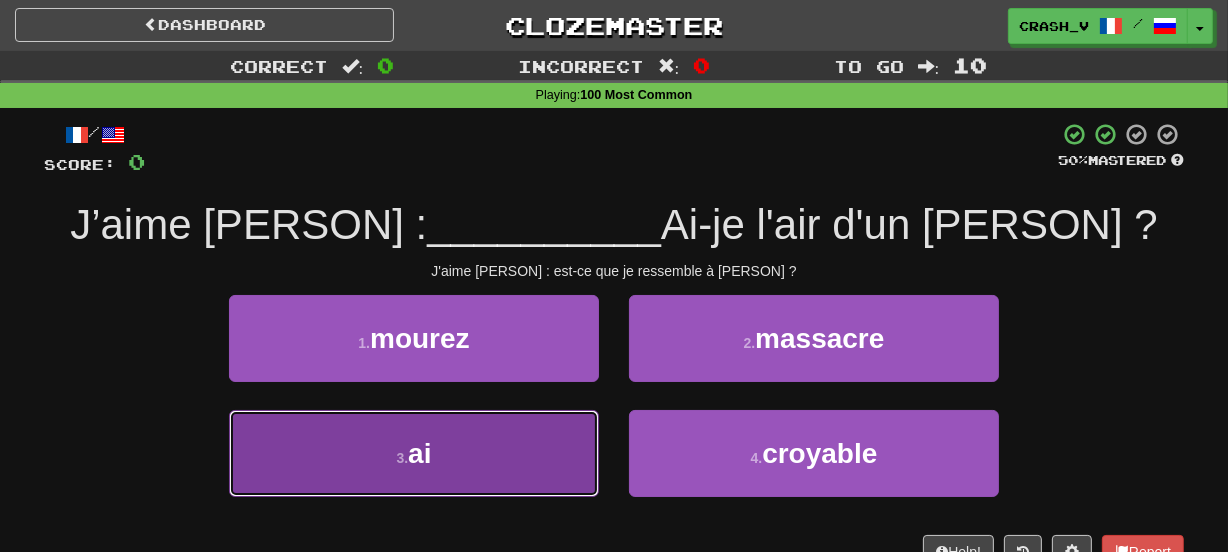 click on "3 .  ai" at bounding box center [414, 453] 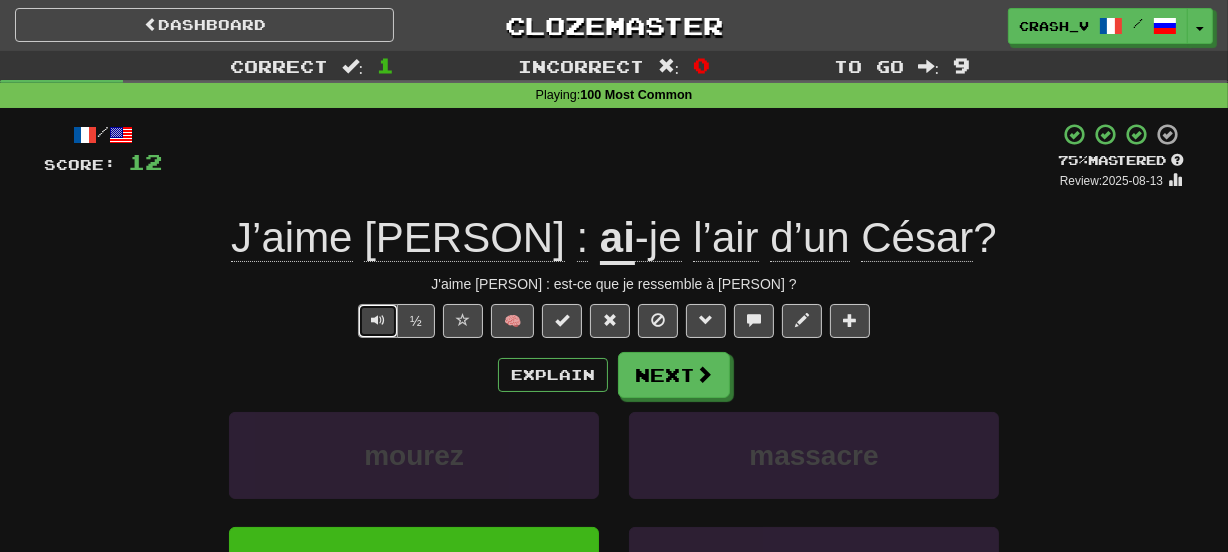 click at bounding box center (378, 321) 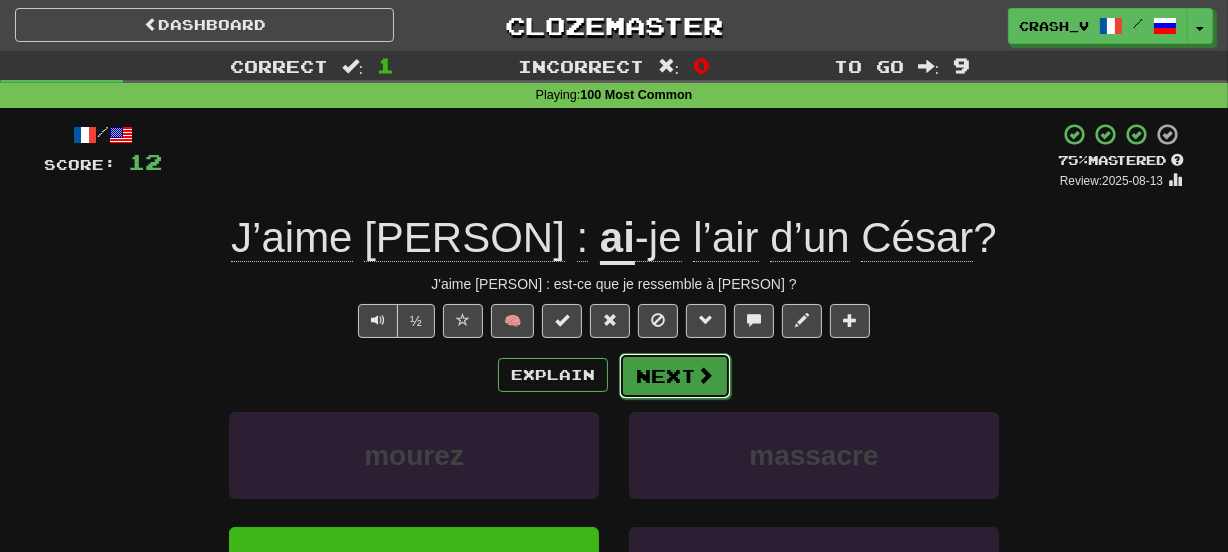 click on "Next" at bounding box center (675, 376) 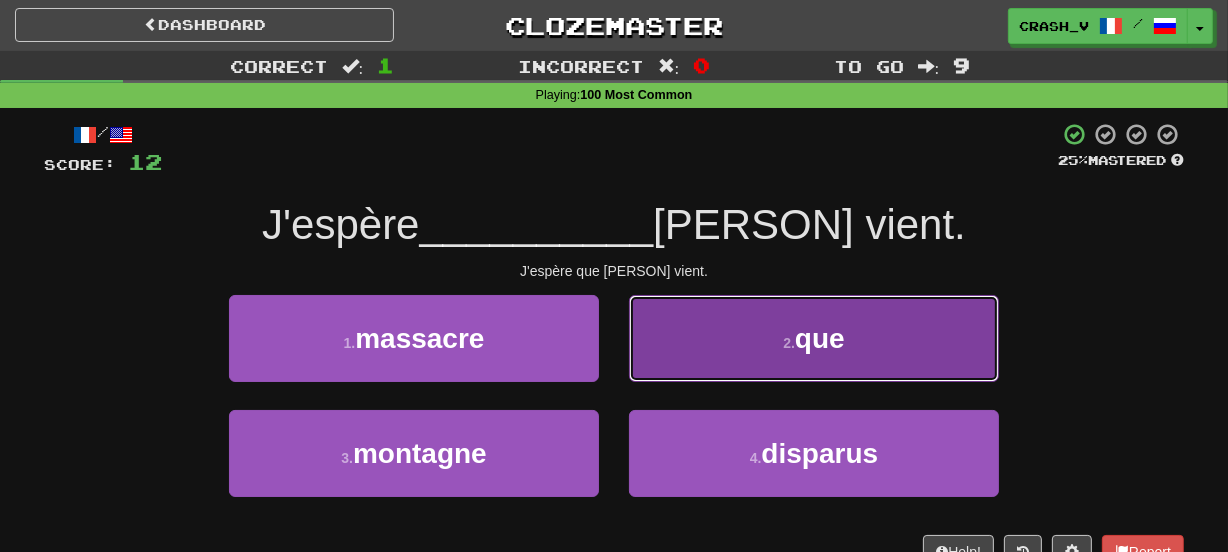 click on "2 .  que" at bounding box center (814, 338) 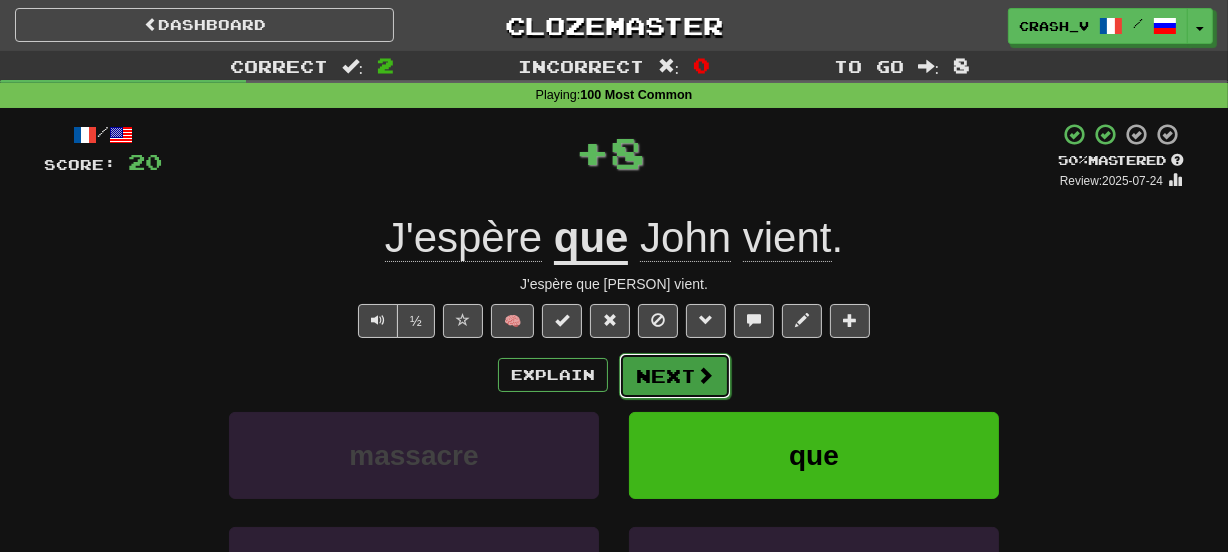 click on "Next" at bounding box center (675, 376) 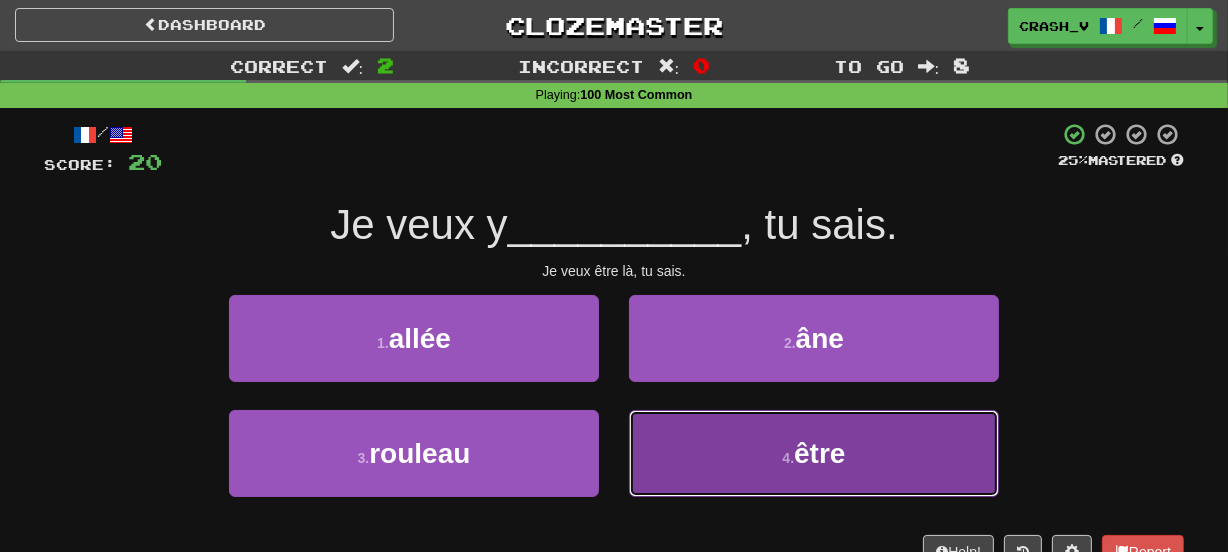 click on "4 .  être" at bounding box center (814, 453) 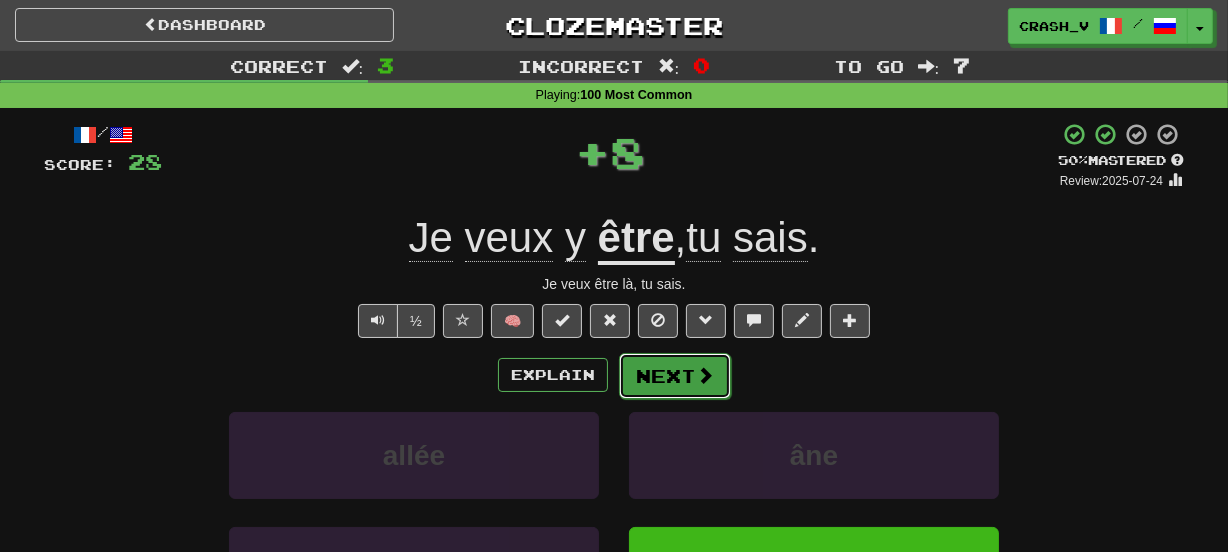 click on "Next" at bounding box center [675, 376] 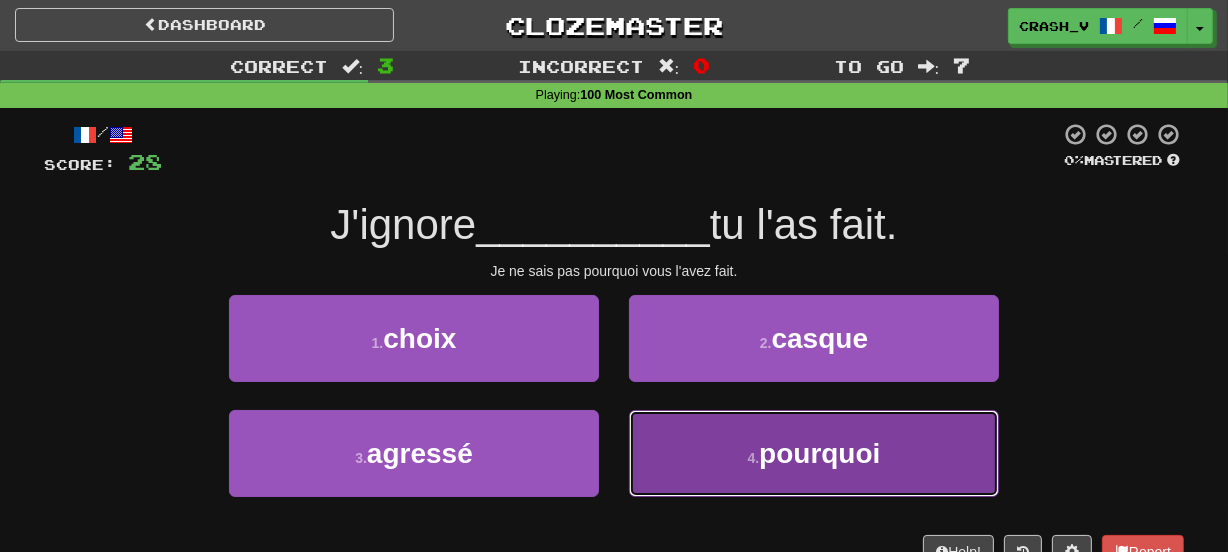 click on "4 .  pourquoi" at bounding box center [814, 453] 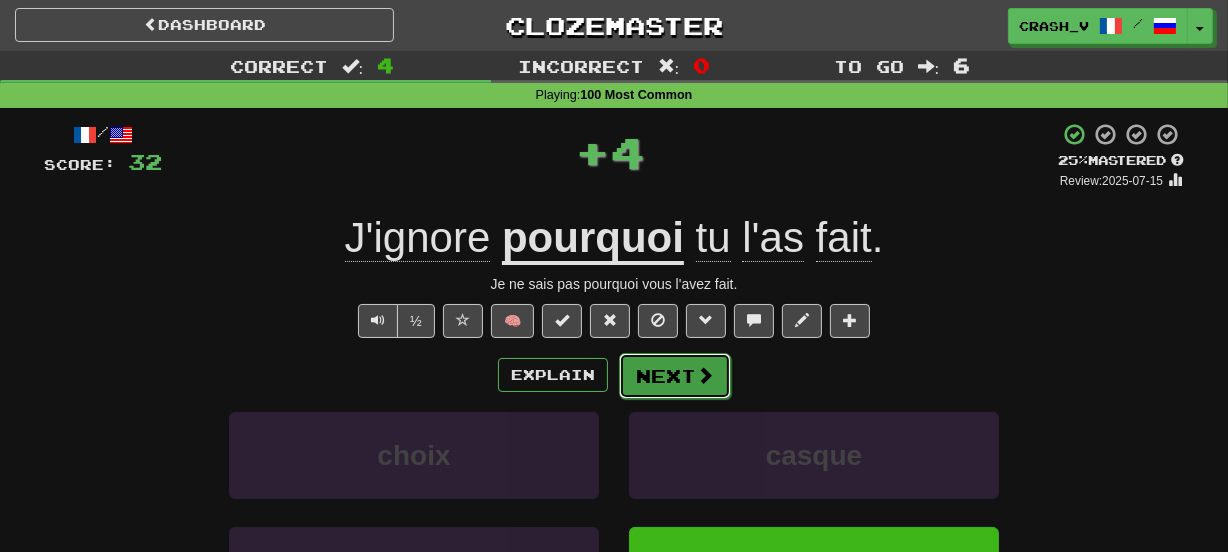 click on "Next" at bounding box center [675, 376] 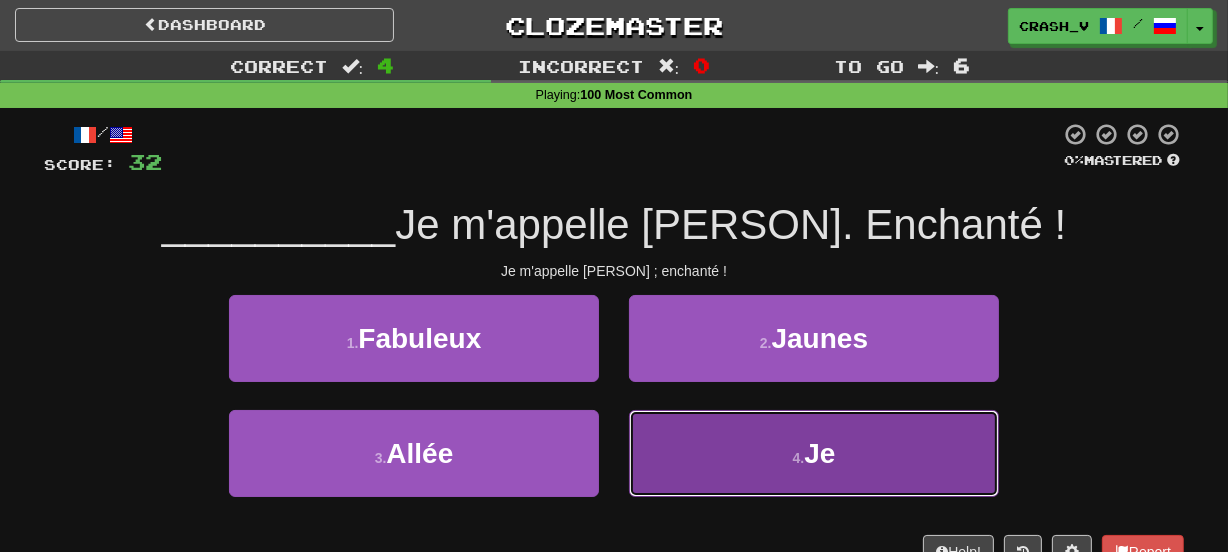 click on "4 .  Je" at bounding box center [814, 453] 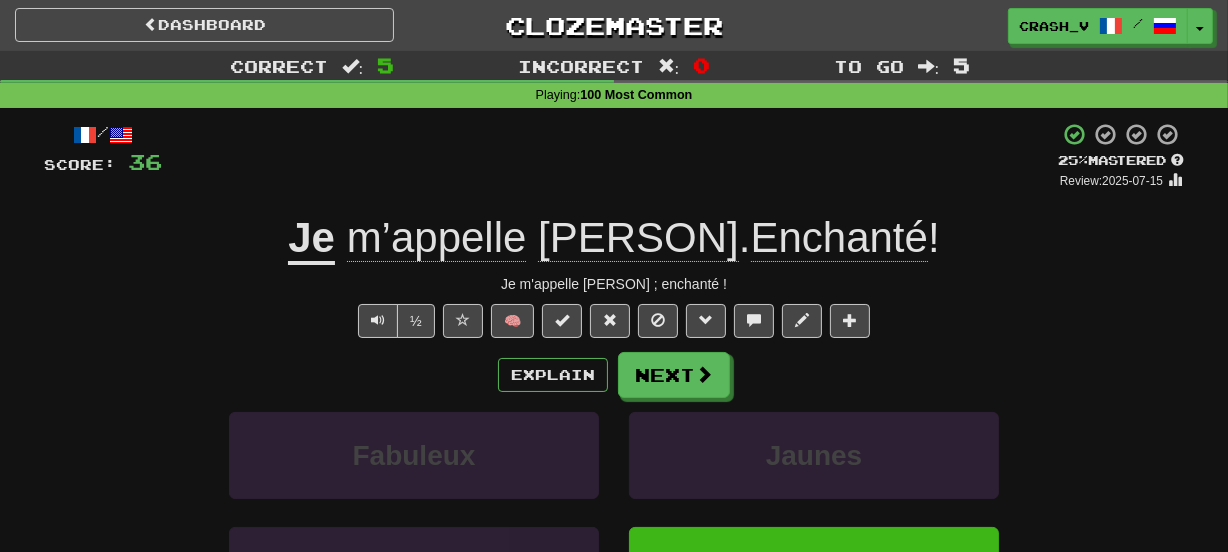 click on "Cyril" at bounding box center (638, 238) 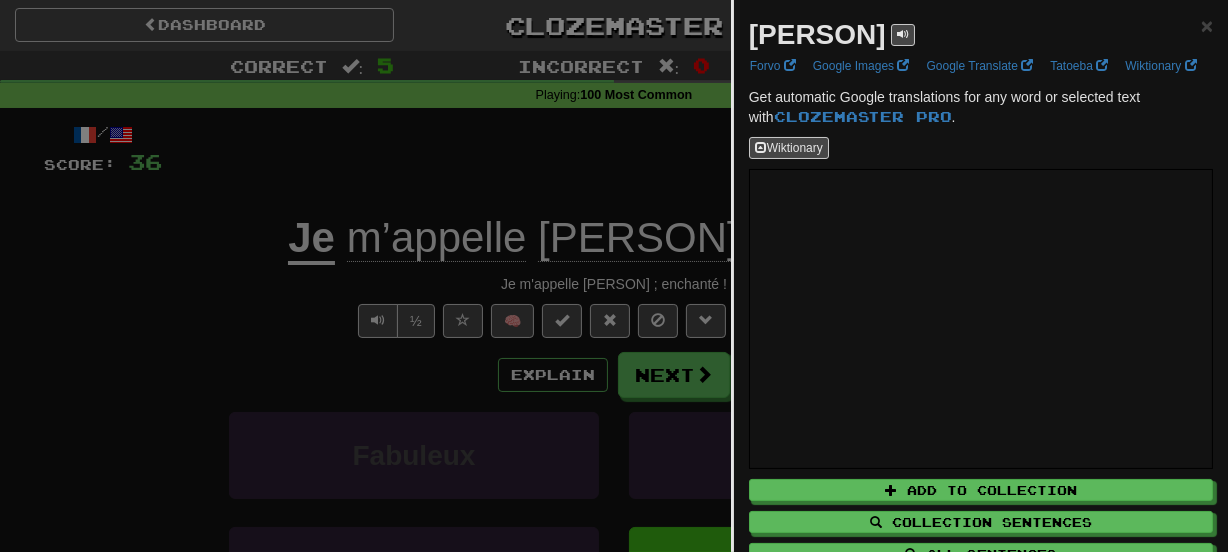 click on "Cyril" at bounding box center (832, 35) 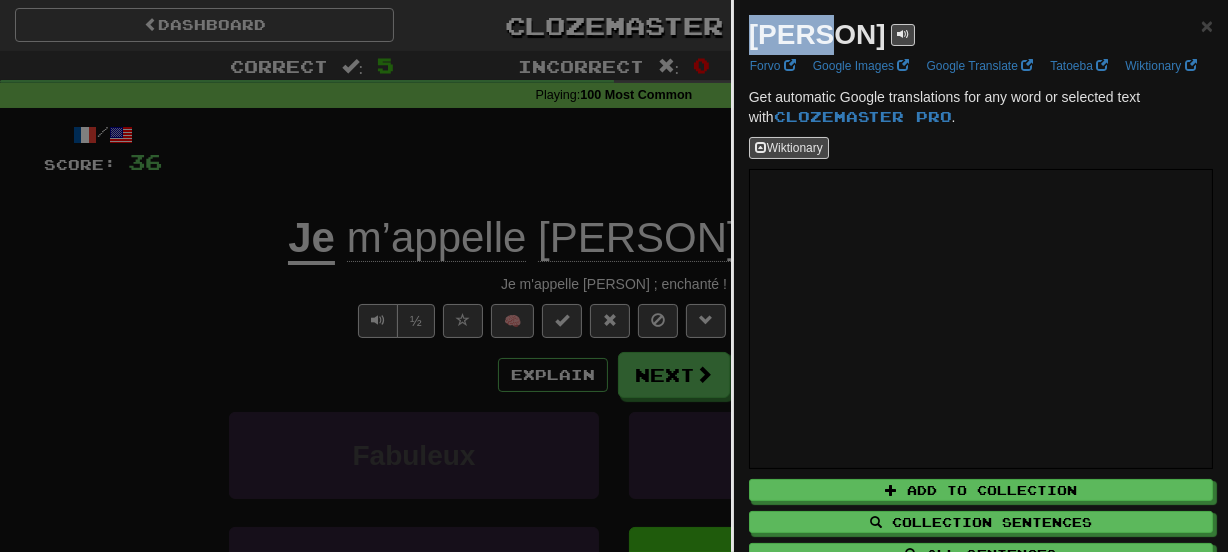 click on "Cyril" at bounding box center (832, 35) 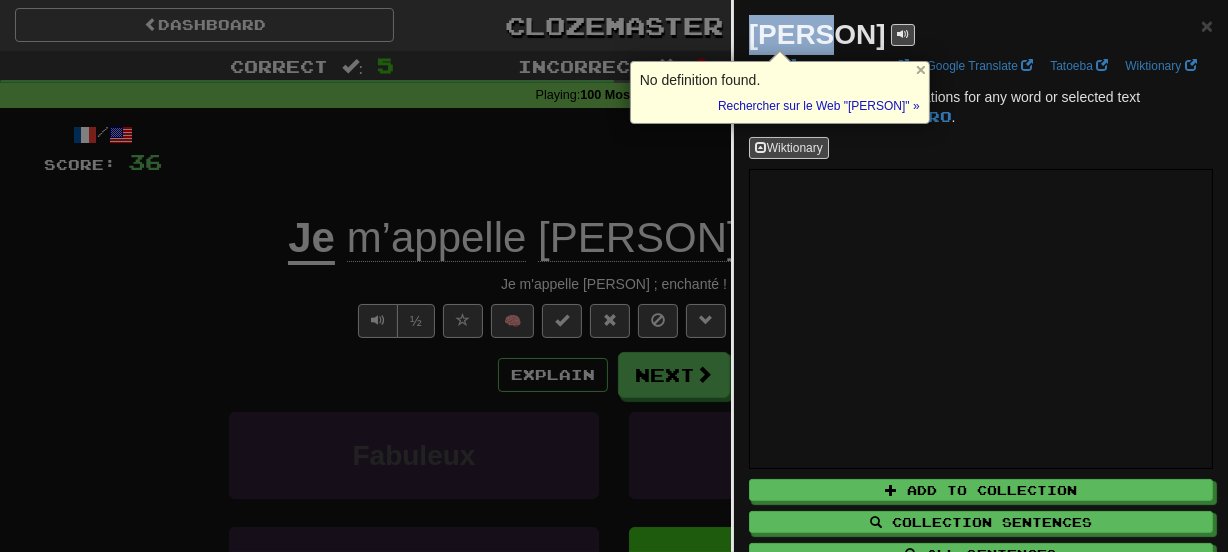 click at bounding box center (614, 276) 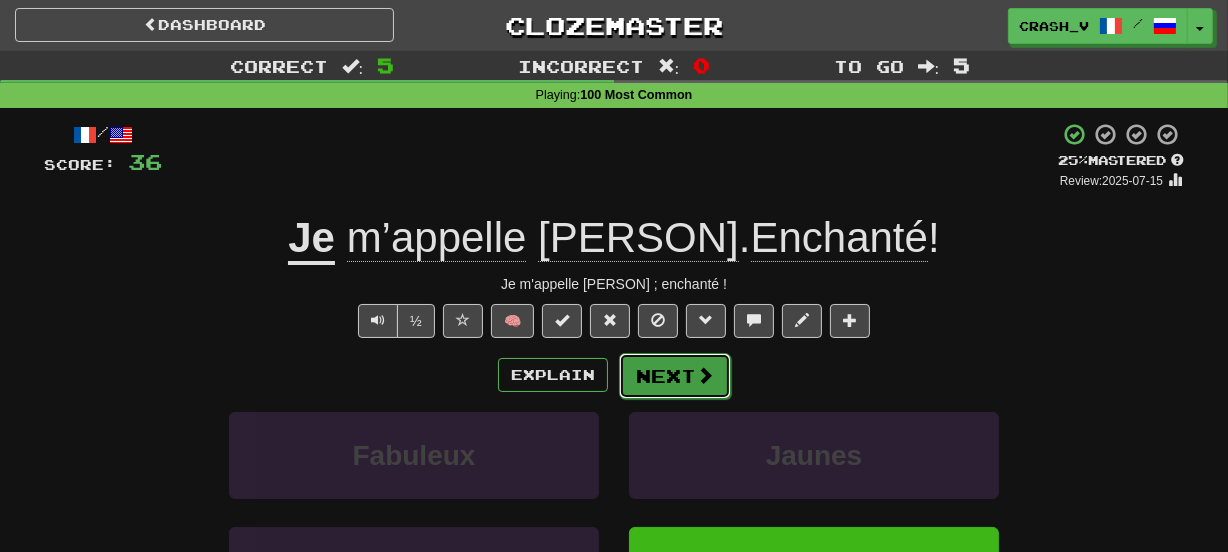 click on "Next" at bounding box center (675, 376) 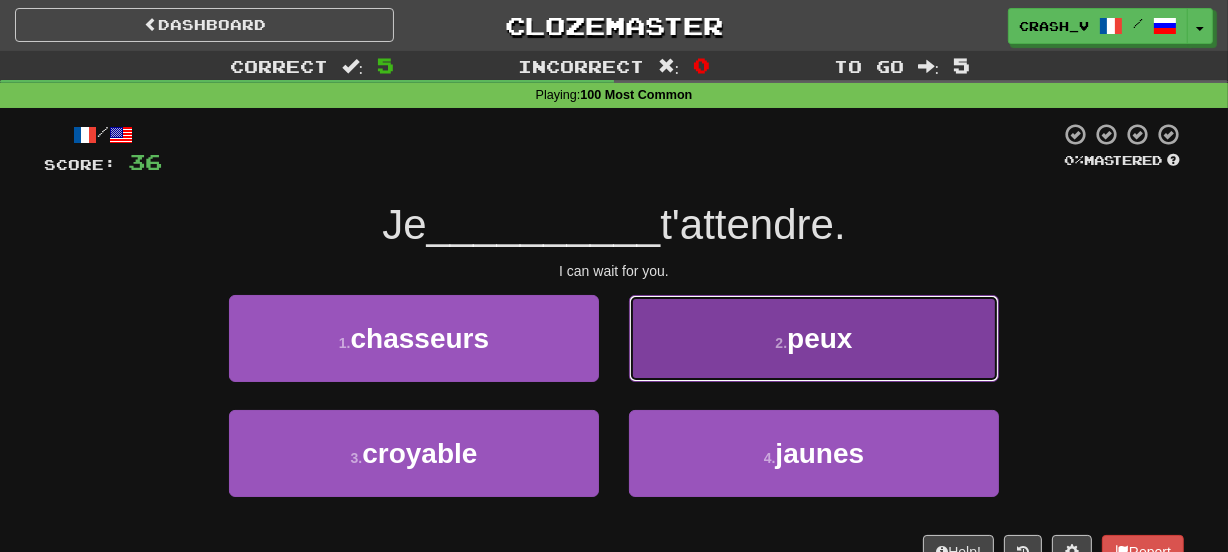 click on "2 .  peux" at bounding box center (814, 338) 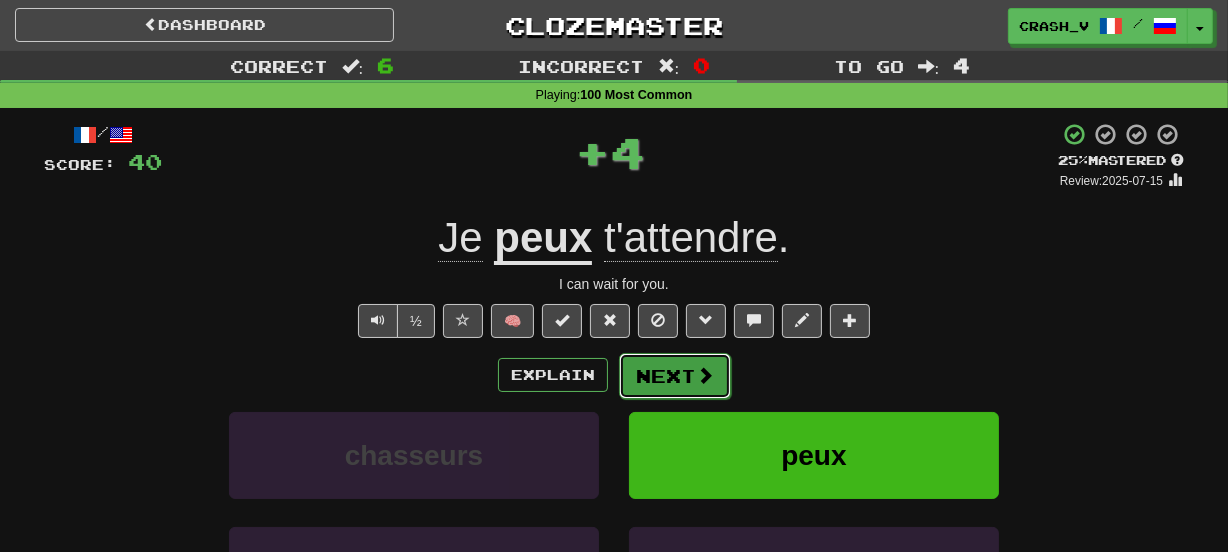 click on "Next" at bounding box center (675, 376) 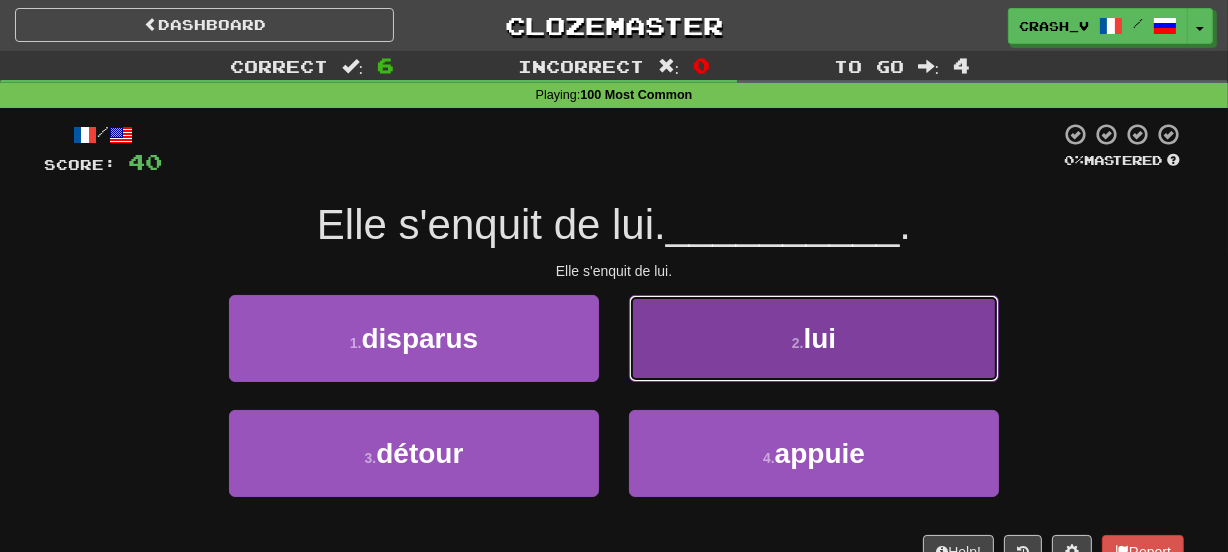 click on "2 .  lui" at bounding box center [814, 338] 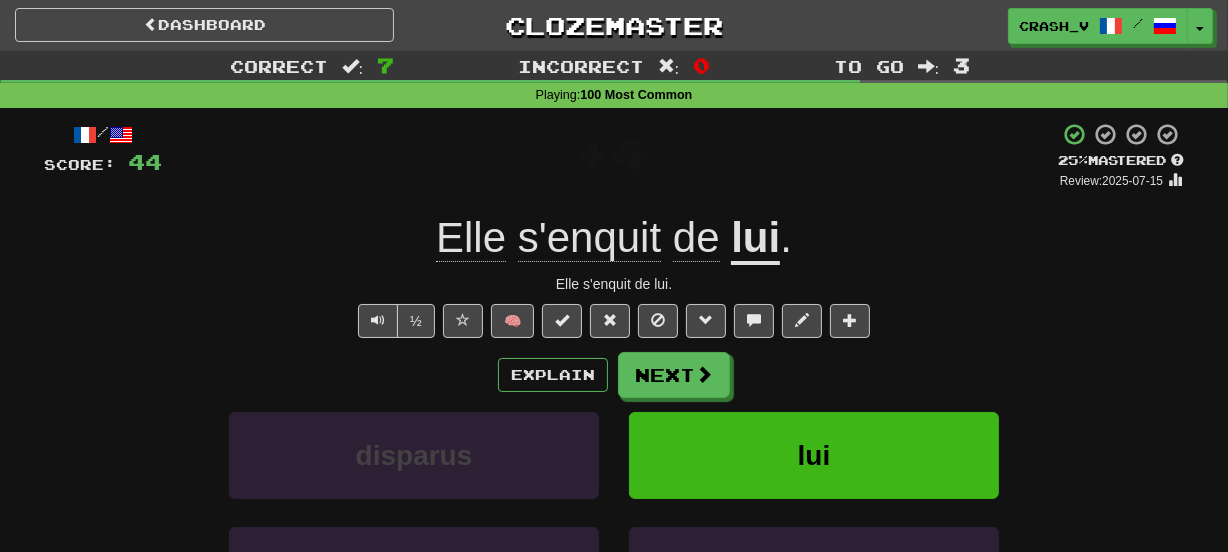 drag, startPoint x: 514, startPoint y: 281, endPoint x: 701, endPoint y: 278, distance: 187.02406 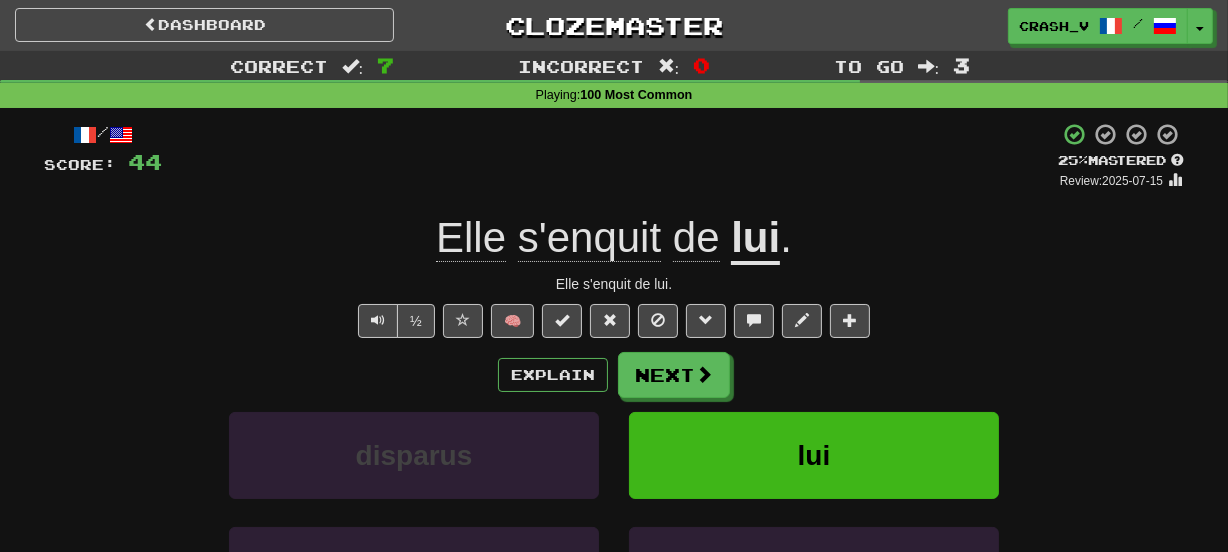 click on "Elle   s'enquit   de   lui ." at bounding box center (614, 238) 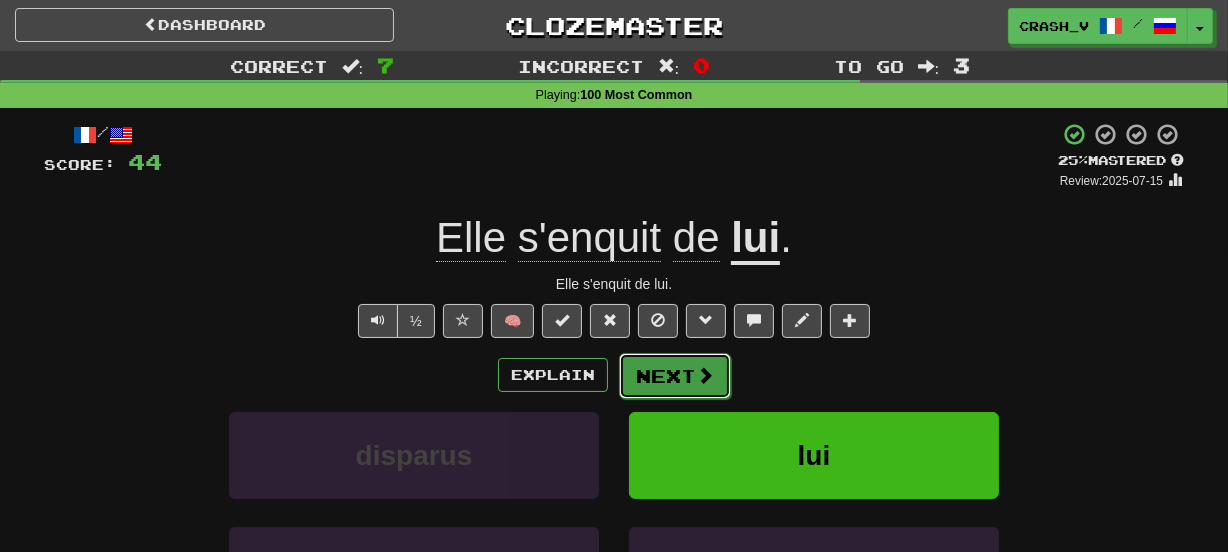 click on "Next" at bounding box center (675, 376) 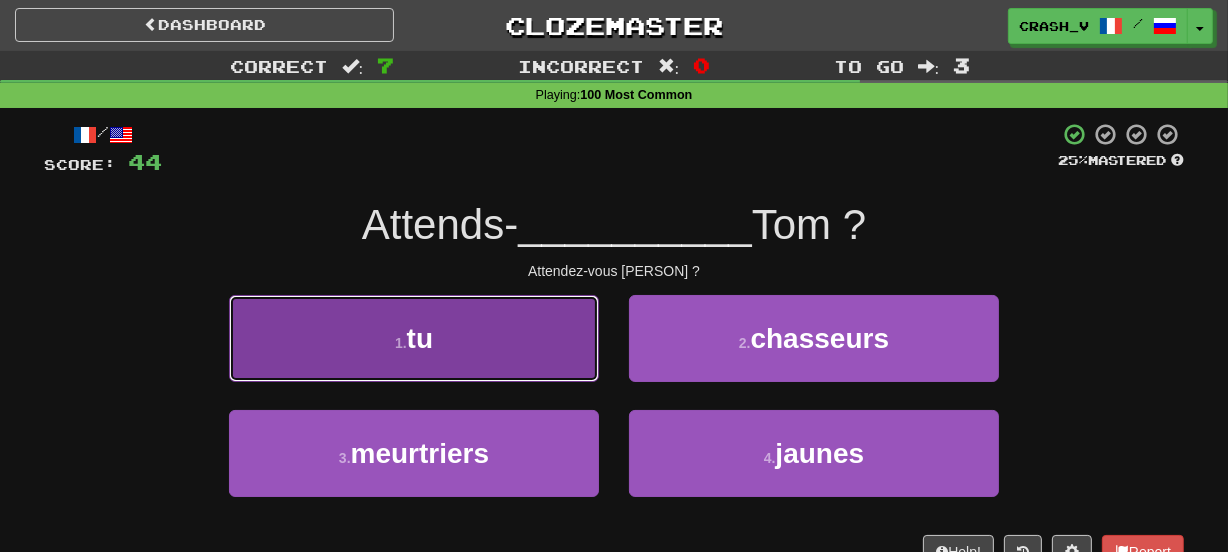 click on "1 .  tu" at bounding box center [414, 338] 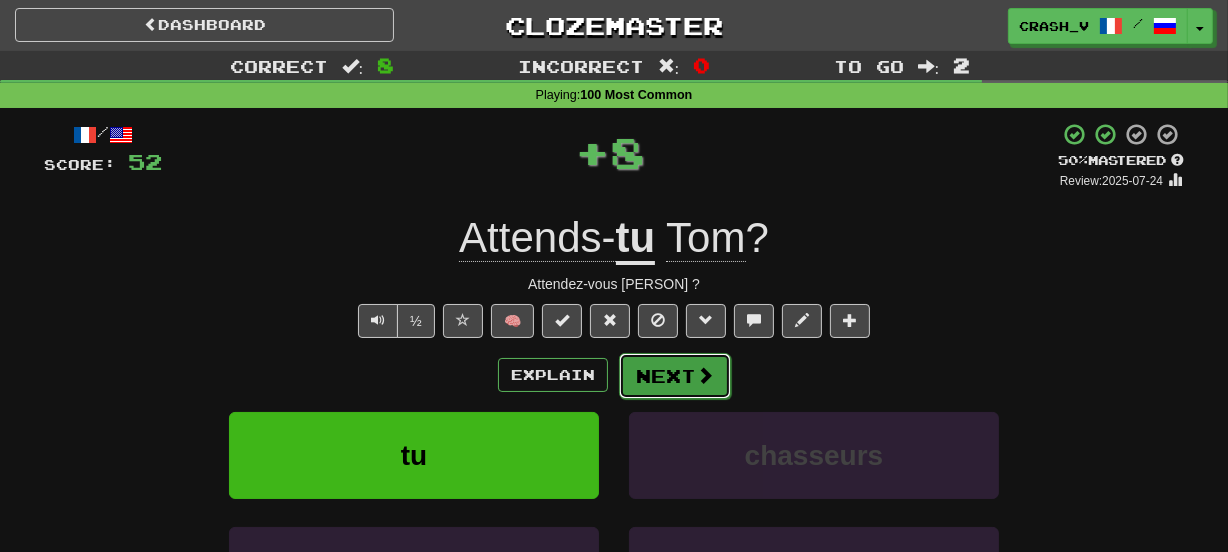 click on "Next" at bounding box center [675, 376] 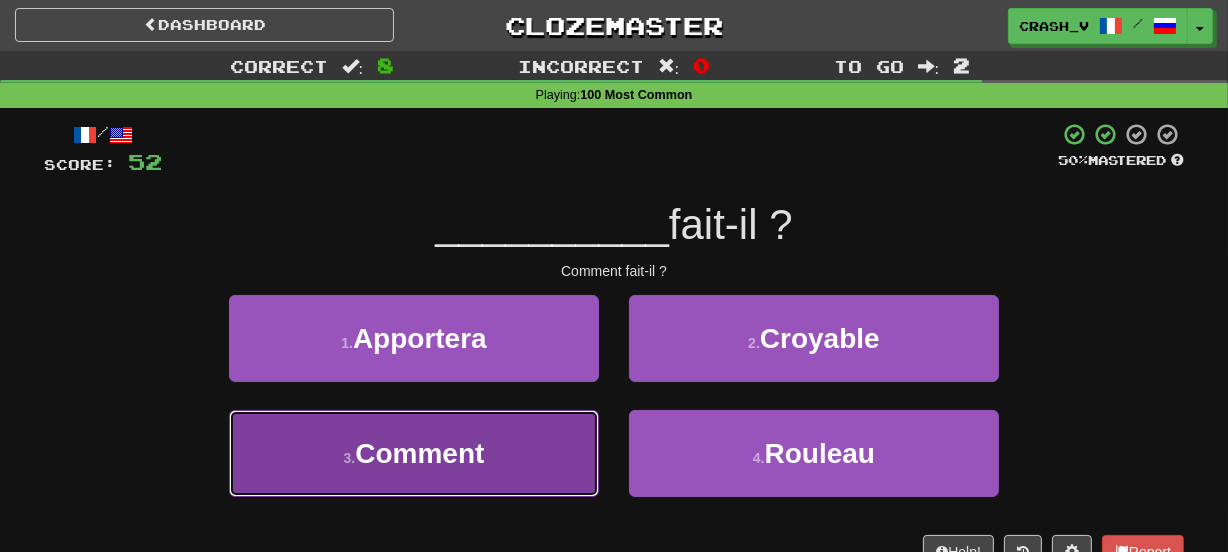 click on "3 .  Comment" at bounding box center [414, 453] 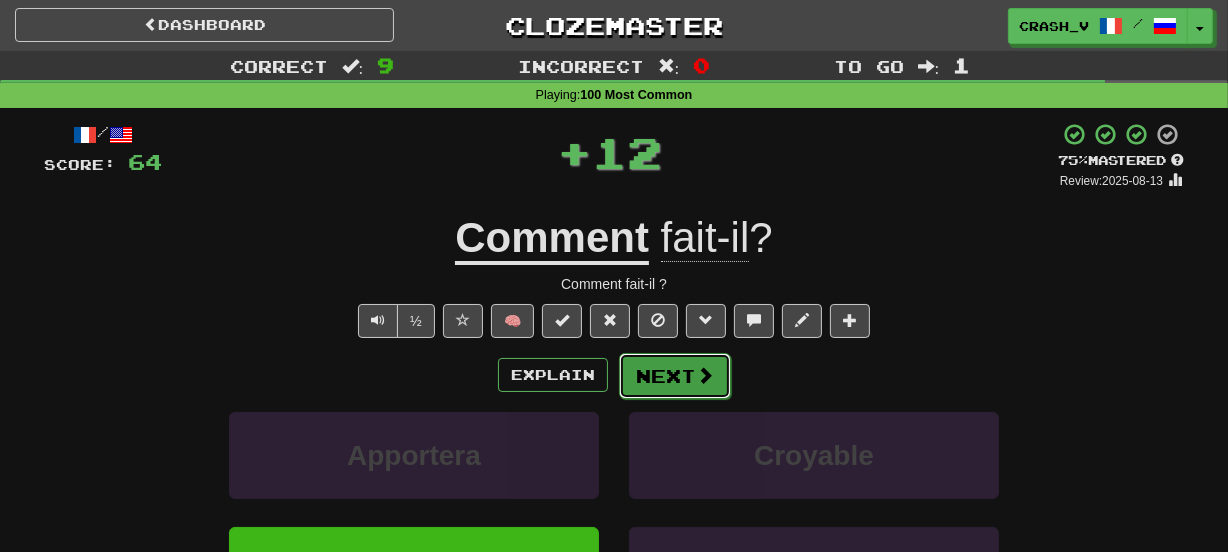 click on "Next" at bounding box center [675, 376] 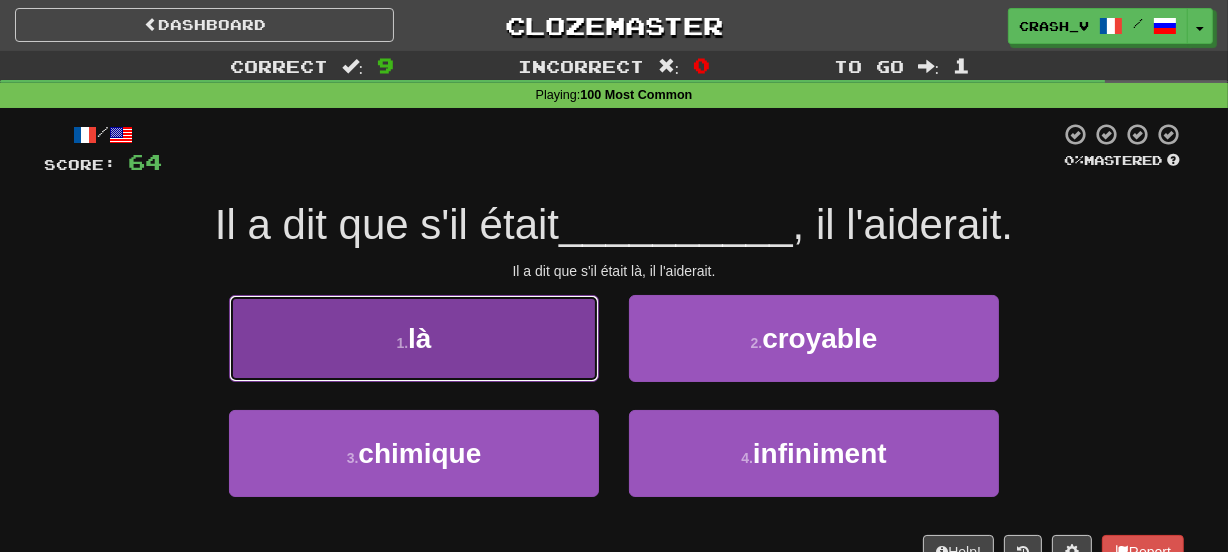 click on "1 .  là" at bounding box center (414, 338) 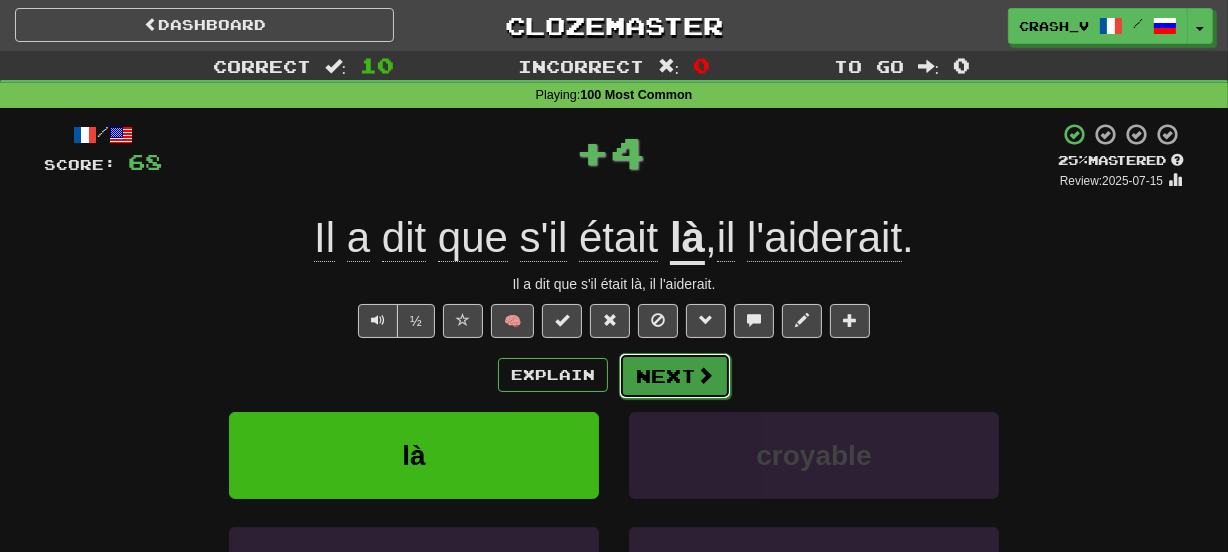 click on "Next" at bounding box center [675, 376] 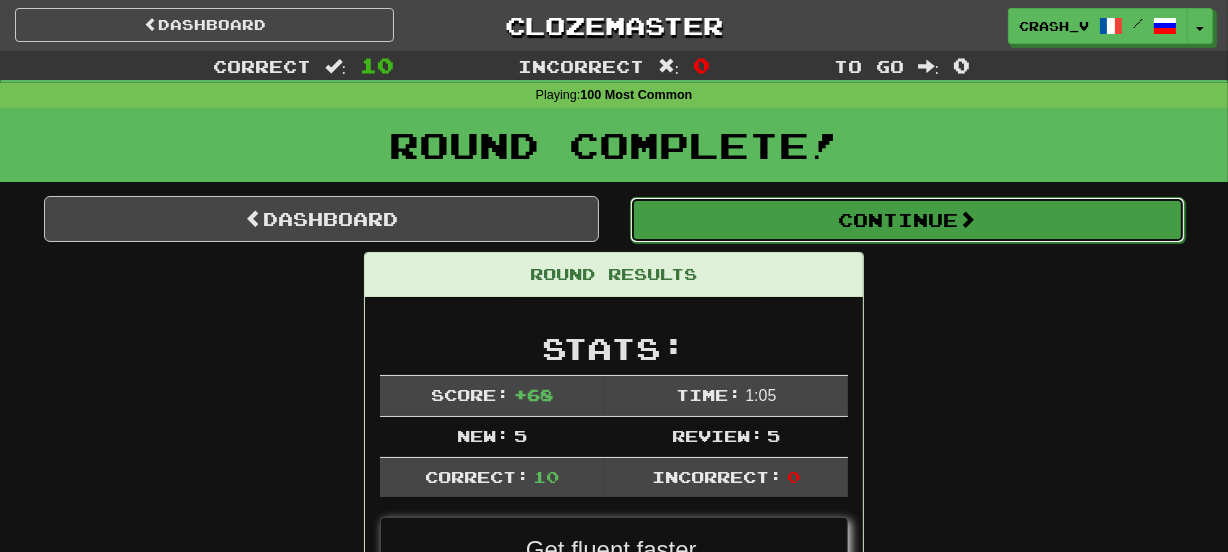 click on "Continue" at bounding box center (907, 220) 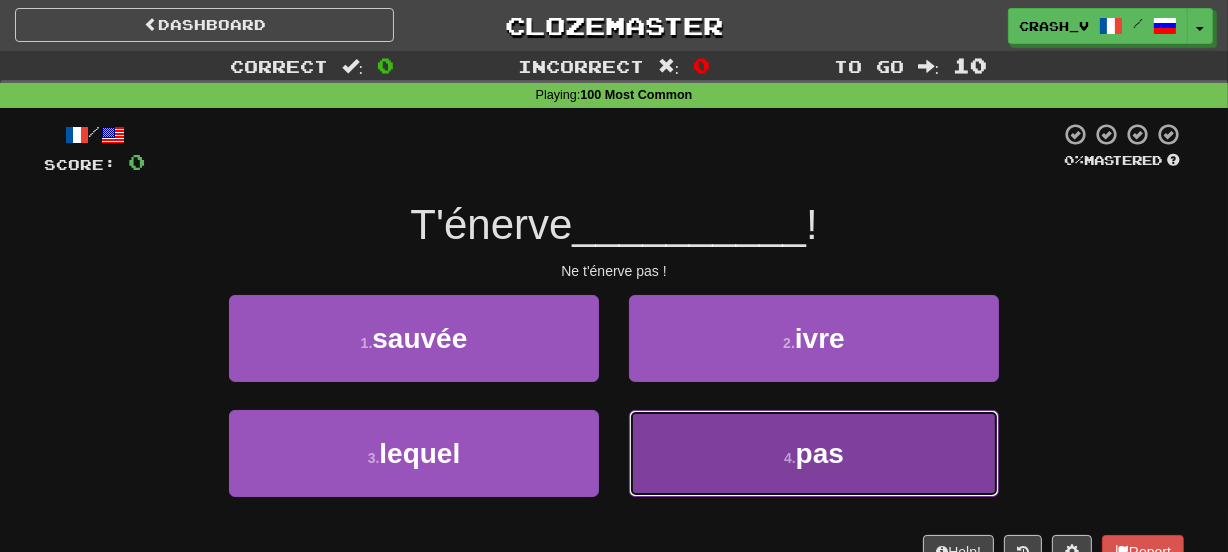 click on "4 .  pas" at bounding box center [814, 453] 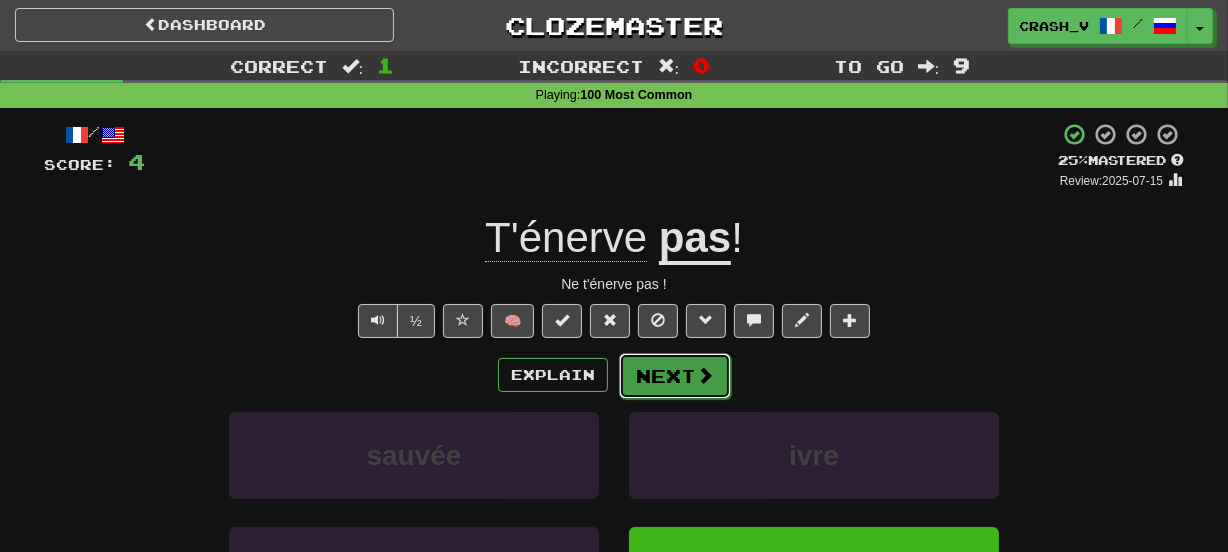 click on "Next" at bounding box center (675, 376) 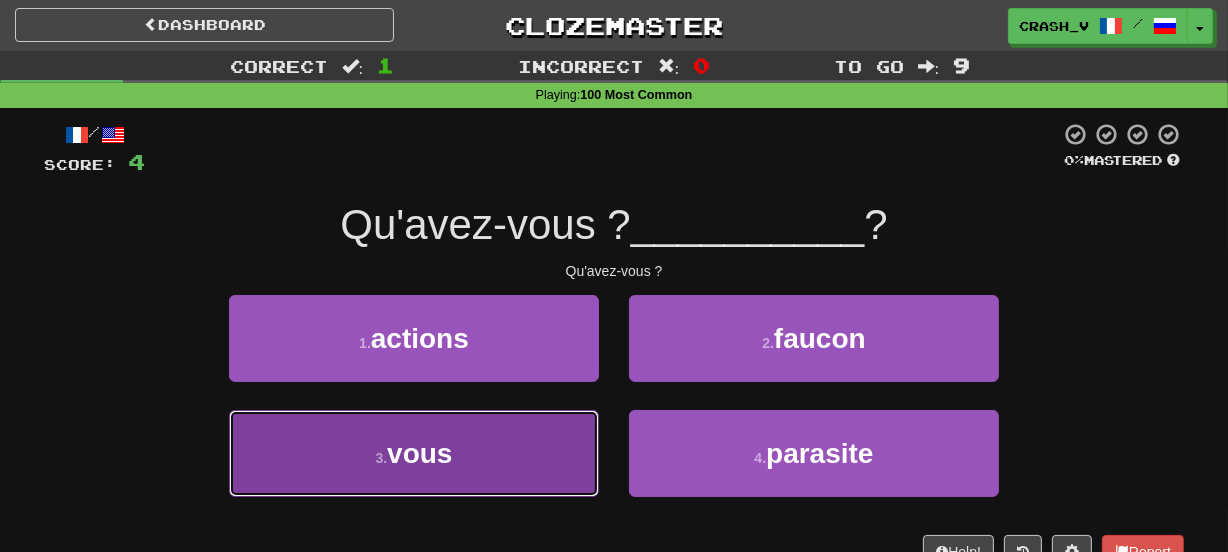 click on "3 .  vous" at bounding box center (414, 453) 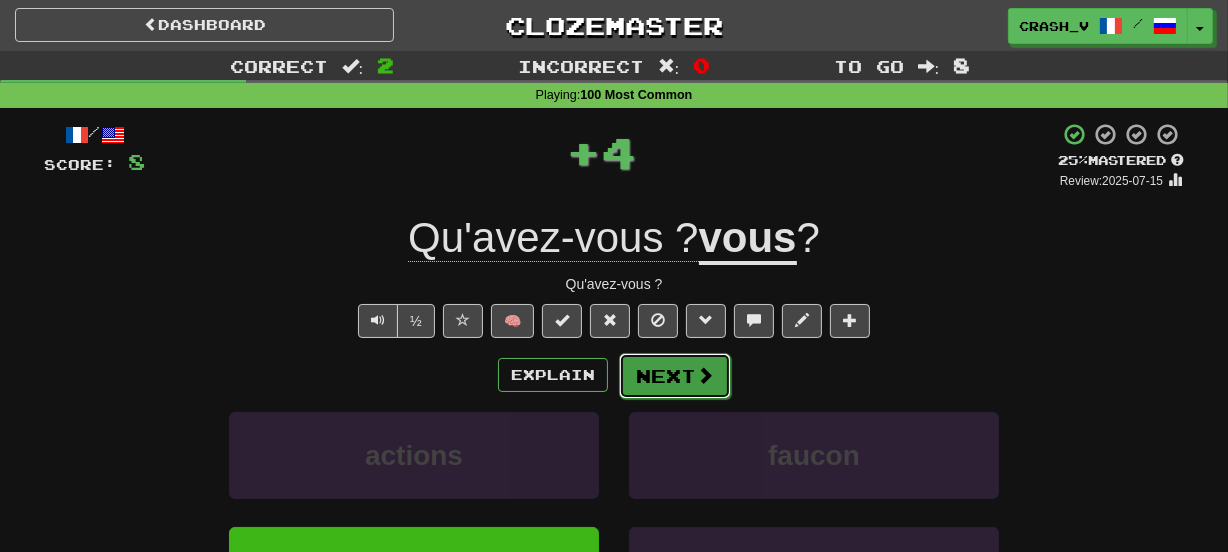 click on "Next" at bounding box center [675, 376] 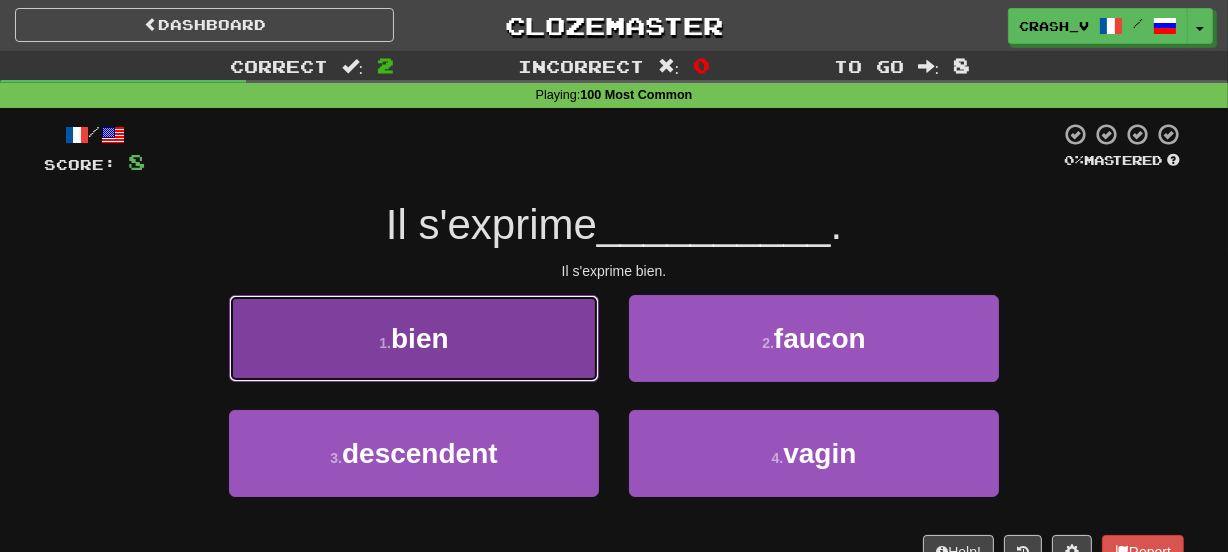 click on "1 .  bien" at bounding box center (414, 338) 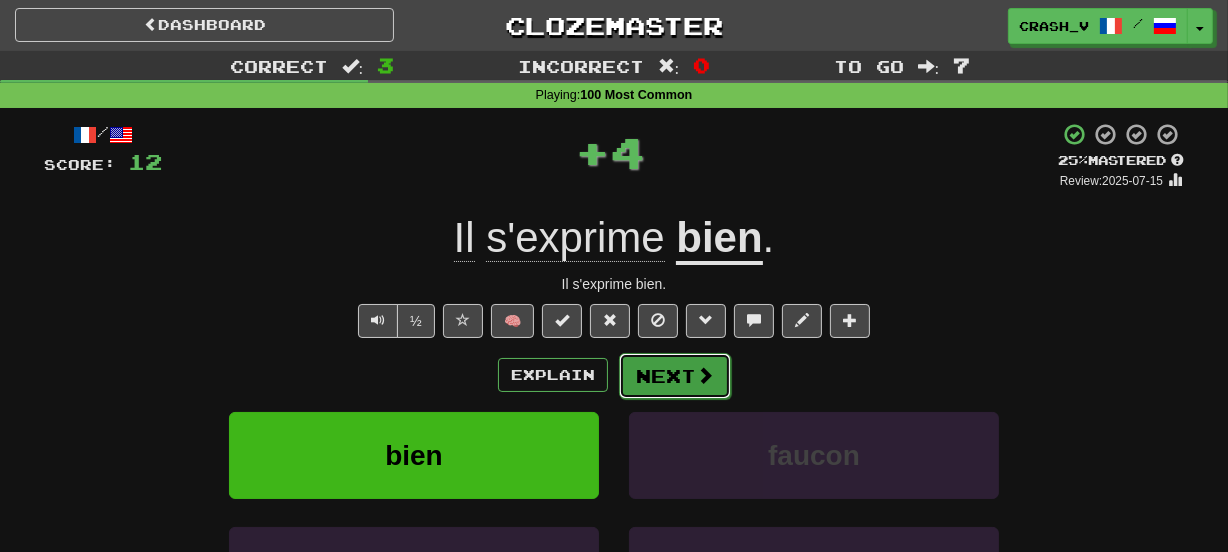 click on "Next" at bounding box center [675, 376] 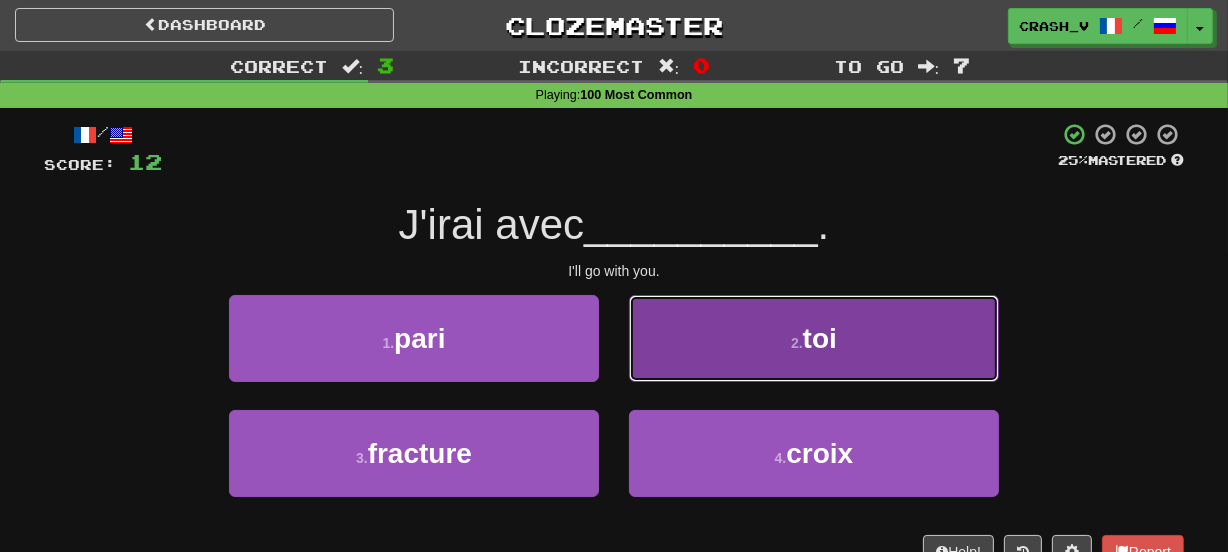 click on "2 .  toi" at bounding box center (814, 338) 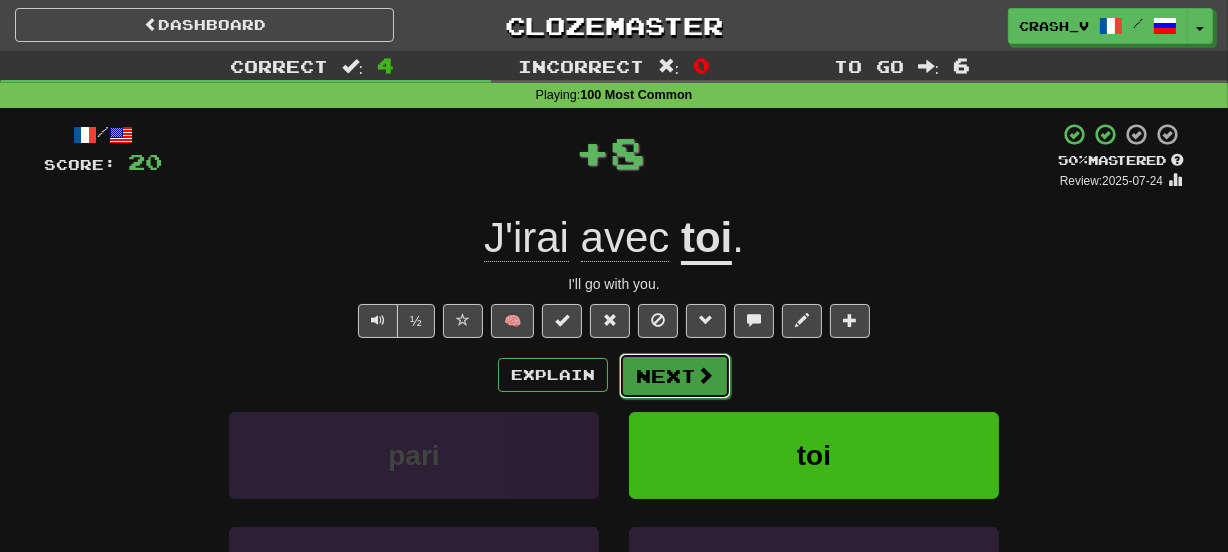 click on "Next" at bounding box center [675, 376] 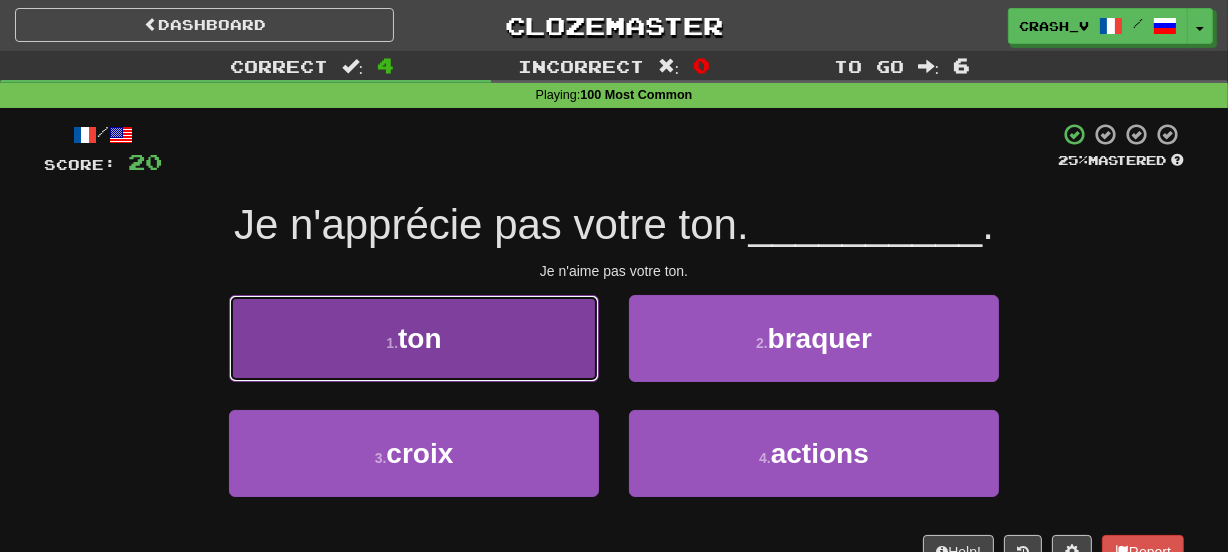 click on "1 .  ton" at bounding box center (414, 338) 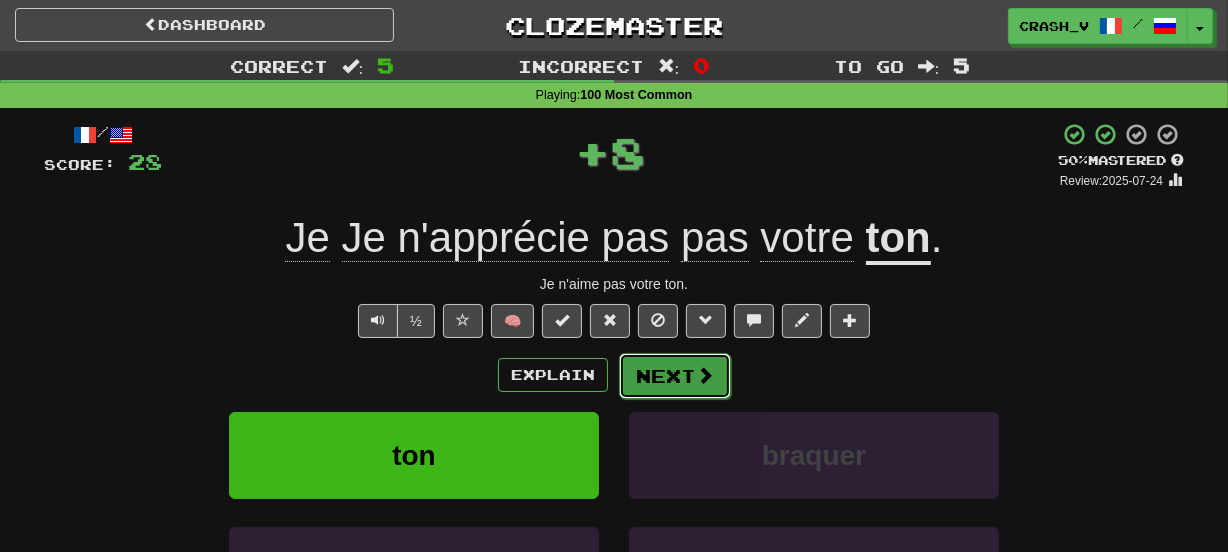 click on "Next" at bounding box center [675, 376] 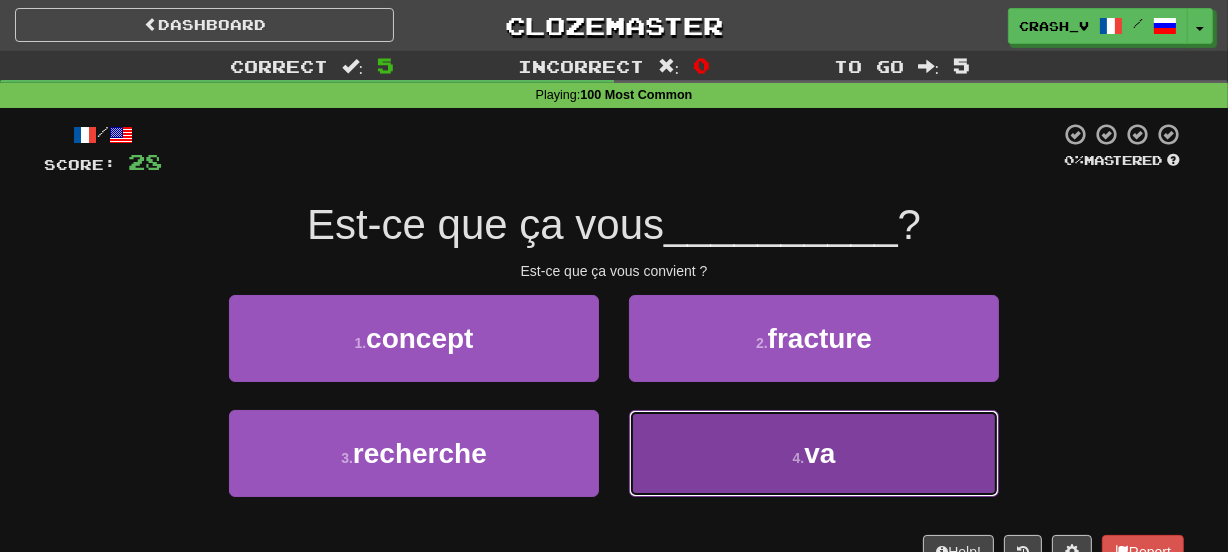 click on "4 .  va" at bounding box center (814, 453) 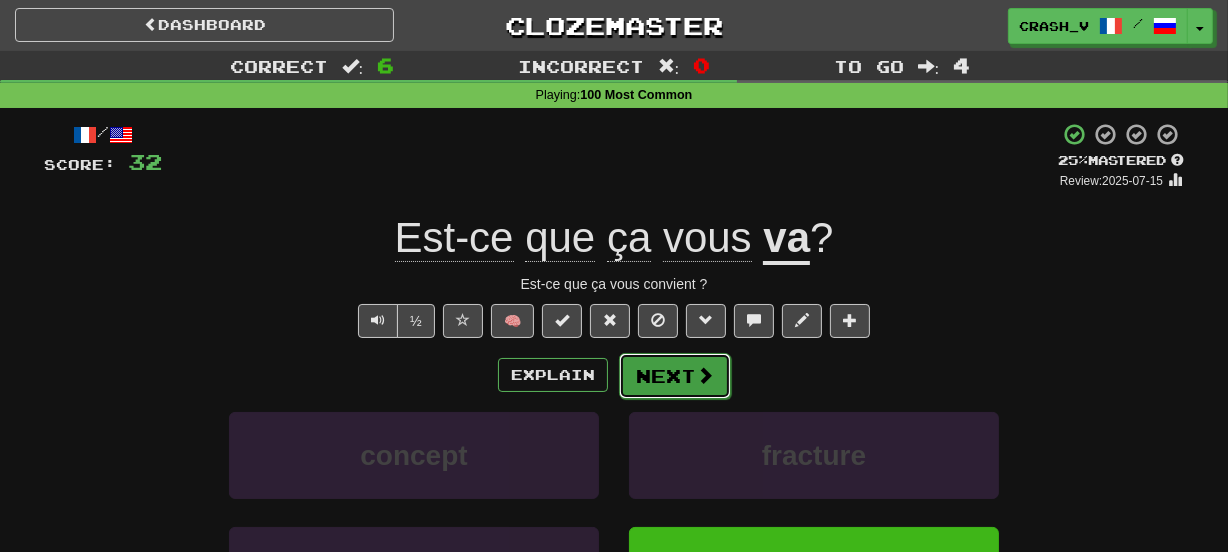 click at bounding box center [705, 375] 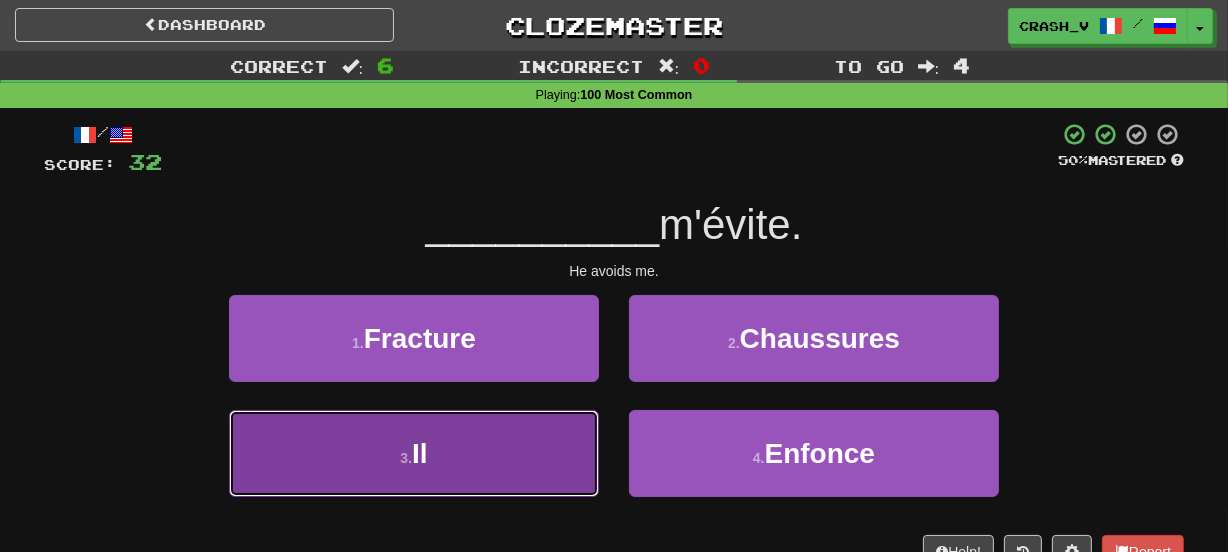 click on "3 .  Il" at bounding box center [414, 453] 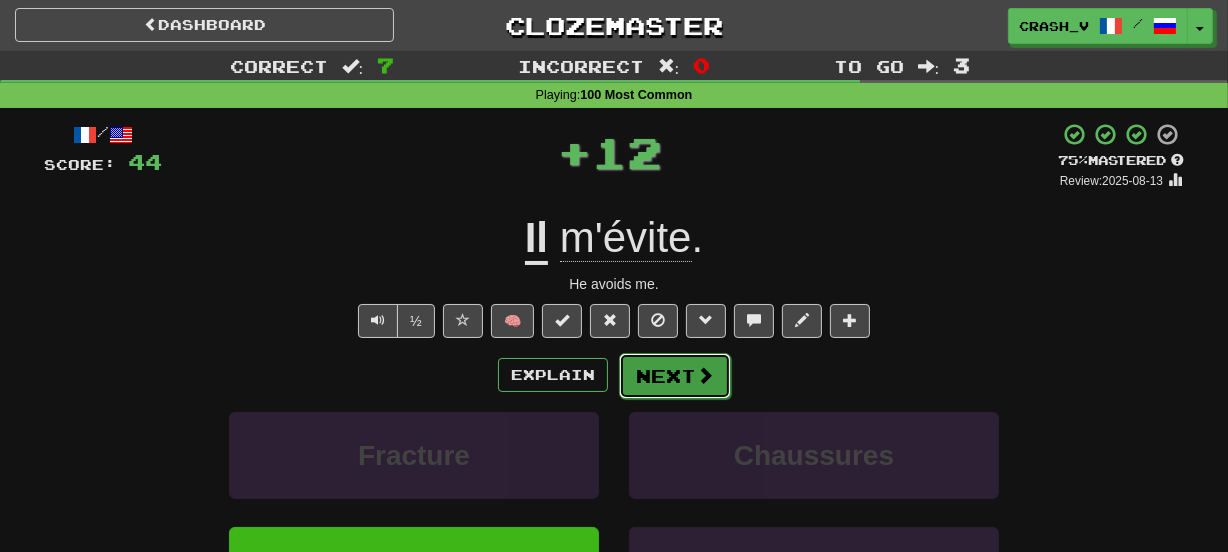 click on "Next" at bounding box center (675, 376) 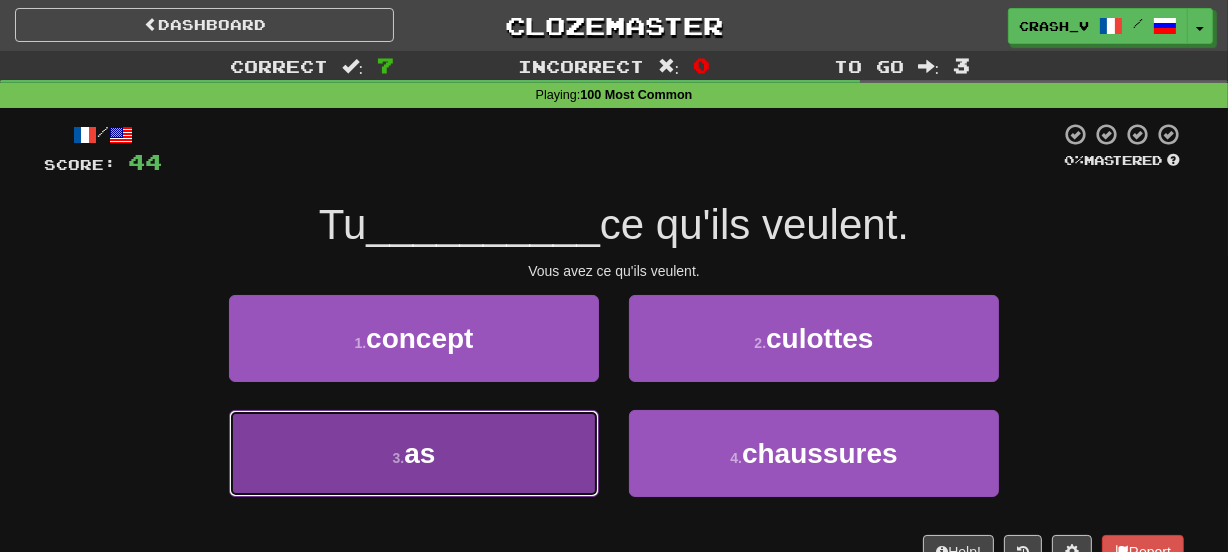 click on "3 .  as" at bounding box center [414, 453] 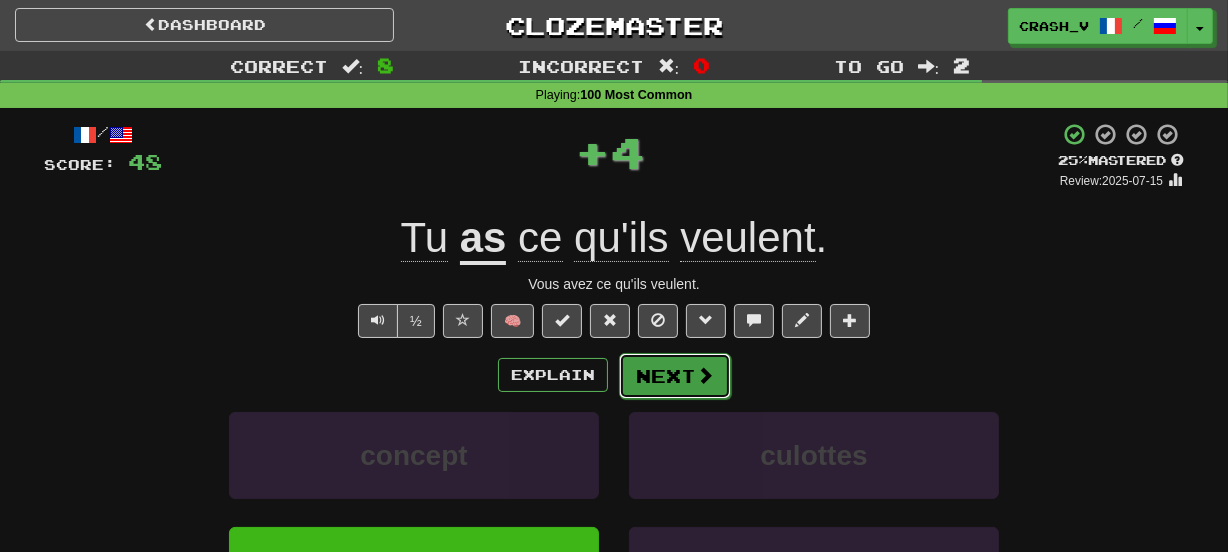 click on "Next" at bounding box center (675, 376) 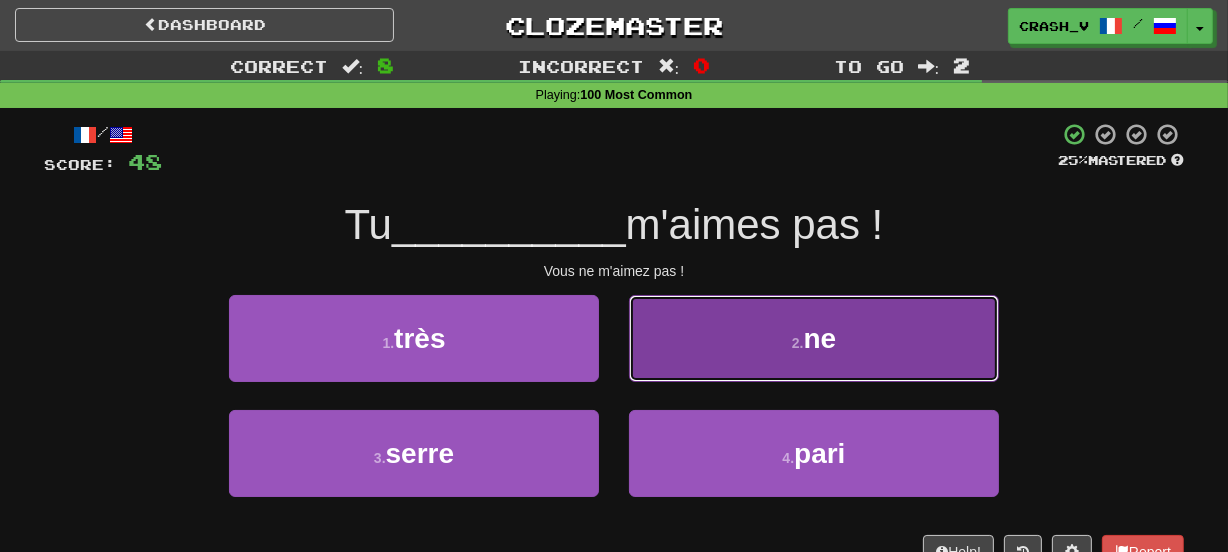 click on "2 .  ne" at bounding box center [814, 338] 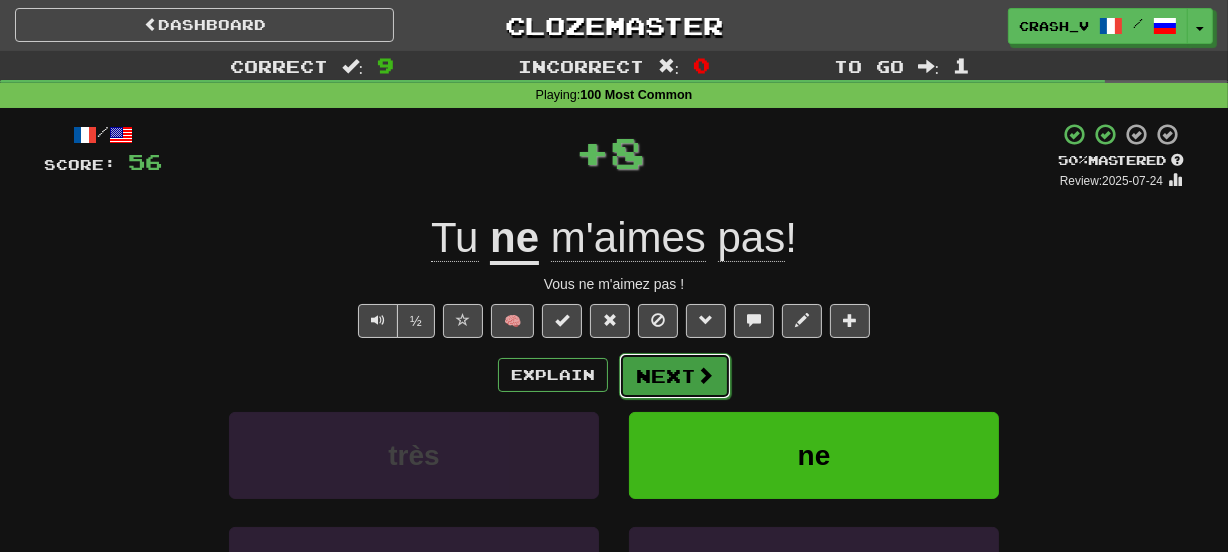 click on "Next" at bounding box center (675, 376) 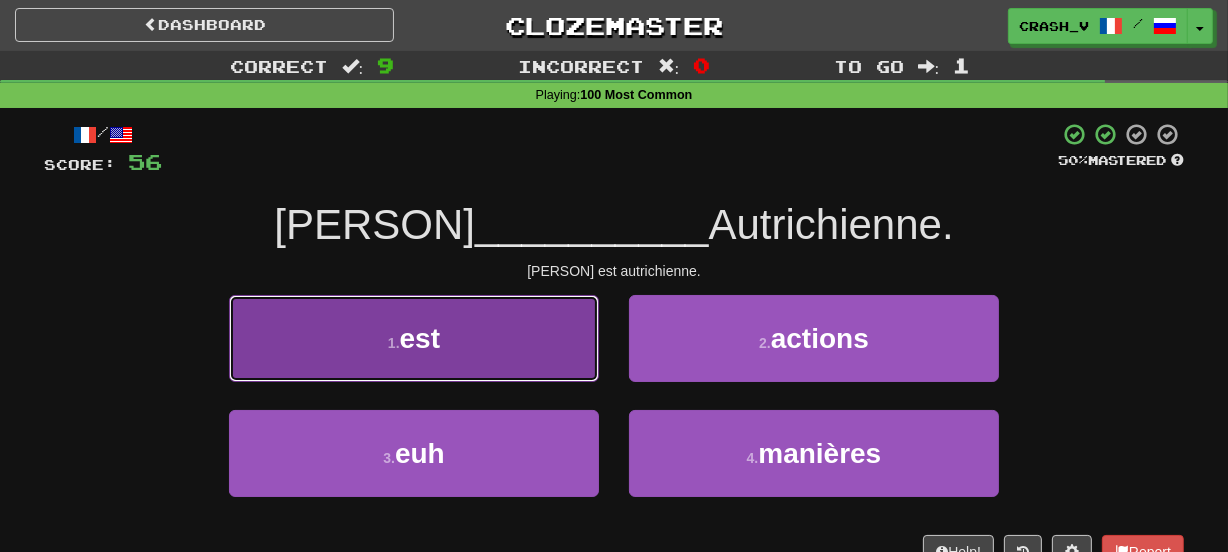 click on "1 .  est" at bounding box center (414, 338) 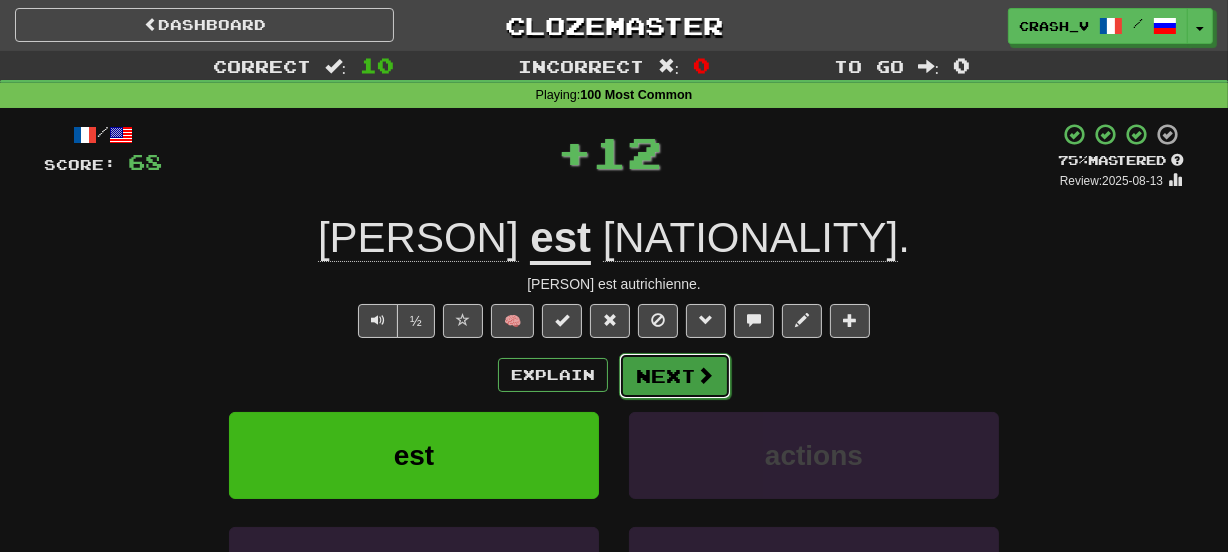 click on "Next" at bounding box center [675, 376] 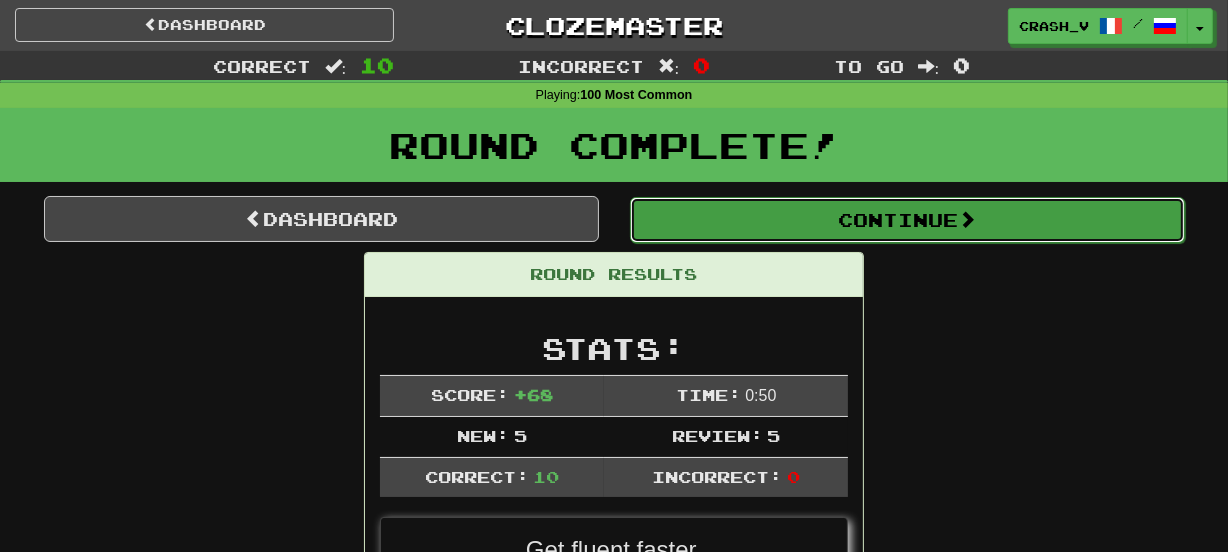 click on "Continue" at bounding box center (907, 220) 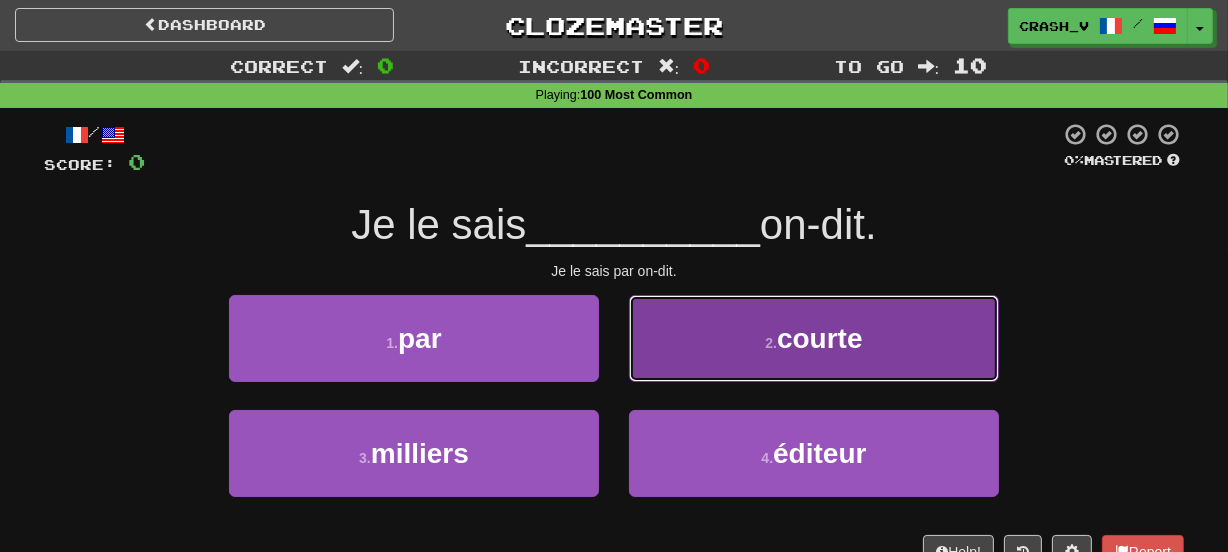click on "2 .  courte" at bounding box center [814, 338] 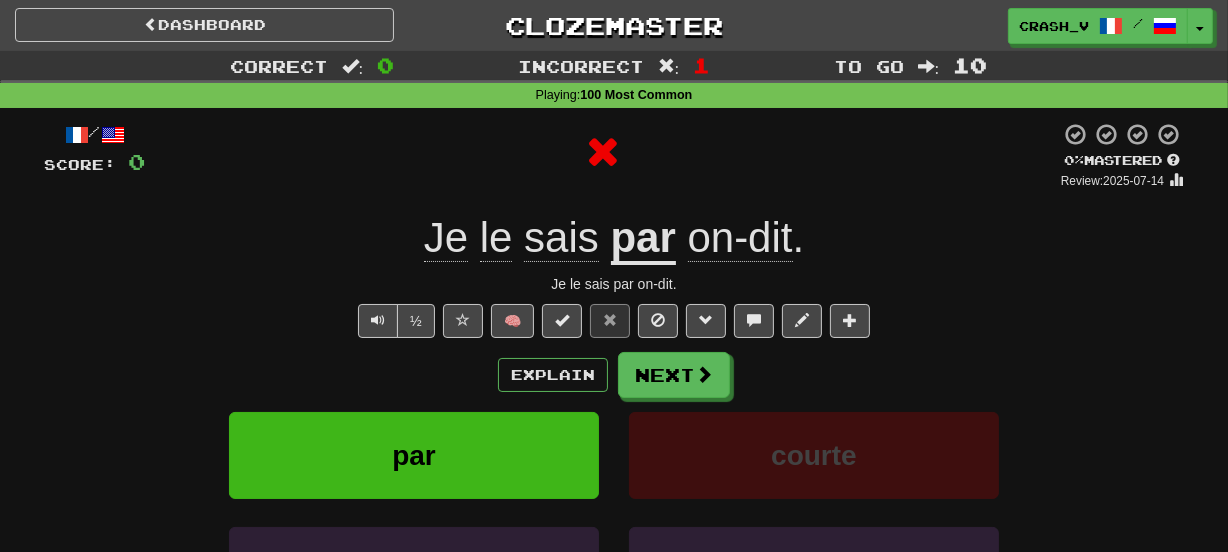 click on "par" at bounding box center (643, 239) 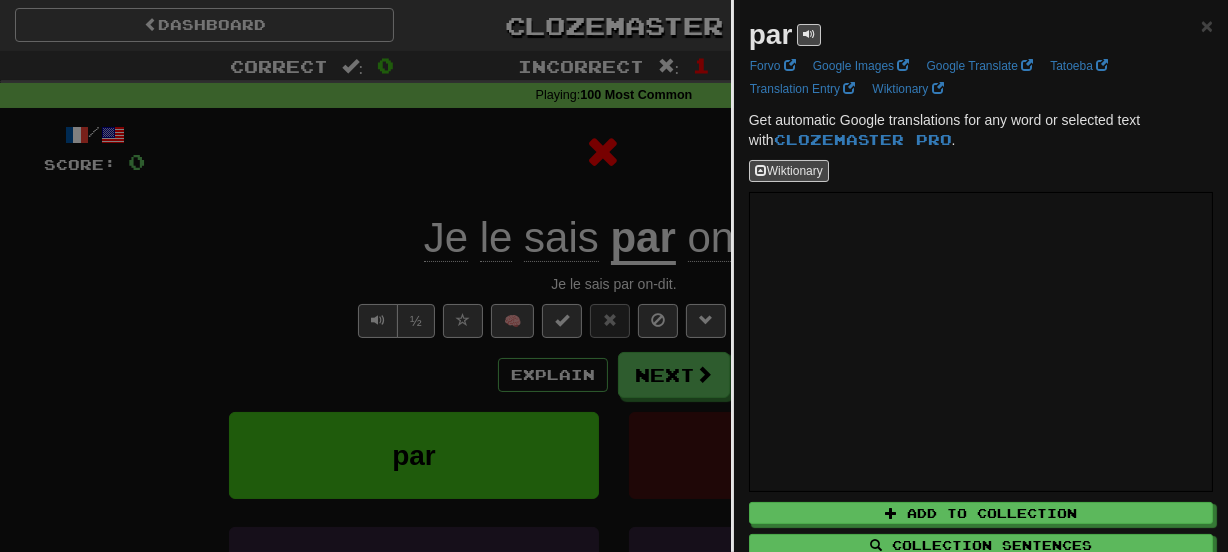 click on "par" at bounding box center (771, 34) 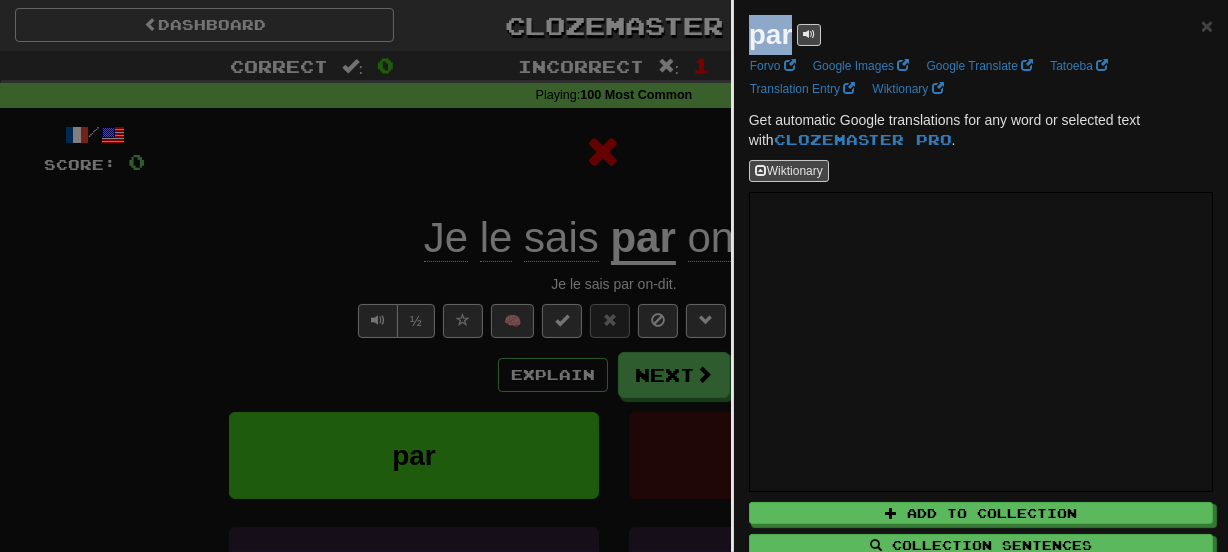 click on "par" at bounding box center [771, 34] 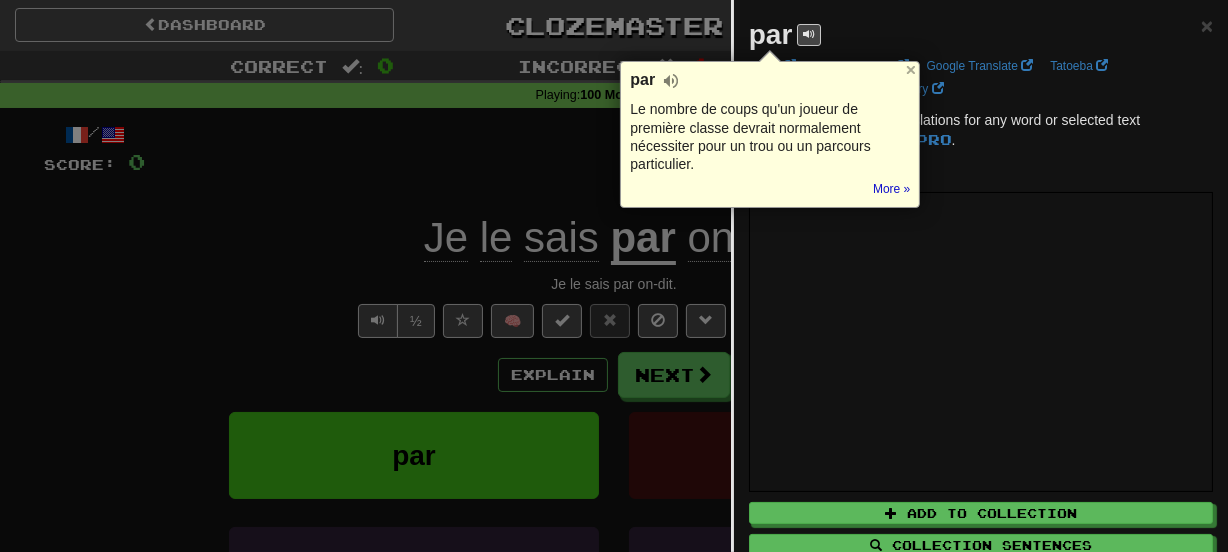 click at bounding box center [200, 1631] 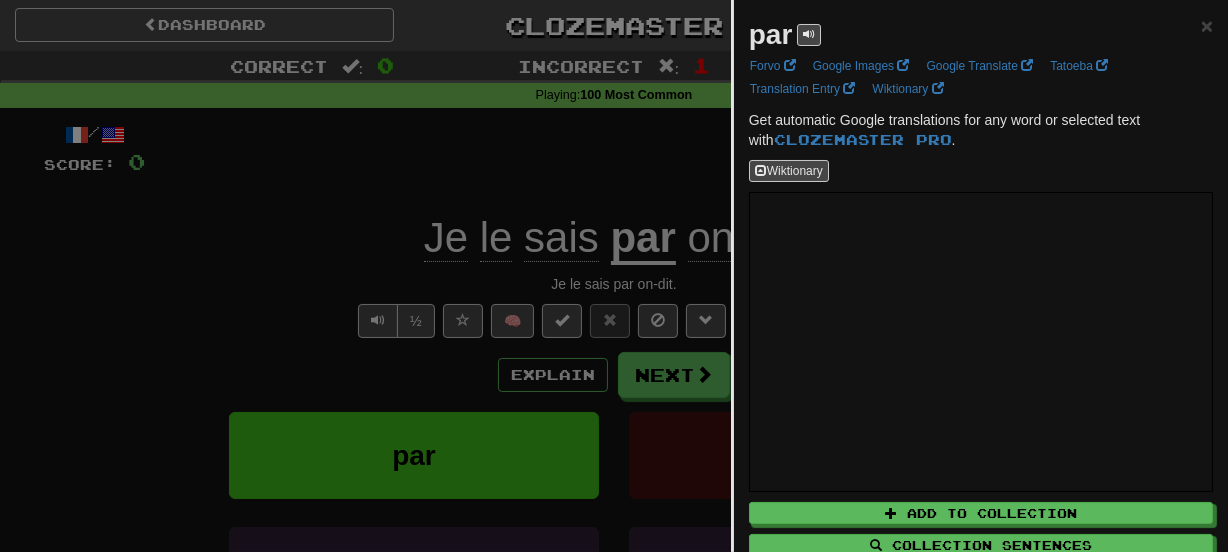 click at bounding box center (614, 276) 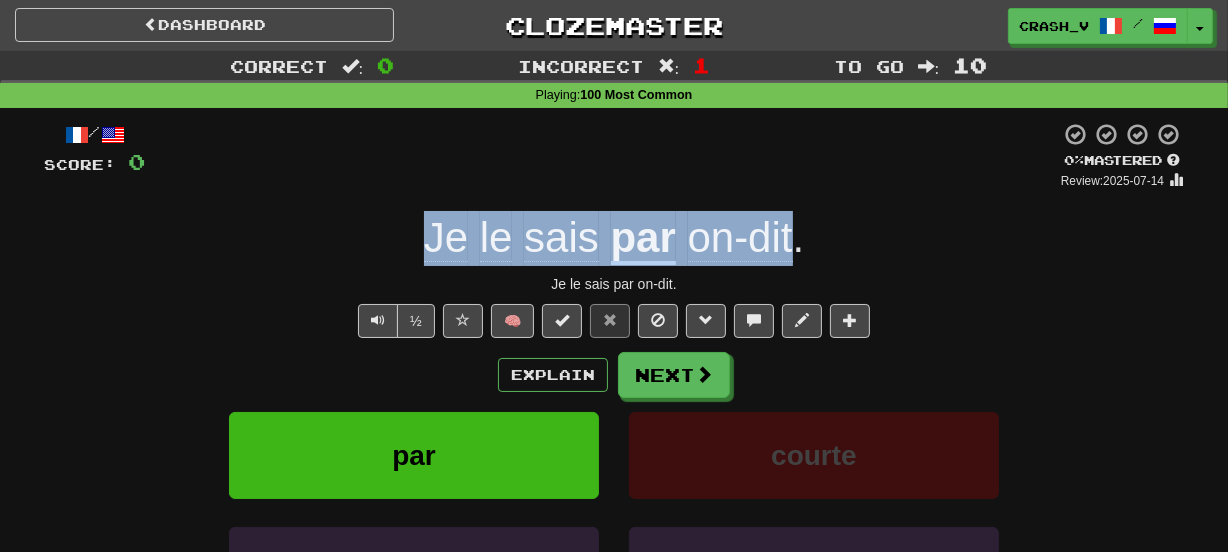 drag, startPoint x: 360, startPoint y: 231, endPoint x: 796, endPoint y: 247, distance: 436.2935 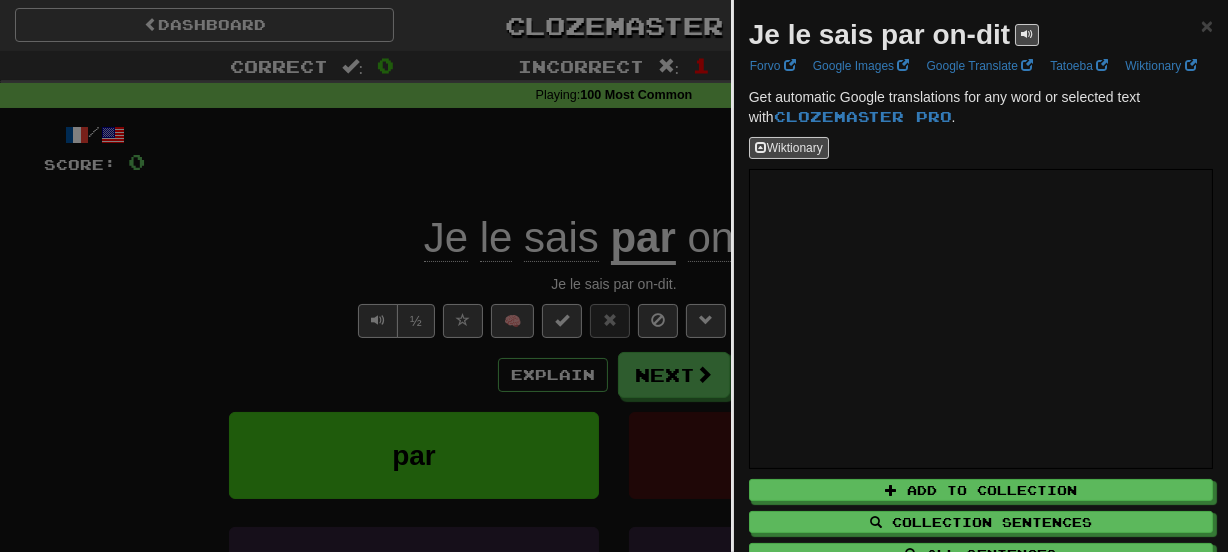 click on "Je le sais par on-dit" at bounding box center [879, 34] 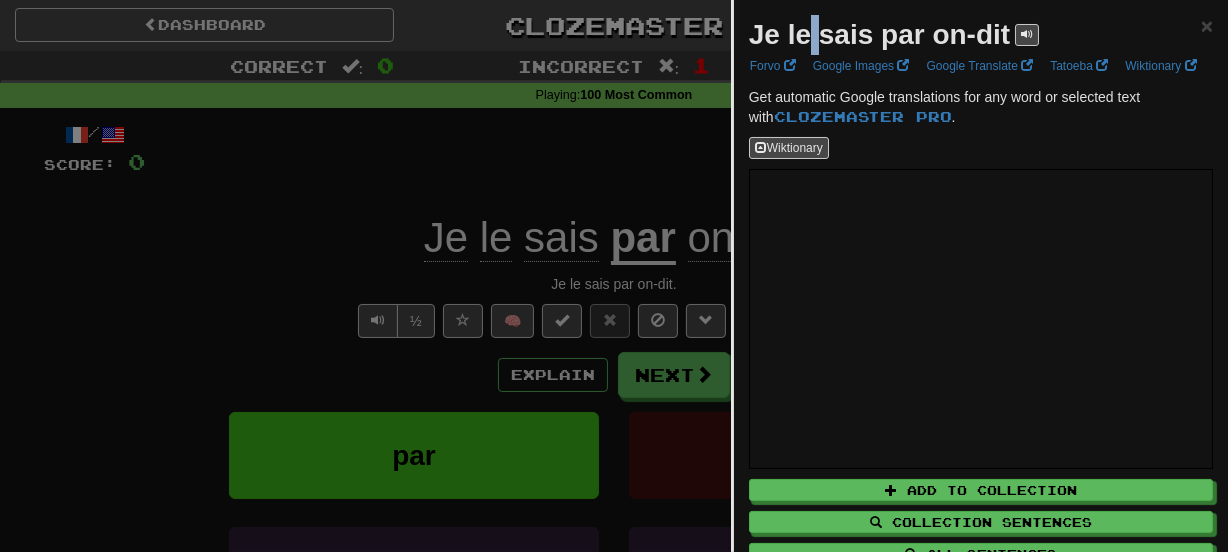 click on "Je le sais par on-dit" at bounding box center [879, 34] 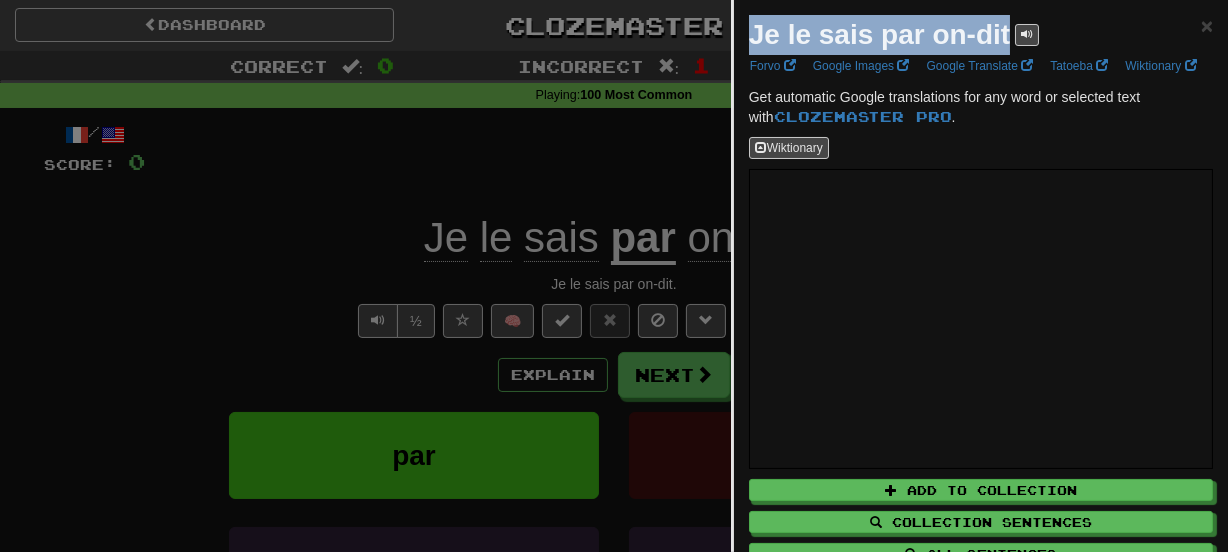 click on "Je le sais par on-dit" at bounding box center (879, 34) 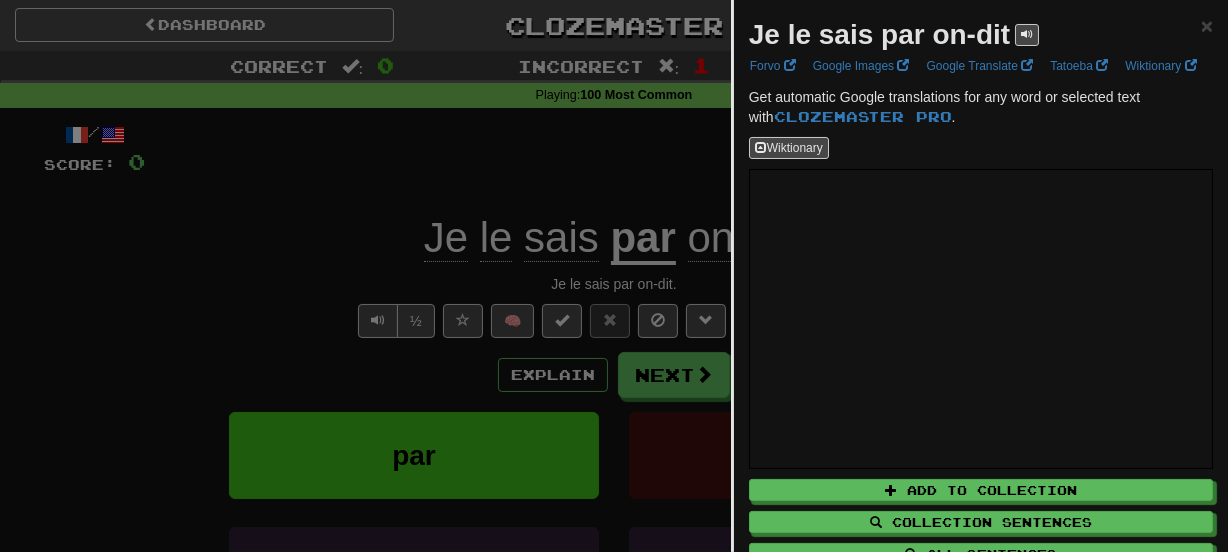 click at bounding box center (614, 276) 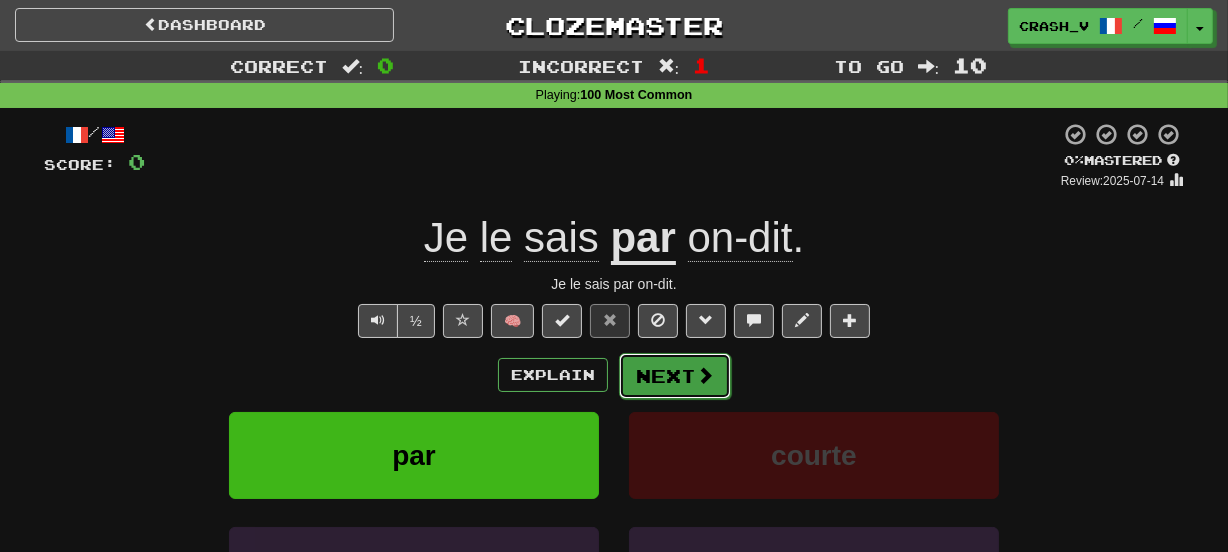 click on "Next" at bounding box center [675, 376] 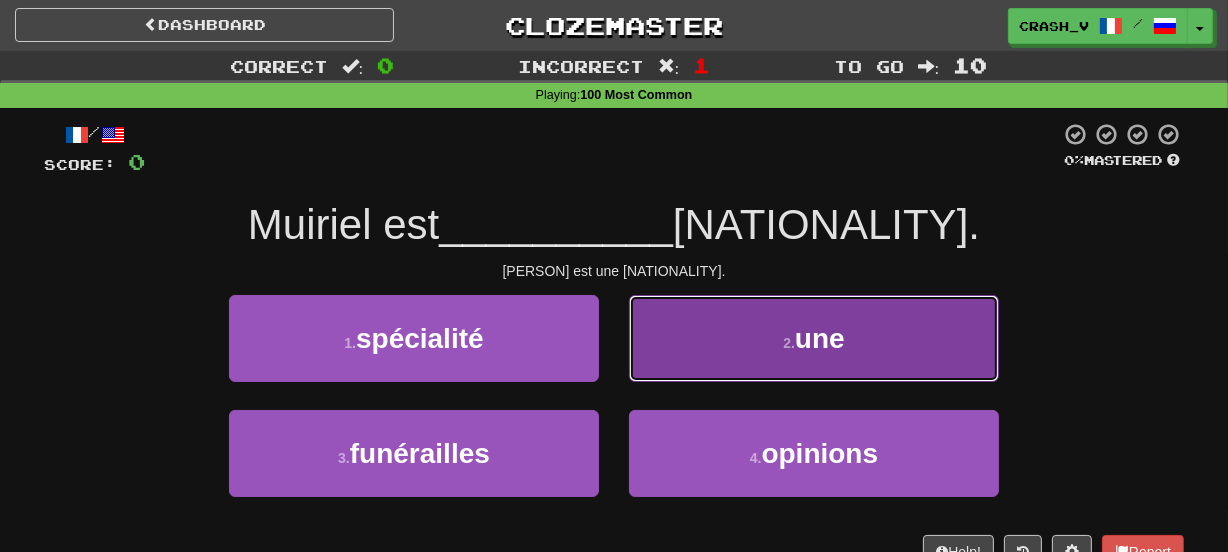 click on "2 .  une" at bounding box center (814, 338) 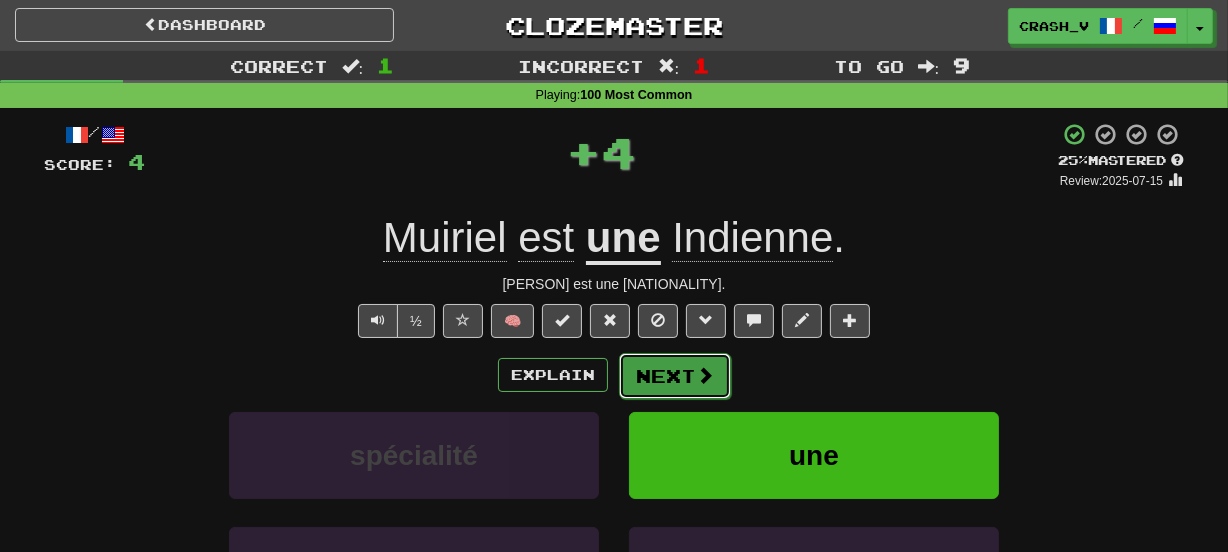 click on "Next" at bounding box center [675, 376] 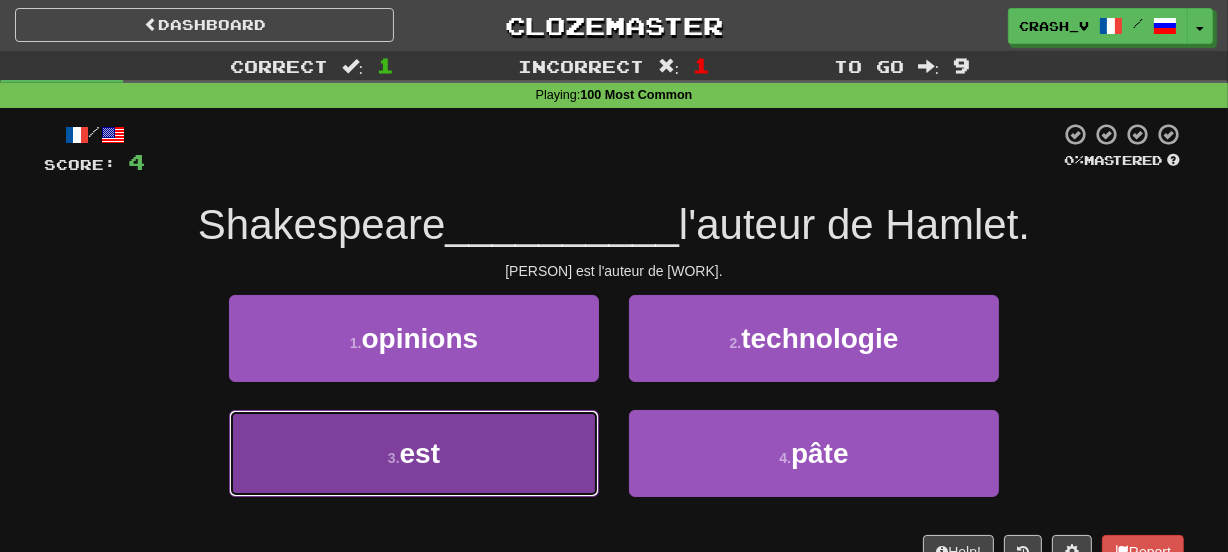 click on "3 .  est" at bounding box center (414, 453) 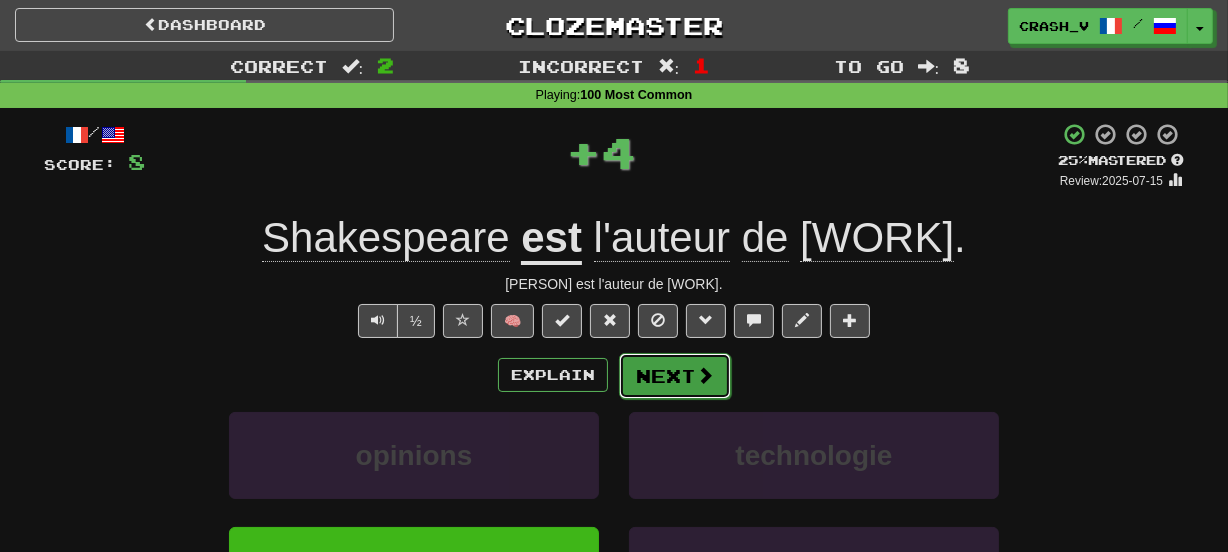 click on "Next" at bounding box center [675, 376] 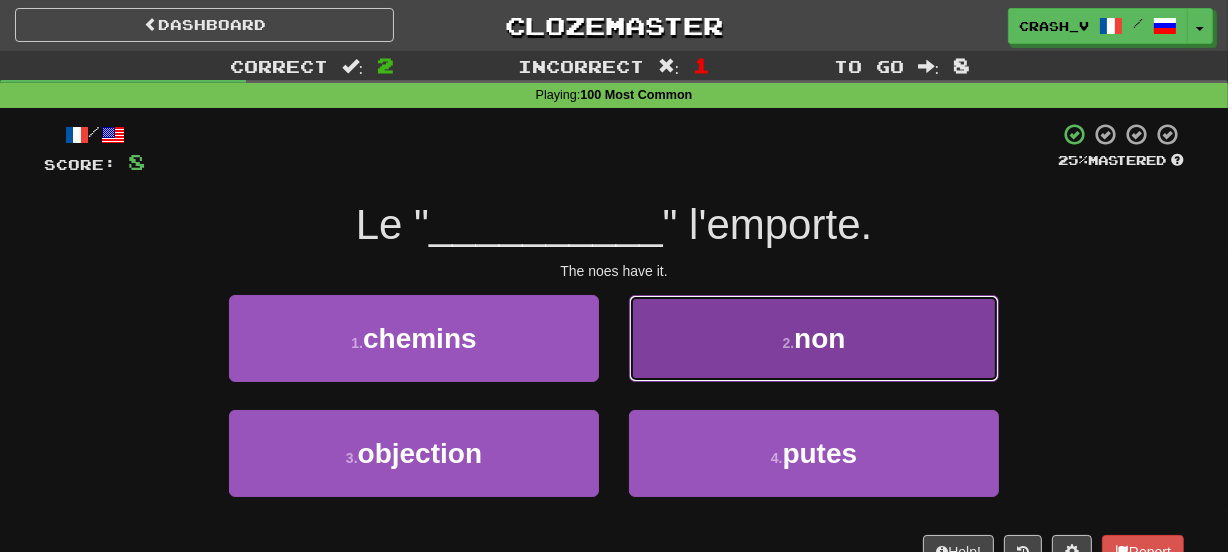 click on "2 .  non" at bounding box center [814, 338] 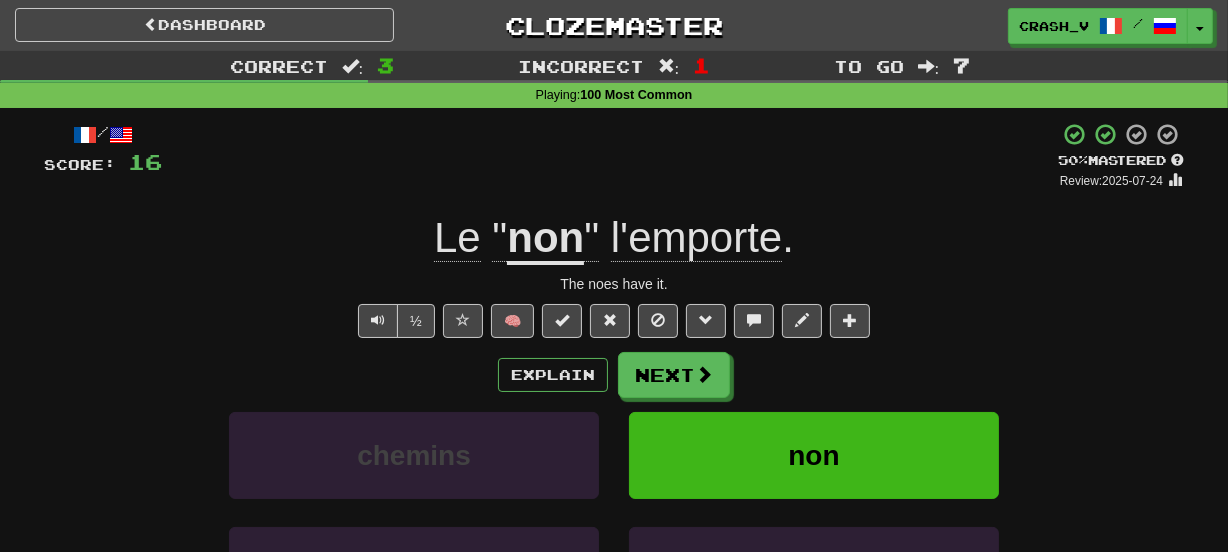 click on "The noes have it." at bounding box center (614, 284) 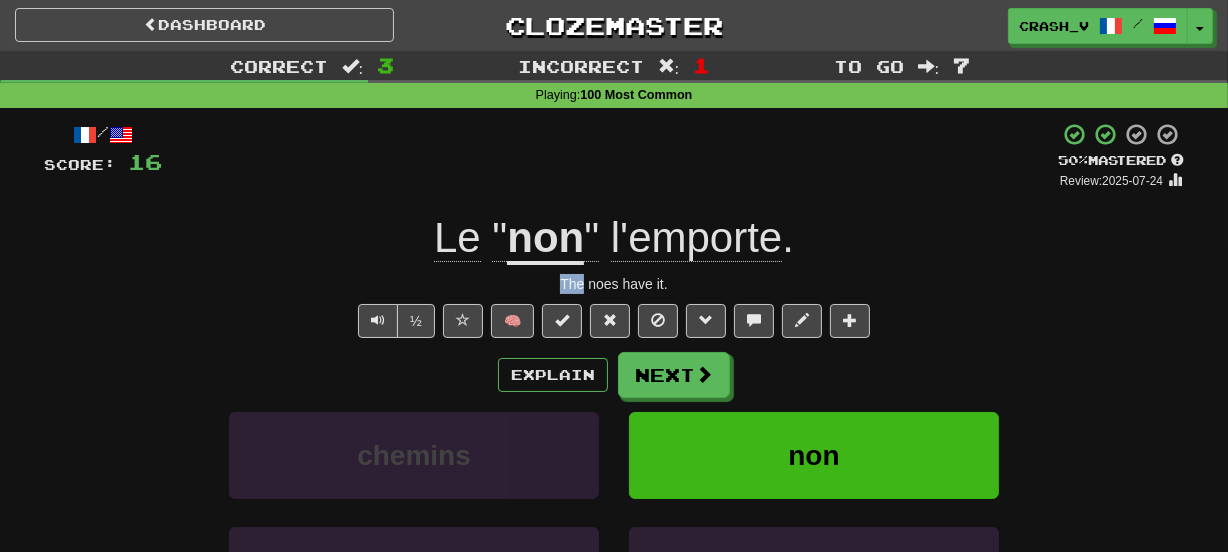 click on "The noes have it." at bounding box center [614, 284] 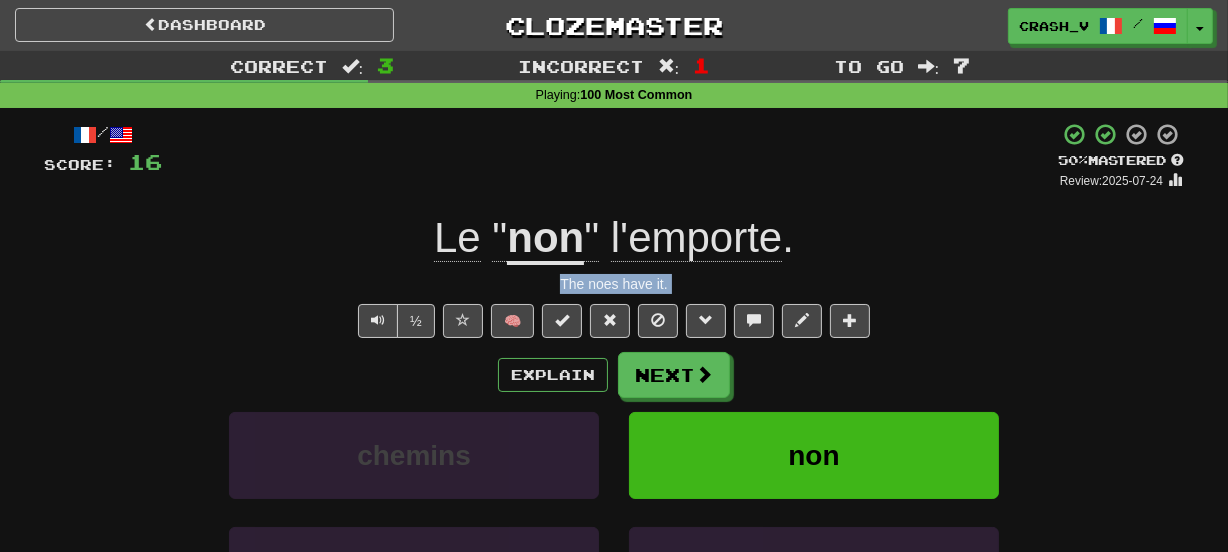 click on "The noes have it." at bounding box center [614, 284] 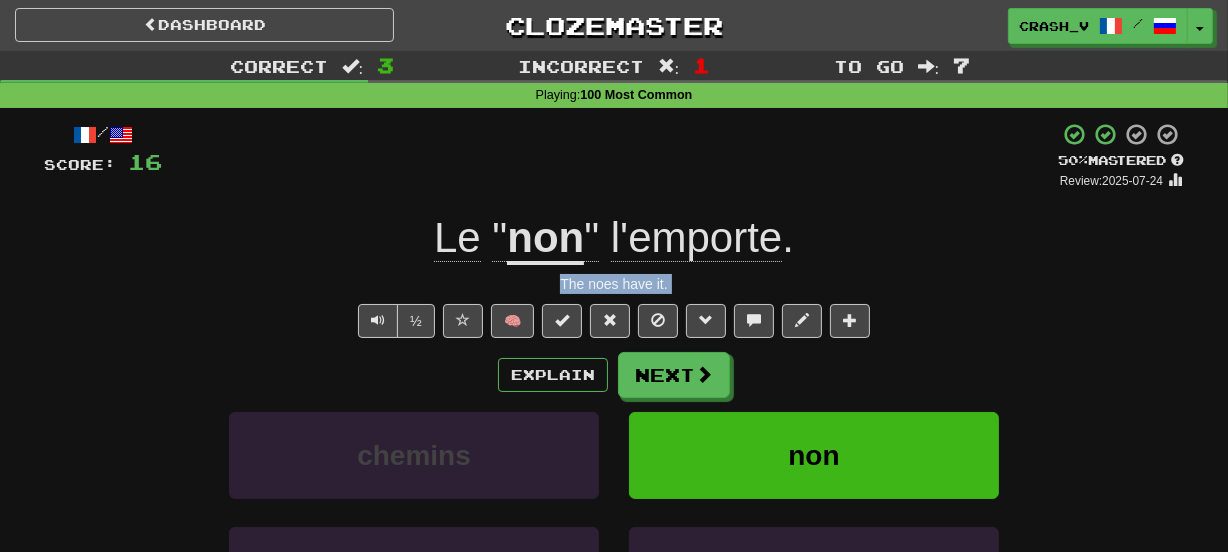 click on "Dashboard
Clozemaster
crash_v
/
Toggle Dropdown
Dashboard
Leaderboard
Activity Feed
Notifications
Profile
Discussions
Azərbaycanca
/
English
Streak:
0
Review:
0
Points Today: 0
Deutsch
/
Polski
Streak:
0
Review:
20
Points Today: 0
Deutsch
/
English
Streak:
2
Review:
25
Points Today: 204
Deutsch
/
Português
Streak:
0
Review:
20
Points Today: 0
Deutsch
/
Español
Streak:
0
Review:
20
Points Today: 0
Deutsch
/
Svenska
Streak:
0
Review:
20
Points Today: 0
Deutsch
/
Français
Streak:
0
Review:
20
Points Today: 0
Deutsch
/
2" at bounding box center (614, 815) 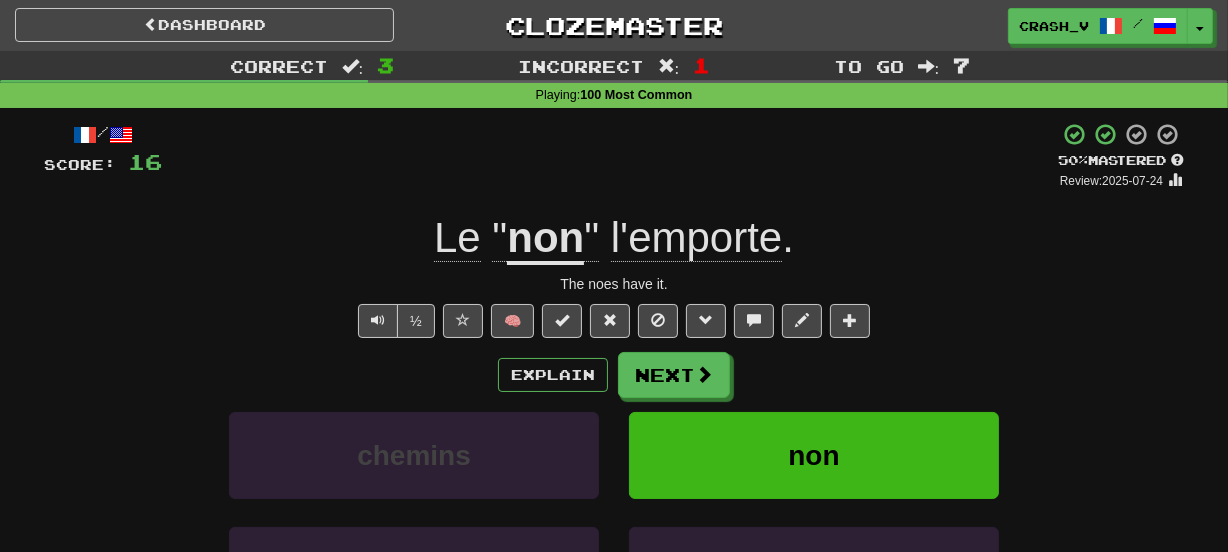 click on "Le   " non "   l'emporte ." at bounding box center [614, 238] 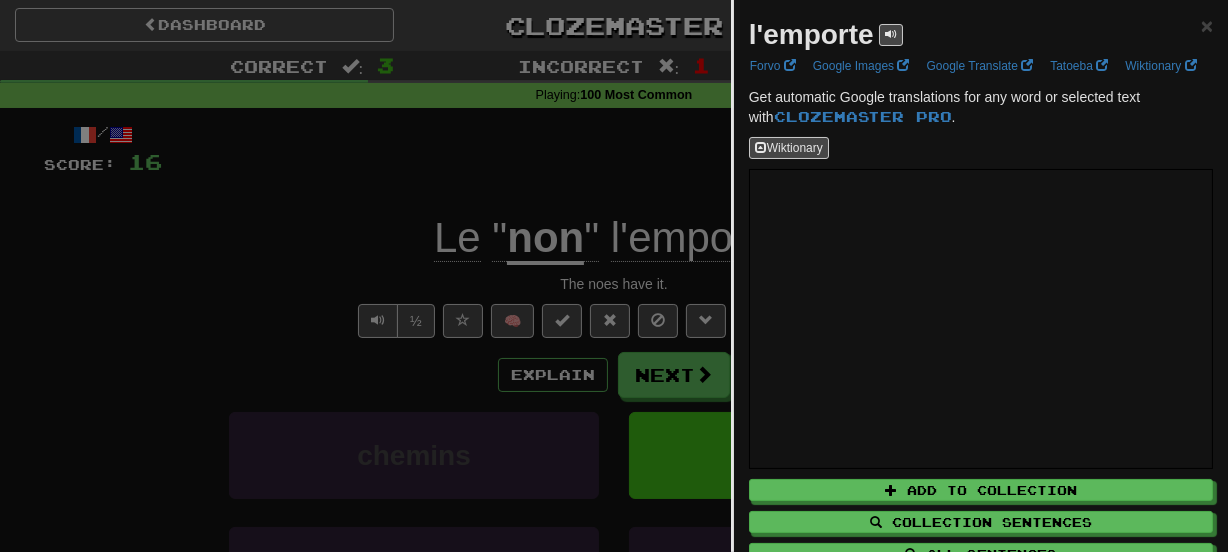 click on "l'emporte" at bounding box center [811, 34] 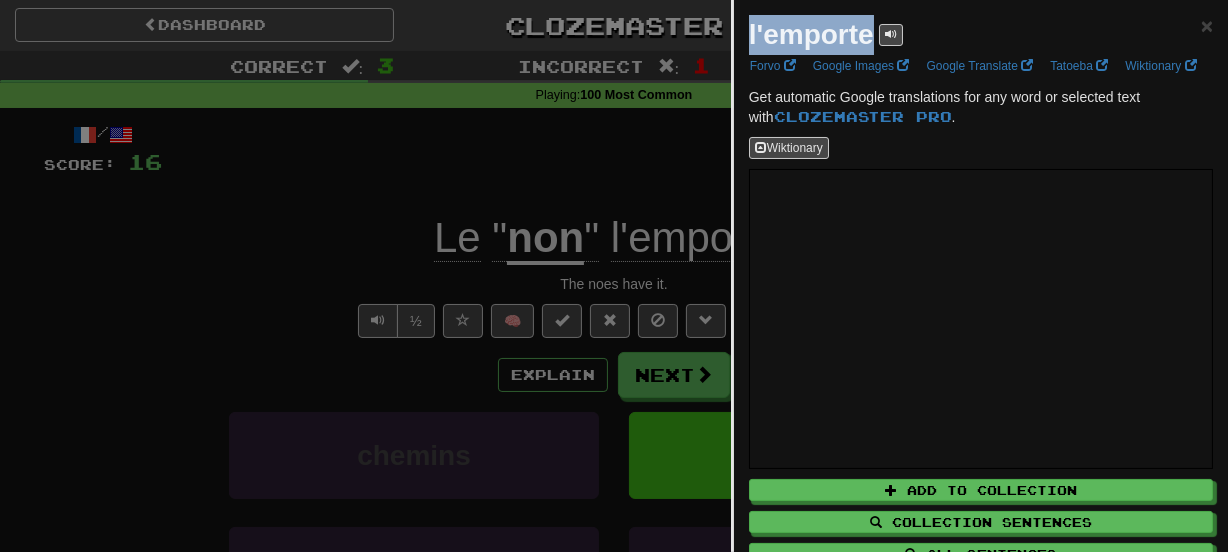 click on "l'emporte" at bounding box center (811, 34) 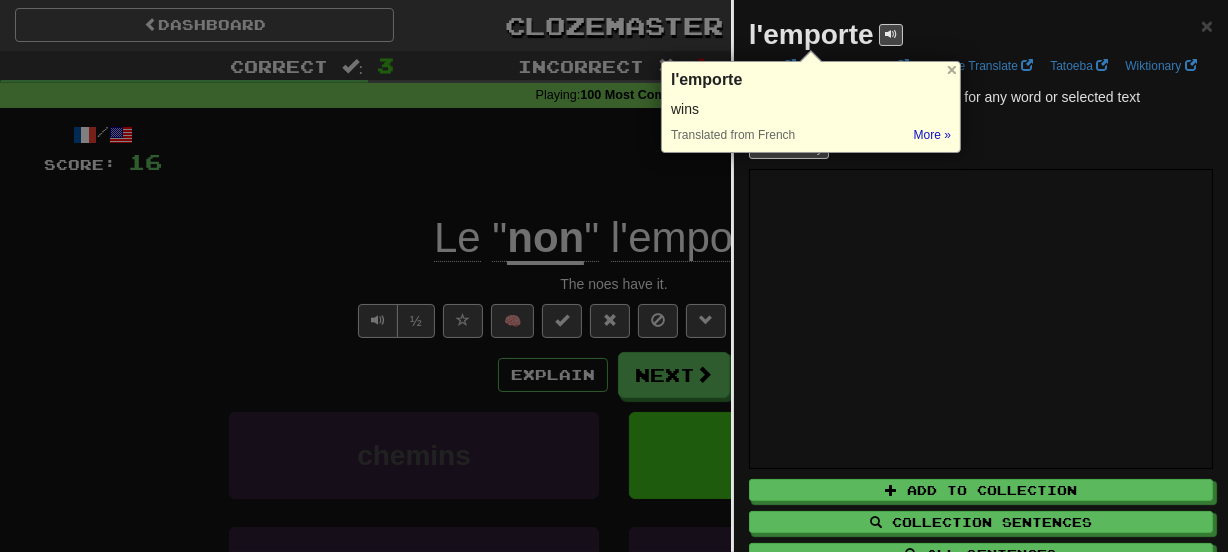 click at bounding box center [614, 276] 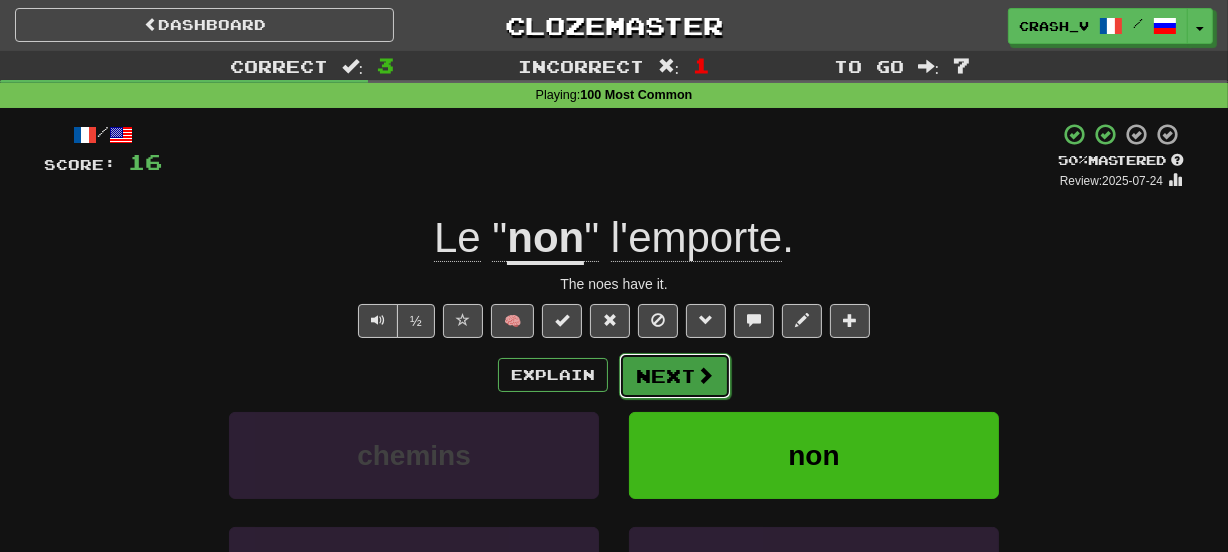 click on "Next" at bounding box center [675, 376] 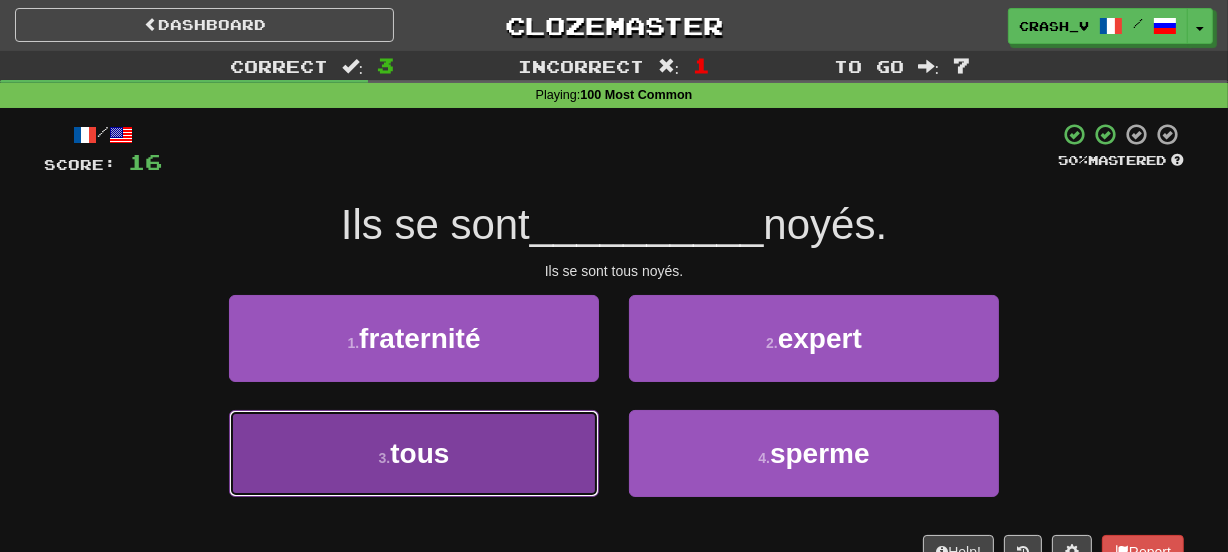 click on "3 .  tous" at bounding box center [414, 453] 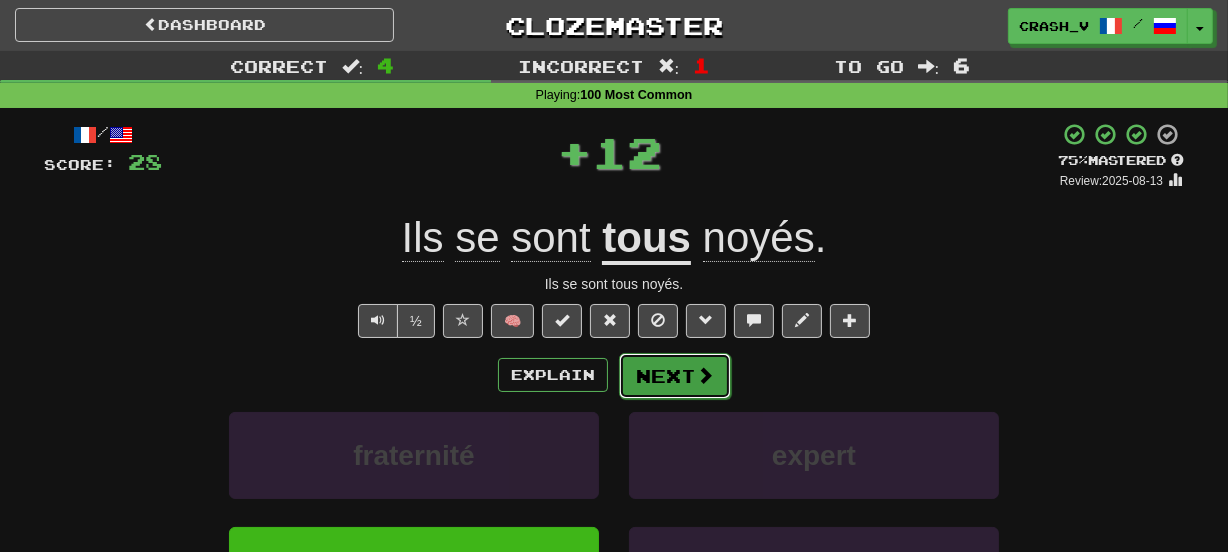 click on "Next" at bounding box center (675, 376) 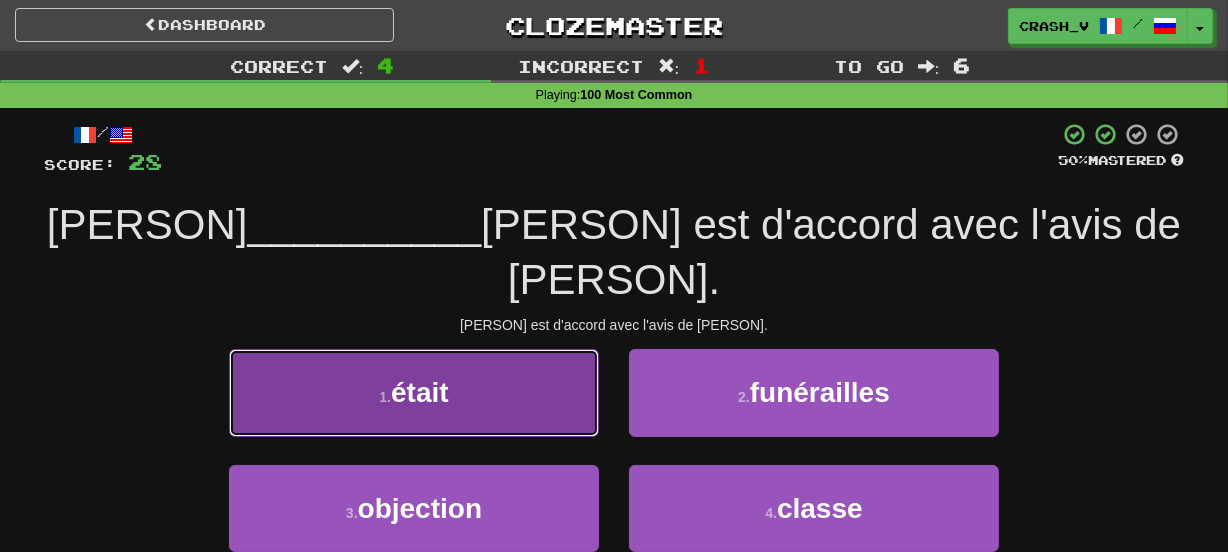 click on "1 .  était" at bounding box center [414, 392] 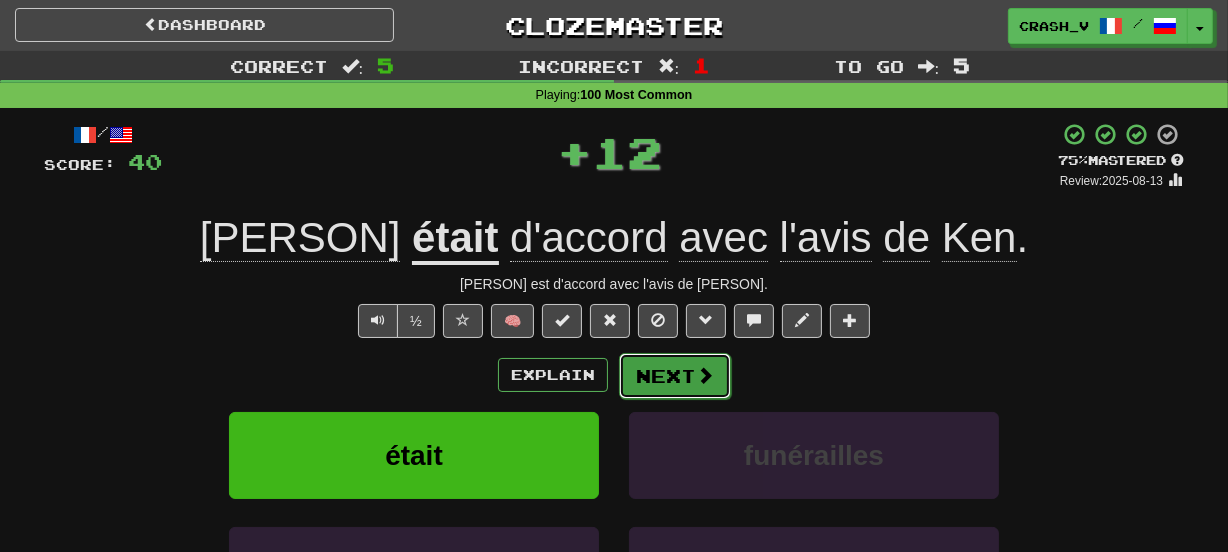 click on "Next" at bounding box center [675, 376] 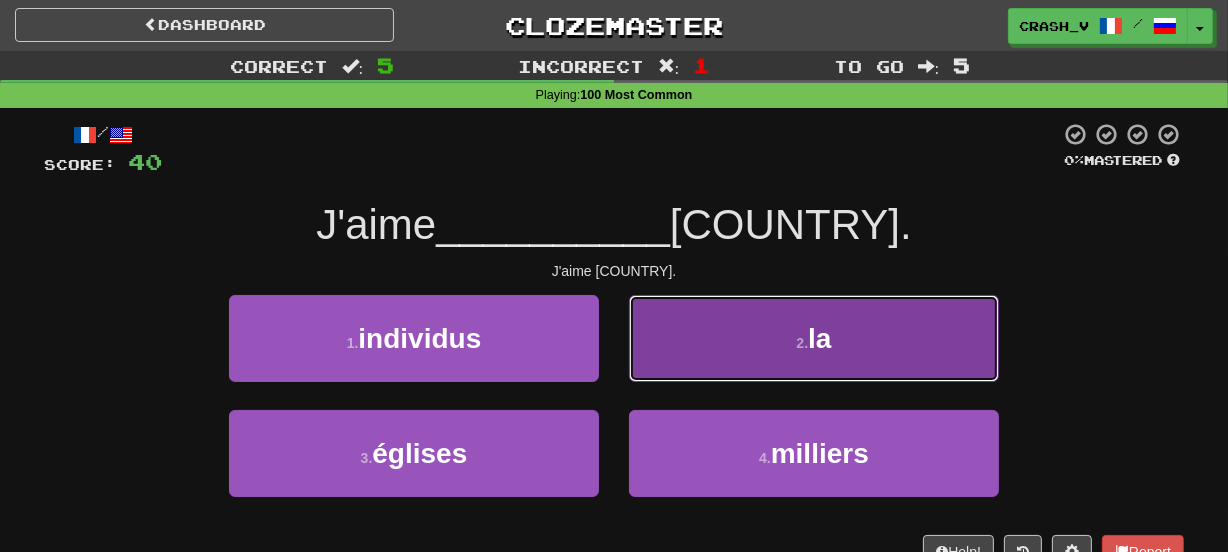 click on "2 .  la" at bounding box center [814, 338] 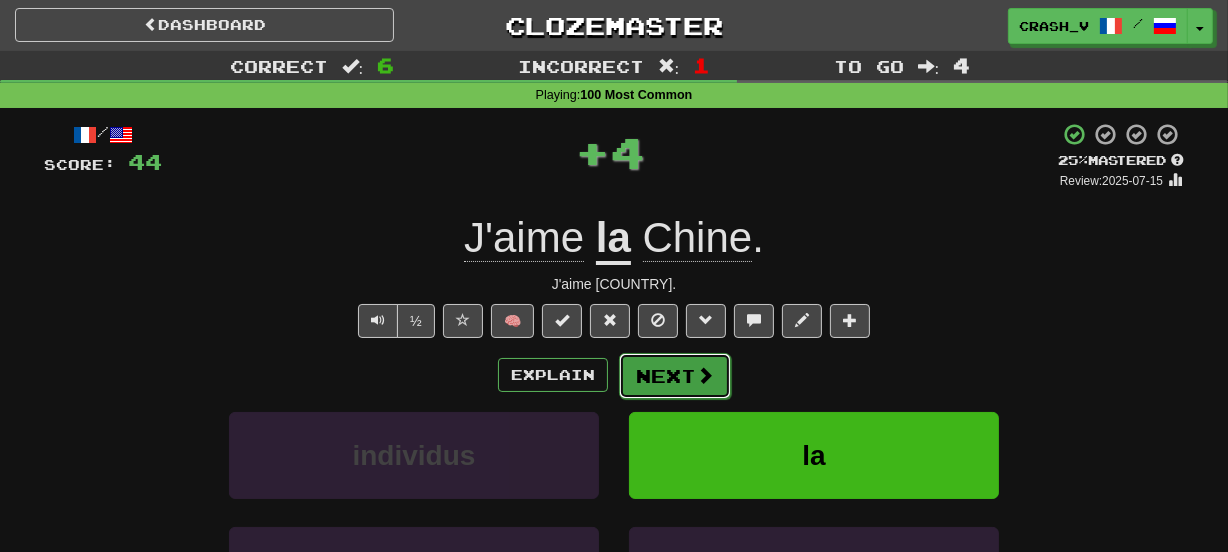 click on "Next" at bounding box center [675, 376] 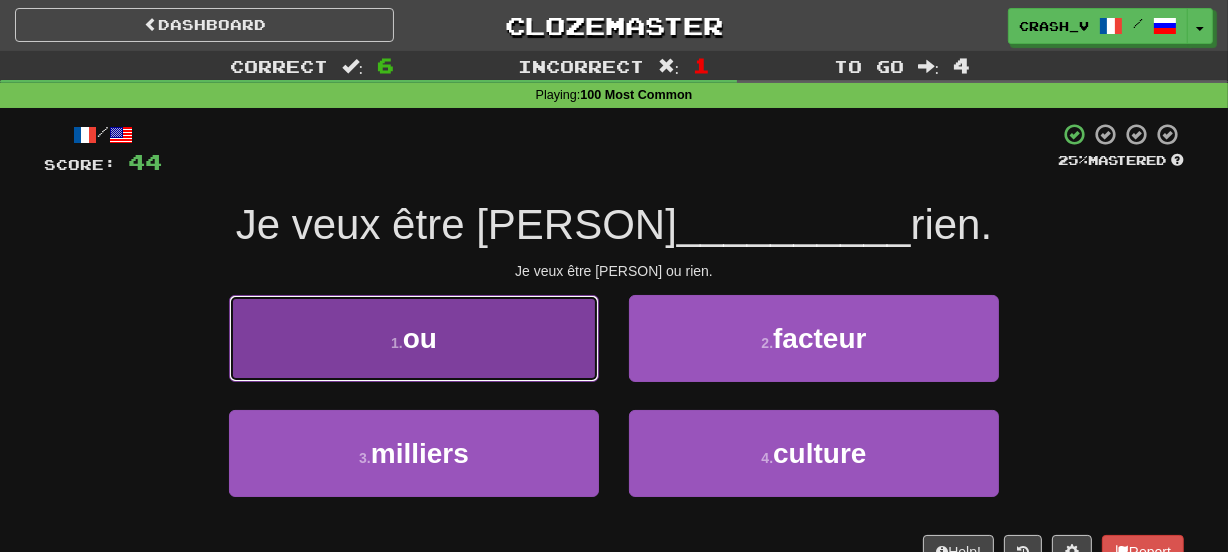click on "1 .  ou" at bounding box center [414, 338] 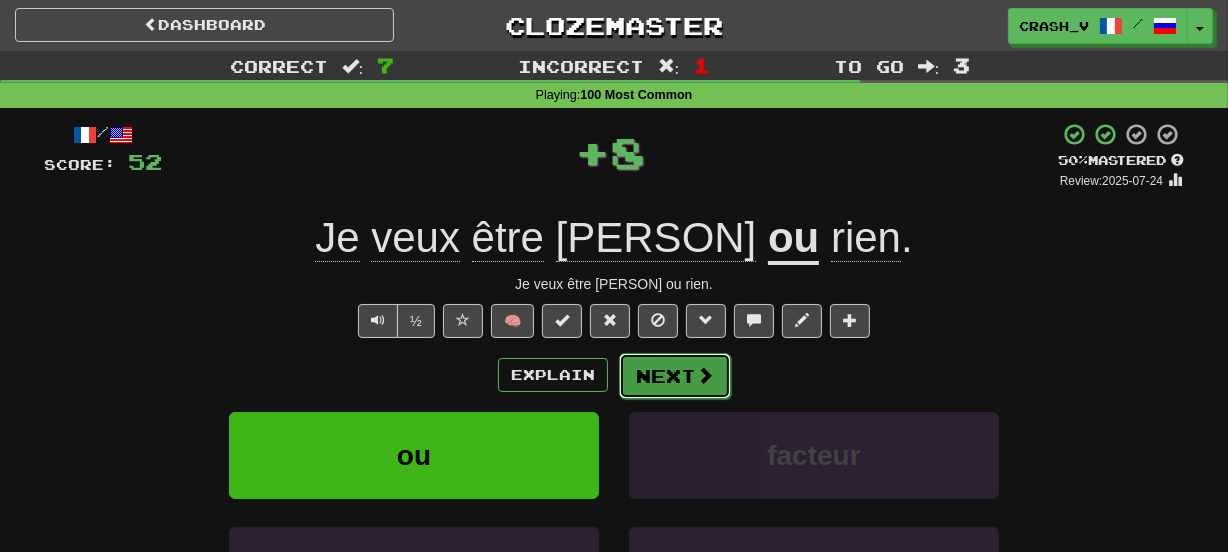 click on "Next" at bounding box center [675, 376] 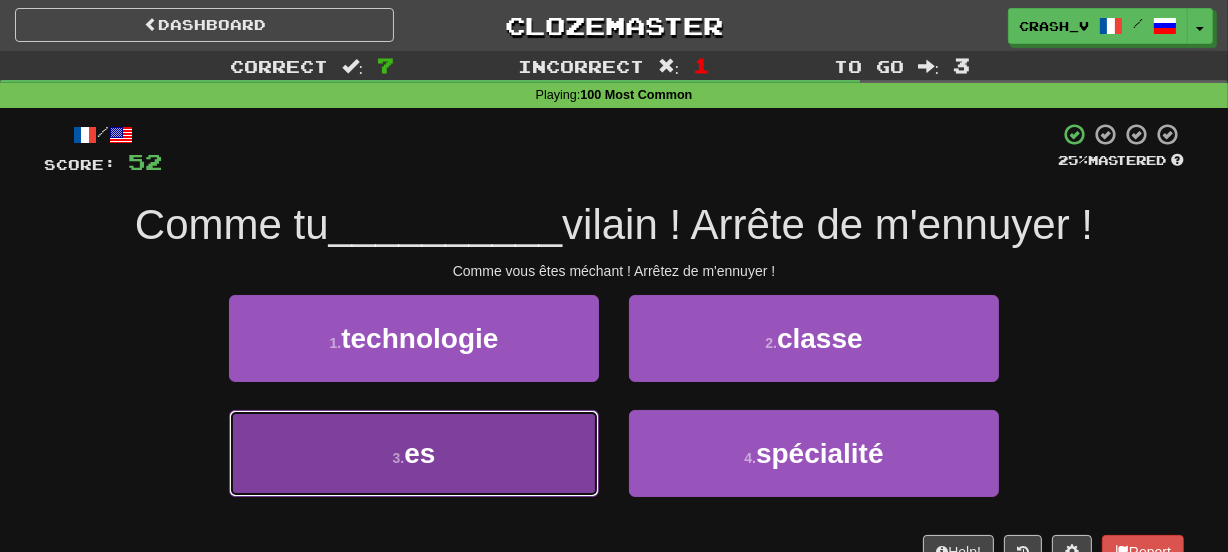 click on "3 .  es" at bounding box center [414, 453] 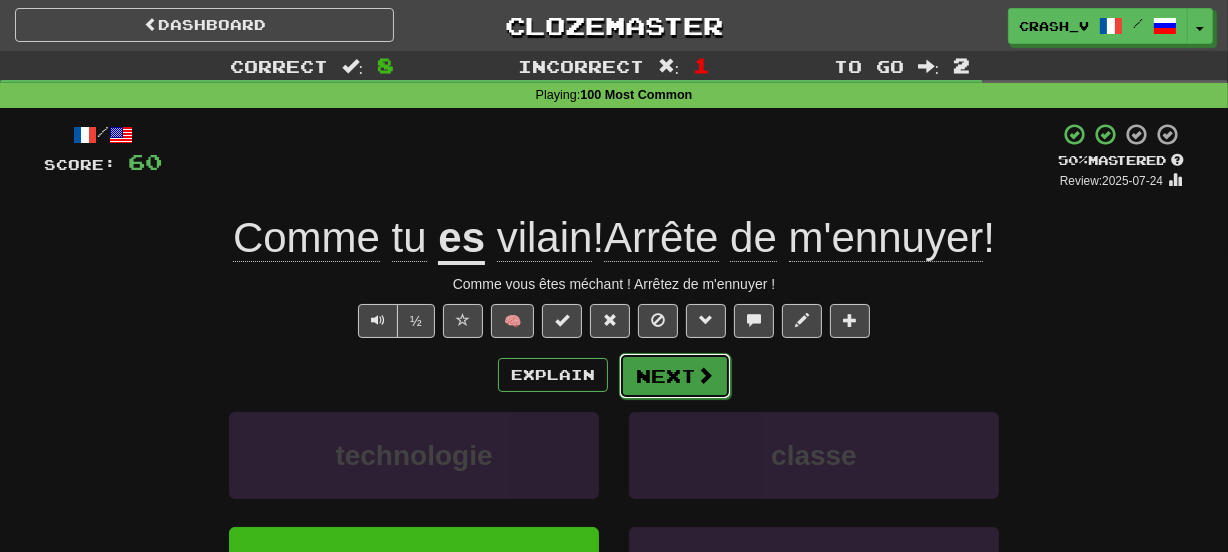 click on "Next" at bounding box center [675, 376] 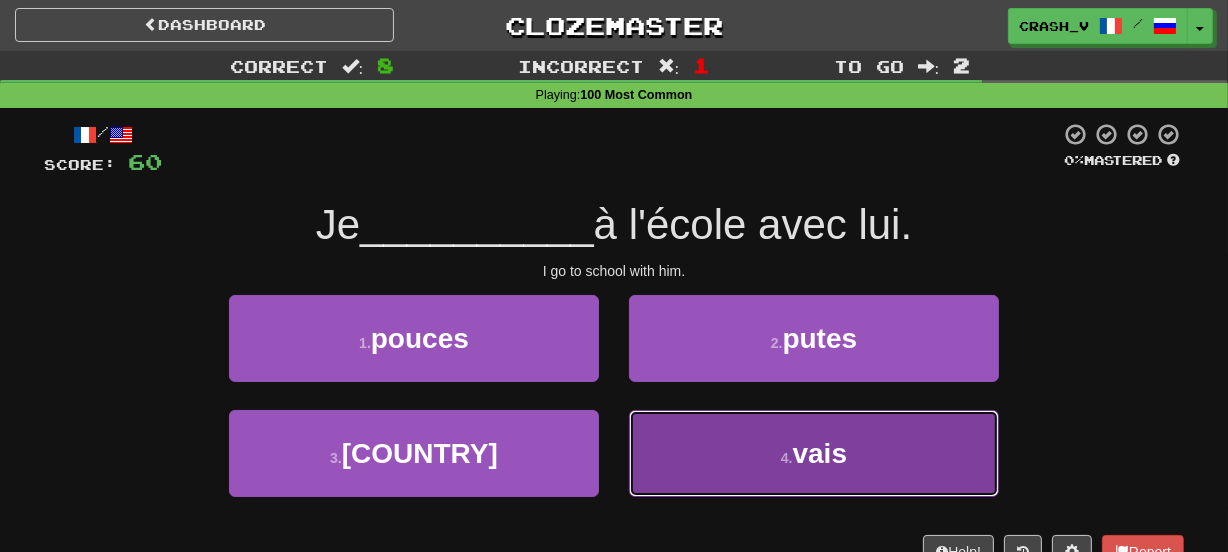 click on "4 ." at bounding box center [787, 458] 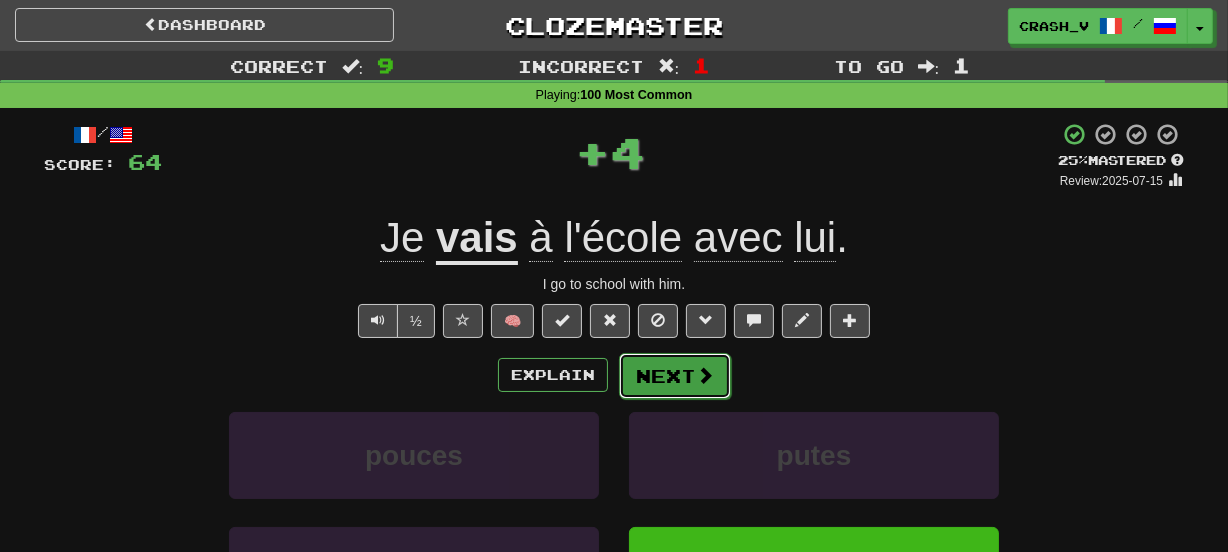click on "Next" at bounding box center [675, 376] 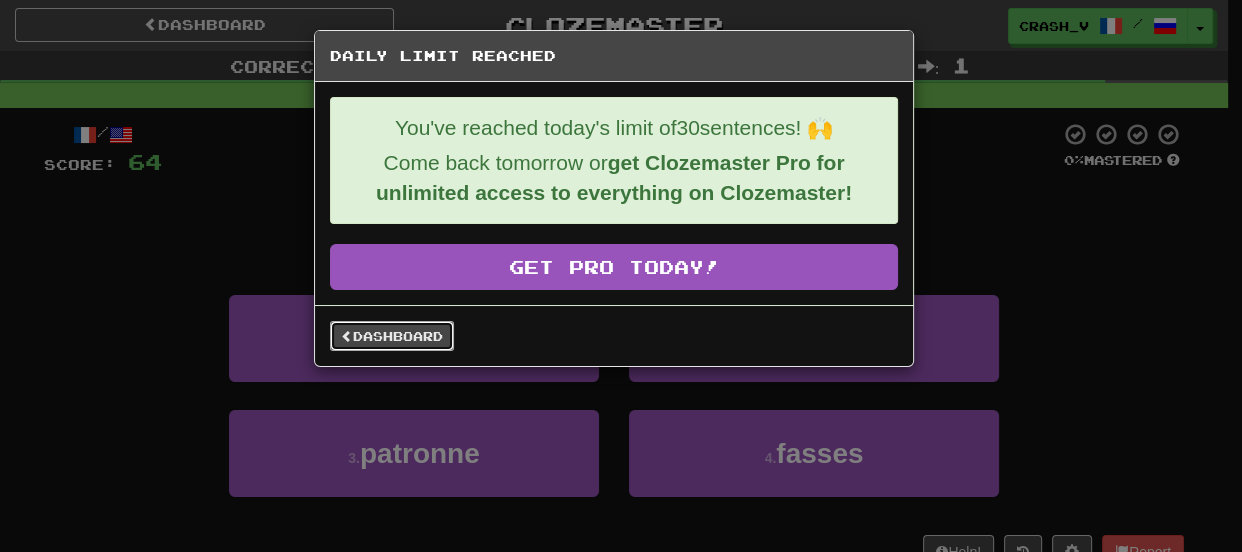 click on "Dashboard" at bounding box center (392, 336) 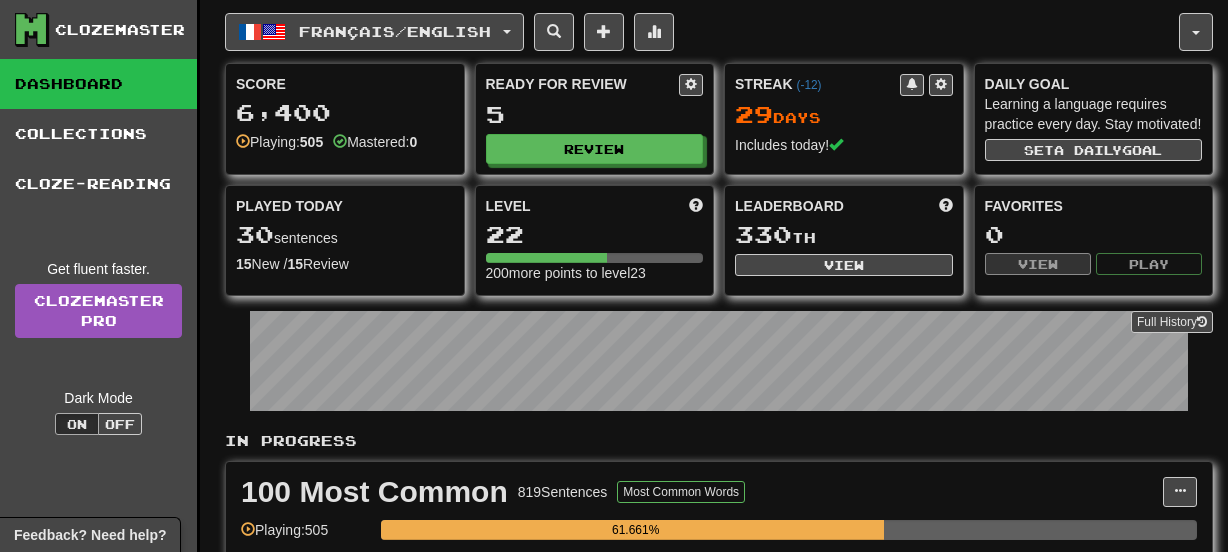 scroll, scrollTop: 0, scrollLeft: 0, axis: both 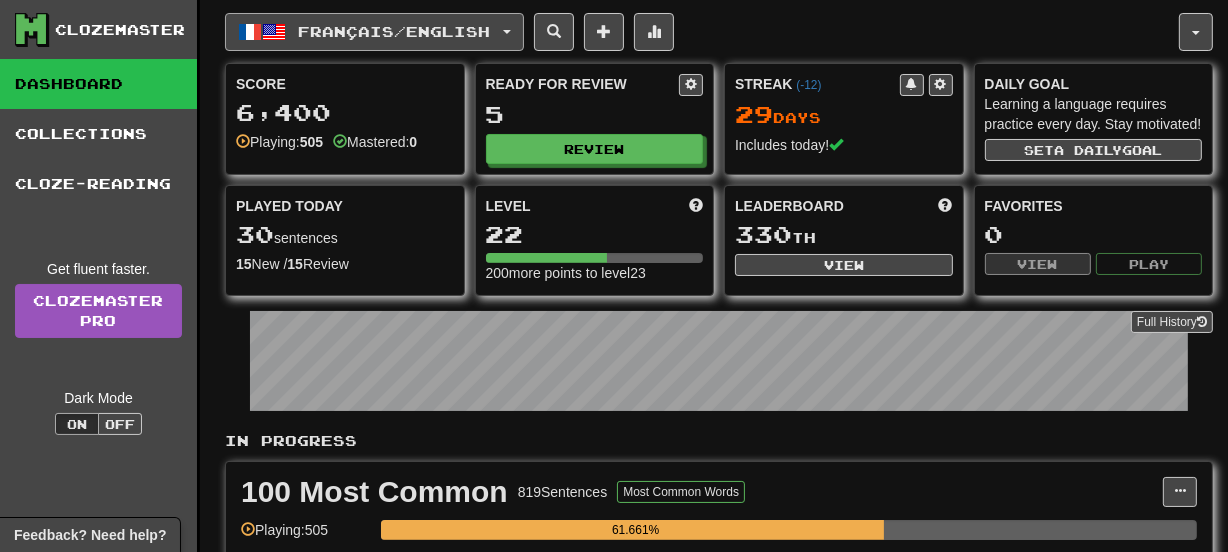 click on "Français  /  English" at bounding box center [374, 32] 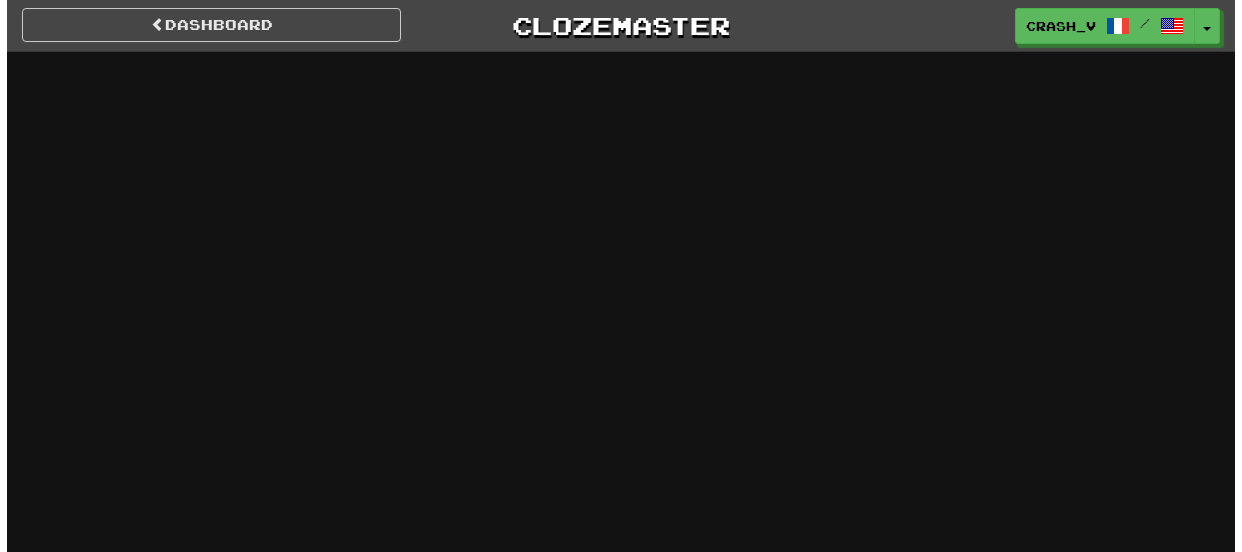 scroll, scrollTop: 0, scrollLeft: 0, axis: both 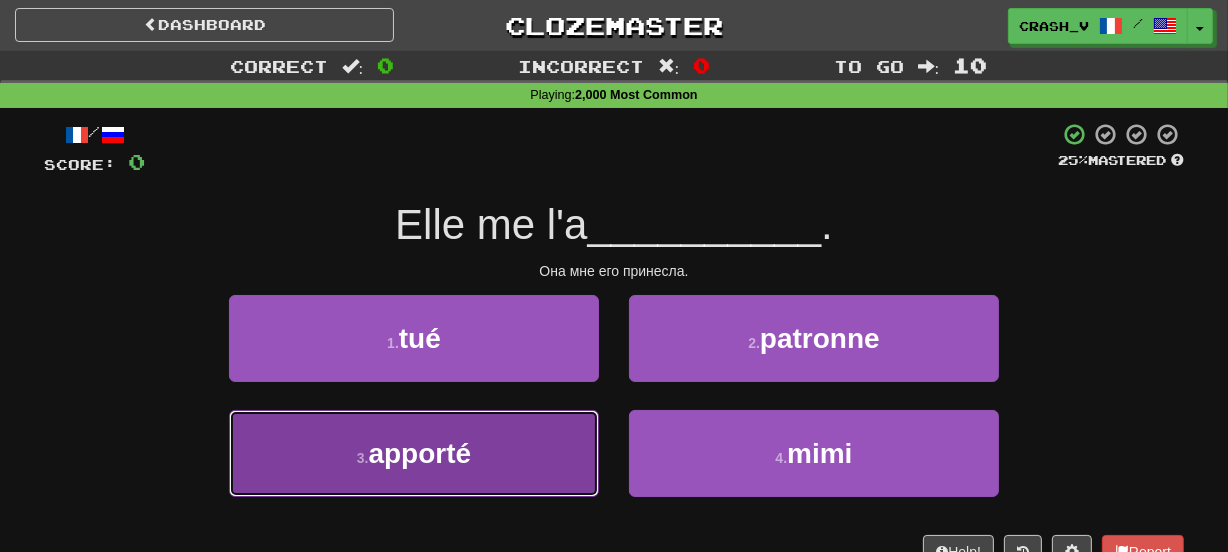 click on "[NUMBER] . apporté" at bounding box center (414, 453) 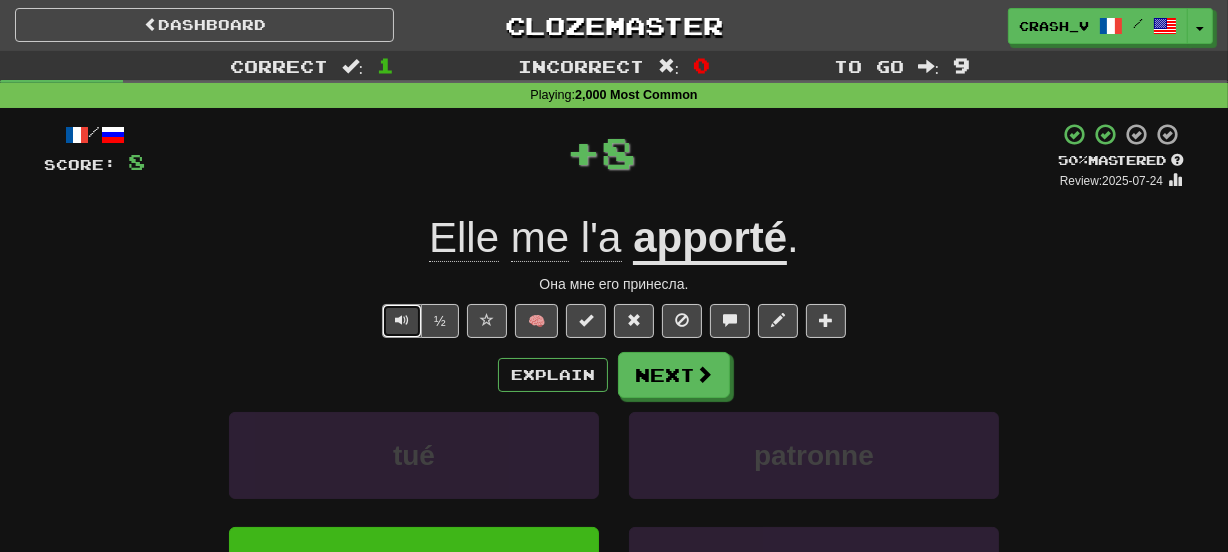 click at bounding box center [402, 321] 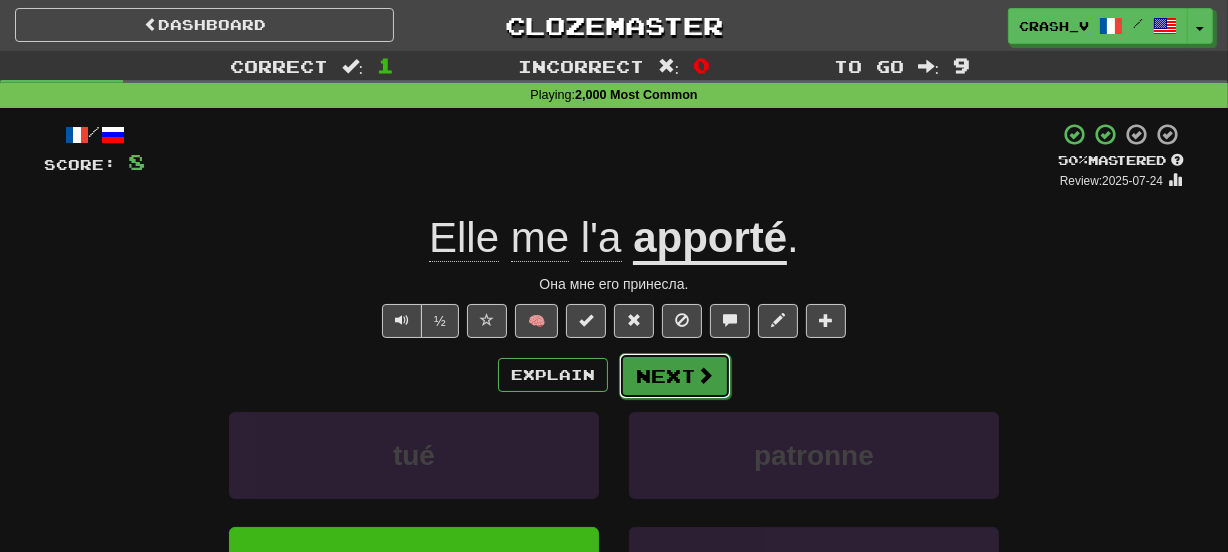 click on "Next" at bounding box center [675, 376] 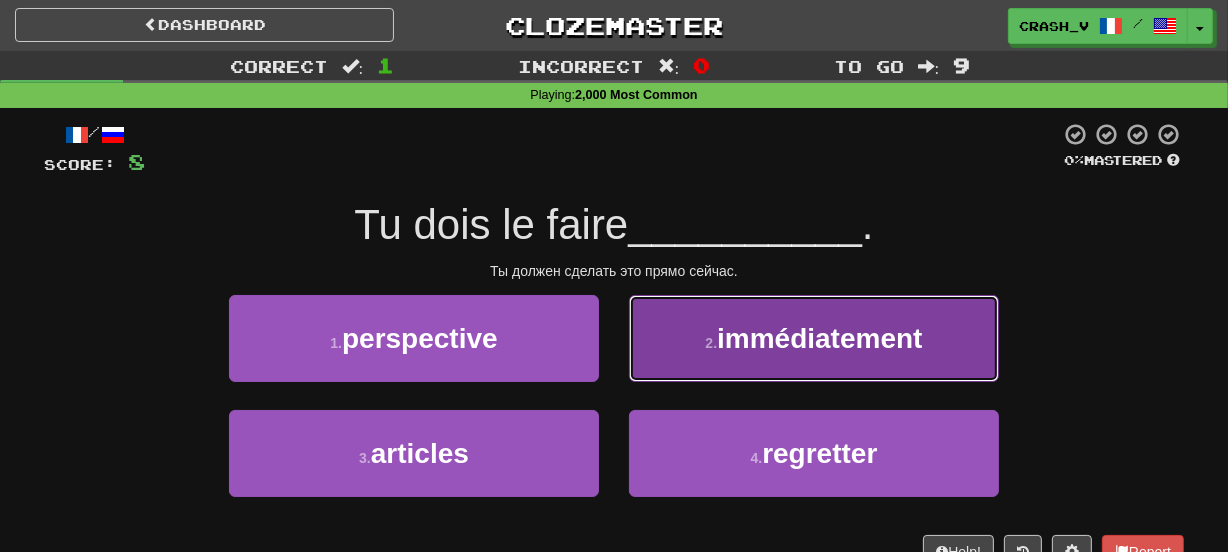 click on "2 .  immédiatement" at bounding box center (814, 338) 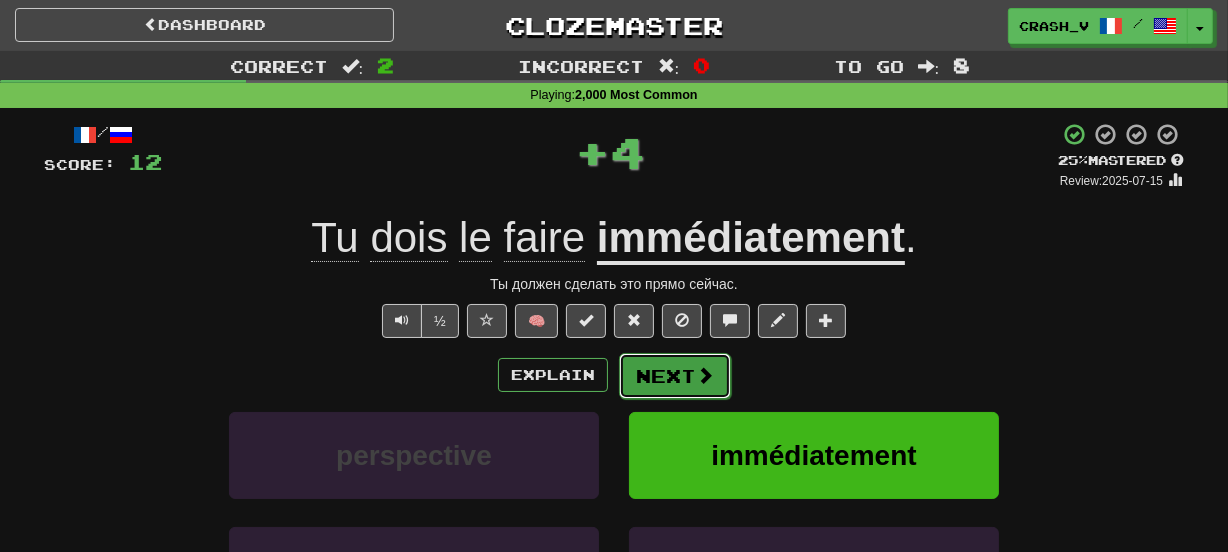 click on "Next" at bounding box center [675, 376] 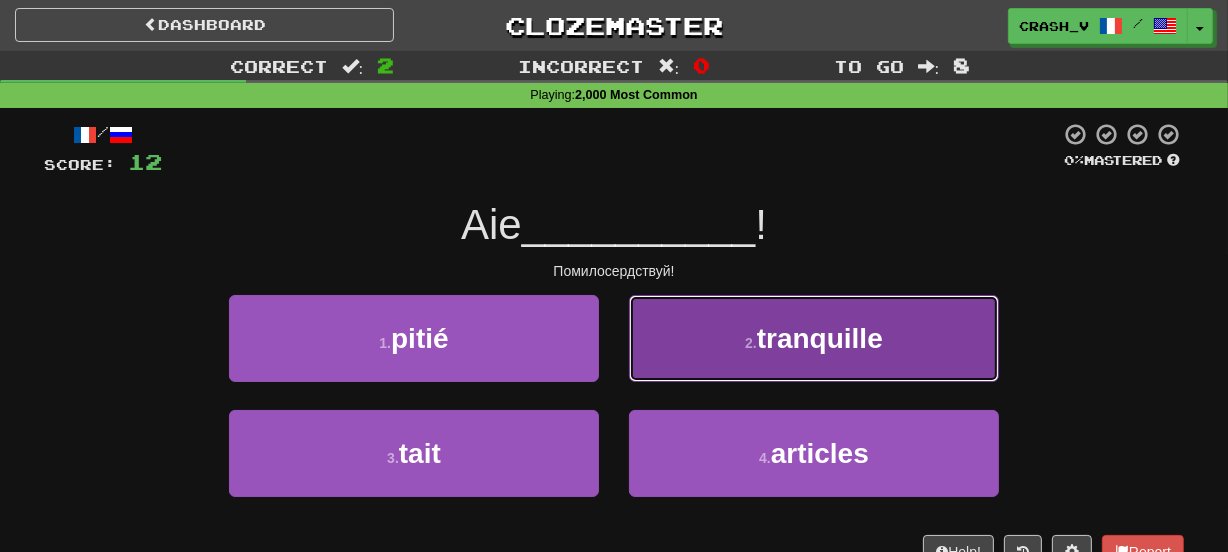 click on "2 .  tranquille" at bounding box center [814, 338] 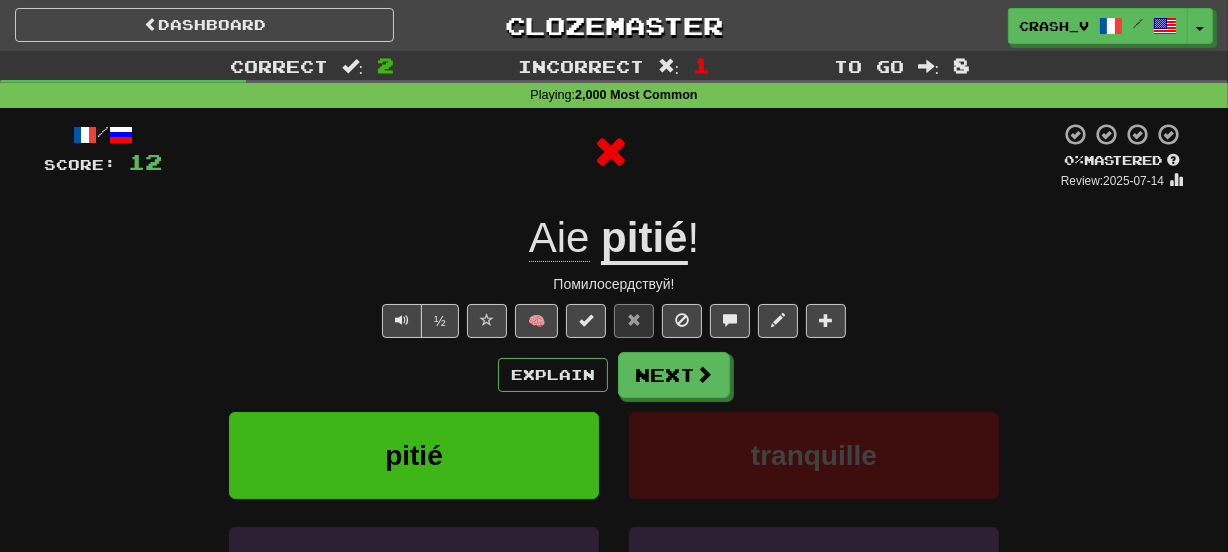 click on "/  Score:   12 0 %  Mastered Review:  2025-07-14 Aie   pitié  ! Помилосердствуй! ½ 🧠 Explain Next pitié tranquille tait articles Learn more: pitié tranquille tait articles  Help!  Report Sentence Source" at bounding box center [614, 435] 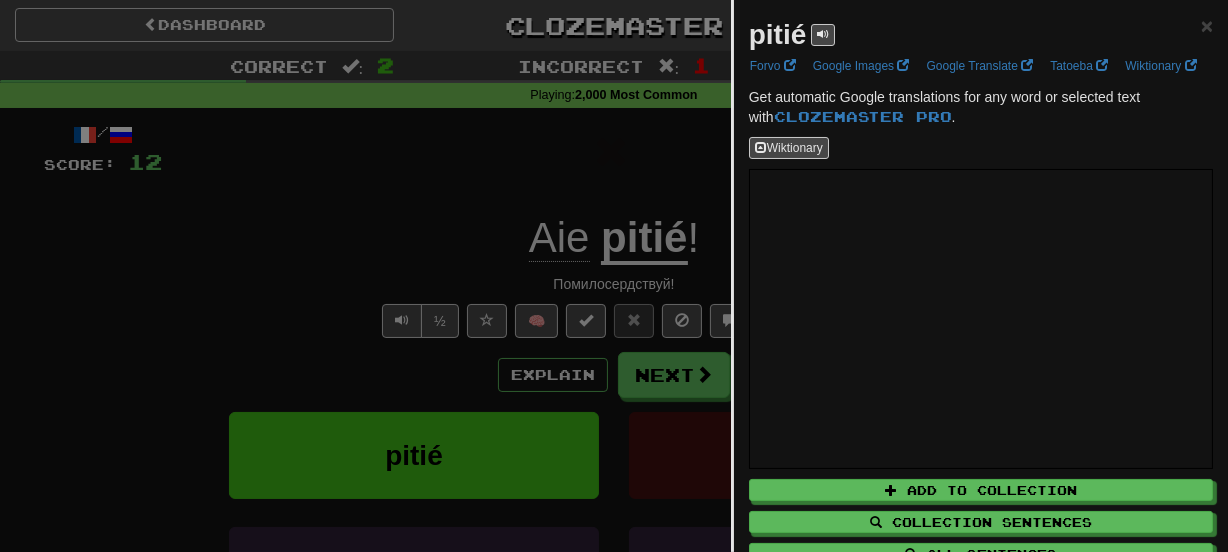 click on "pitié" at bounding box center (778, 34) 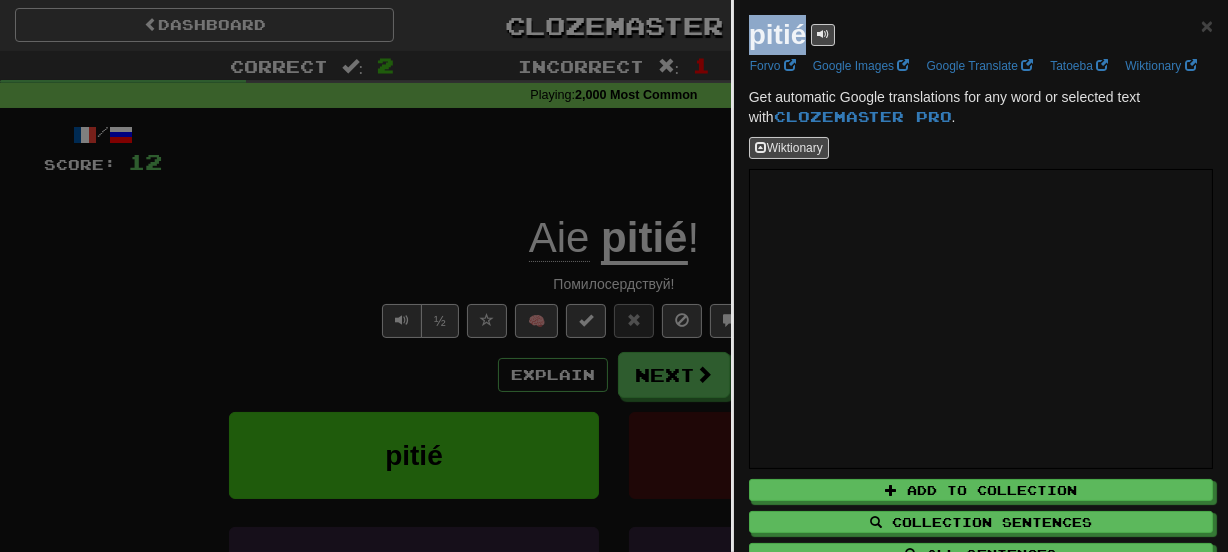 click on "pitié" at bounding box center (778, 34) 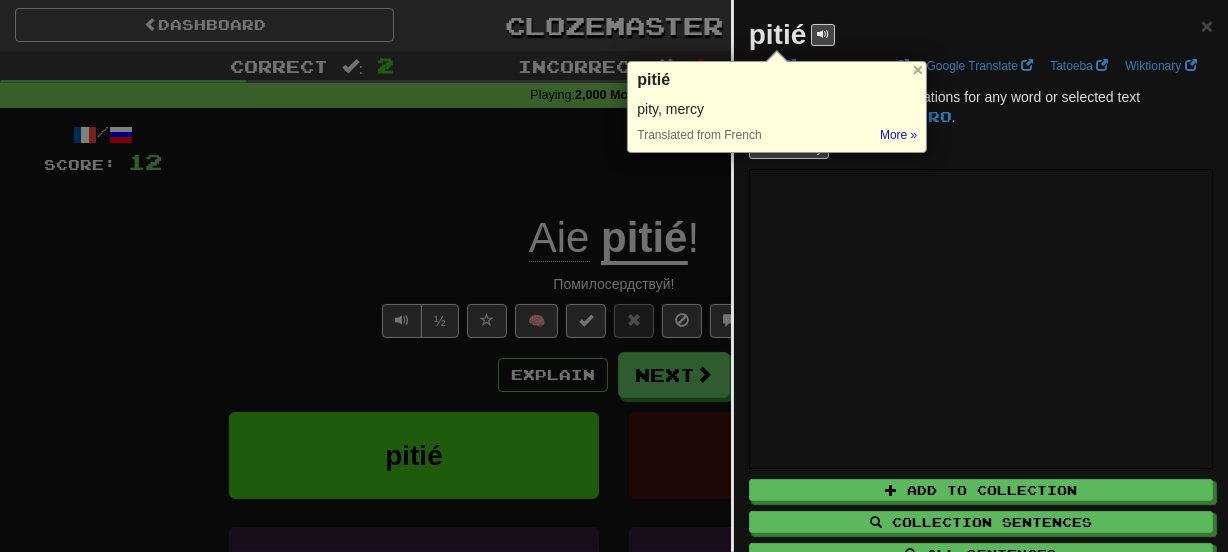 click at bounding box center (200, 1487) 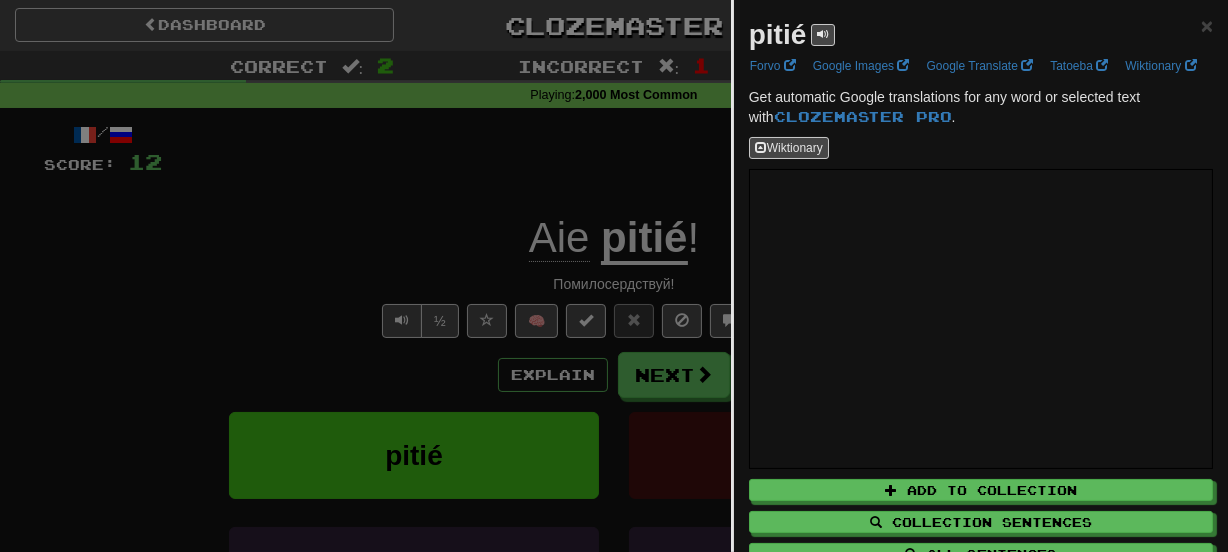 click at bounding box center (200, 1487) 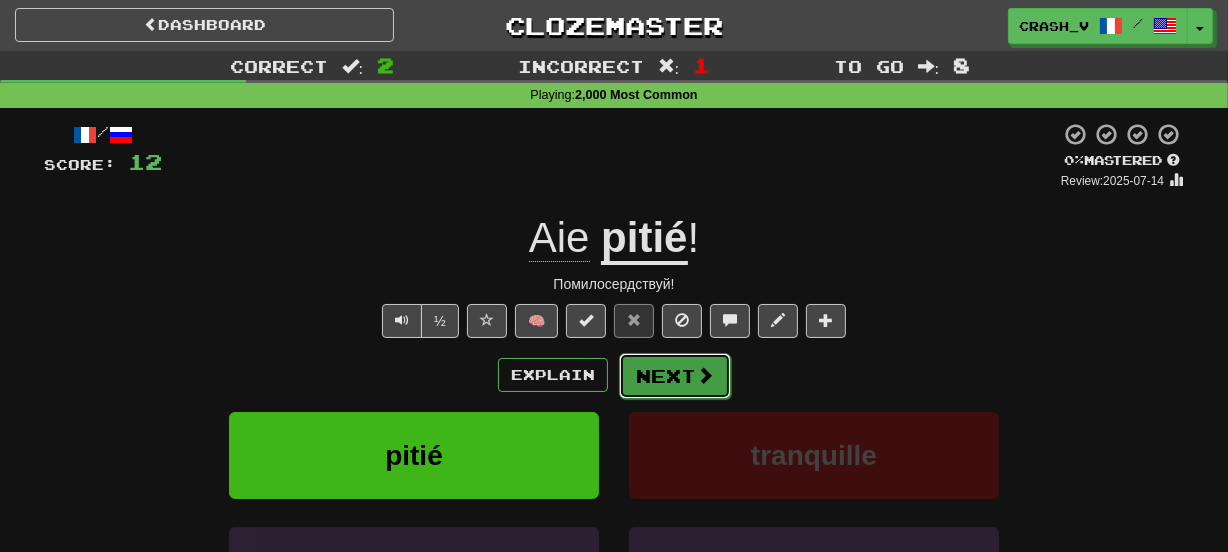 click on "Next" at bounding box center [675, 376] 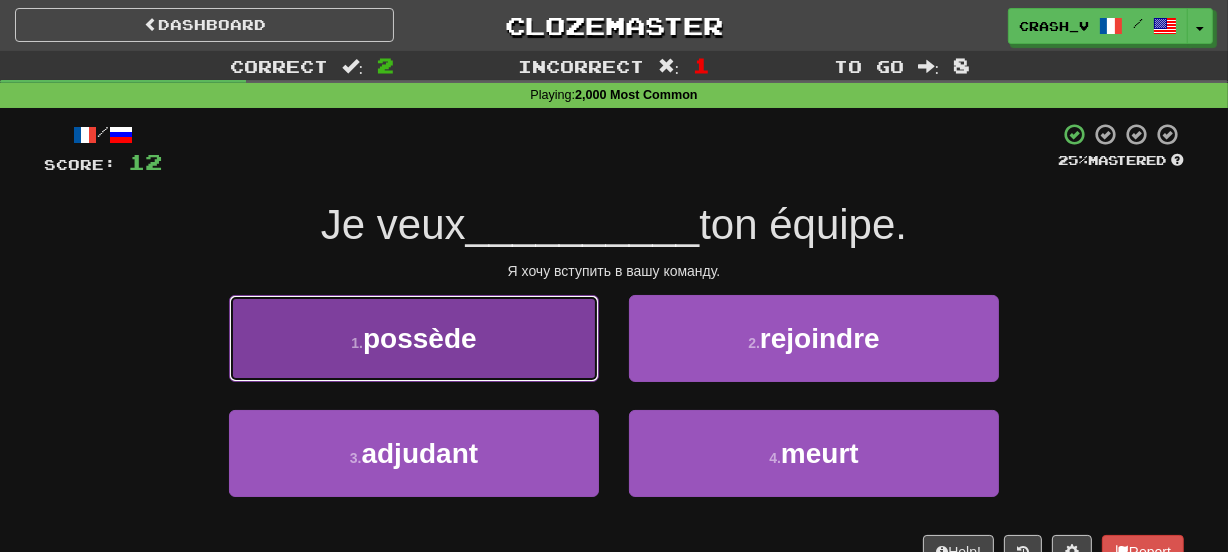 click on "1 .  possède" at bounding box center [414, 338] 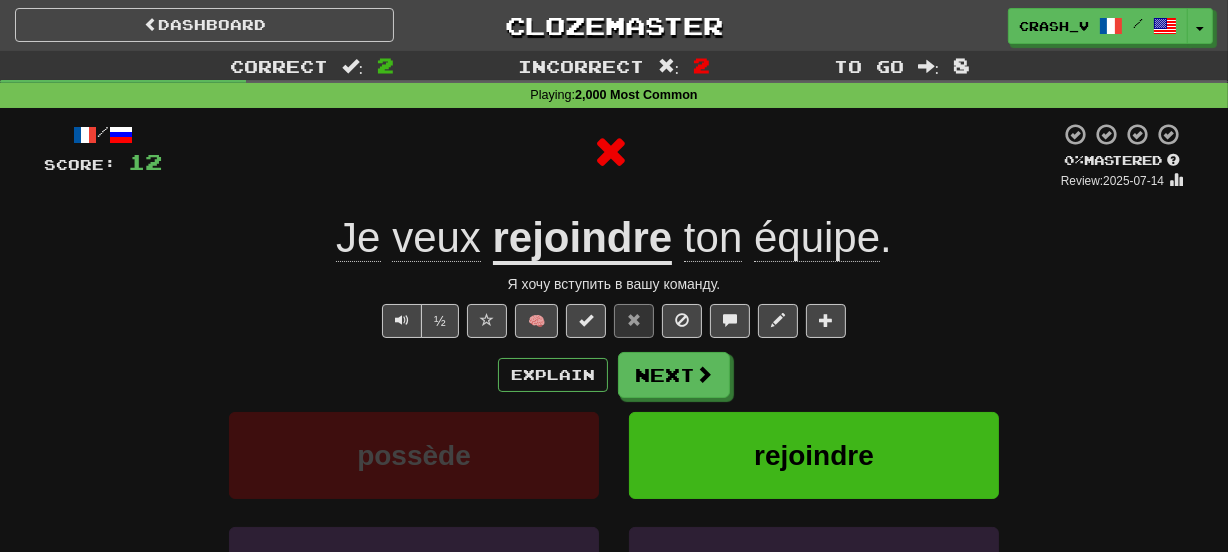 click on "rejoindre" at bounding box center (583, 239) 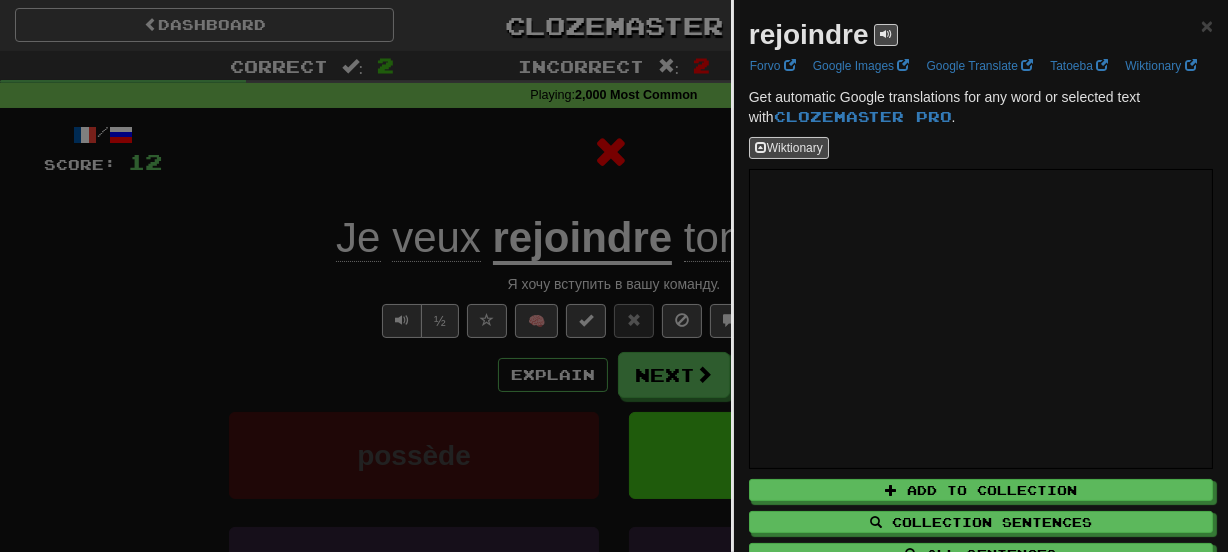 click on "rejoindre" at bounding box center (809, 34) 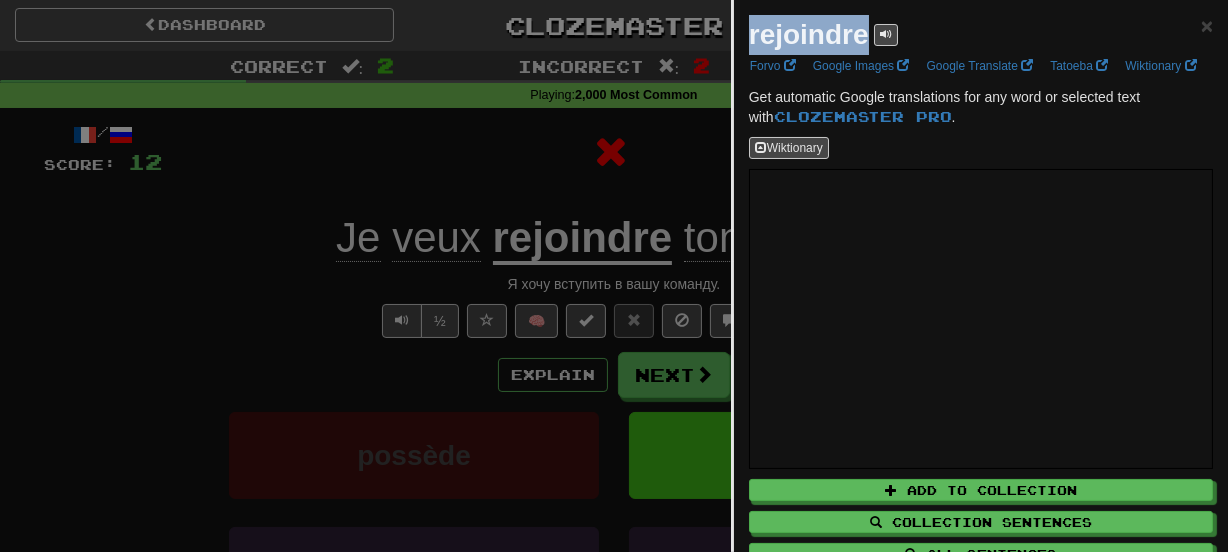 click on "rejoindre" at bounding box center (809, 34) 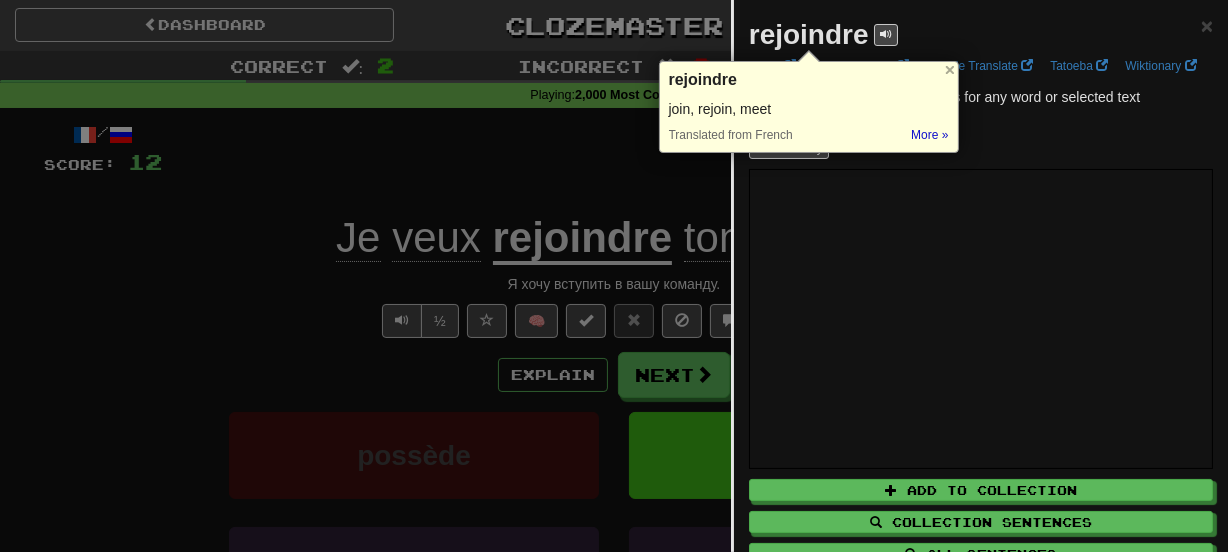 click at bounding box center (614, 276) 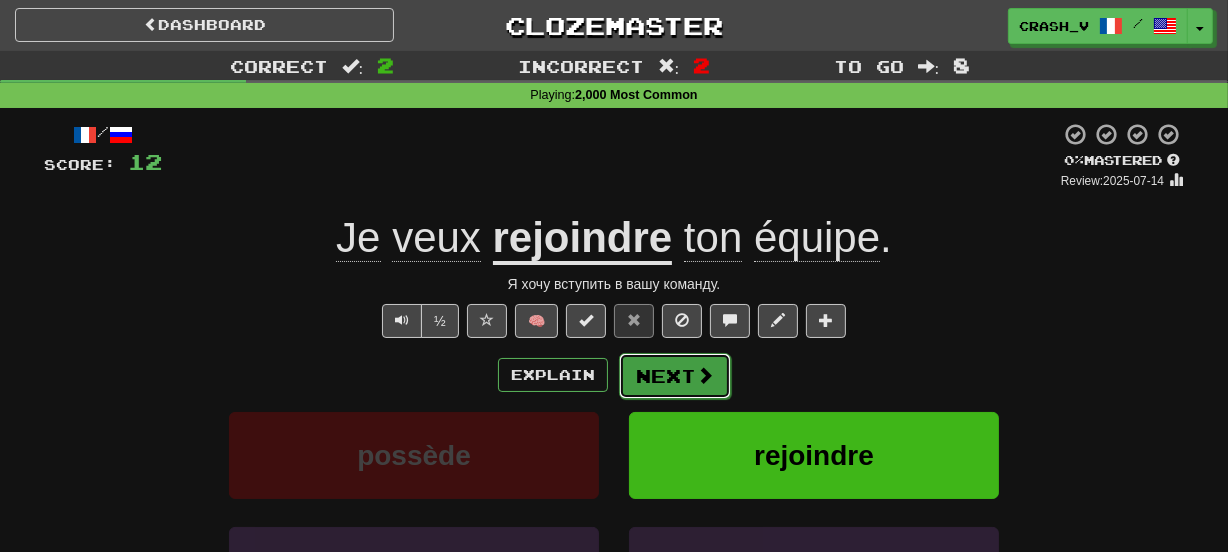 click on "Next" at bounding box center (675, 376) 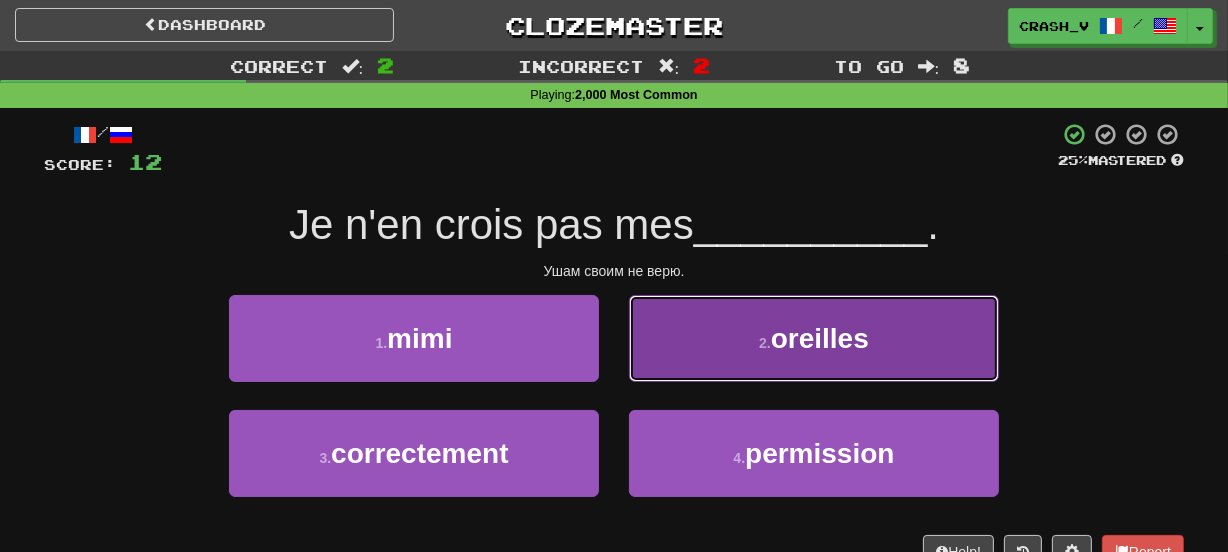click on "2 .  oreilles" at bounding box center [814, 338] 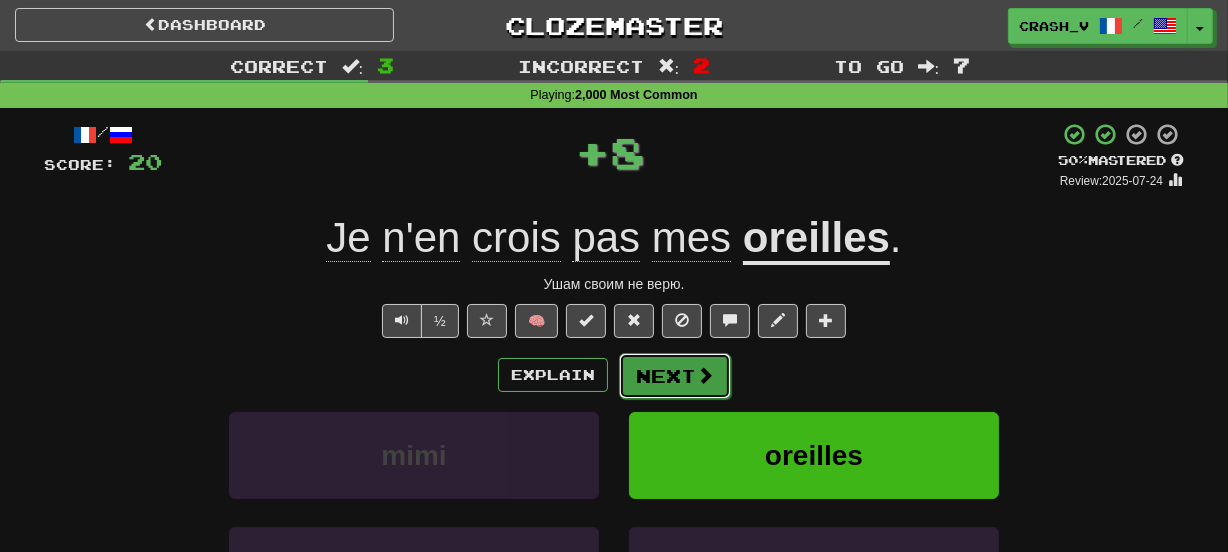 click on "Next" at bounding box center [675, 376] 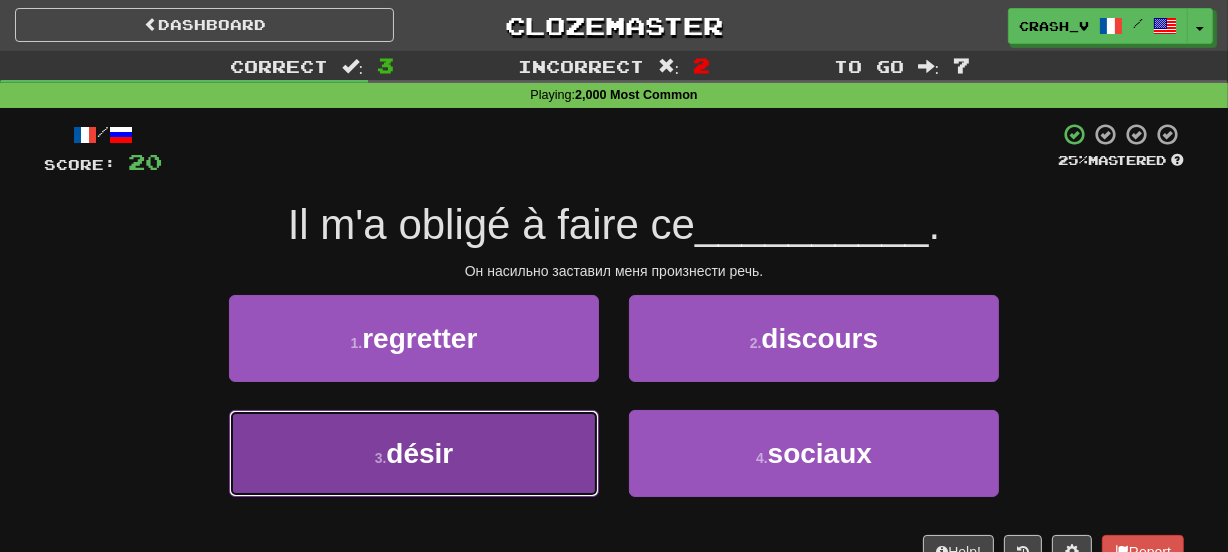click on "3 .  désir" at bounding box center [414, 453] 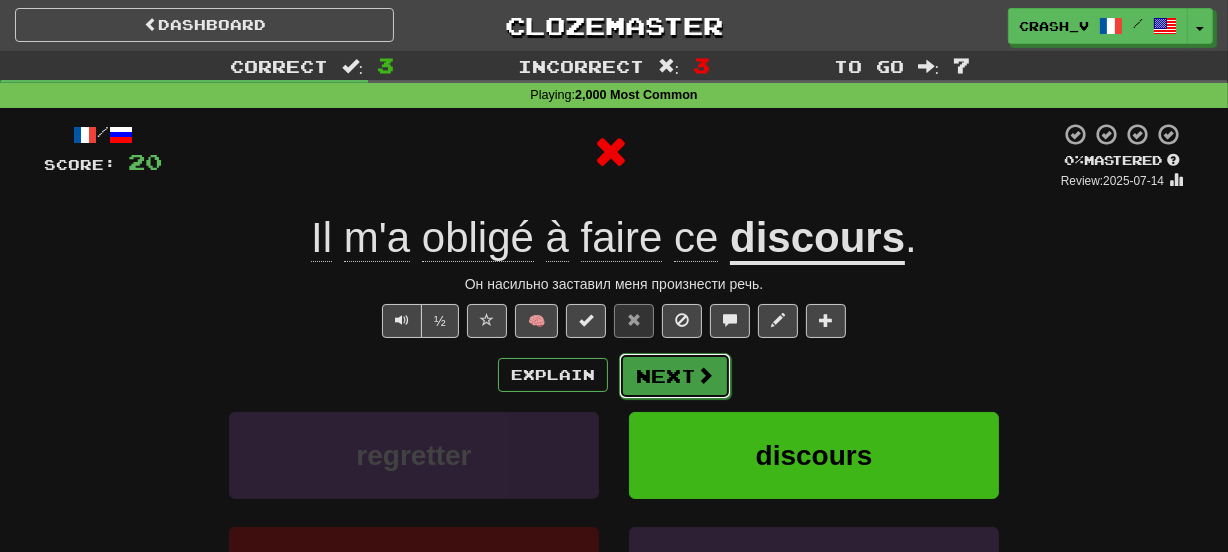 click on "Next" at bounding box center (675, 376) 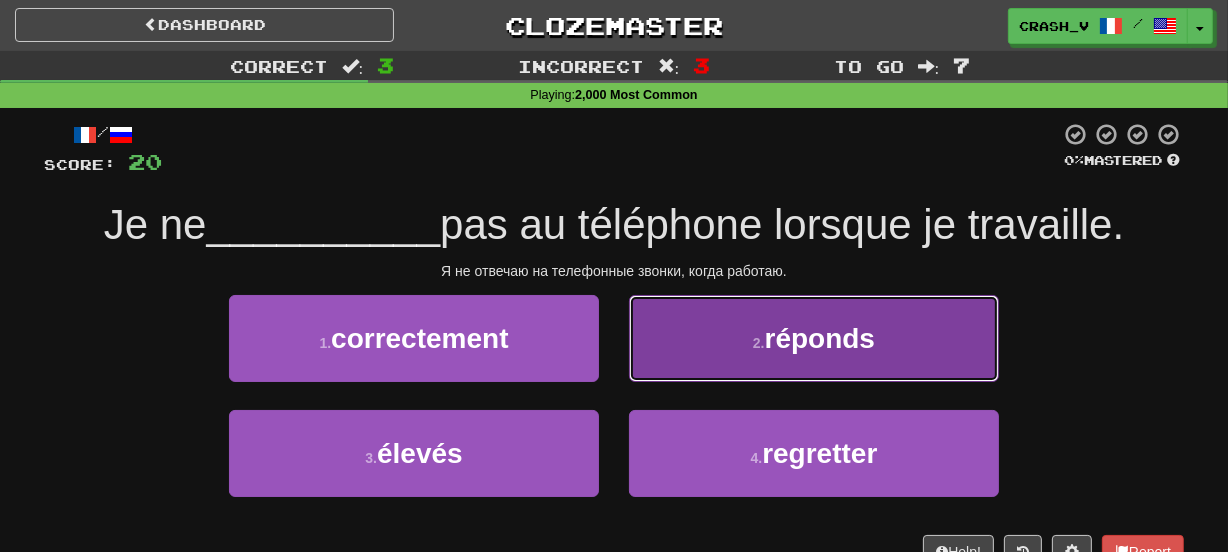 click on "2 .  réponds" at bounding box center [814, 338] 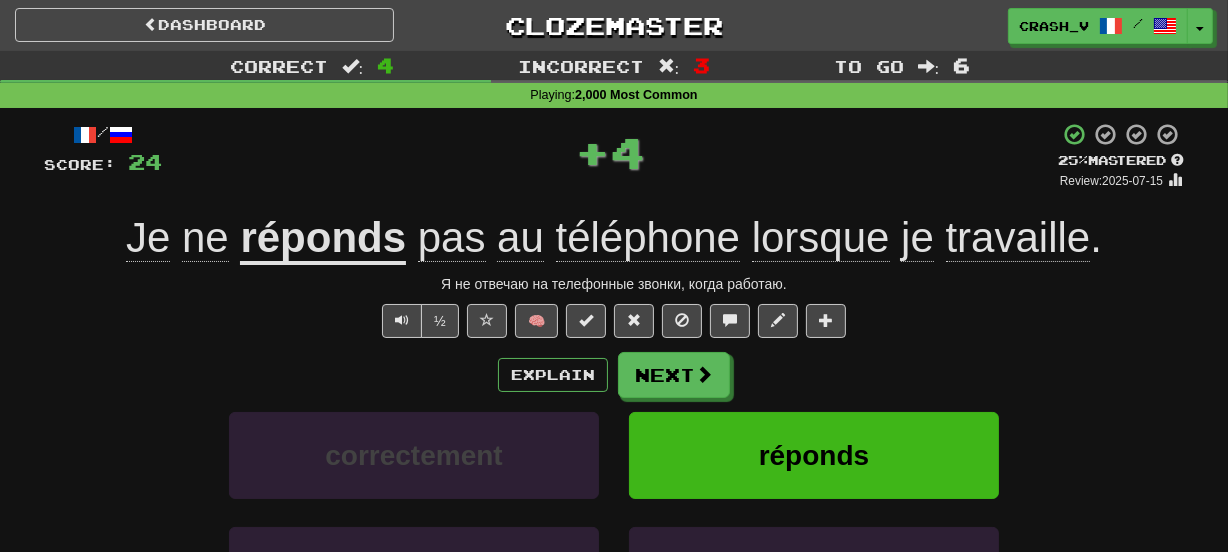 click on "Je   ne   réponds   pas   au   téléphone   lorsque   je   travaille ." at bounding box center (614, 238) 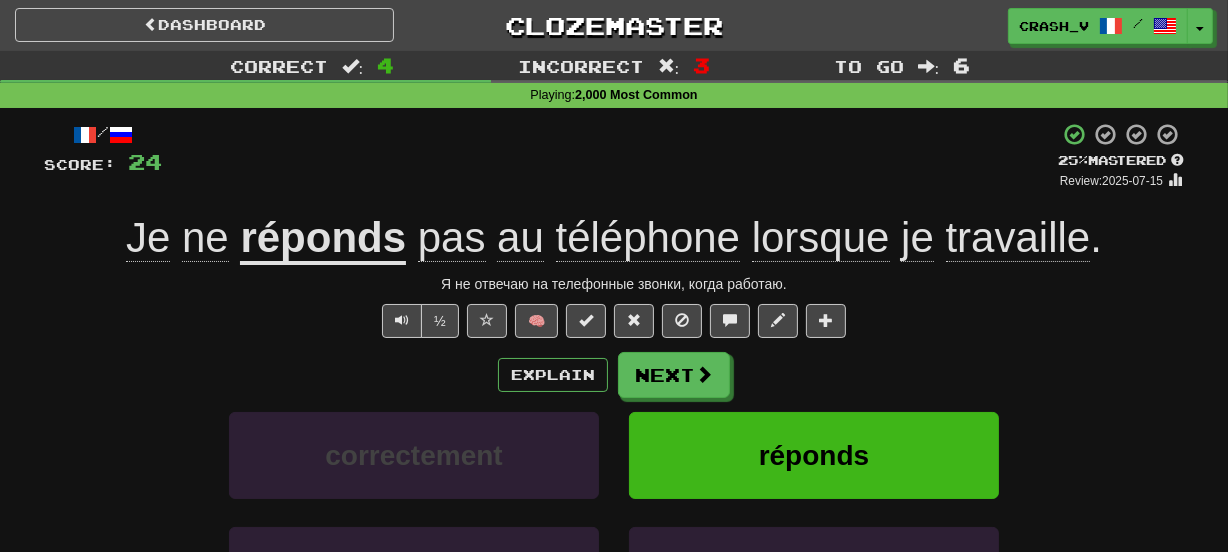 click on "lorsque" at bounding box center [821, 238] 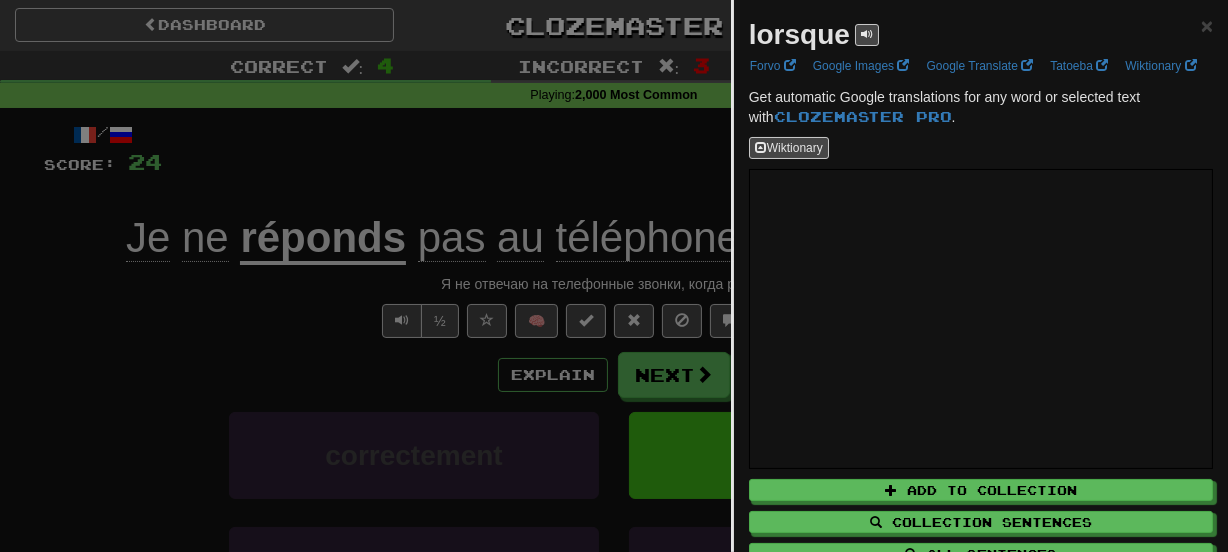 click on "lorsque" at bounding box center [799, 34] 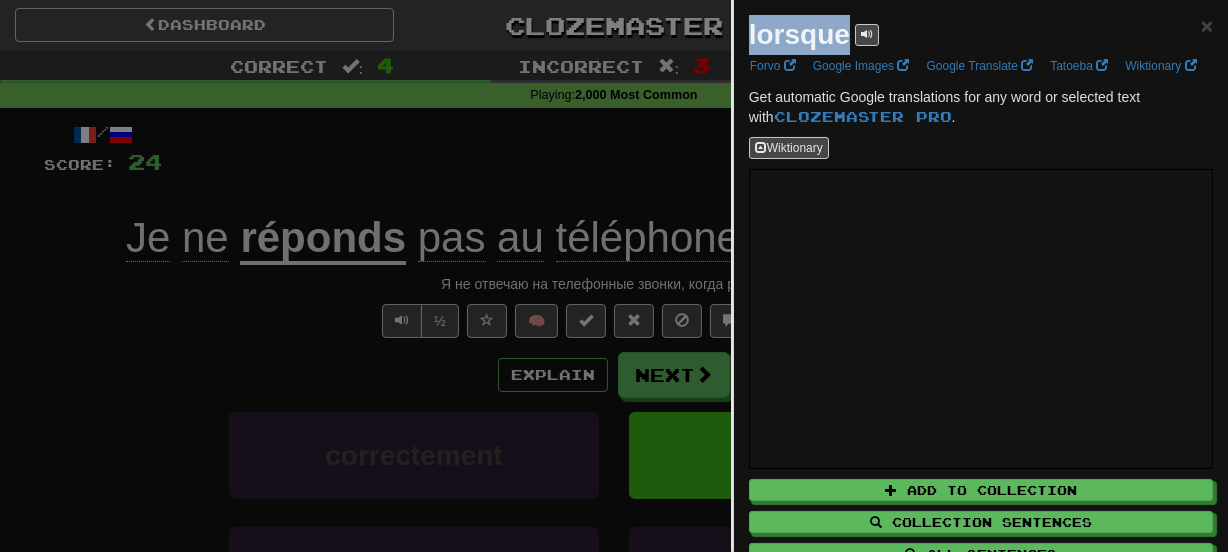 click on "lorsque" at bounding box center (799, 34) 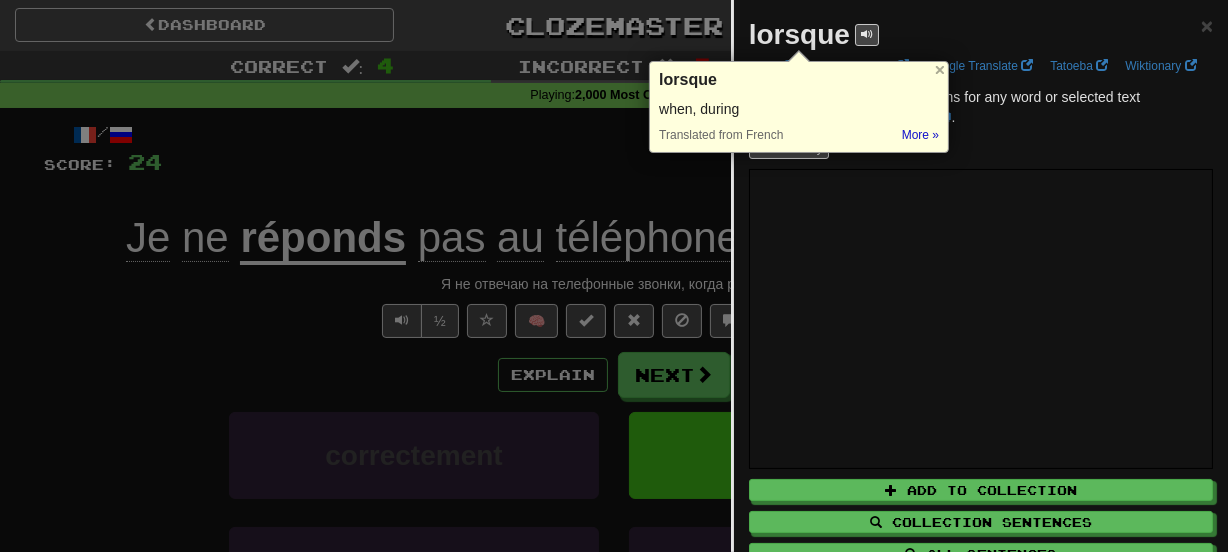 click at bounding box center [614, 276] 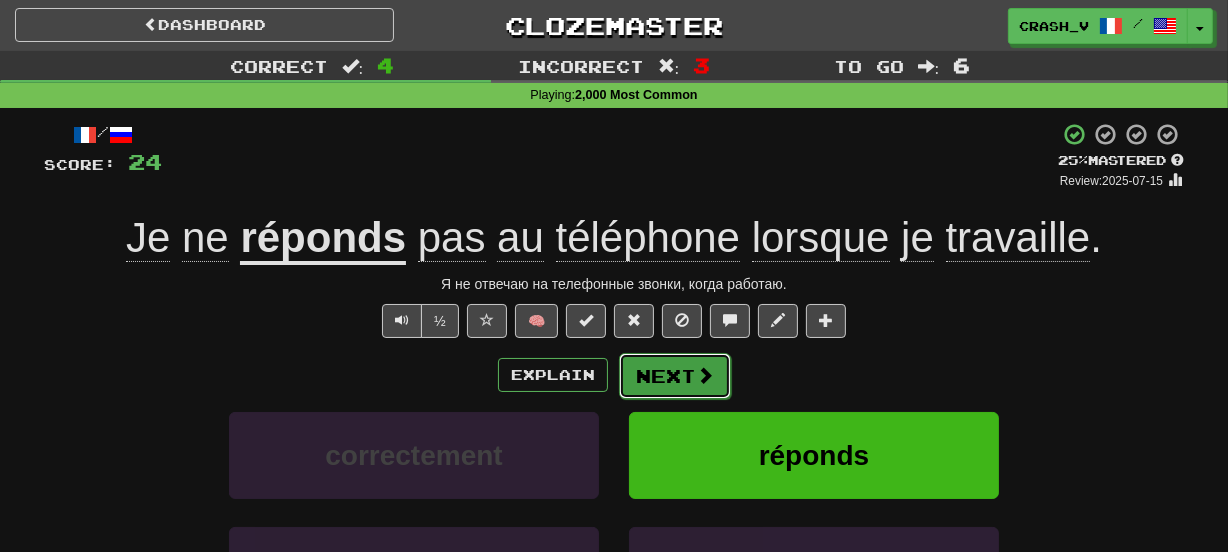 click on "Next" at bounding box center (675, 376) 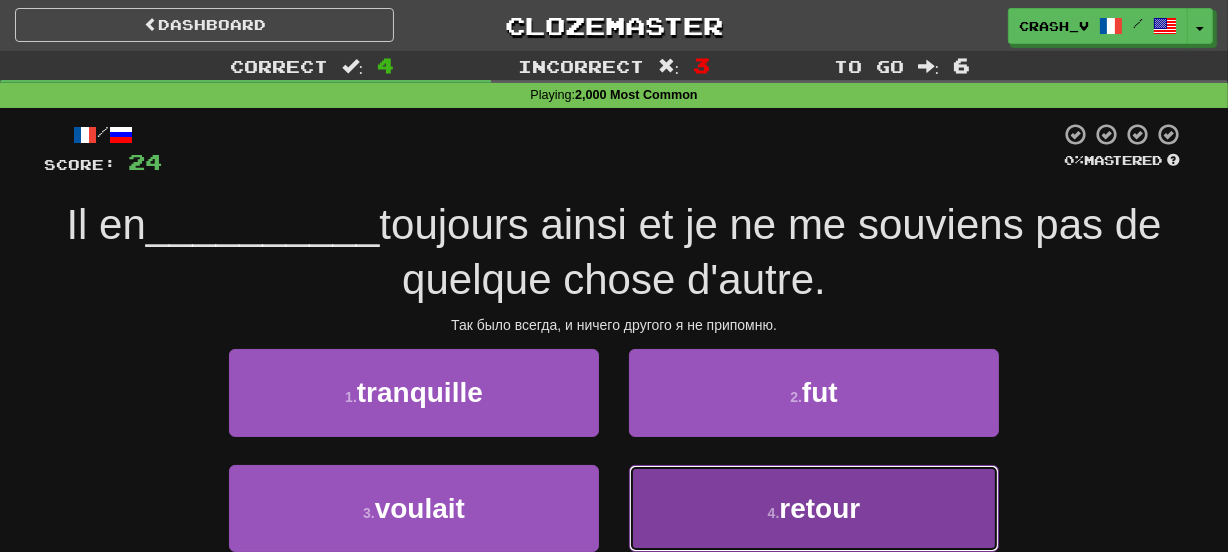 click on "4 .  retour" at bounding box center [814, 508] 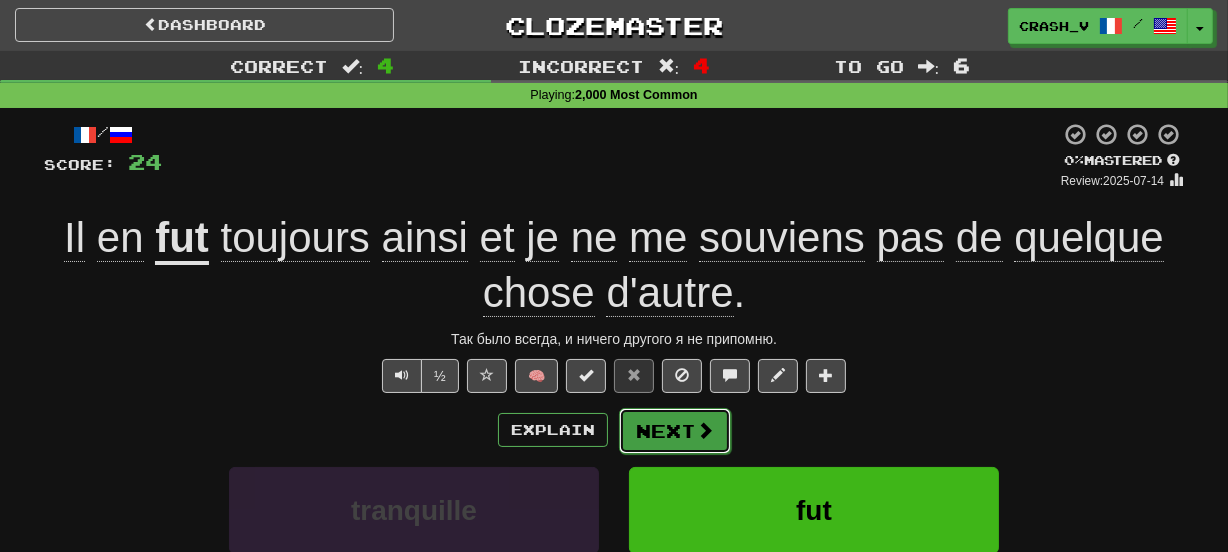 click on "Next" at bounding box center (675, 431) 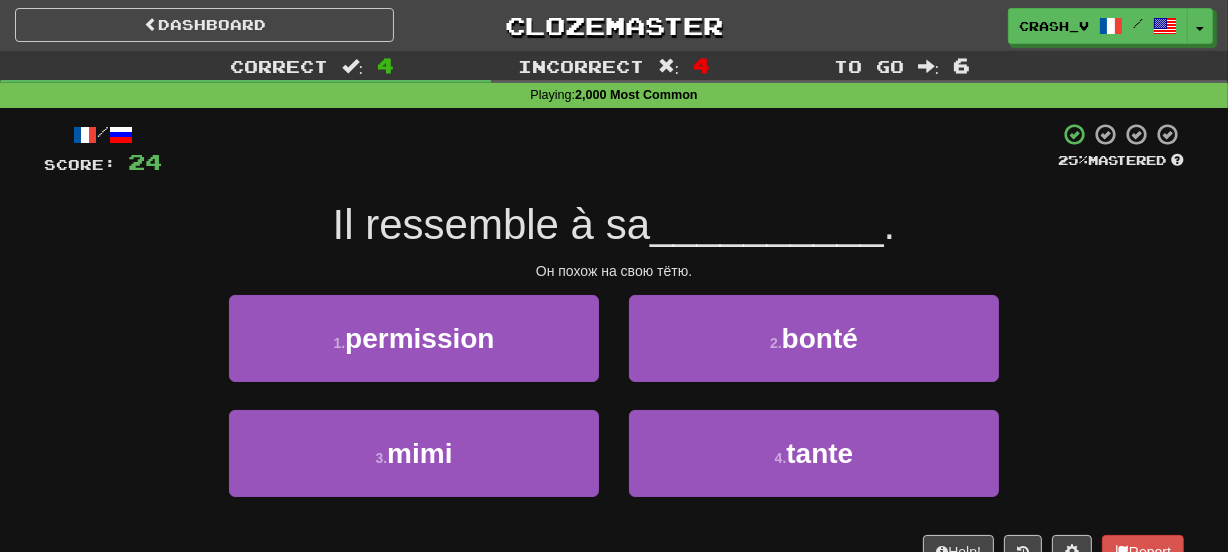 click on "4 .  tante" at bounding box center [814, 467] 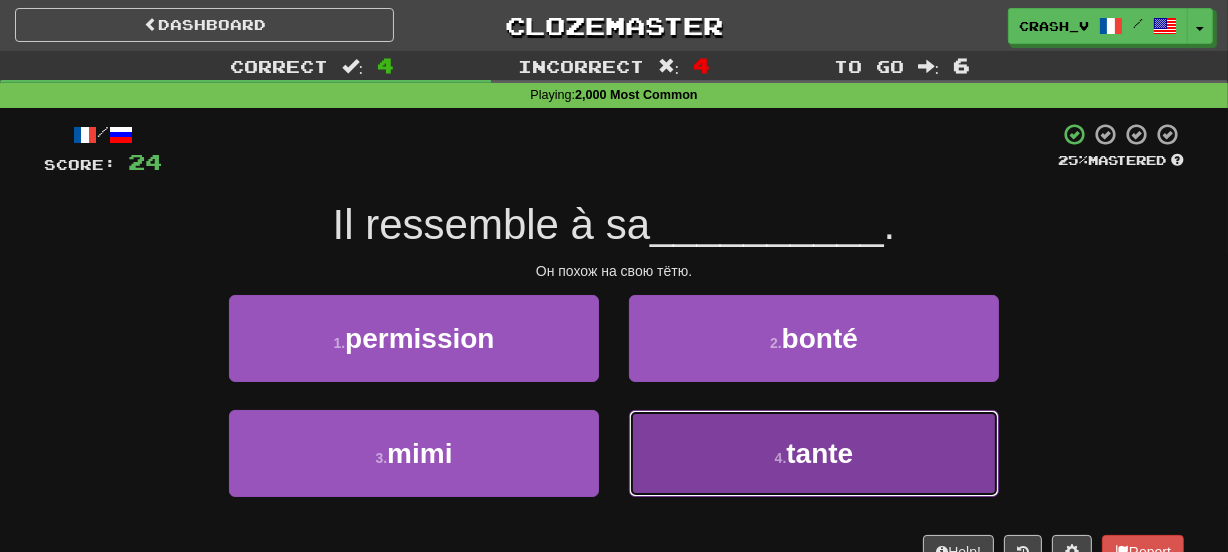 click on "4 .  tante" at bounding box center (814, 453) 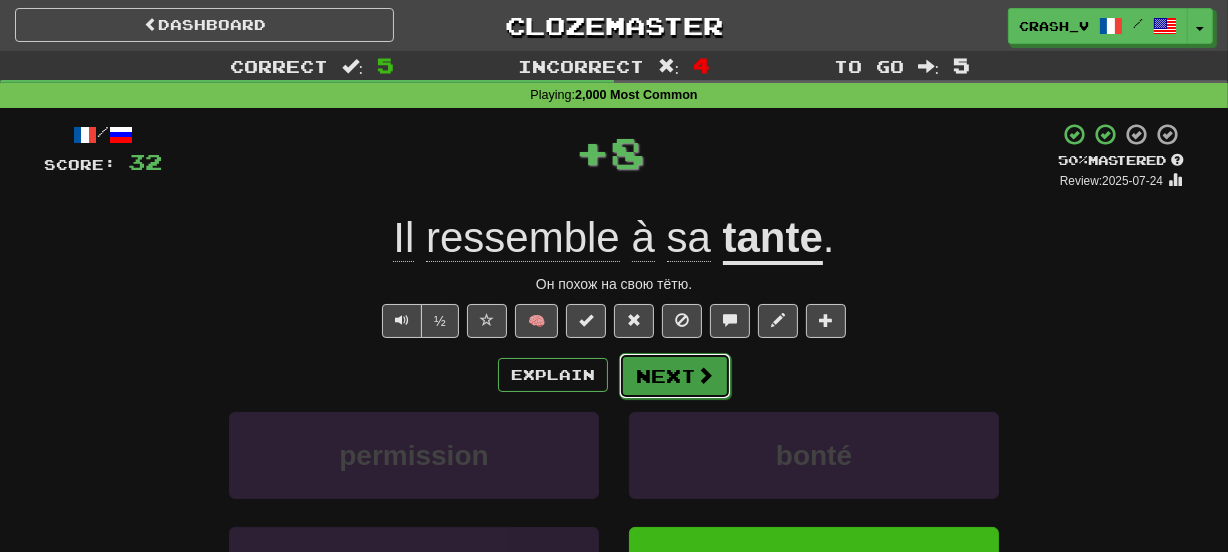 click on "Next" at bounding box center [675, 376] 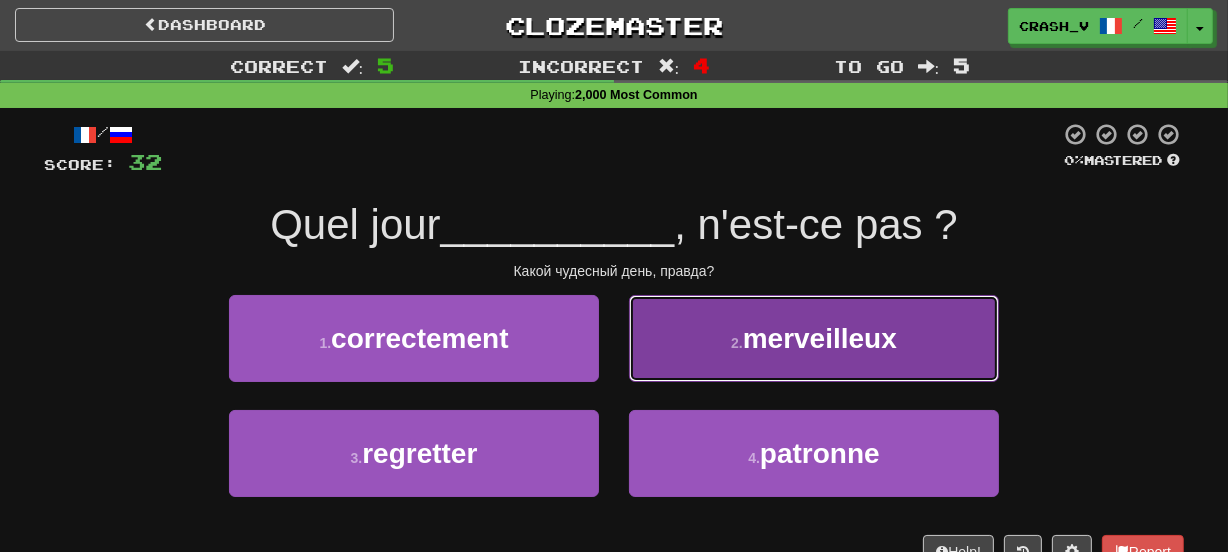 click on "2 .  merveilleux" at bounding box center (814, 338) 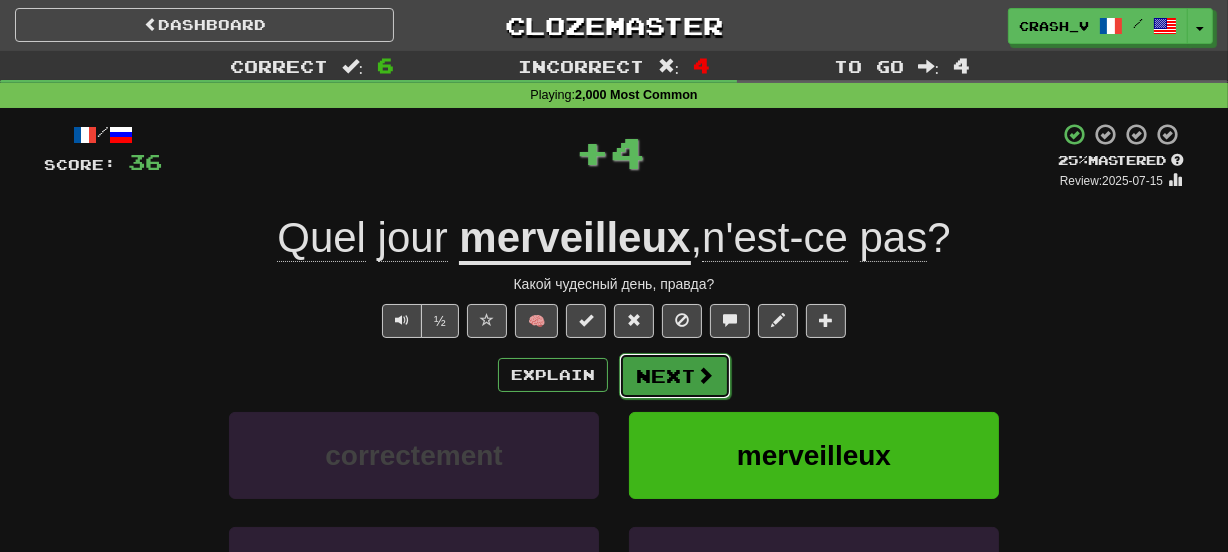 click on "Next" at bounding box center [675, 376] 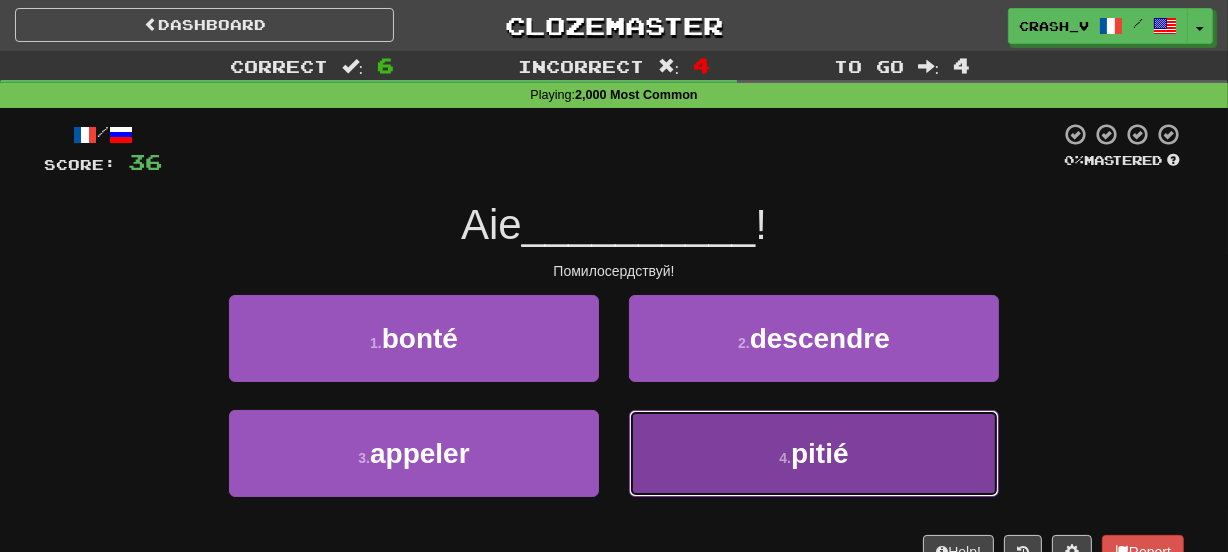 click on "4 .  pitié" at bounding box center [814, 453] 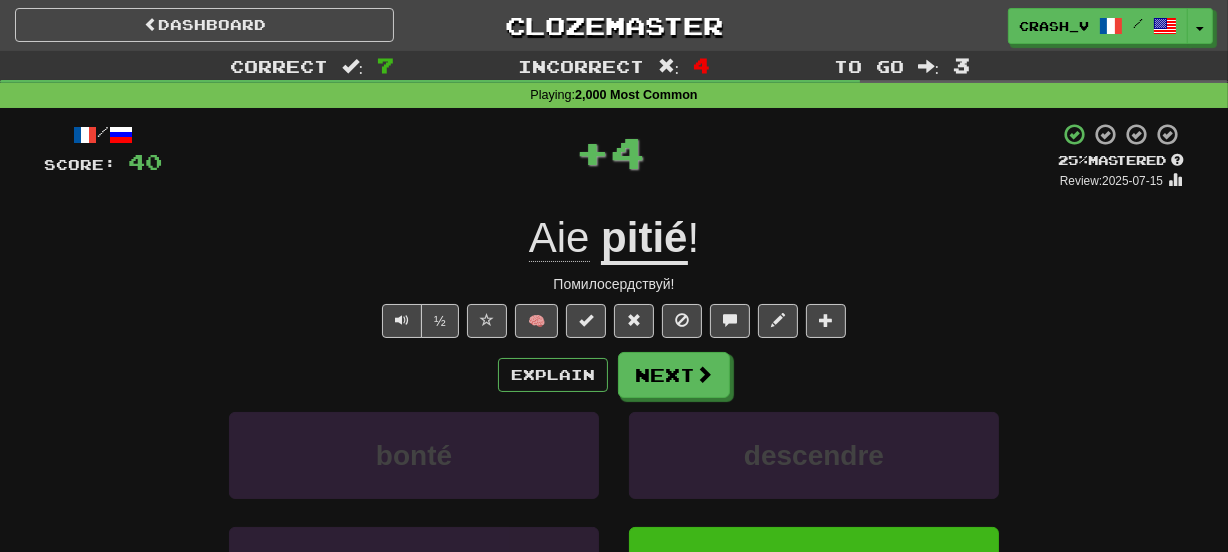 click on "pitié" at bounding box center (644, 239) 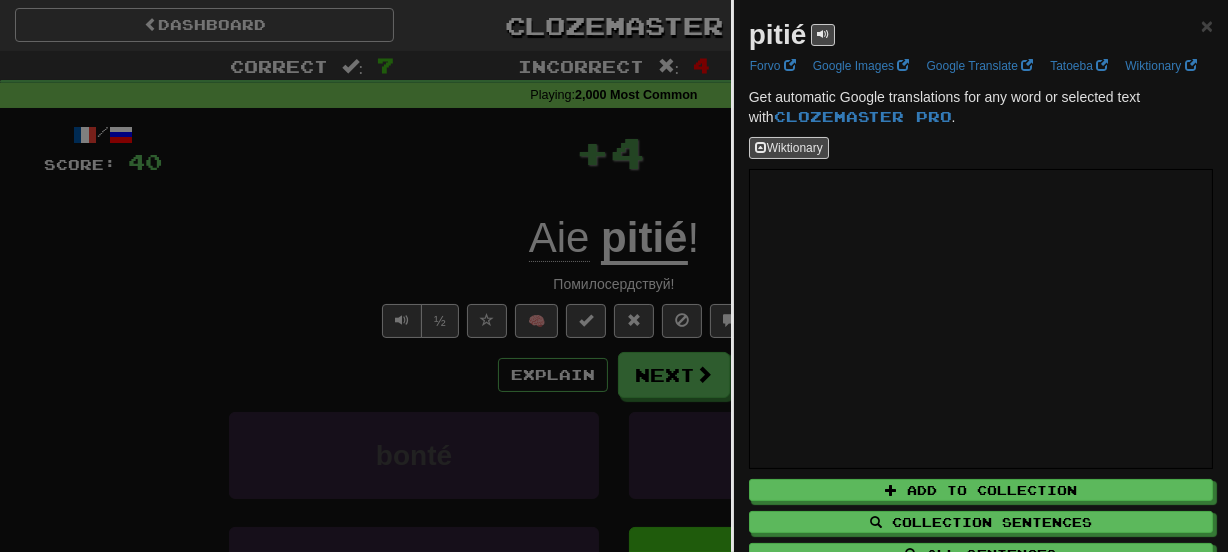 click on "pitié" at bounding box center [778, 34] 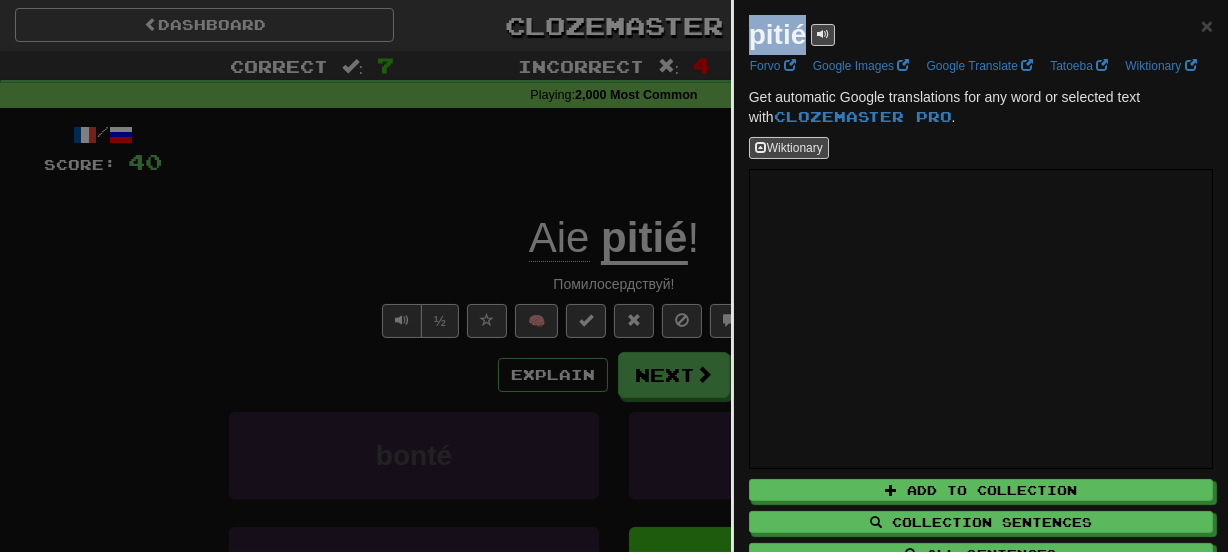 click on "pitié" at bounding box center (778, 34) 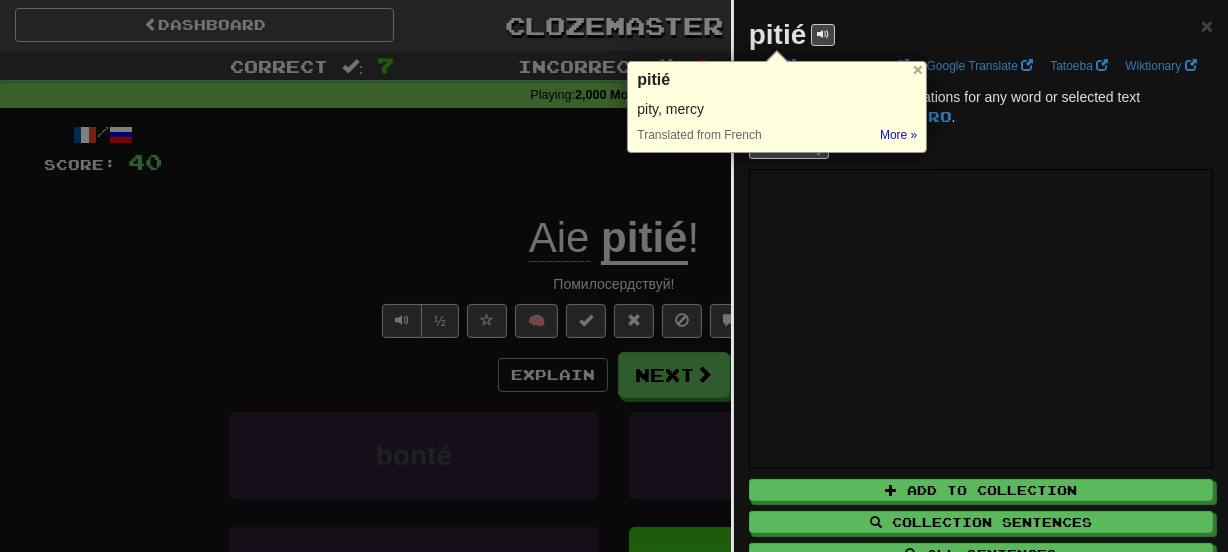 click at bounding box center (200, 1487) 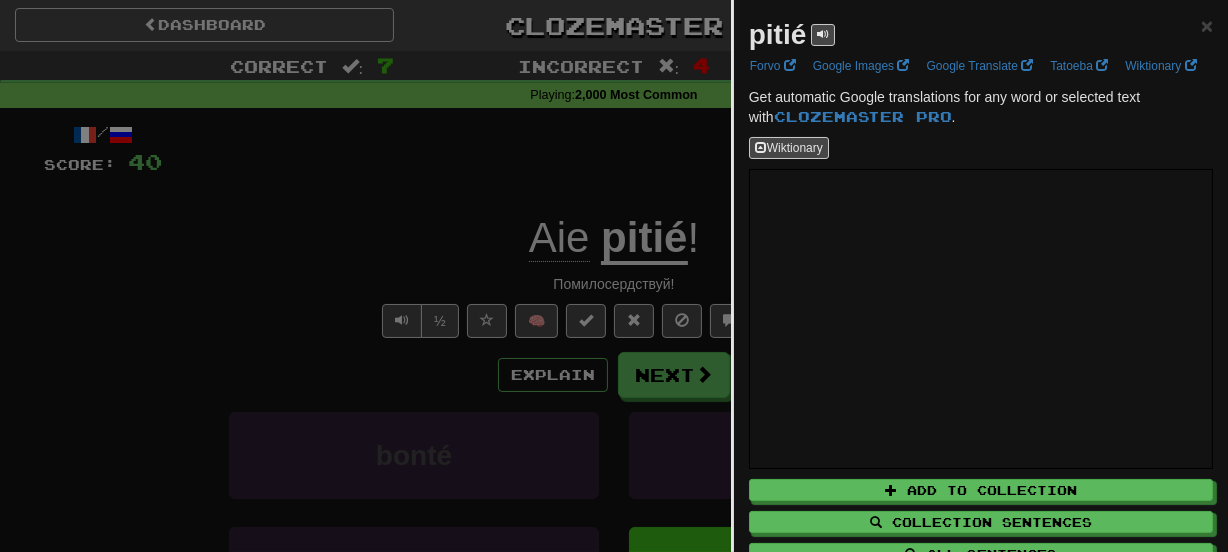 click at bounding box center [200, 1487] 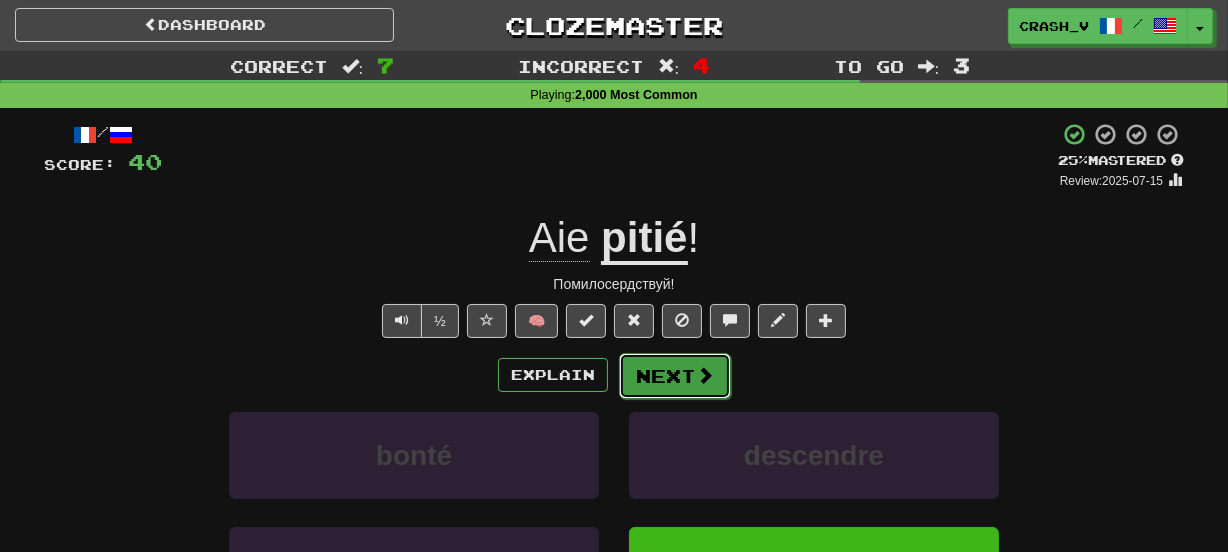 click on "Next" at bounding box center [675, 376] 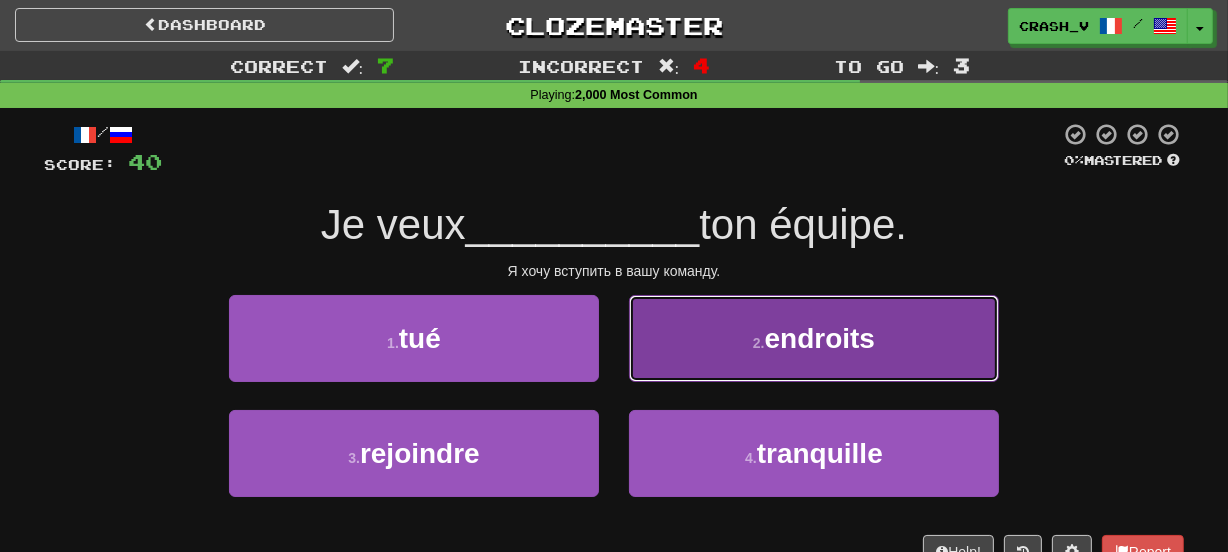 click on "2 .  endroits" at bounding box center [814, 338] 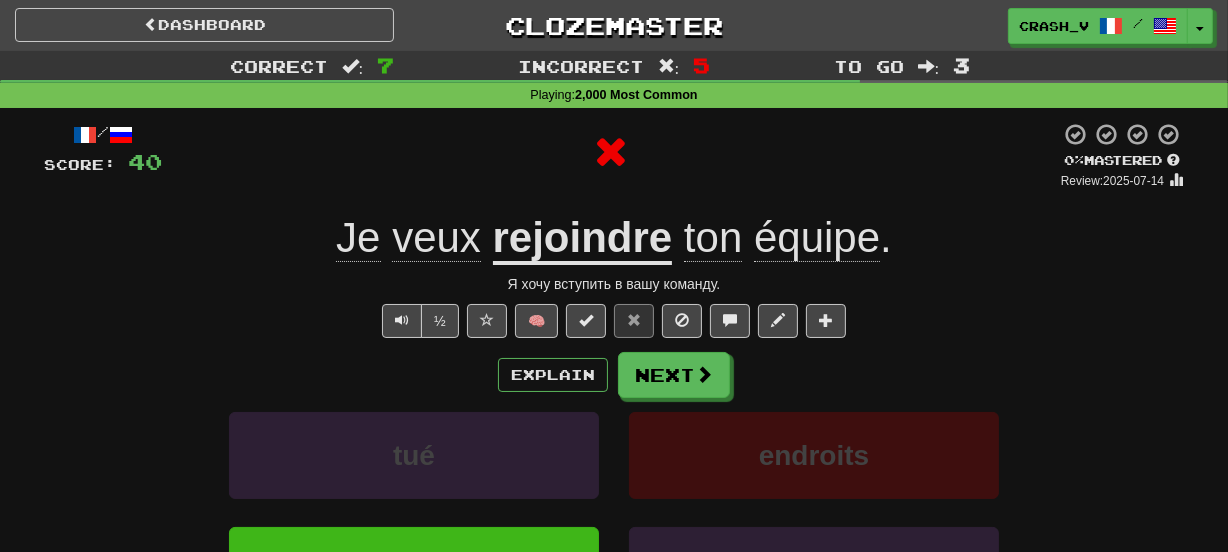 click on "rejoindre" at bounding box center [583, 239] 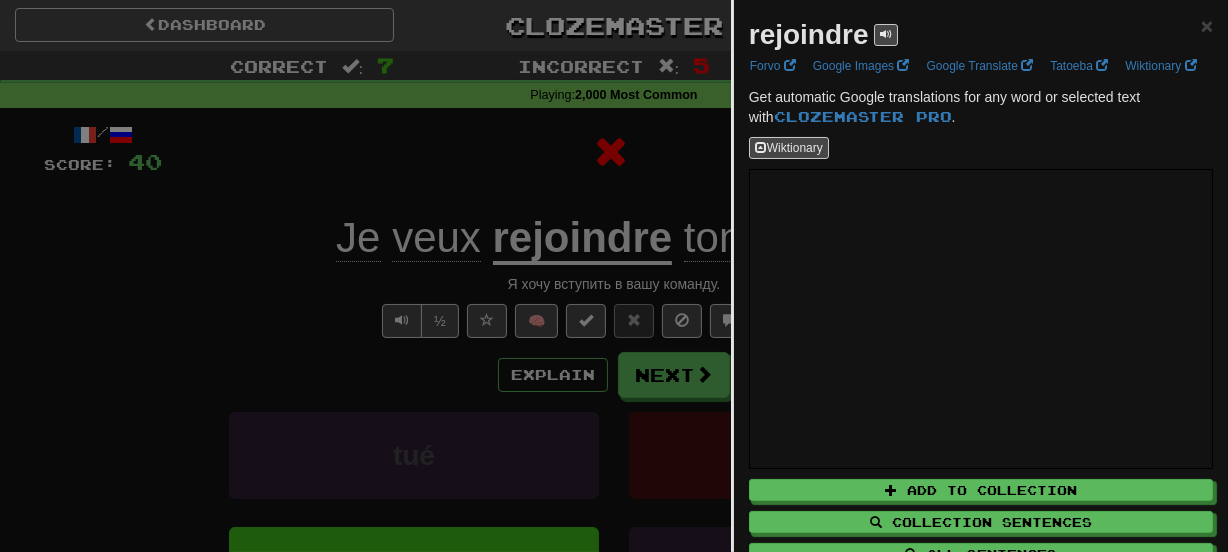 click on "rejoindre" at bounding box center [809, 34] 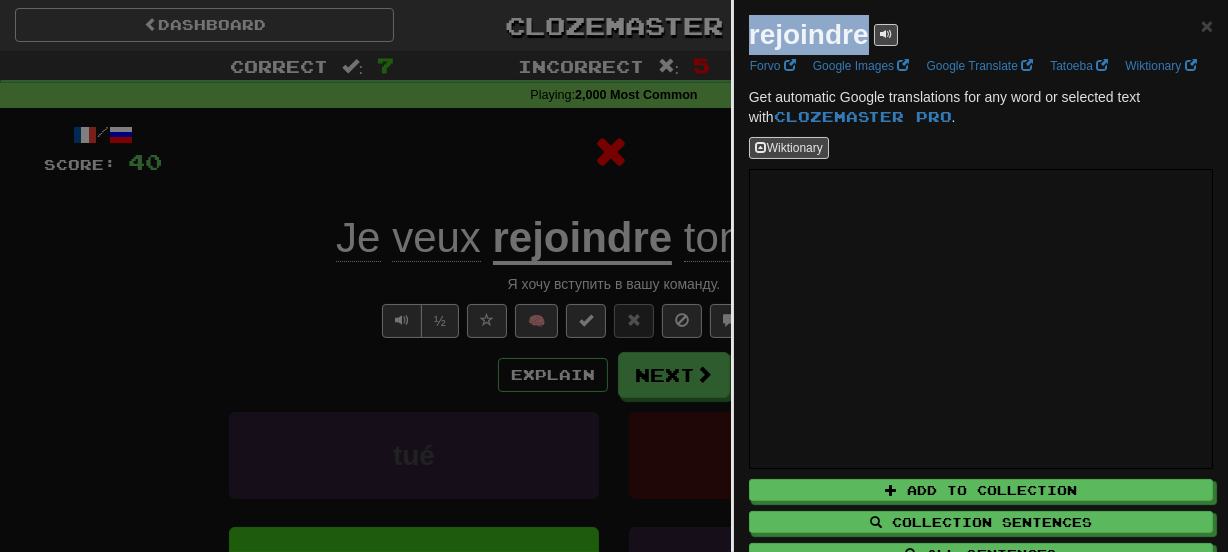 click on "rejoindre" at bounding box center [809, 34] 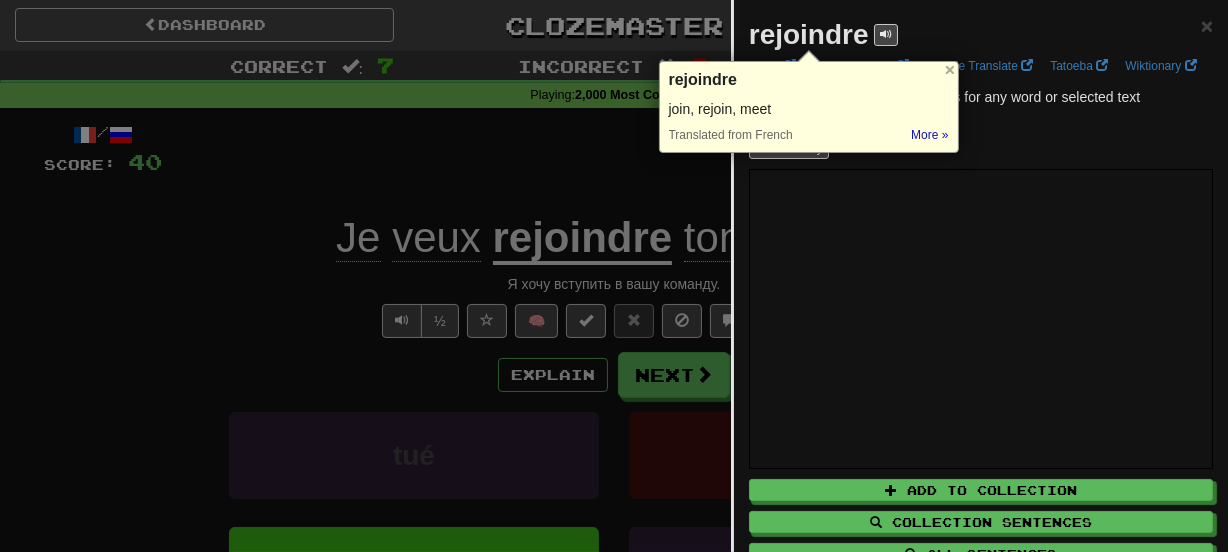 click at bounding box center [614, 276] 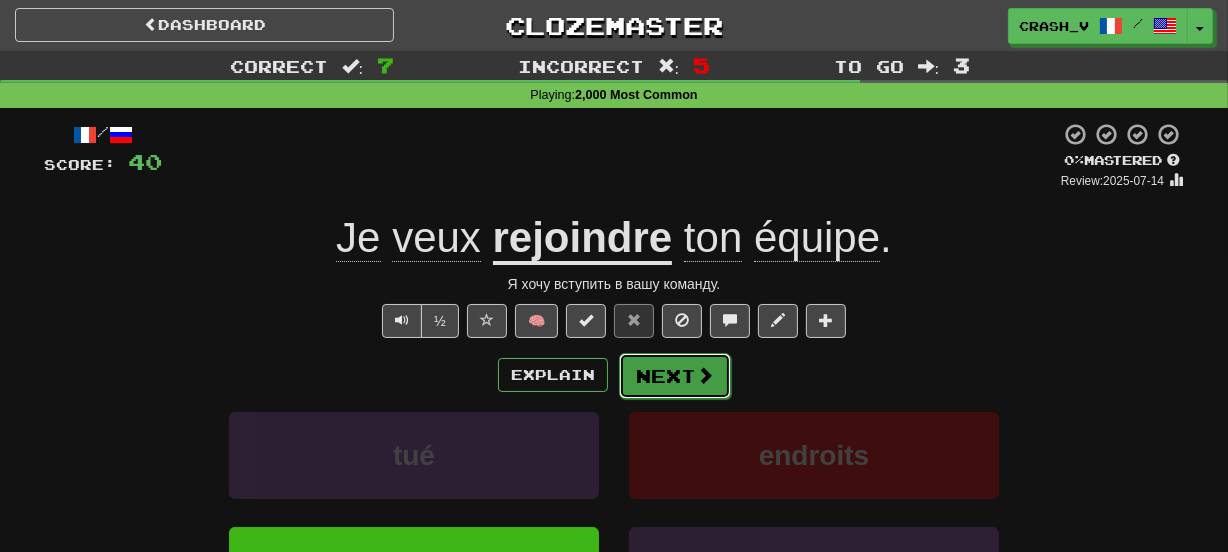click on "Next" at bounding box center [675, 376] 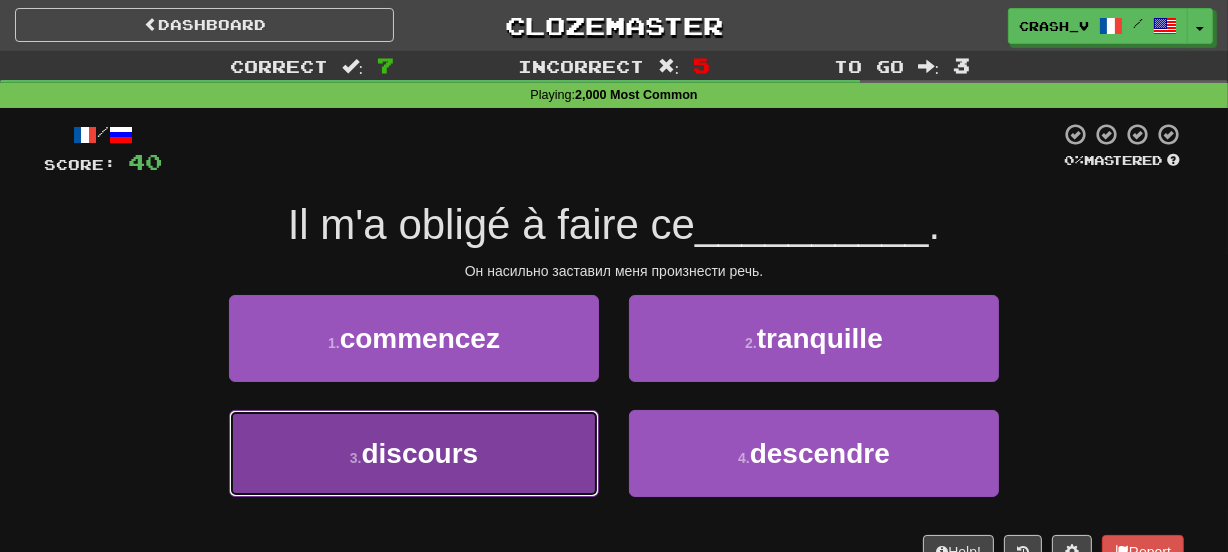 click on "3 .  discours" at bounding box center [414, 453] 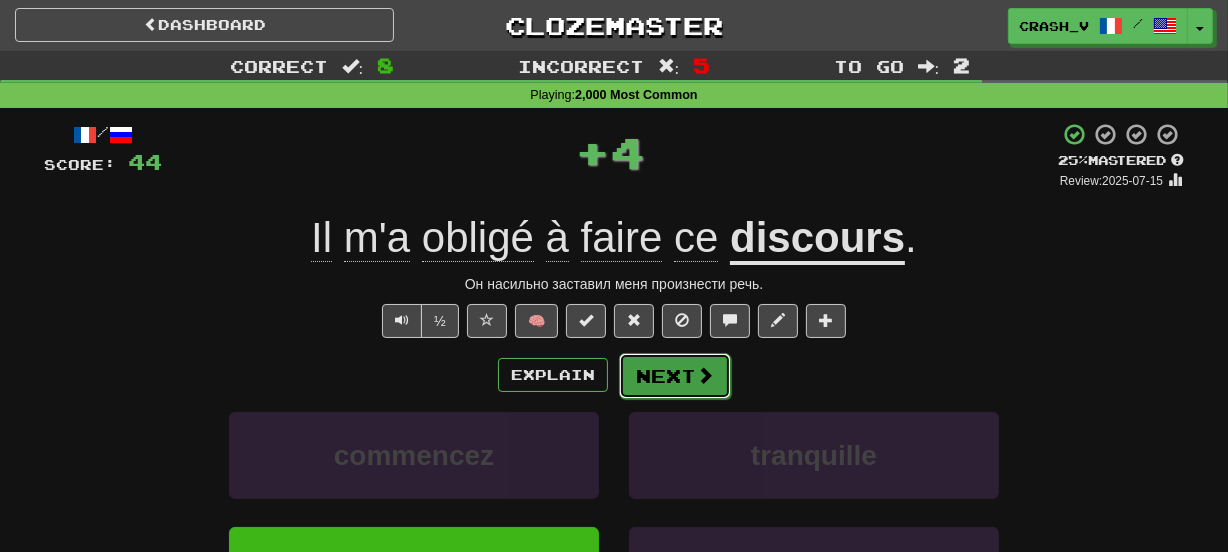 click on "Next" at bounding box center (675, 376) 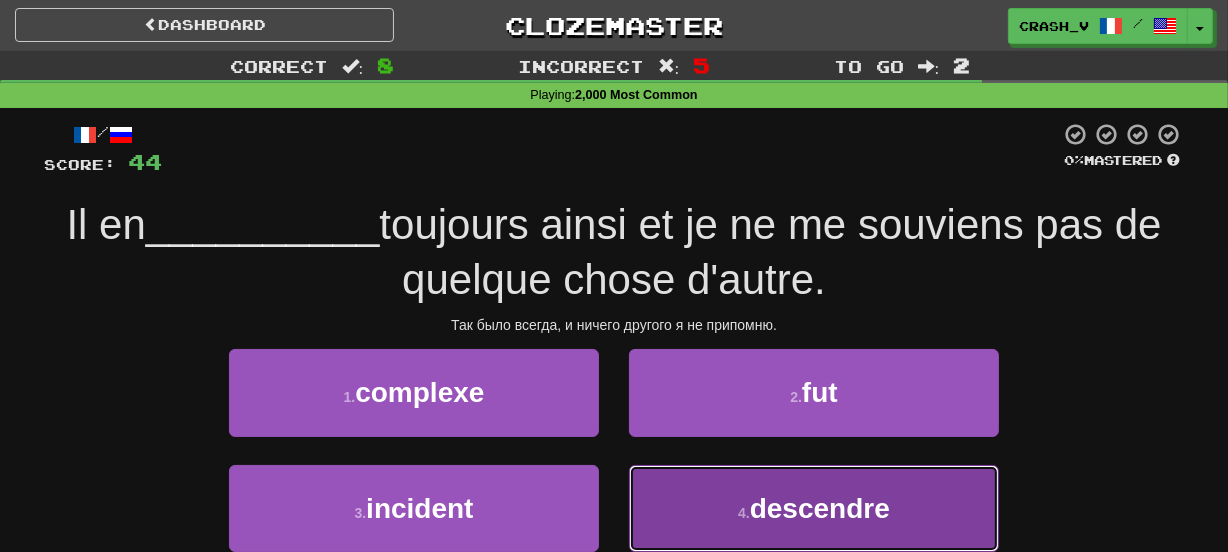 click on "descendre" at bounding box center (820, 508) 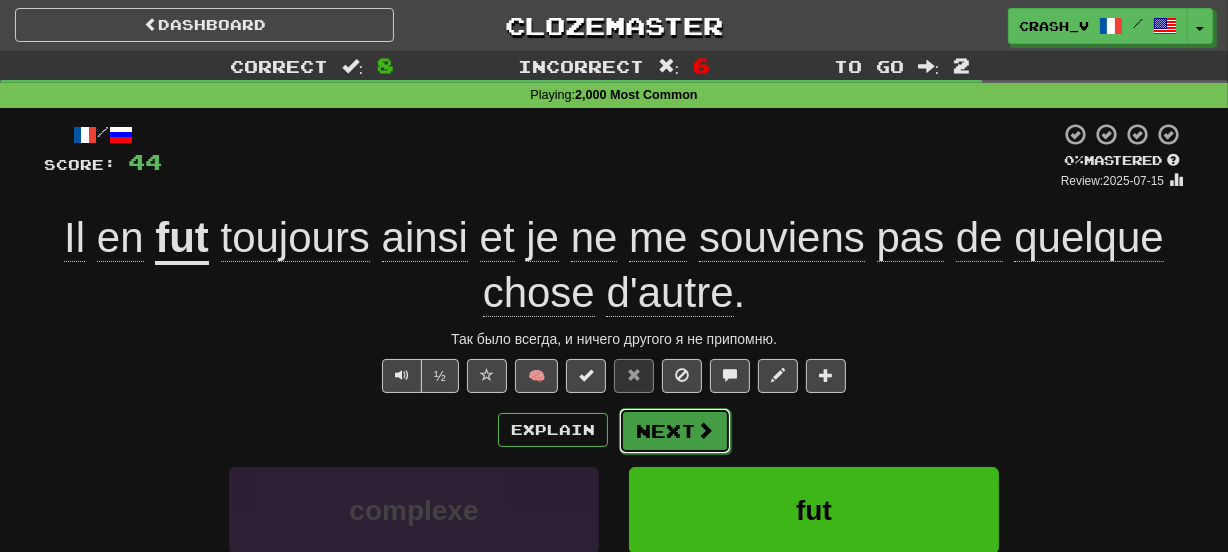 click on "Next" at bounding box center [675, 431] 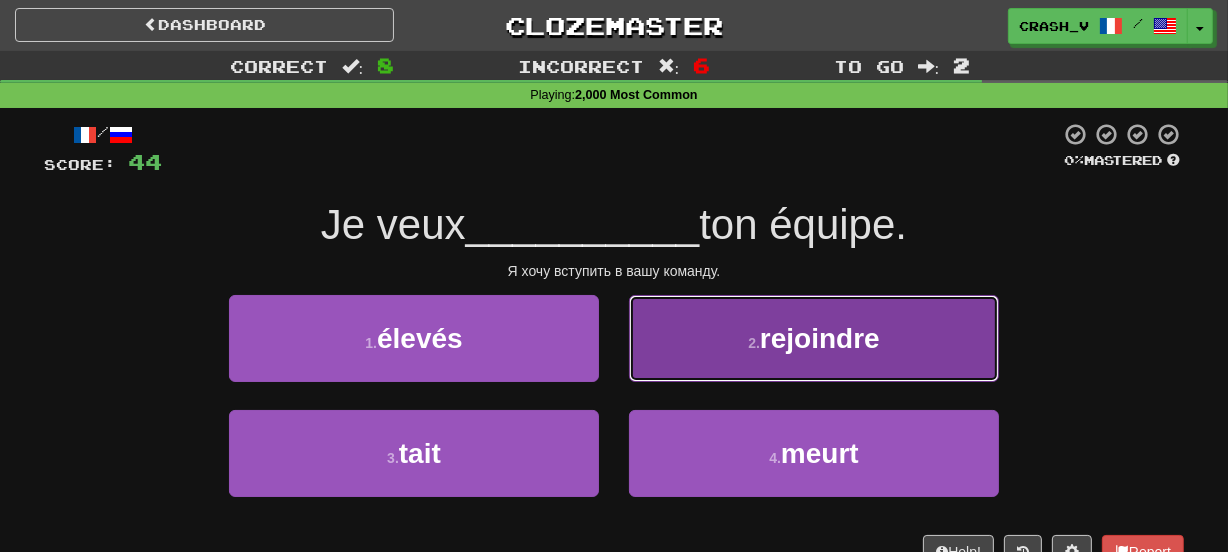click on "2 .  rejoindre" at bounding box center [814, 338] 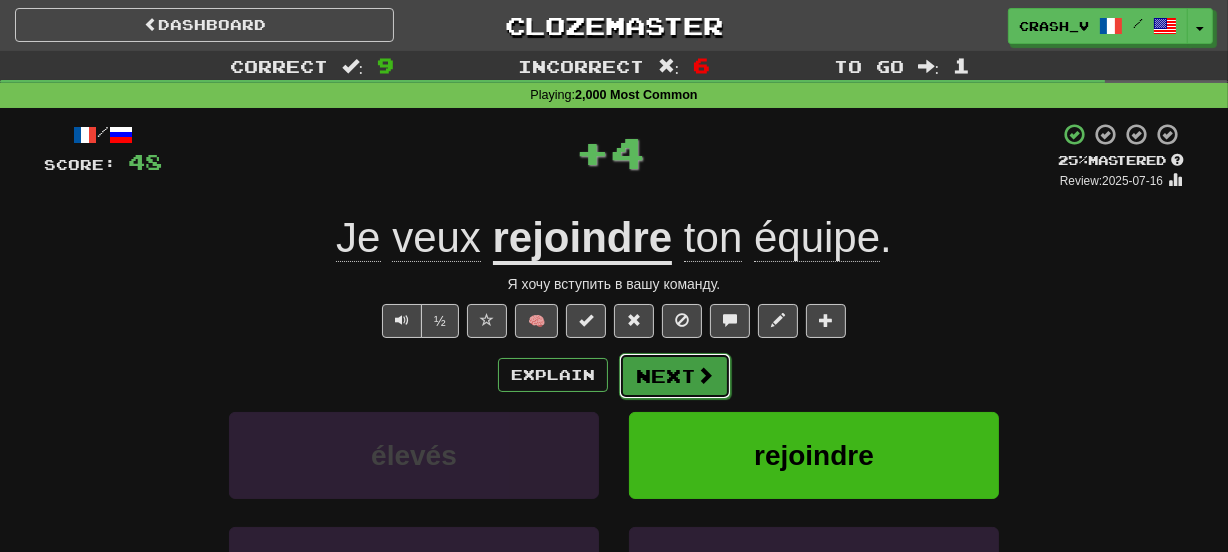 click on "Next" at bounding box center [675, 376] 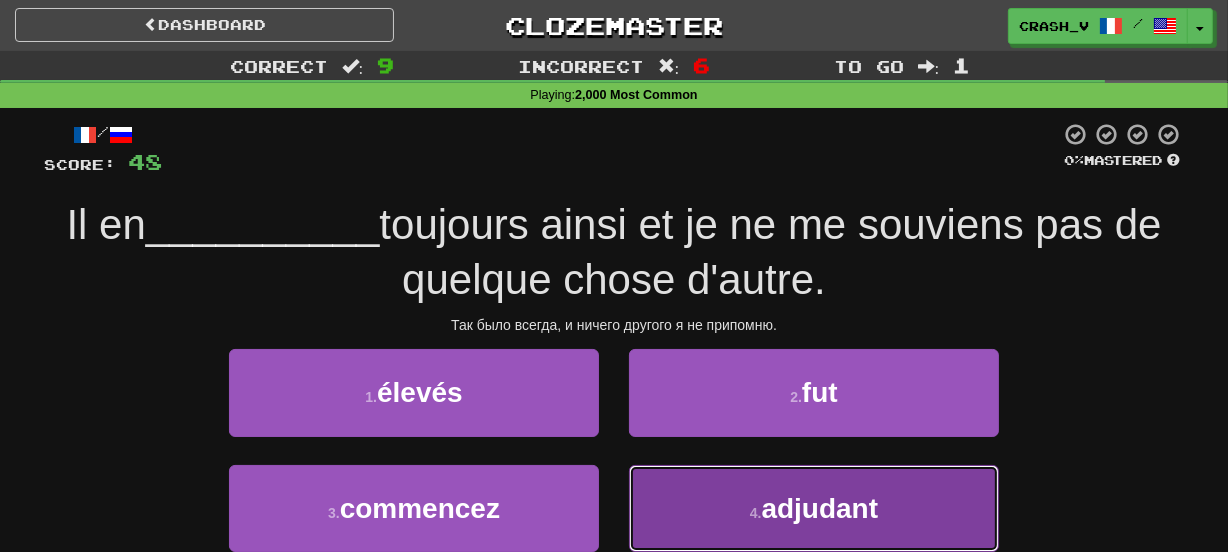 click on "4 .  adjudant" at bounding box center [814, 508] 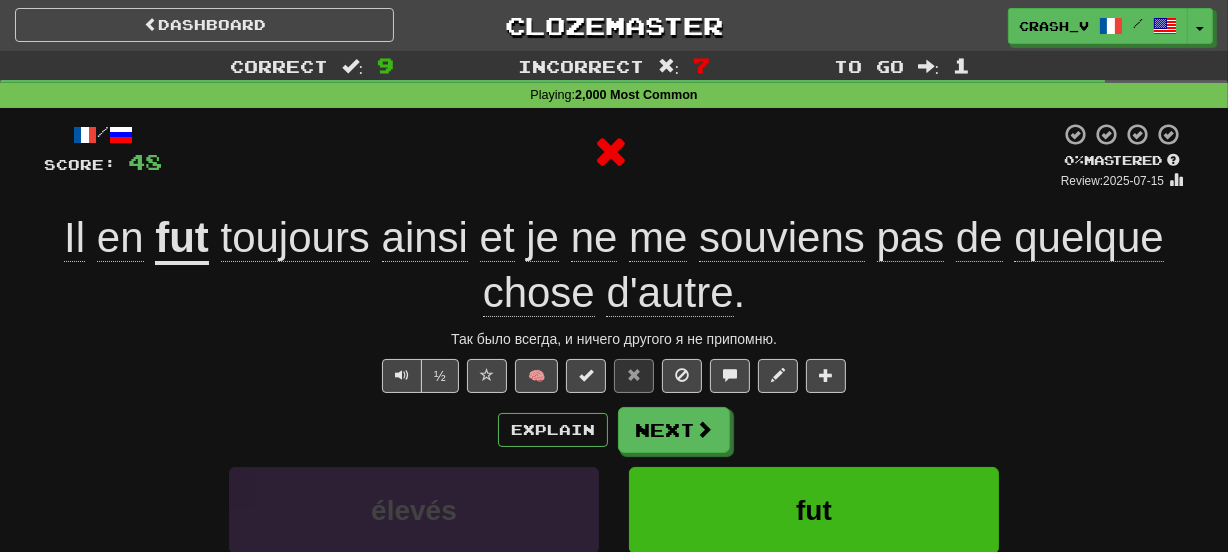 click on "fut" at bounding box center (182, 239) 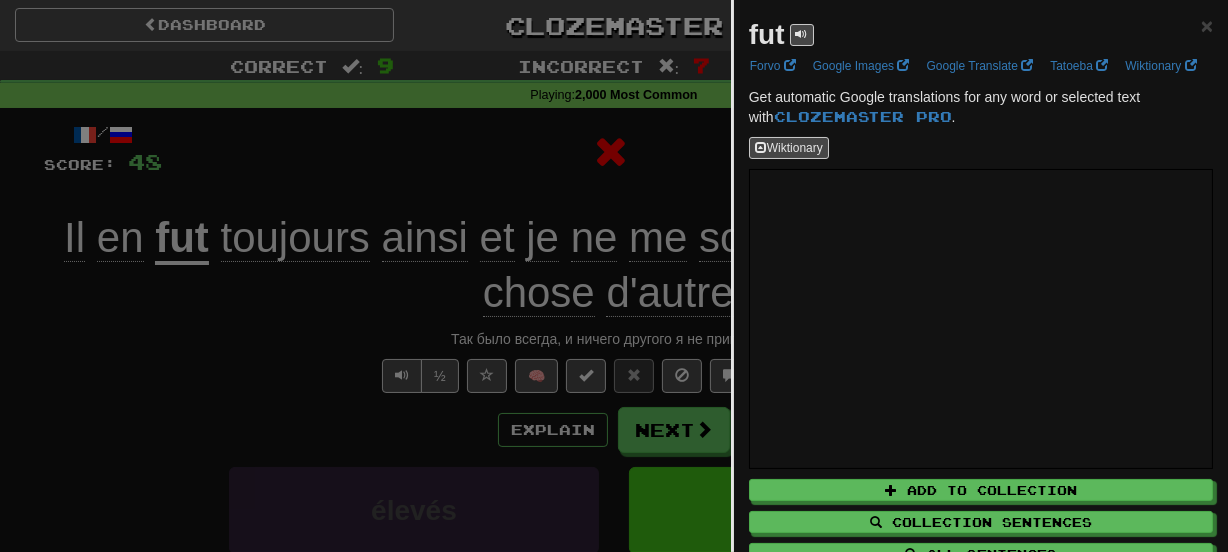 click on "fut" at bounding box center [767, 34] 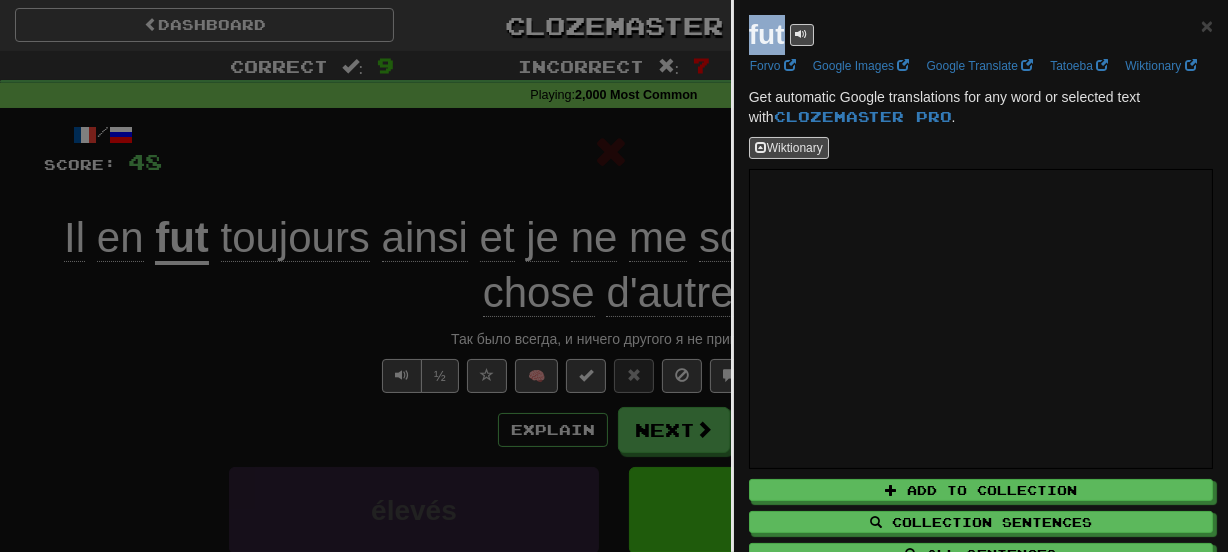 click on "fut" at bounding box center (767, 34) 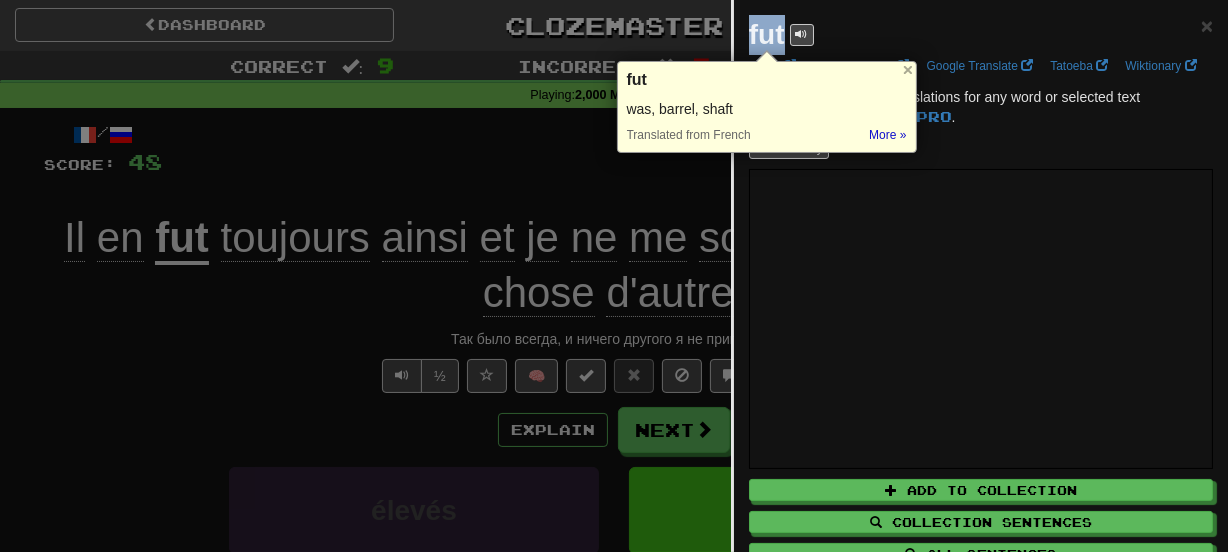 click on "Dashboard
Clozemaster
crash_v
/
Toggle Dropdown
Dashboard
Leaderboard
Activity Feed
Notifications
Profile
Discussions
Azərbaycanca
/
English
Streak:
0
Review:
0
Points Today: 0
Deutsch
/
Polski
Streak:
0
Review:
20
Points Today: 0
Deutsch
/
English
Streak:
2
Review:
25
Points Today: 204
Deutsch
/
Português
Streak:
0
Review:
20
Points Today: 0
Deutsch
/
Español
Streak:
0
Review:
20
Points Today: 0
Deutsch
/
Svenska
Streak:
0
Review:
20
Points Today: 0
Deutsch
/
Français
Streak:
0
Review:
20
Points Today: 0
Deutsch
/
2" at bounding box center [614, 843] 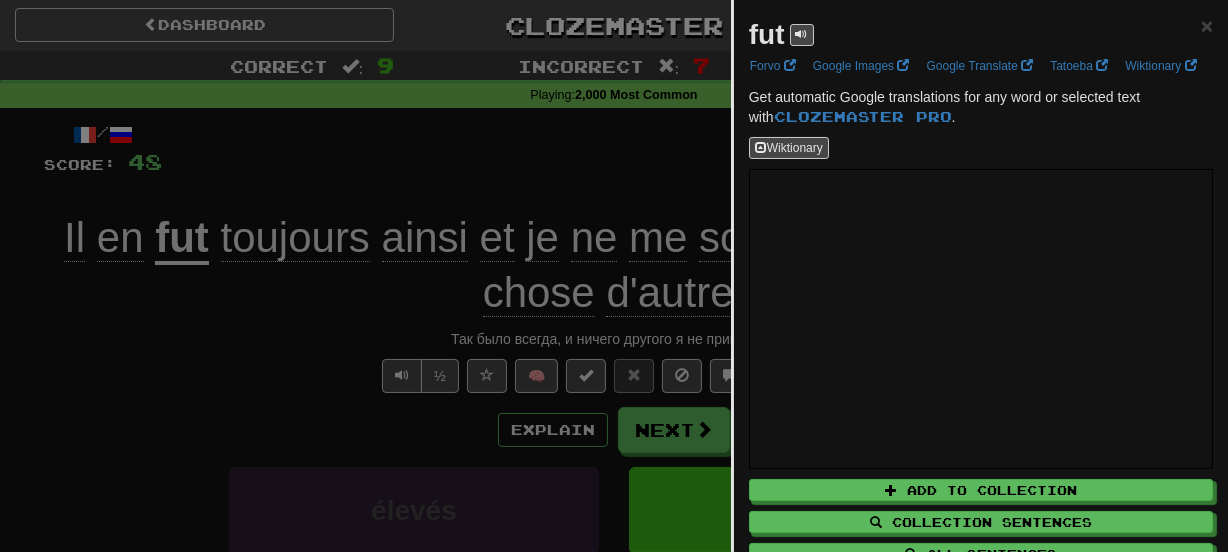 click at bounding box center [614, 276] 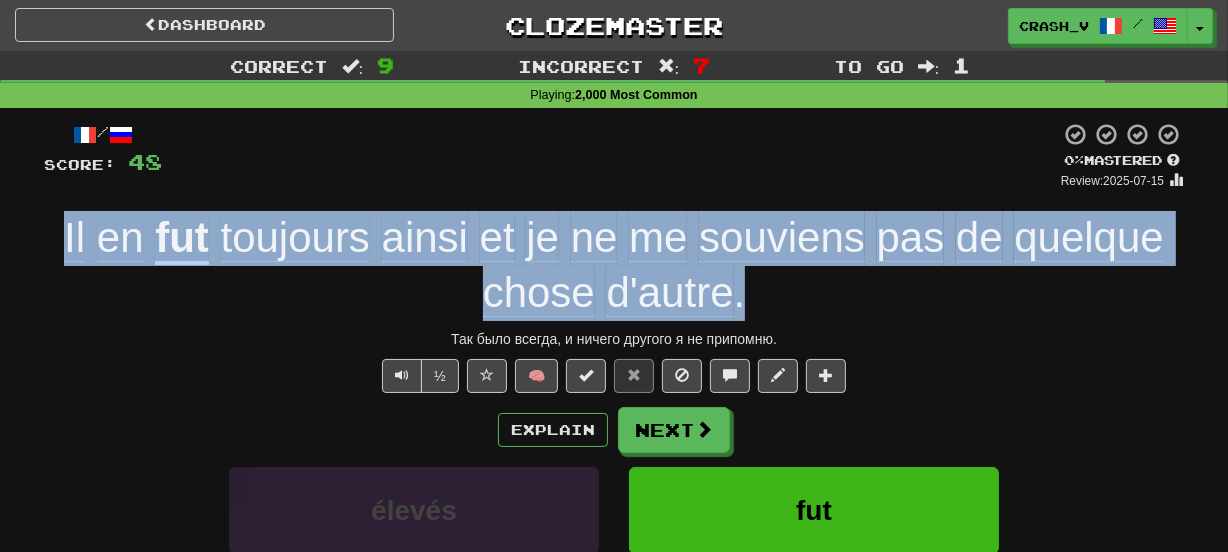 drag, startPoint x: 59, startPoint y: 233, endPoint x: 774, endPoint y: 280, distance: 716.5431 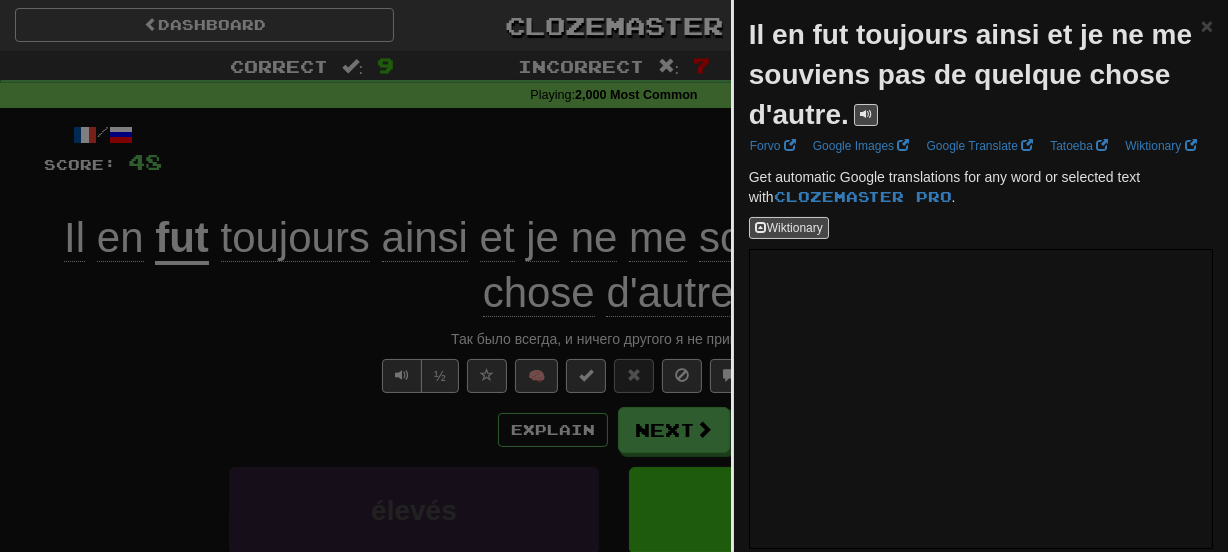 click on "Il en fut toujours ainsi et je ne me souviens pas de quelque chose d'autre." at bounding box center [975, 75] 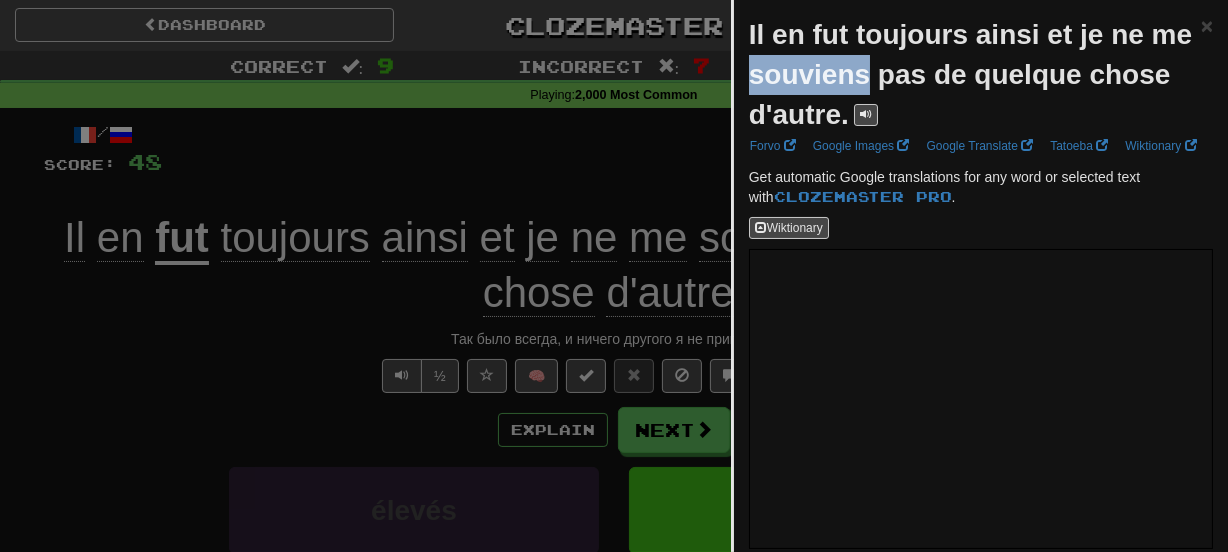 click on "Il en fut toujours ainsi et je ne me souviens pas de quelque chose d'autre." at bounding box center [975, 75] 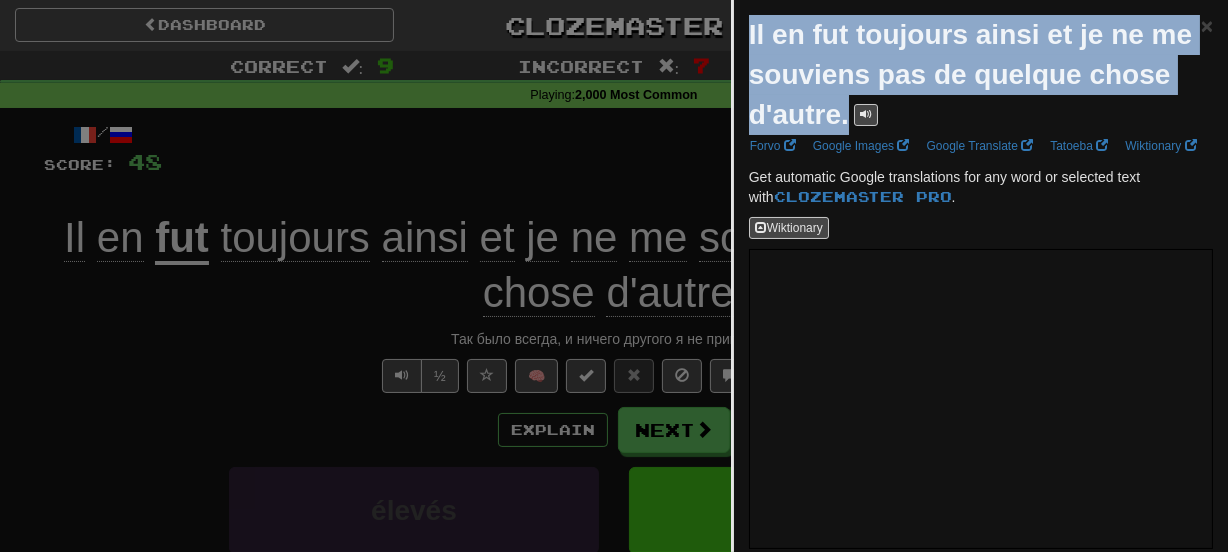 click on "Il en fut toujours ainsi et je ne me souviens pas de quelque chose d'autre." at bounding box center (975, 75) 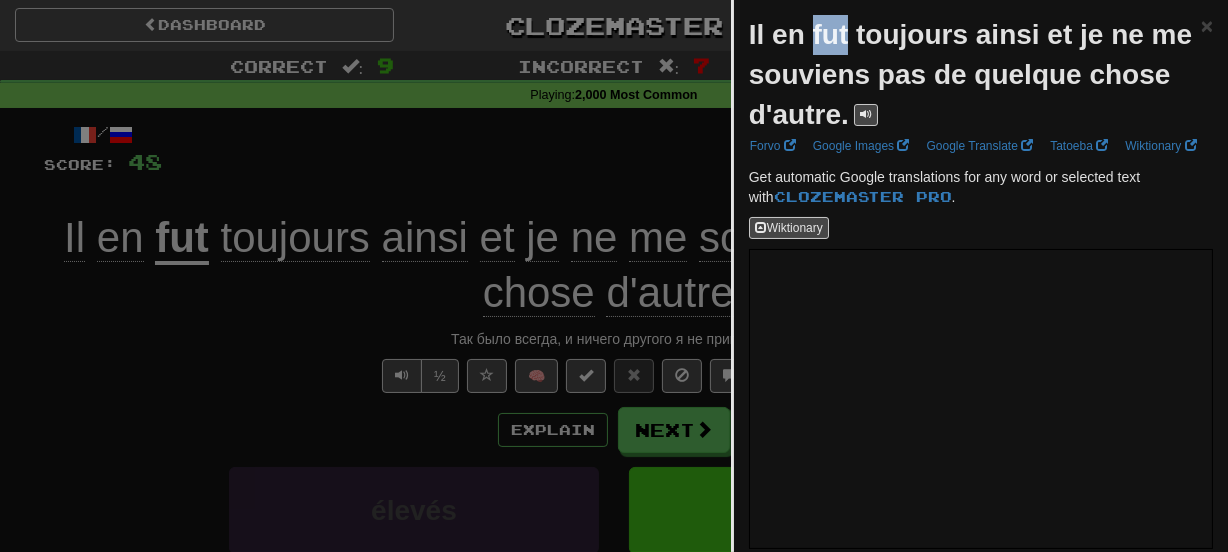click on "Il en fut toujours ainsi et je ne me souviens pas de quelque chose d'autre." at bounding box center [970, 74] 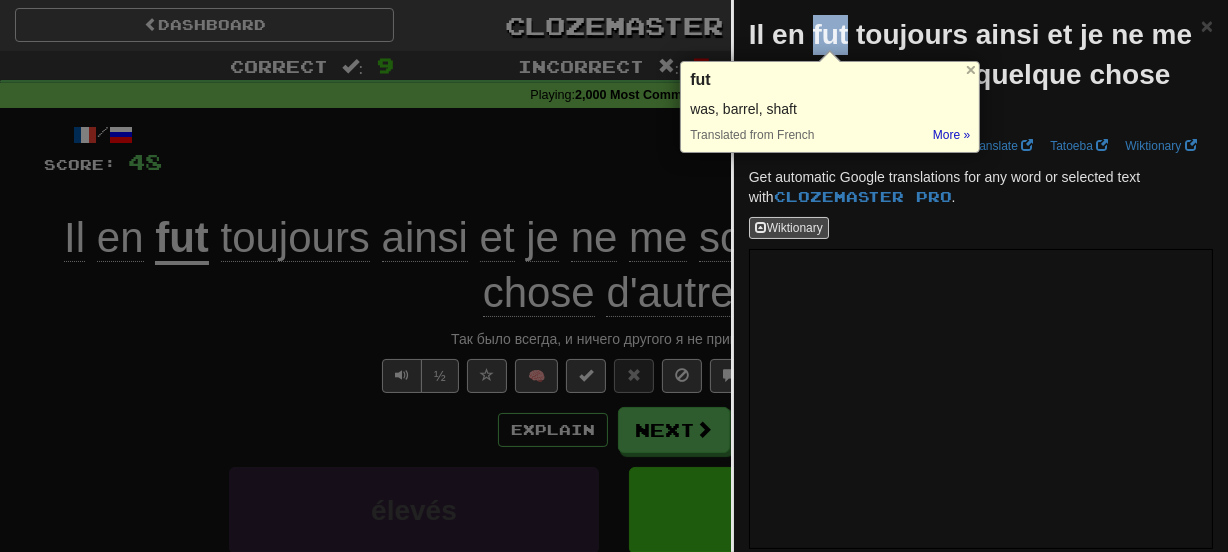 click on "Dashboard
Clozemaster
crash_v
/
Toggle Dropdown
Dashboard
Leaderboard
Activity Feed
Notifications
Profile
Discussions
Azərbaycanca
/
English
Streak:
0
Review:
0
Points Today: 0
Deutsch
/
Polski
Streak:
0
Review:
20
Points Today: 0
Deutsch
/
English
Streak:
2
Review:
25
Points Today: 204
Deutsch
/
Português
Streak:
0
Review:
20
Points Today: 0
Deutsch
/
Español
Streak:
0
Review:
20
Points Today: 0
Deutsch
/
Svenska
Streak:
0
Review:
20
Points Today: 0
Deutsch
/
Français
Streak:
0
Review:
20
Points Today: 0
Deutsch
/
2" at bounding box center (614, 849) 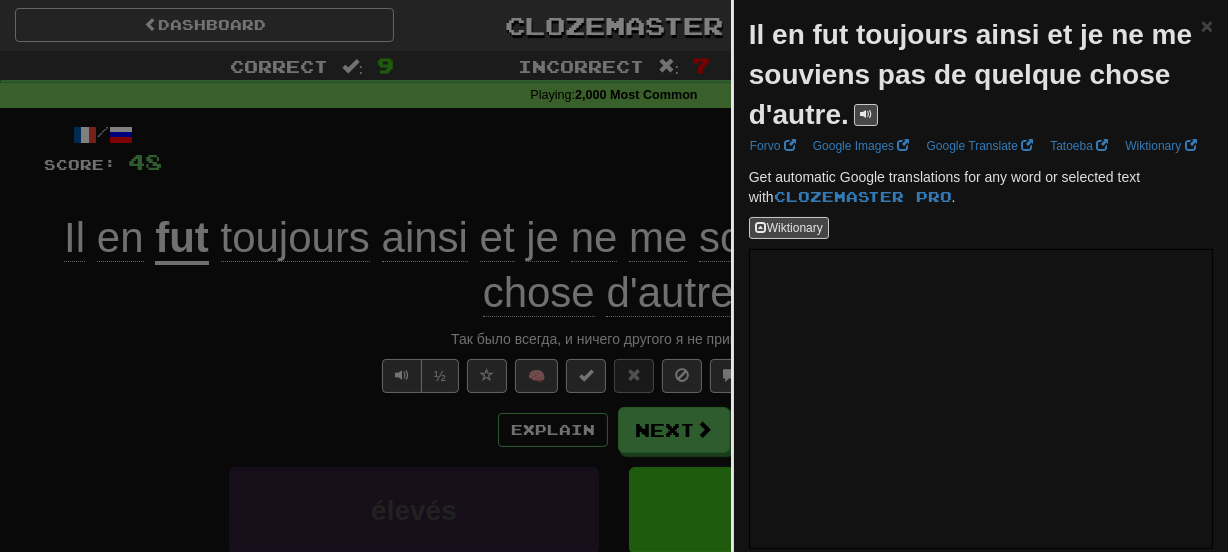 click at bounding box center [614, 276] 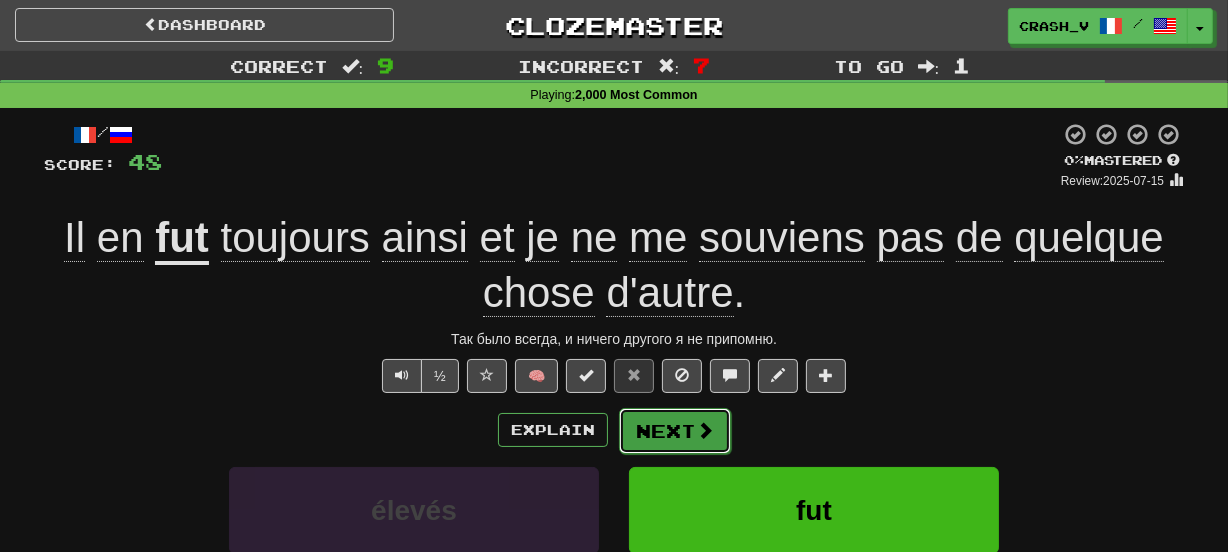 click on "Next" at bounding box center [675, 431] 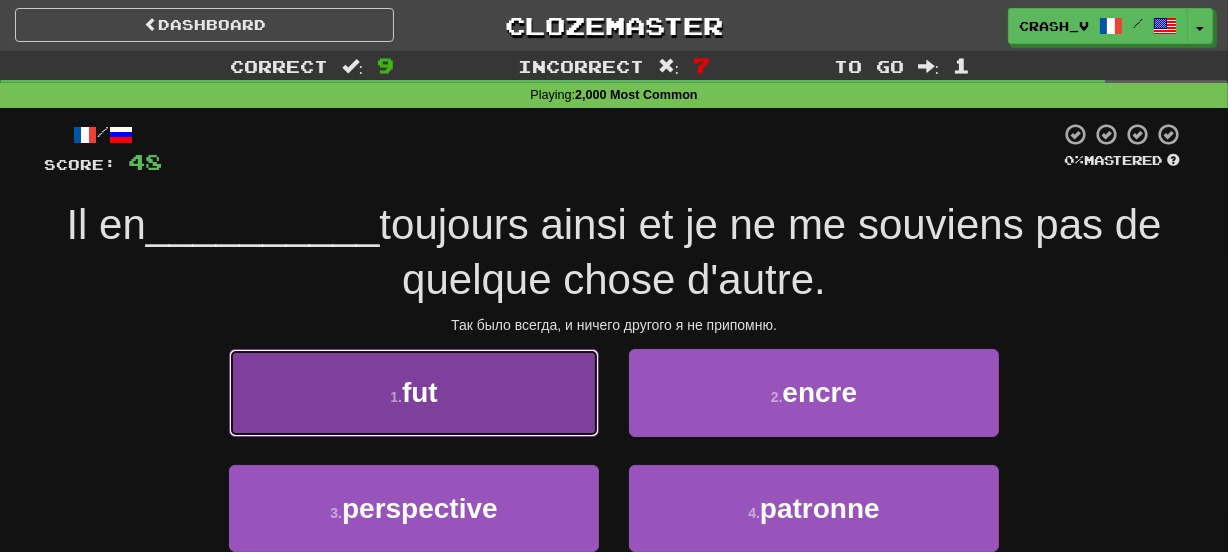 click on "1 .  fut" at bounding box center (414, 392) 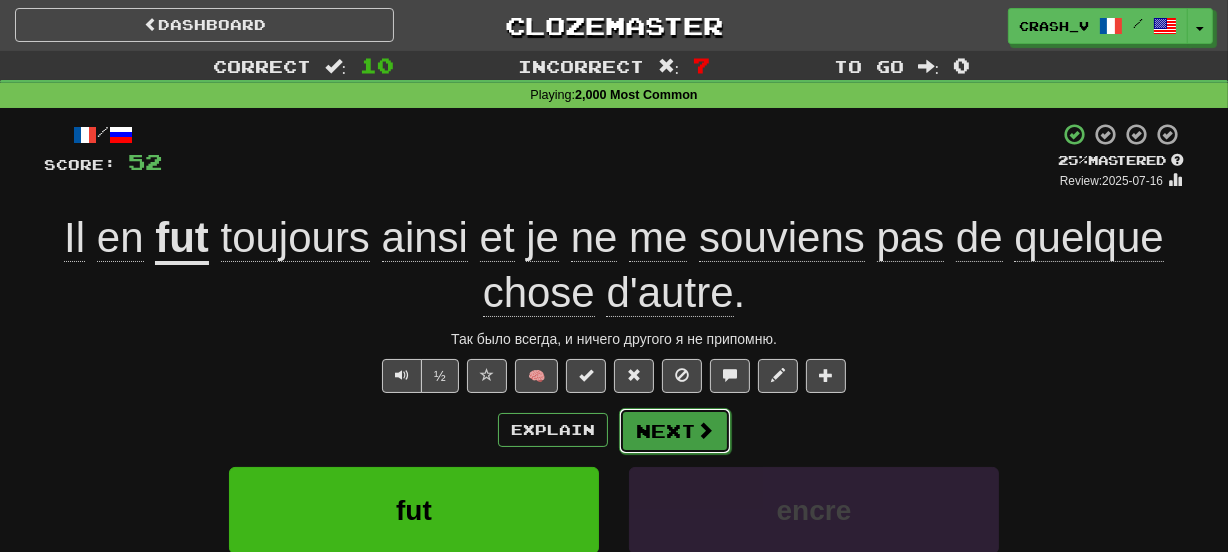 click on "Next" at bounding box center [675, 431] 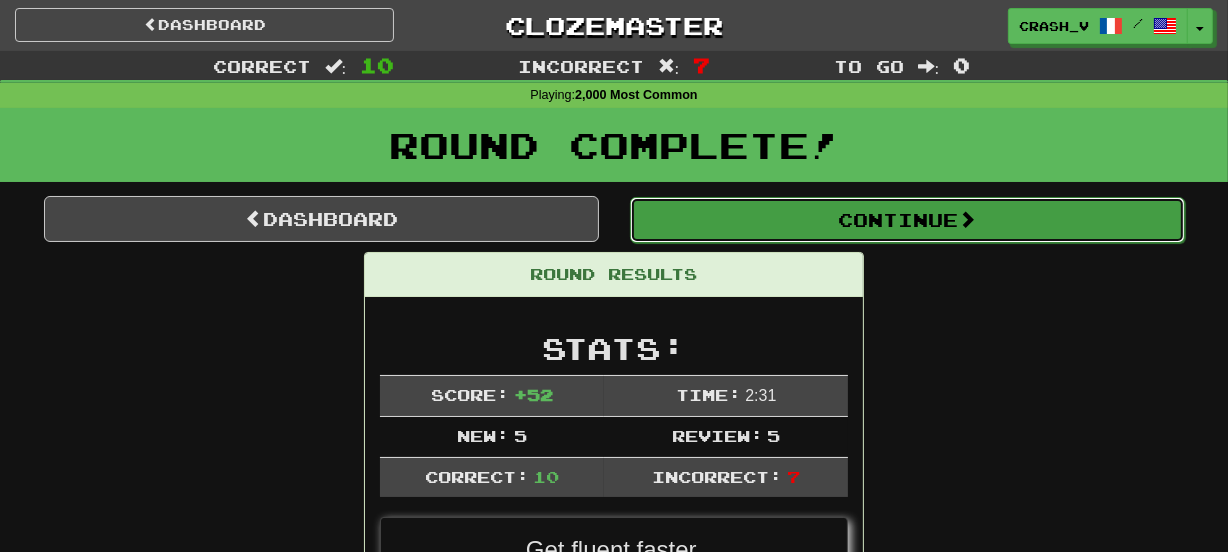 click on "Continue" at bounding box center [907, 220] 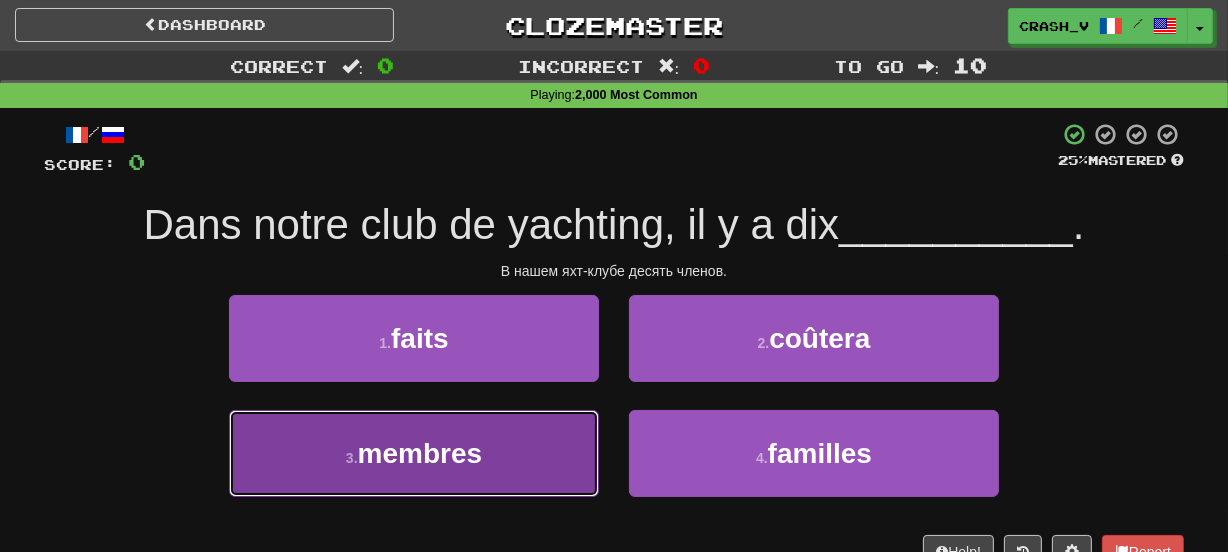 click on "3 .  membres" at bounding box center (414, 453) 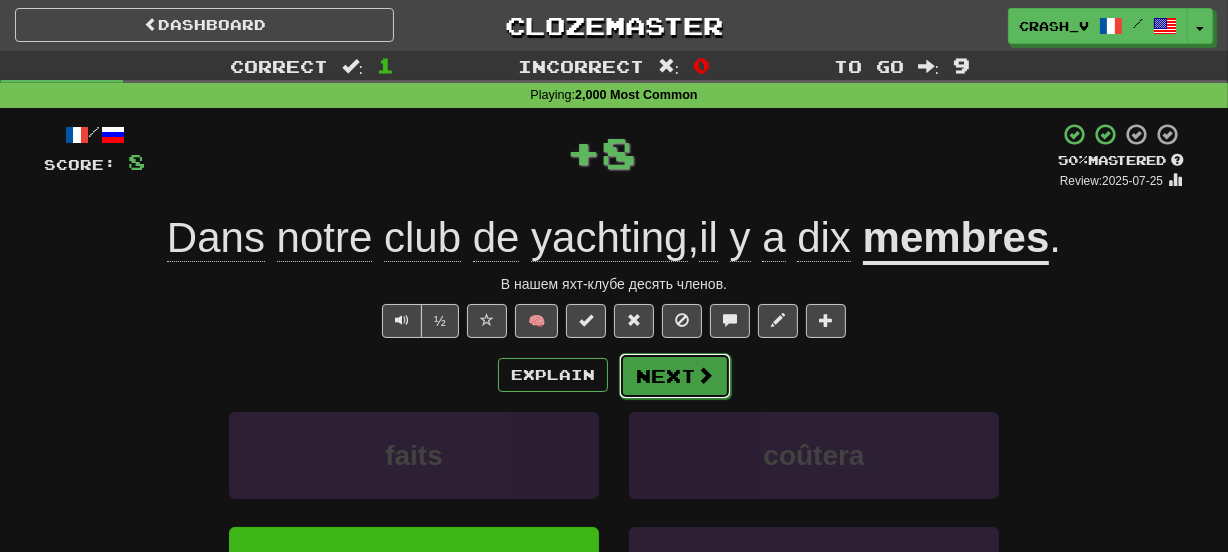 click on "Next" at bounding box center [675, 376] 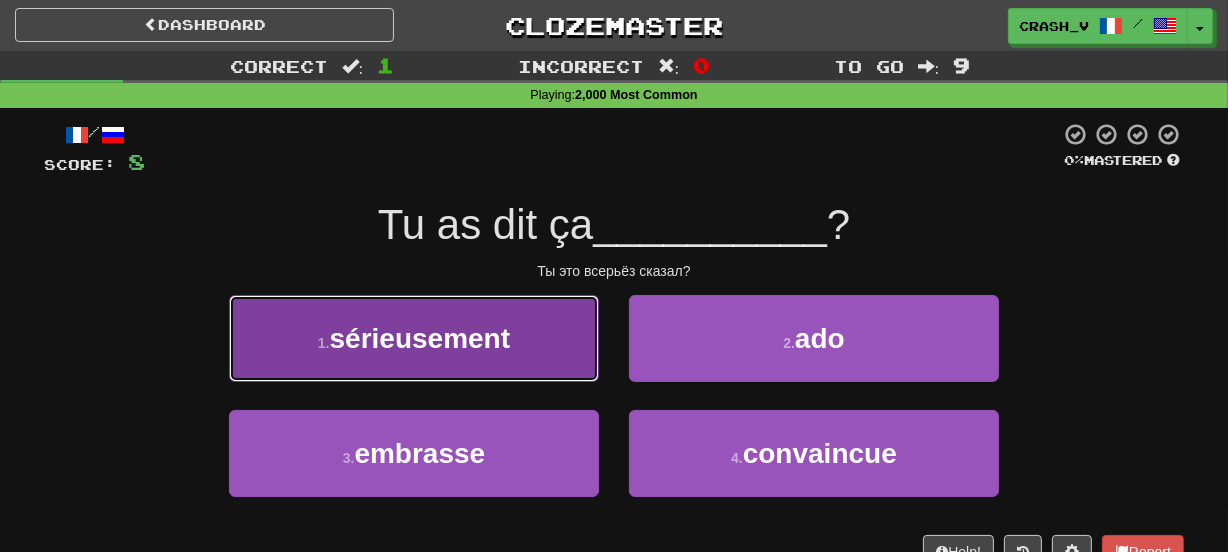 click on "1 .  sérieusement" at bounding box center (414, 338) 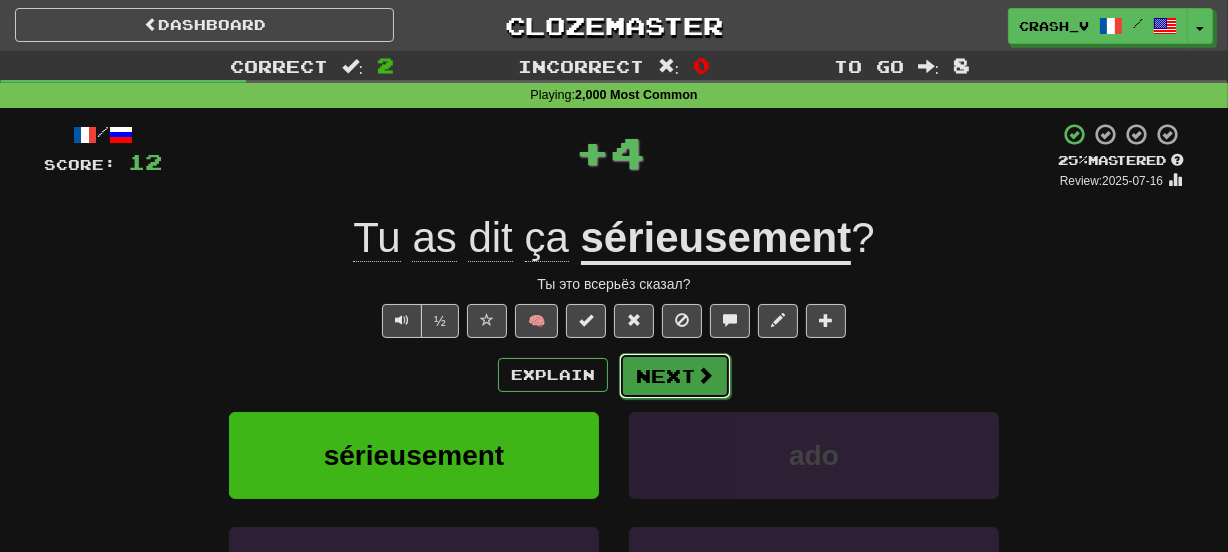 click on "Next" at bounding box center [675, 376] 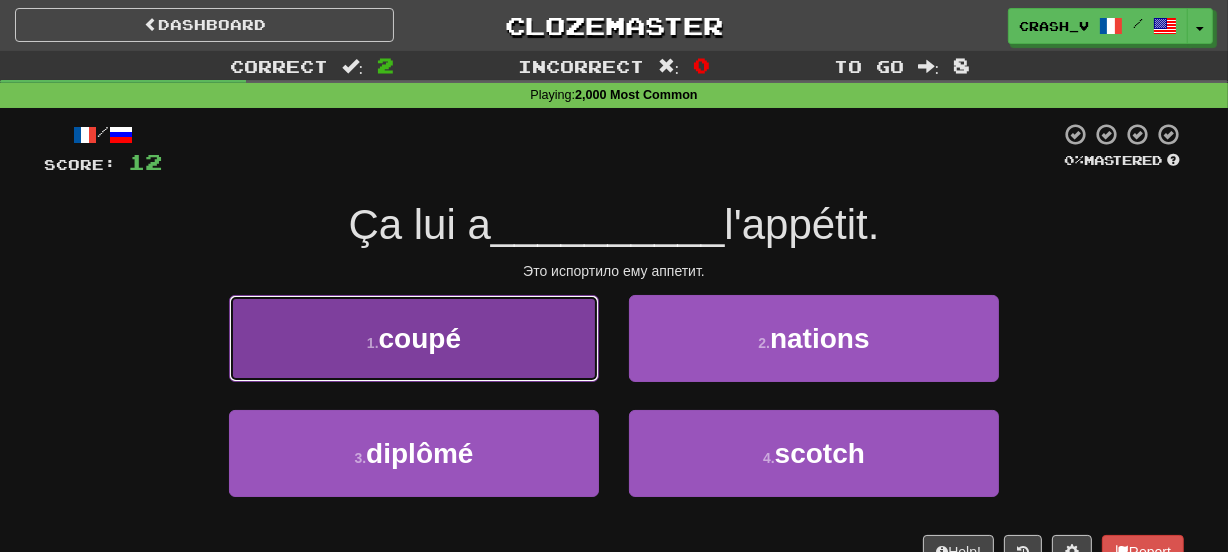 click on "1 .  coupé" at bounding box center [414, 338] 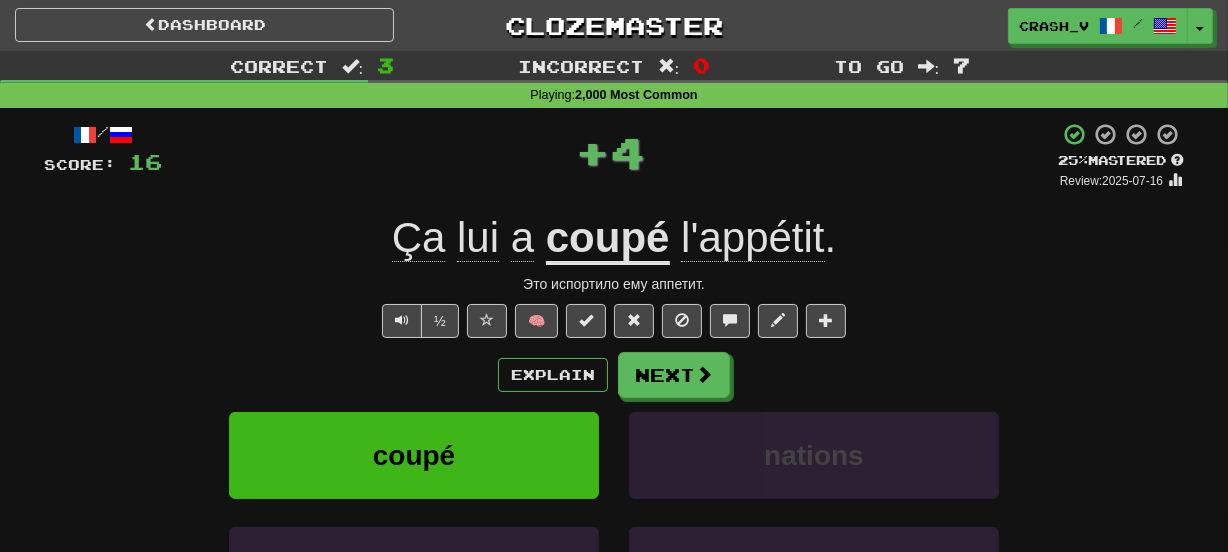 click on "coupé" at bounding box center (608, 239) 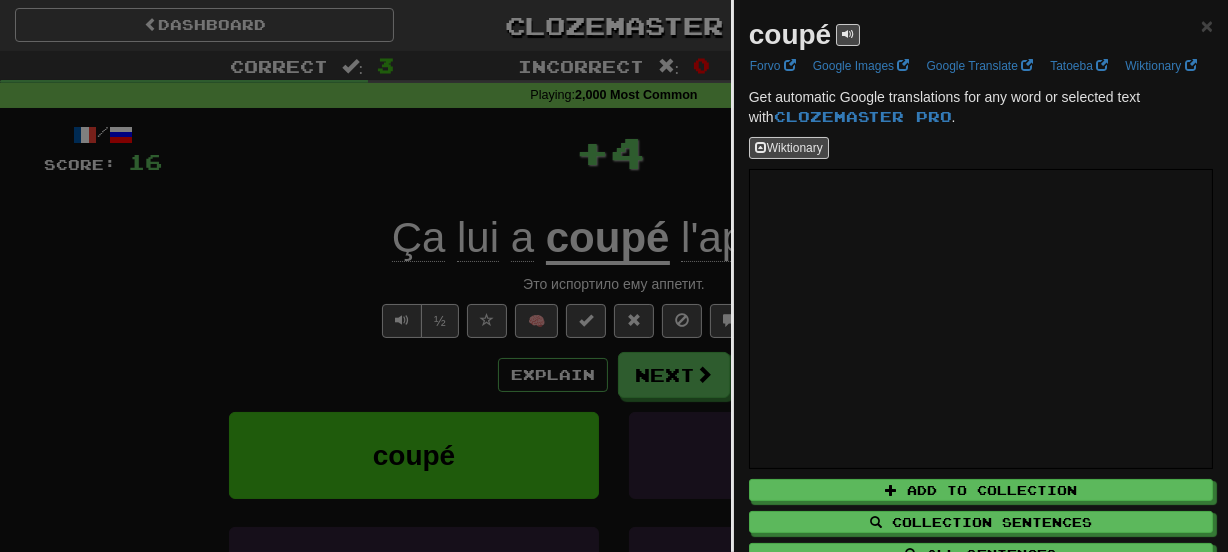 click on "coupé" at bounding box center [790, 34] 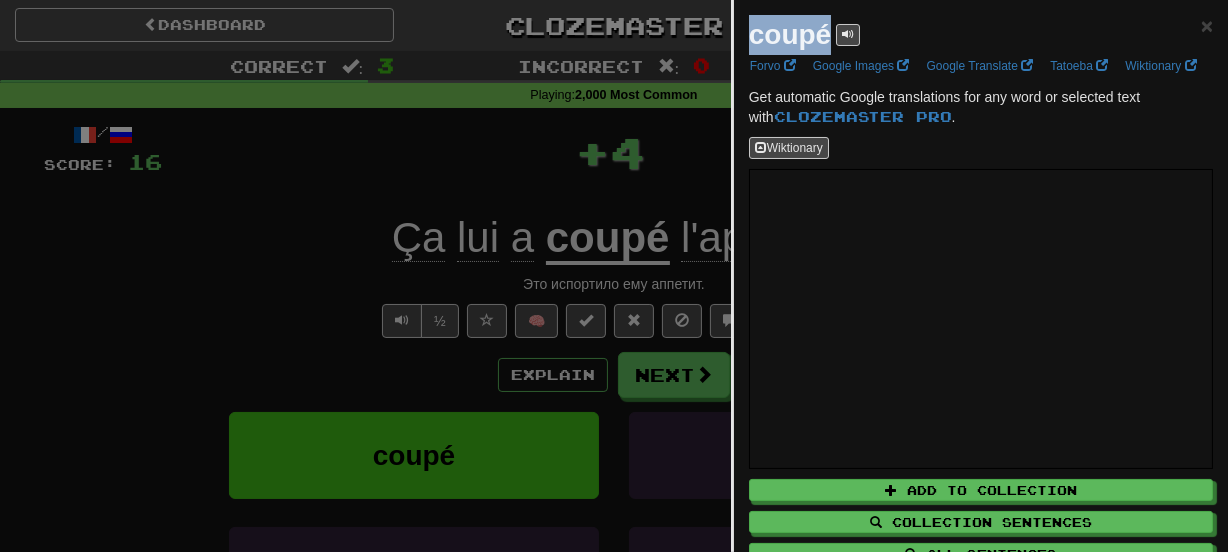 click on "coupé" at bounding box center [790, 34] 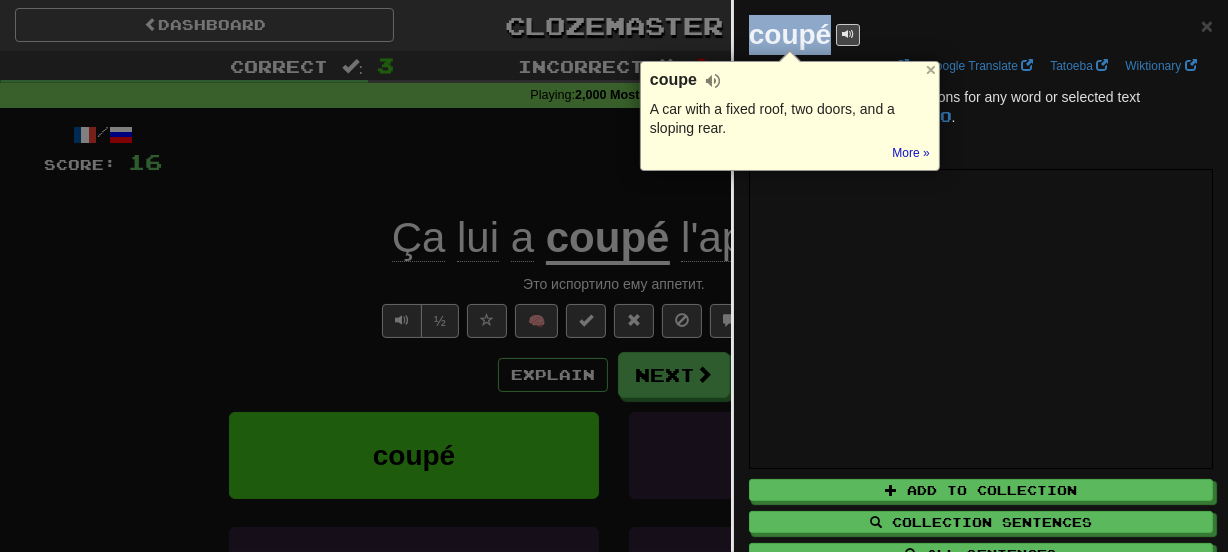 click on "Dashboard
Clozemaster
crash_v
/
Toggle Dropdown
Dashboard
Leaderboard
Activity Feed
Notifications
Profile
Discussions
Azərbaycanca
/
English
Streak:
0
Review:
0
Points Today: 0
Deutsch
/
Polski
Streak:
0
Review:
20
Points Today: 0
Deutsch
/
English
Streak:
2
Review:
25
Points Today: 204
Deutsch
/
Português
Streak:
0
Review:
20
Points Today: 0
Deutsch
/
Español
Streak:
0
Review:
20
Points Today: 0
Deutsch
/
Svenska
Streak:
0
Review:
20
Points Today: 0
Deutsch
/
Français
Streak:
0
Review:
20
Points Today: 0
Deutsch
/
2" at bounding box center (614, 815) 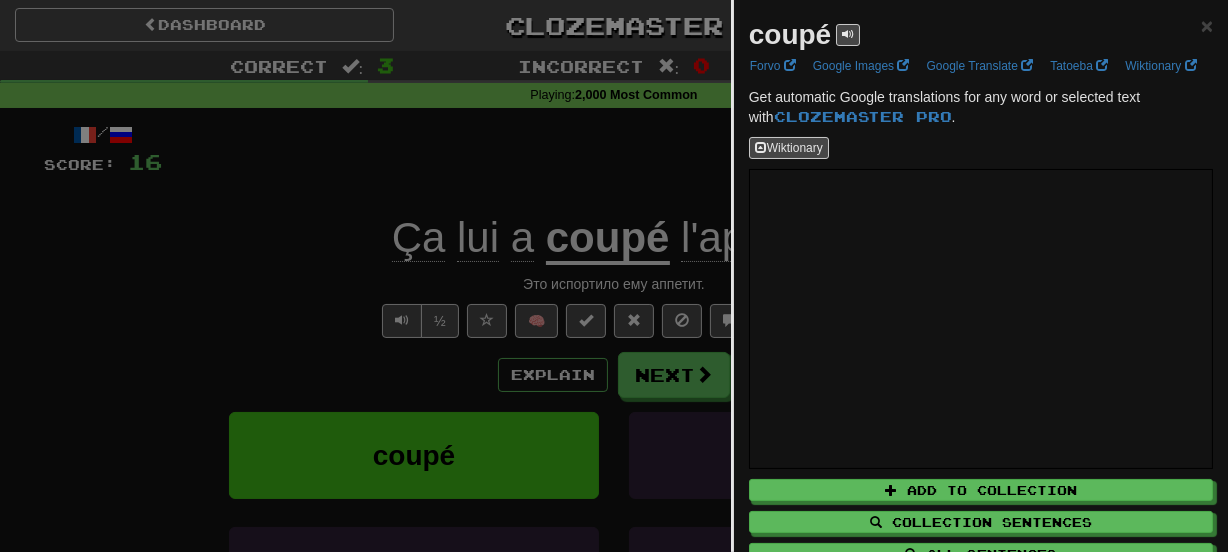 click at bounding box center [614, 276] 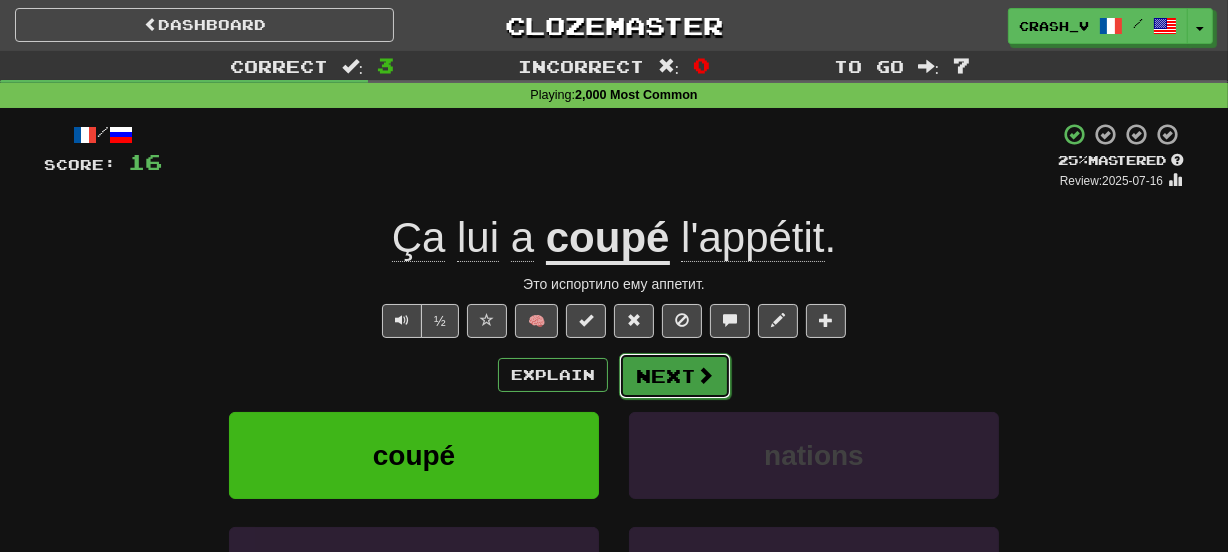 click on "Next" at bounding box center [675, 376] 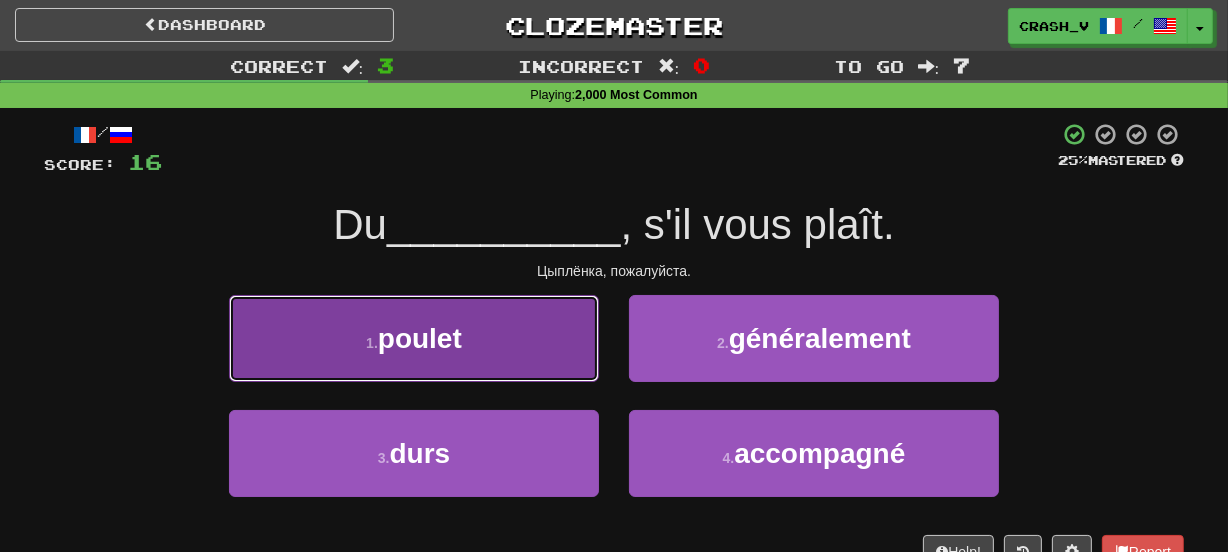 click on "1 .  poulet" at bounding box center [414, 338] 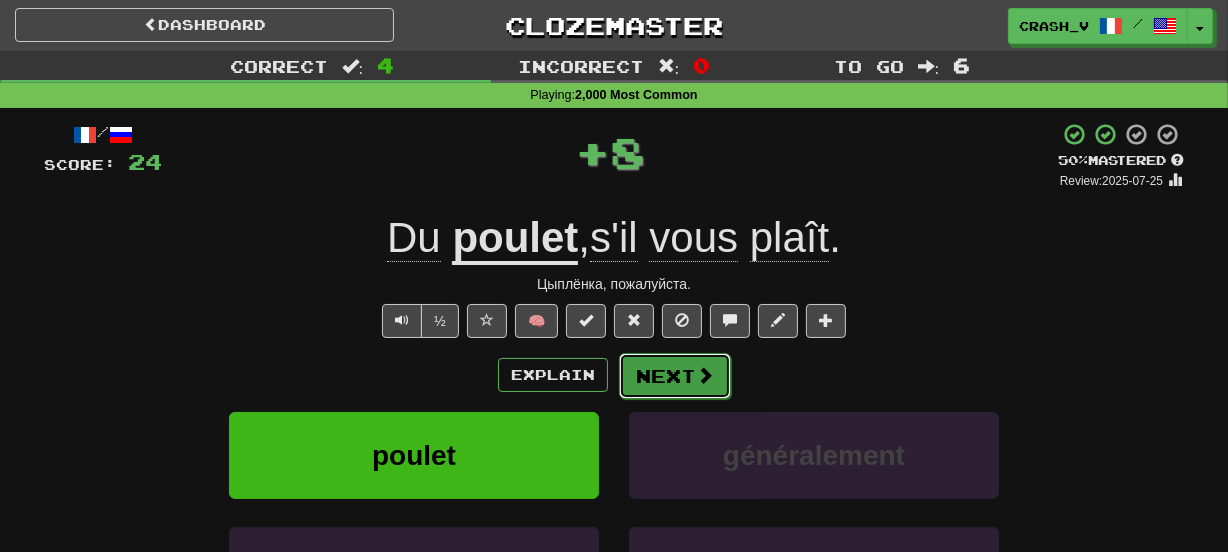 click on "Next" at bounding box center [675, 376] 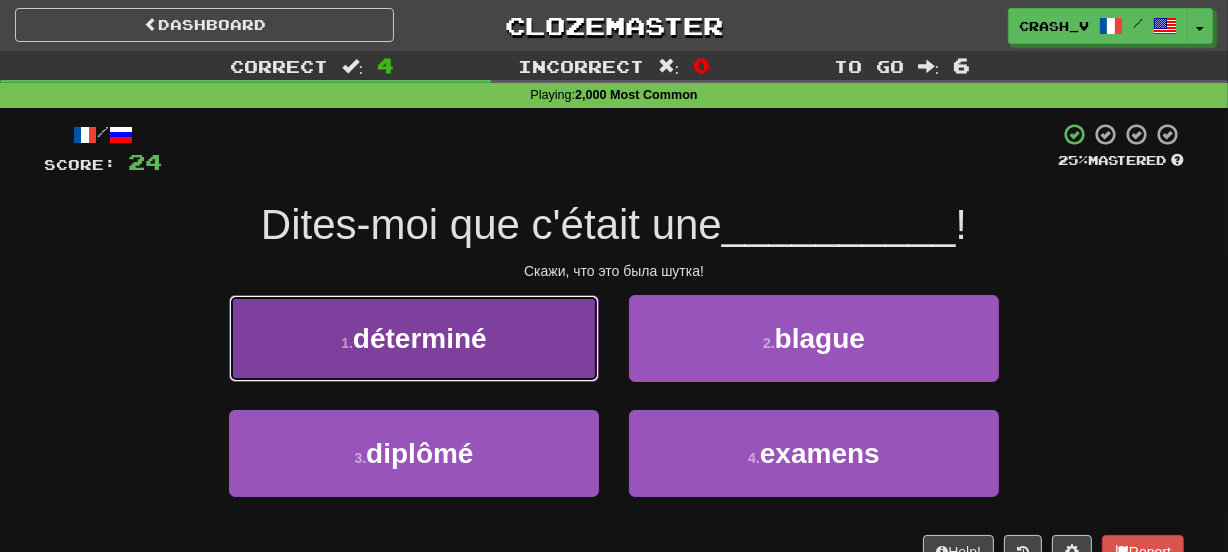 click on "1 .  déterminé" at bounding box center (414, 338) 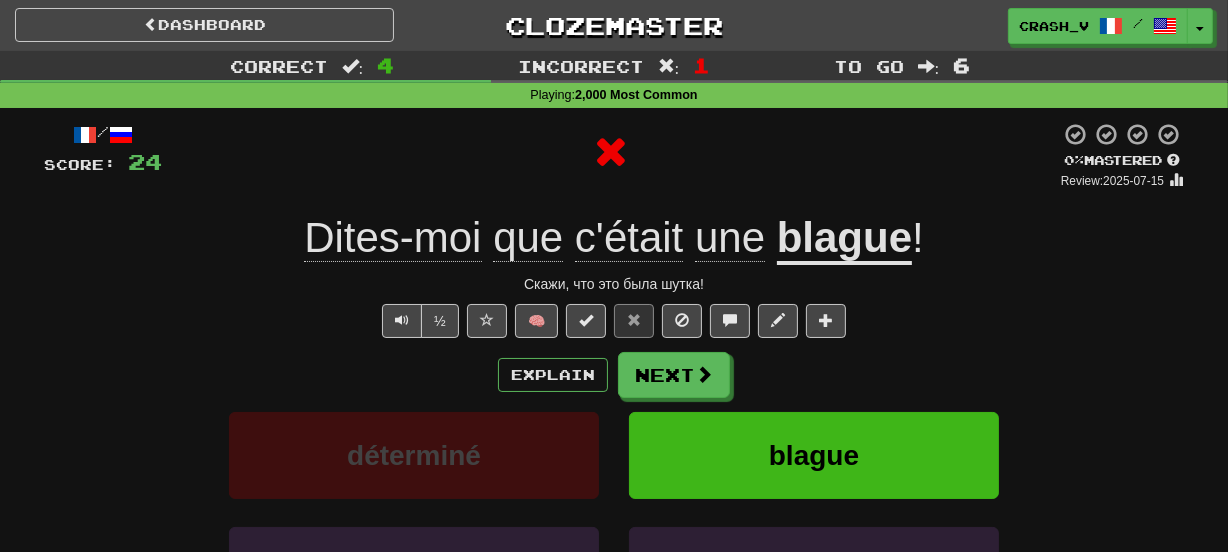 click on "blague" at bounding box center (844, 239) 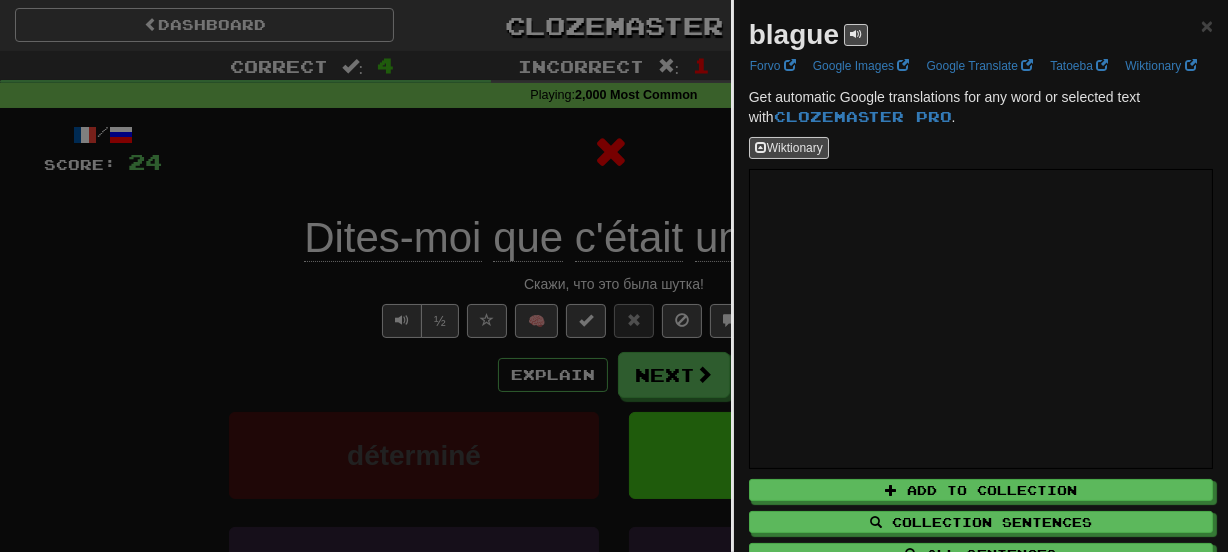 click on "blague" at bounding box center [794, 34] 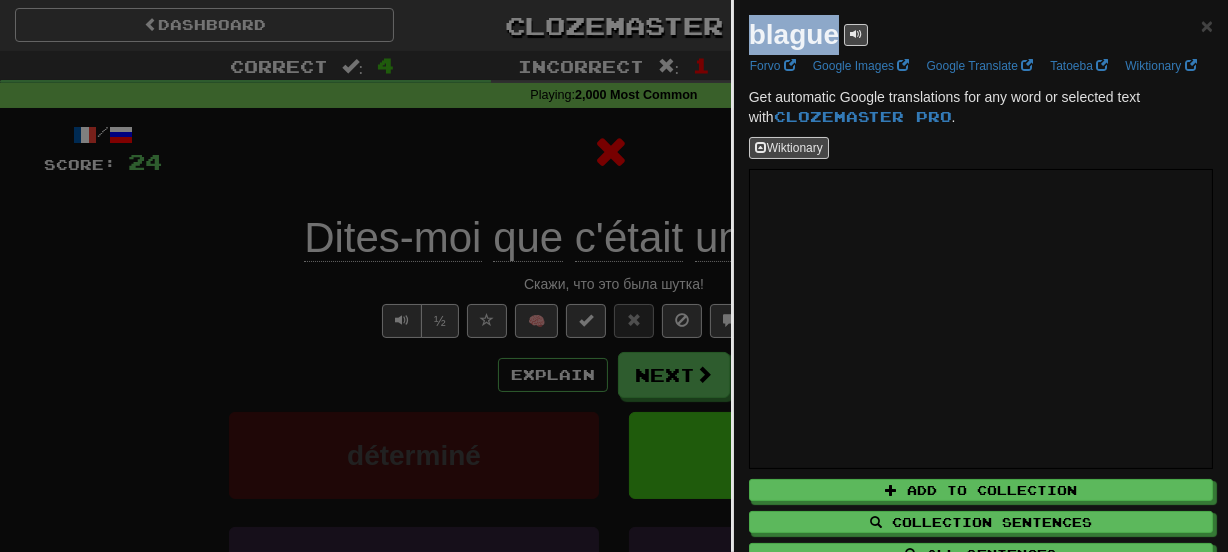 click on "blague" at bounding box center (794, 34) 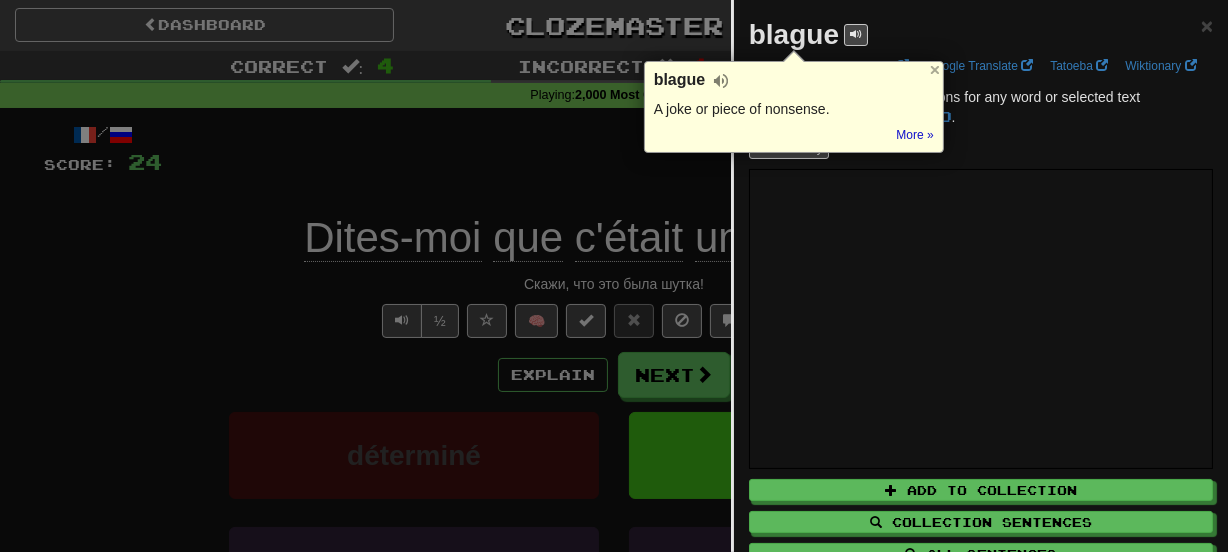 click at bounding box center [614, 276] 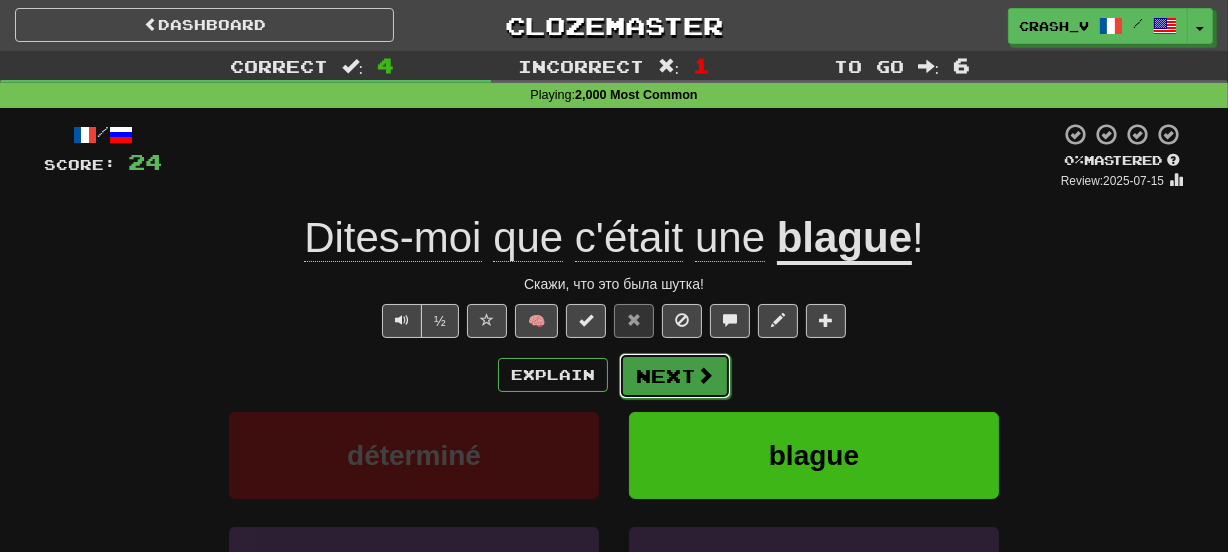 click on "Next" at bounding box center [675, 376] 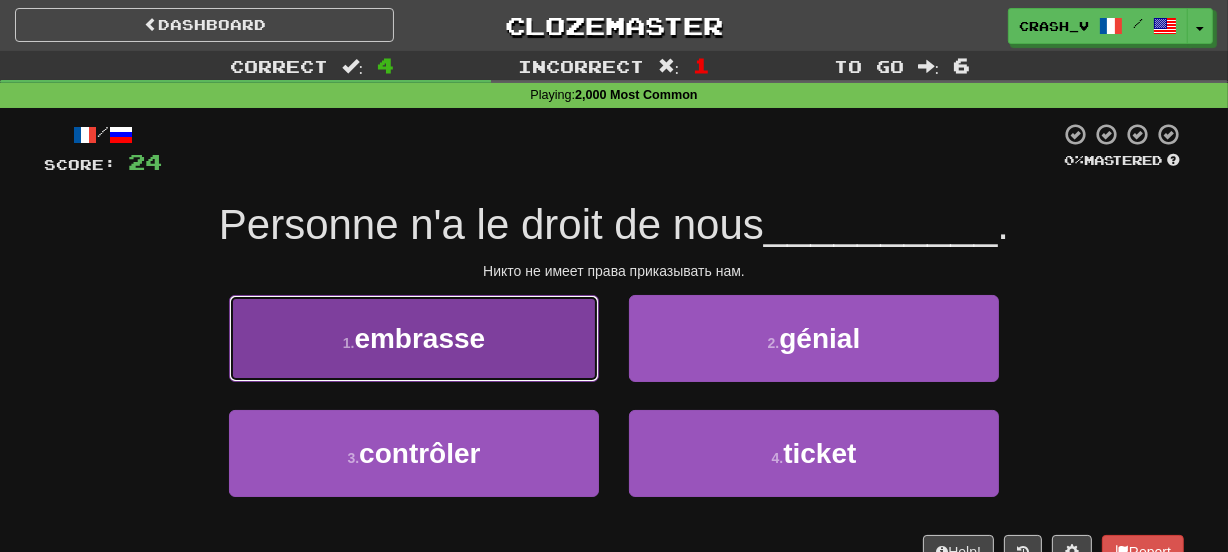 click on "1 .  embrasse" at bounding box center (414, 338) 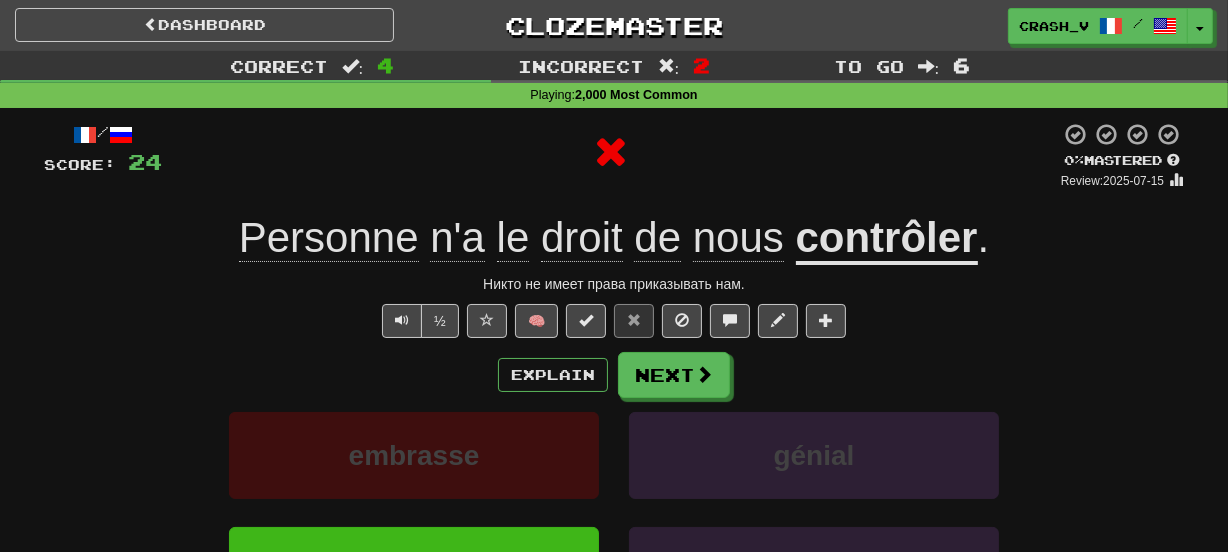 click on "contrôler" at bounding box center [887, 239] 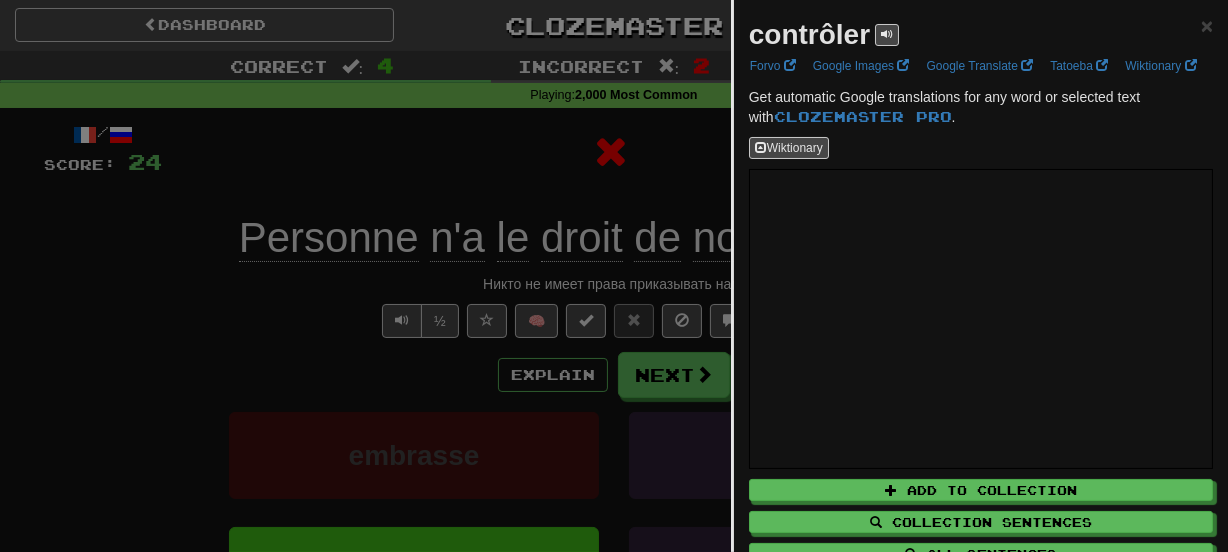 click on "contrôler" at bounding box center [809, 34] 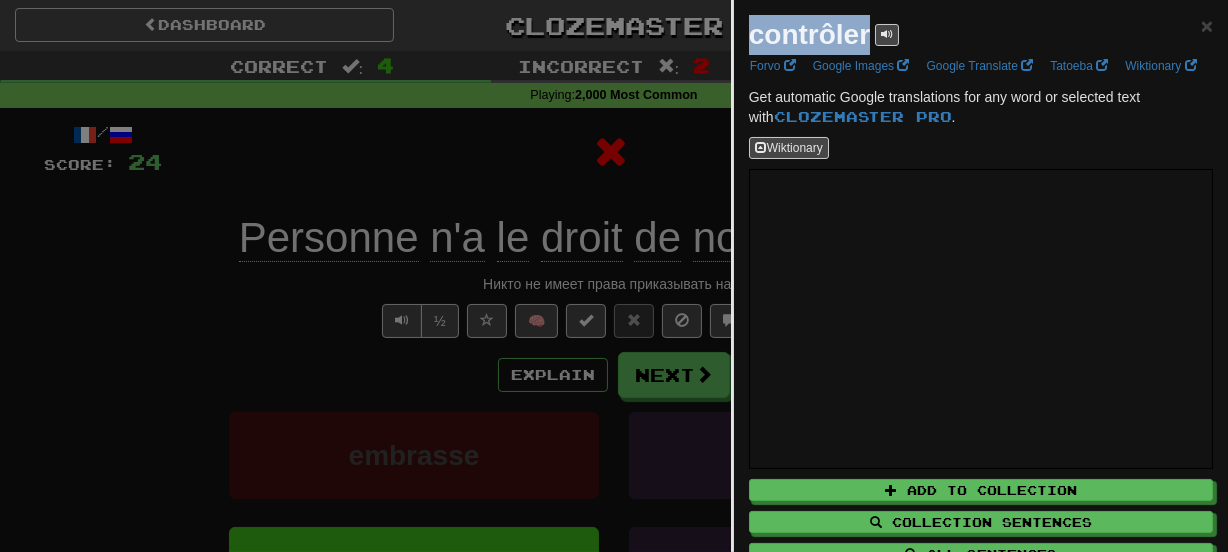 click on "contrôler" at bounding box center (809, 34) 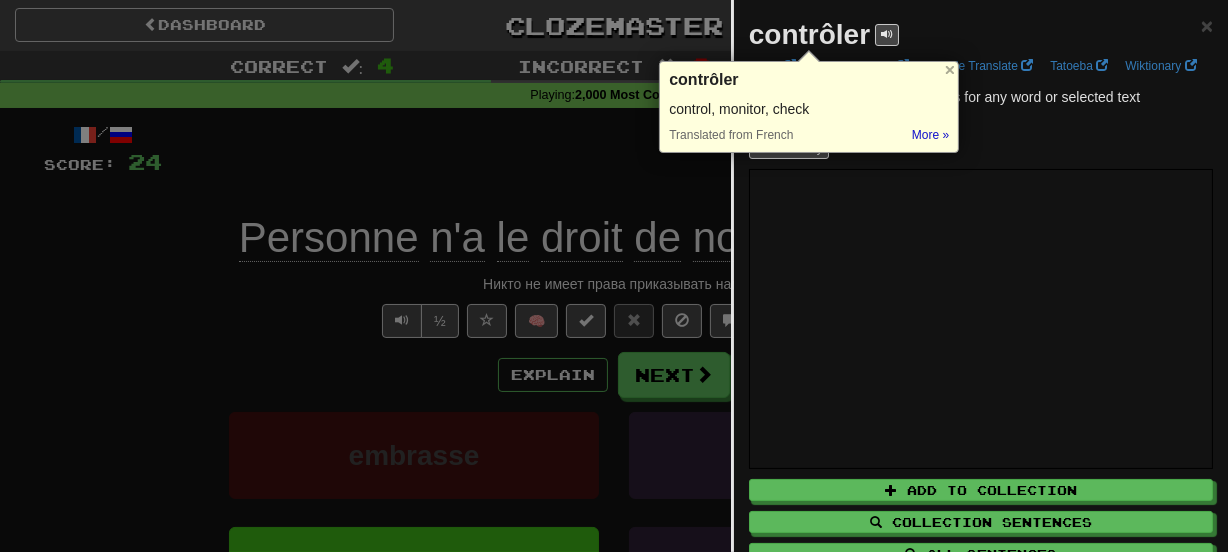 click at bounding box center [614, 276] 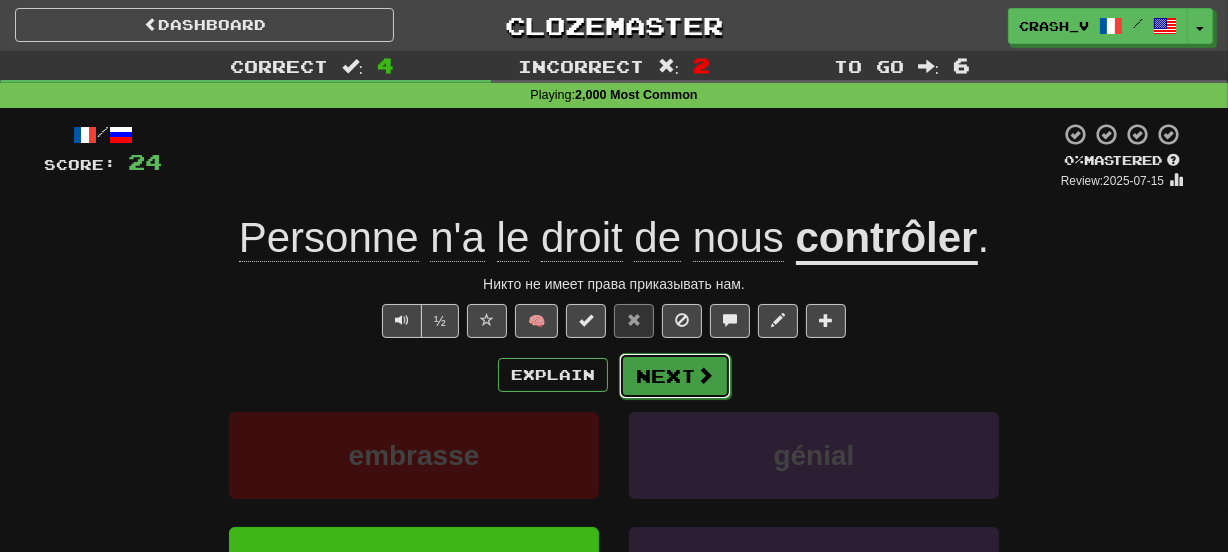 click on "Next" at bounding box center [675, 376] 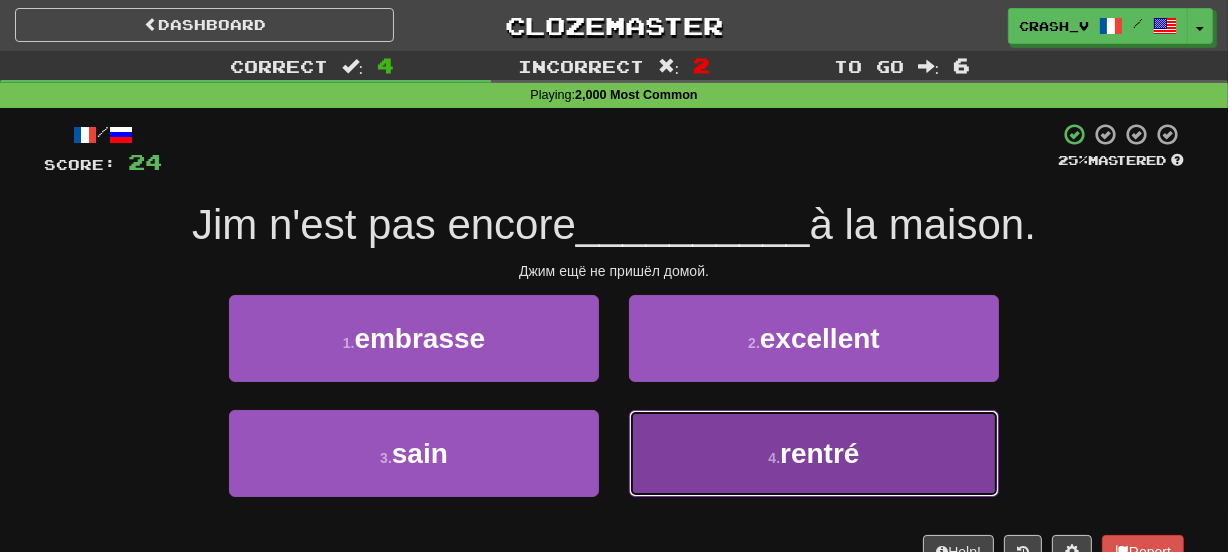 click on "4 .  rentré" at bounding box center [814, 453] 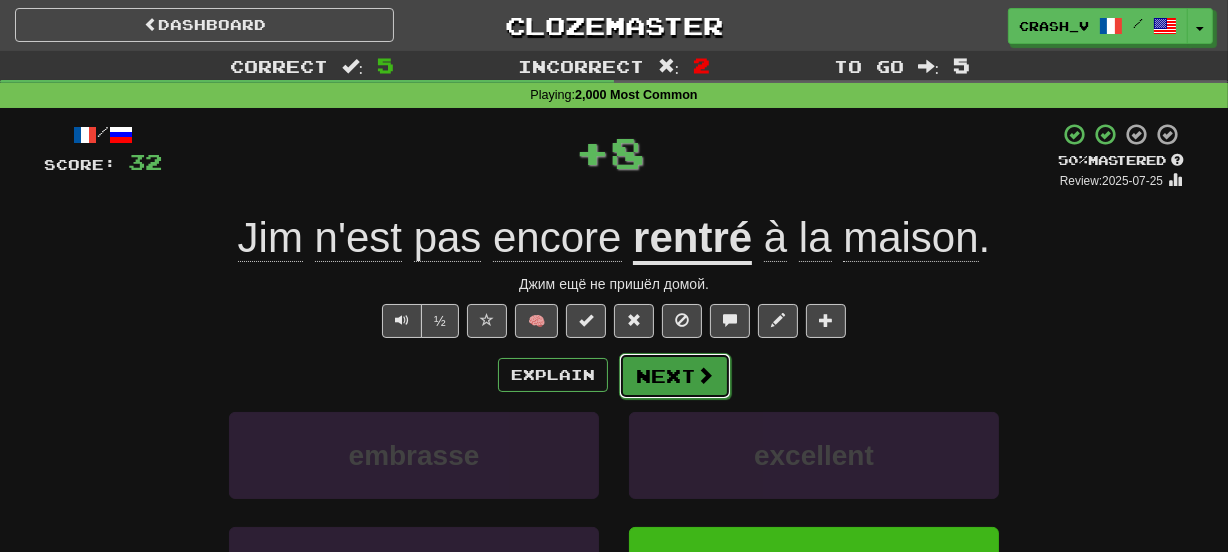 click on "Next" at bounding box center (675, 376) 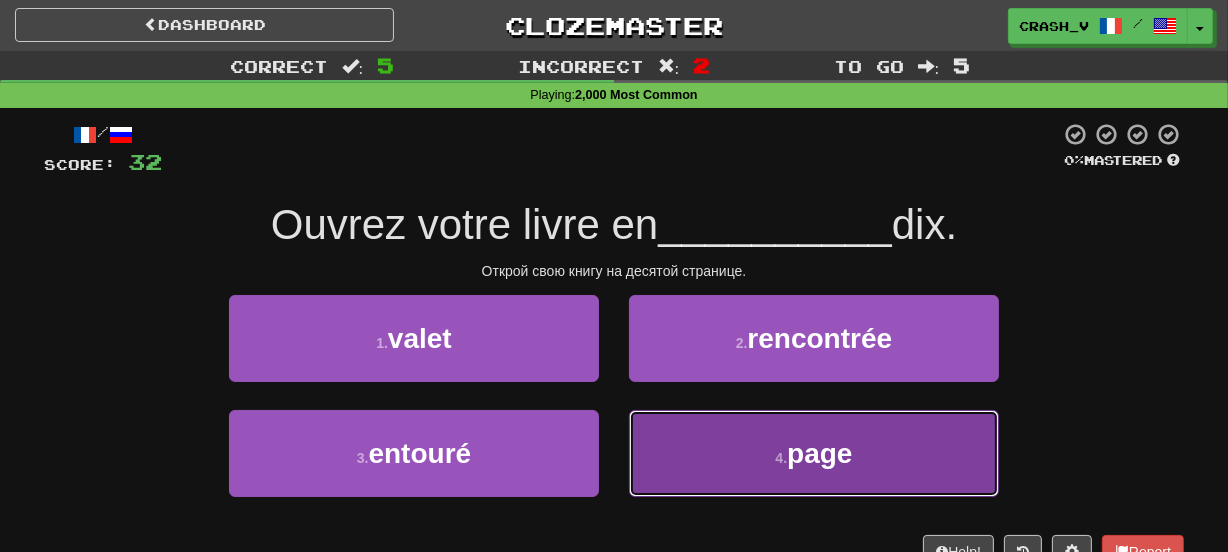 click on "4 .  page" at bounding box center (814, 453) 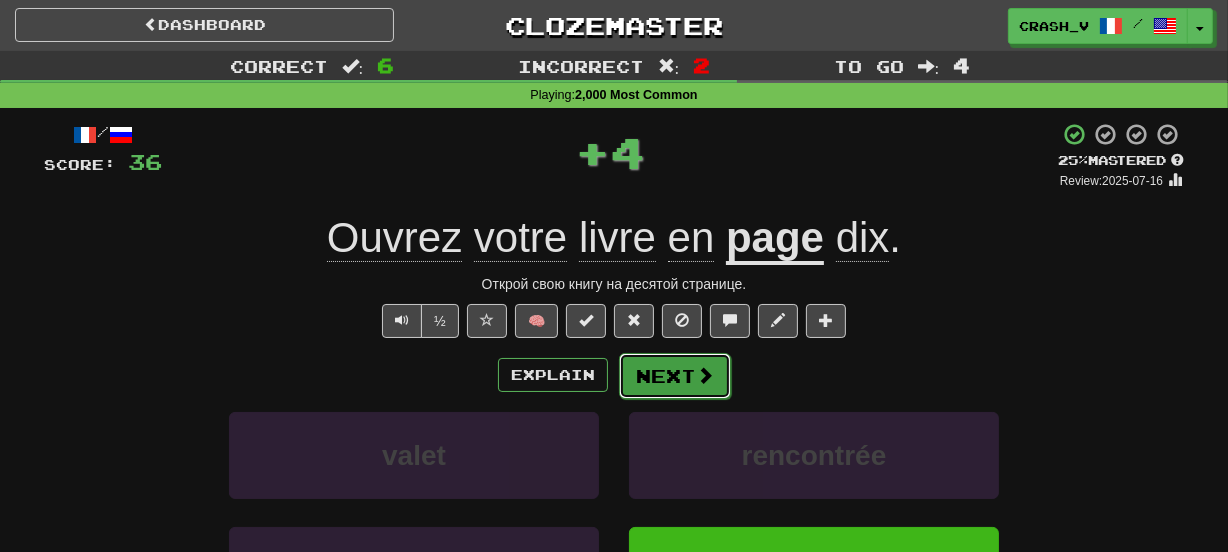 click on "Next" at bounding box center (675, 376) 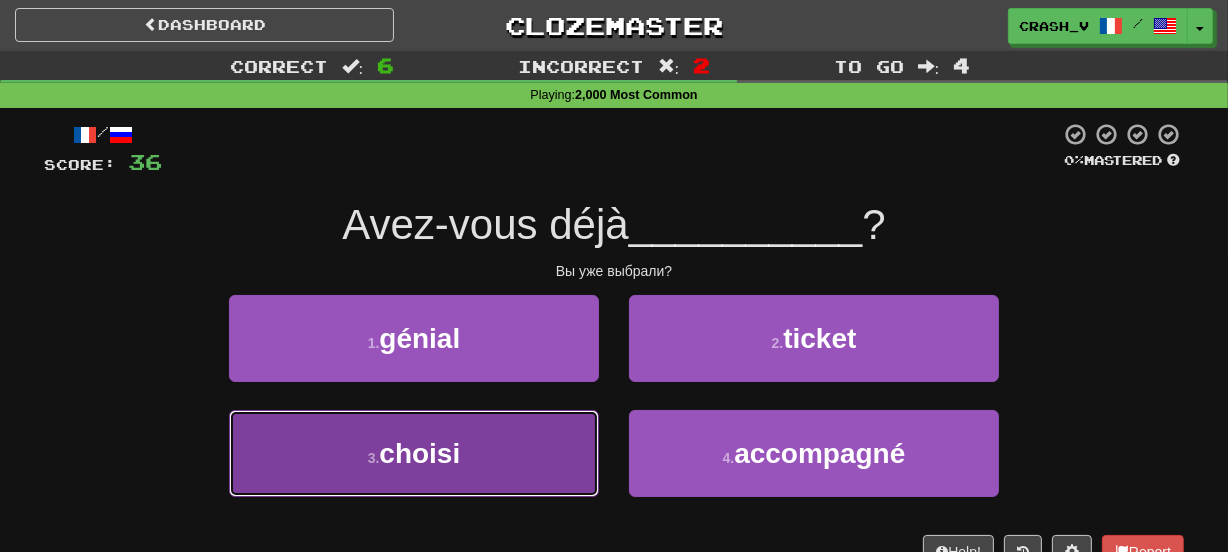click on "3 .  choisi" at bounding box center (414, 453) 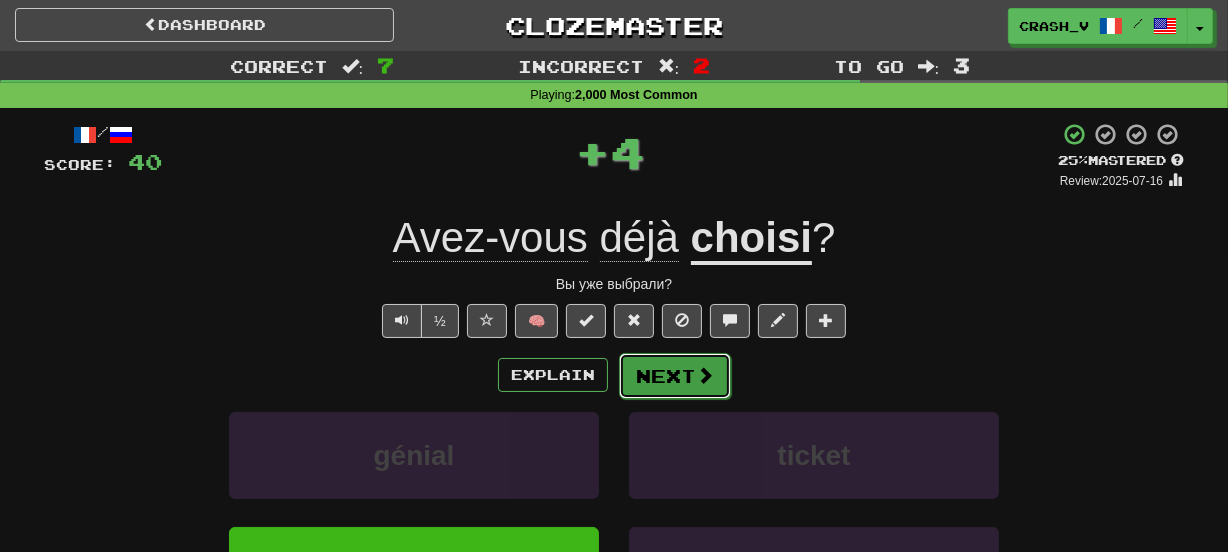 click on "Next" at bounding box center [675, 376] 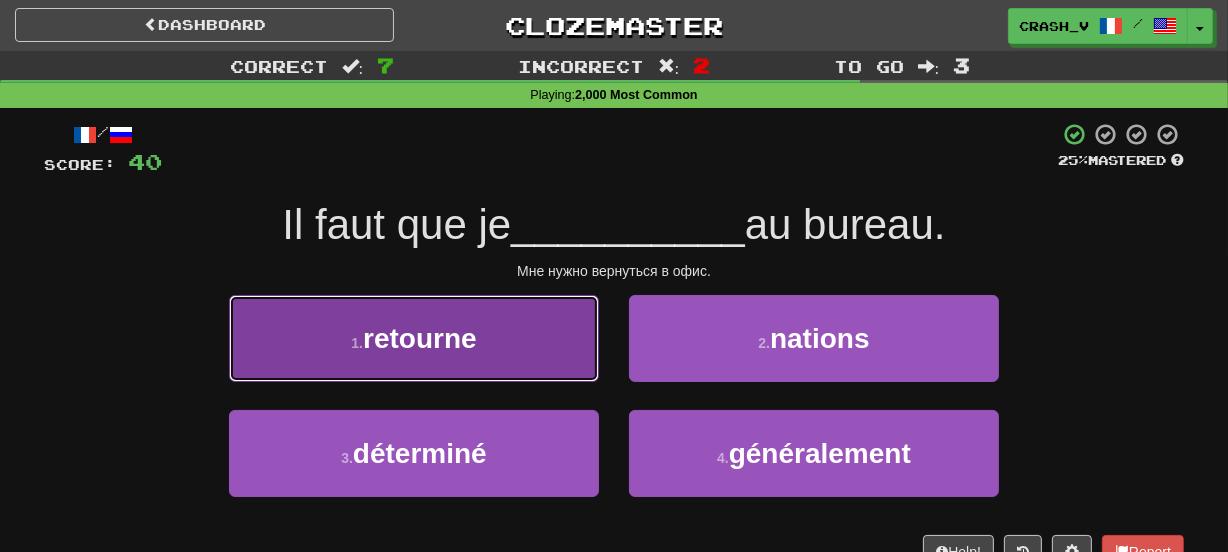 click on "1 .  retourne" at bounding box center (414, 338) 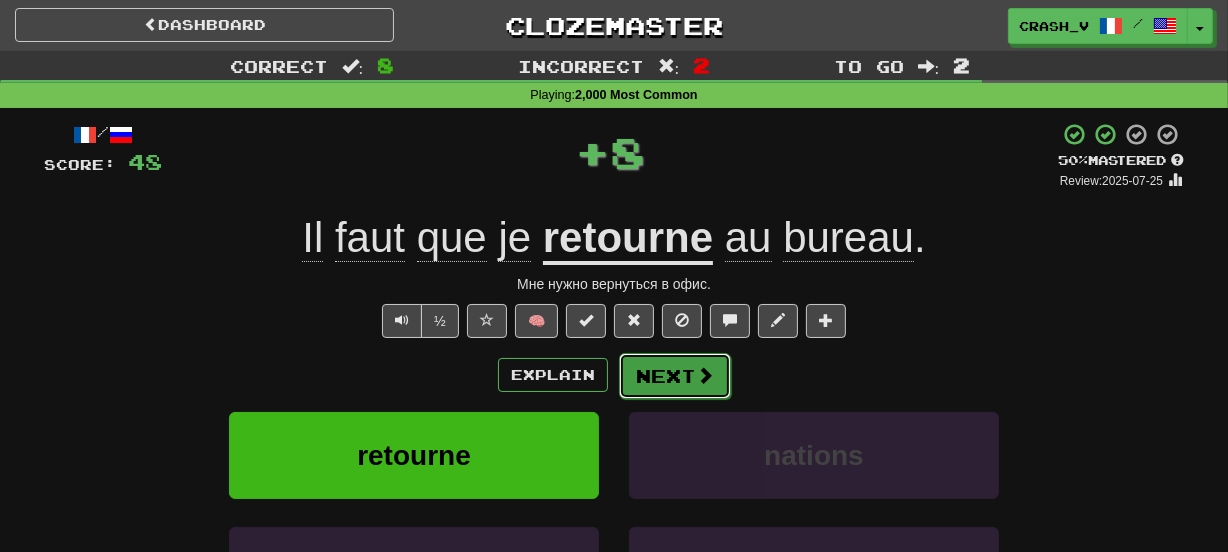 click on "Next" at bounding box center [675, 376] 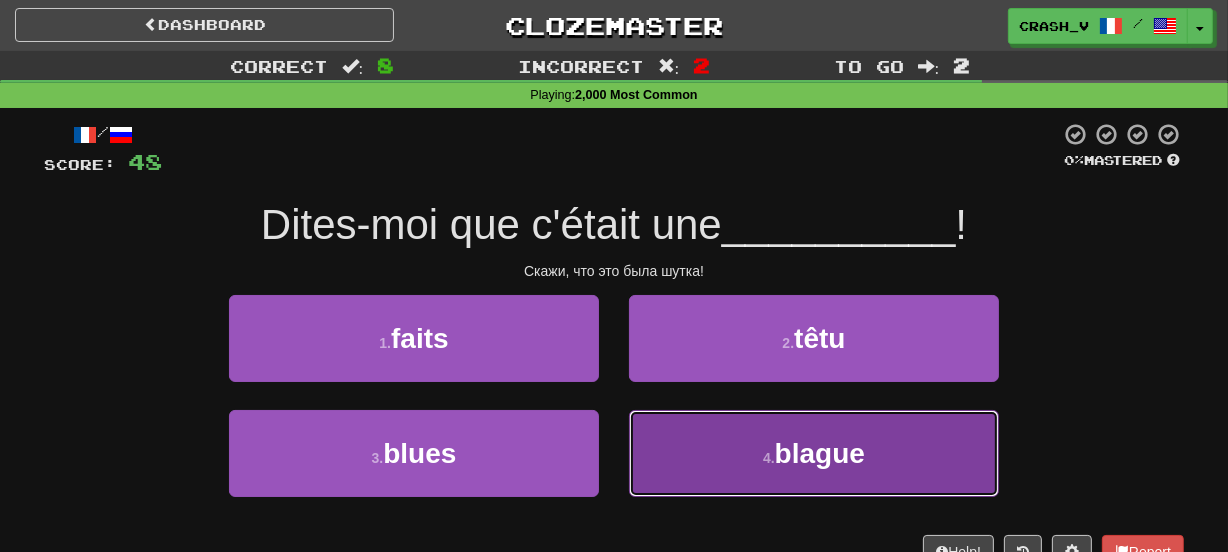 click on "blague" at bounding box center (820, 453) 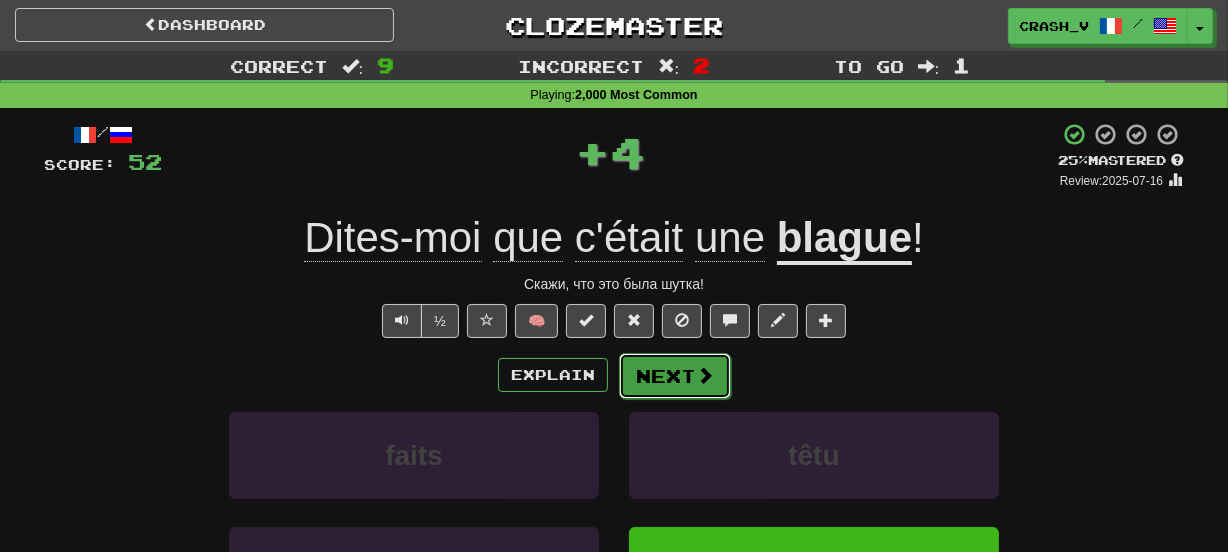 click on "Next" at bounding box center (675, 376) 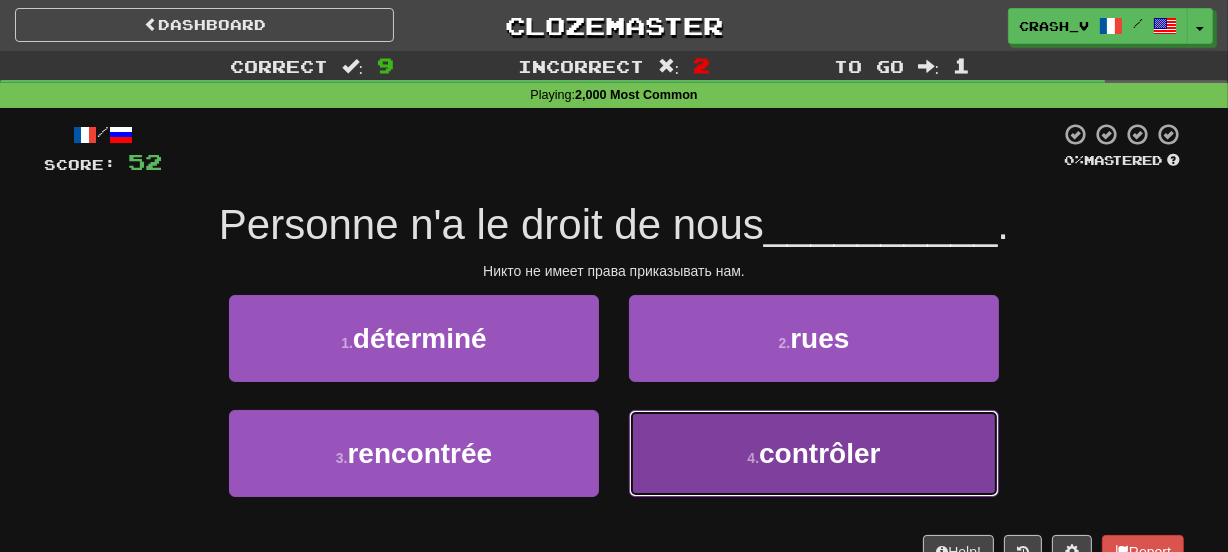 click on "4 .  contrôler" at bounding box center (814, 453) 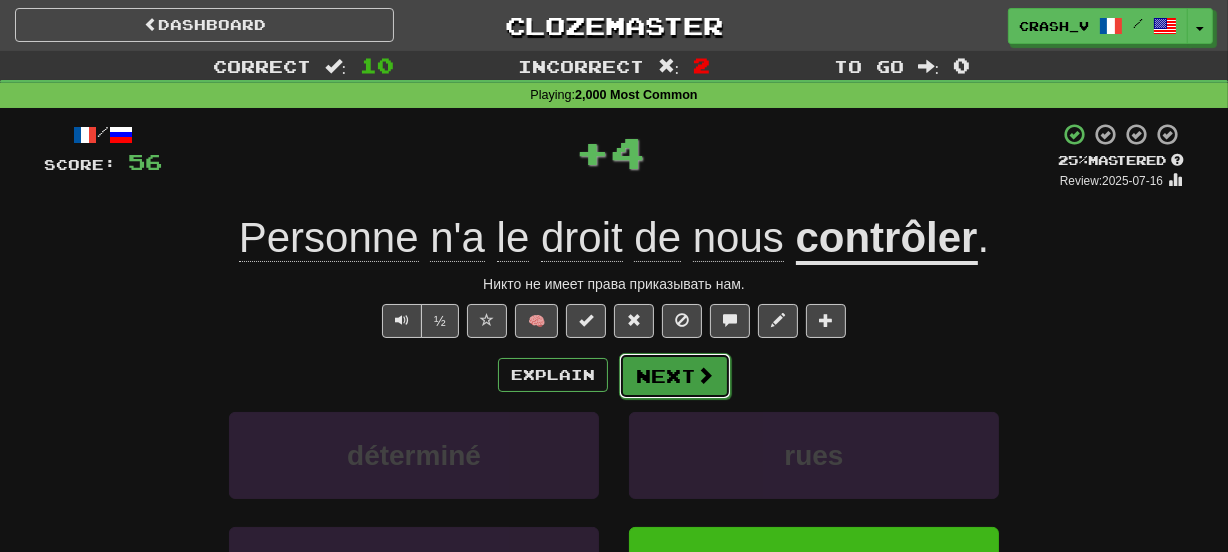 click on "Next" at bounding box center [675, 376] 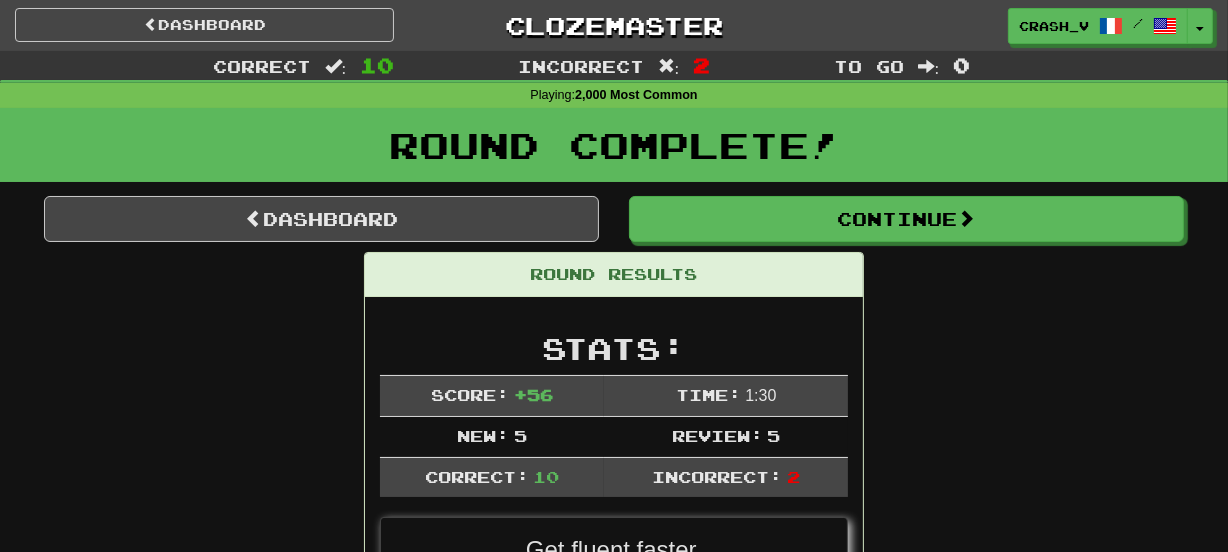 click on "Dashboard Continue  Round Results Stats: Score:   + 56 Time:   1 : 30 New:   5 Review:   5 Correct:   10 Incorrect:   2 Get fluent faster. Get  Clozemaster Pro   Progress: 2,000 Most Common Playing:  140  /  7,286 + 5 1.853% 1.921% Mastered:  0  /  7,286 0% Ready for Review:  35  /  Level:  86 466  points to level  87  - keep going! Ranked:  4 th  this week ( 88  points to  3 rd ) Sentences:  Report Dans notre club de yachting, il y a dix  membres . В нашем яхт-клубе десять членов.  Report Tu as dit ça  sérieusement  ? Ты это всерьёз сказал?  Report Ça lui a  coupé  l'appétit. Это испортило ему аппетит.  Report Du  poulet , s'il vous plaît. Цыплёнка, пожалуйста.  Report Dites-moi que c'était une  blague  ! Скажи, что это была шутка!  Report Personne n'a le droit de nous  contrôler . Никто не имеет права приказывать нам.  Report Jim n'est pas encore  rentré  Report" at bounding box center (614, 1195) 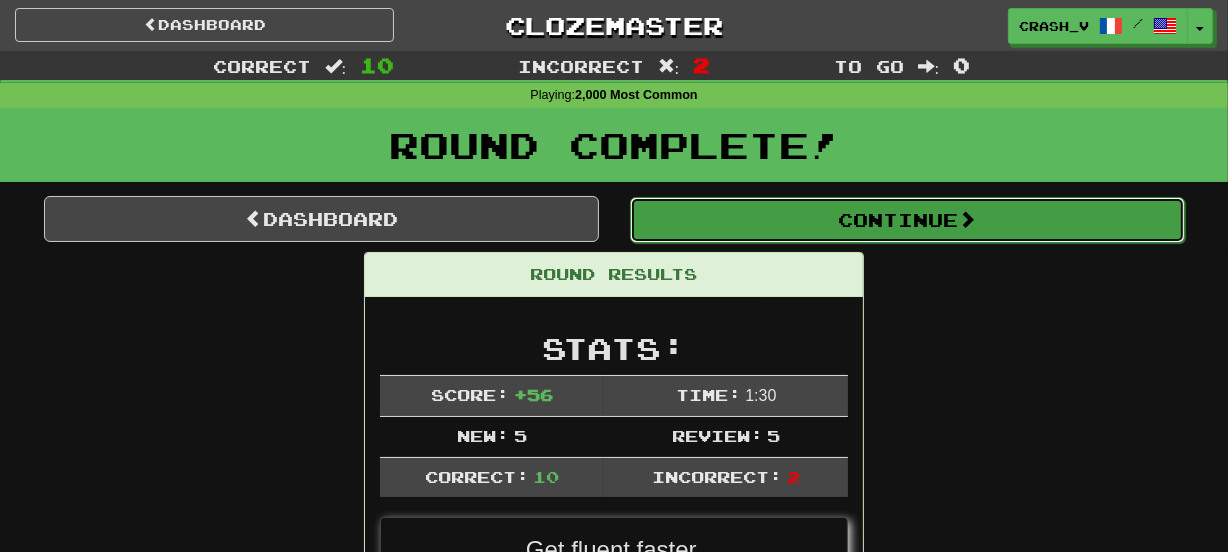 click on "Continue" at bounding box center [907, 220] 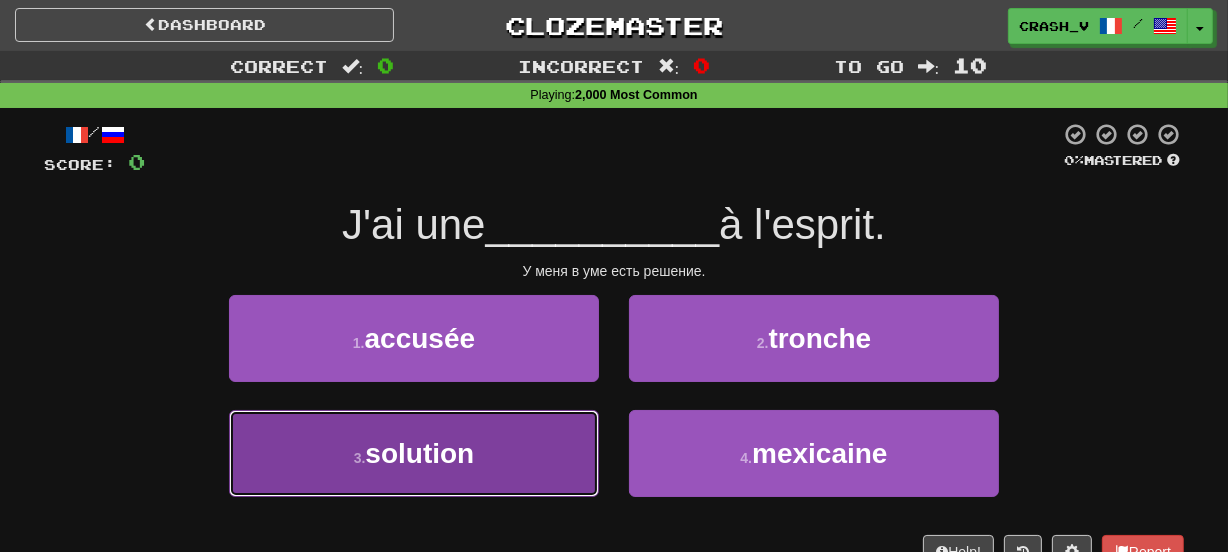 click on "3 .  solution" at bounding box center (414, 453) 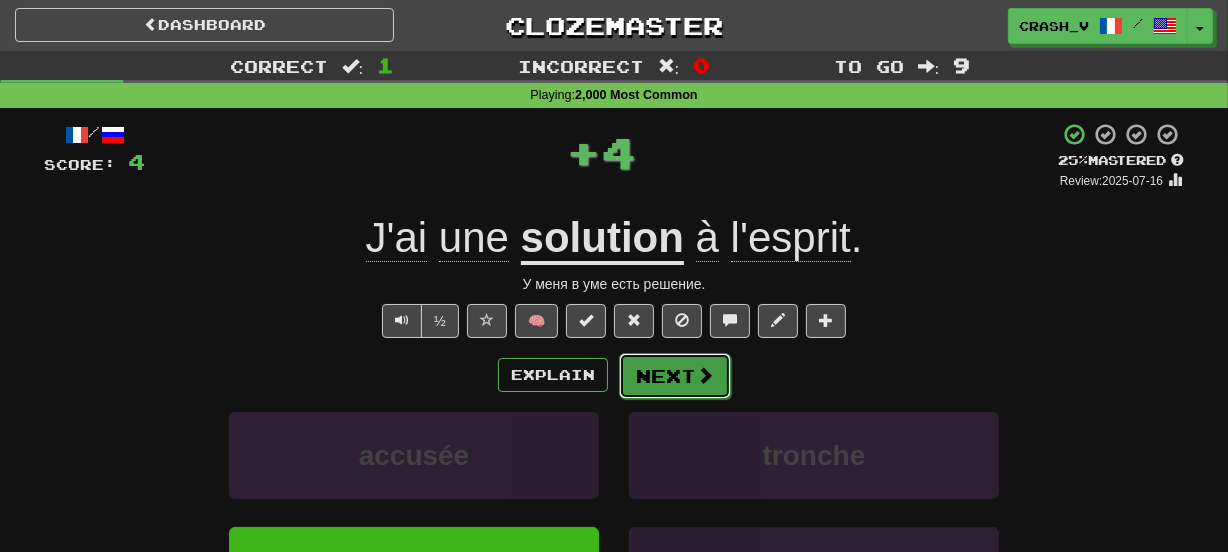 click on "Next" at bounding box center (675, 376) 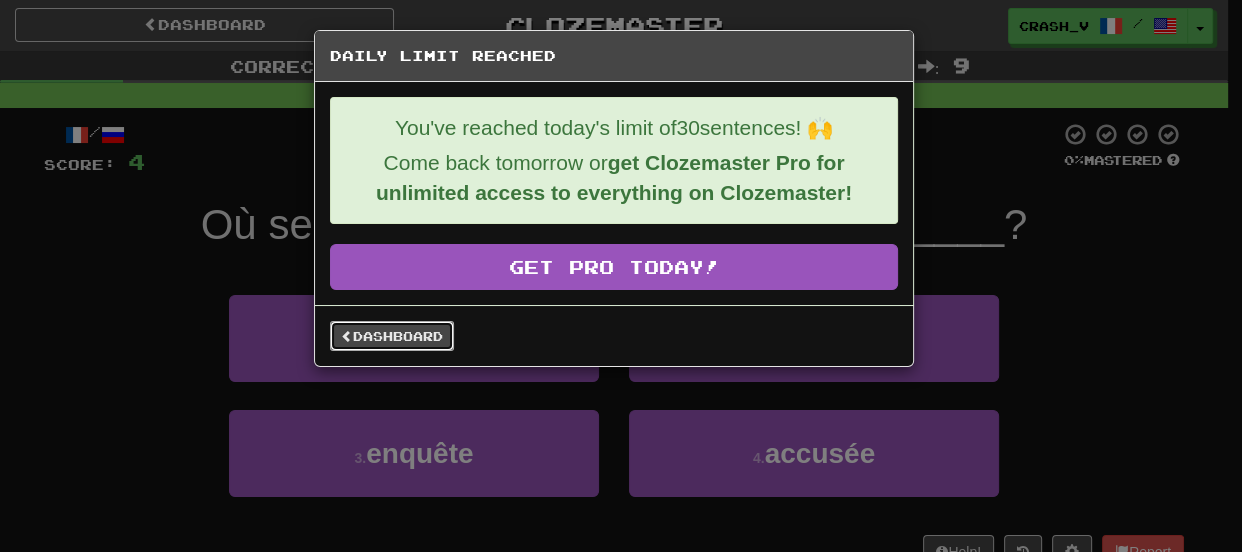 click on "Dashboard" at bounding box center [392, 336] 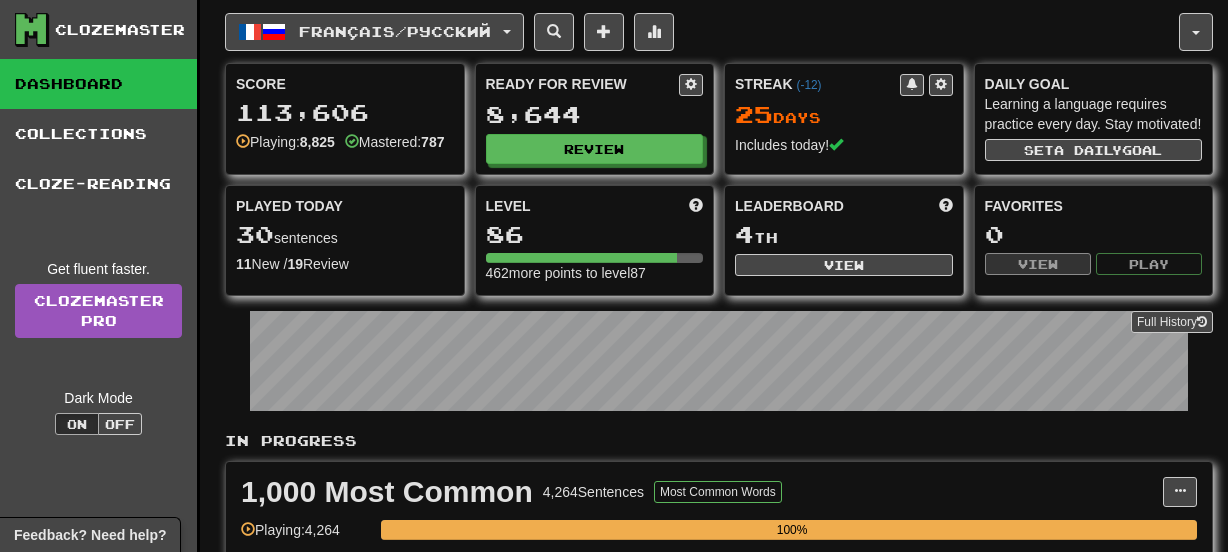 scroll, scrollTop: 0, scrollLeft: 0, axis: both 